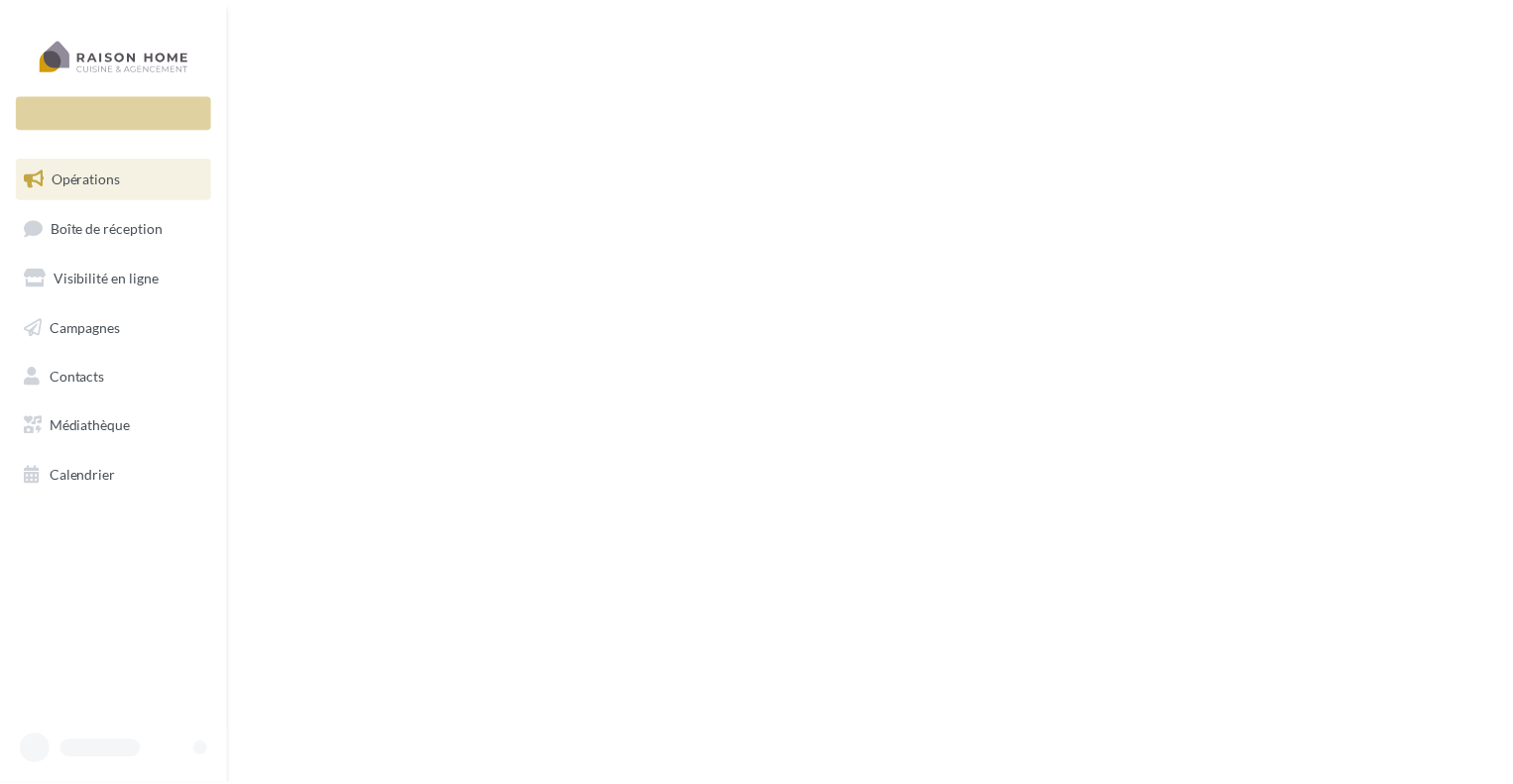 scroll, scrollTop: 0, scrollLeft: 0, axis: both 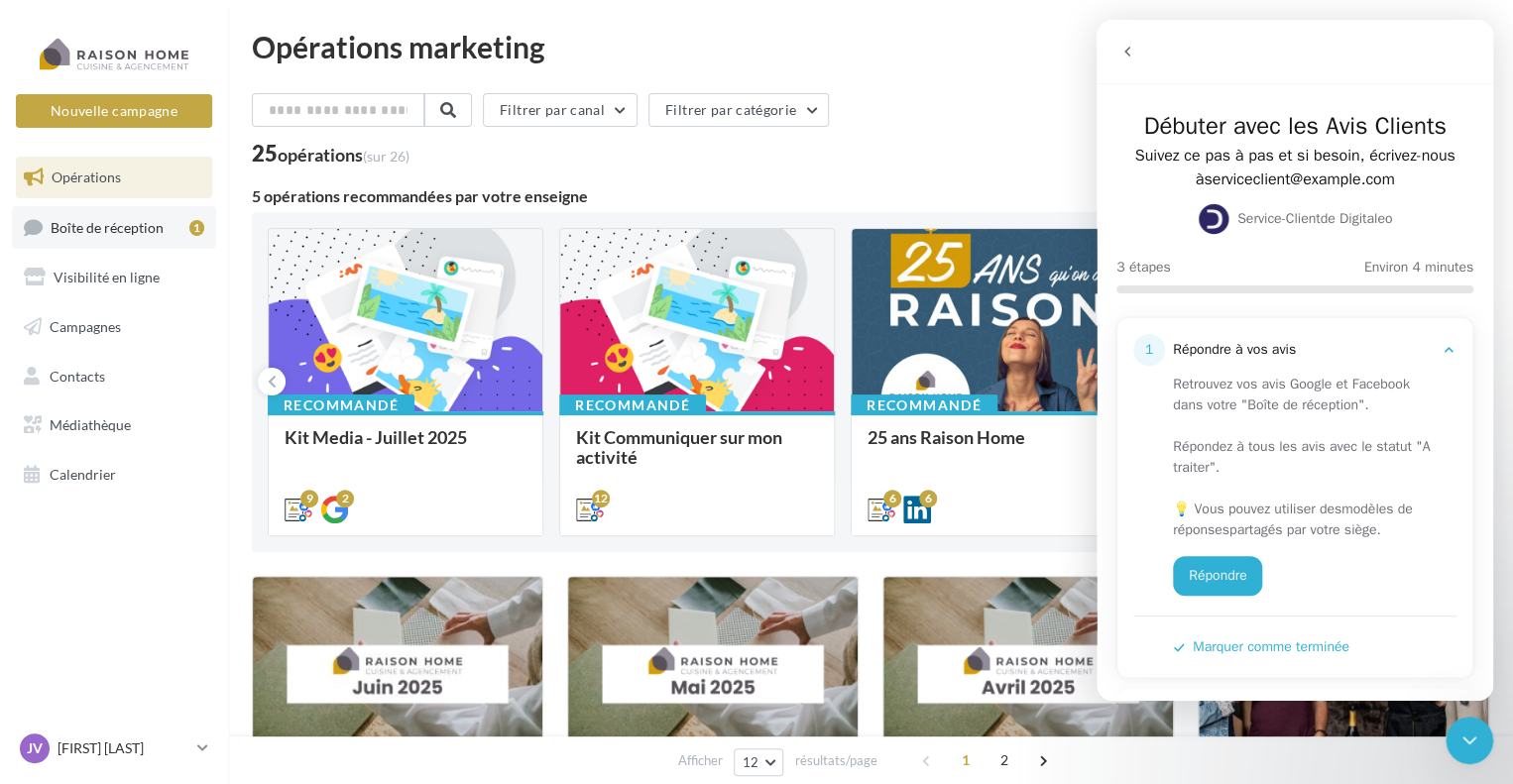click on "Boîte de réception
1" at bounding box center [114, 227] 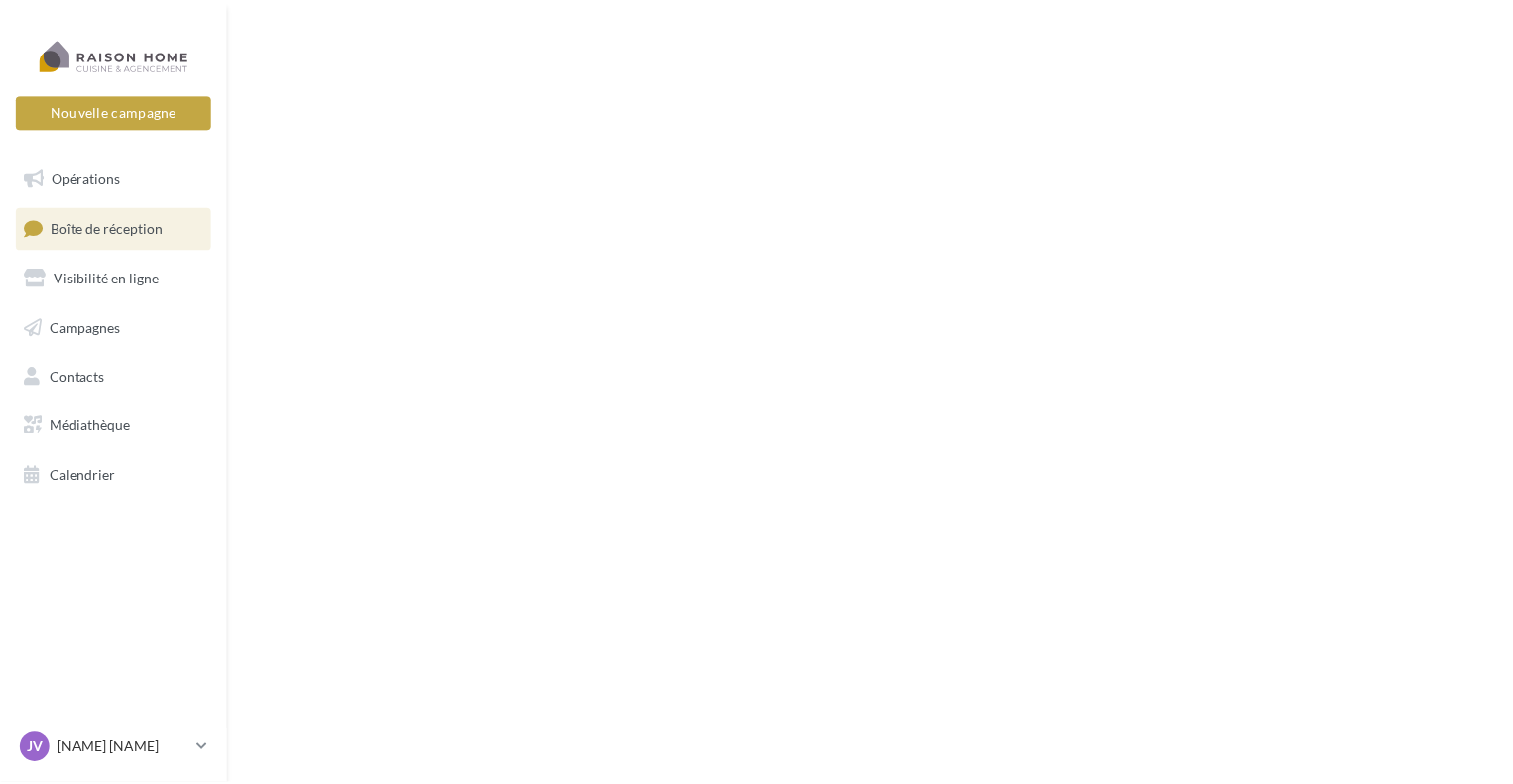 scroll, scrollTop: 0, scrollLeft: 0, axis: both 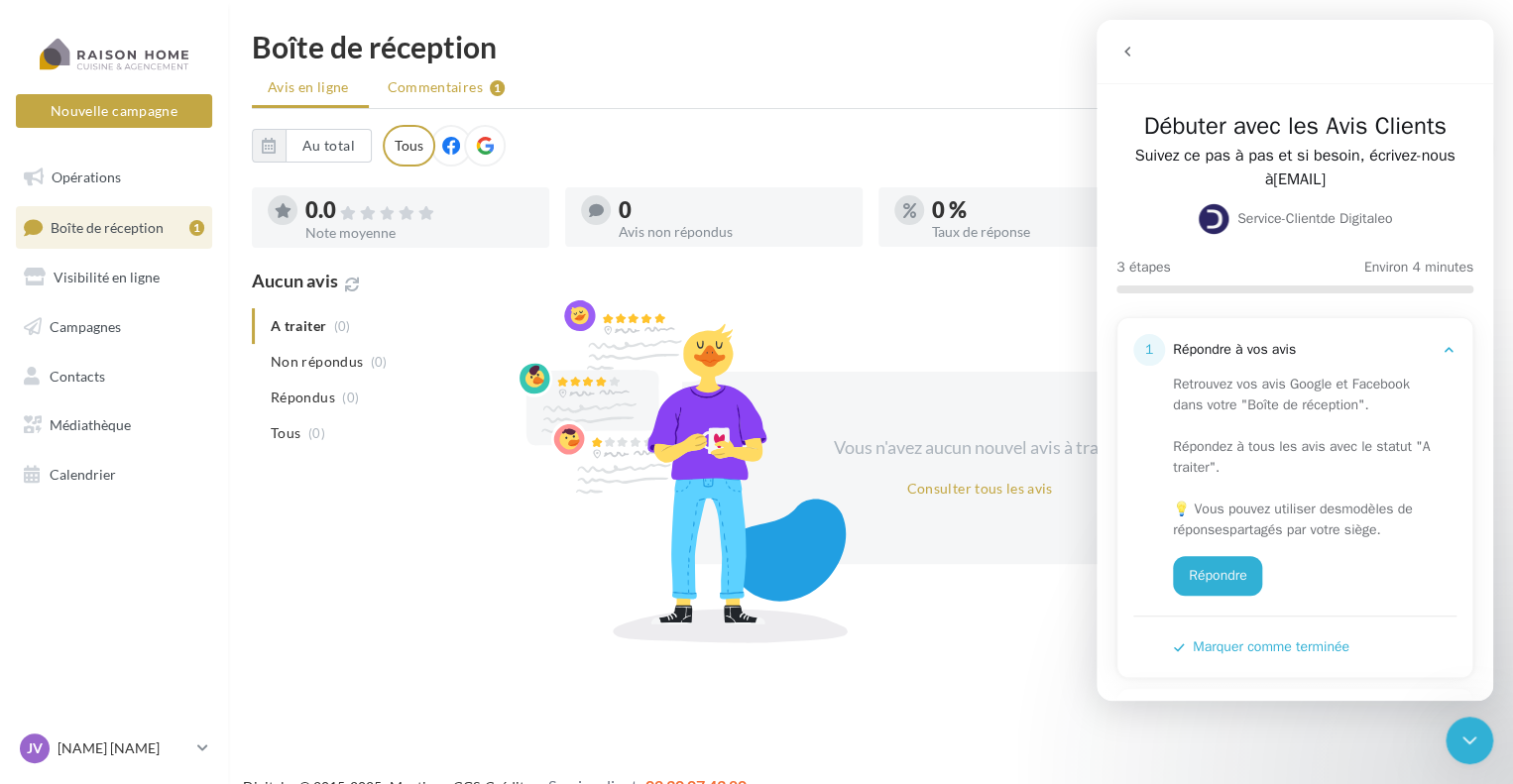 click on "Commentaires" at bounding box center [435, 87] 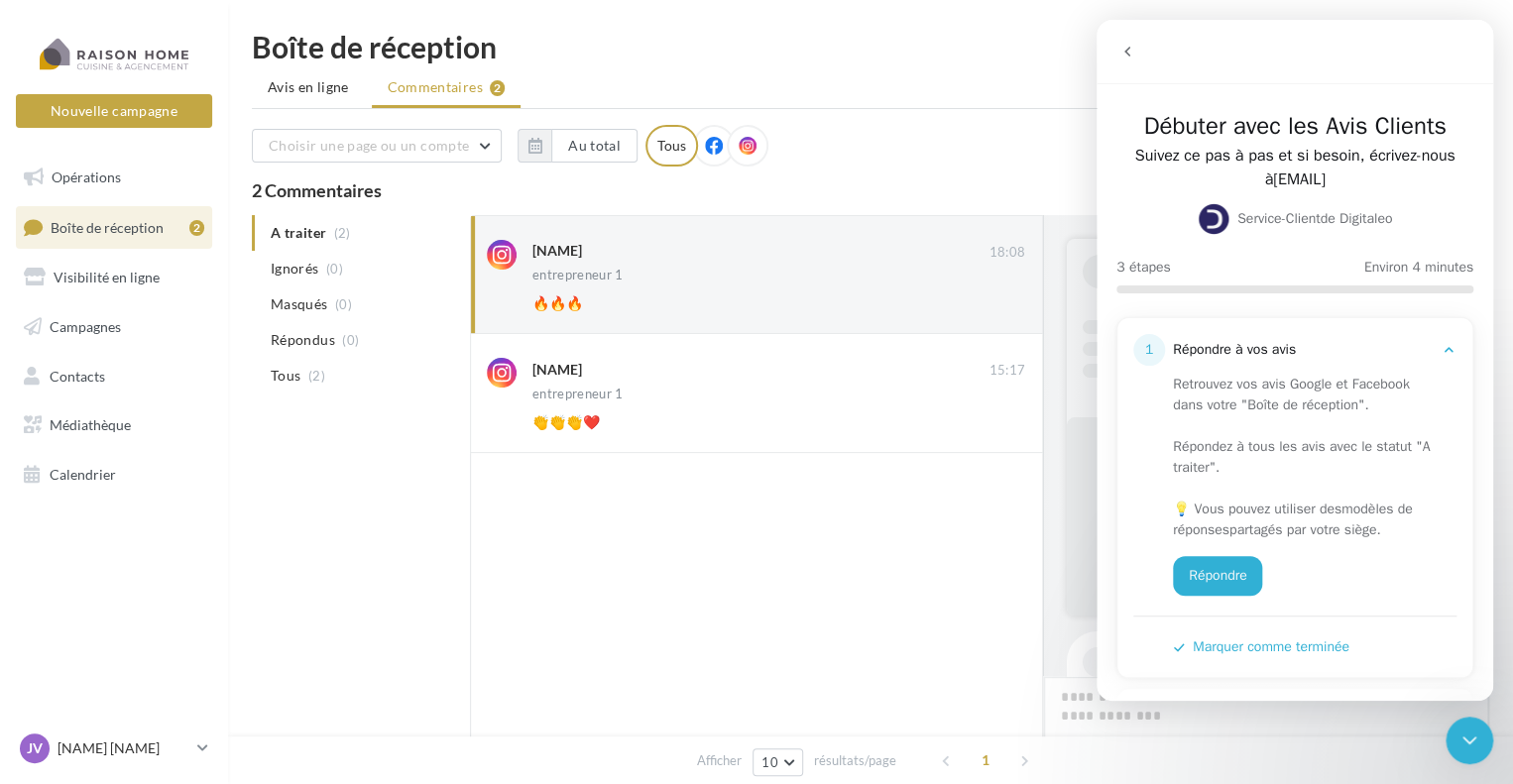 scroll, scrollTop: 770, scrollLeft: 0, axis: vertical 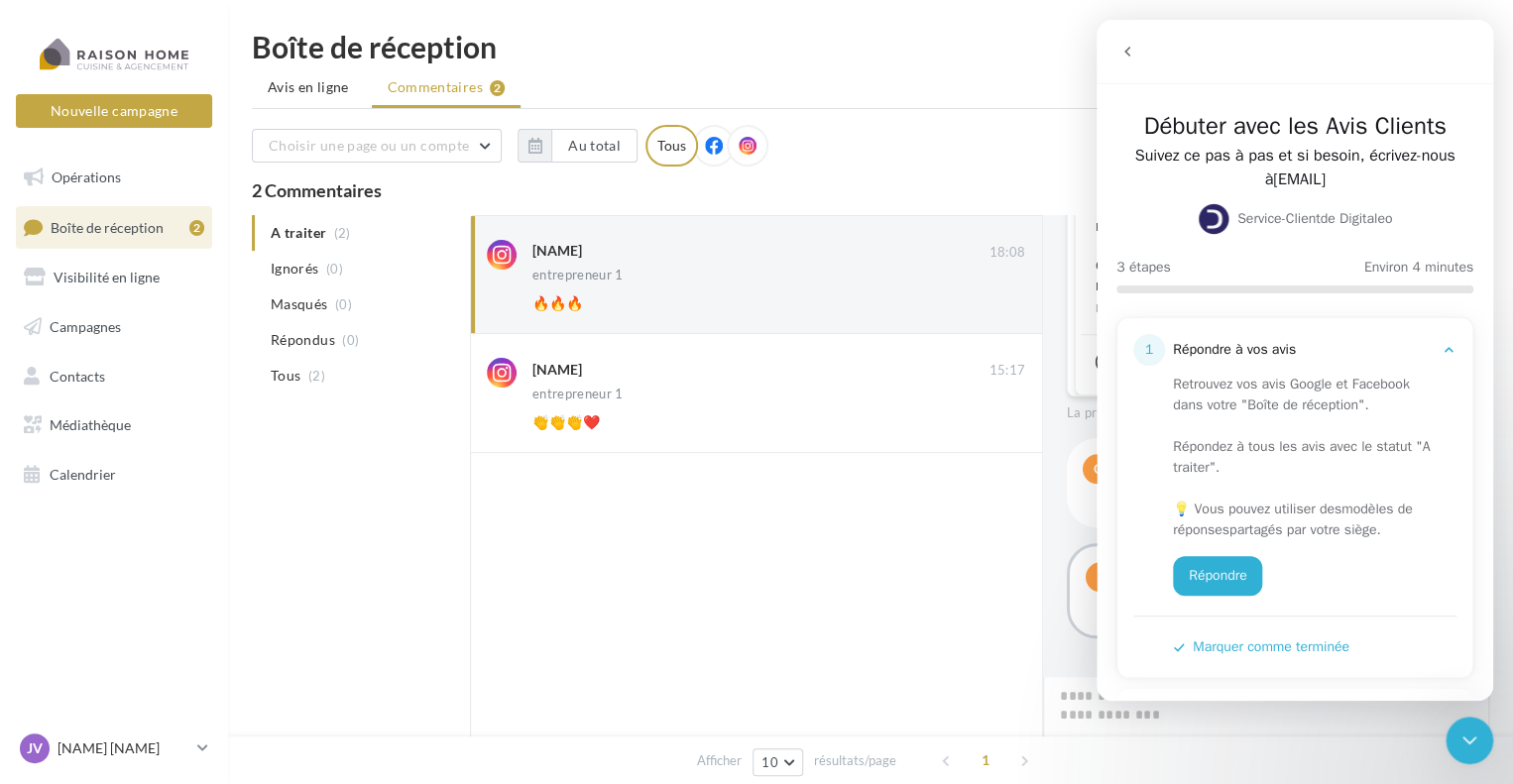 click 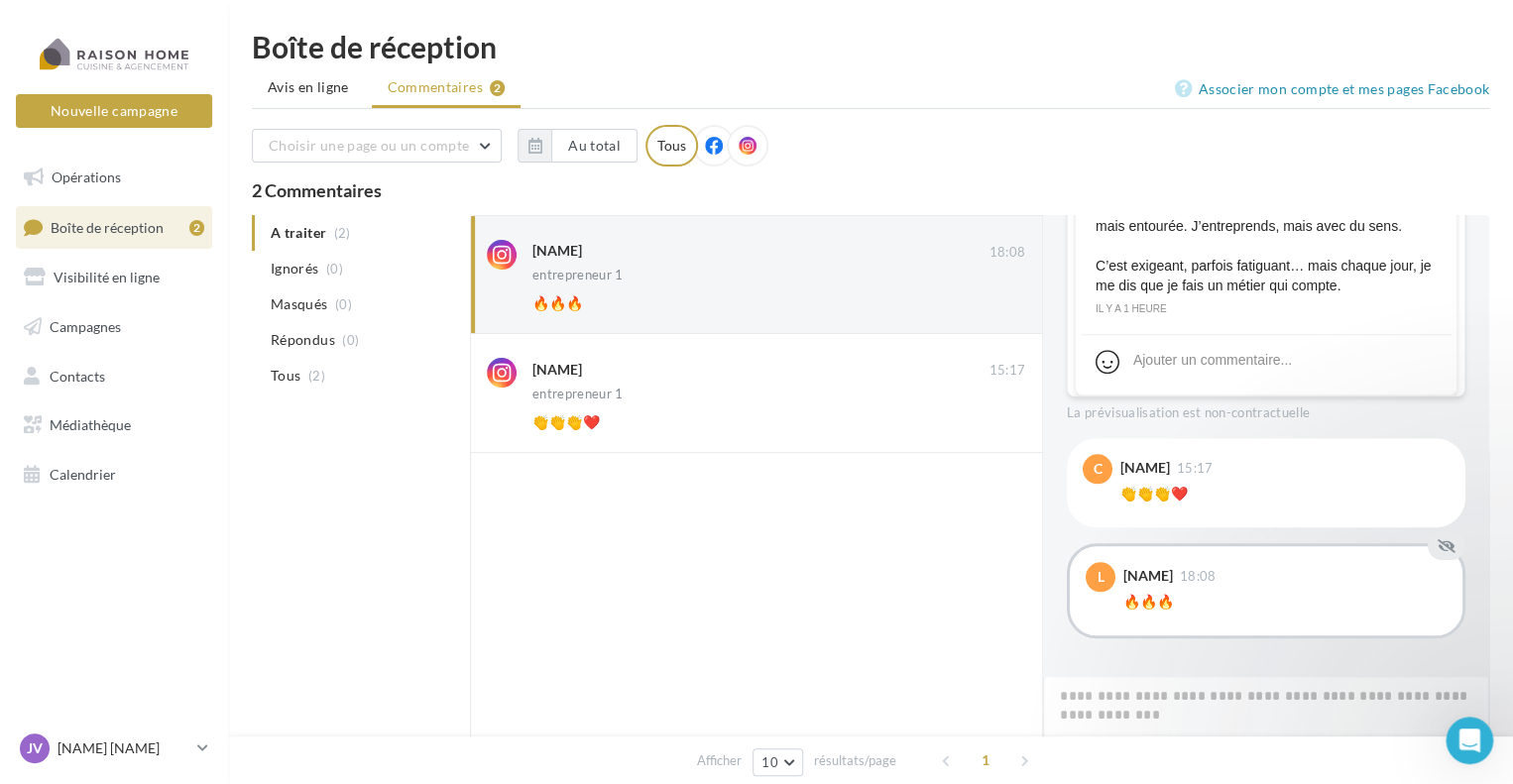 scroll, scrollTop: 0, scrollLeft: 0, axis: both 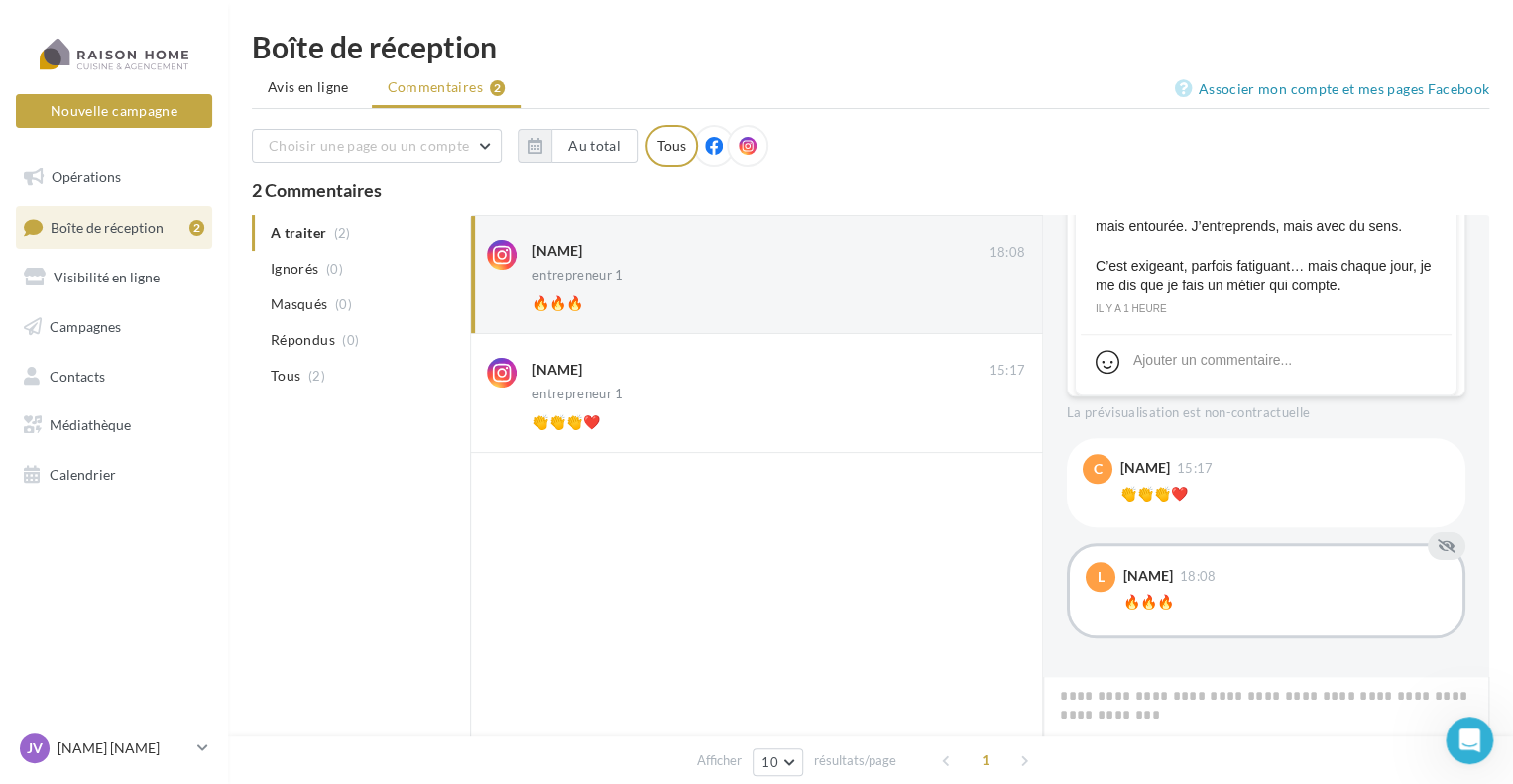 click on "lydia_ne
18:08" at bounding box center [1285, 577] 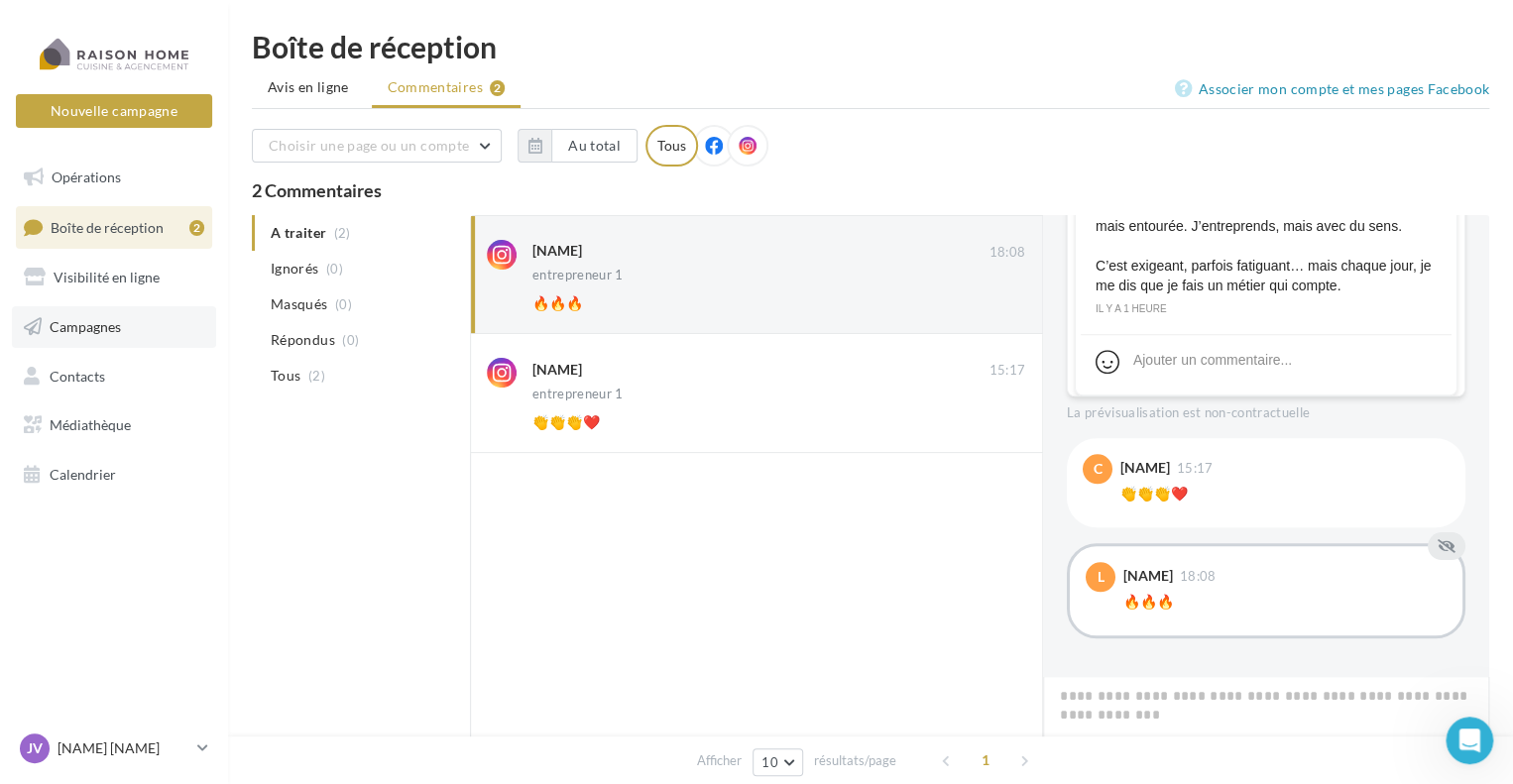 click on "Campagnes" at bounding box center (85, 326) 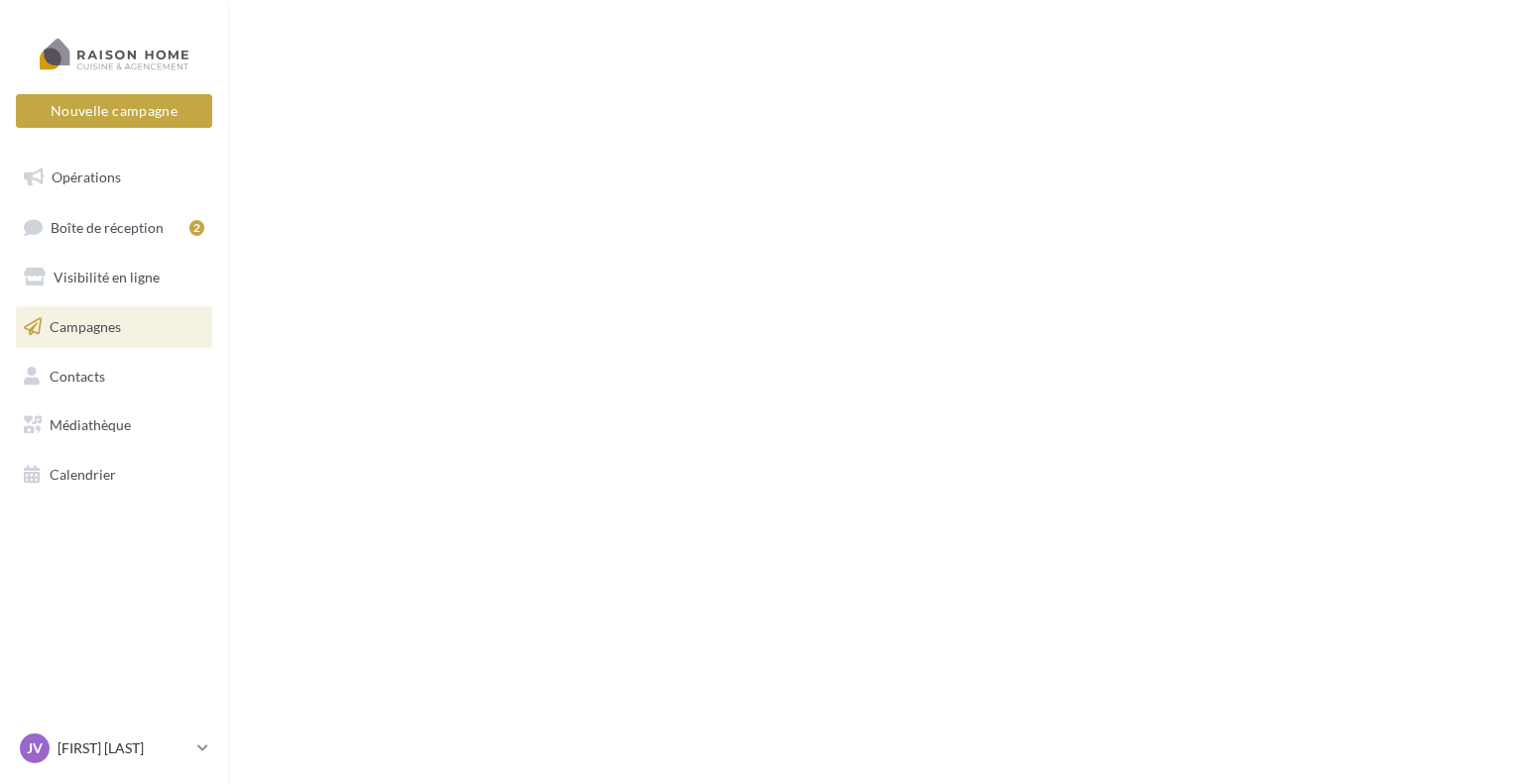 scroll, scrollTop: 0, scrollLeft: 0, axis: both 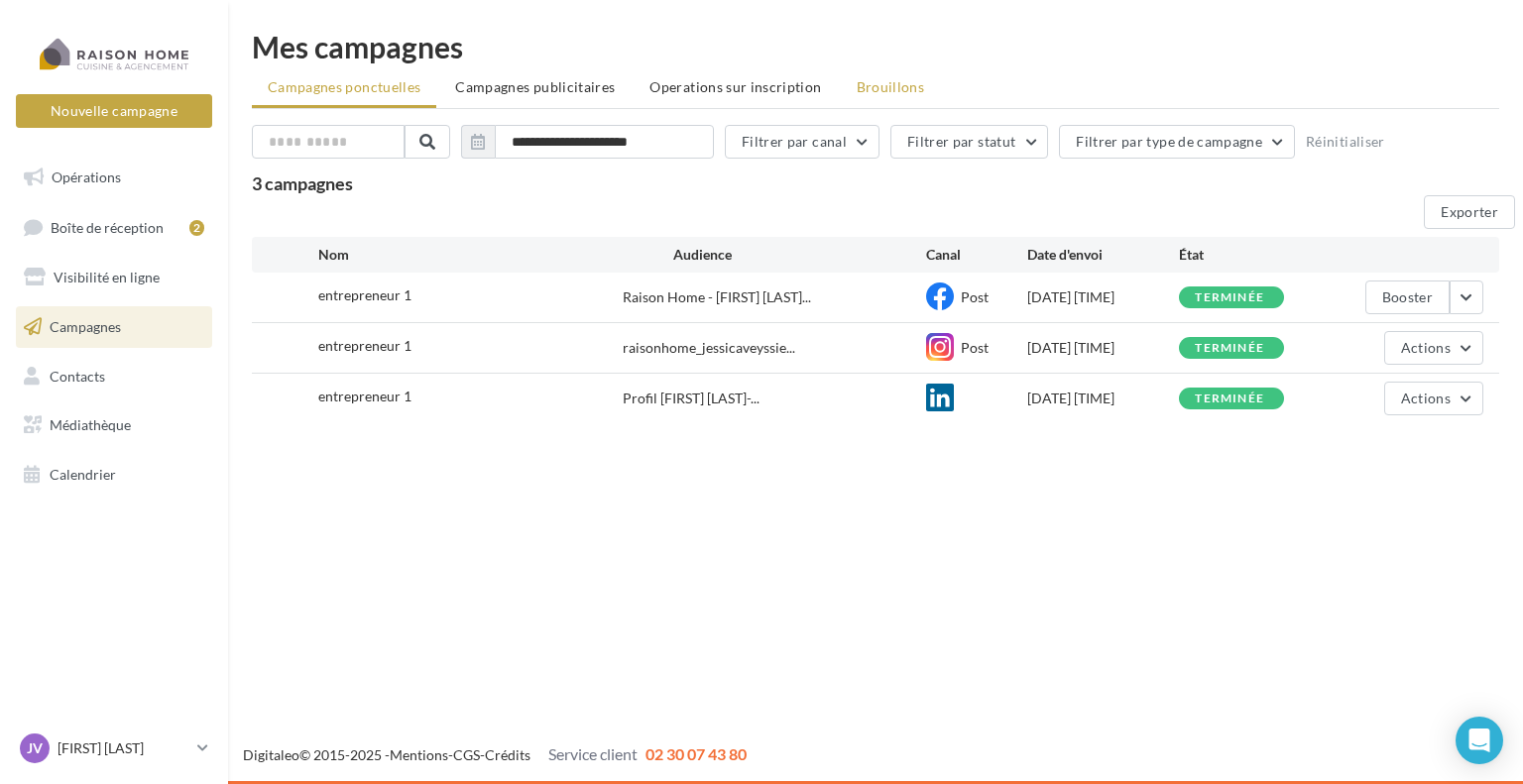 click on "Brouillons" at bounding box center [890, 86] 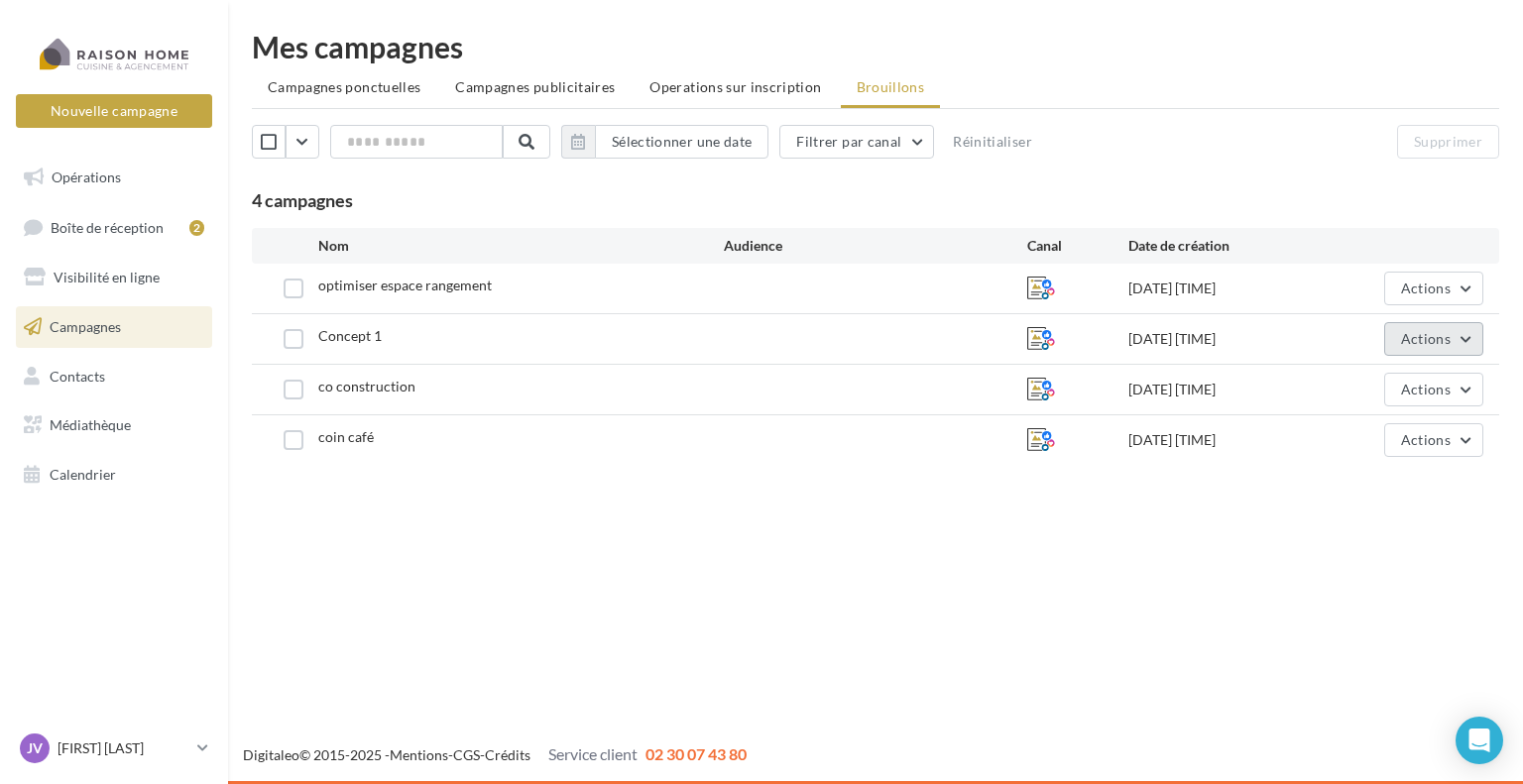click on "Actions" at bounding box center (1426, 338) 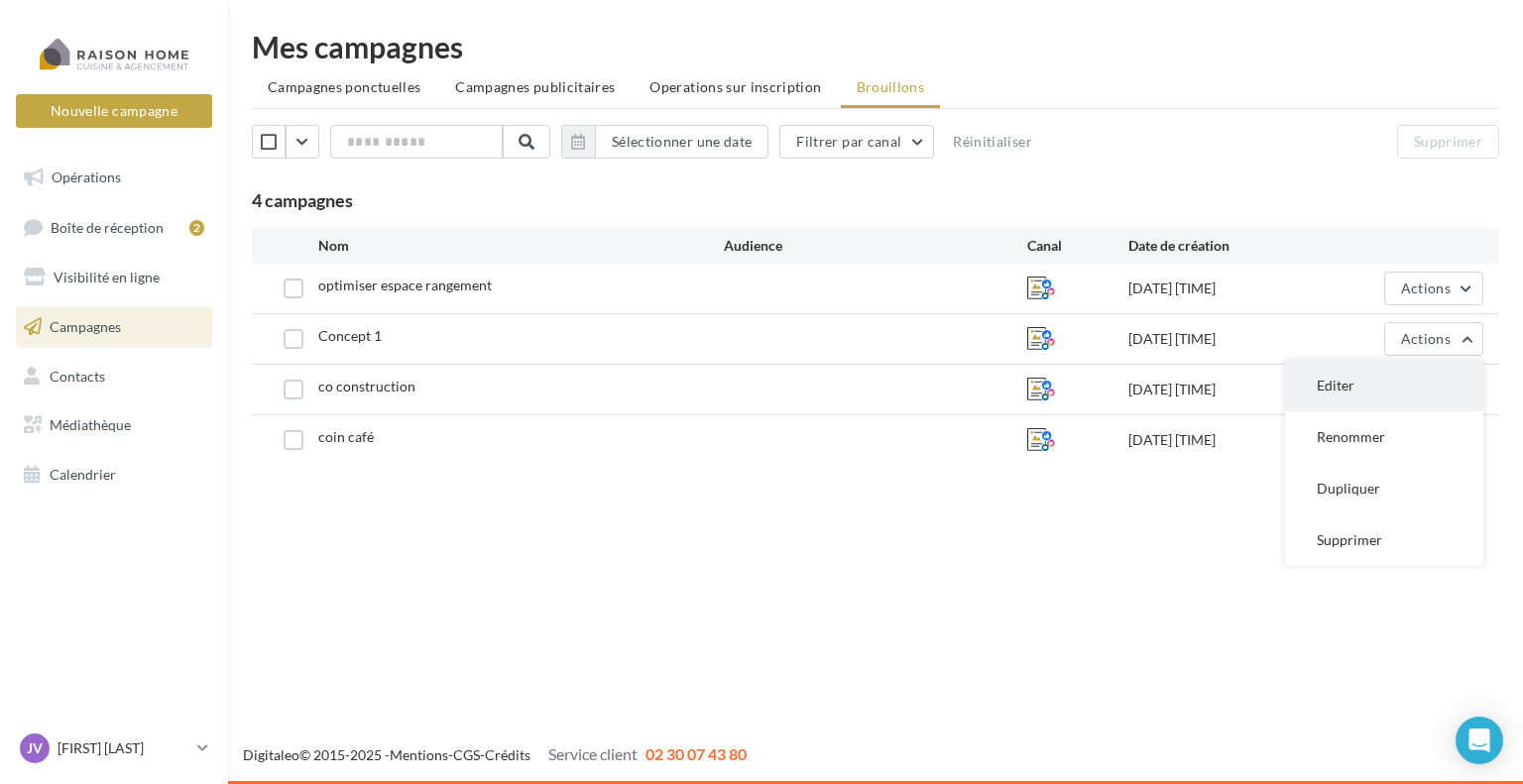 click on "Editer" at bounding box center (1384, 386) 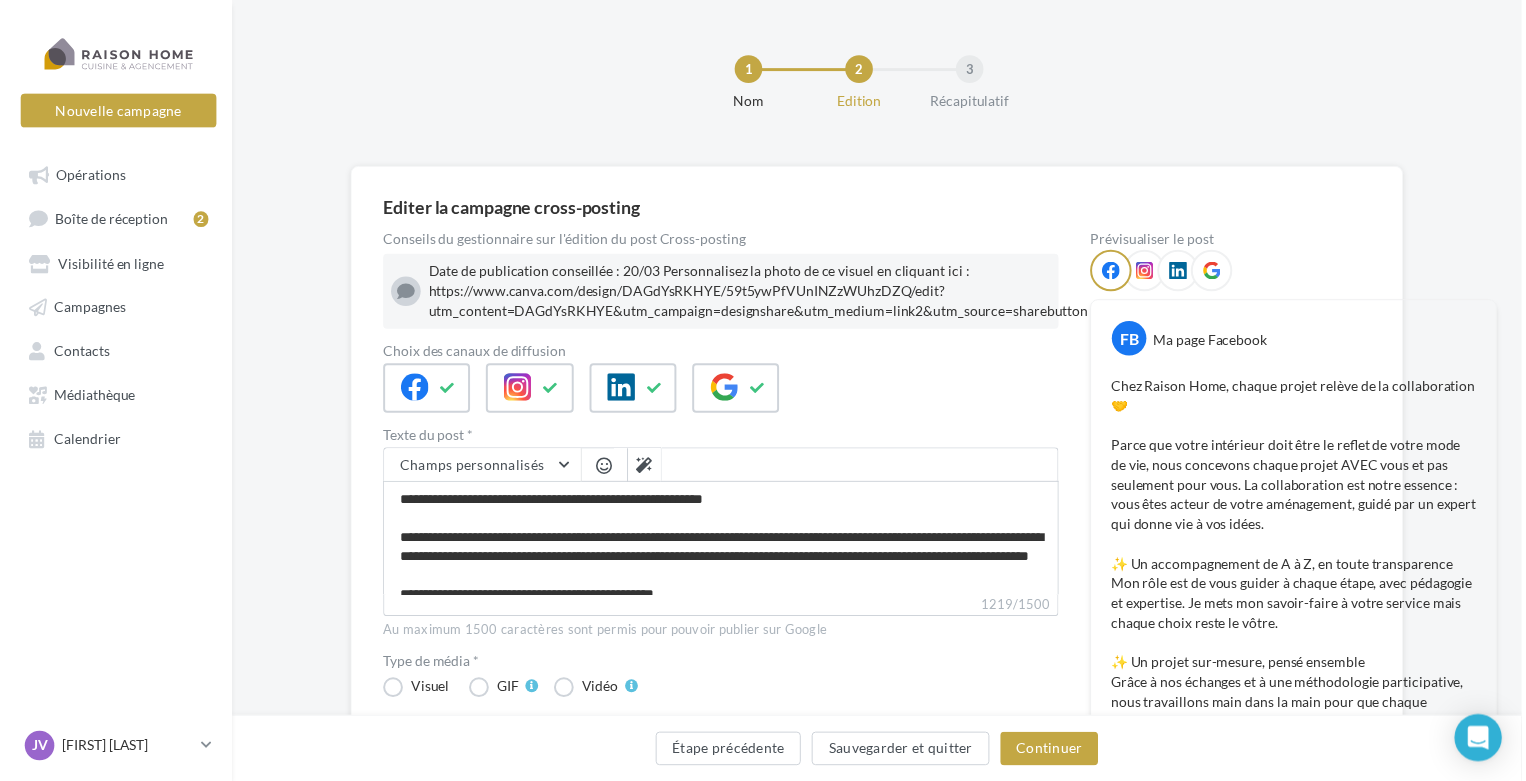 scroll, scrollTop: 0, scrollLeft: 0, axis: both 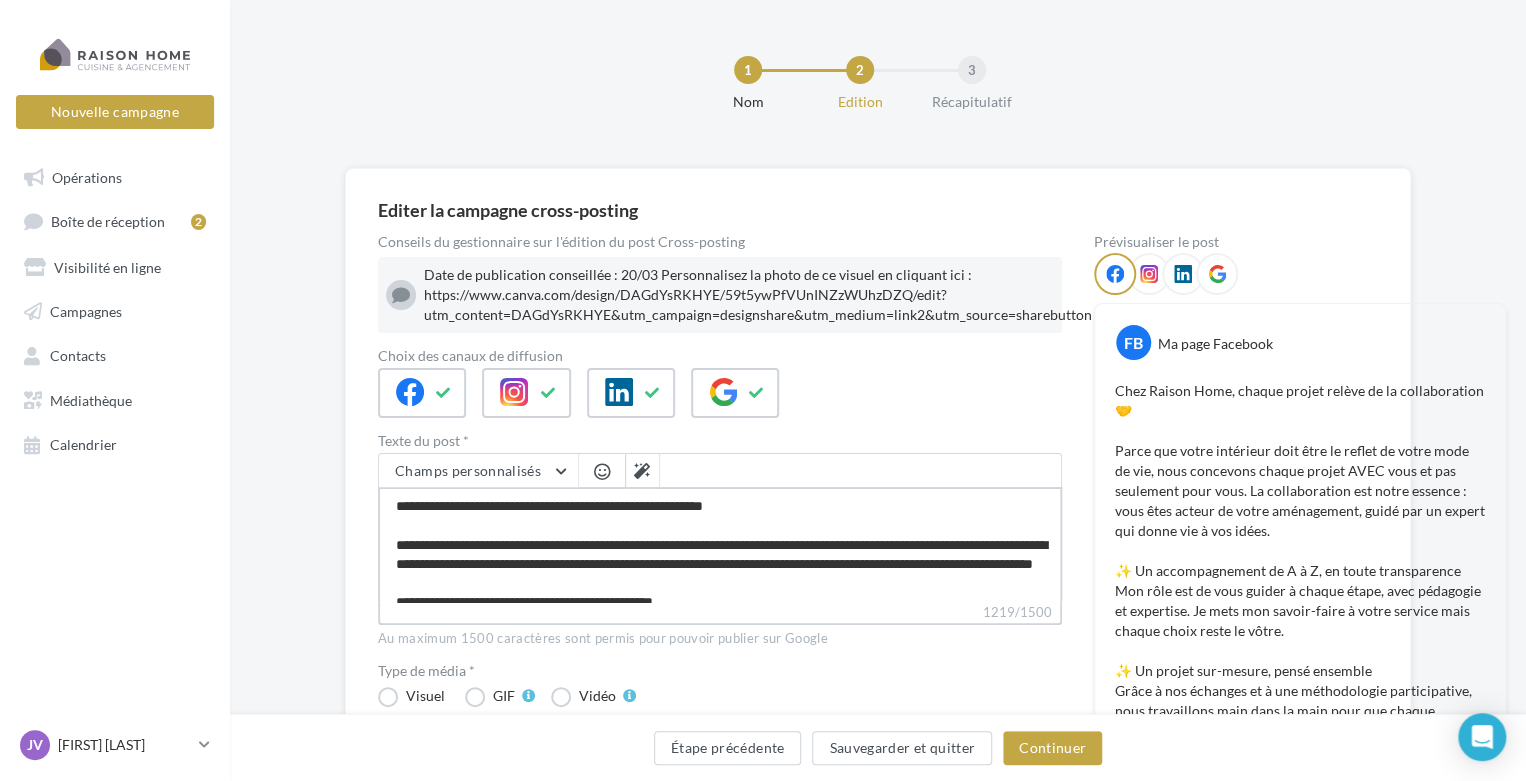 click on "1219/1500" at bounding box center (720, 544) 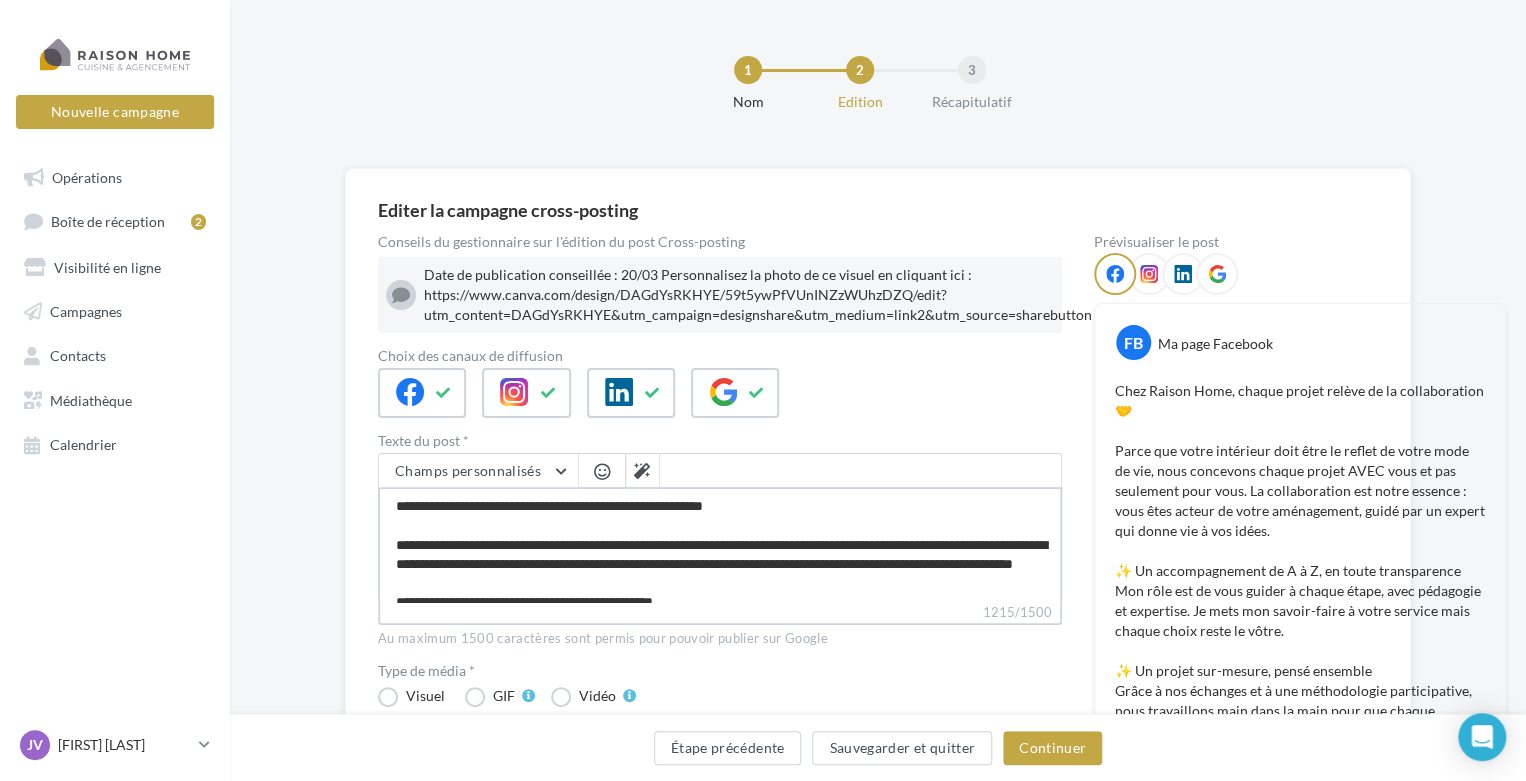 type on "**********" 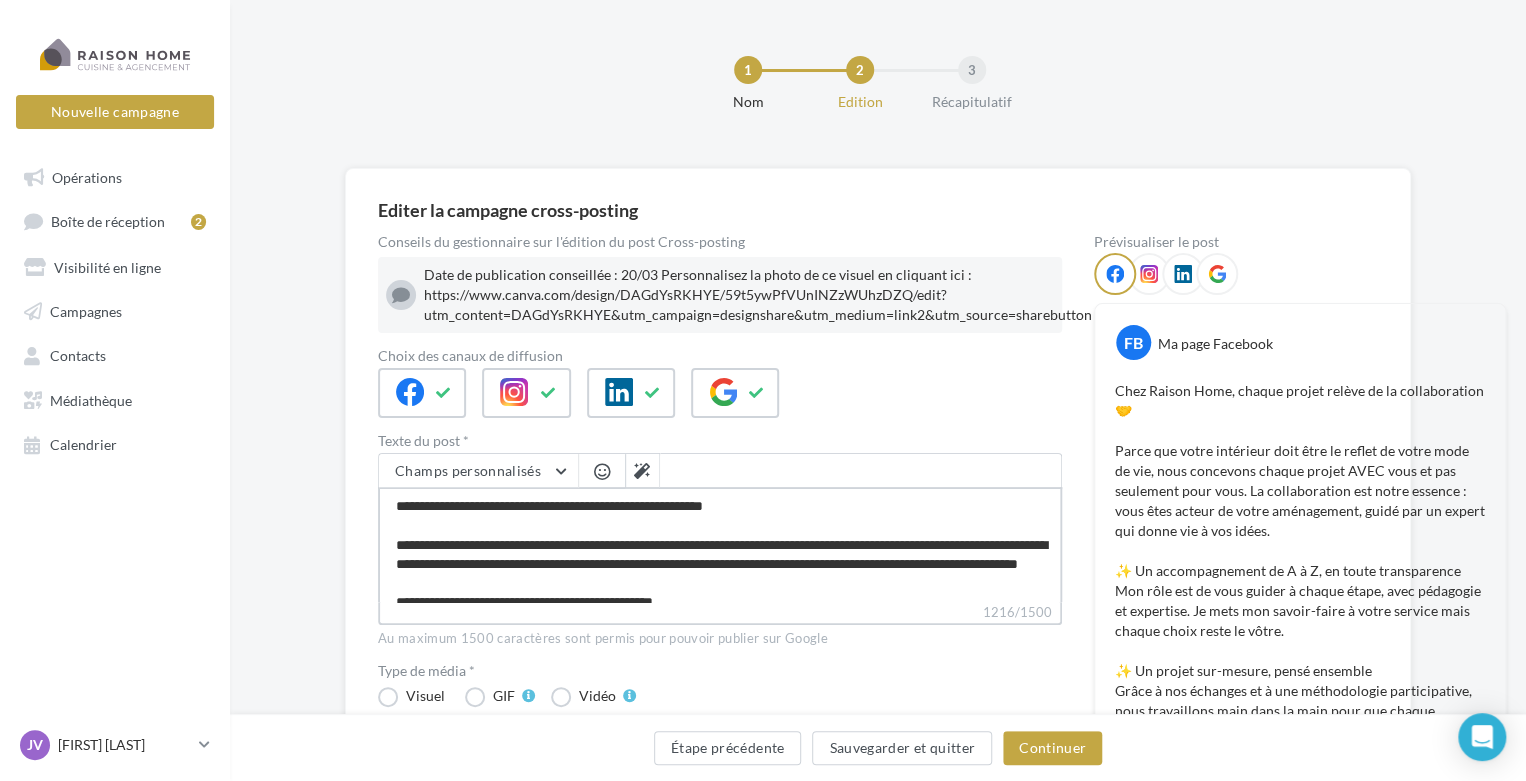 type on "**********" 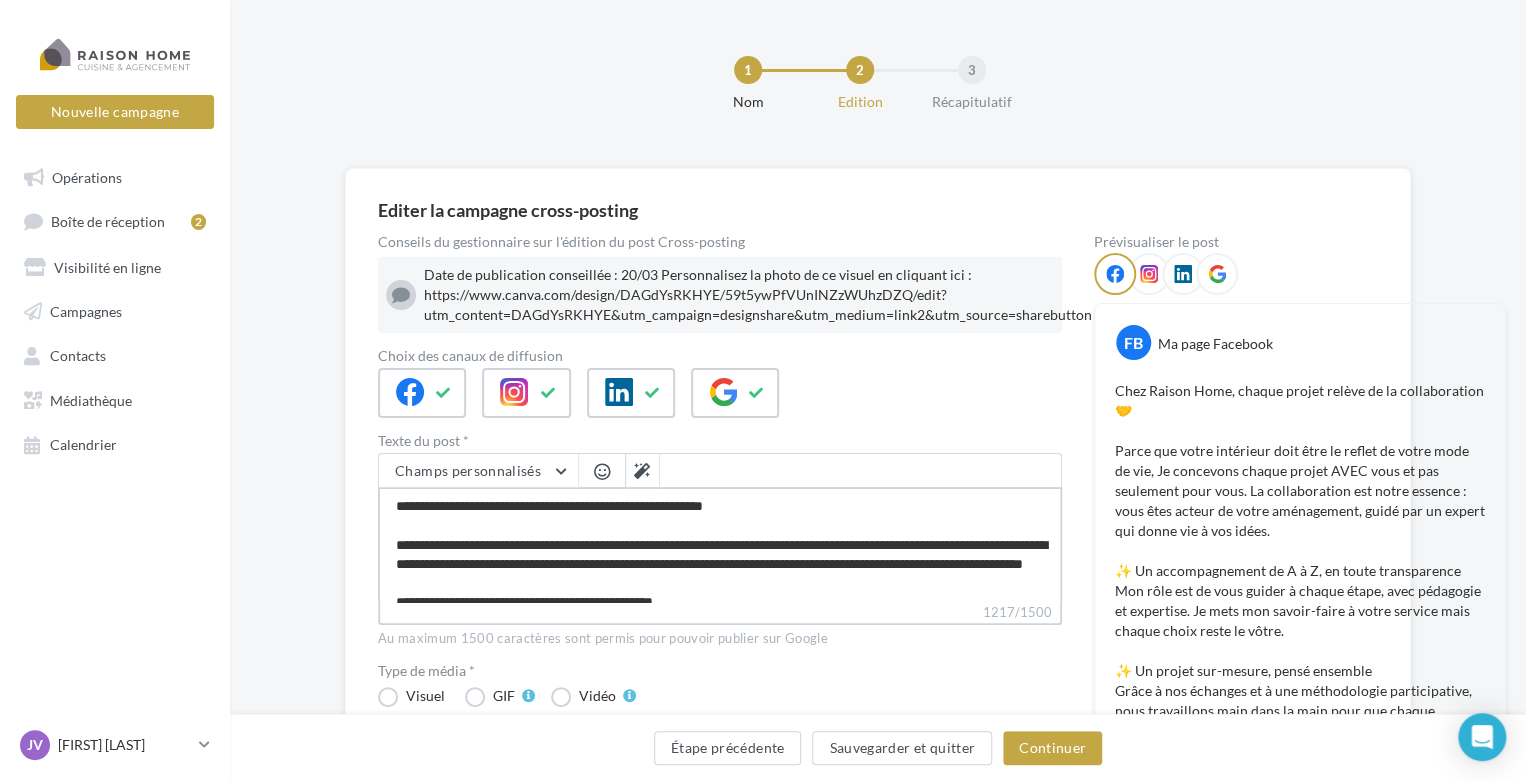type on "**********" 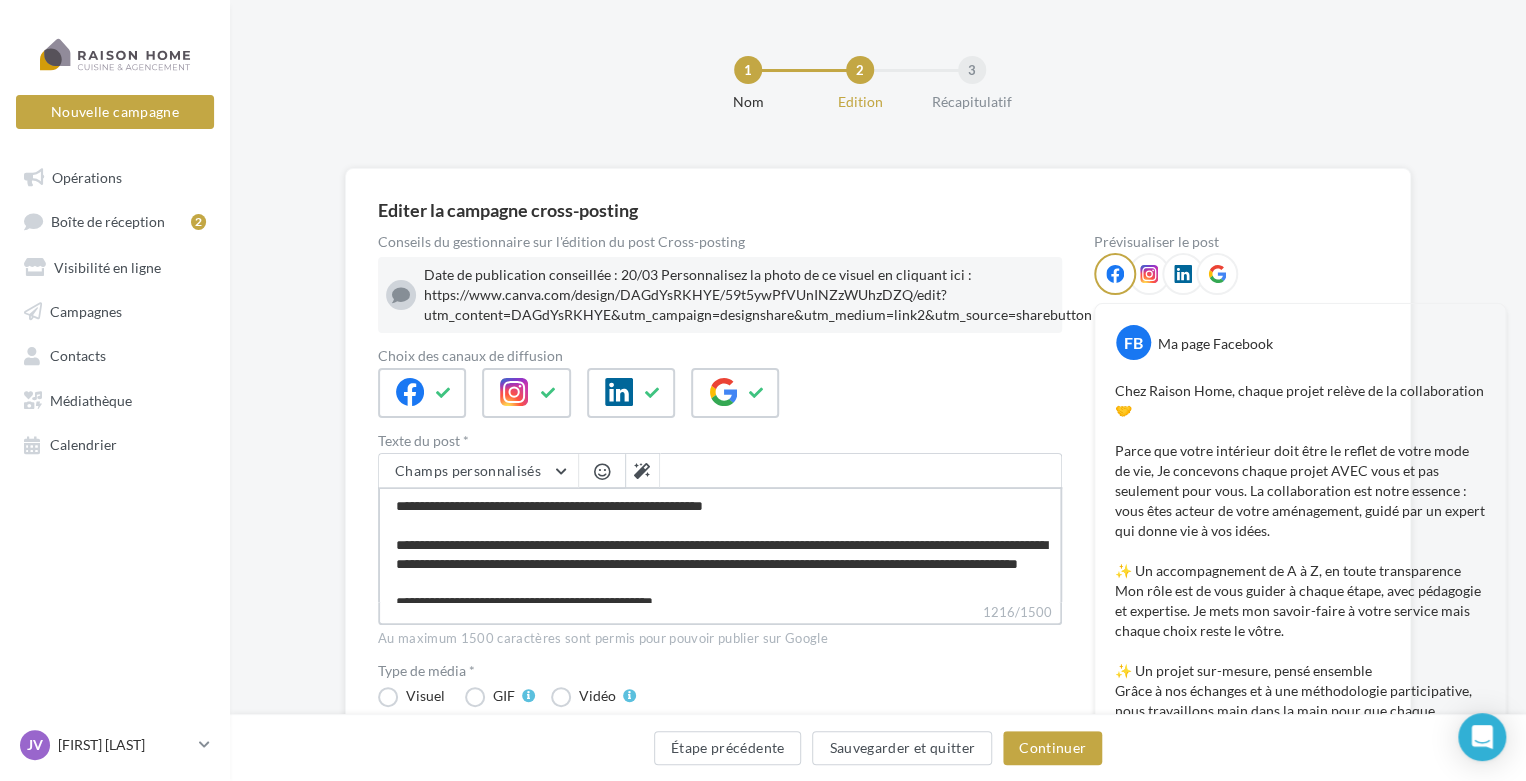 type on "**********" 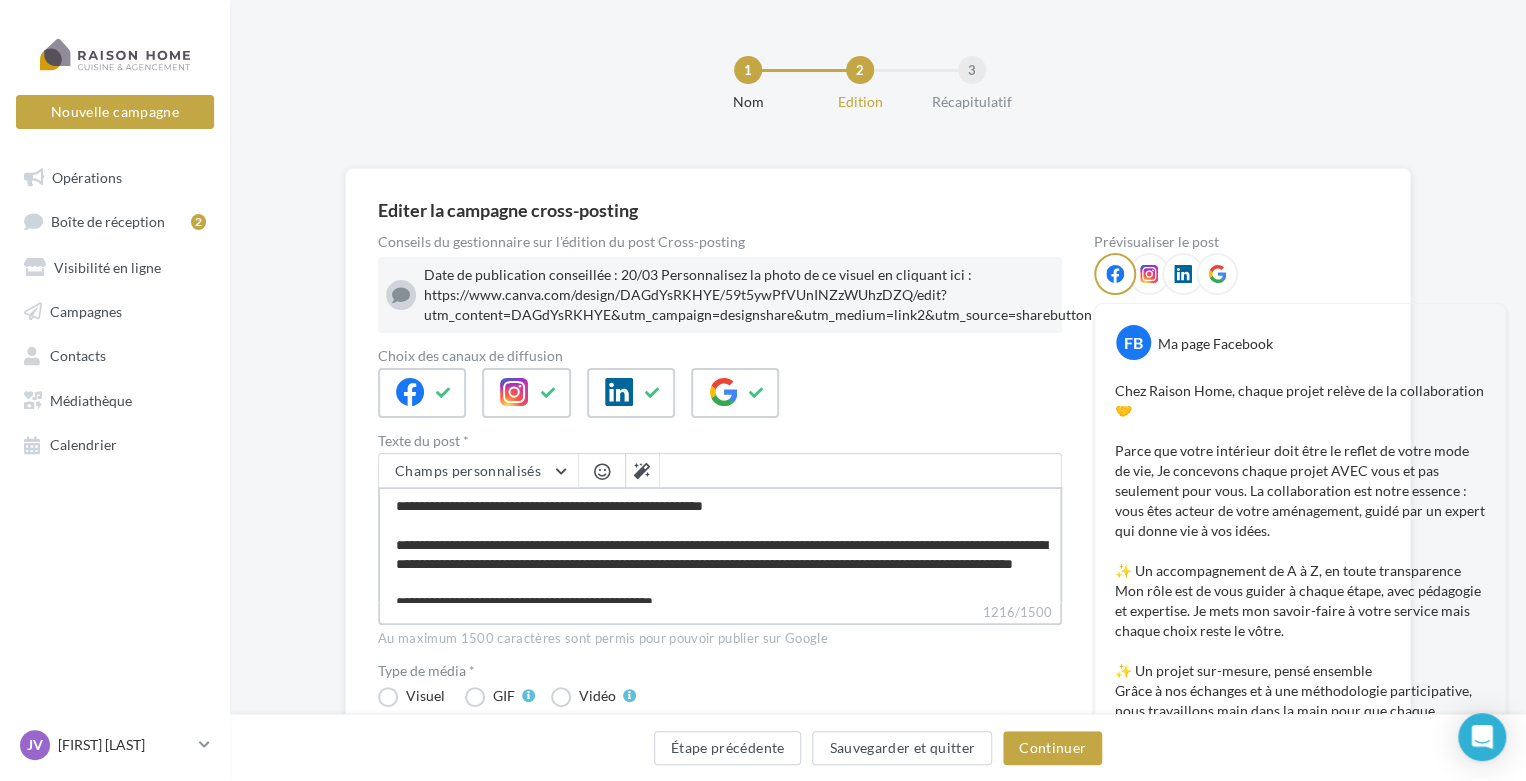 type on "**********" 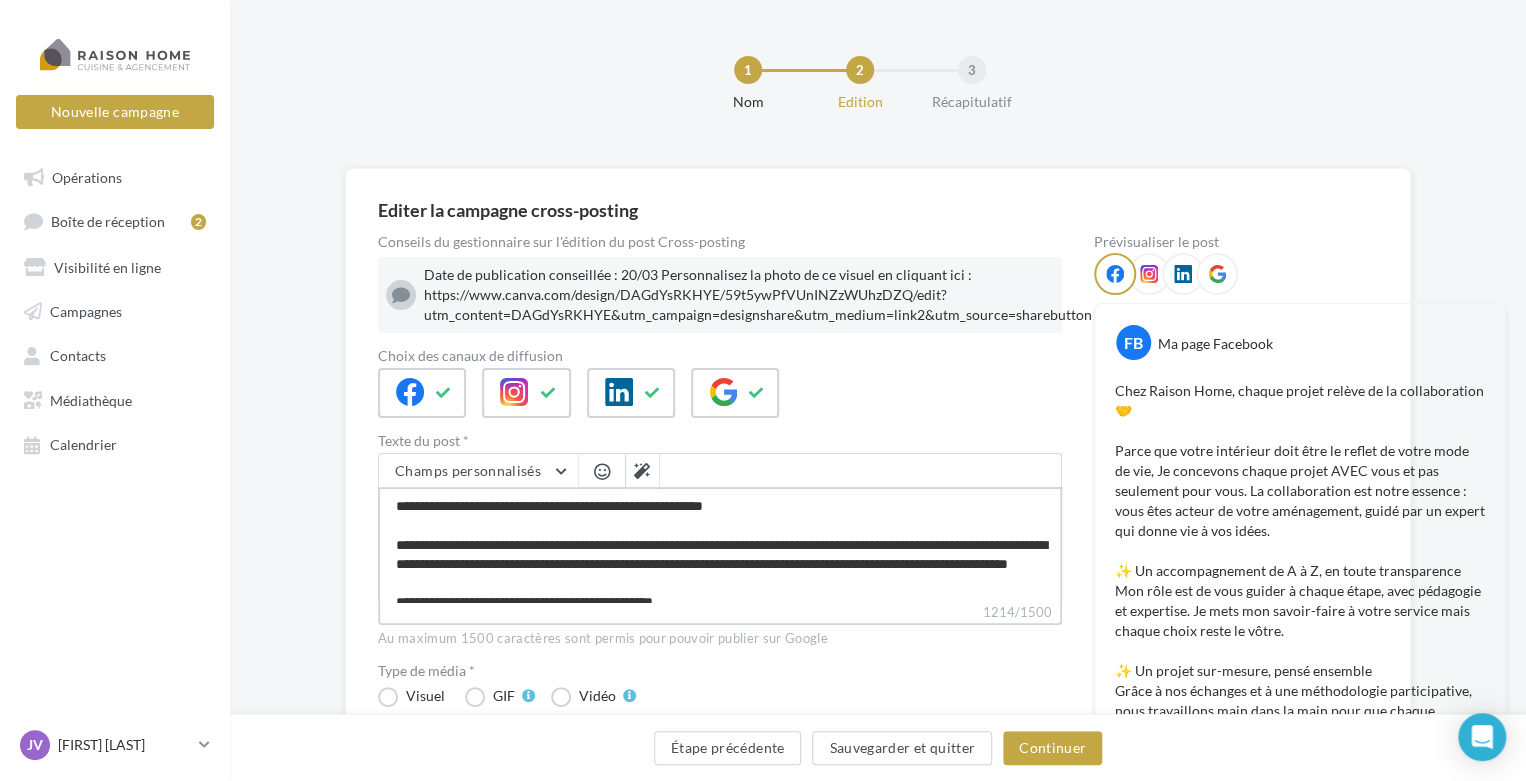 type on "**********" 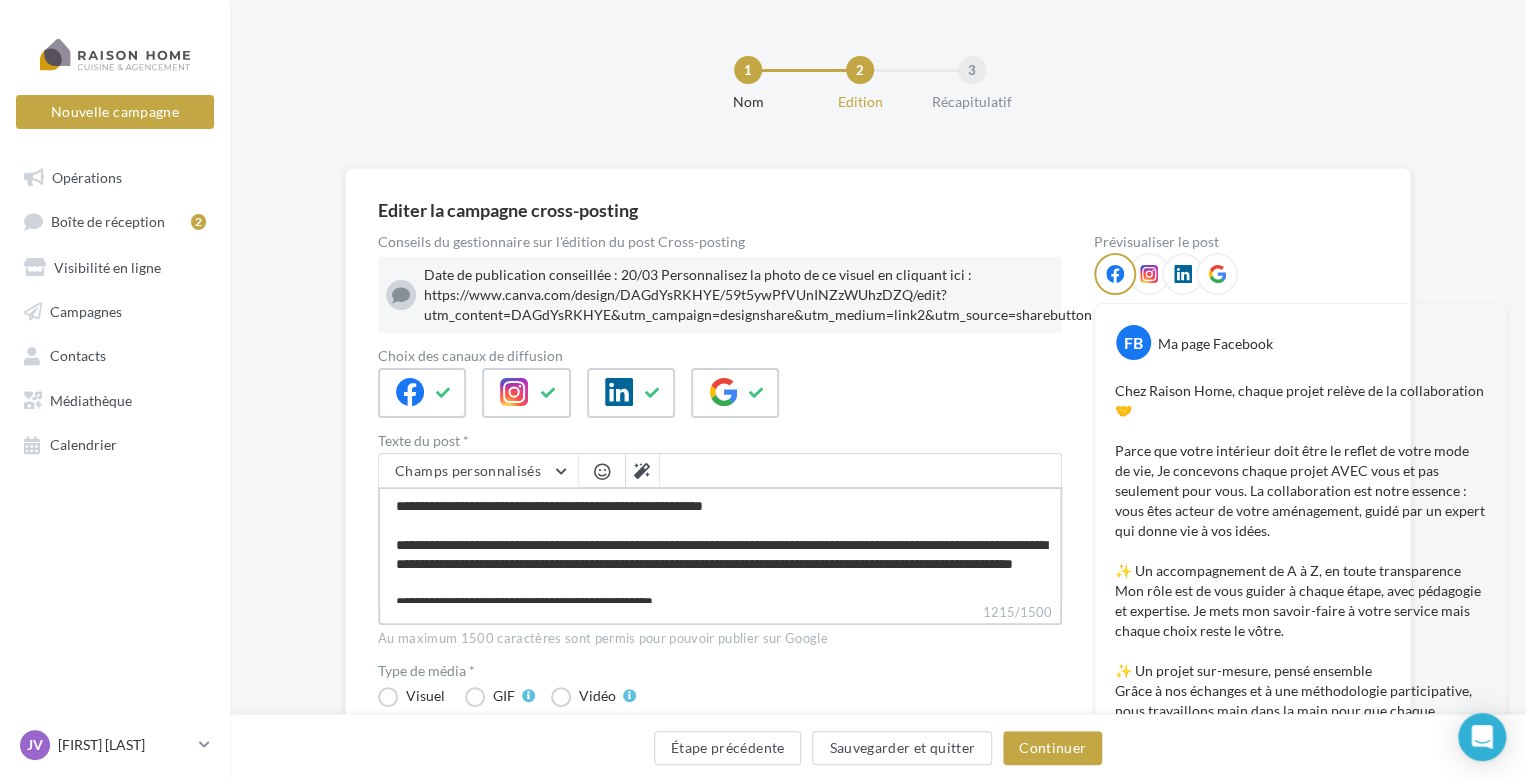 type on "**********" 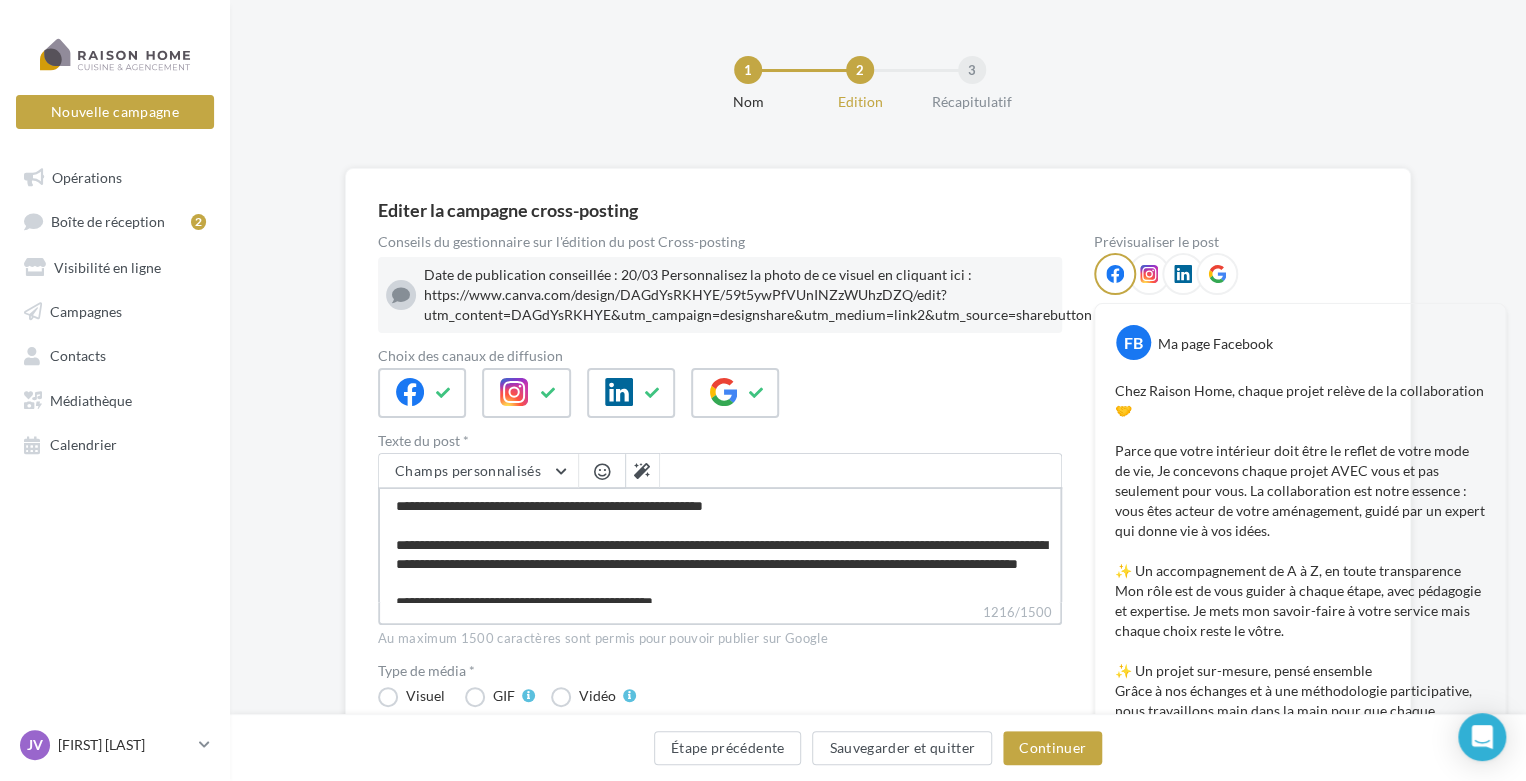 type on "**********" 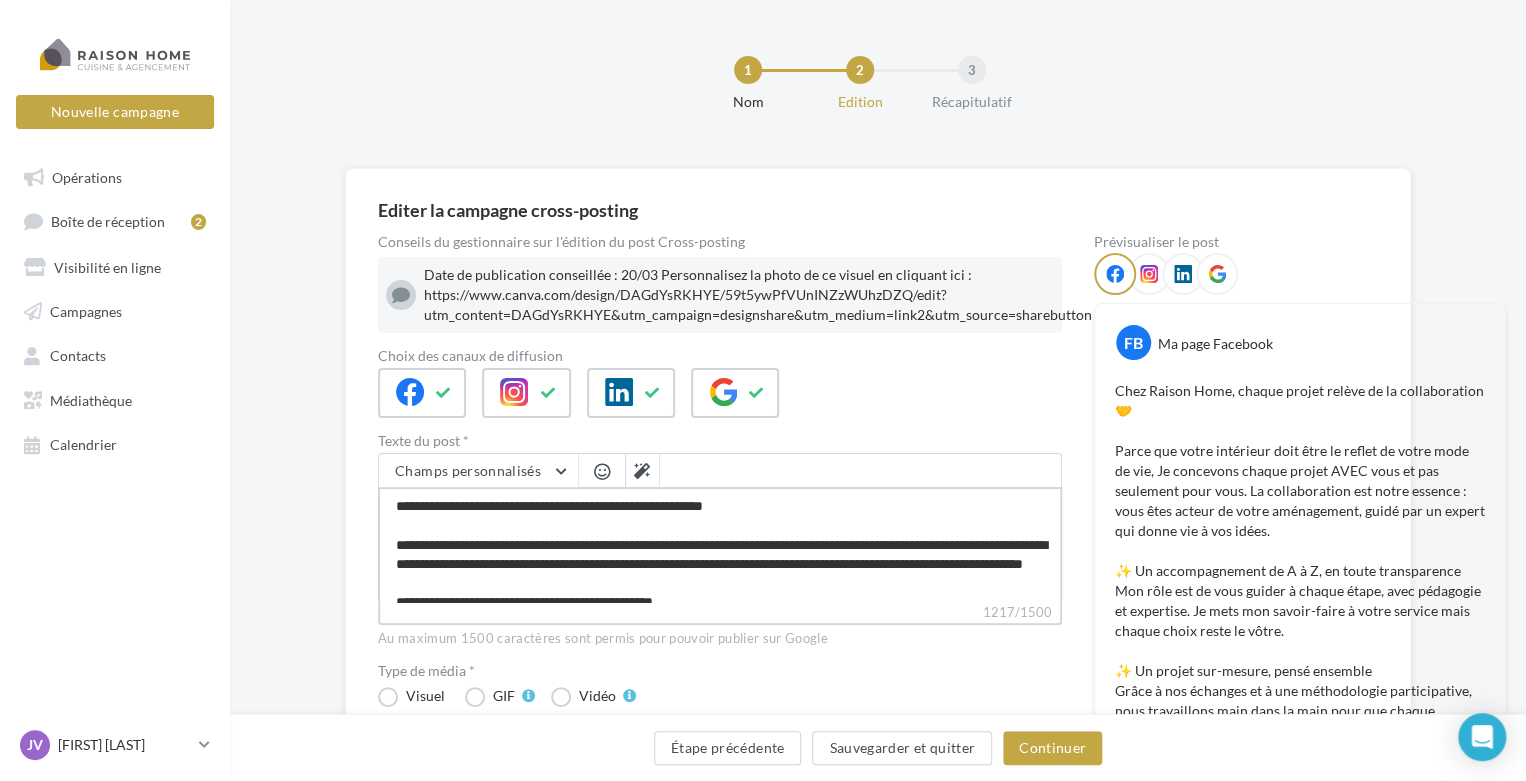 click on "1217/1500" at bounding box center [720, 544] 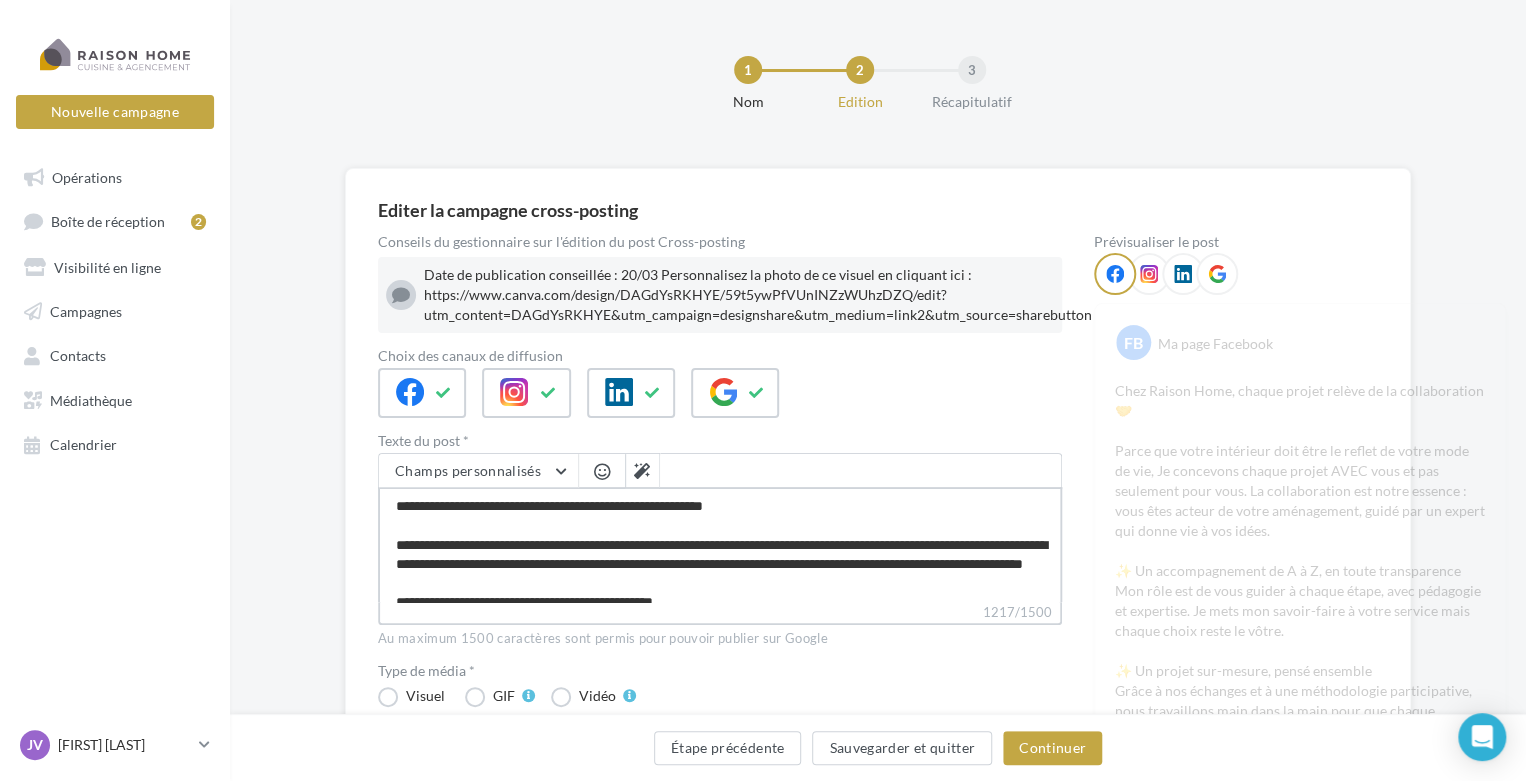 type on "**********" 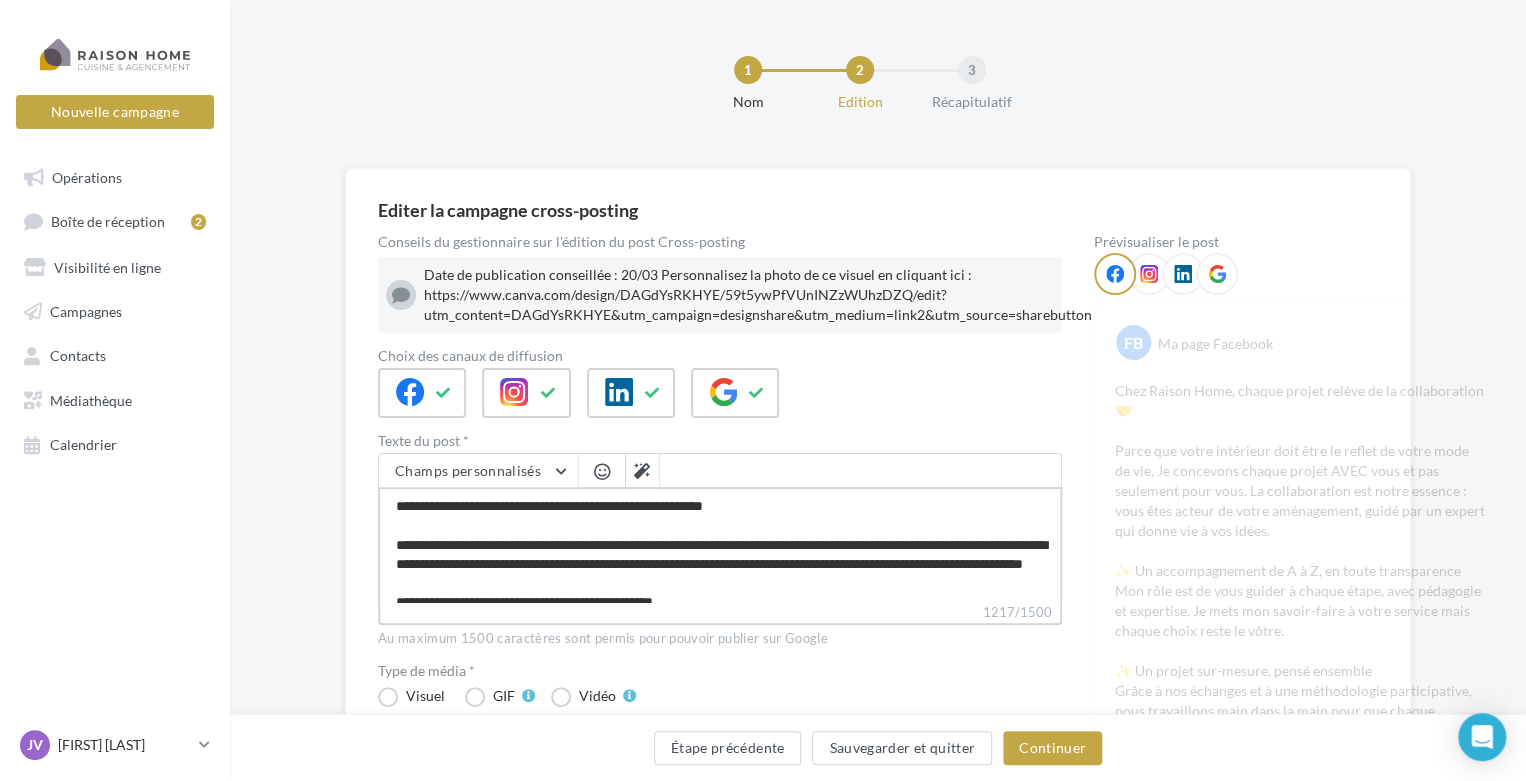 type on "**********" 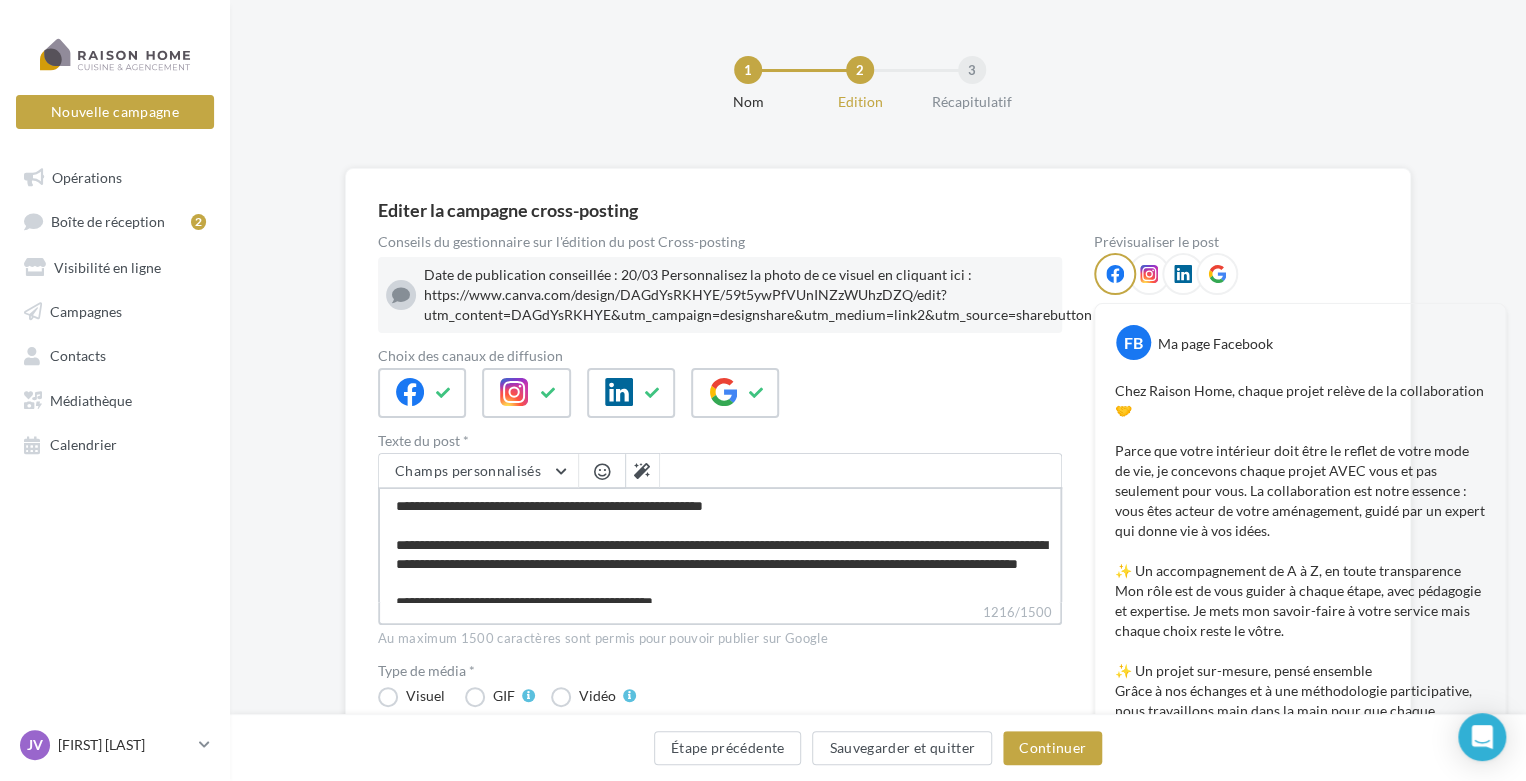 type on "**********" 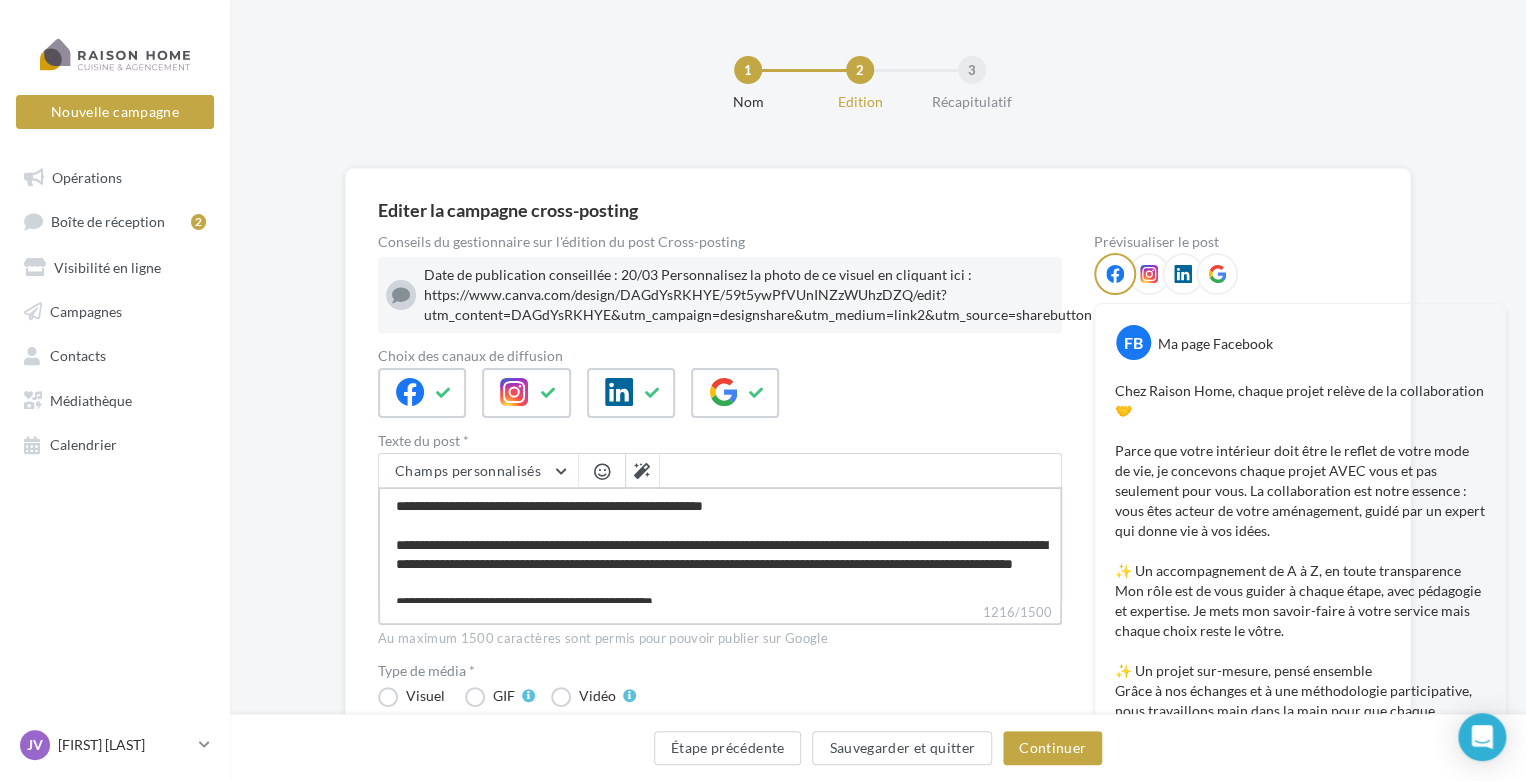 type on "**********" 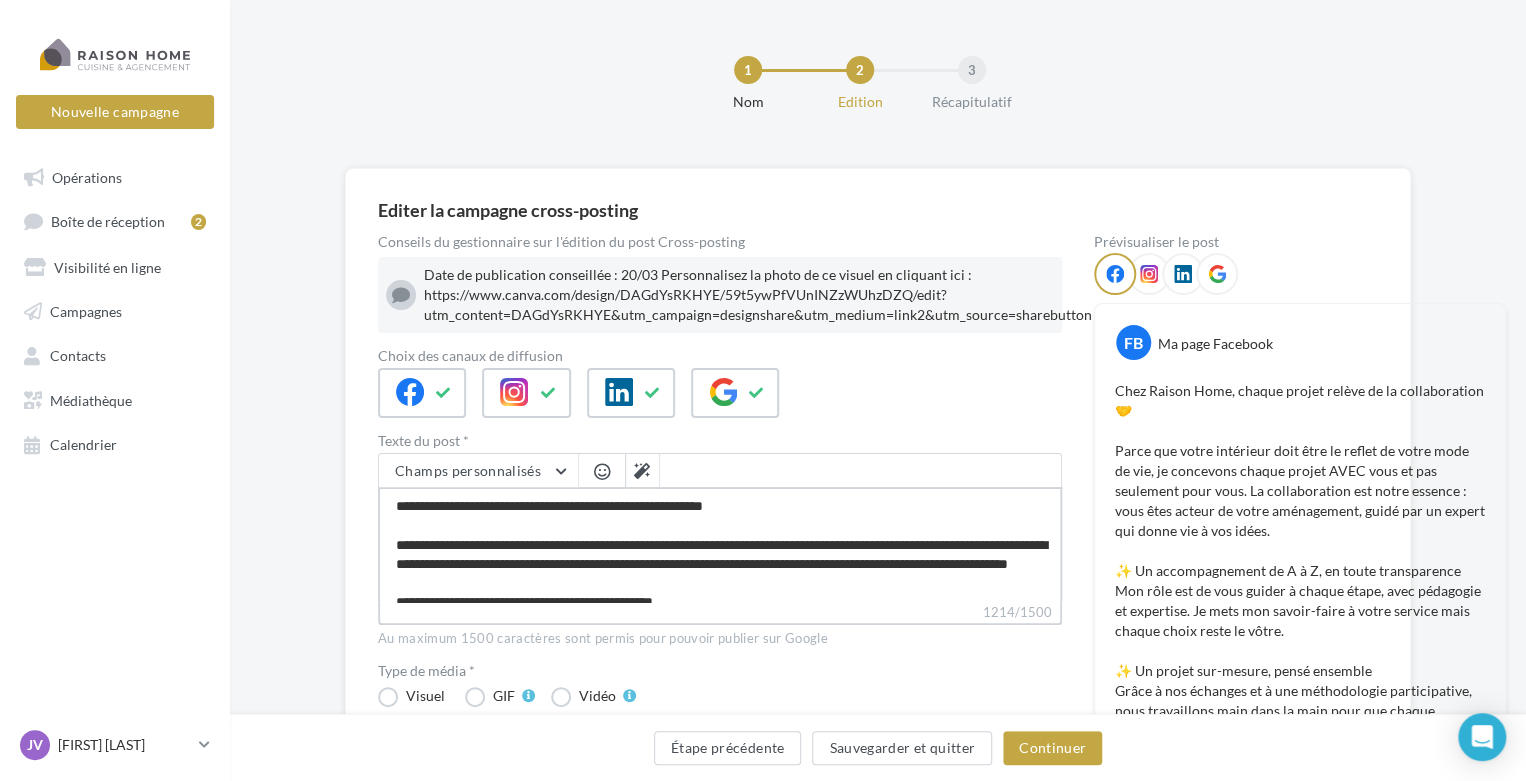 type on "**********" 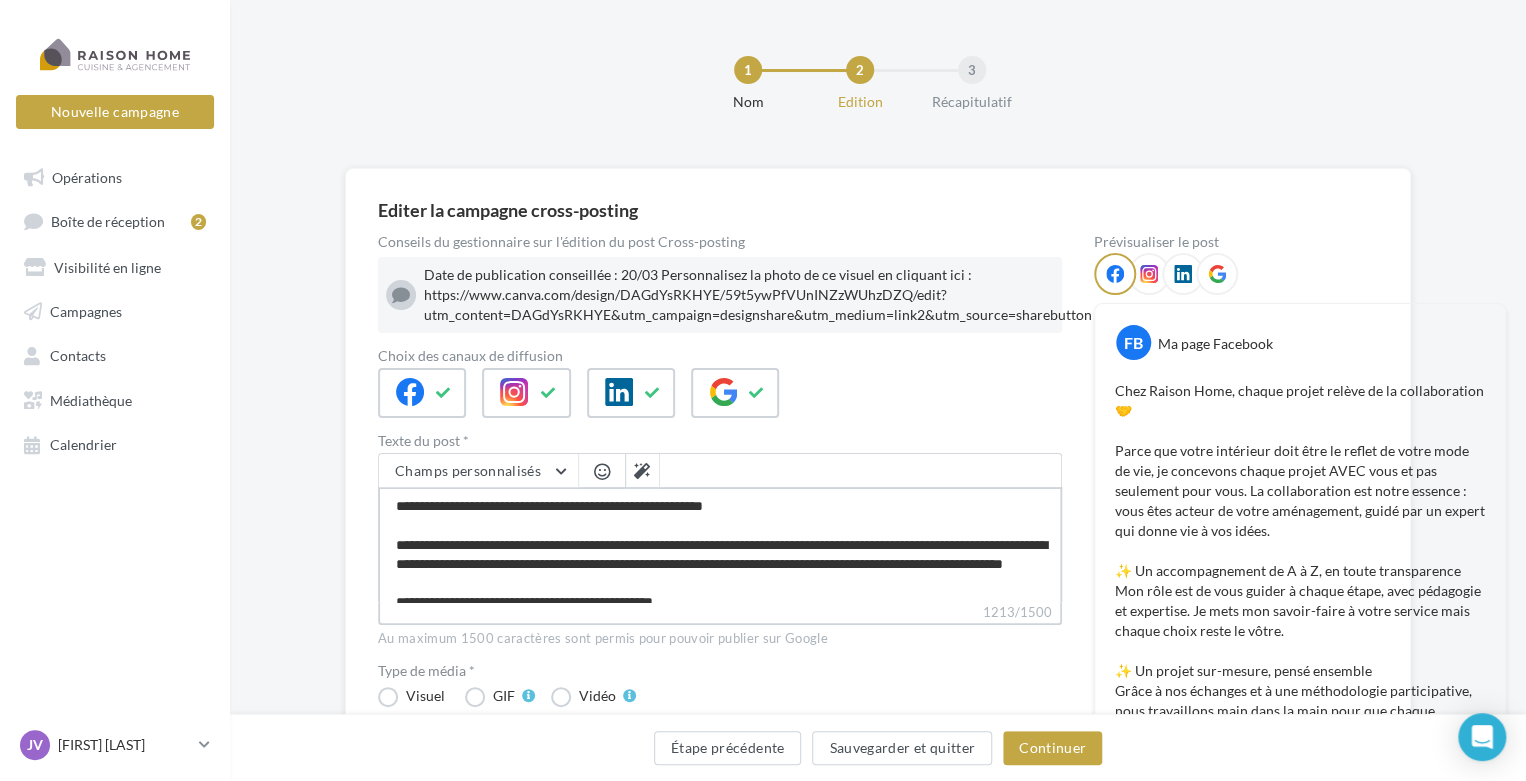 type on "**********" 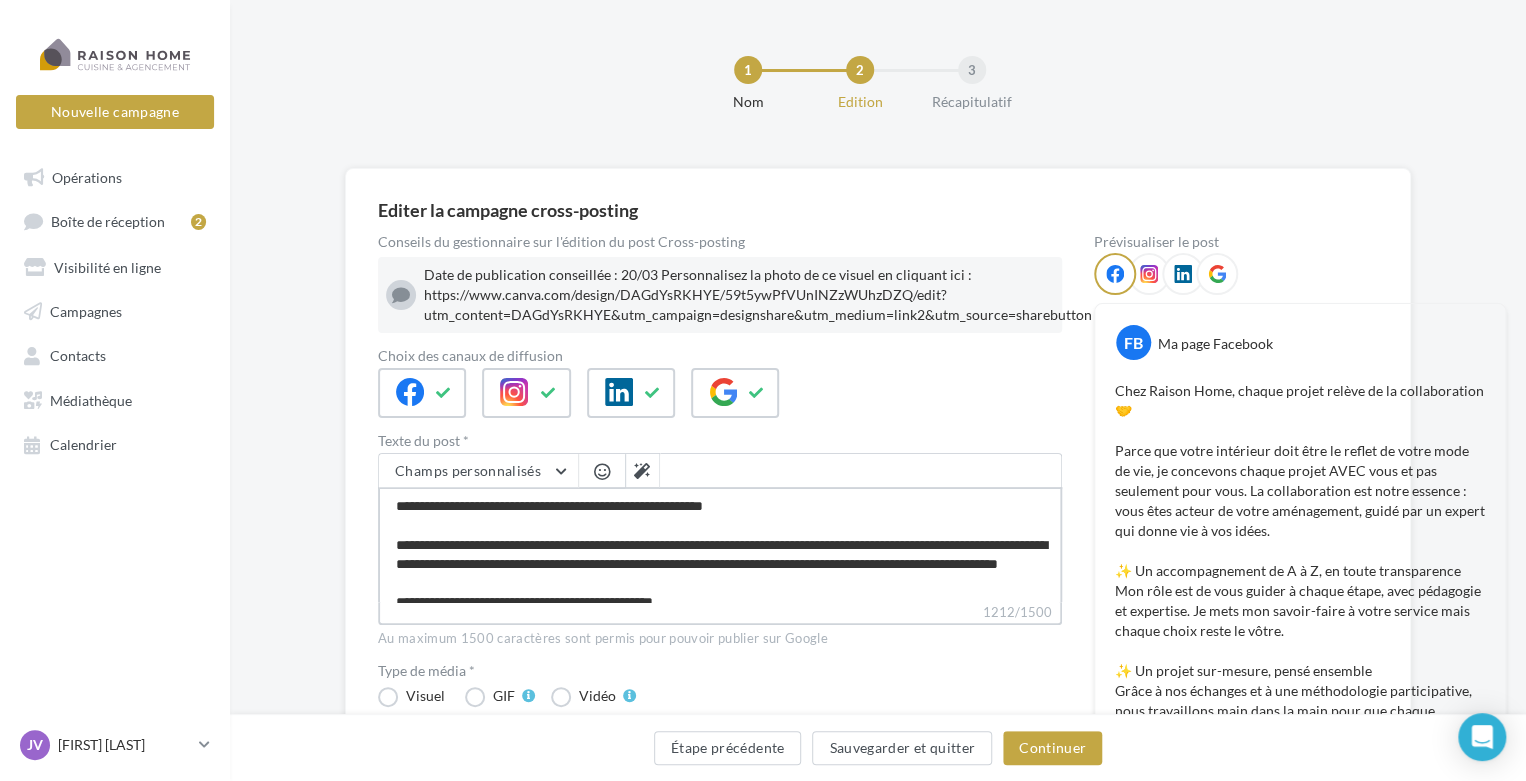 type on "**********" 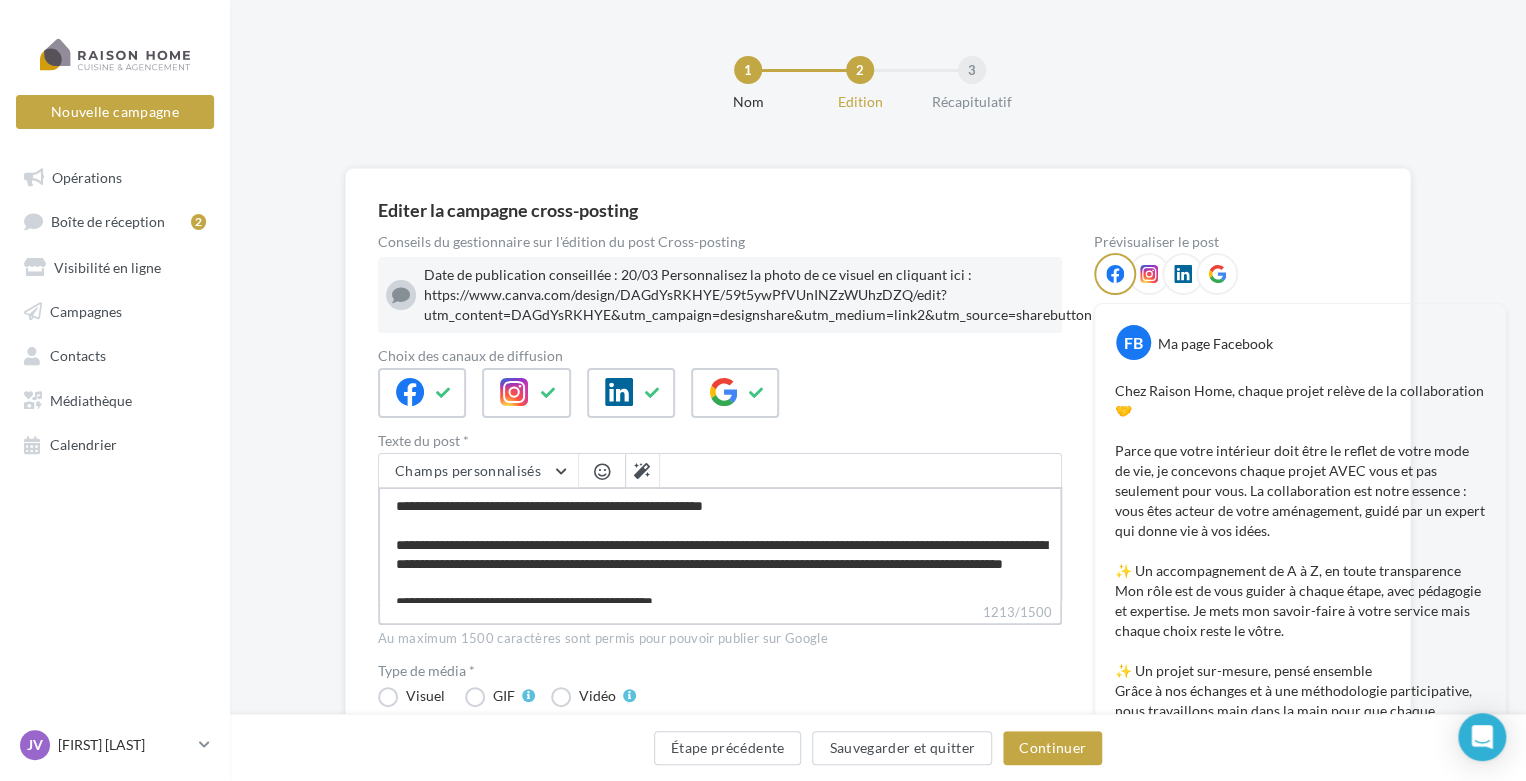 type on "**********" 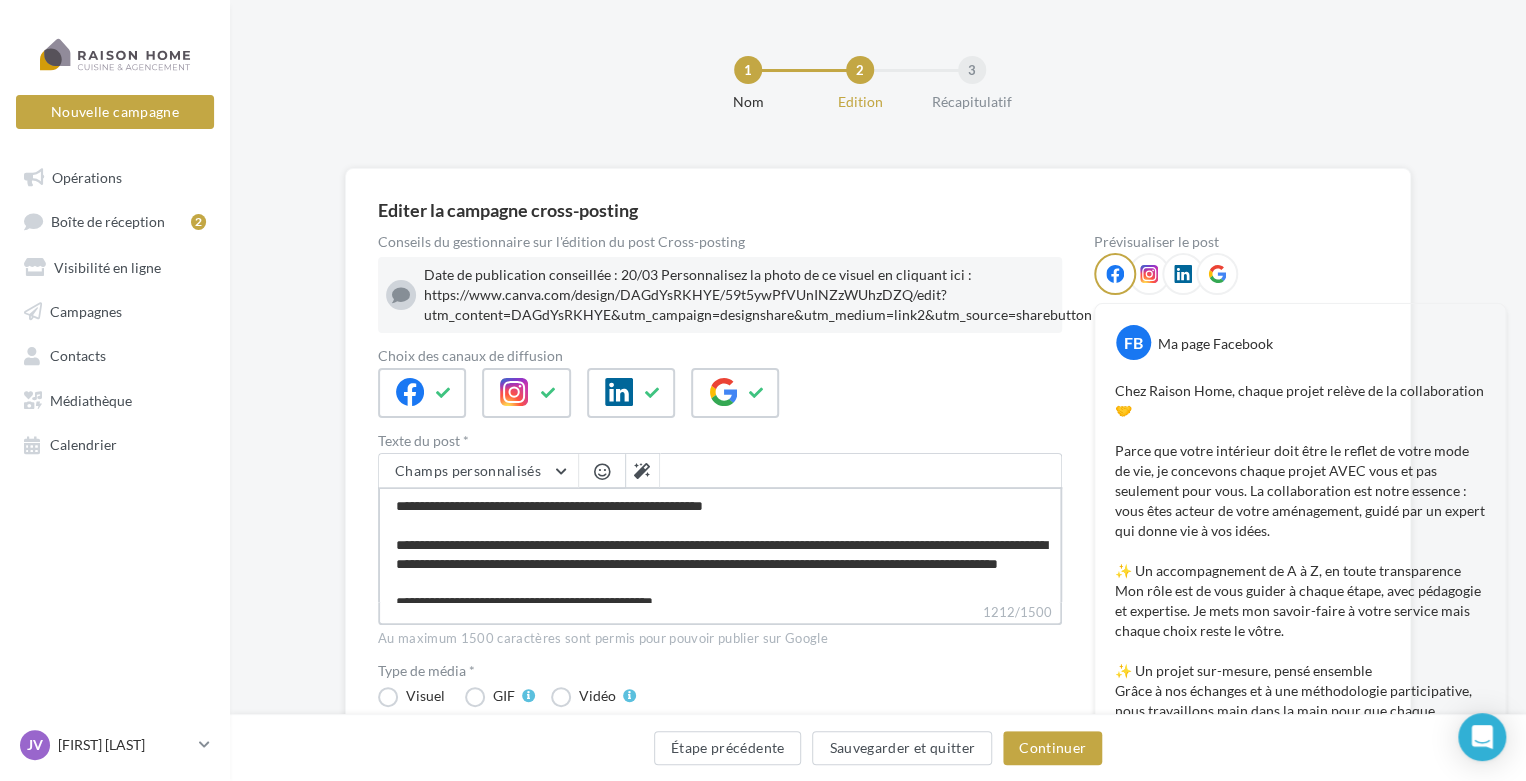 type on "**********" 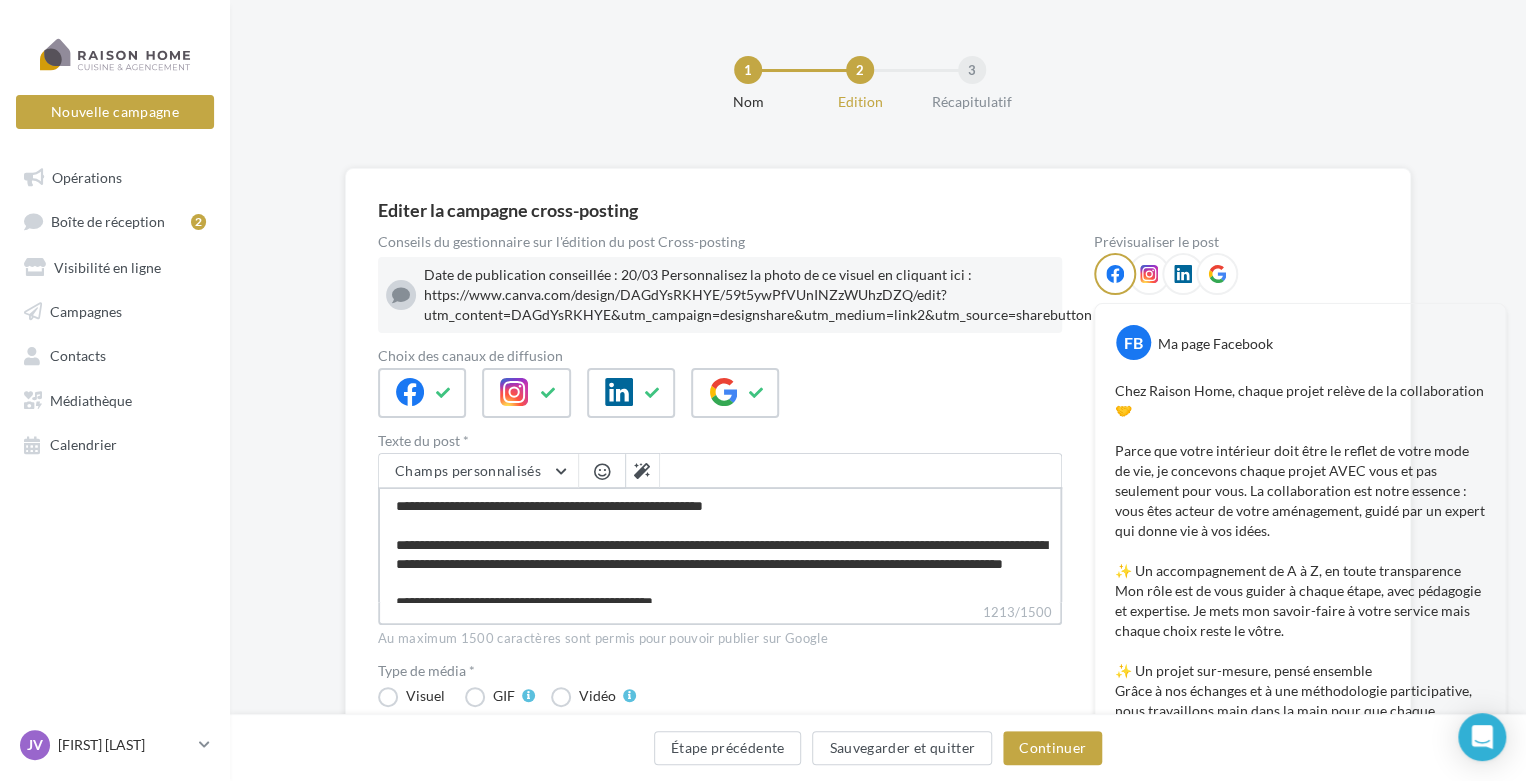 type on "**********" 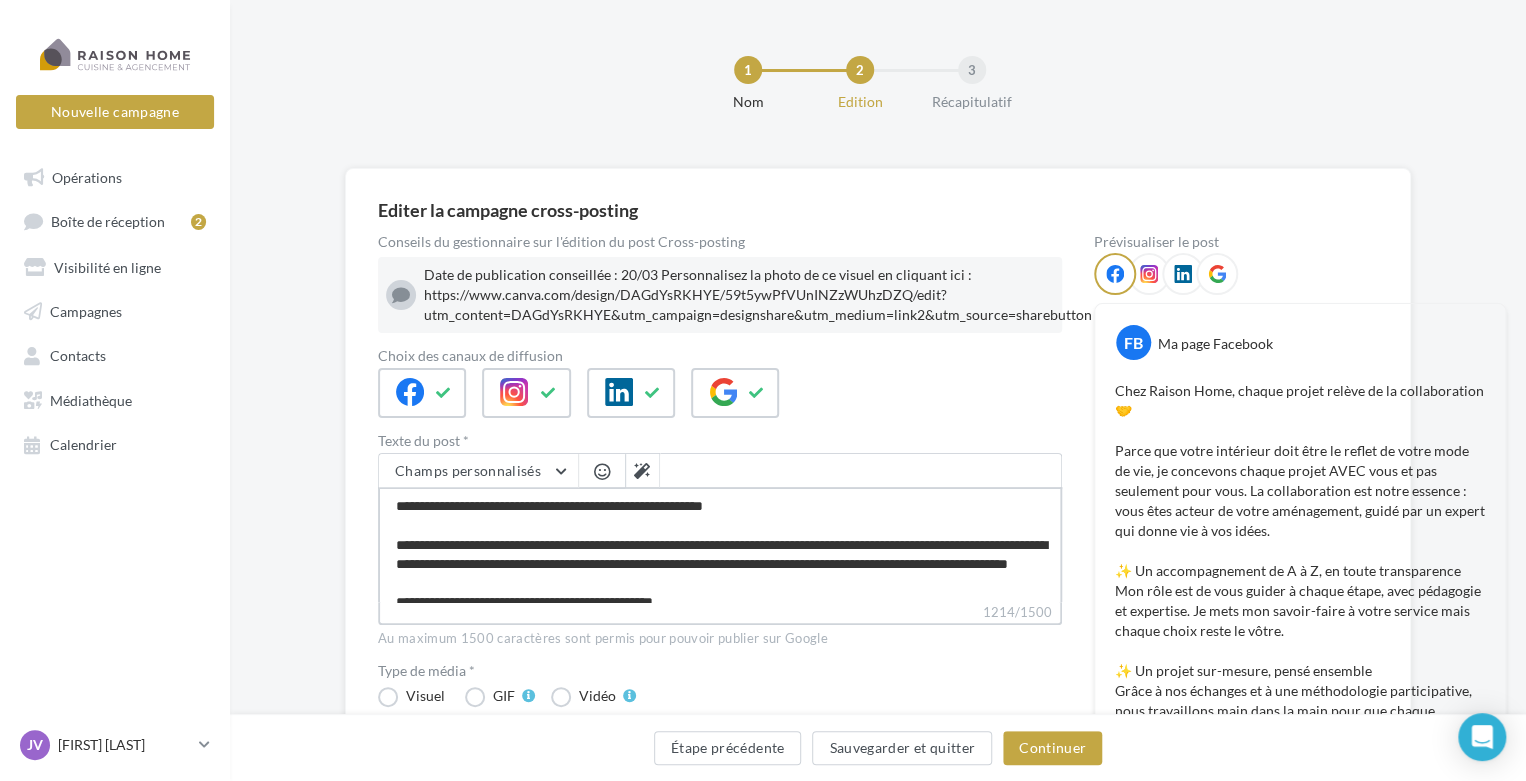 type on "**********" 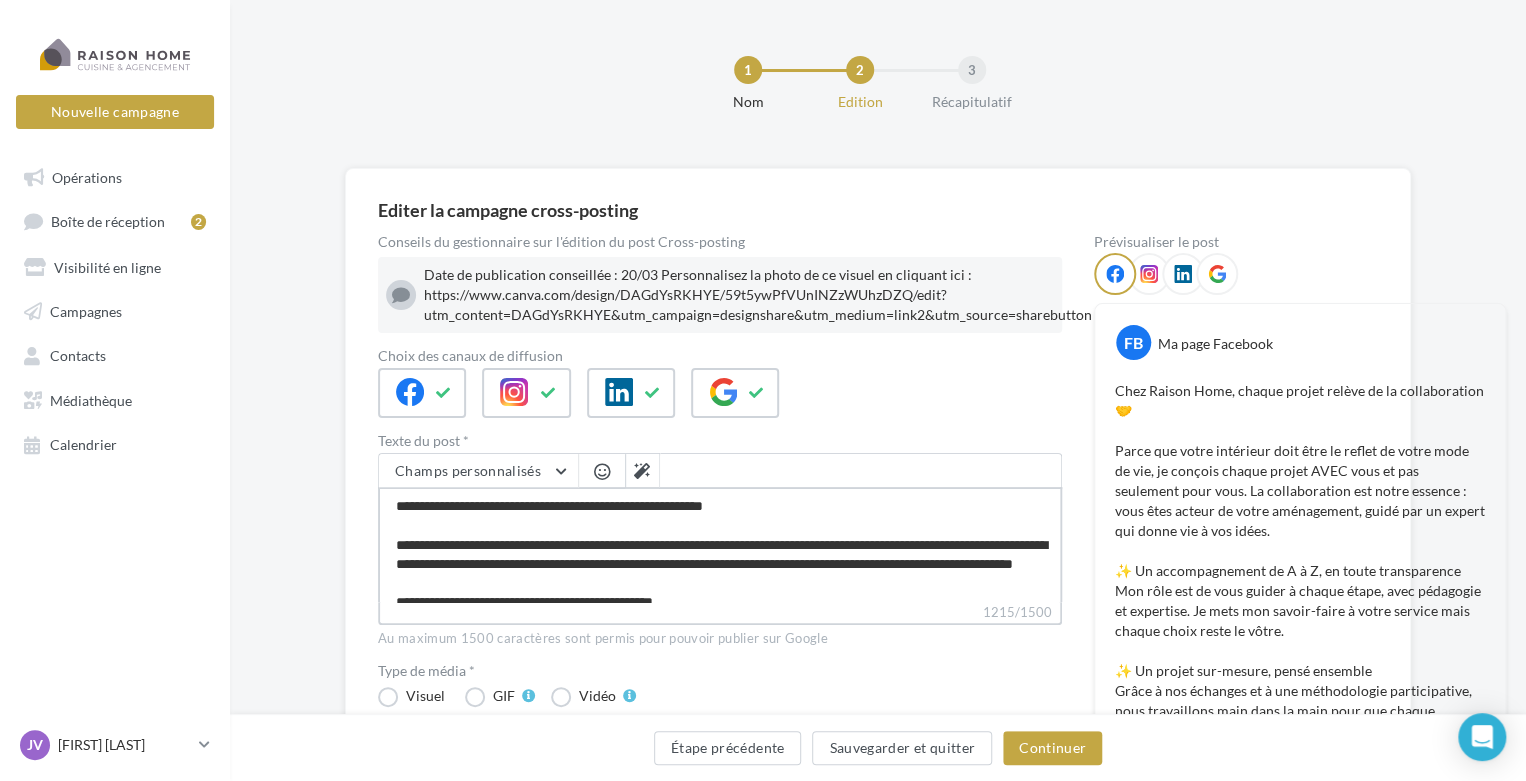 click on "1215/1500" at bounding box center (720, 544) 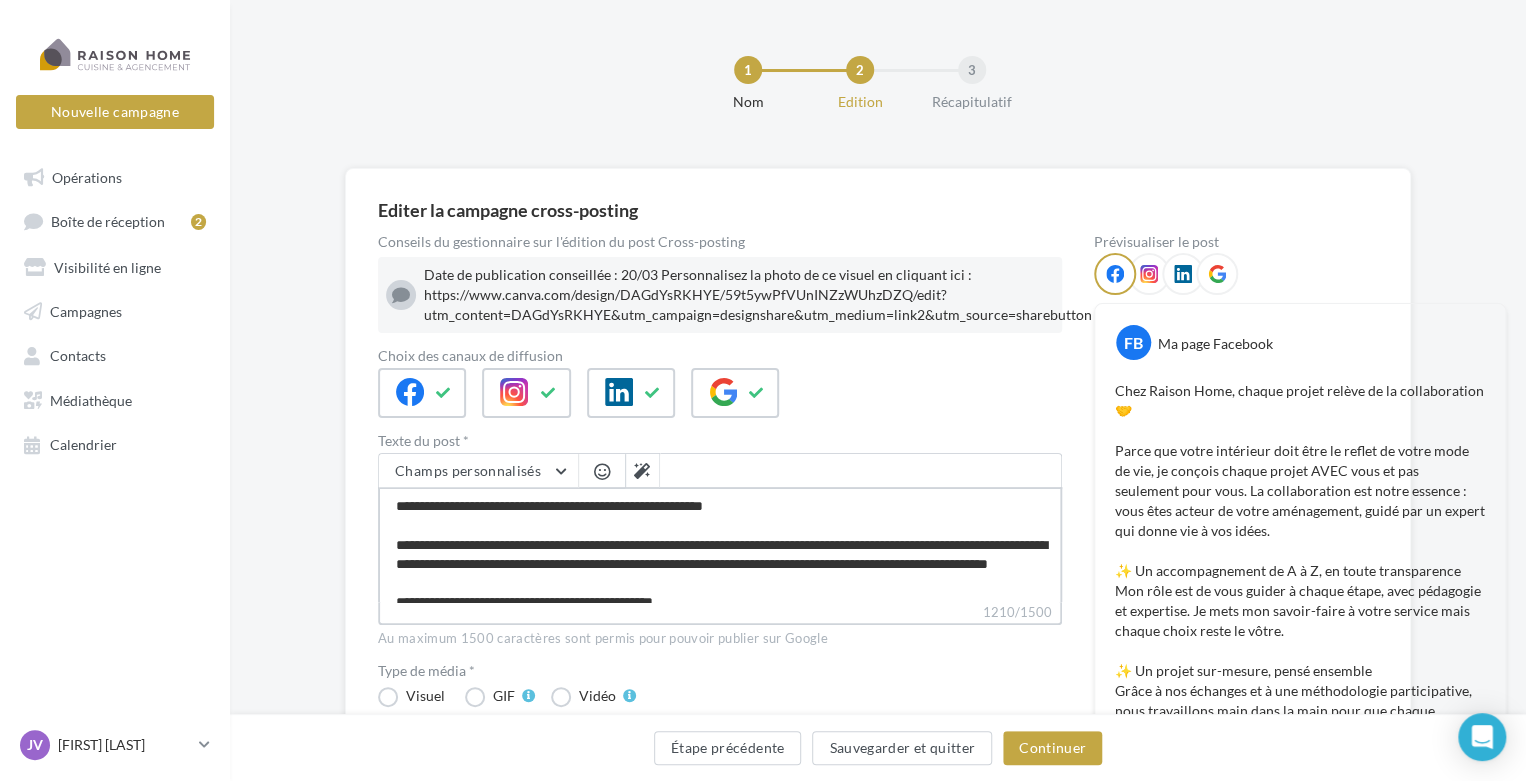 type on "**********" 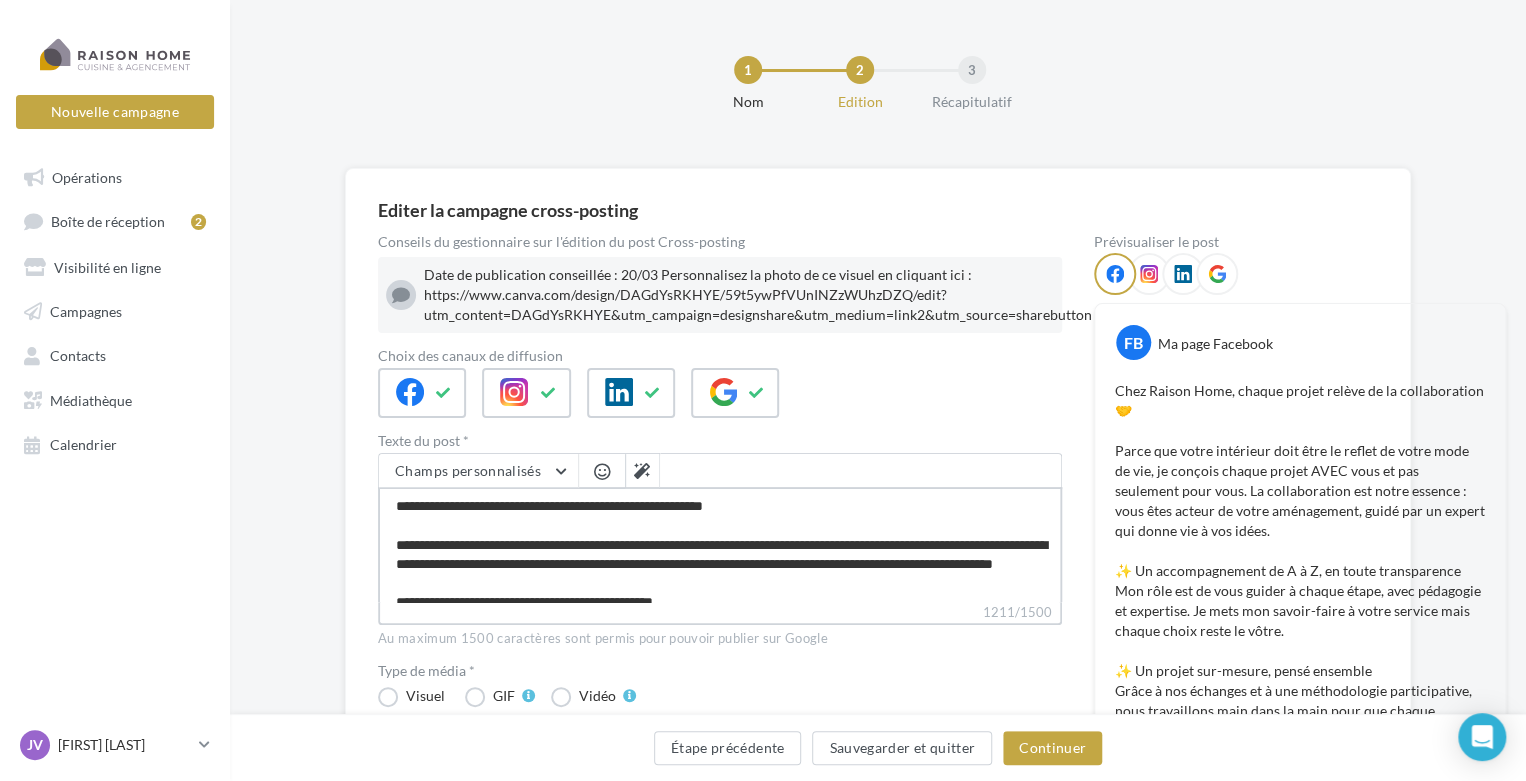 type on "**********" 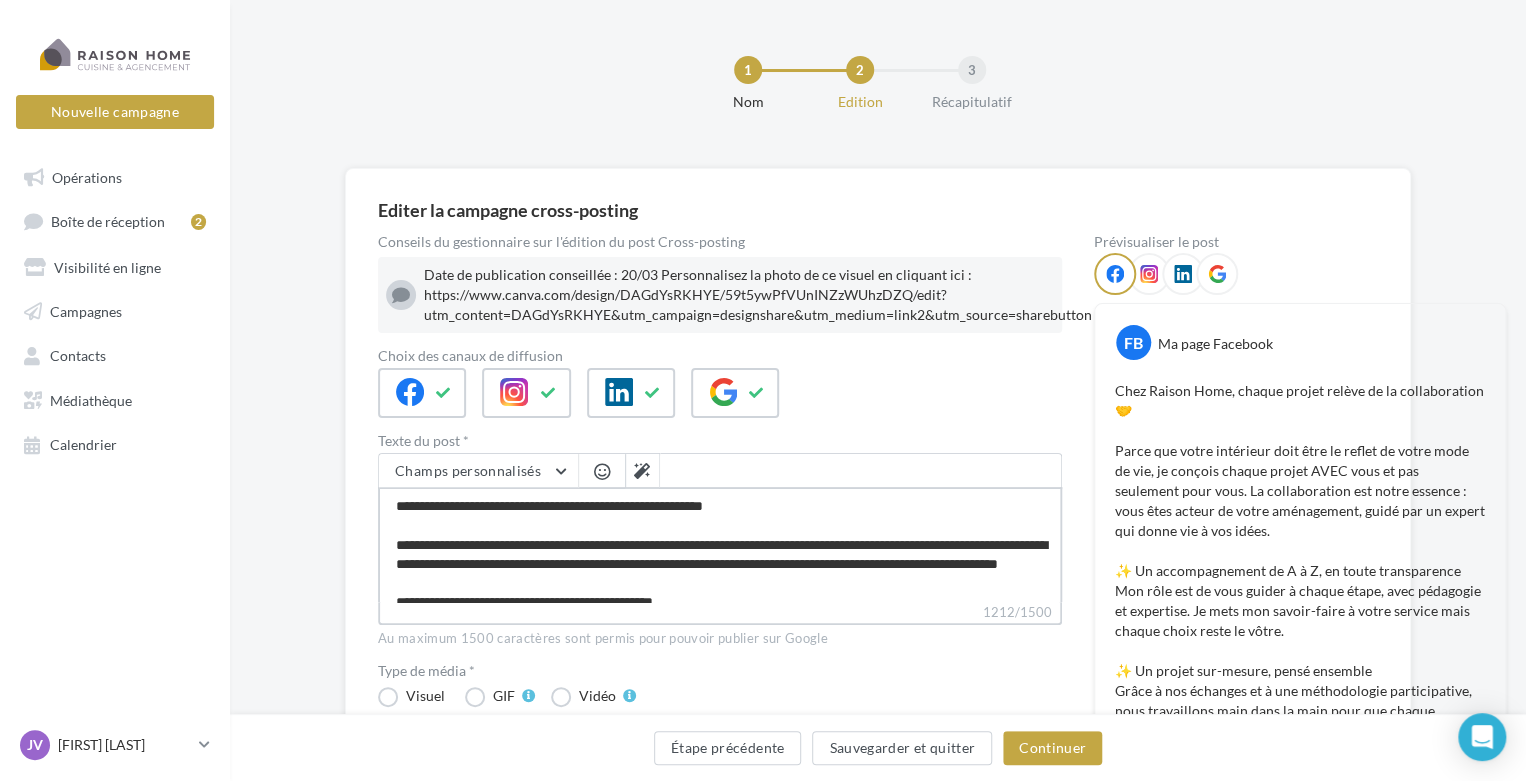 type on "**********" 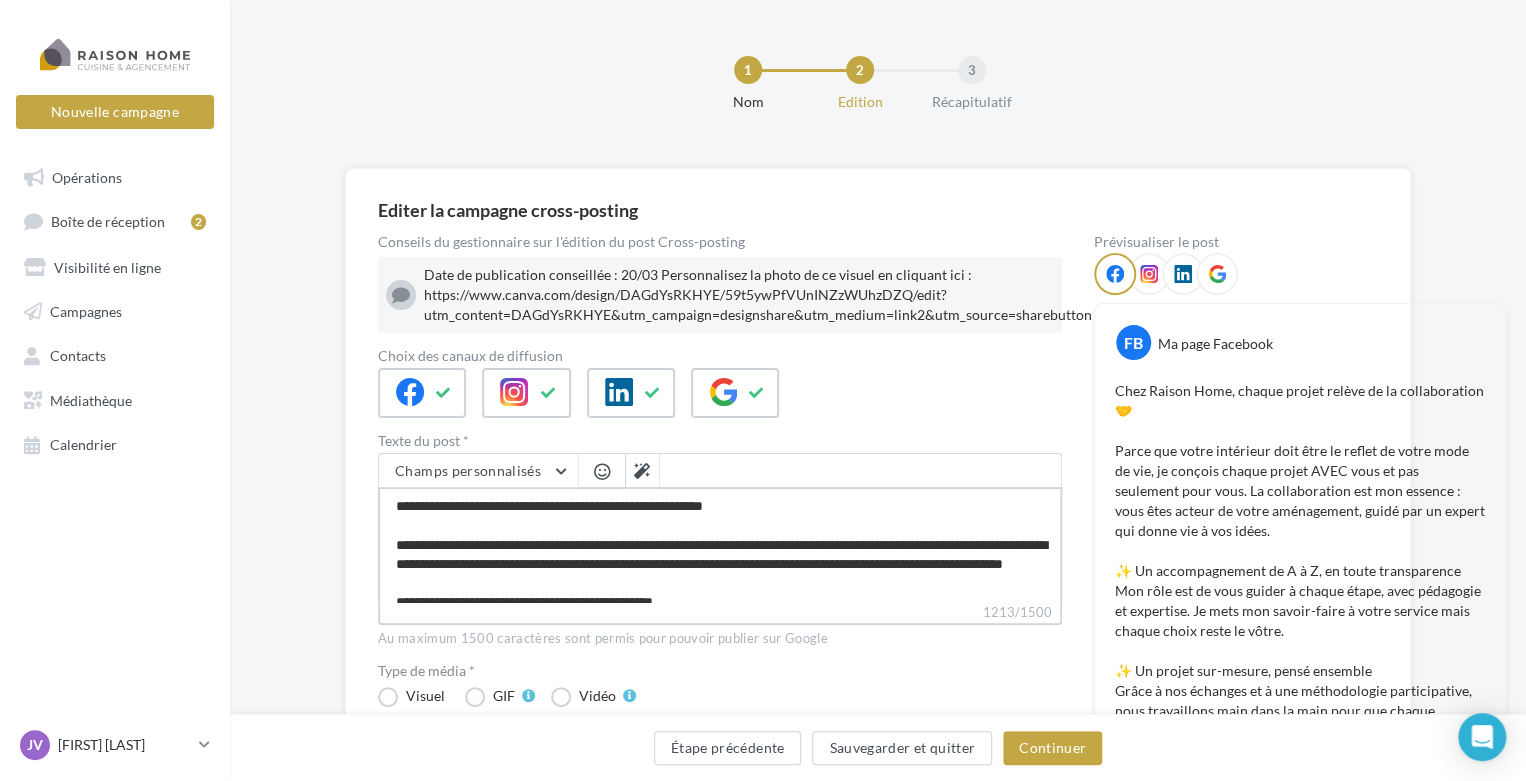 click on "1213/1500" at bounding box center (720, 544) 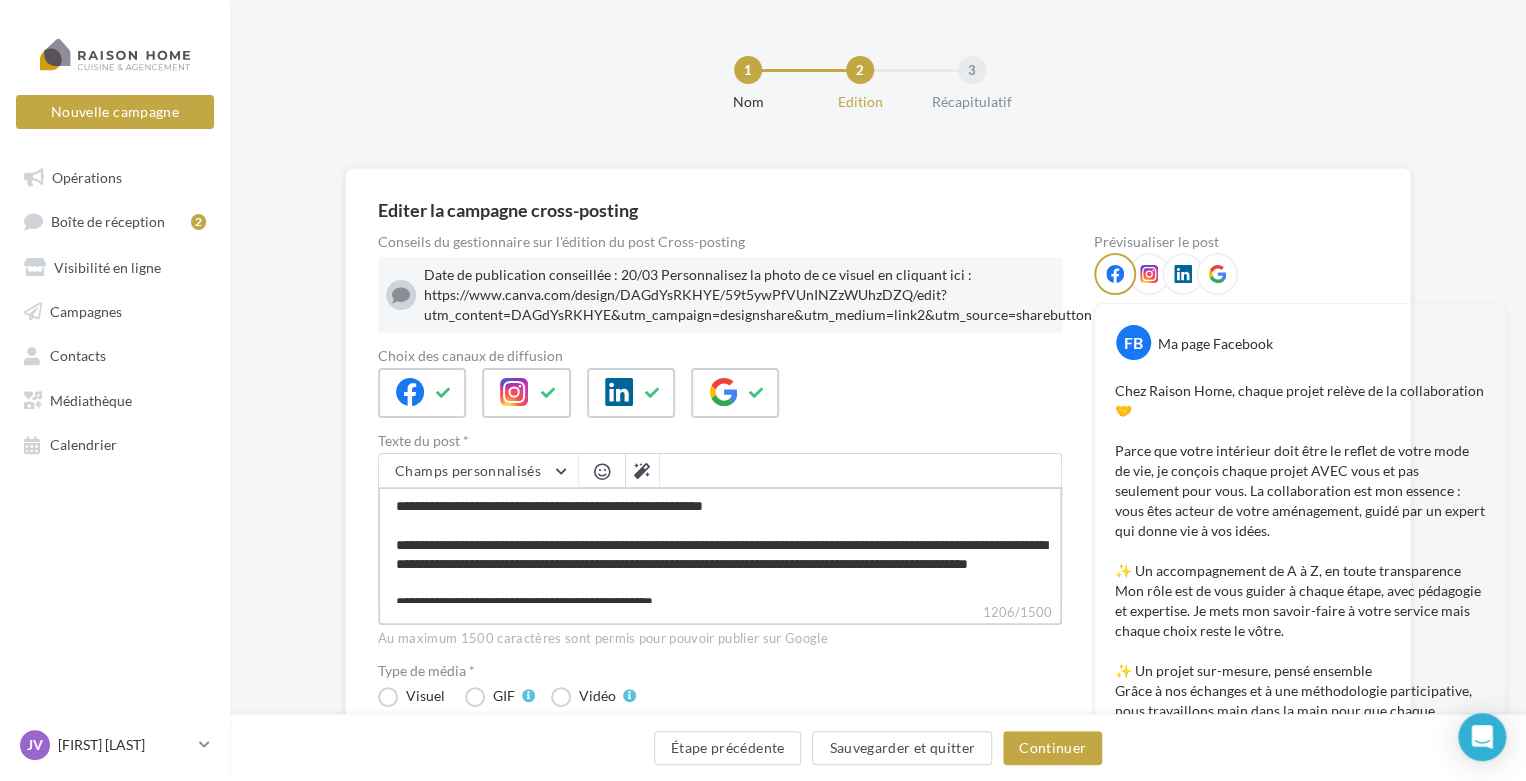 type on "**********" 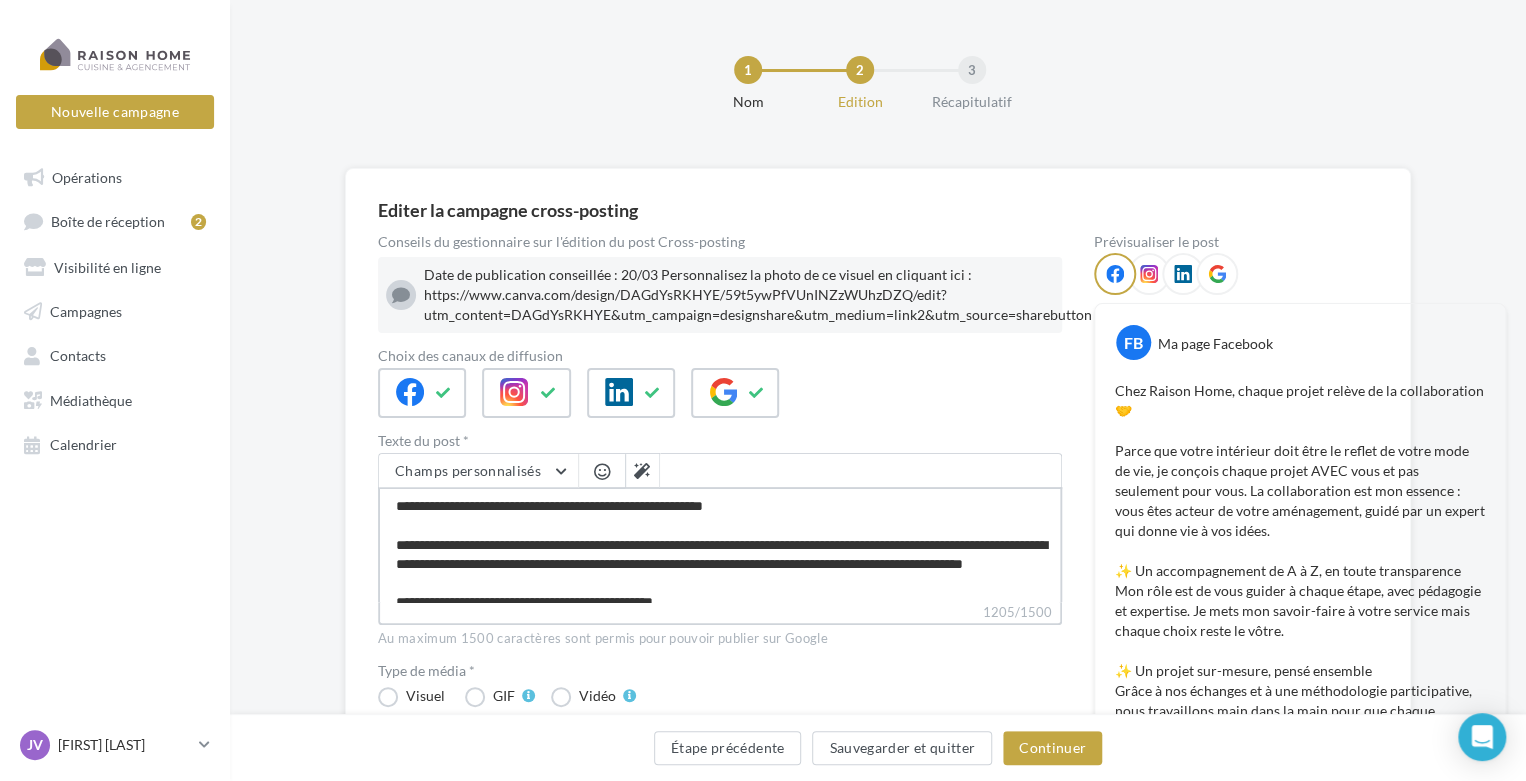 type on "**********" 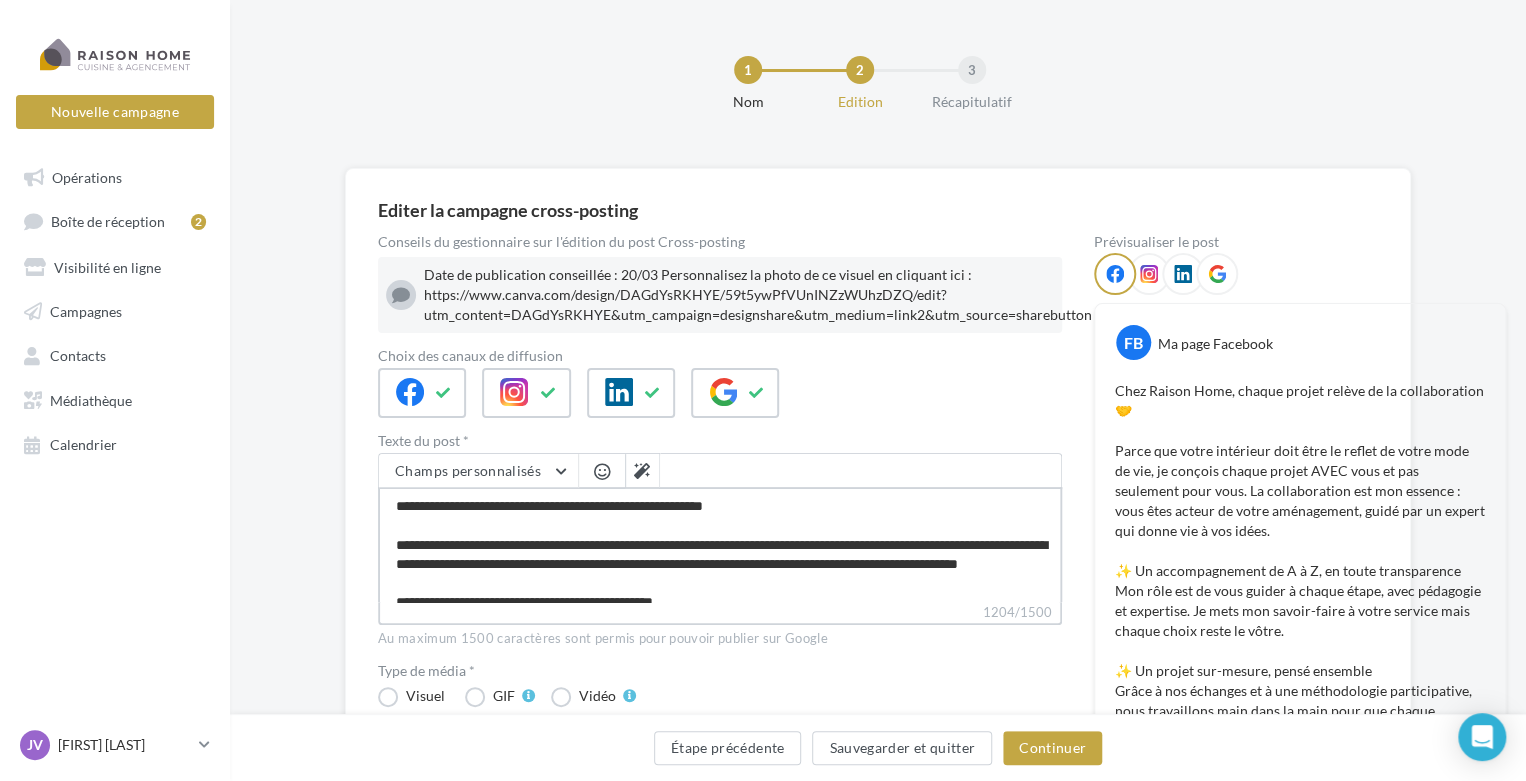 type on "**********" 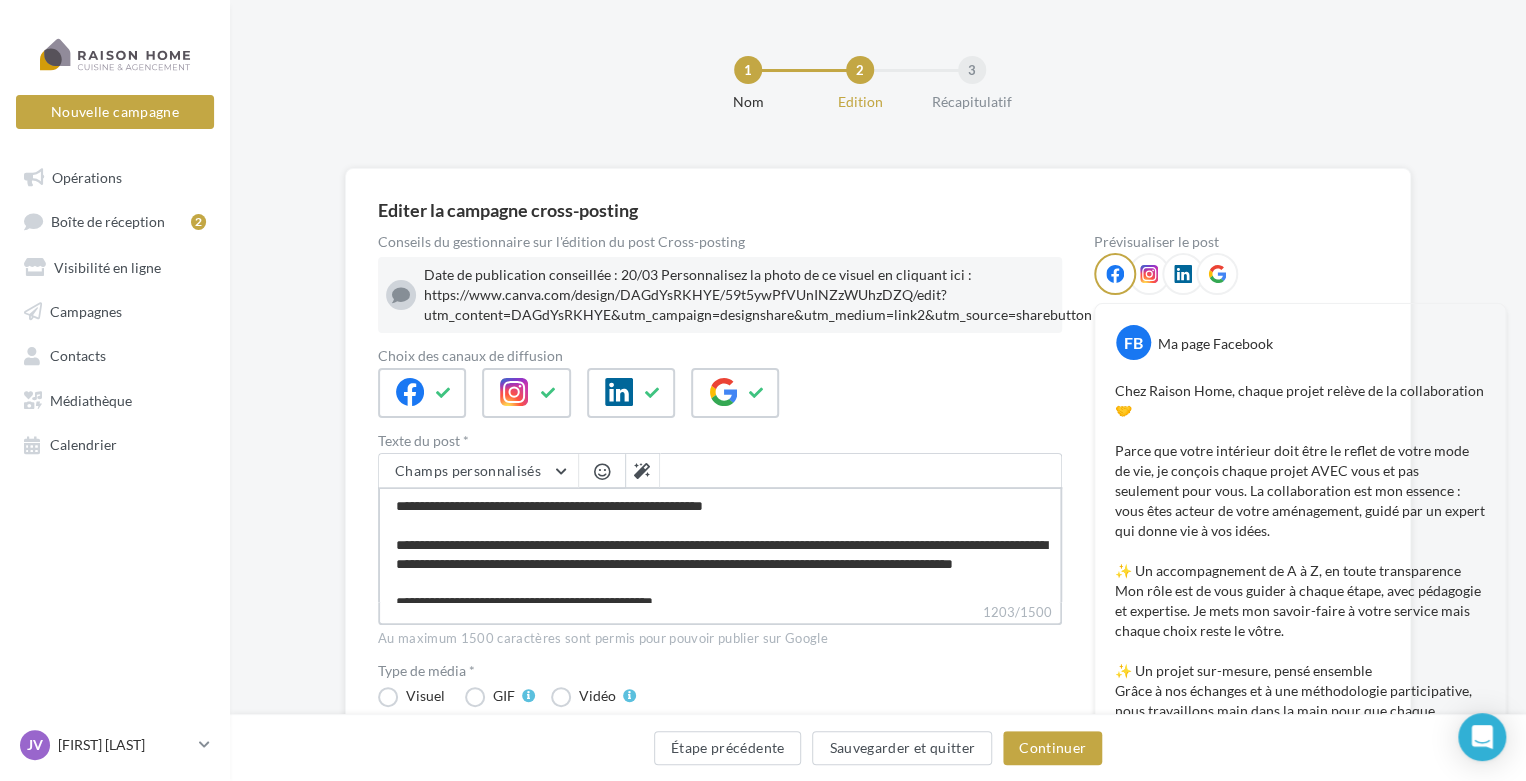 type on "**********" 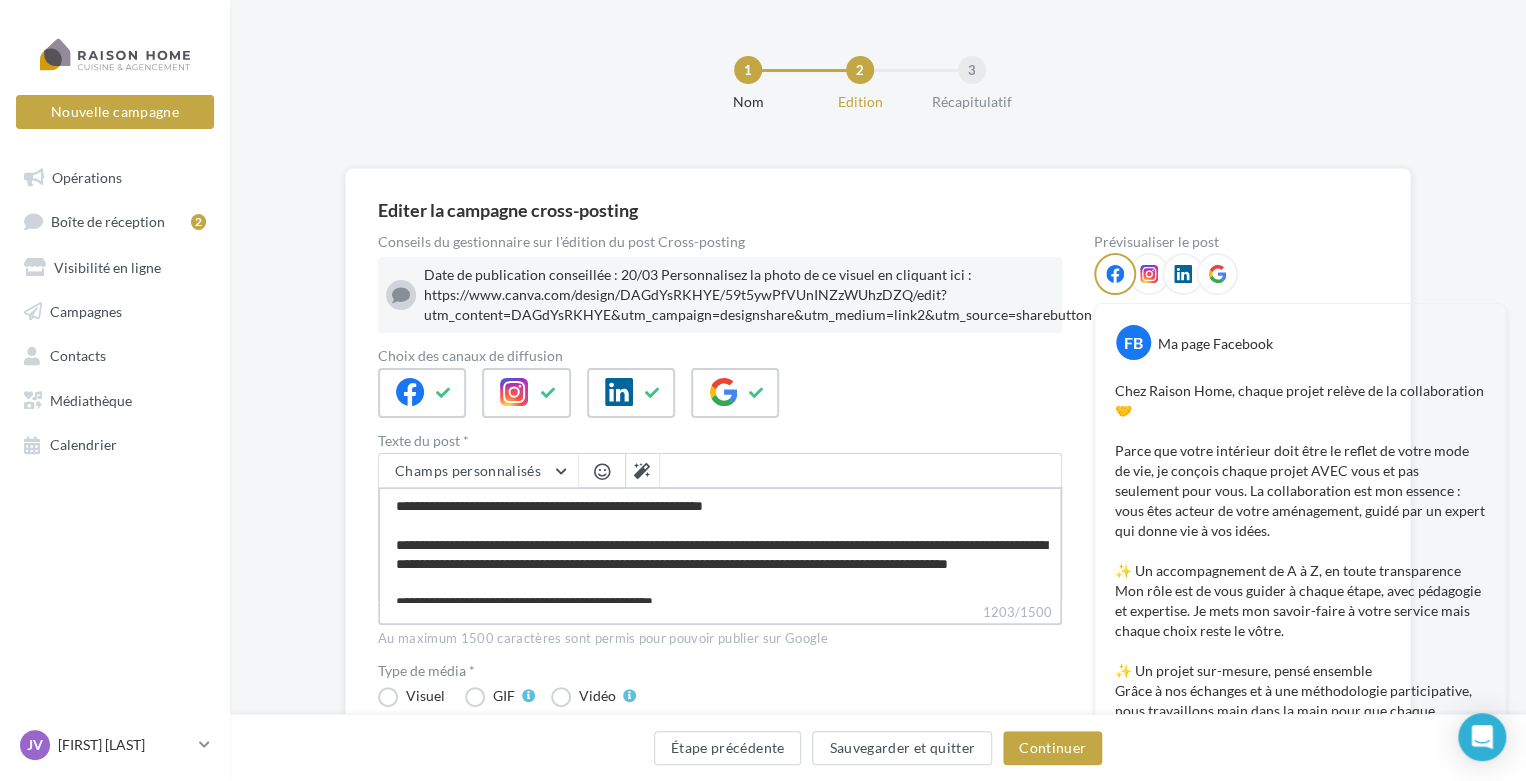 type on "**********" 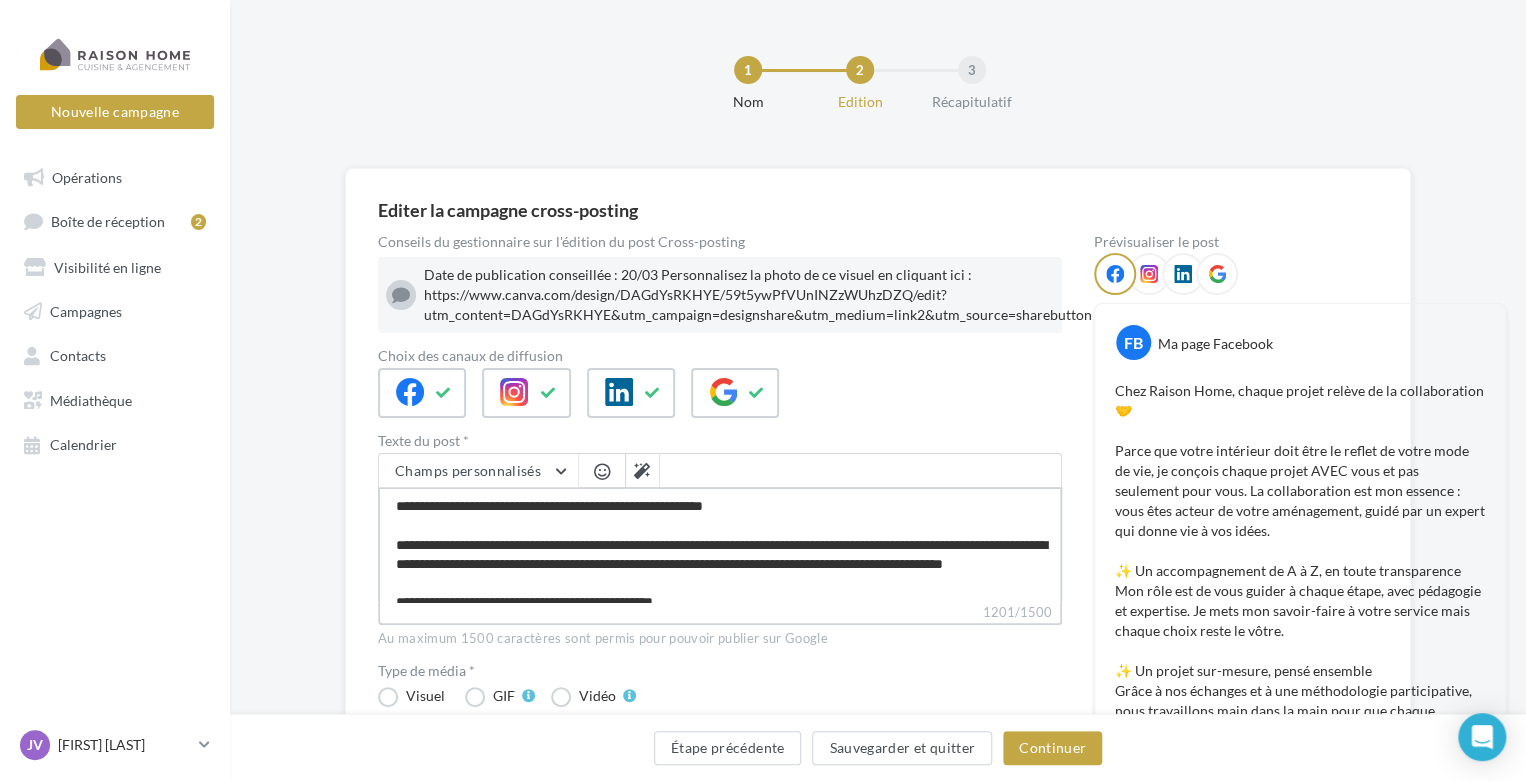 type on "**********" 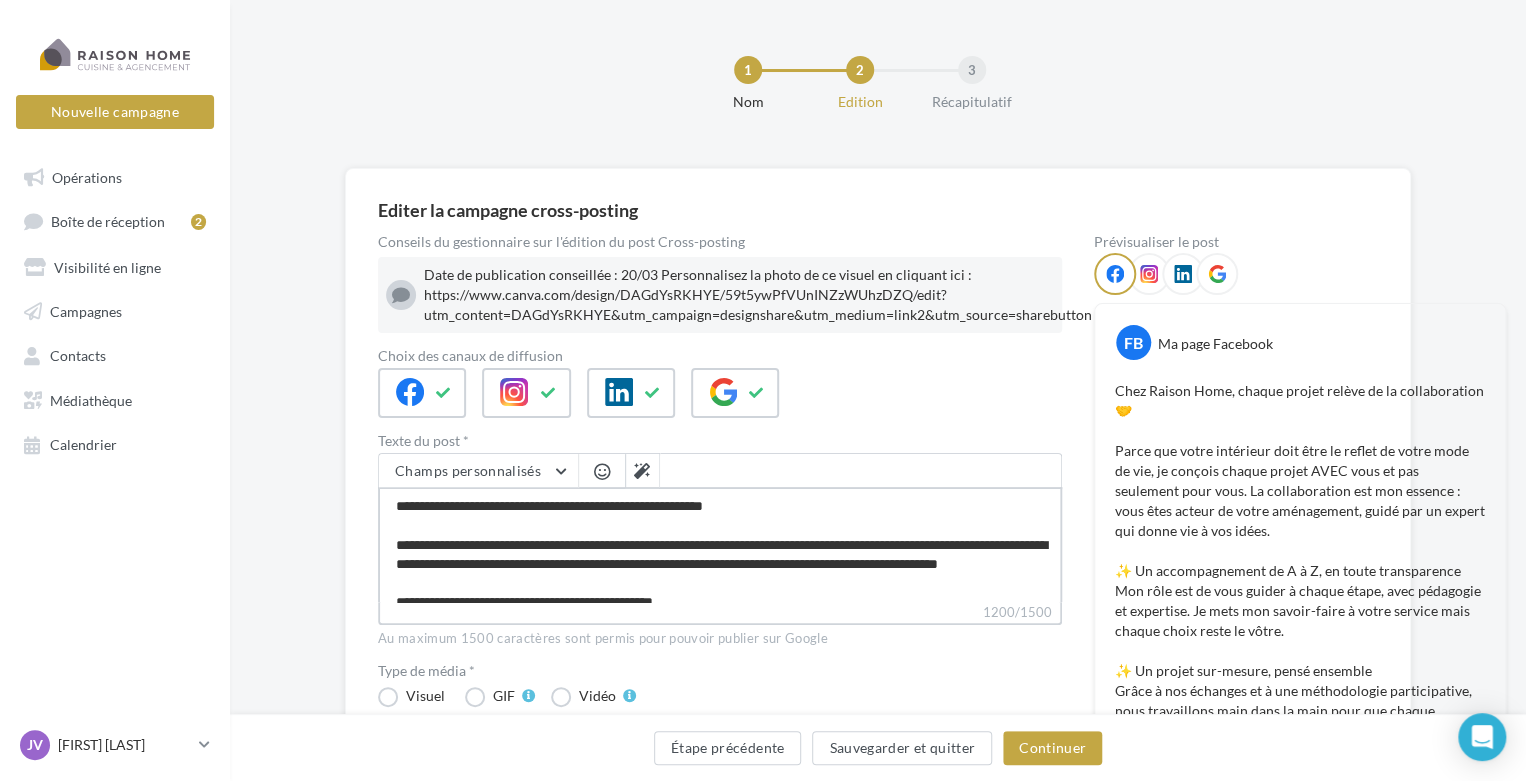 type on "**********" 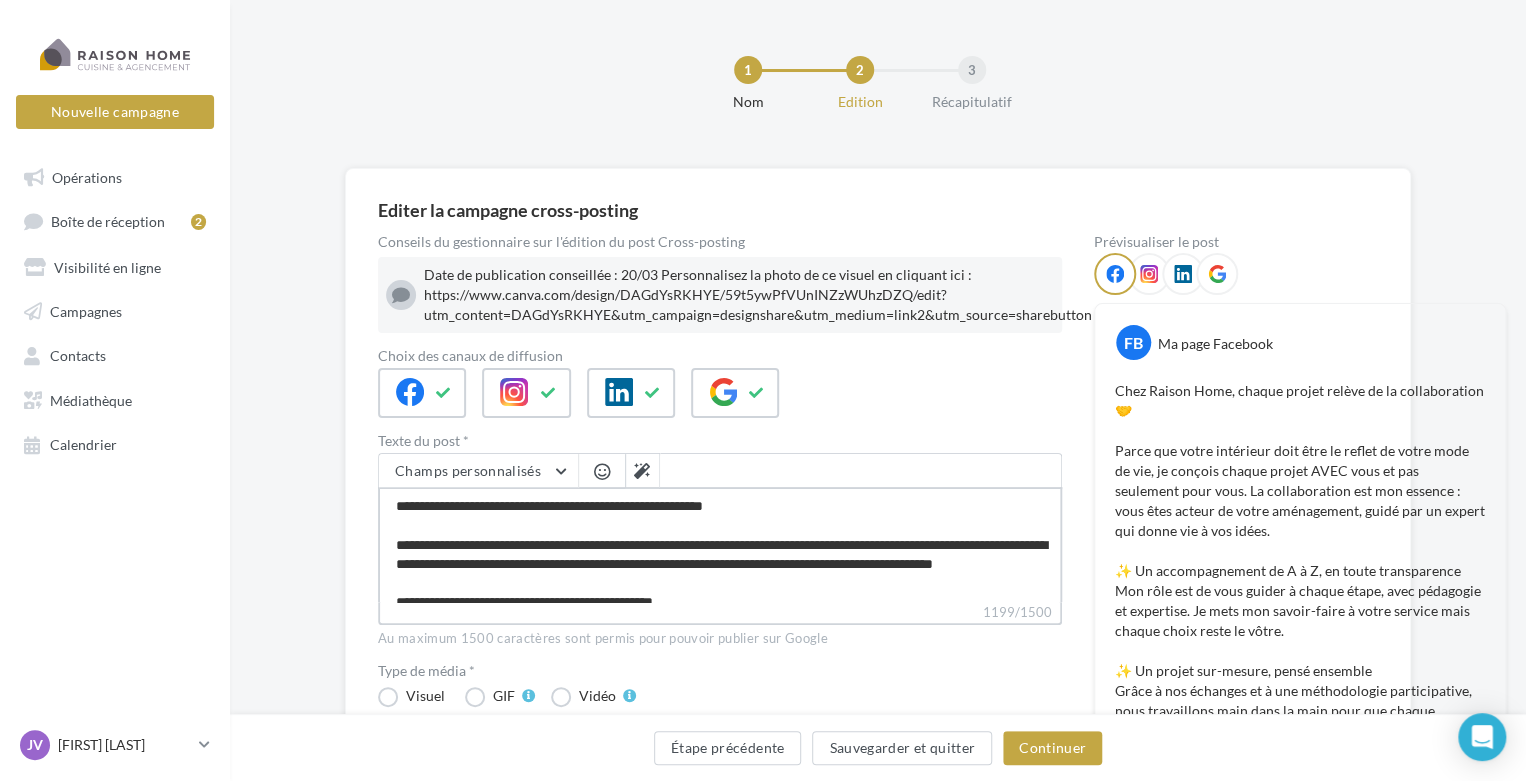 type on "**********" 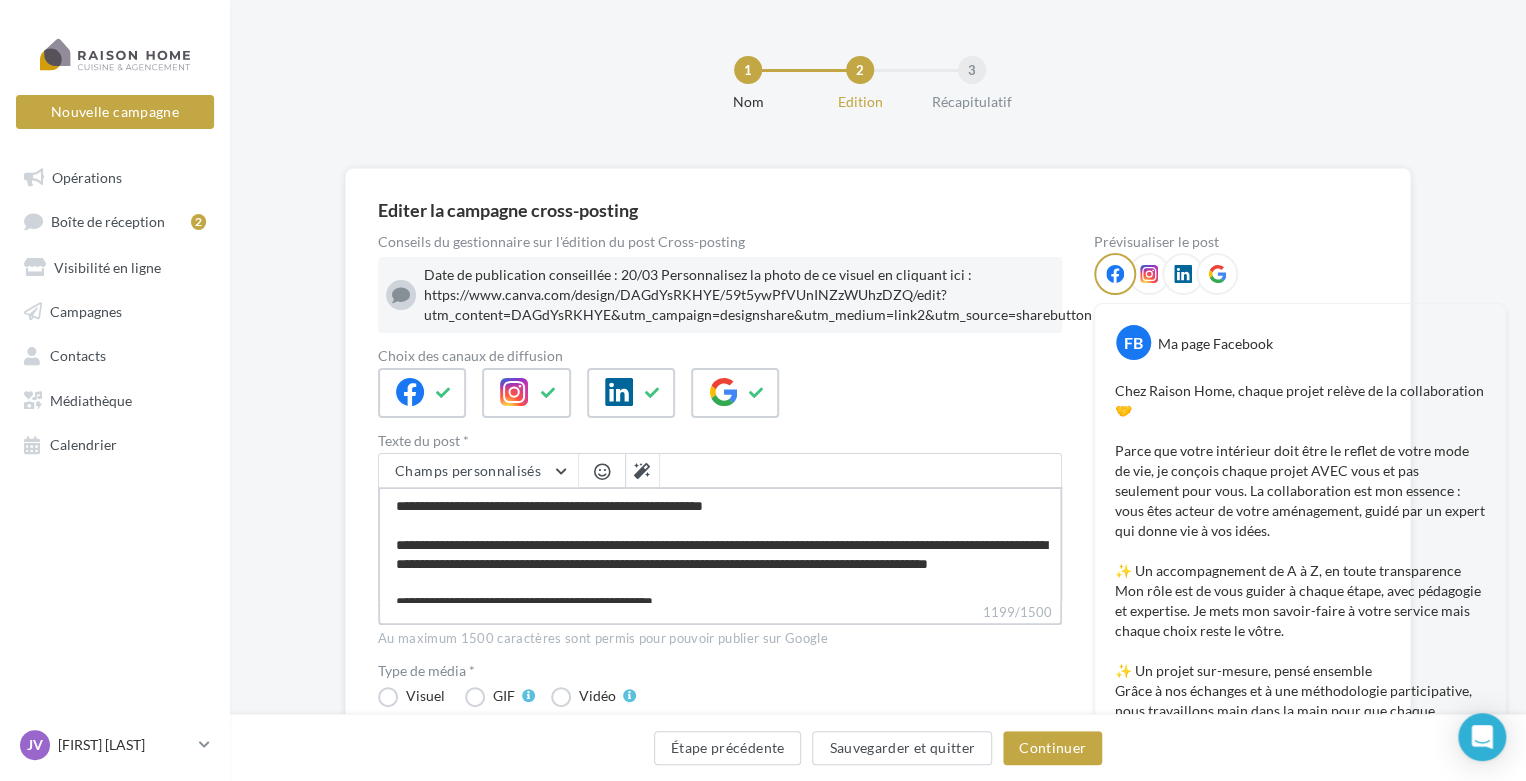 type on "**********" 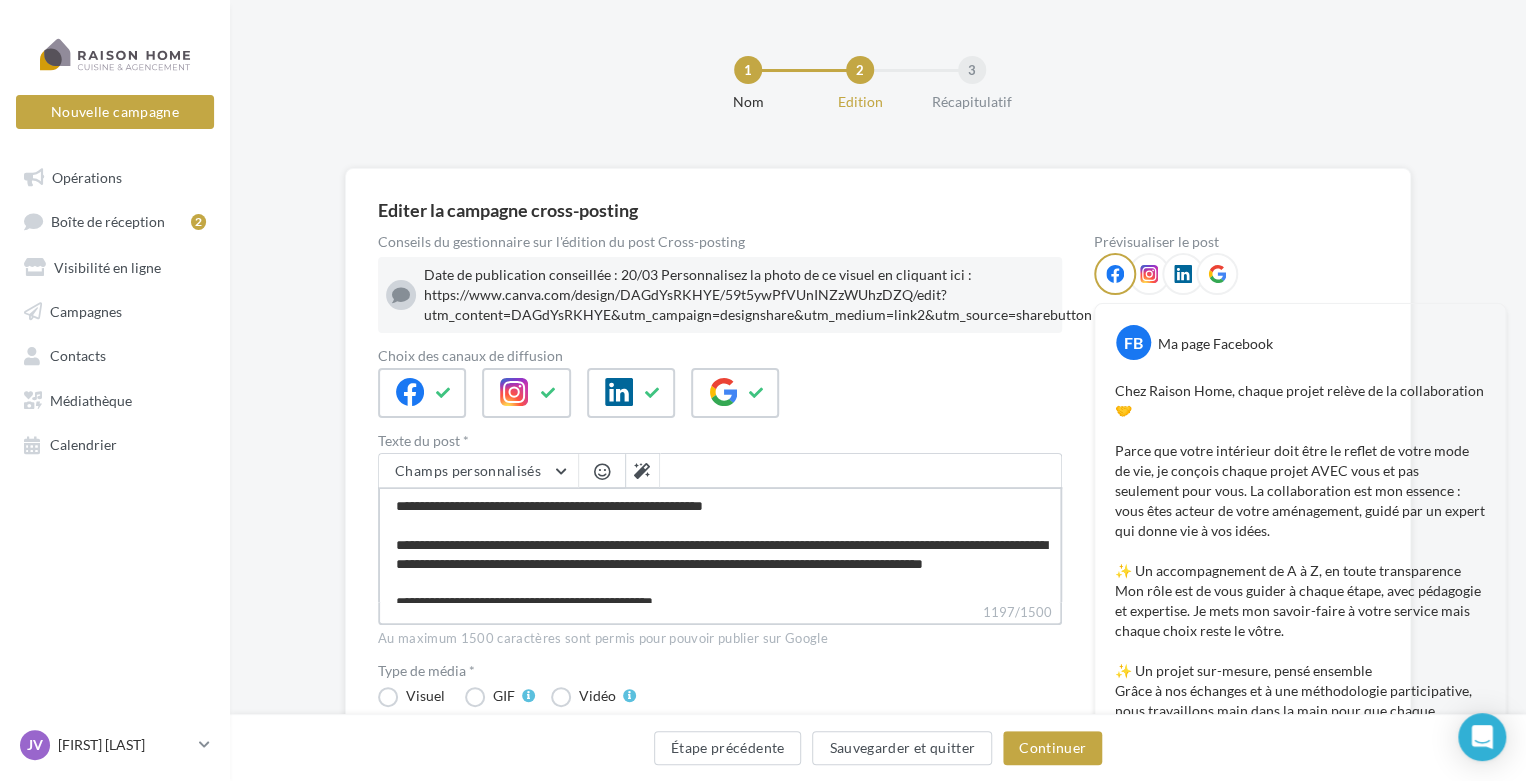 type on "**********" 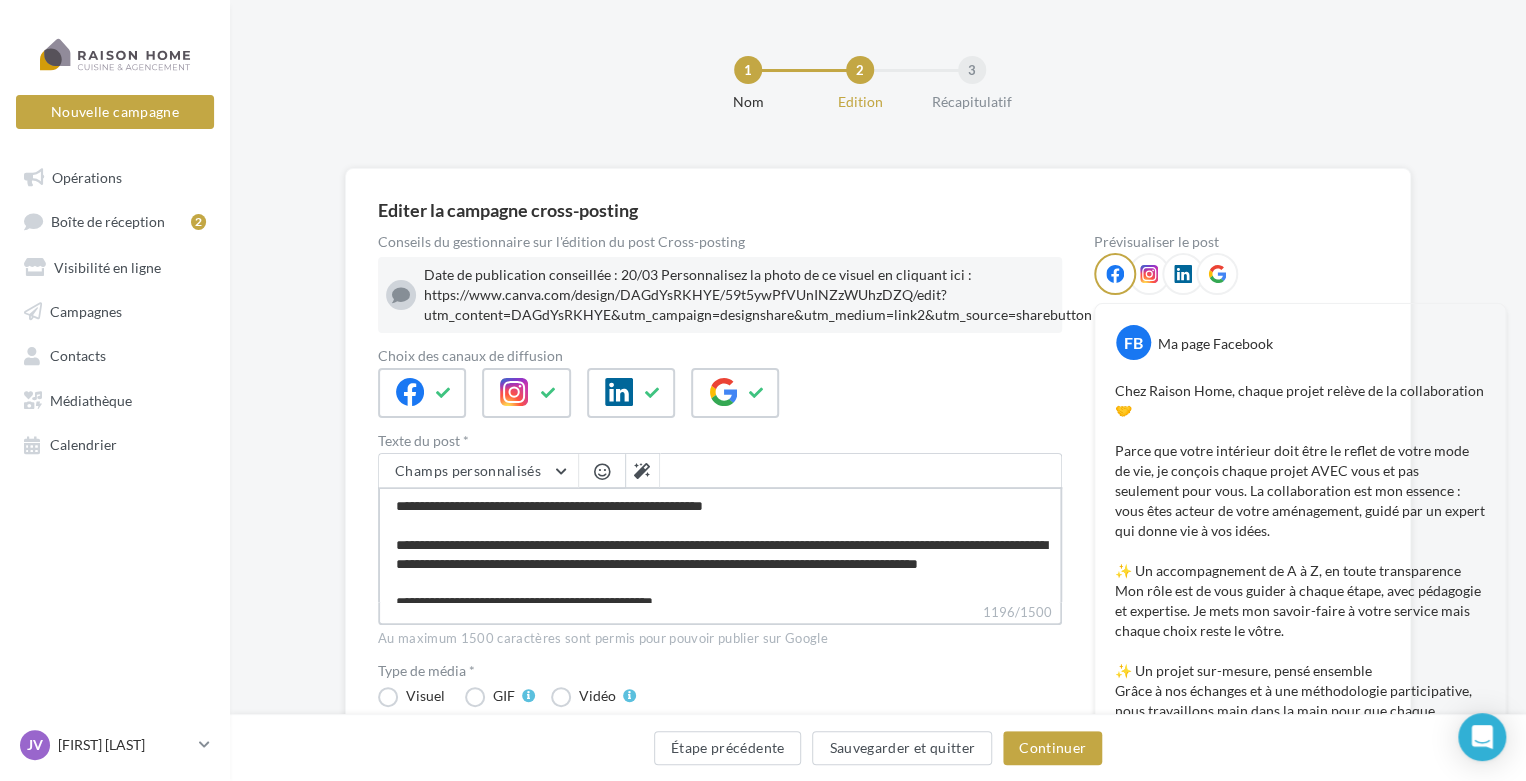 type on "**********" 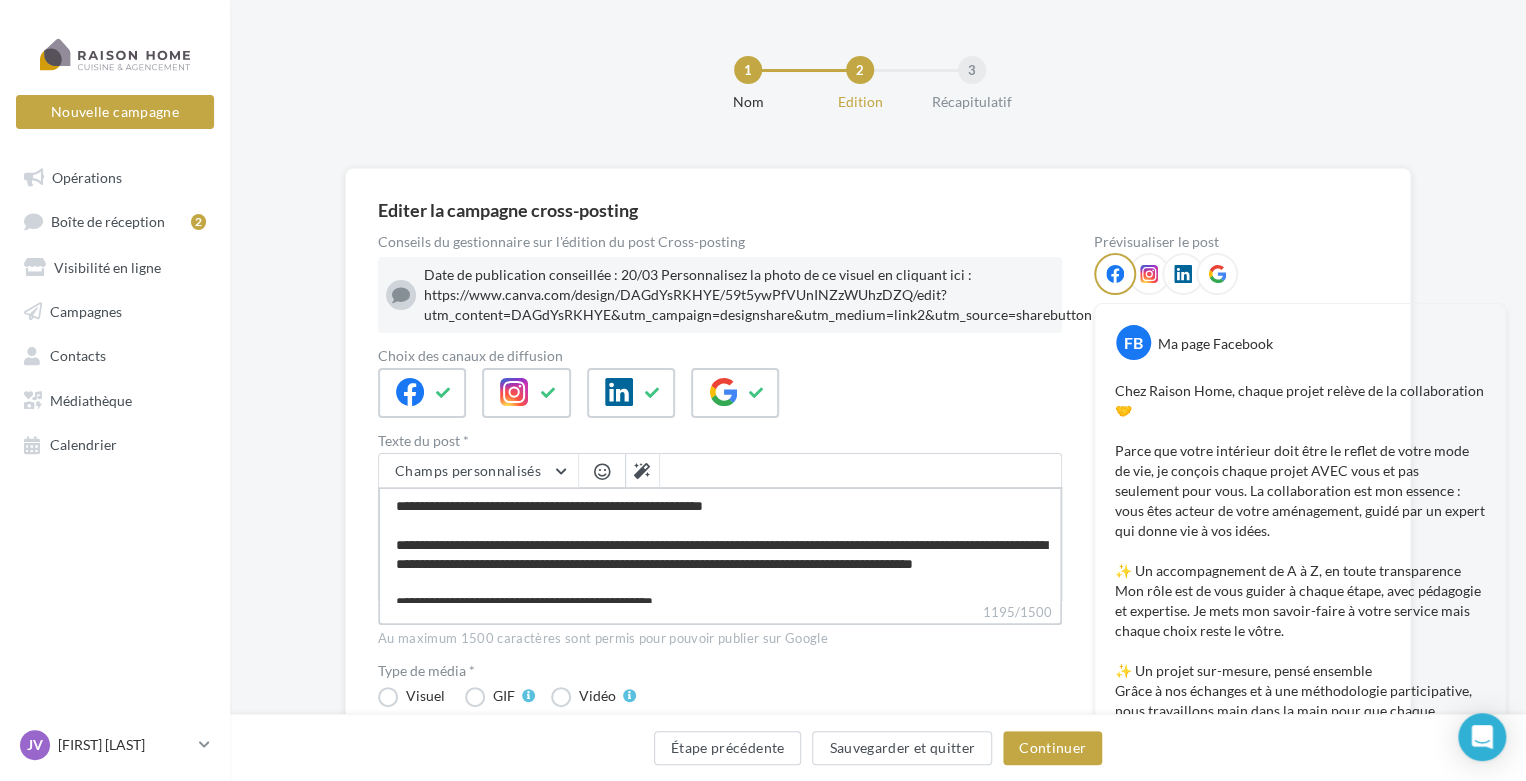 type on "**********" 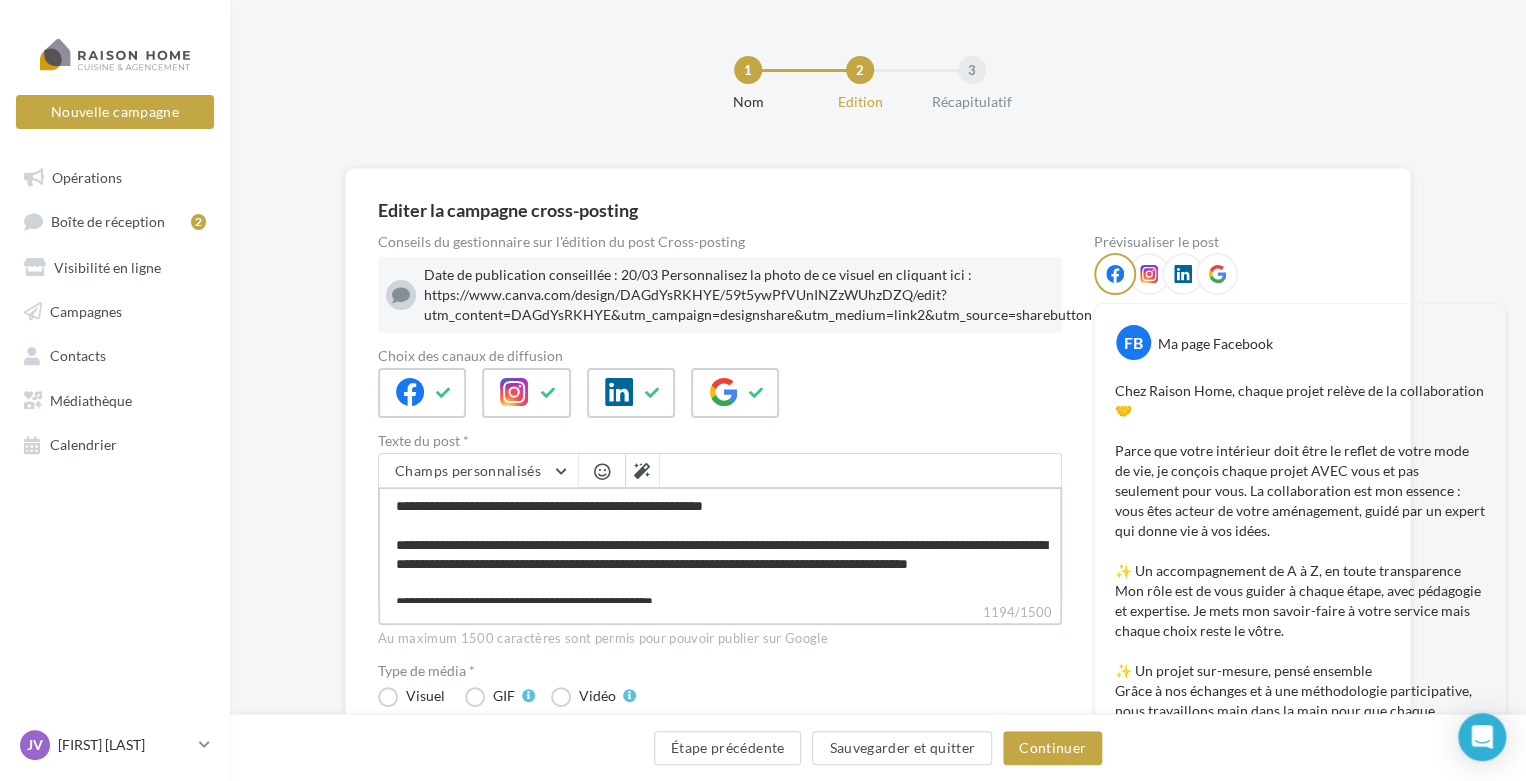 type on "**********" 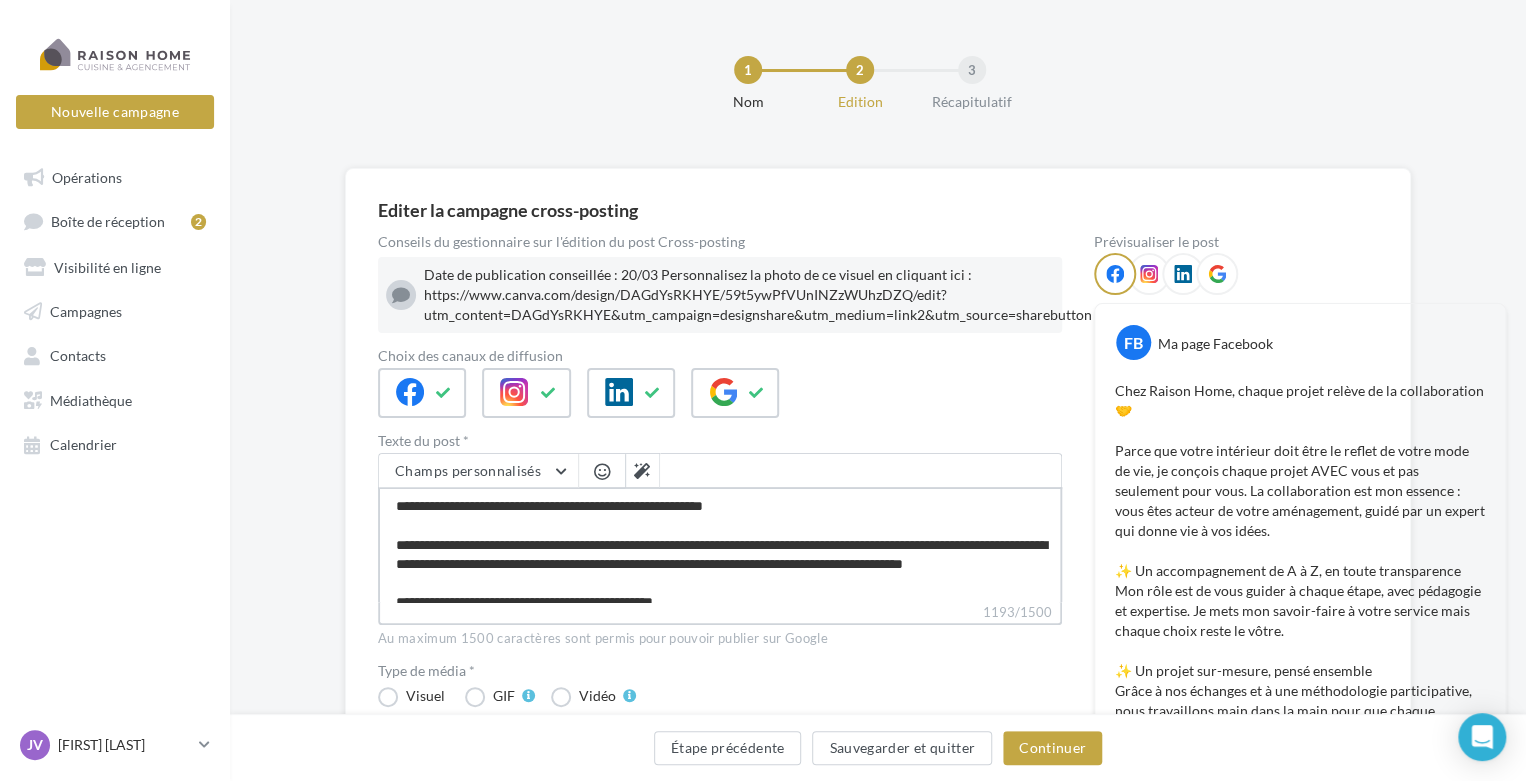 type on "**********" 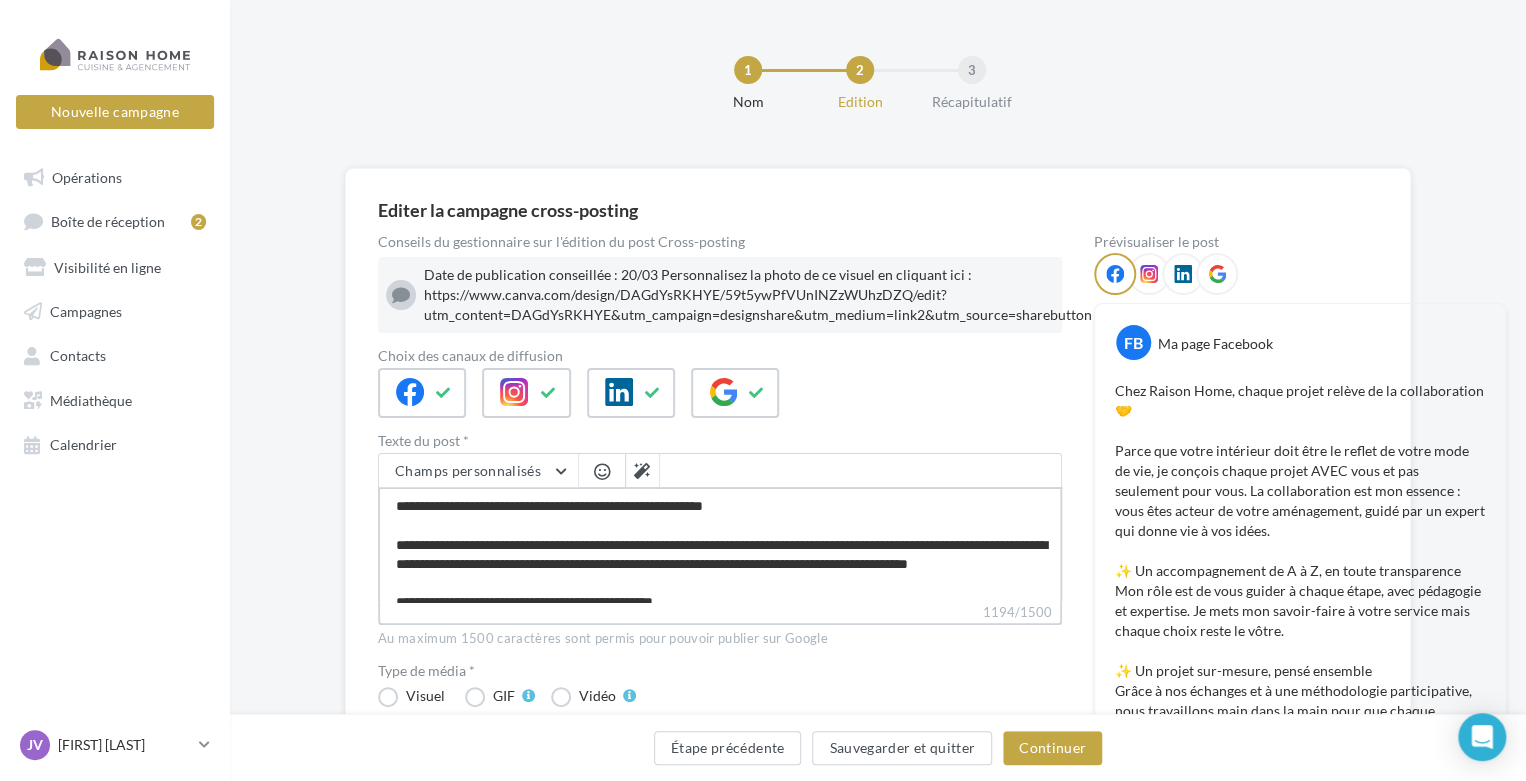 type on "**********" 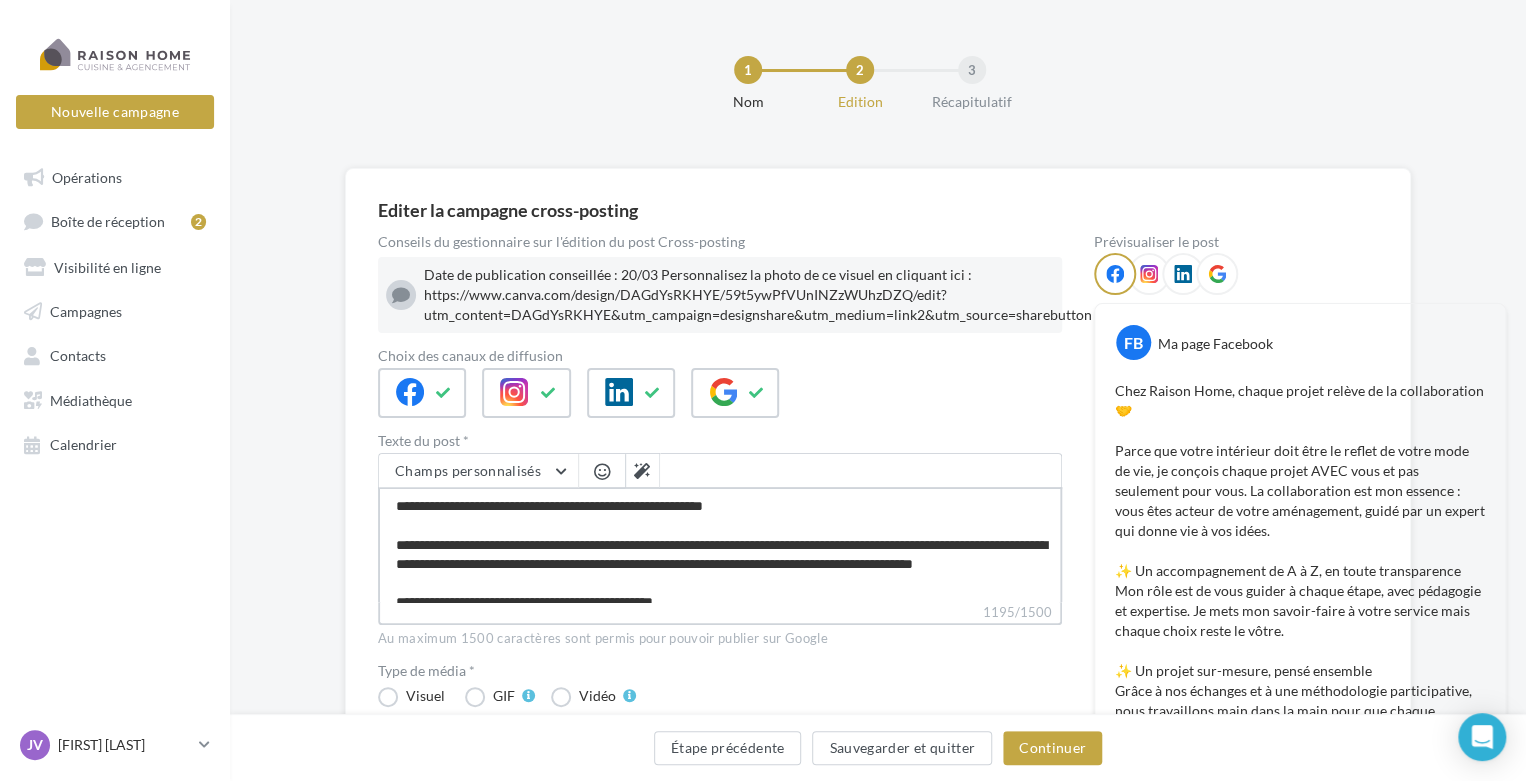 type on "**********" 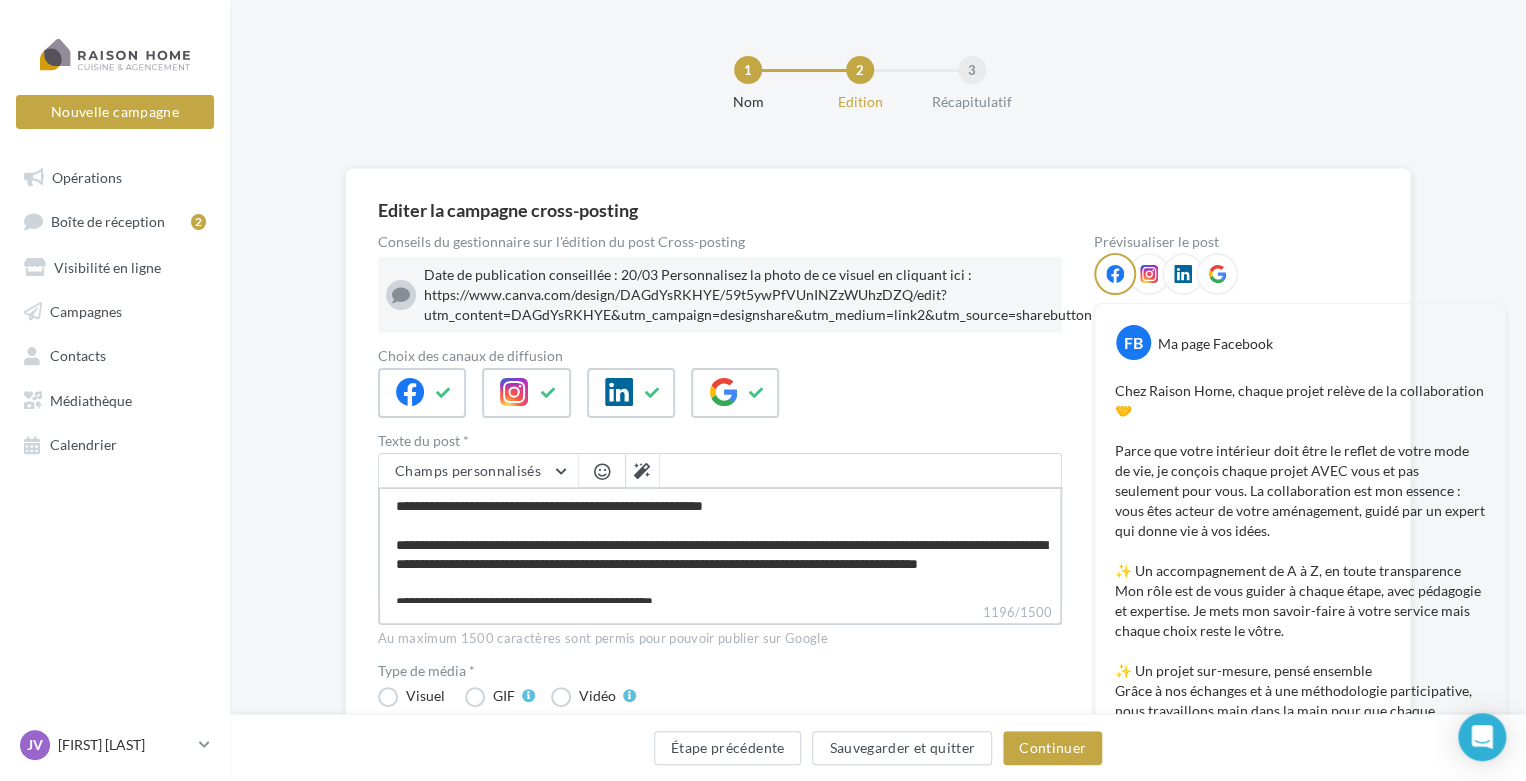 type on "**********" 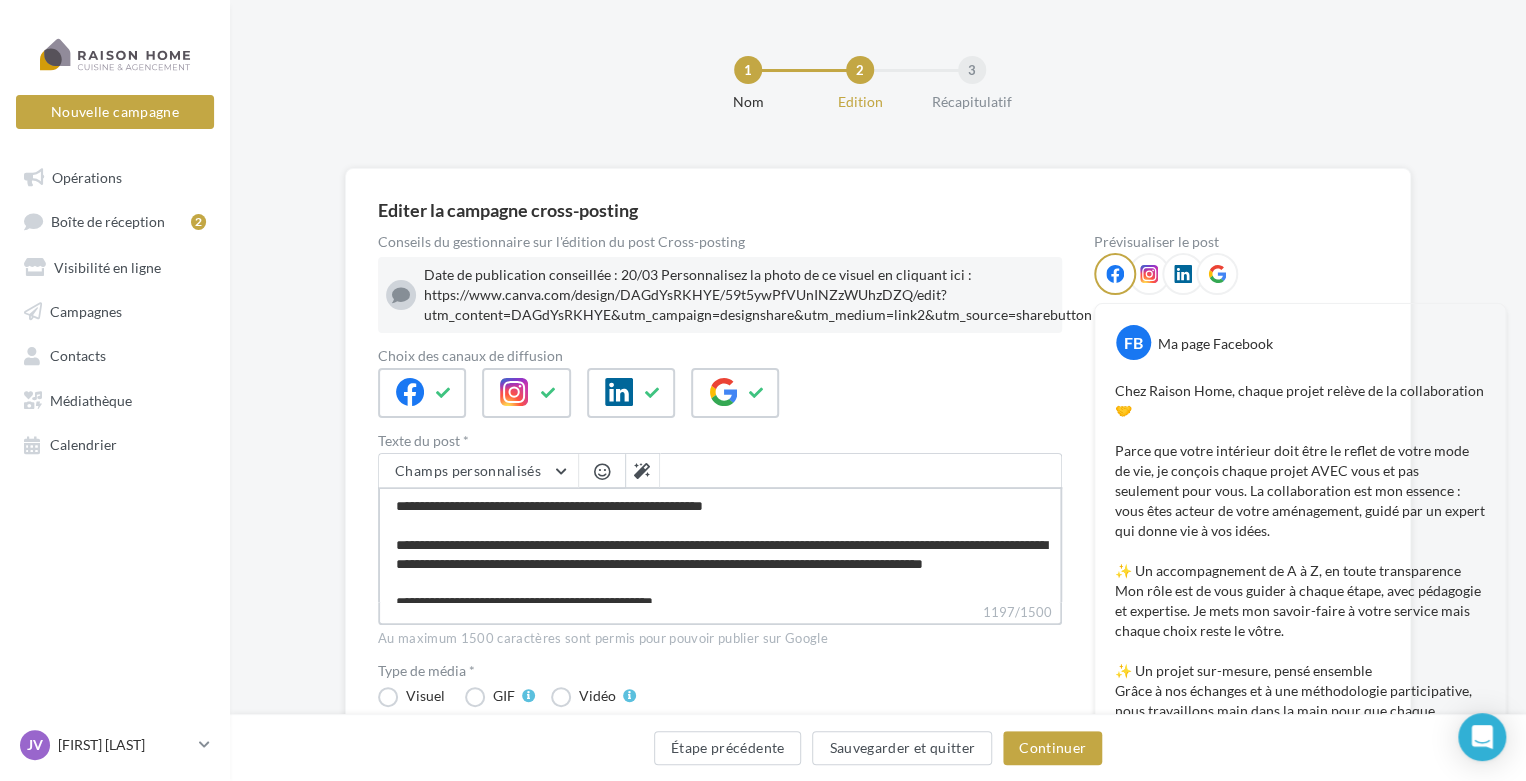 type on "**********" 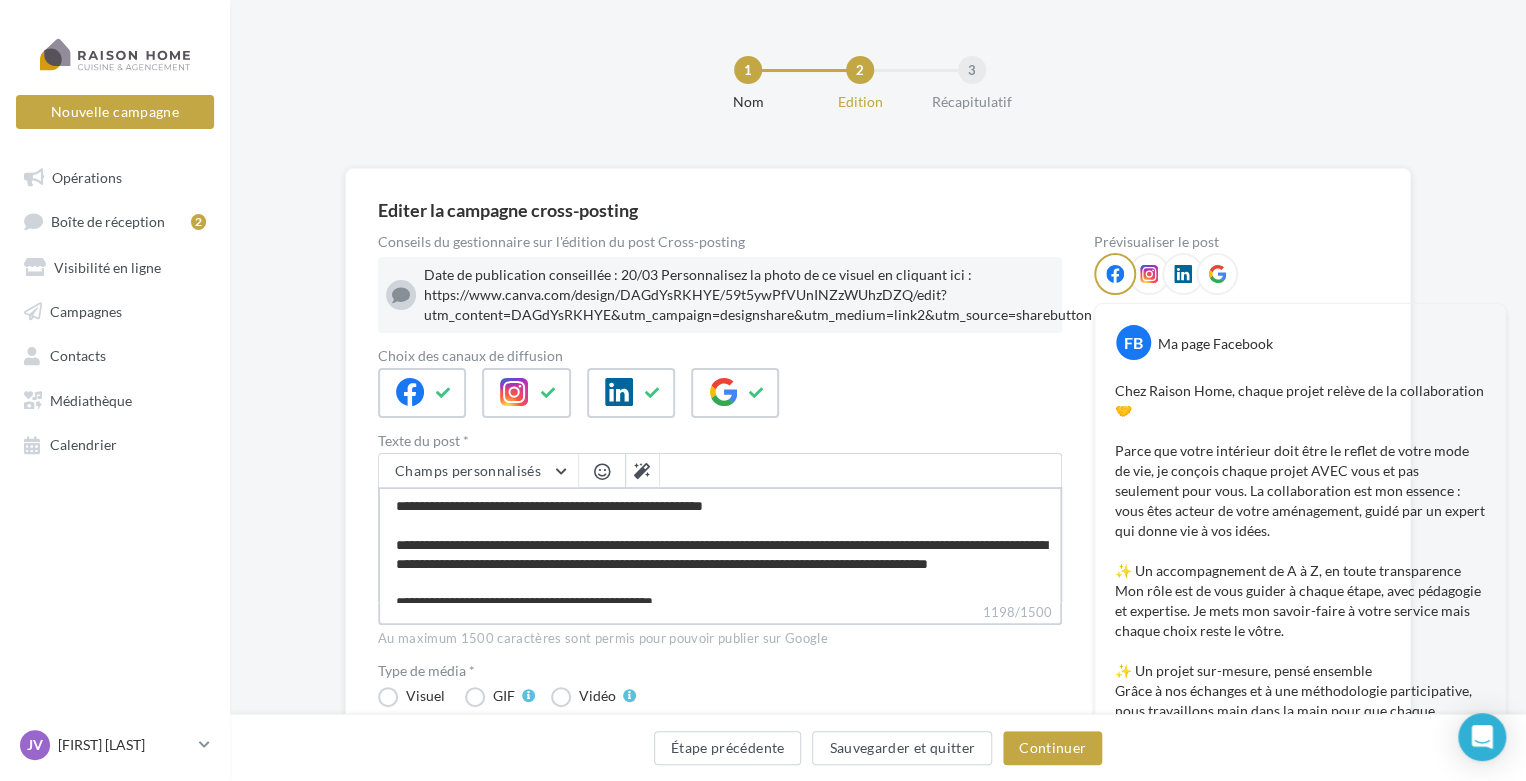 type on "**********" 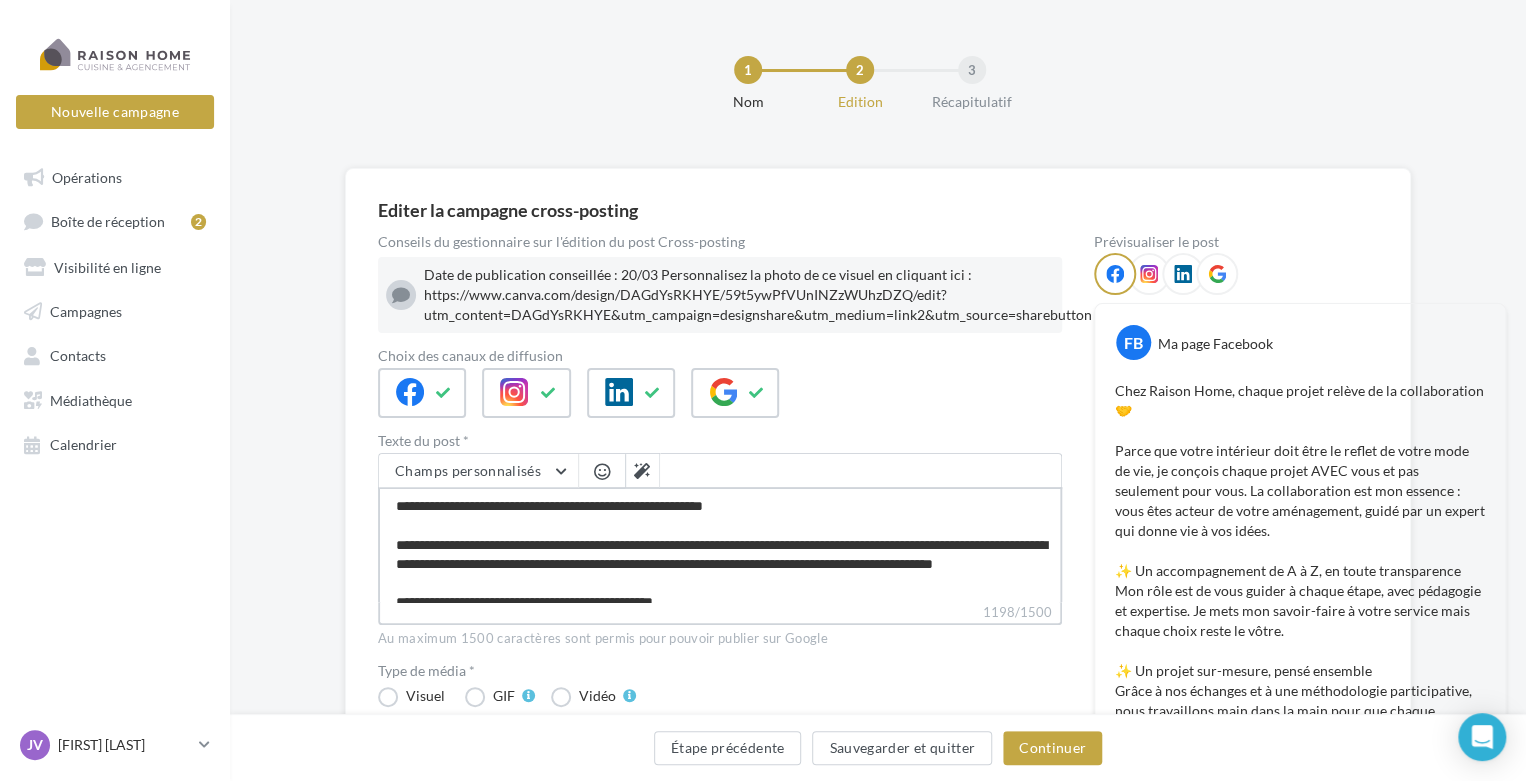 type on "**********" 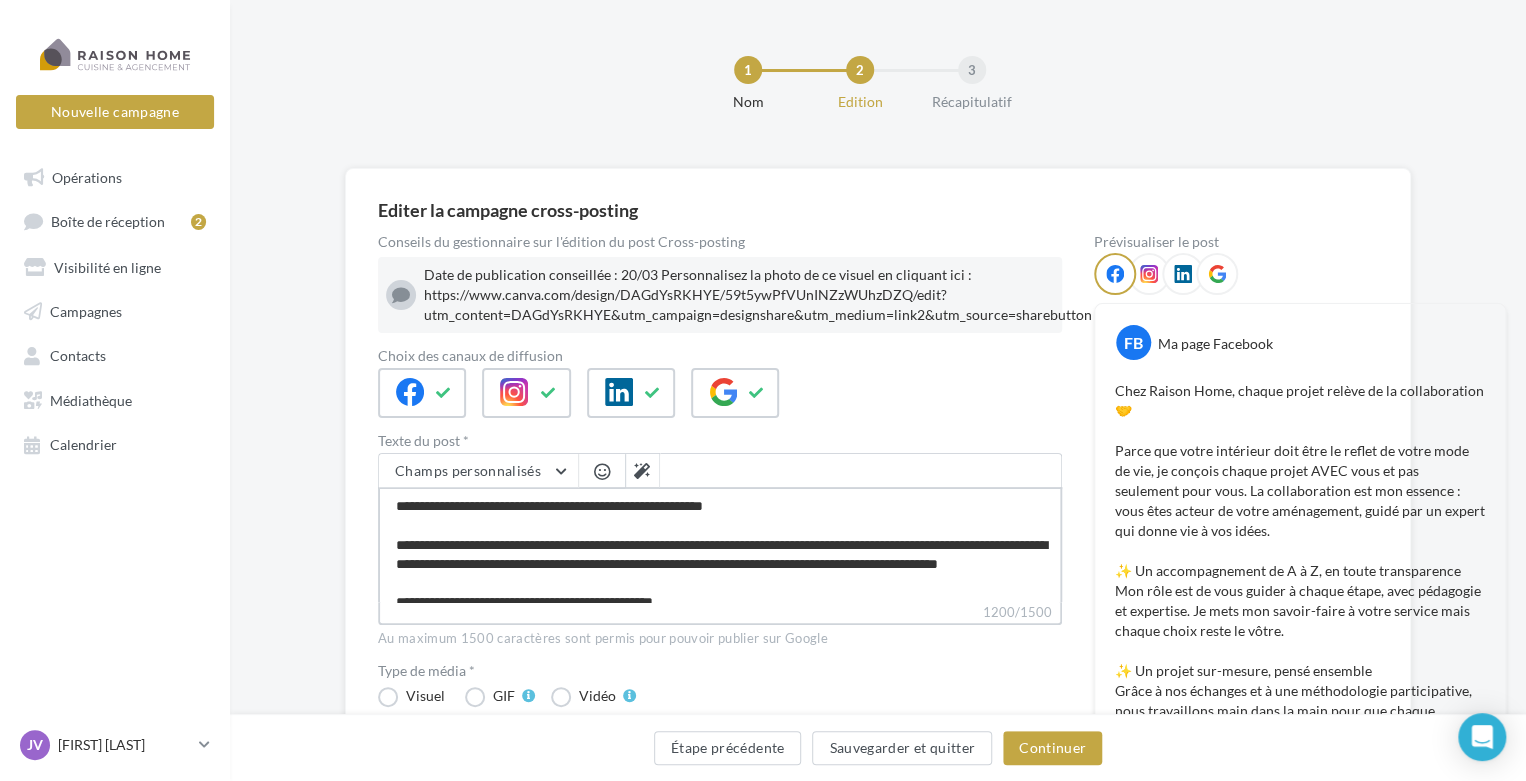 type on "**********" 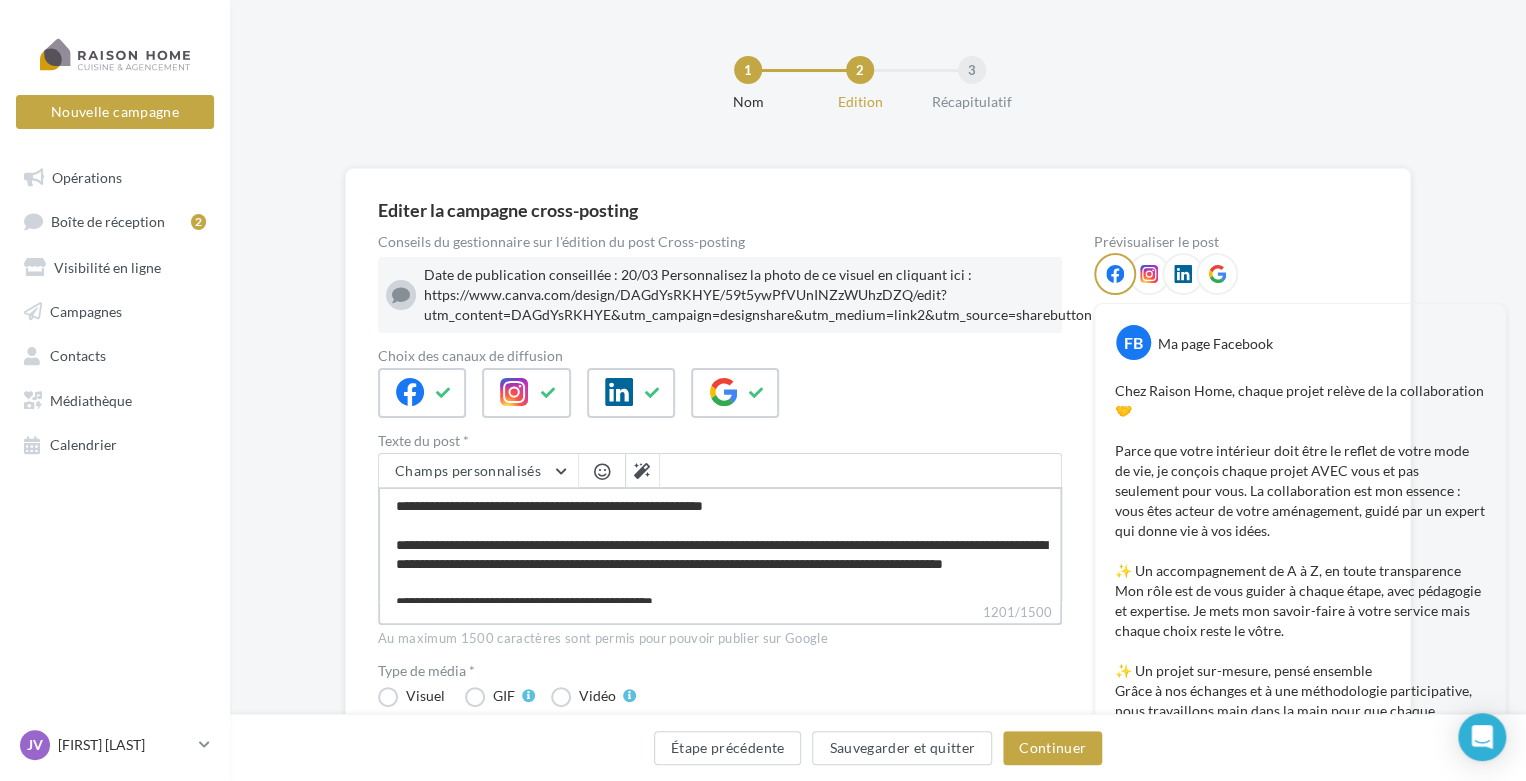 type on "**********" 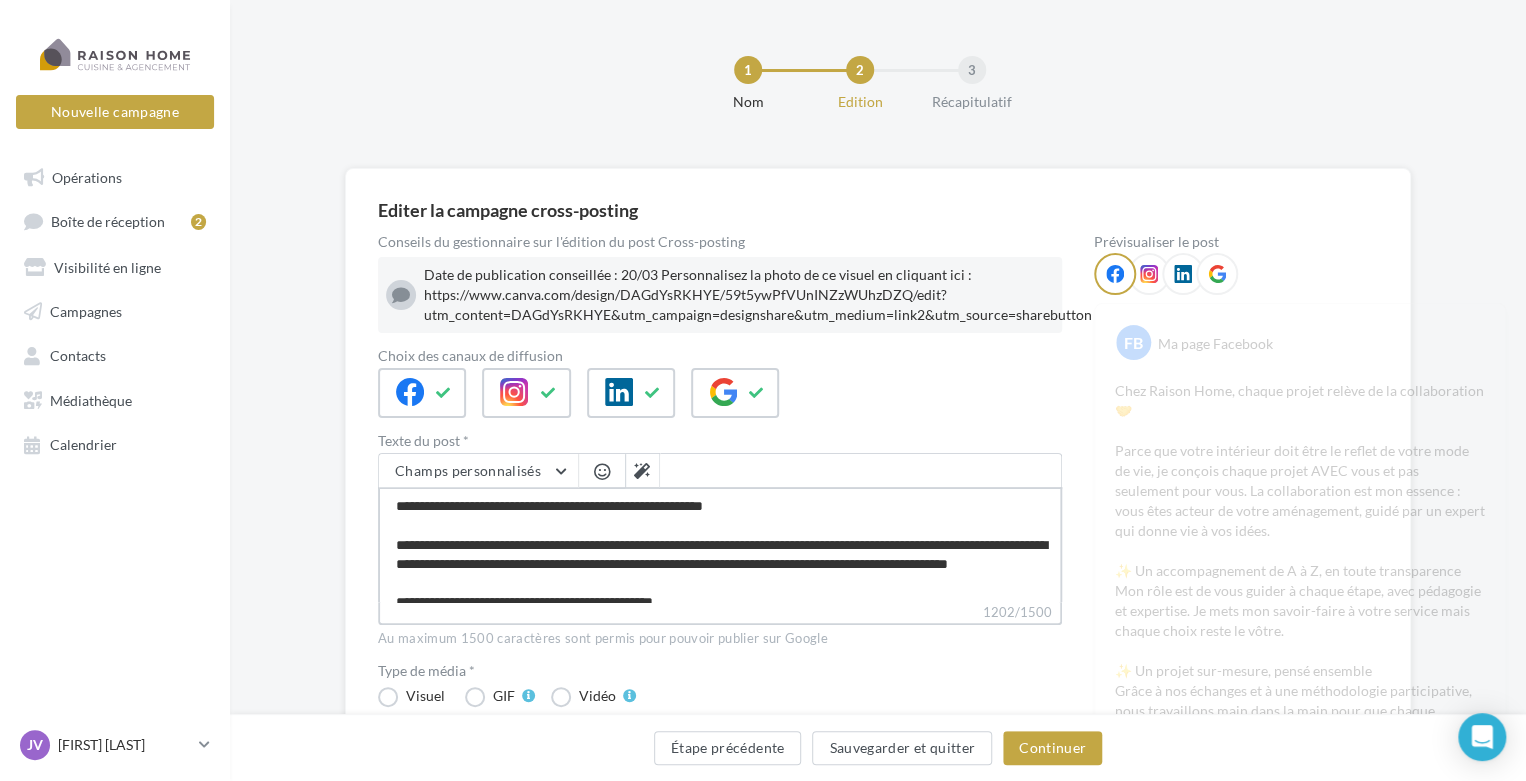 type on "**********" 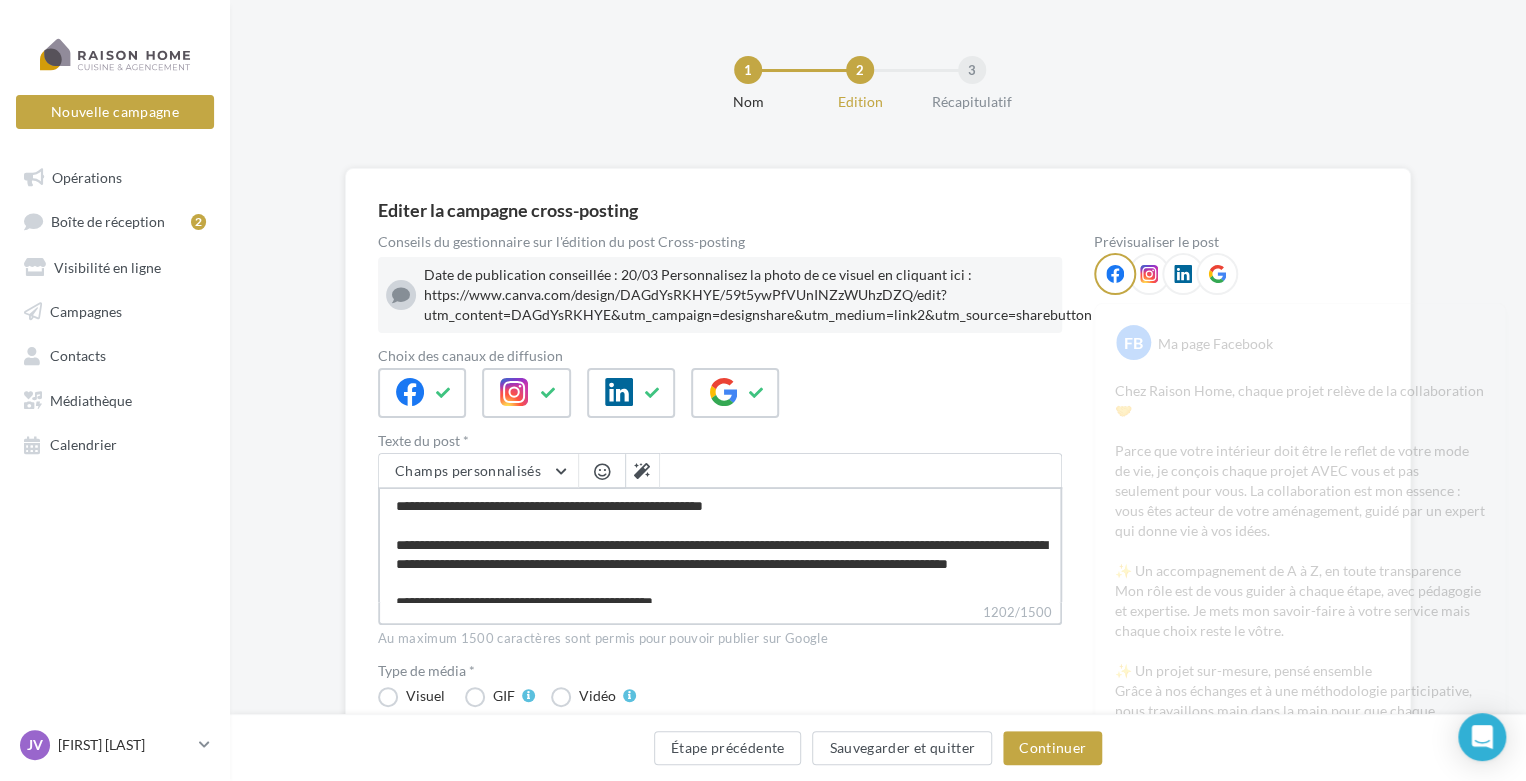 type on "**********" 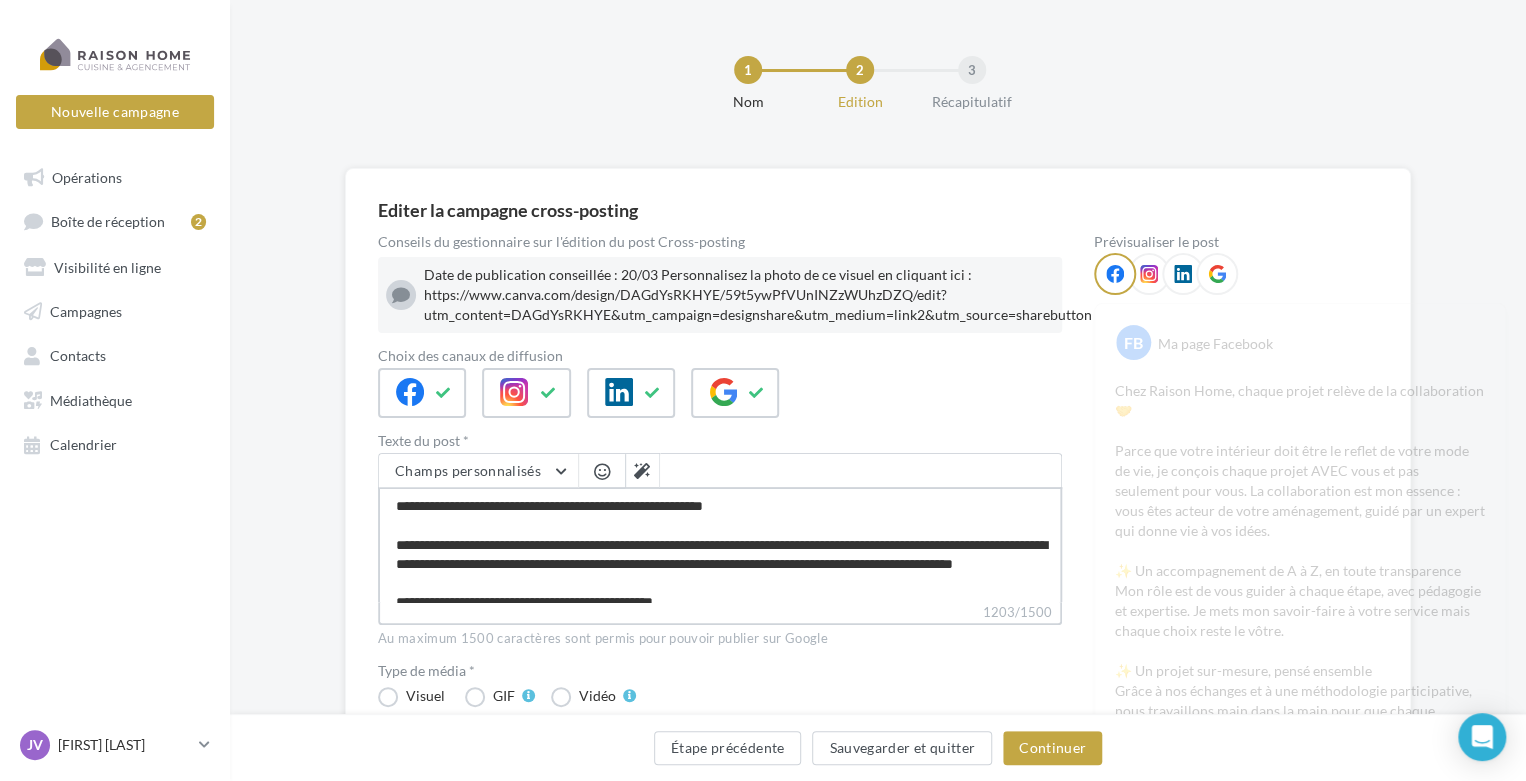 type on "**********" 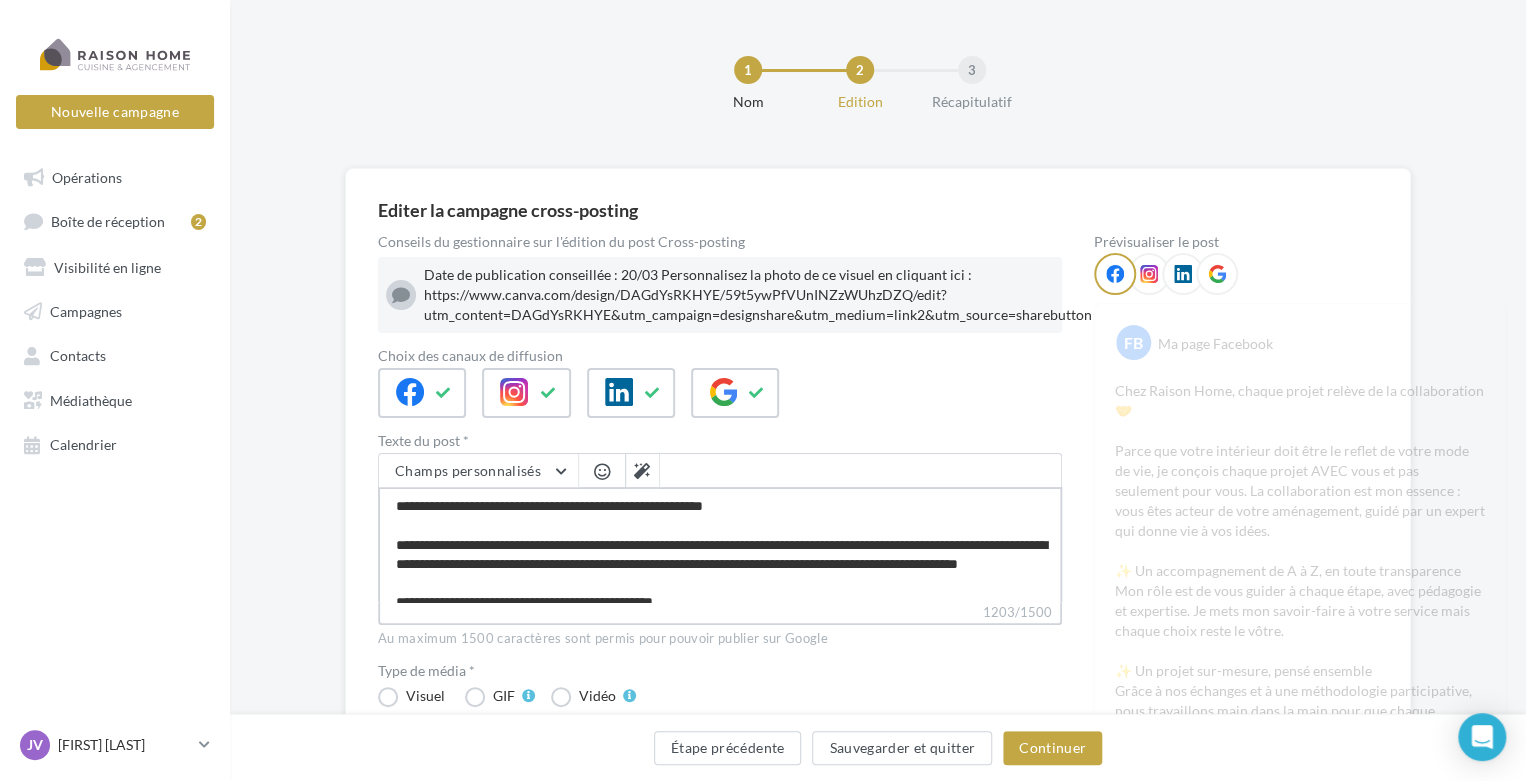 type on "**********" 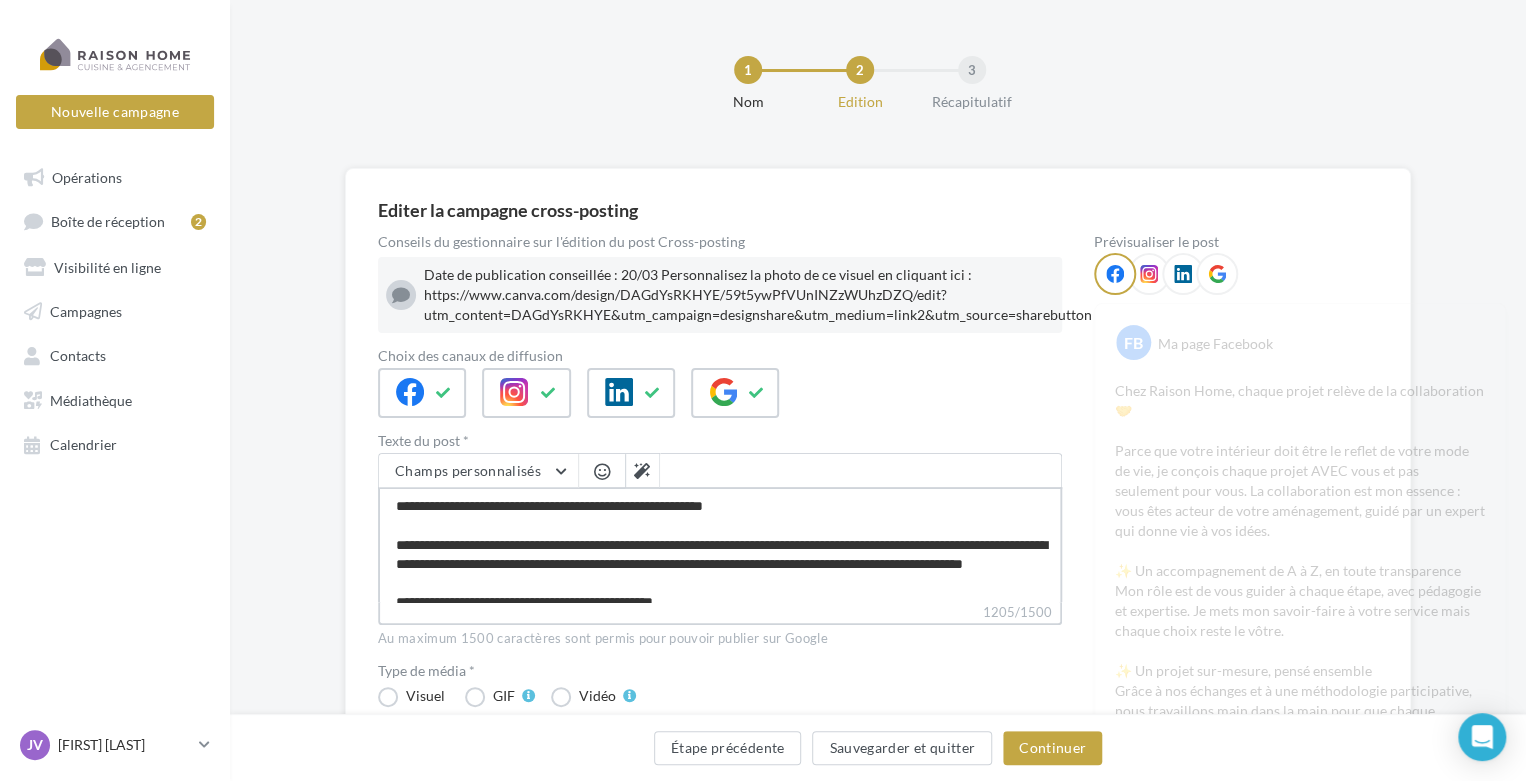 type on "**********" 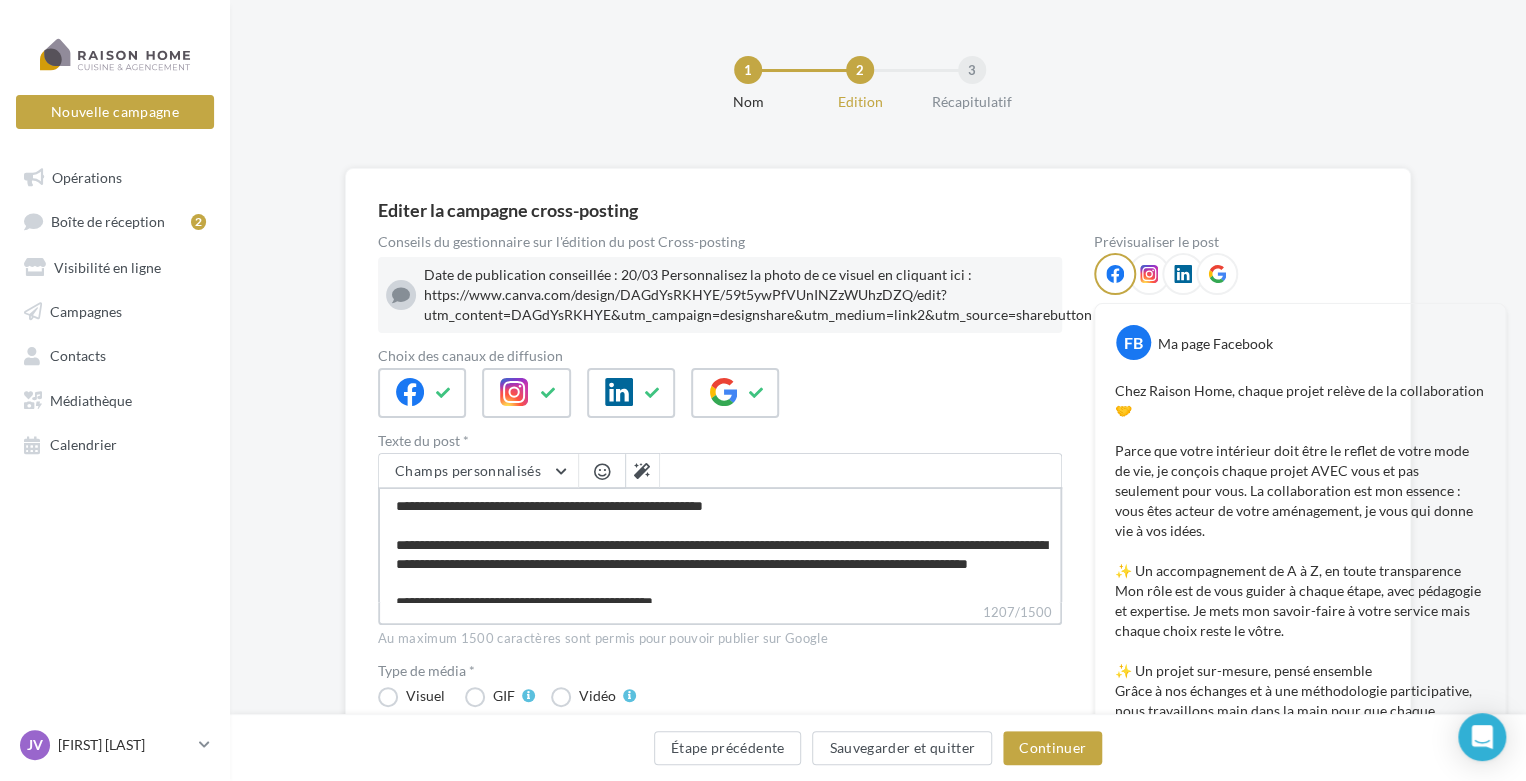 type on "**********" 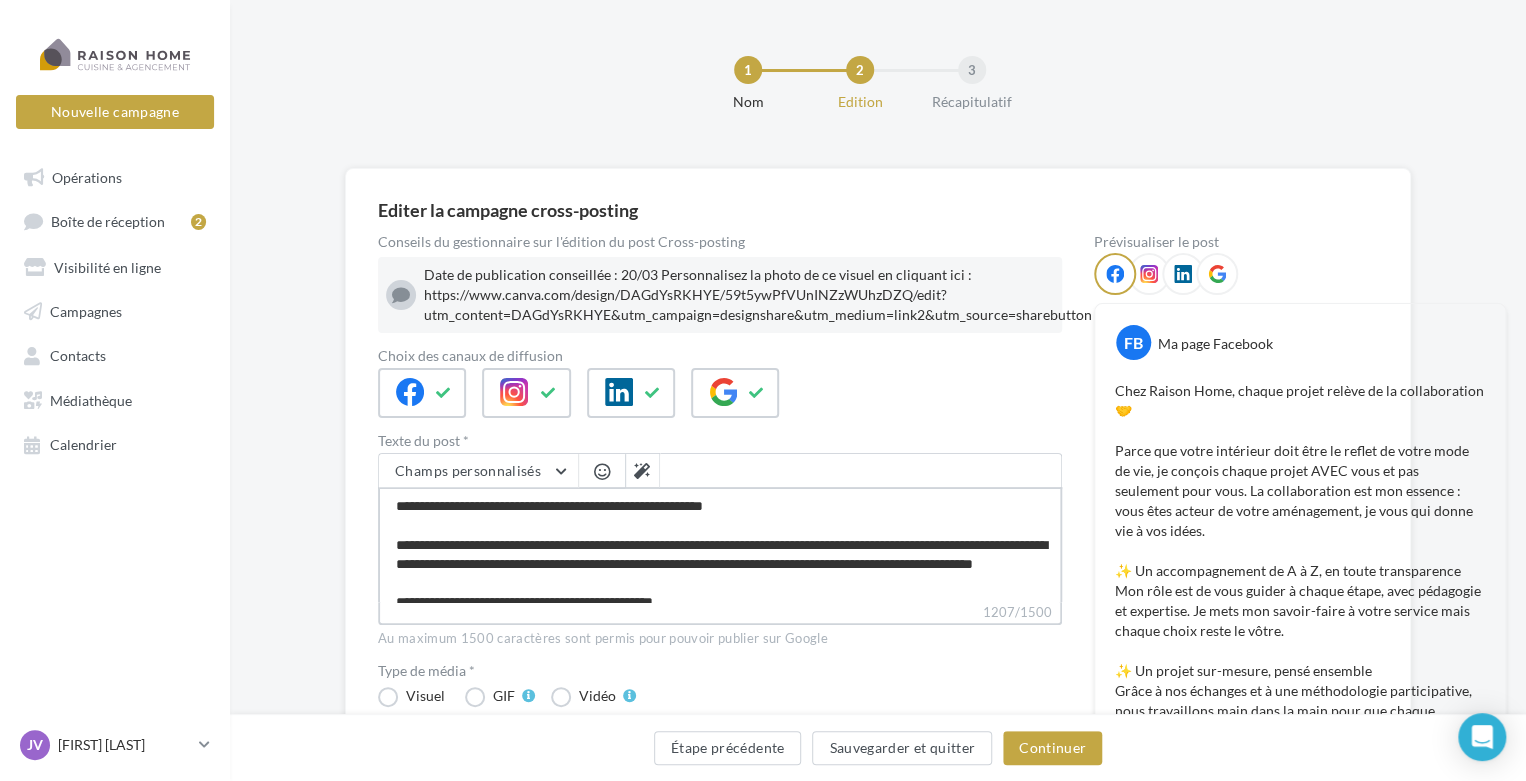 type on "**********" 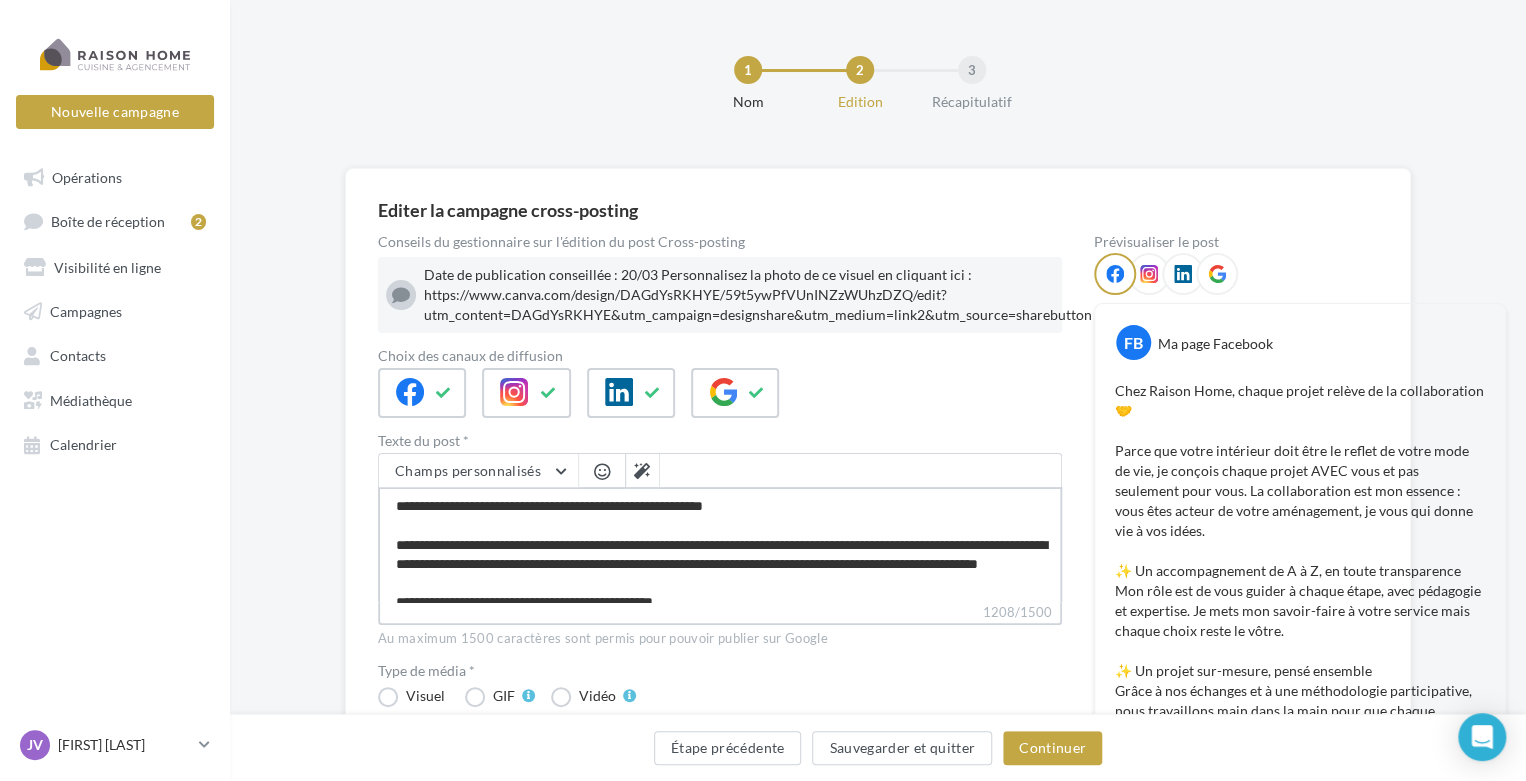 type on "**********" 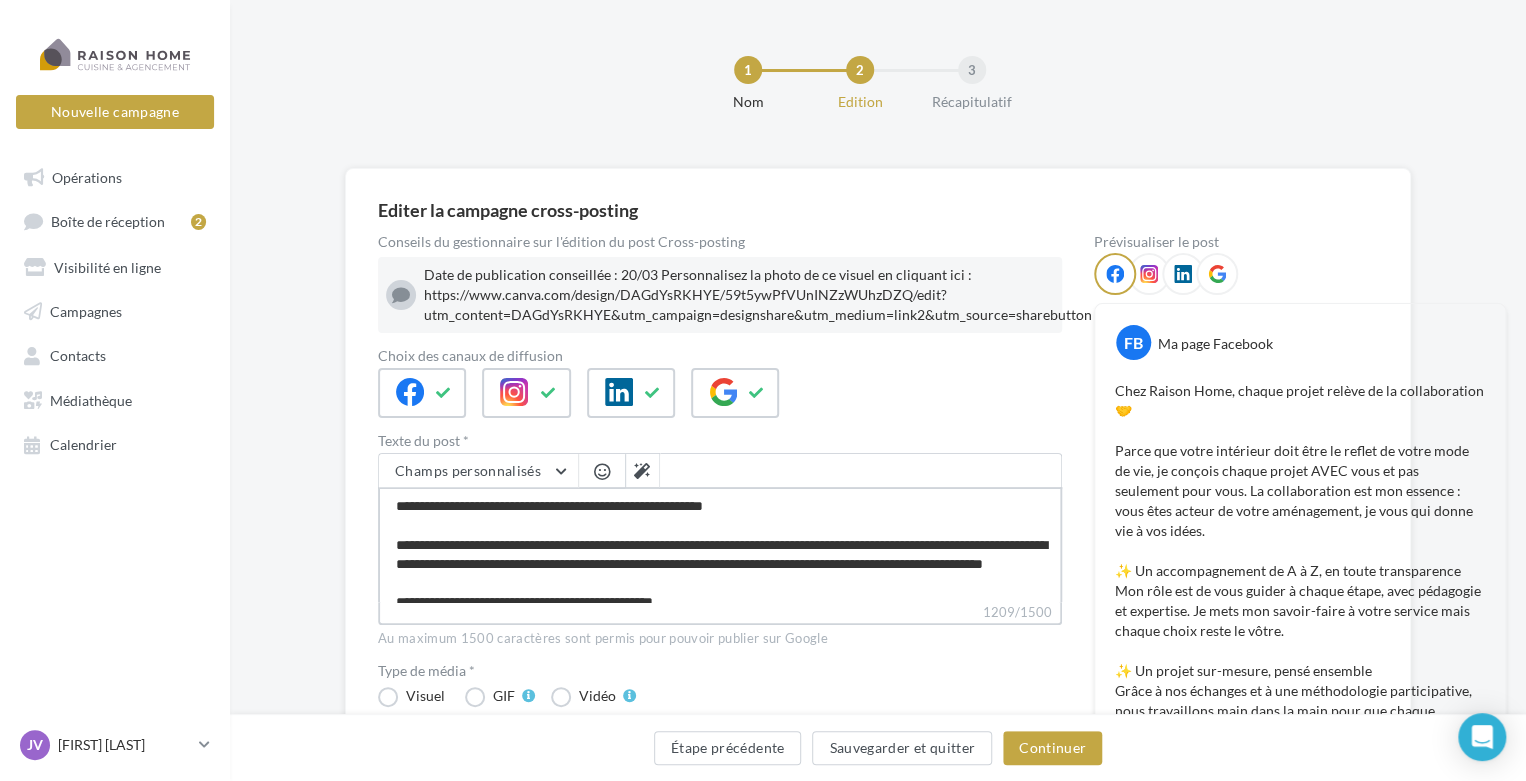 type on "**********" 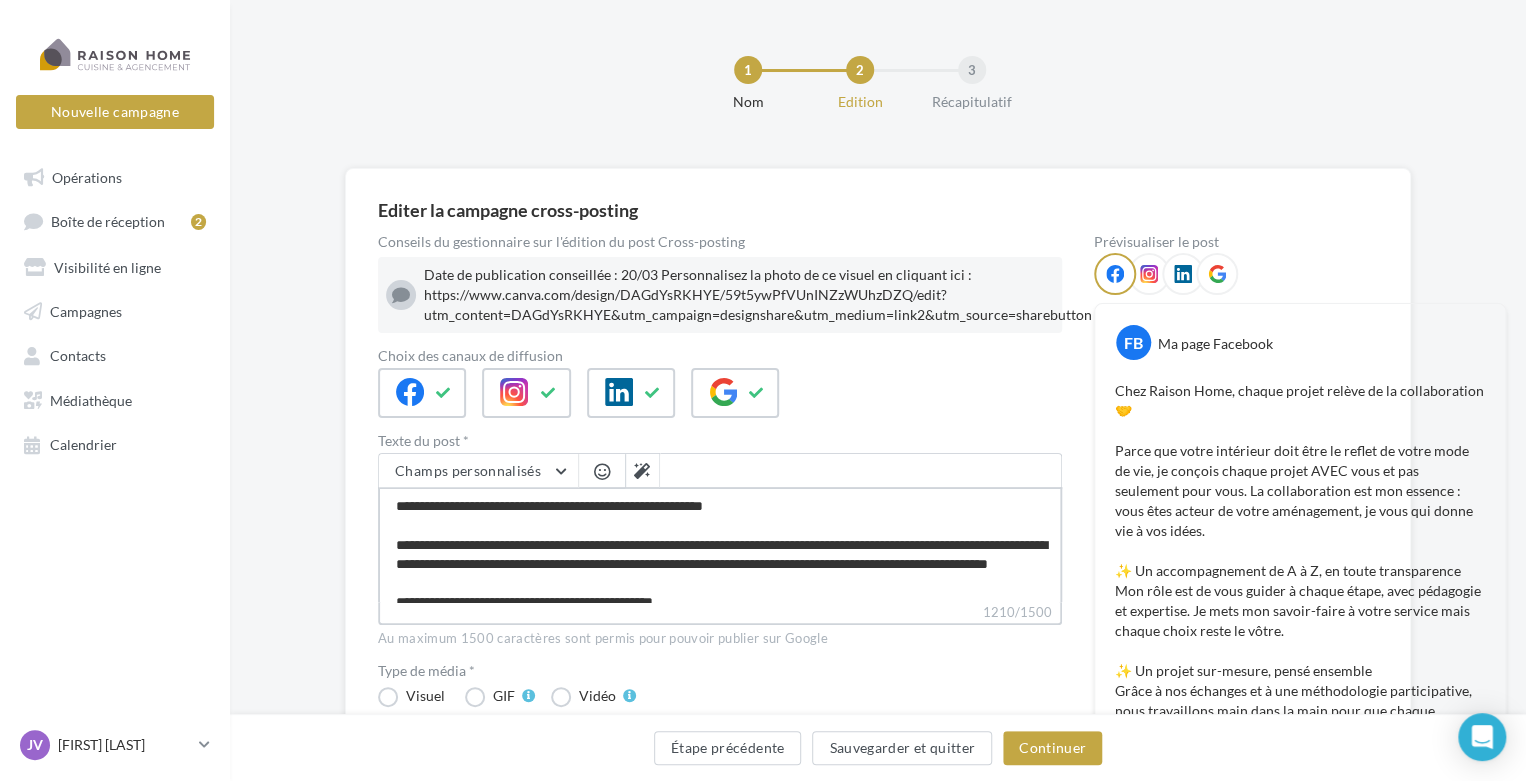 type on "**********" 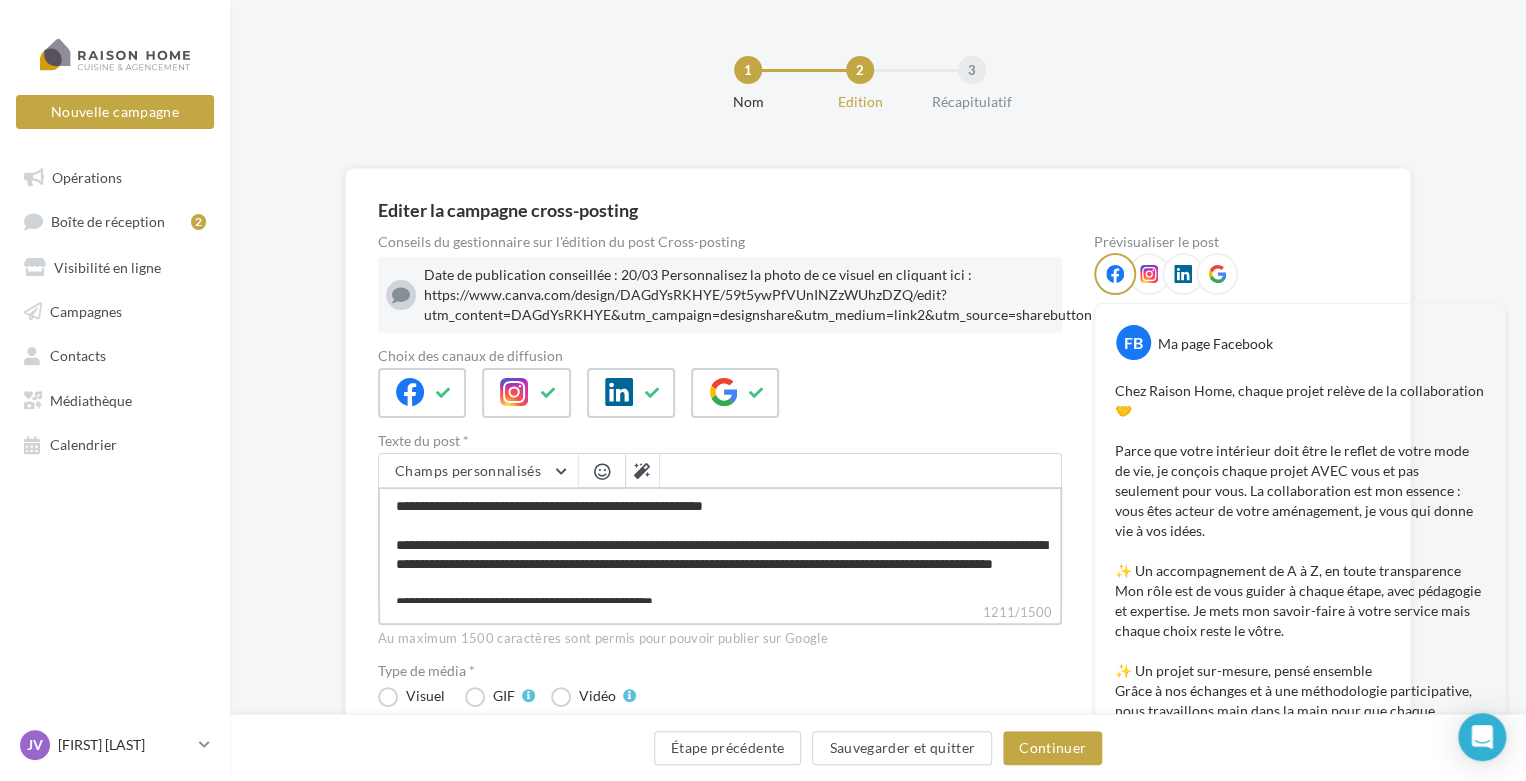 type on "**********" 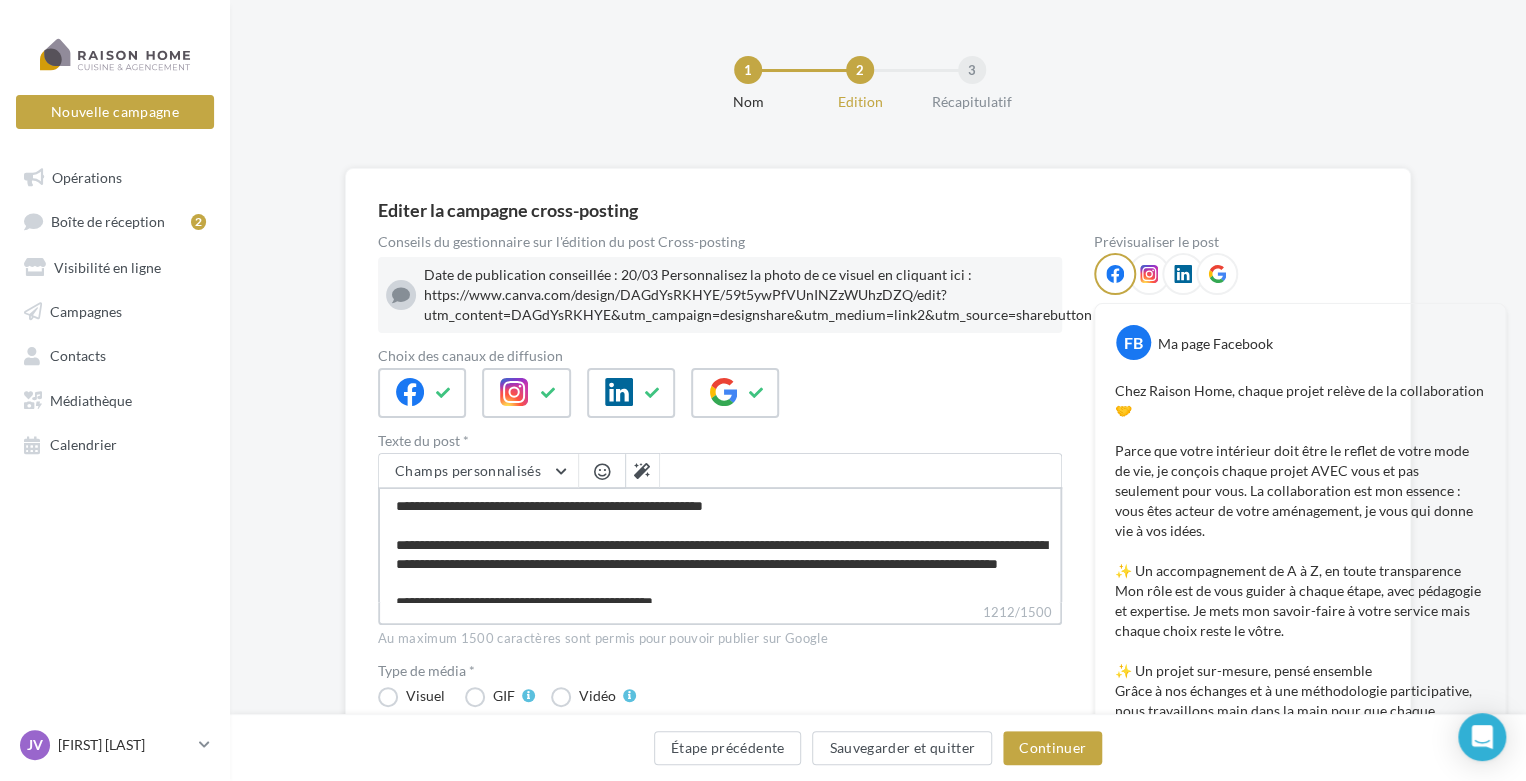 click on "1212/1500" at bounding box center [720, 544] 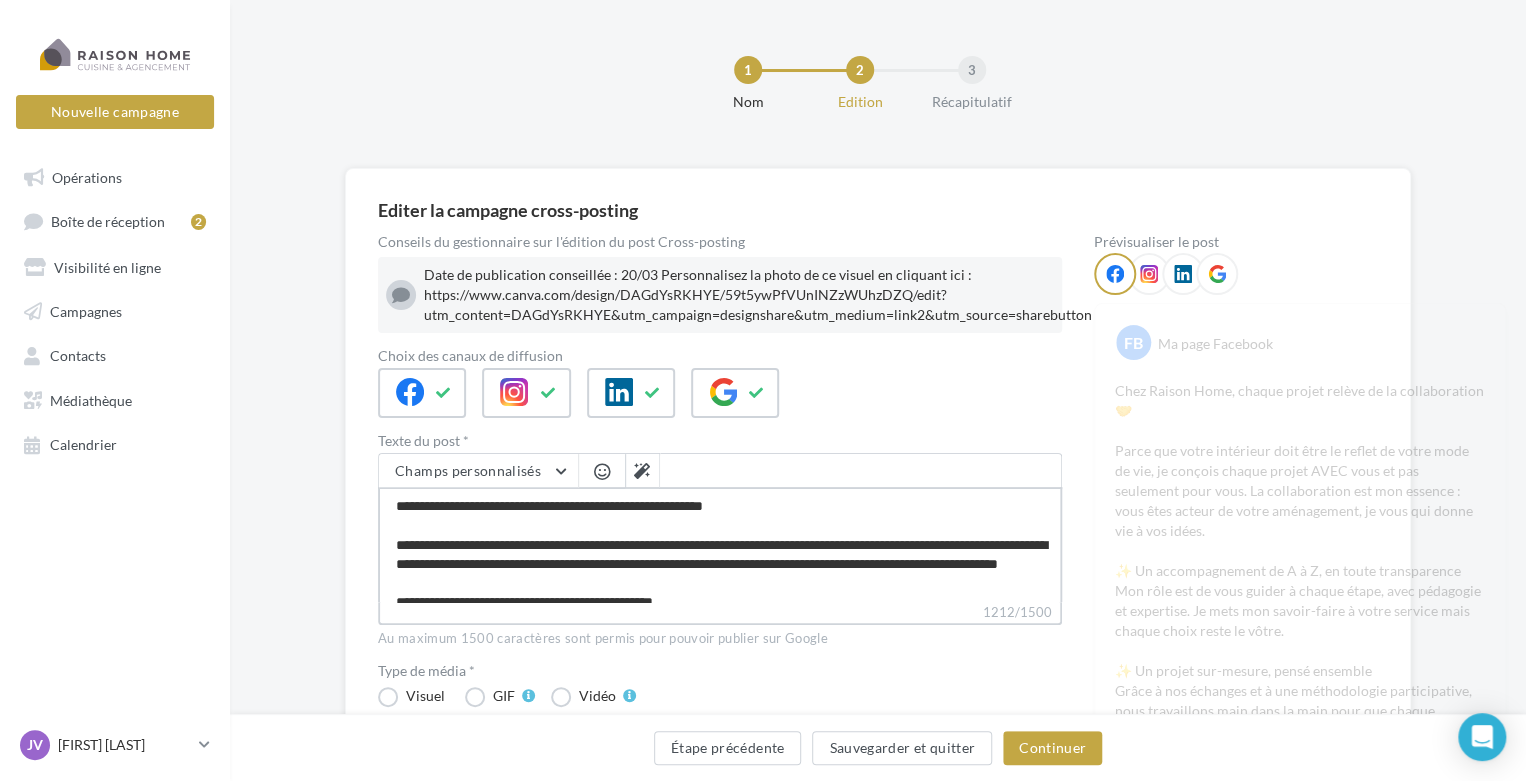type on "**********" 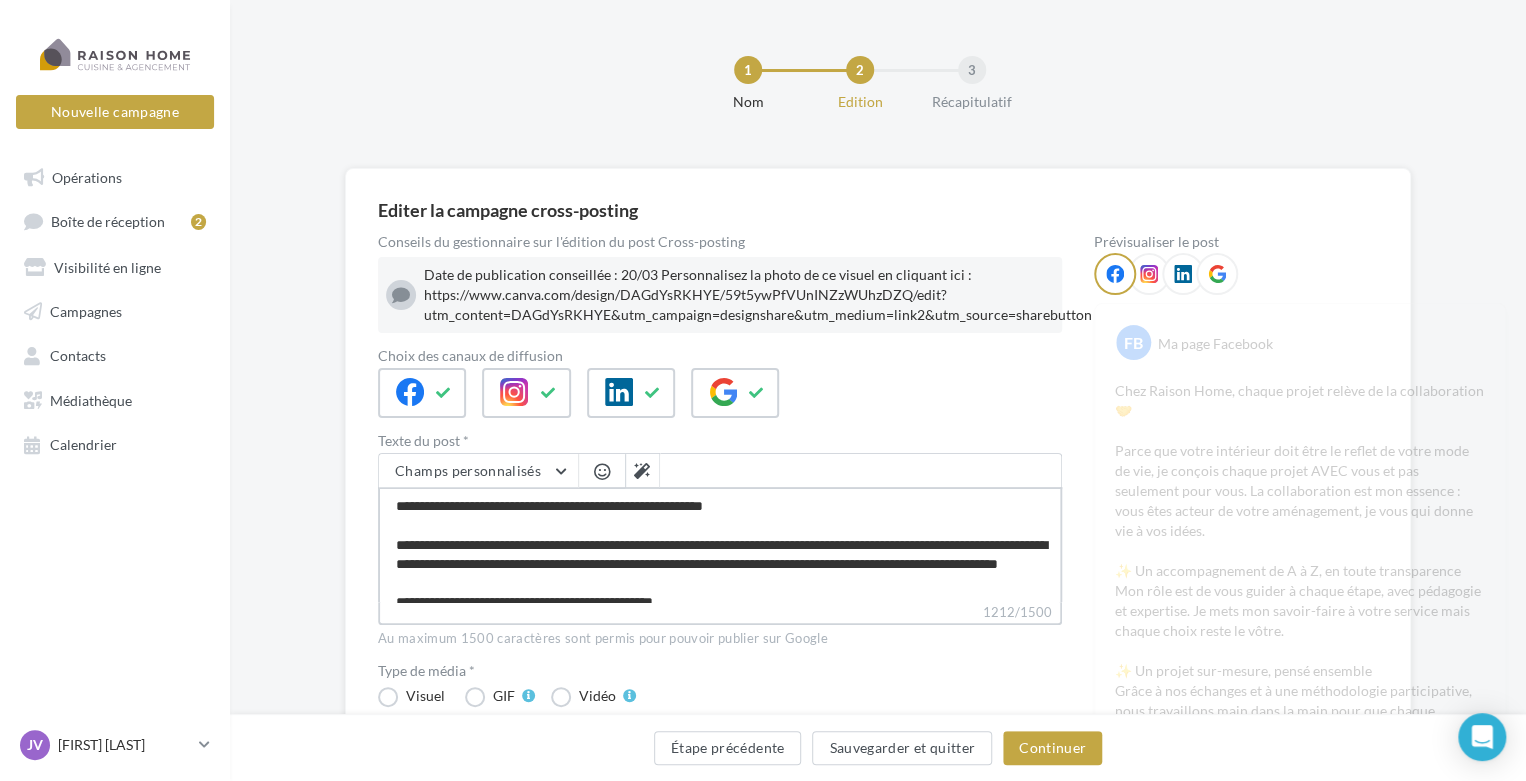 type on "**********" 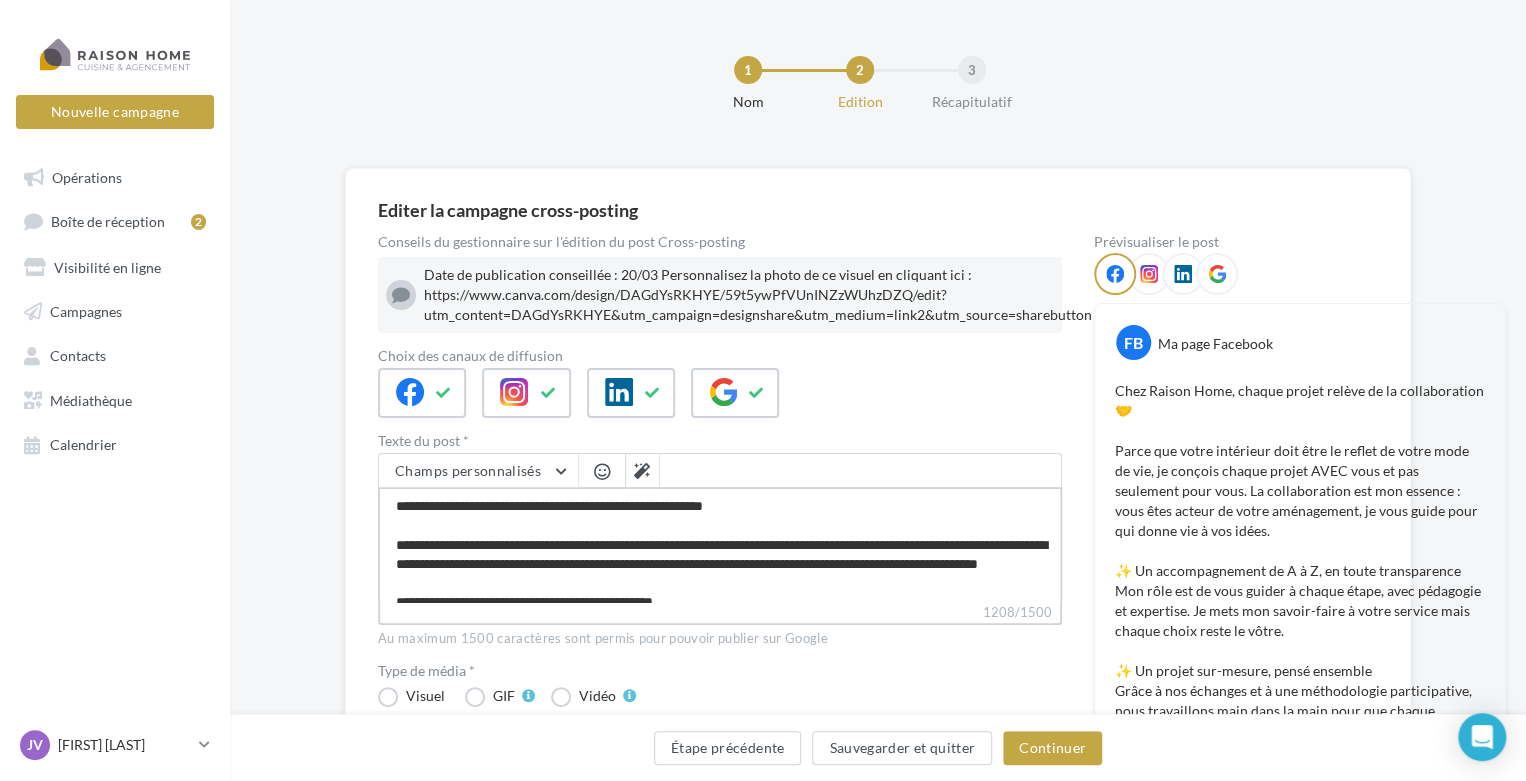 click on "1208/1500" at bounding box center [720, 544] 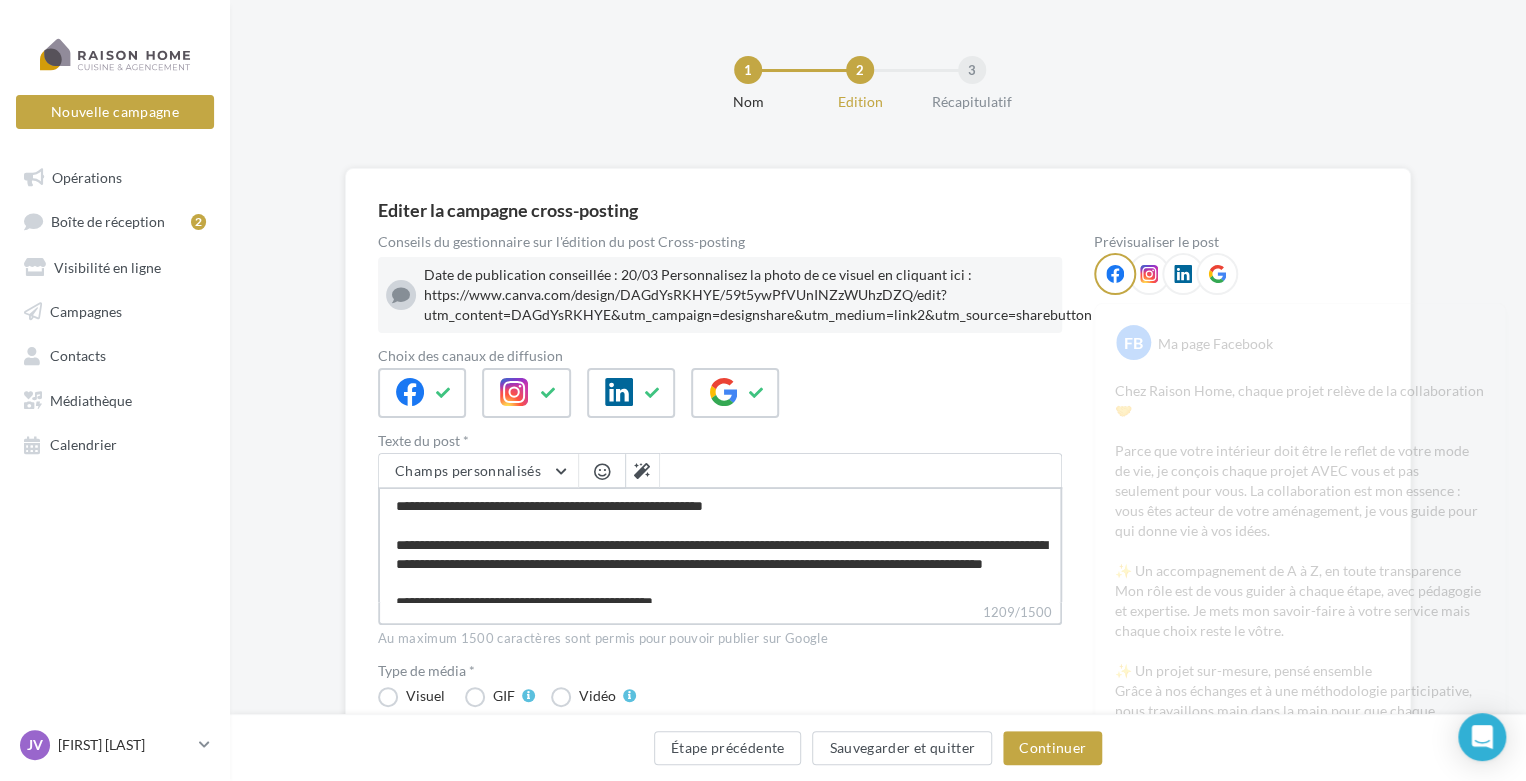 type on "**********" 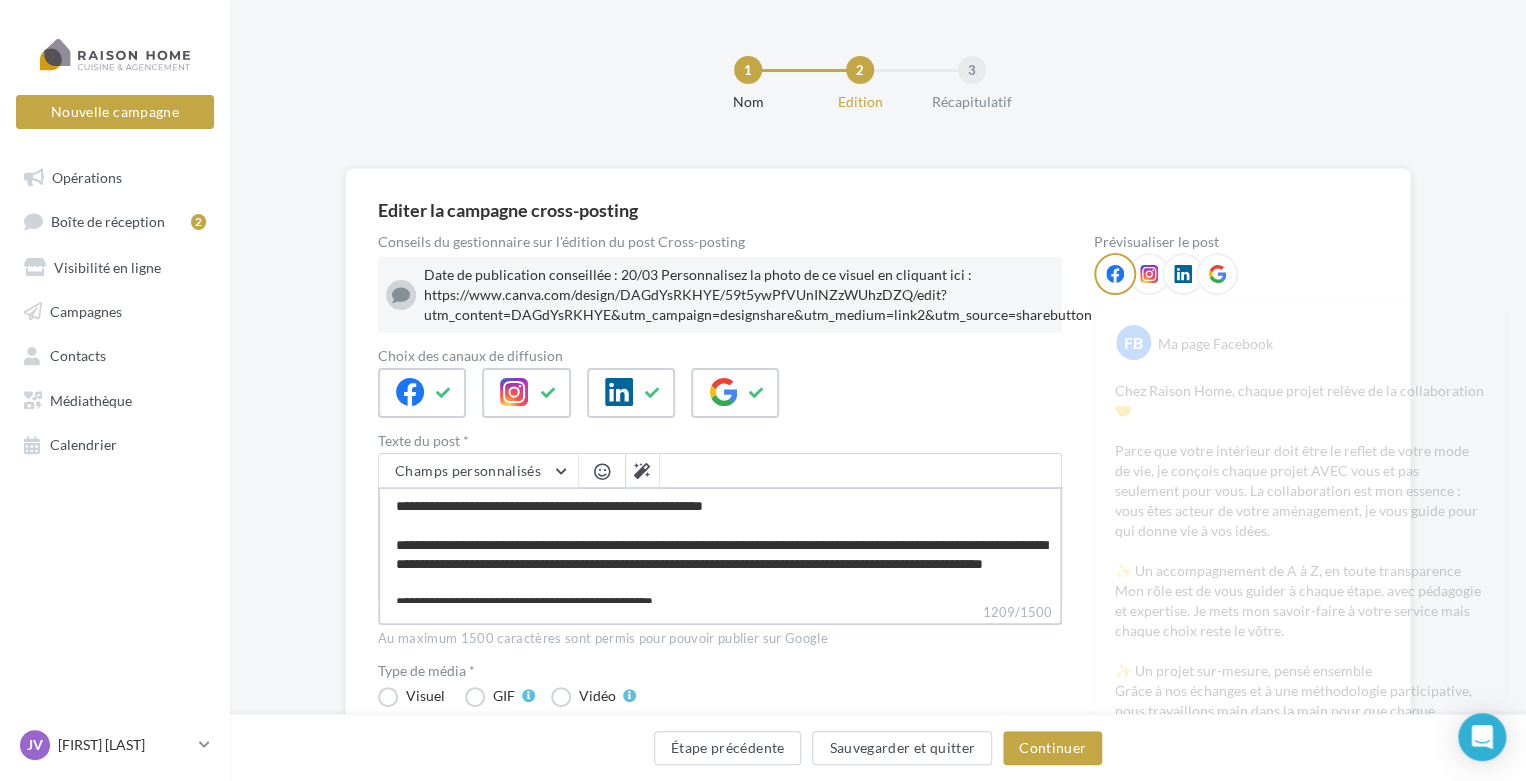 type on "**********" 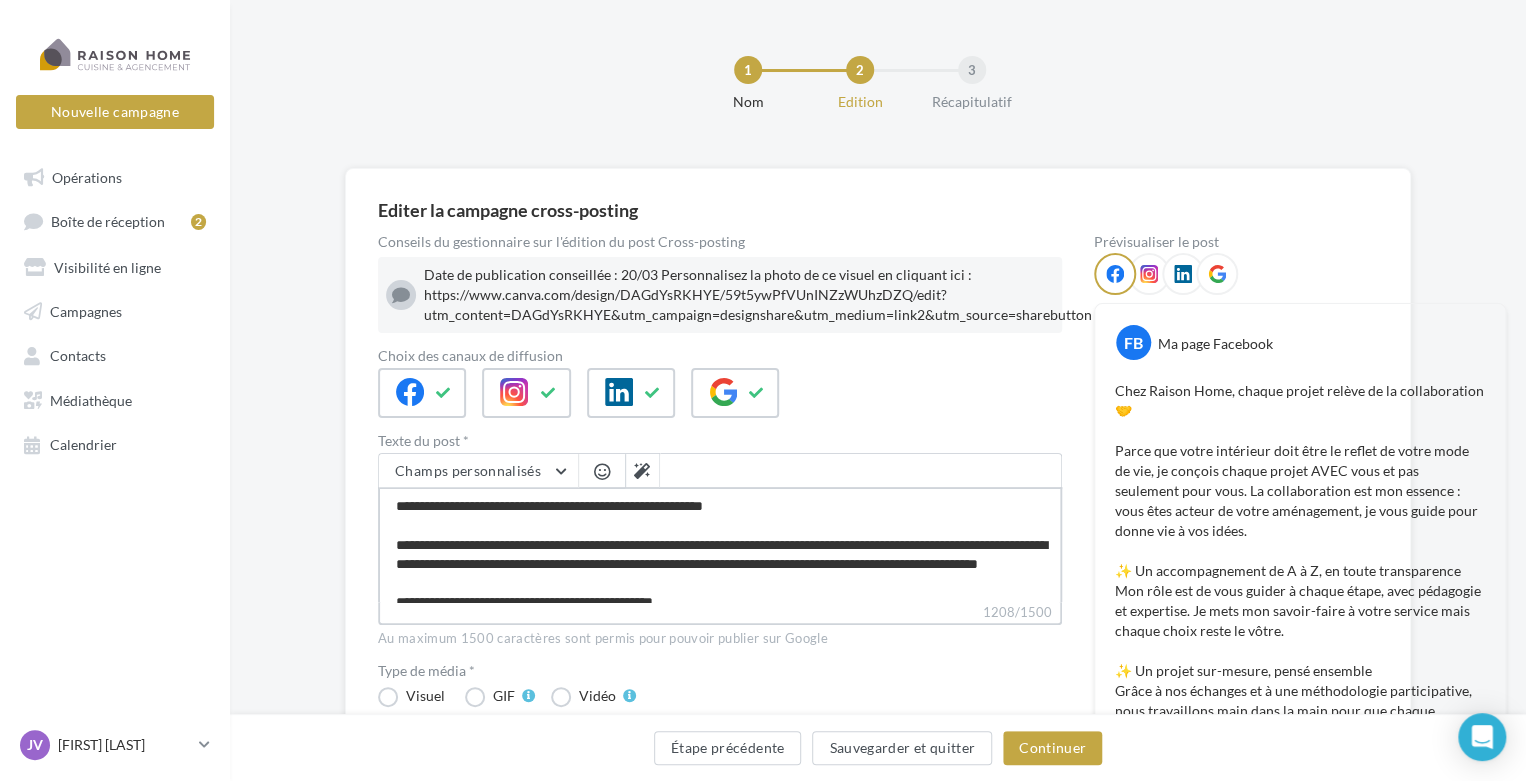 type on "**********" 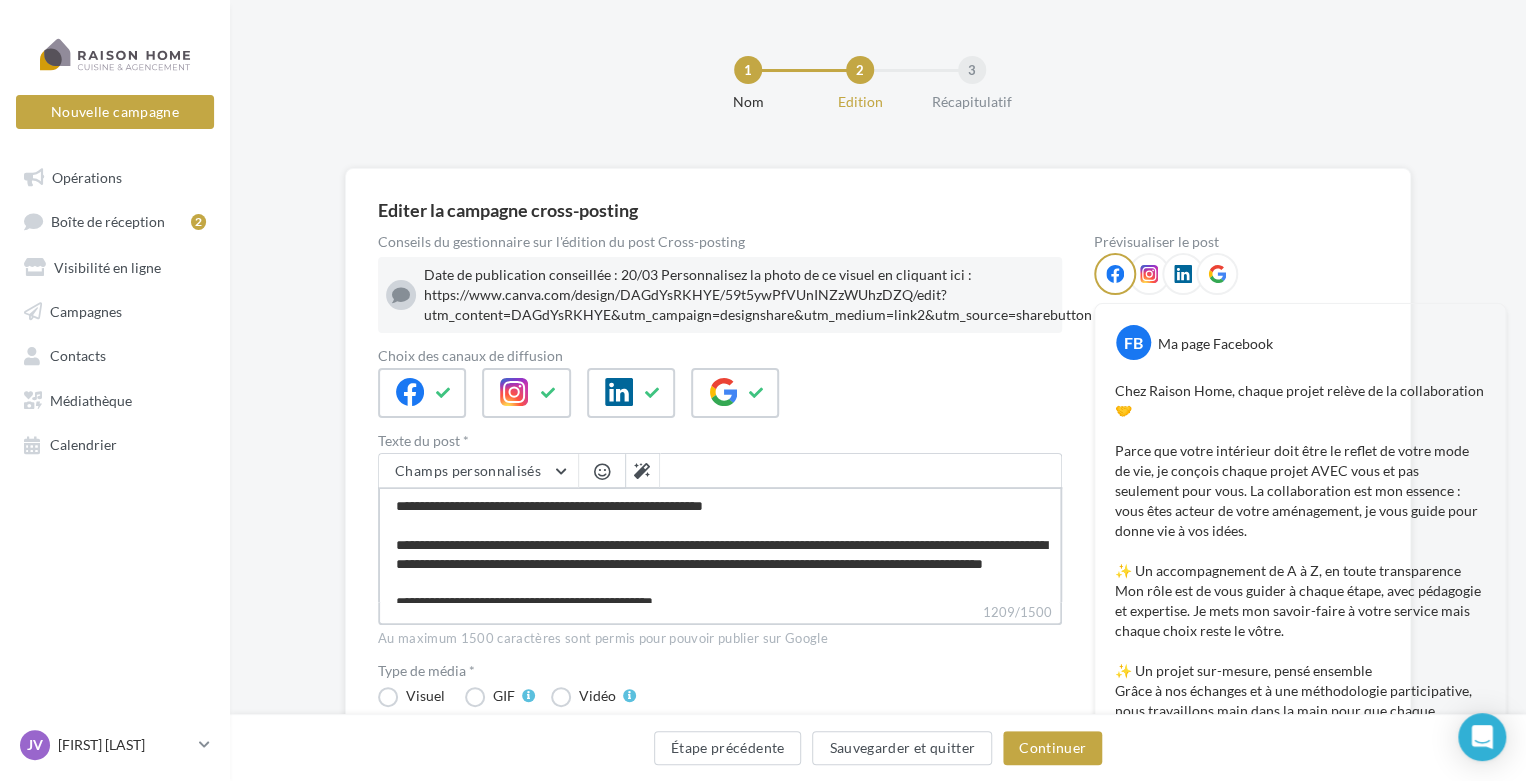 click on "1209/1500" at bounding box center [720, 544] 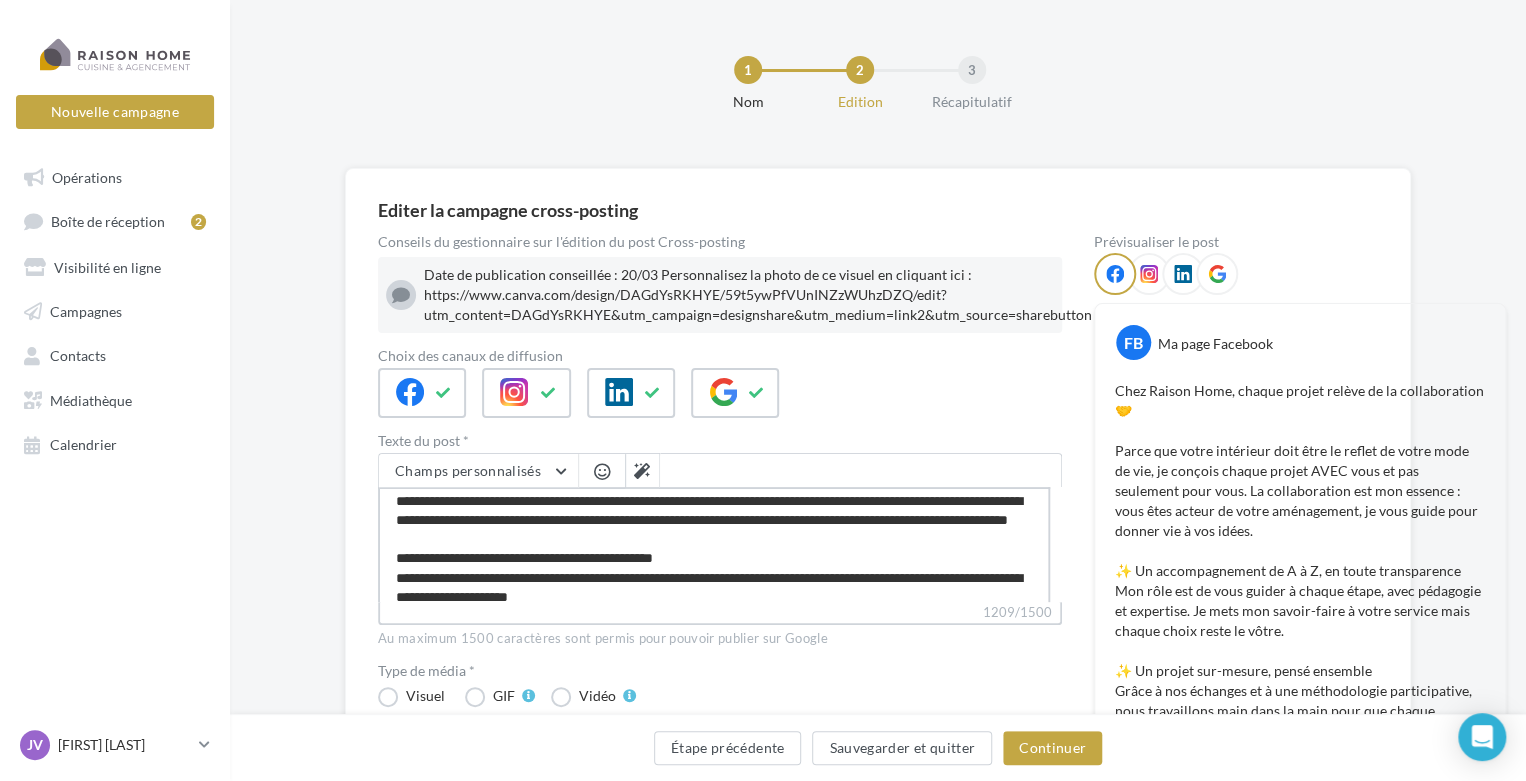 scroll, scrollTop: 22, scrollLeft: 0, axis: vertical 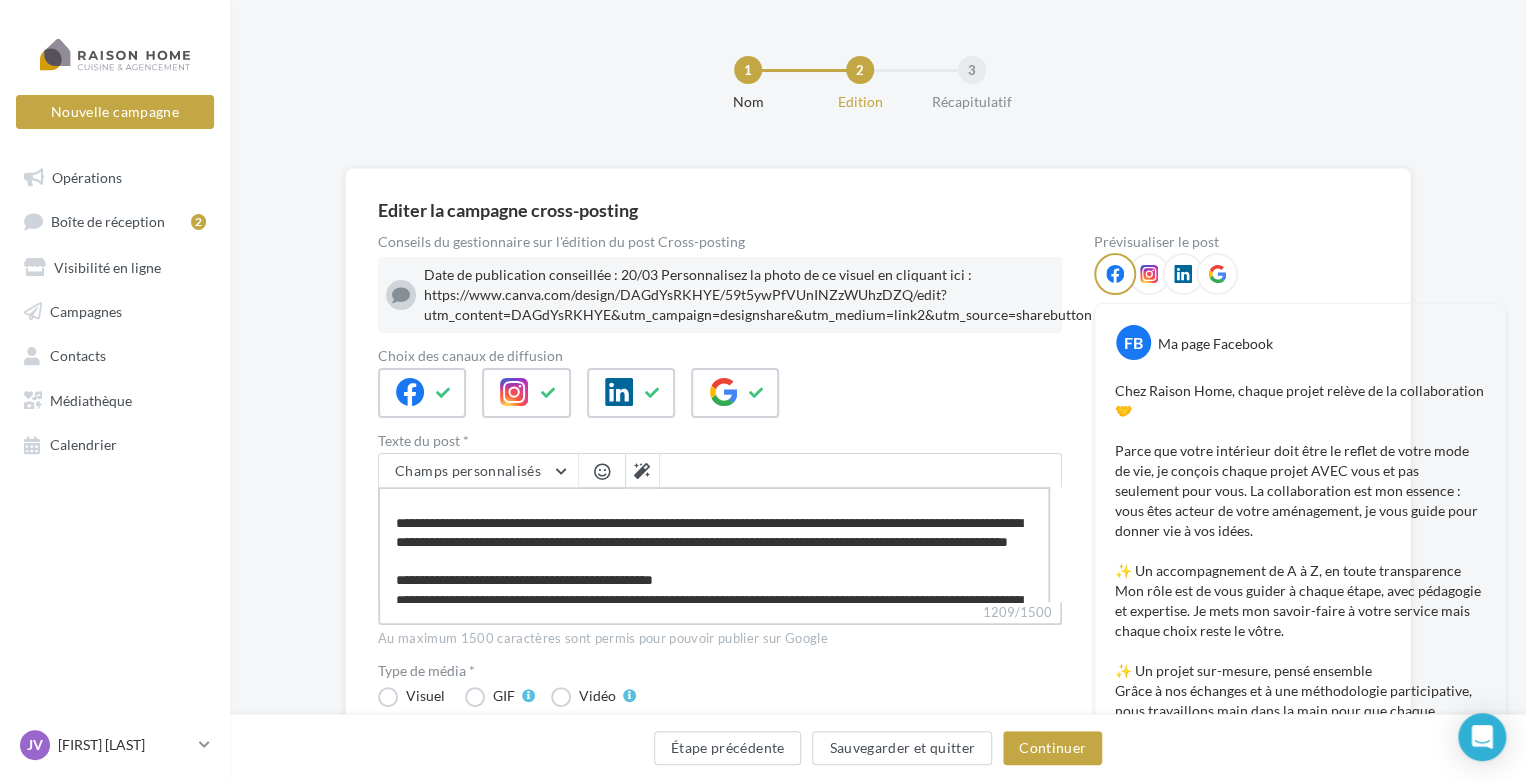 drag, startPoint x: 668, startPoint y: 559, endPoint x: 552, endPoint y: 537, distance: 118.06778 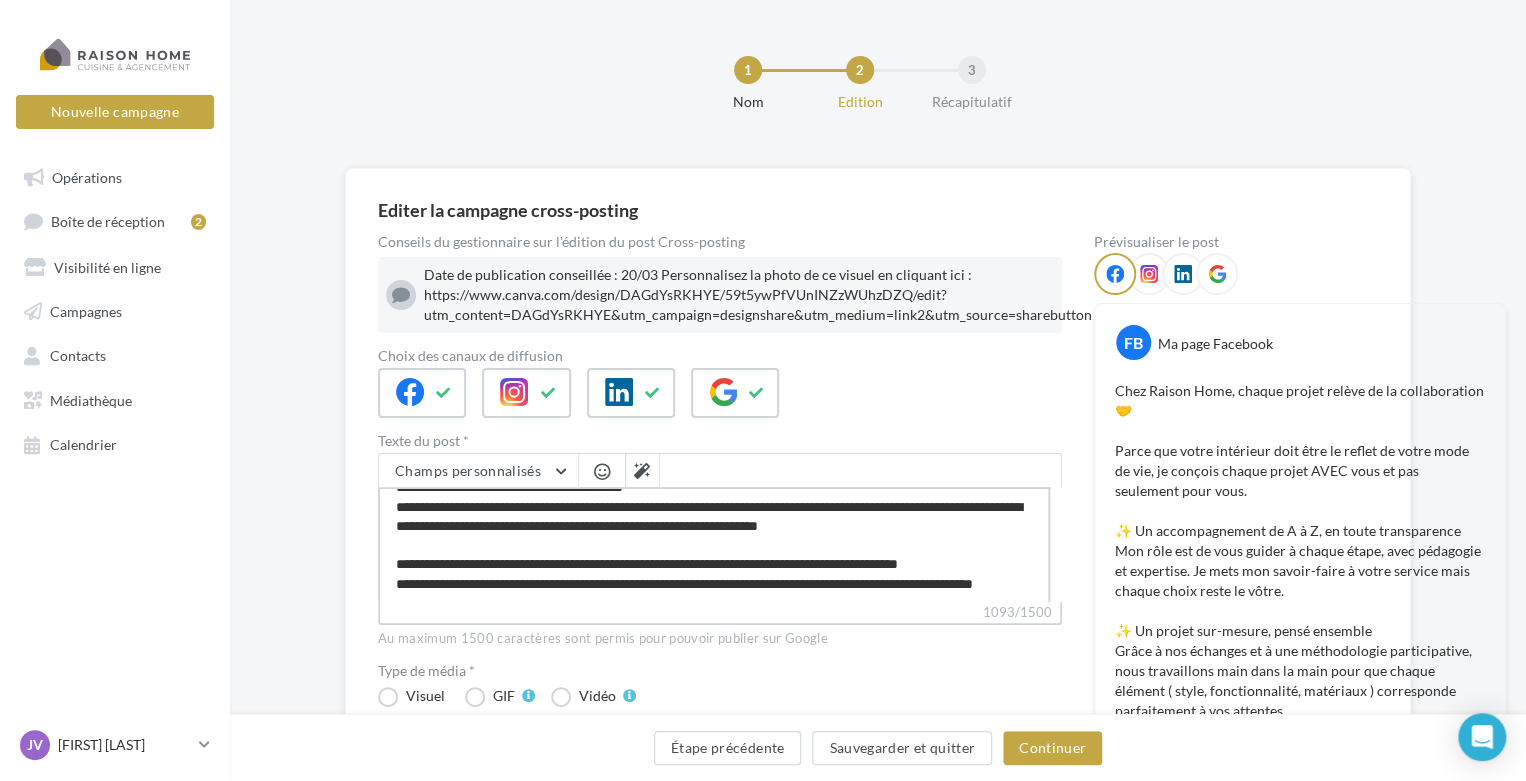 scroll, scrollTop: 287, scrollLeft: 0, axis: vertical 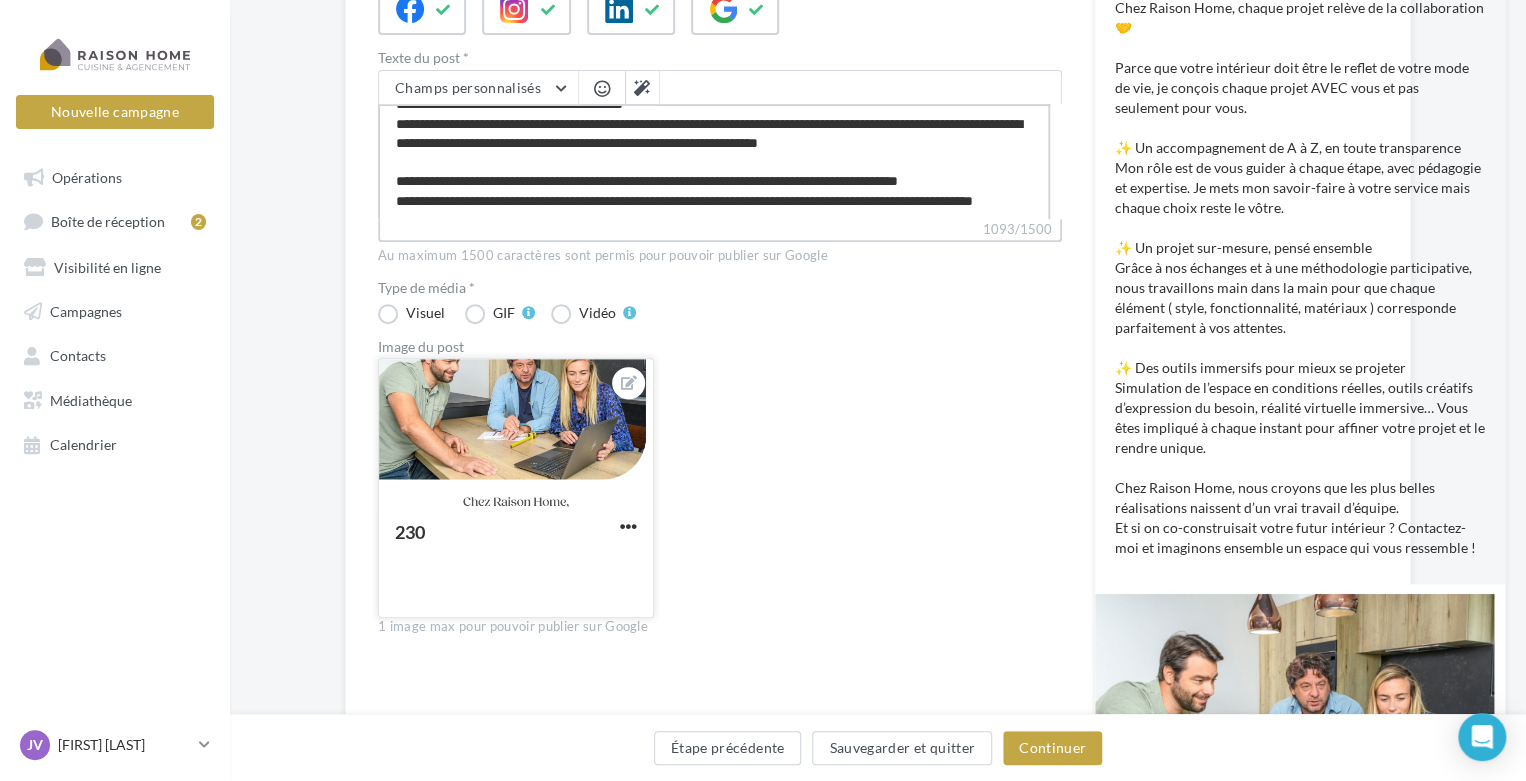type on "**********" 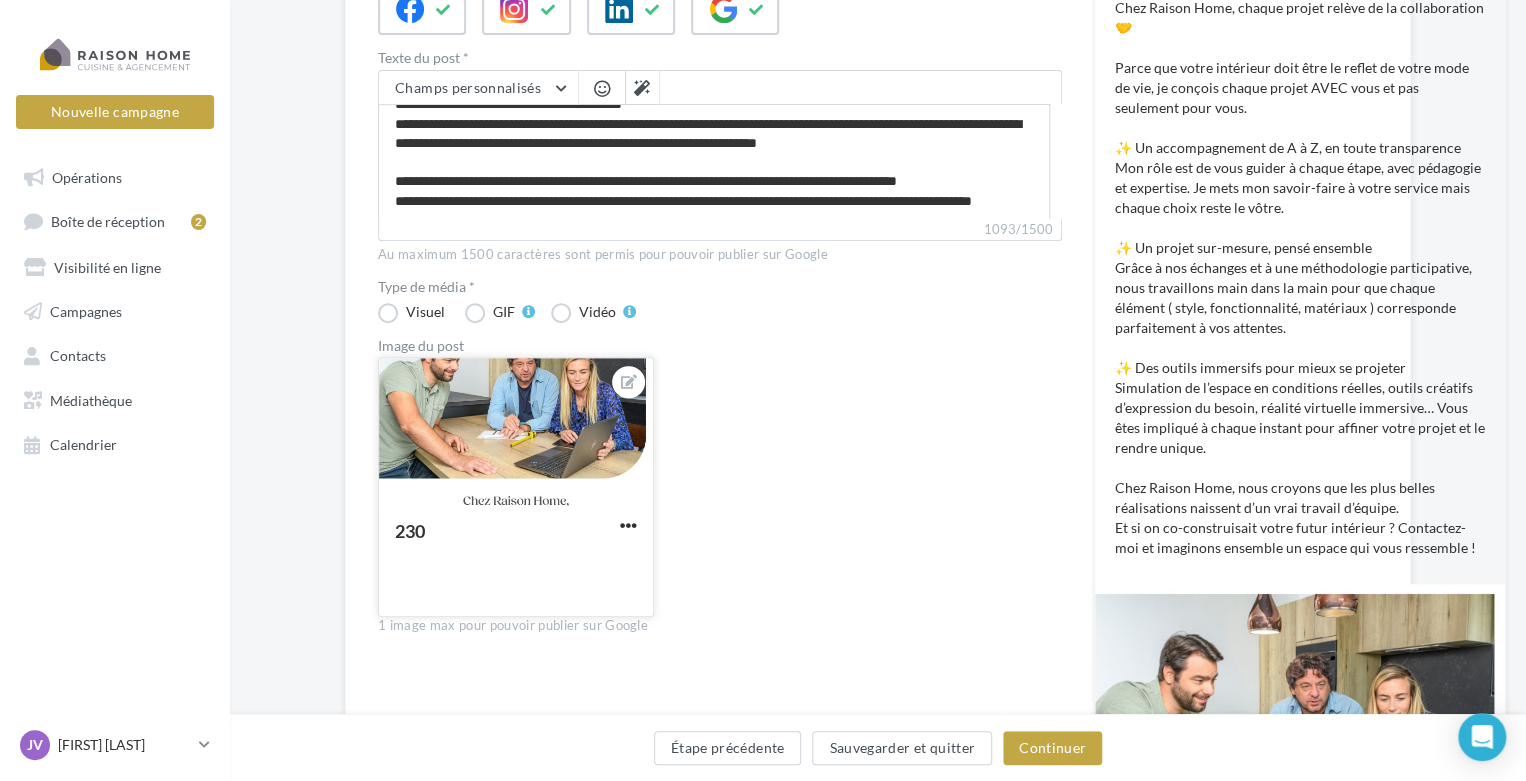 scroll, scrollTop: 286, scrollLeft: 0, axis: vertical 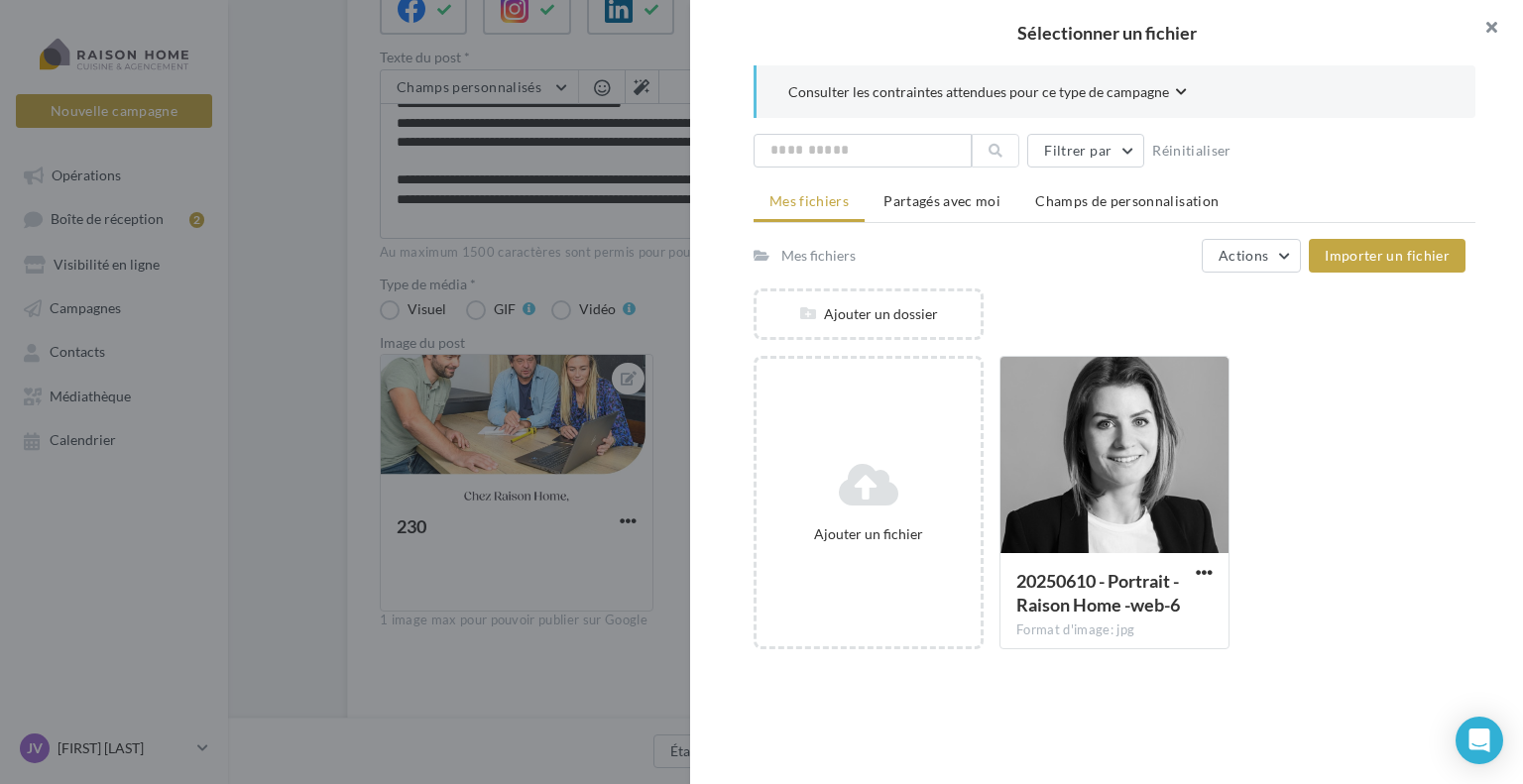 click at bounding box center [1483, 30] 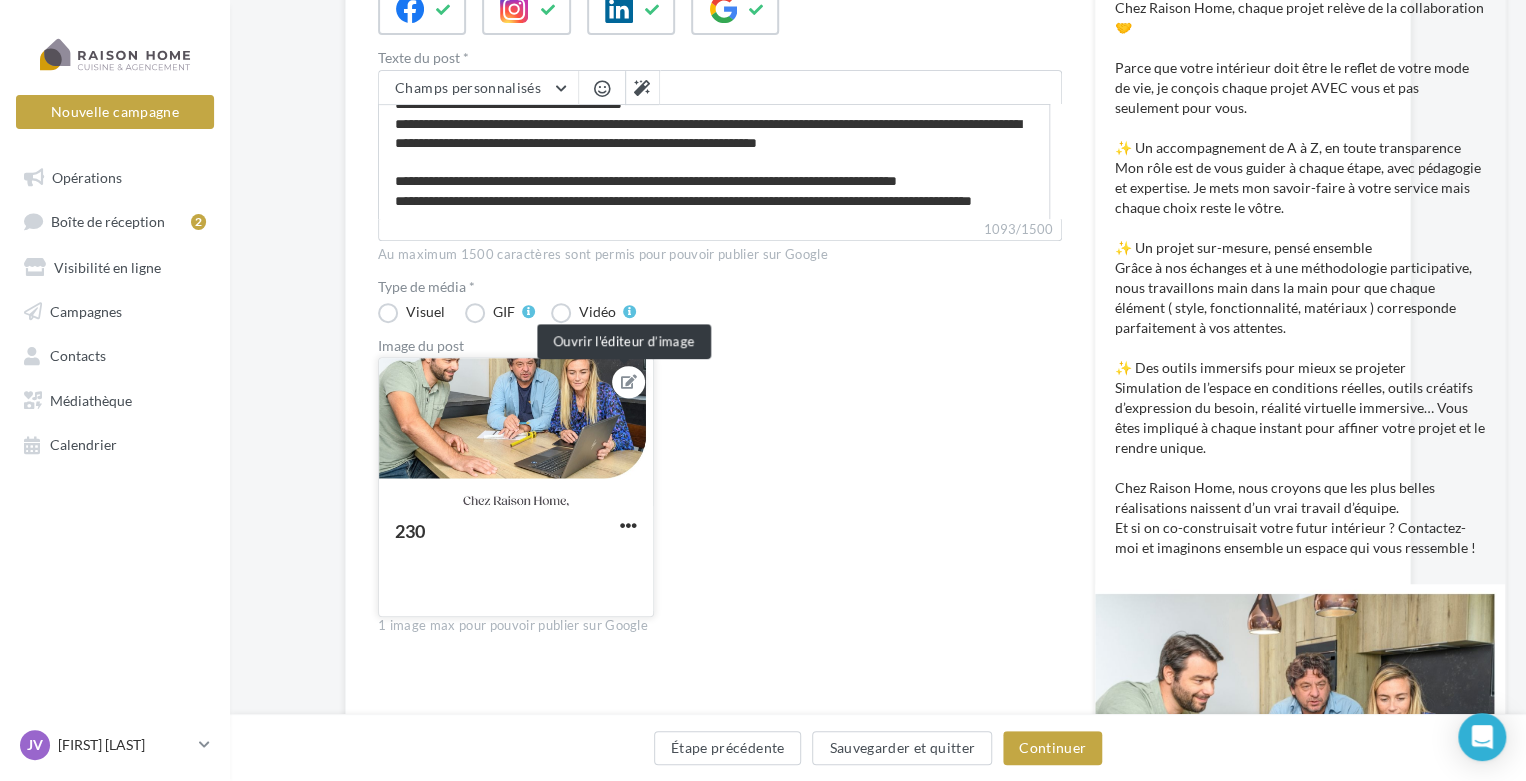 click at bounding box center (629, 382) 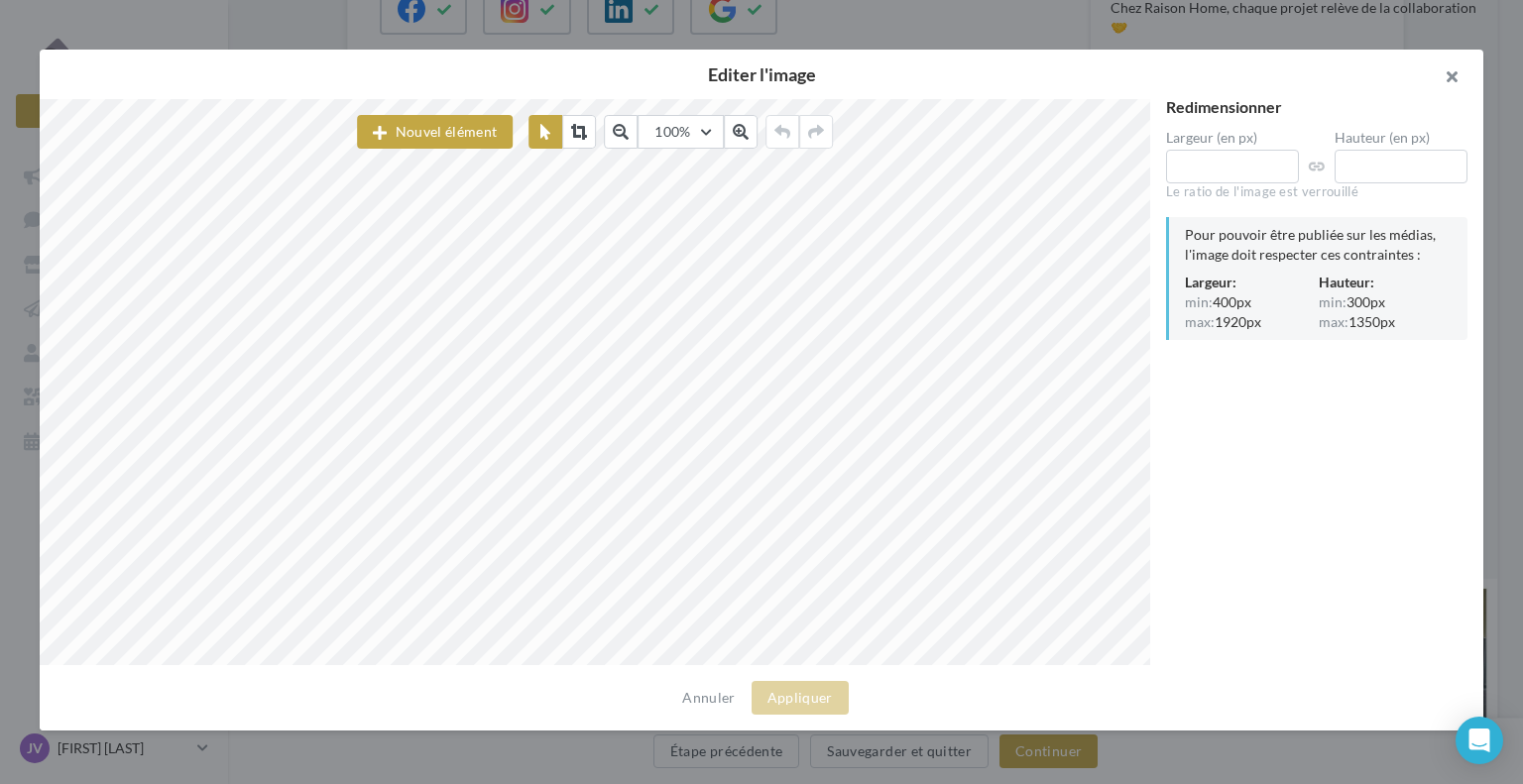 click at bounding box center [1444, 79] 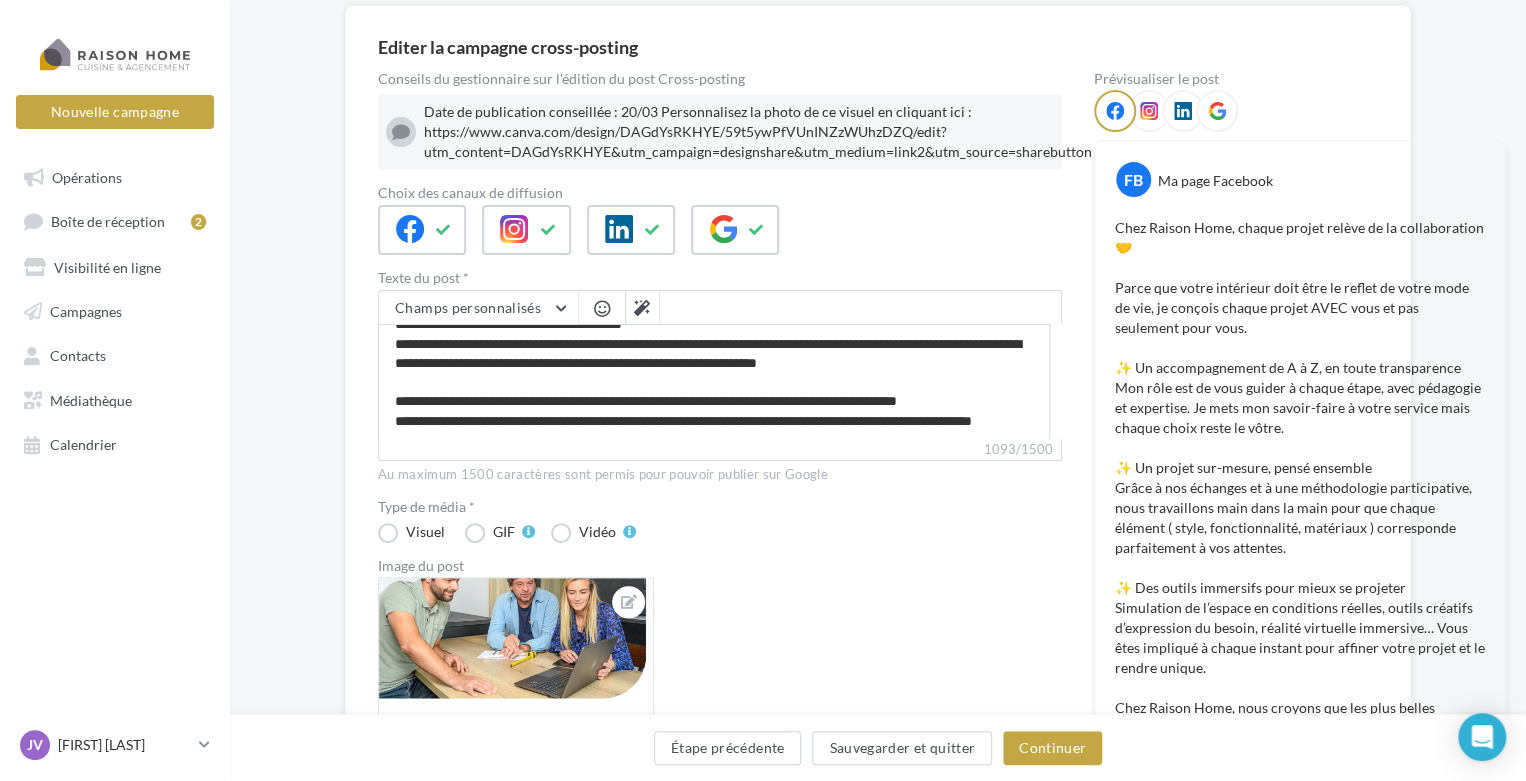 scroll, scrollTop: 0, scrollLeft: 0, axis: both 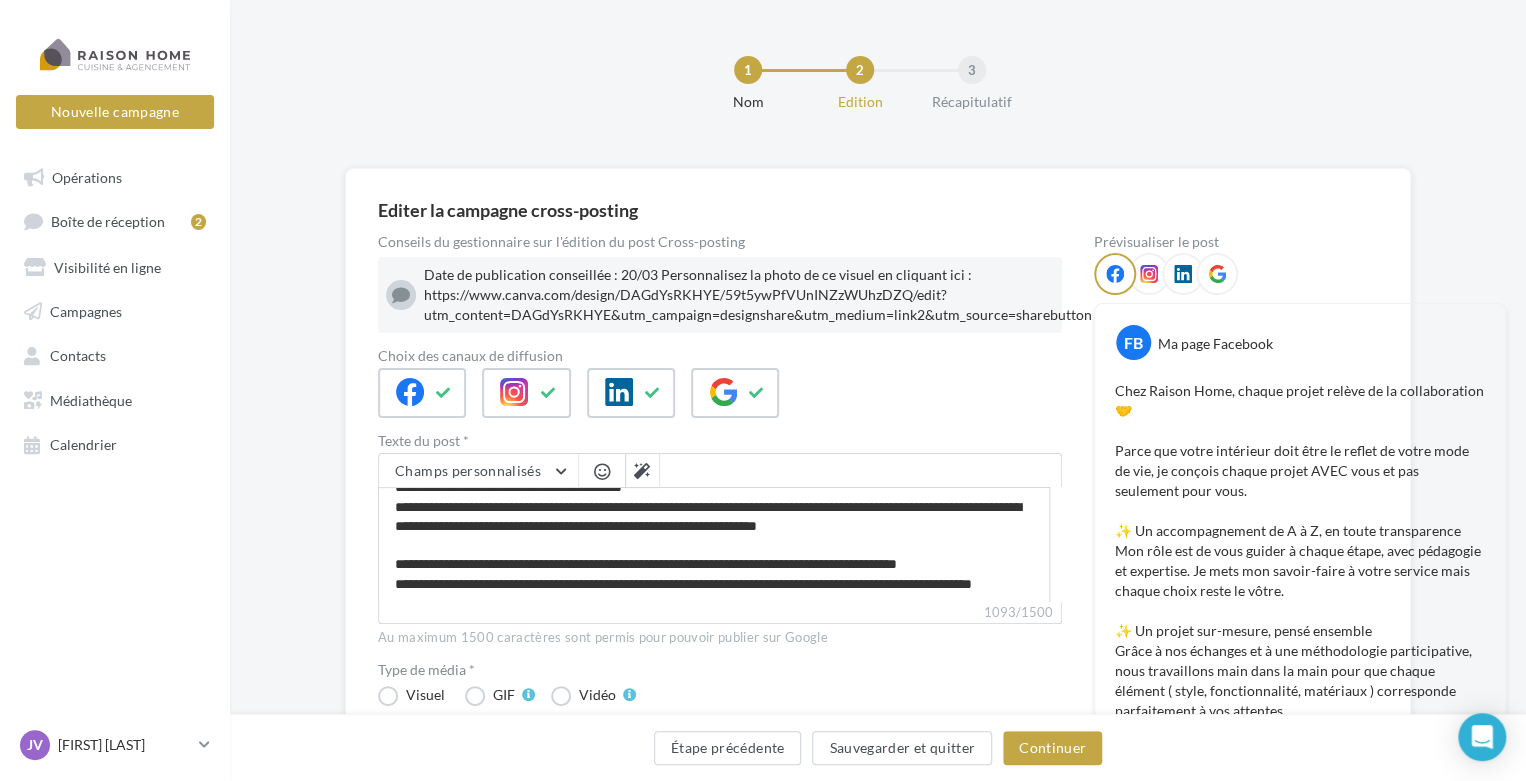 click on "Date de publication conseillée : 20/03
Personnalisez la photo de ce visuel en cliquant ici : https://www.canva.com/design/DAGdYsRKHYE/59t5ywPfVUnINZzWUhzDZQ/edit?utm_content=DAGdYsRKHYE&utm_campaign=designshare&utm_medium=link2&utm_source=sharebutton" at bounding box center [739, 295] 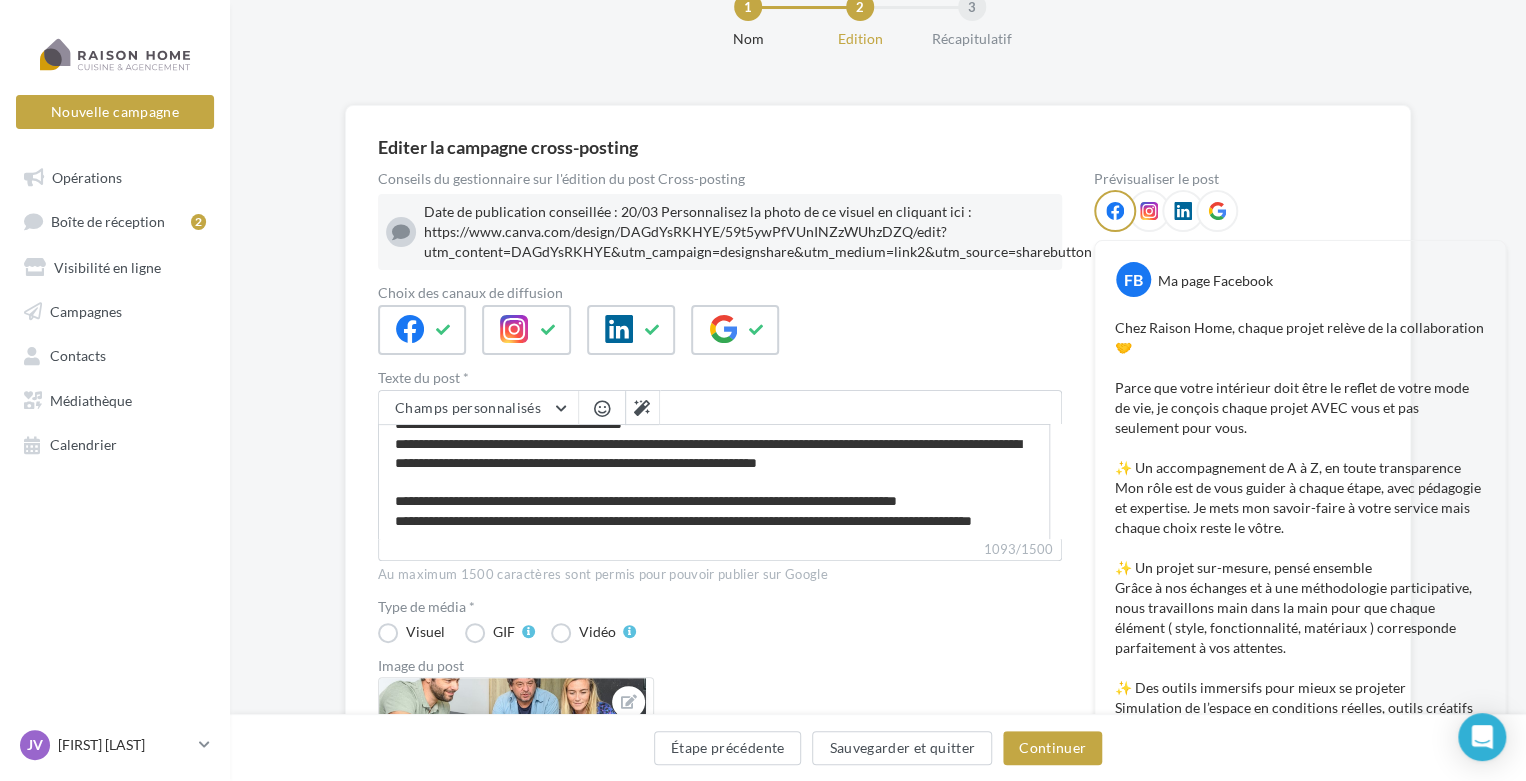 scroll, scrollTop: 64, scrollLeft: 0, axis: vertical 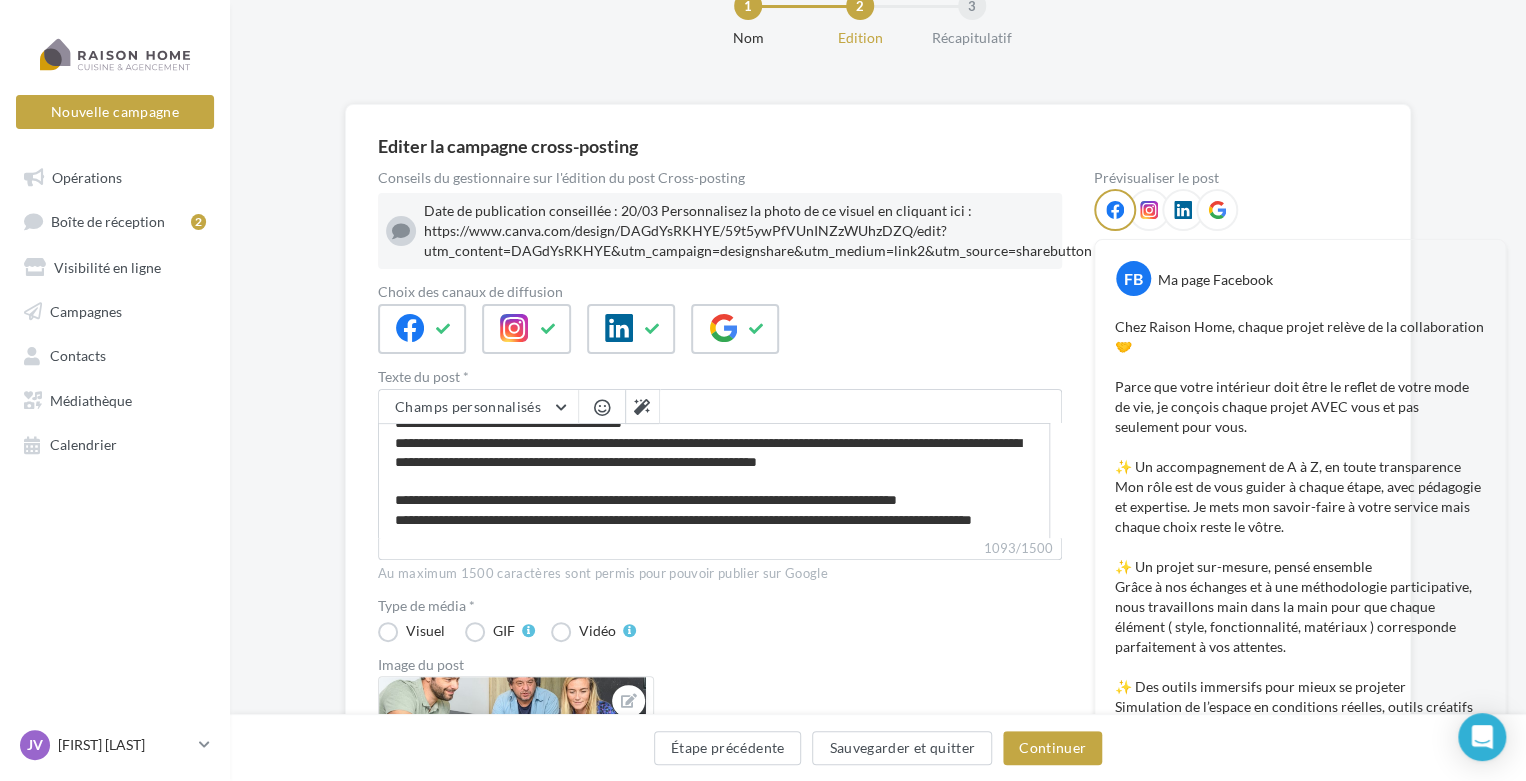 click on "Date de publication conseillée : 20/03
Personnalisez la photo de ce visuel en cliquant ici : https://www.canva.com/design/DAGdYsRKHYE/59t5ywPfVUnINZzWUhzDZQ/edit?utm_content=DAGdYsRKHYE&utm_campaign=designshare&utm_medium=link2&utm_source=sharebutton" at bounding box center [739, 231] 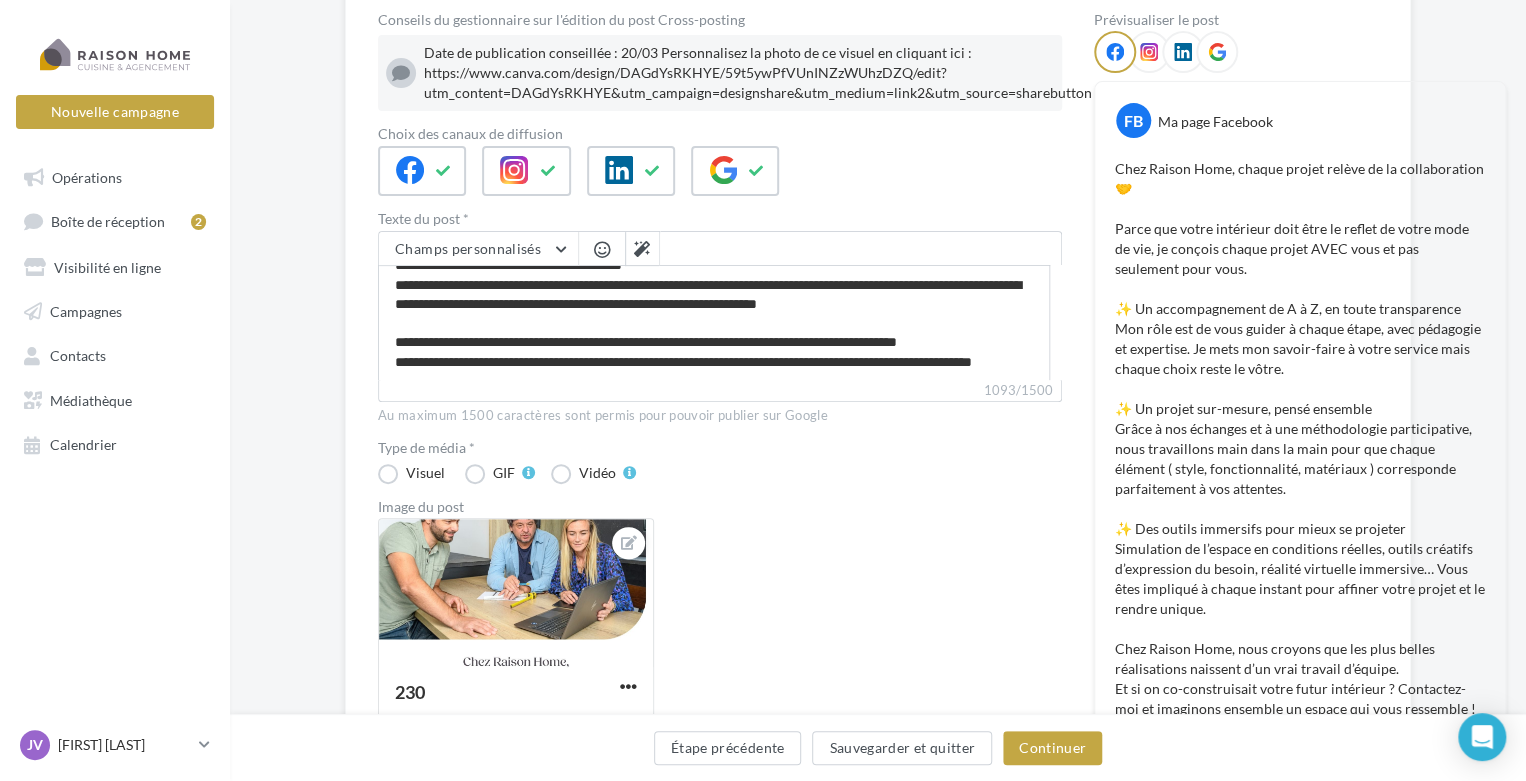 scroll, scrollTop: 223, scrollLeft: 0, axis: vertical 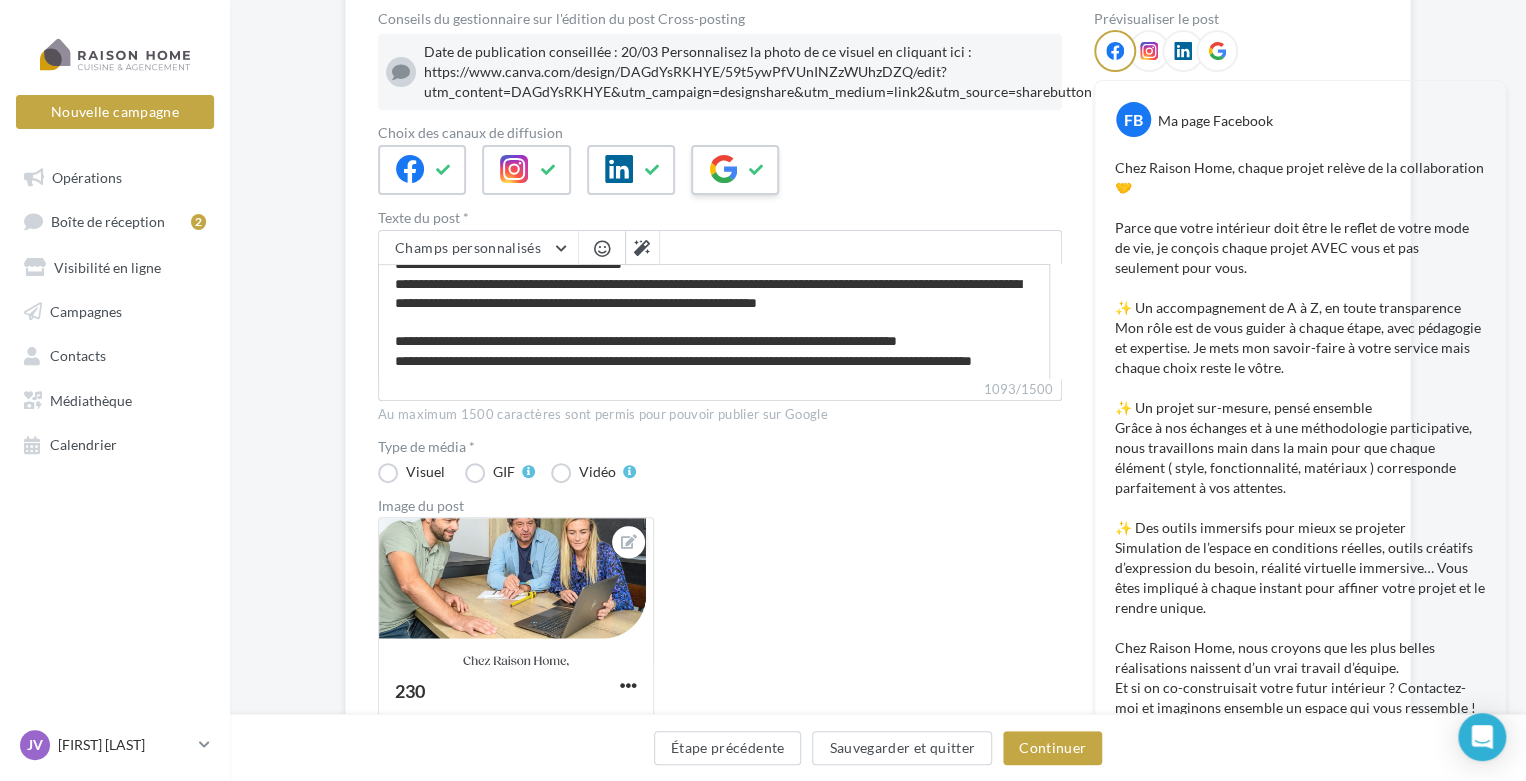click at bounding box center [757, 170] 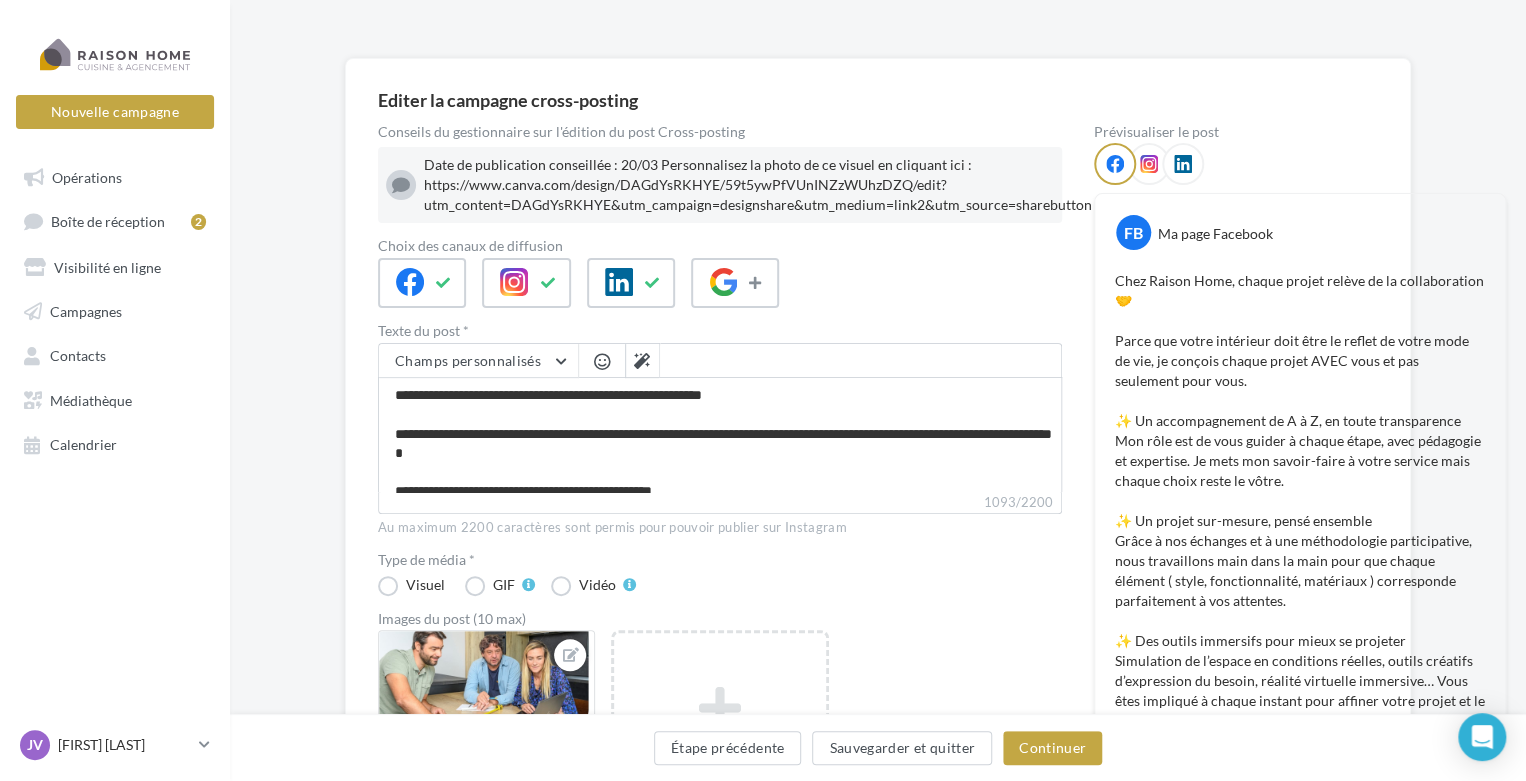 scroll, scrollTop: 107, scrollLeft: 0, axis: vertical 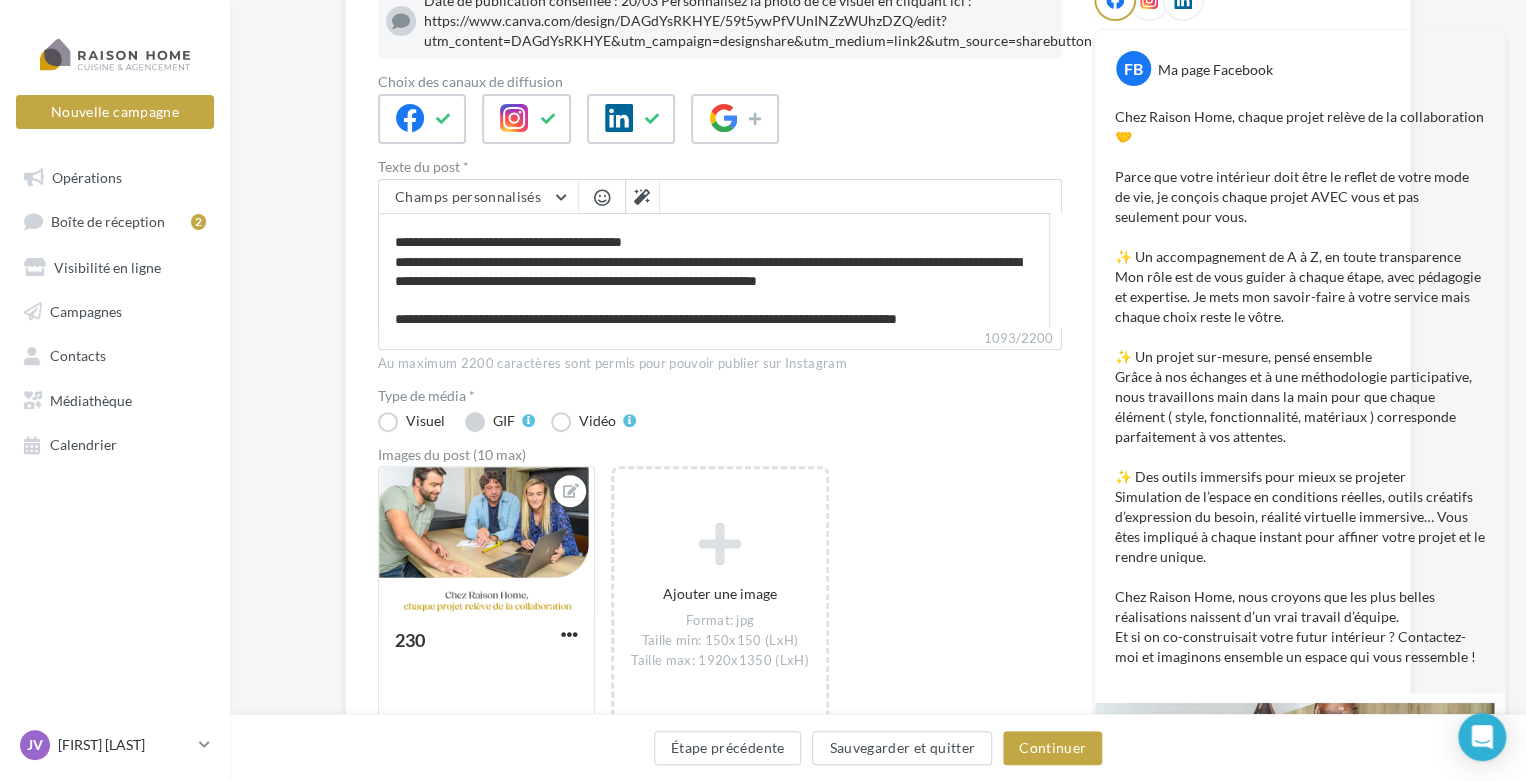 click on "GIF" at bounding box center [500, 422] 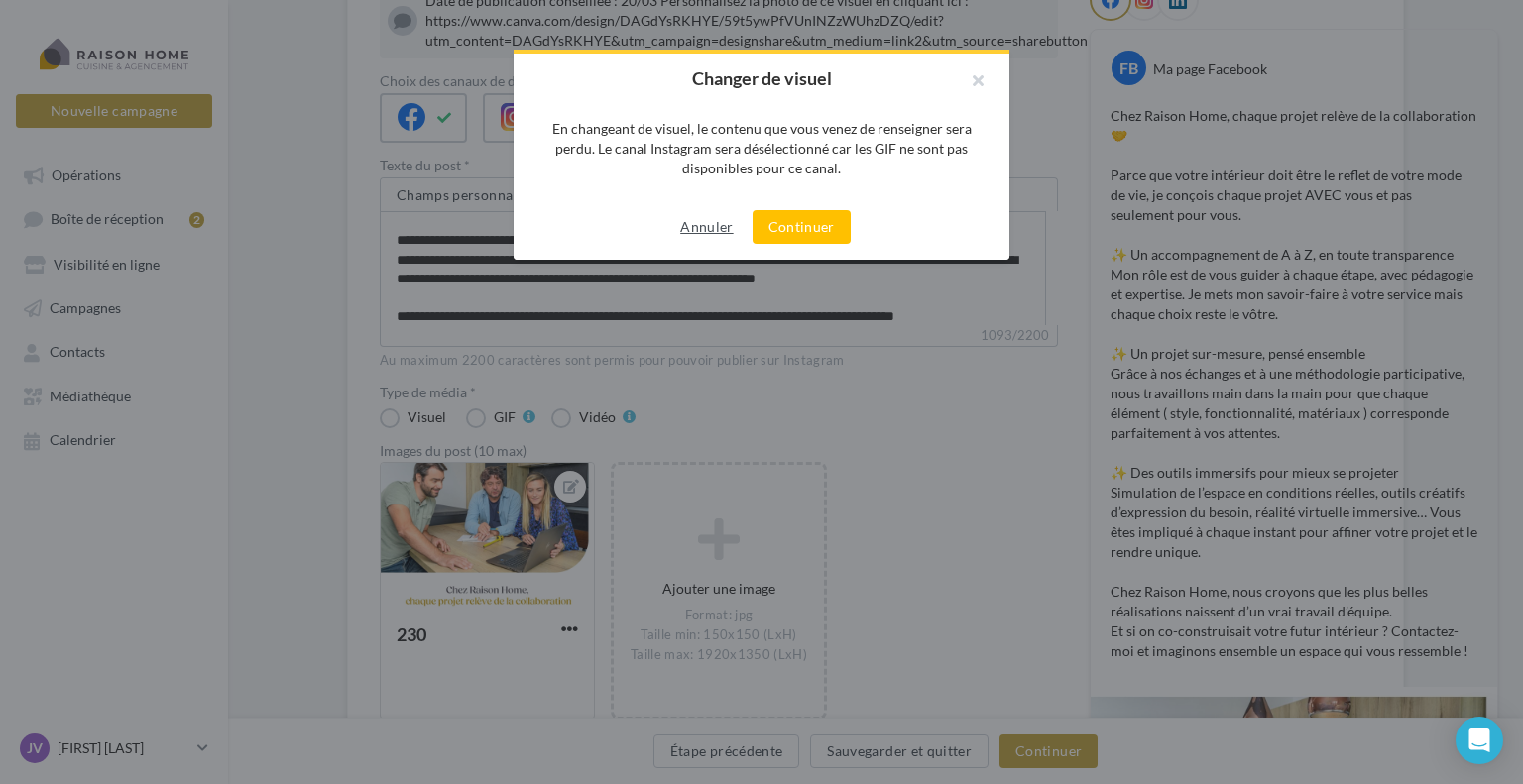 click on "Annuler" at bounding box center [706, 227] 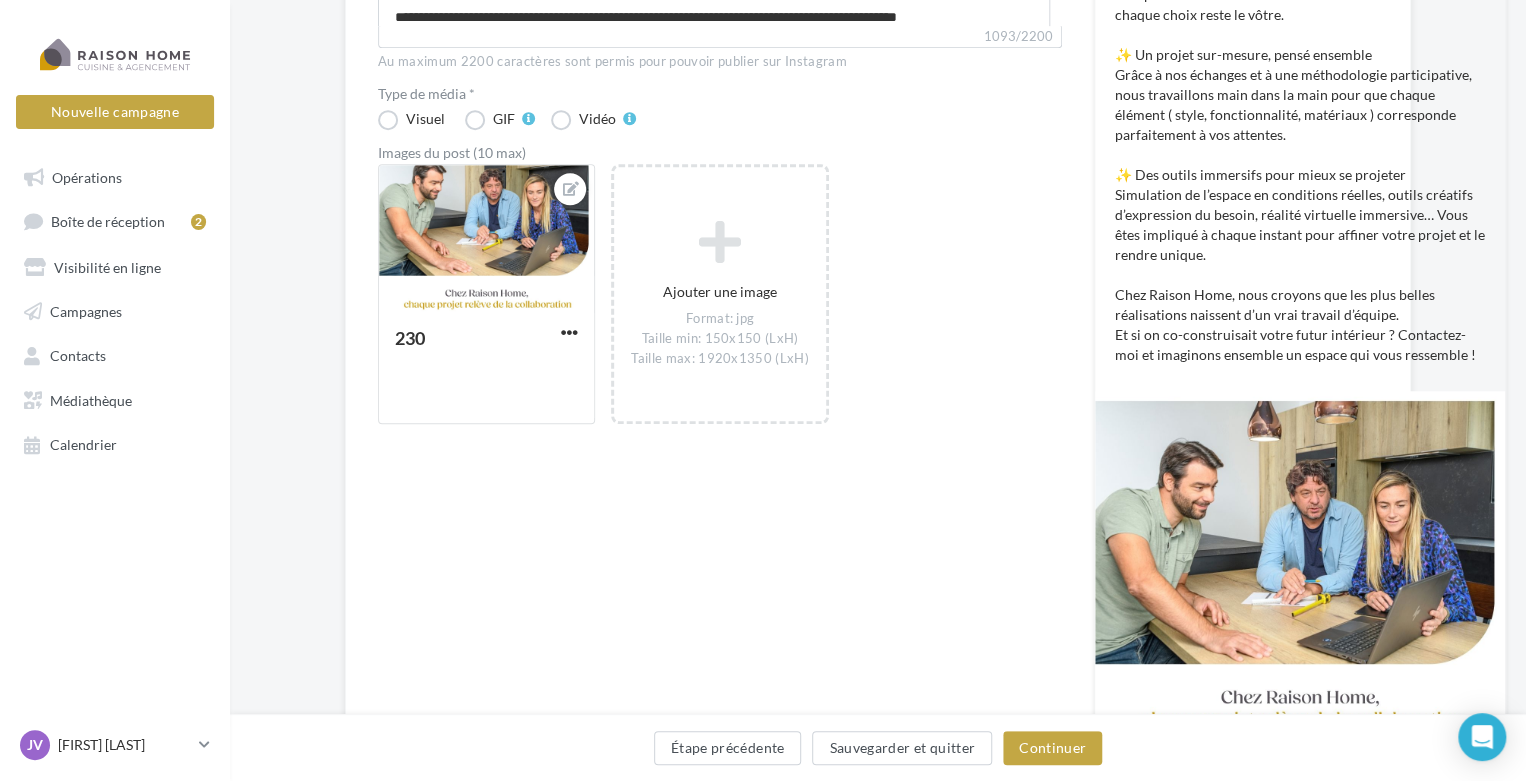scroll, scrollTop: 588, scrollLeft: 0, axis: vertical 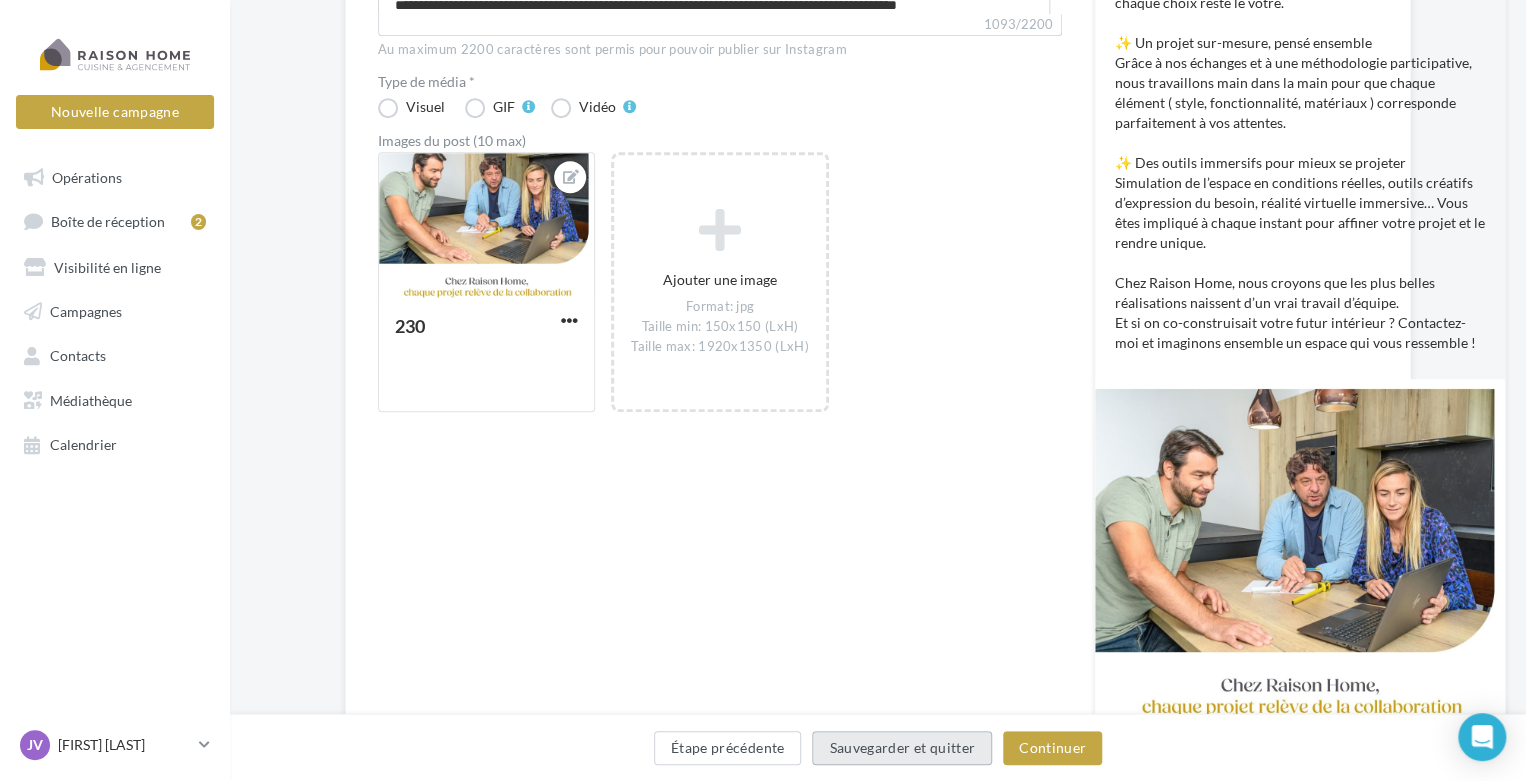 click on "Sauvegarder et quitter" at bounding box center (902, 748) 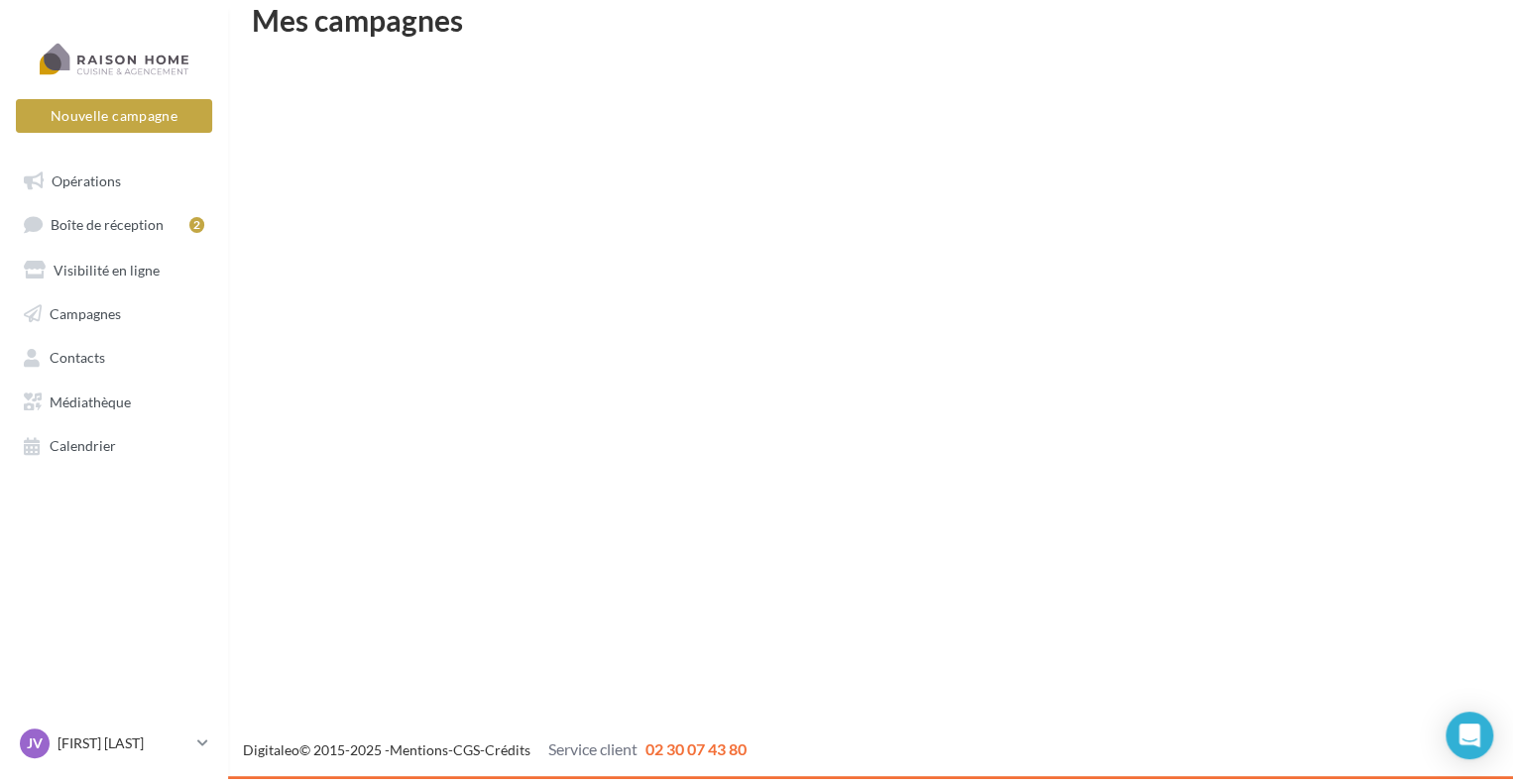 scroll, scrollTop: 32, scrollLeft: 0, axis: vertical 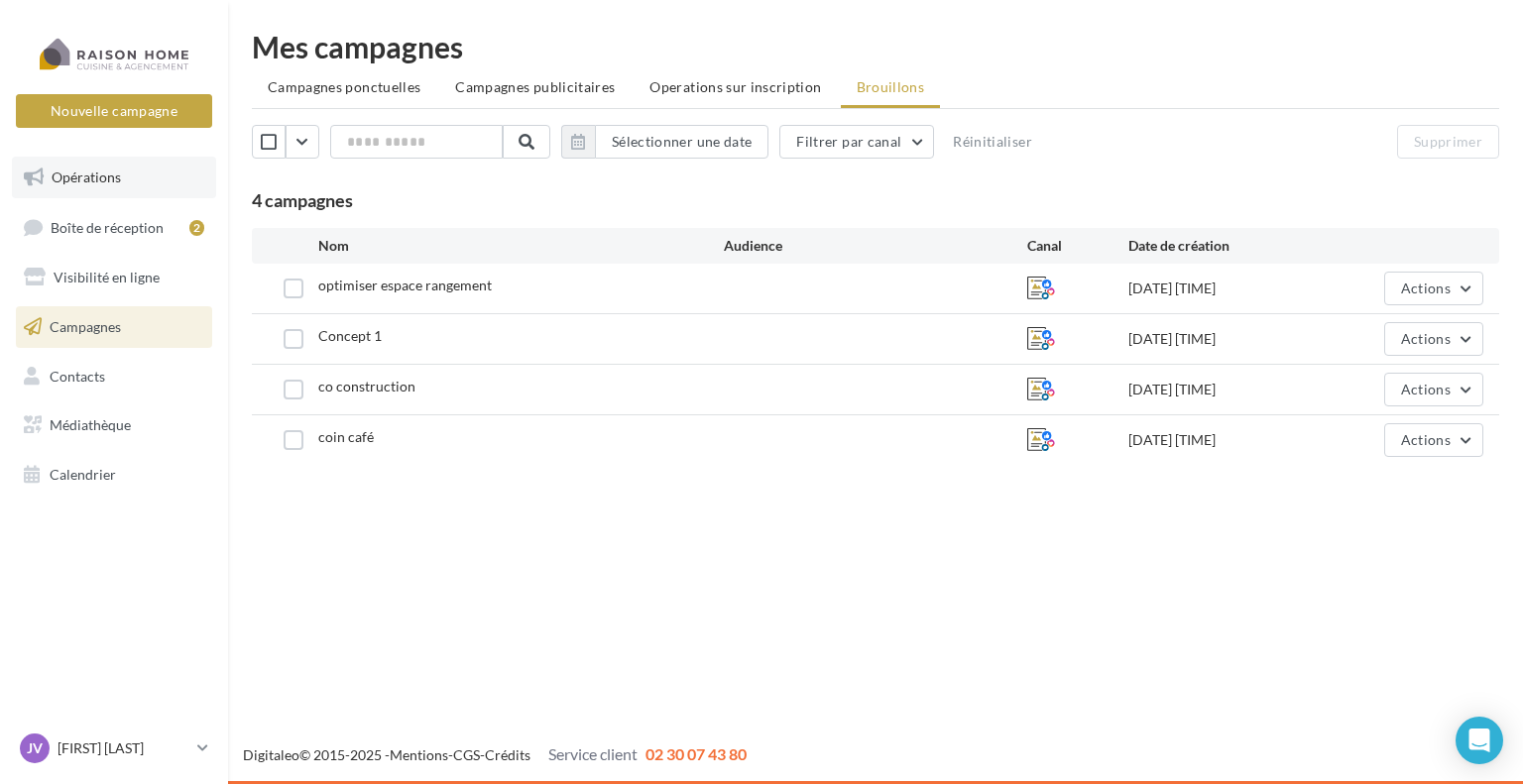 click on "Opérations" at bounding box center (114, 177) 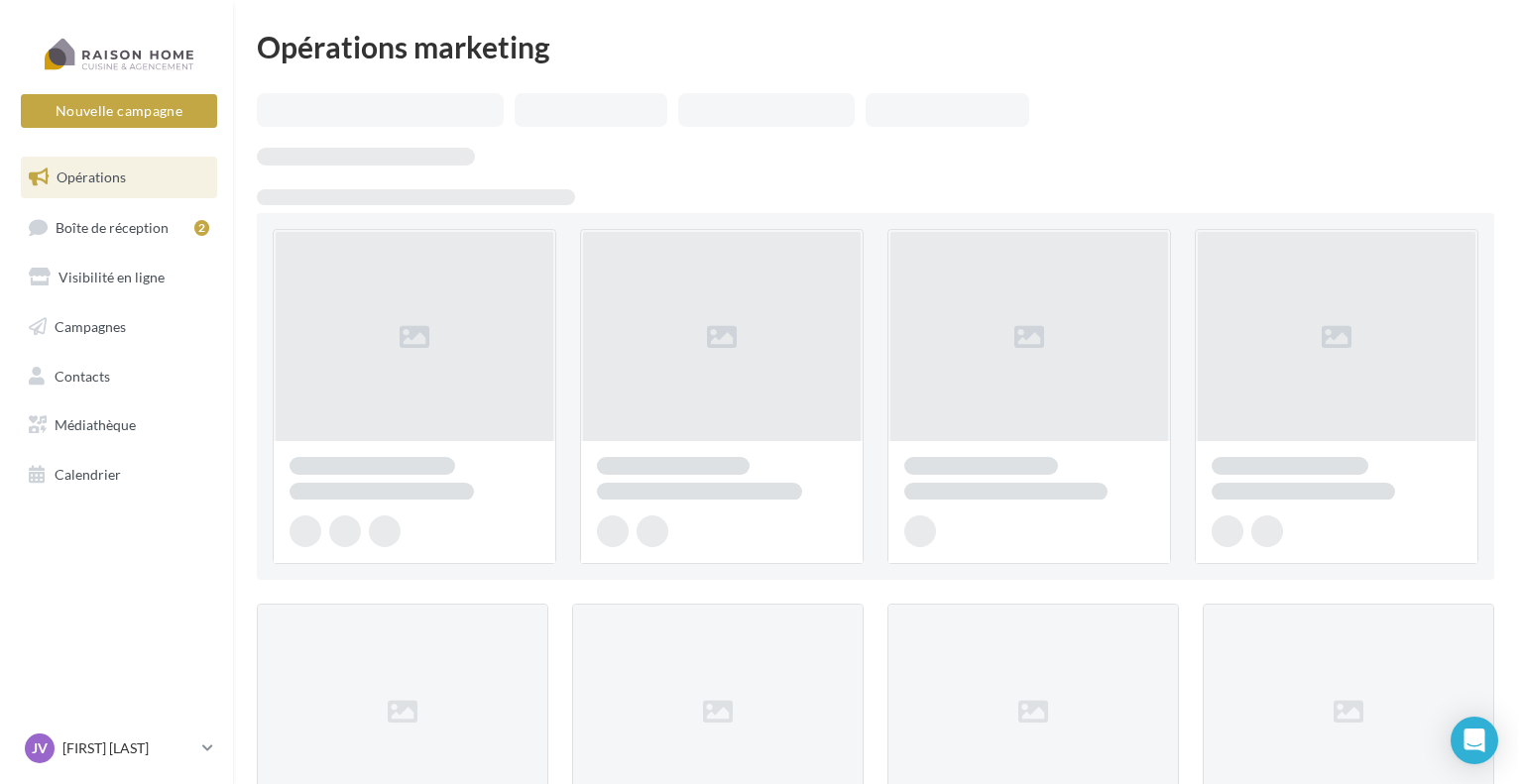 scroll, scrollTop: 0, scrollLeft: 0, axis: both 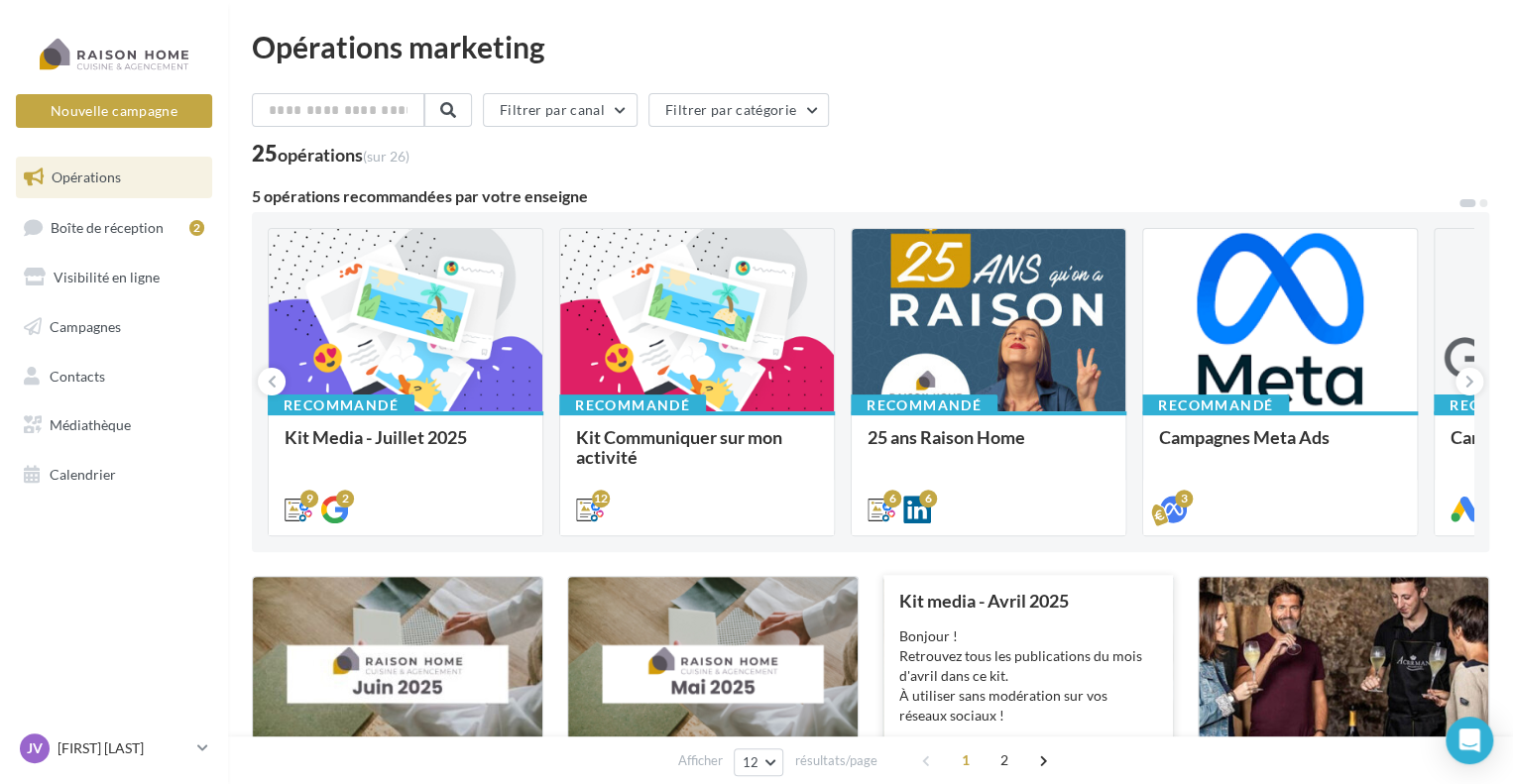 click on "Bonjour !
Retrouvez tous les publications du mois d'avril dans ce kit.
À utiliser sans modération sur vos réseaux sociaux !" at bounding box center [1028, 676] 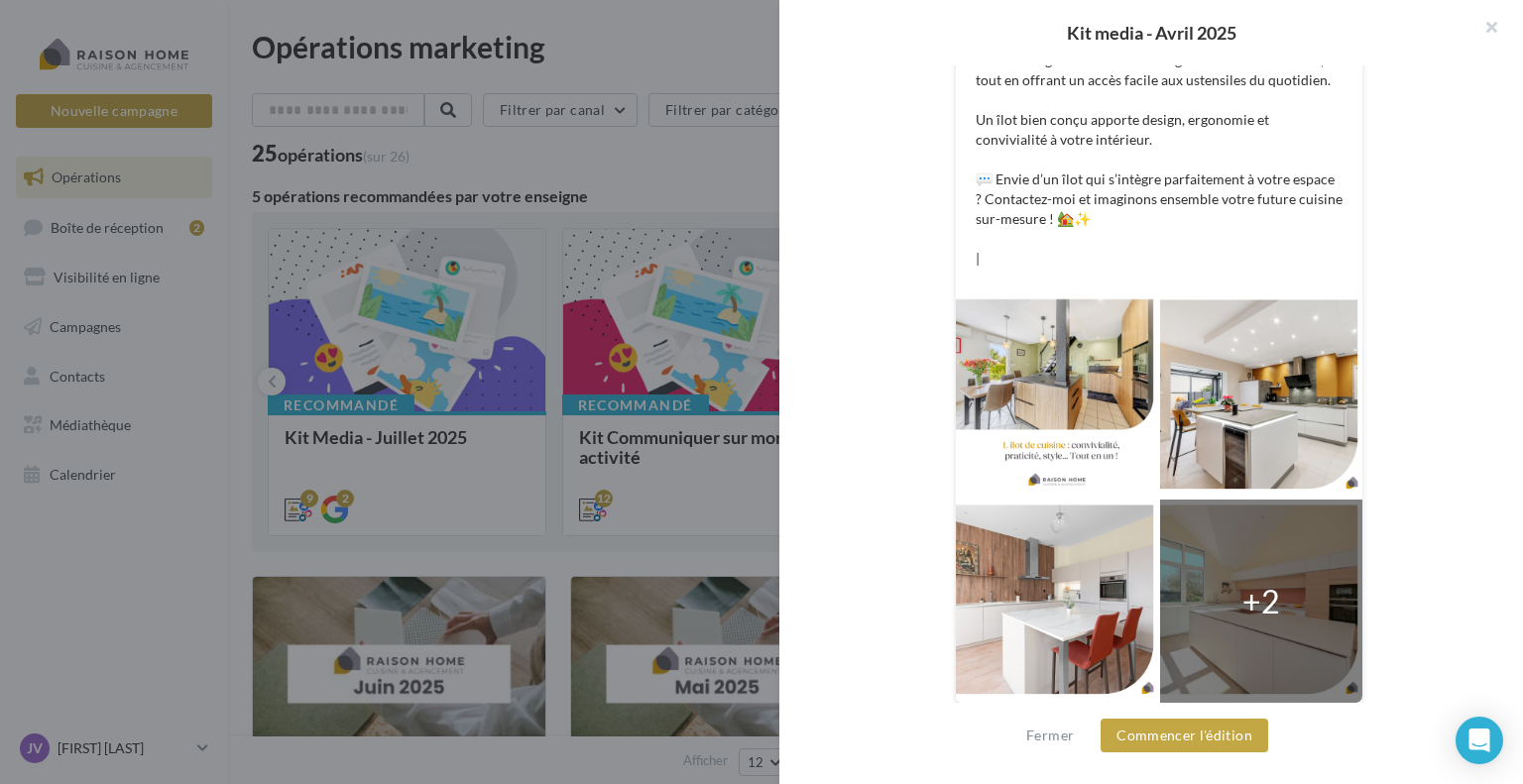 scroll, scrollTop: 880, scrollLeft: 0, axis: vertical 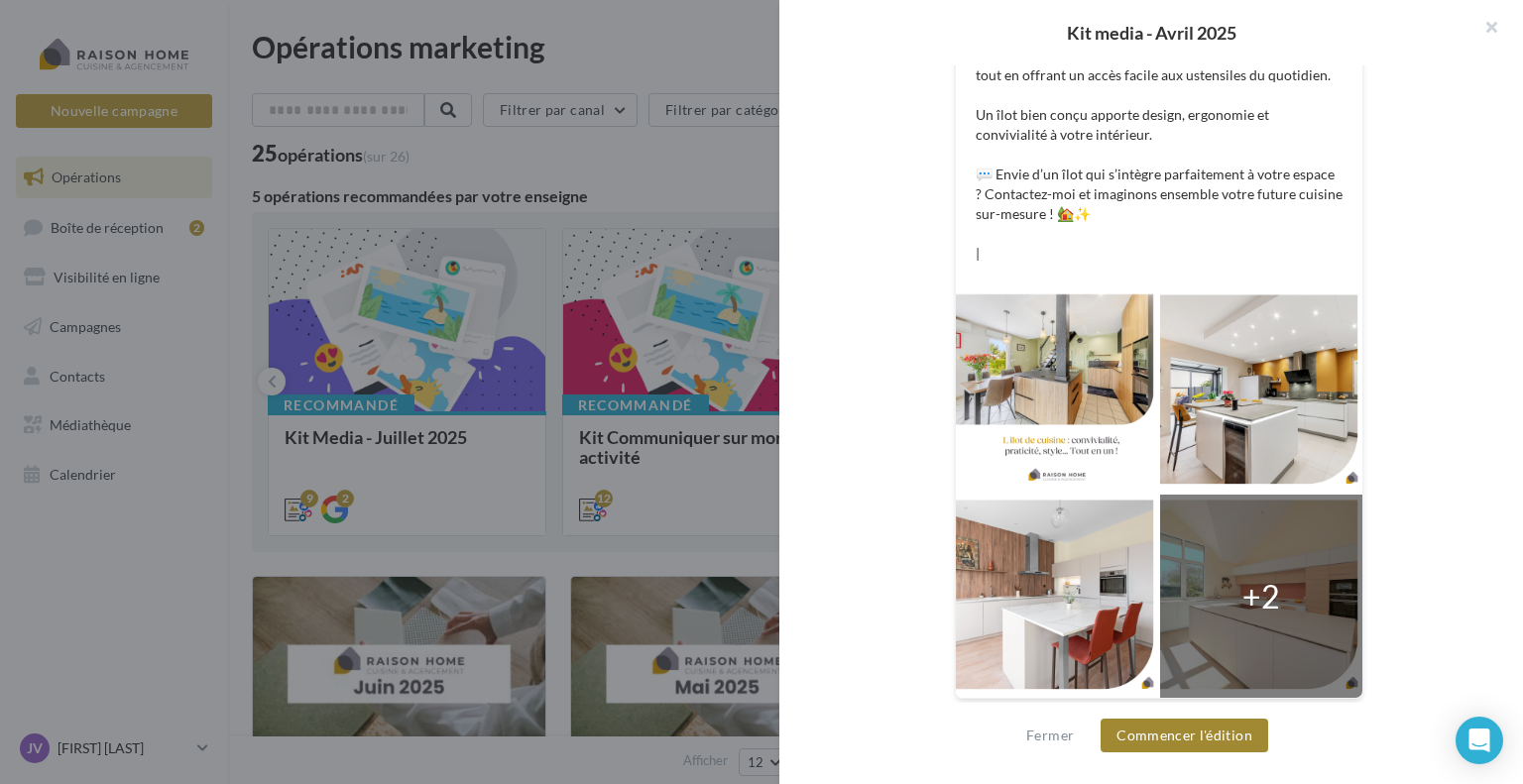 click on "Commencer l'édition" at bounding box center [1184, 735] 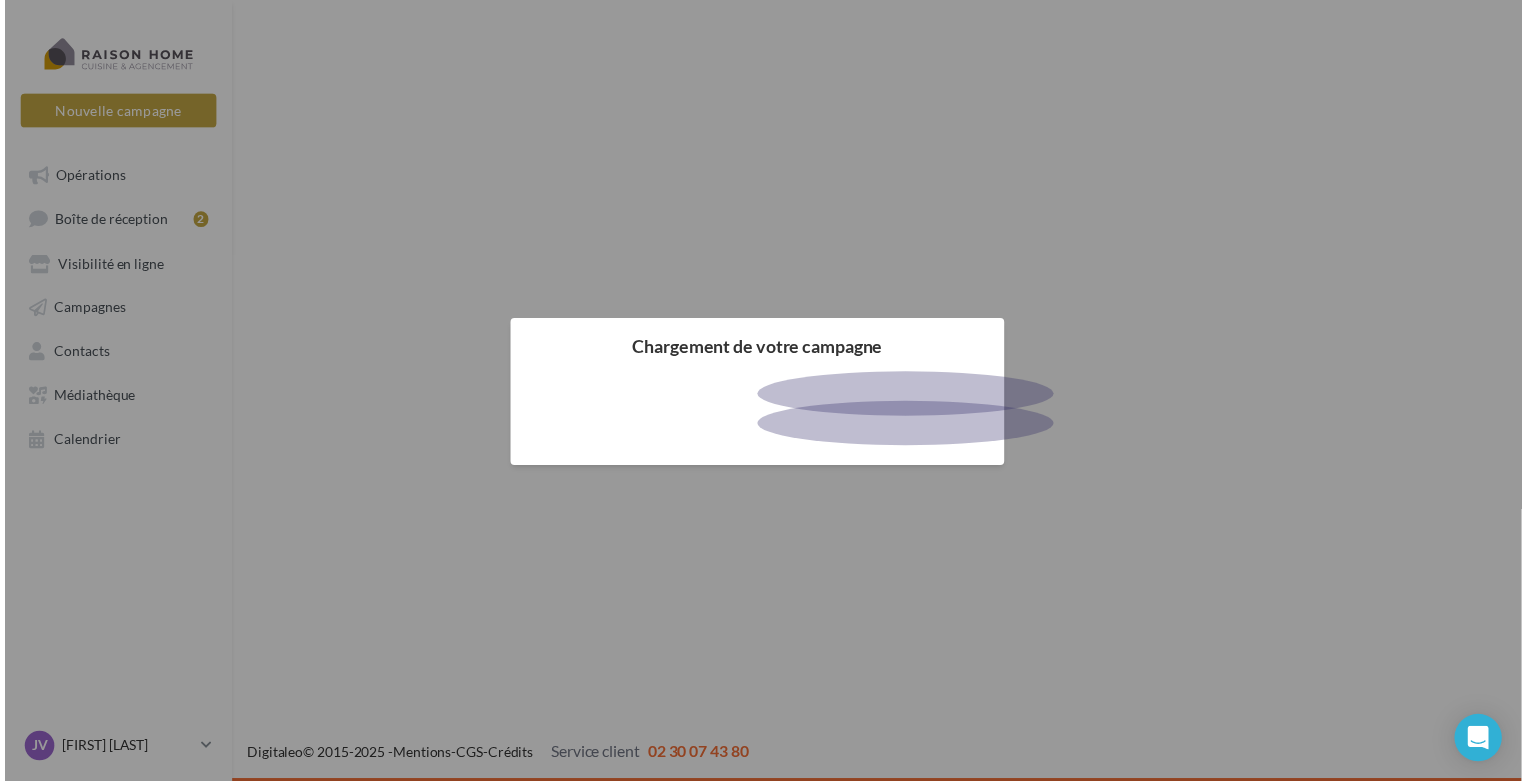 scroll, scrollTop: 0, scrollLeft: 0, axis: both 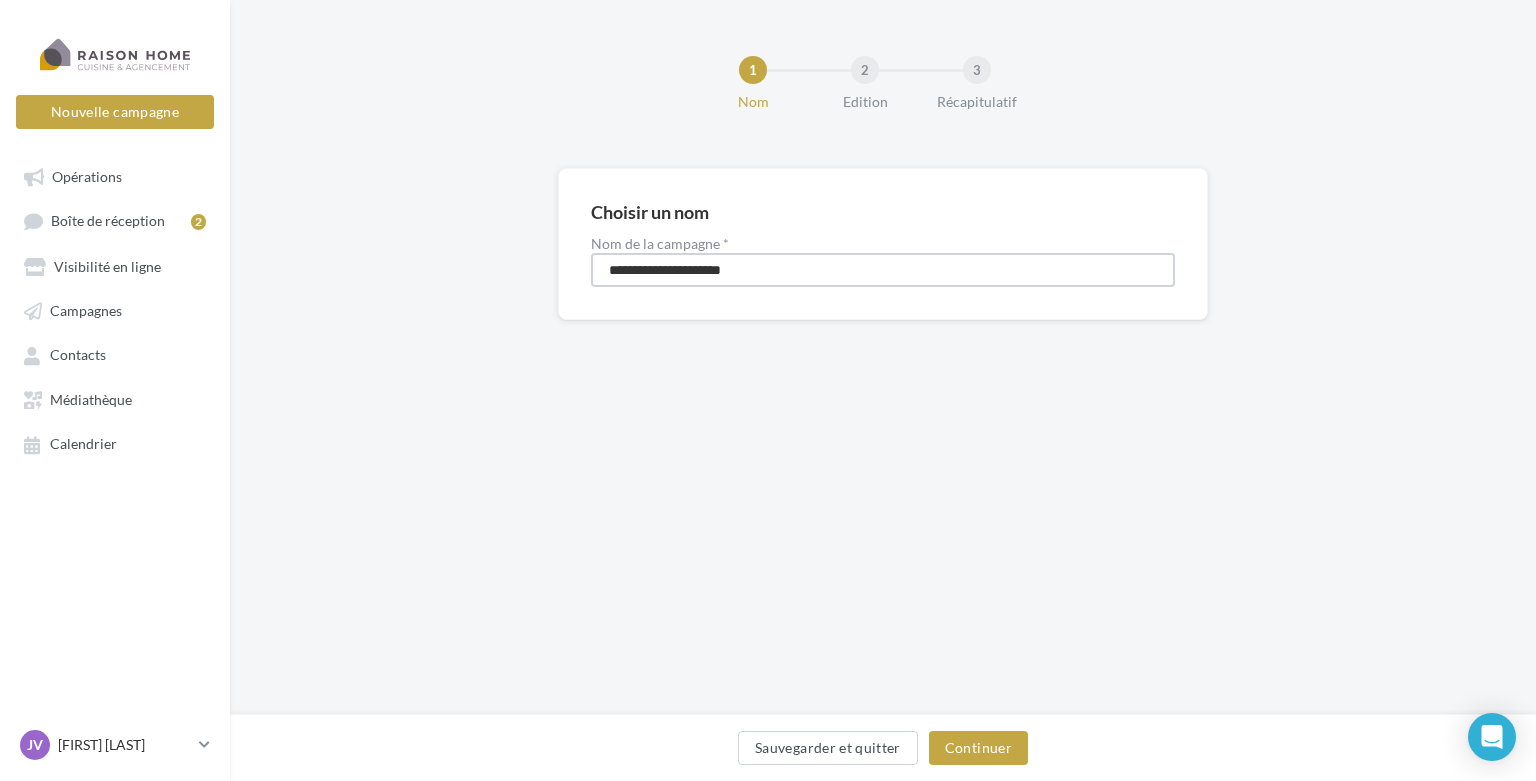 click on "**********" at bounding box center [883, 270] 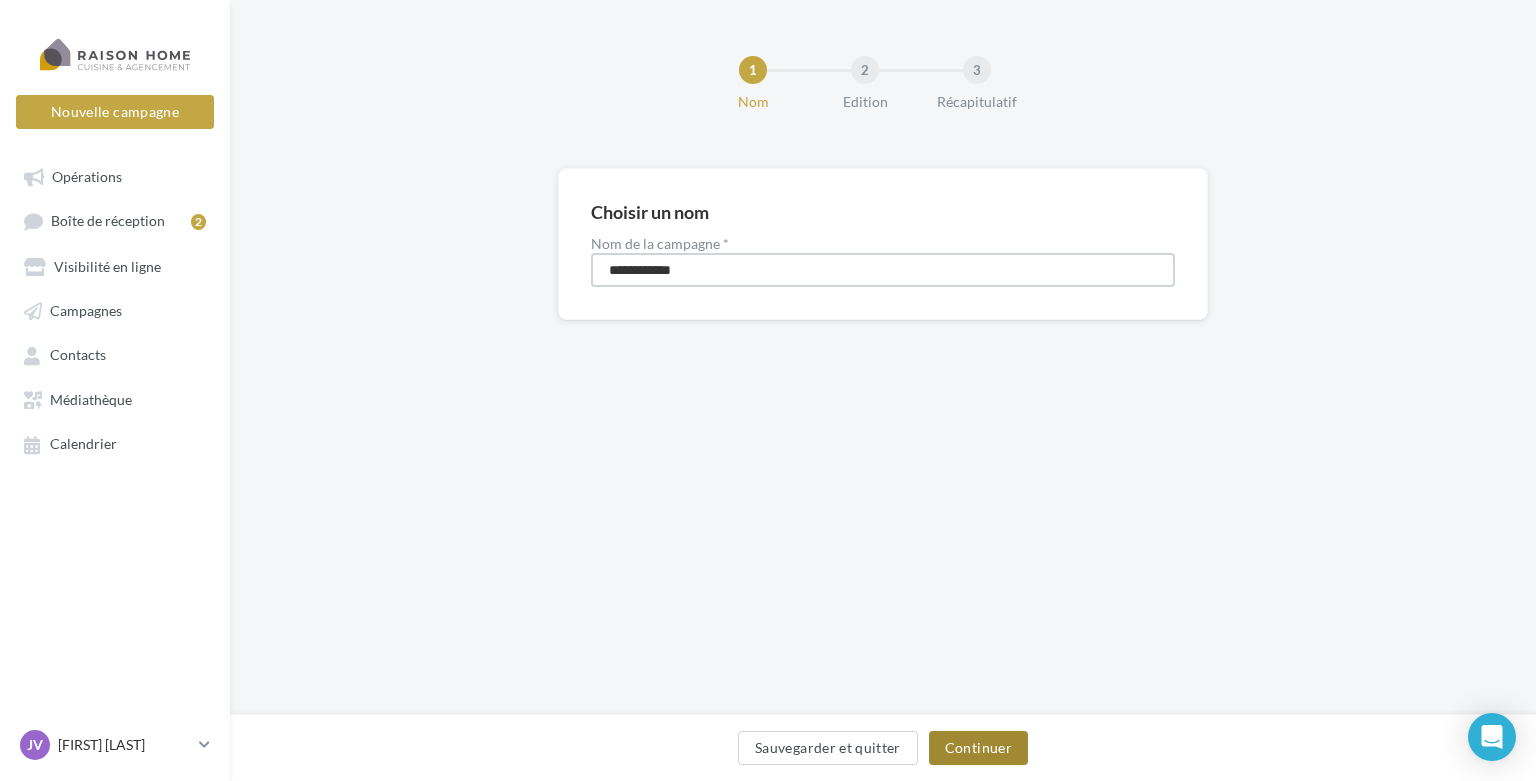 type on "**********" 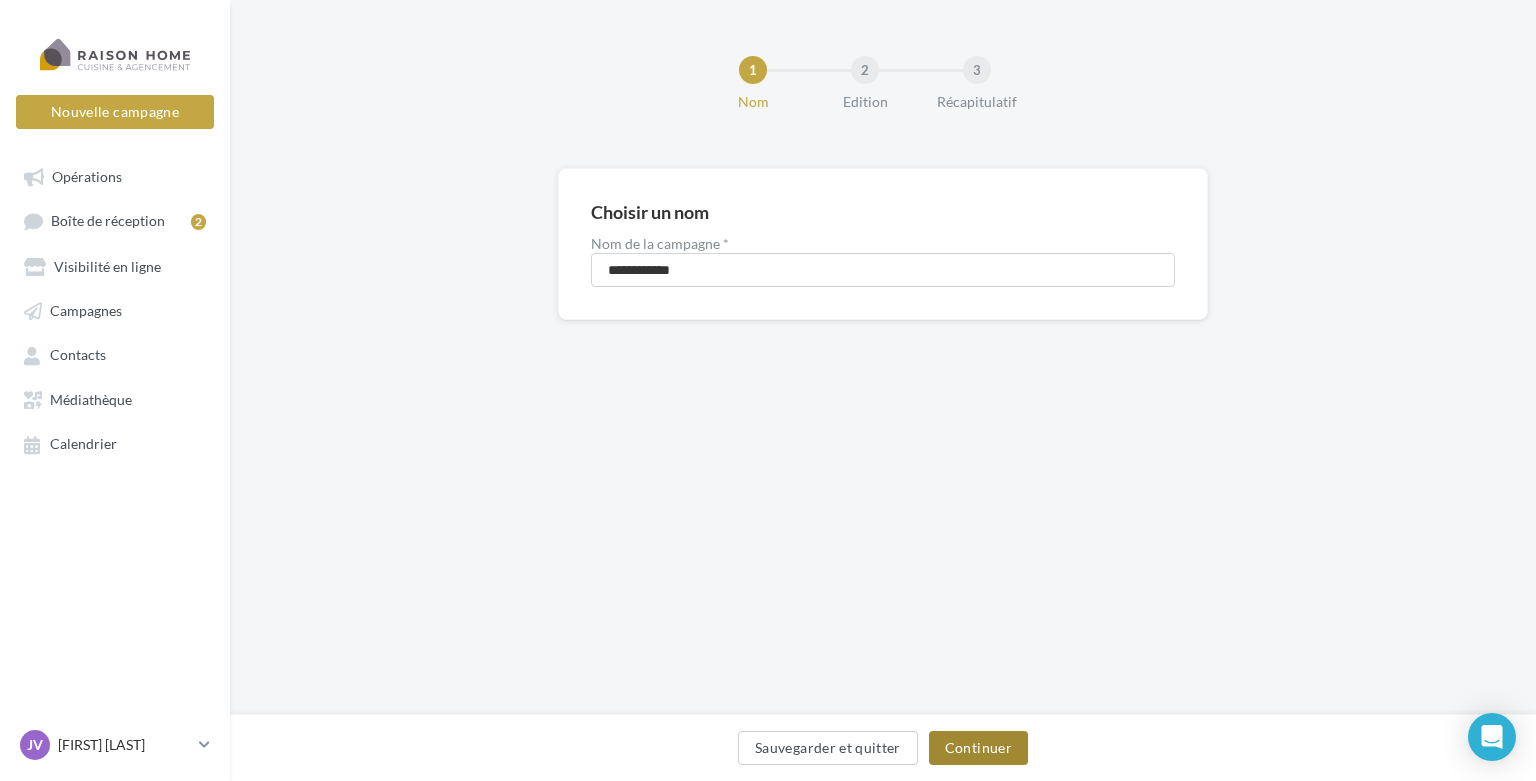 click on "Continuer" at bounding box center (978, 748) 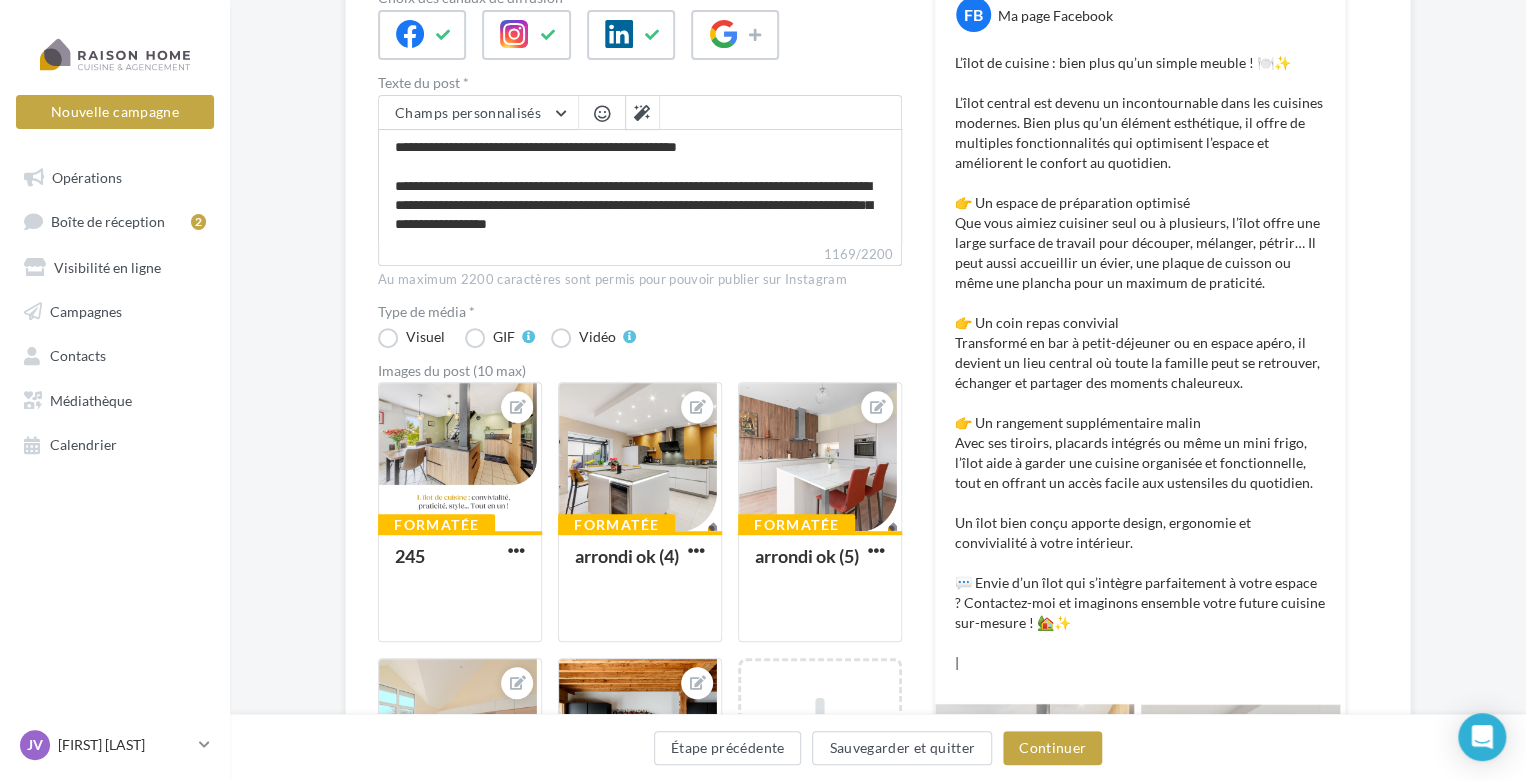 scroll, scrollTop: 348, scrollLeft: 0, axis: vertical 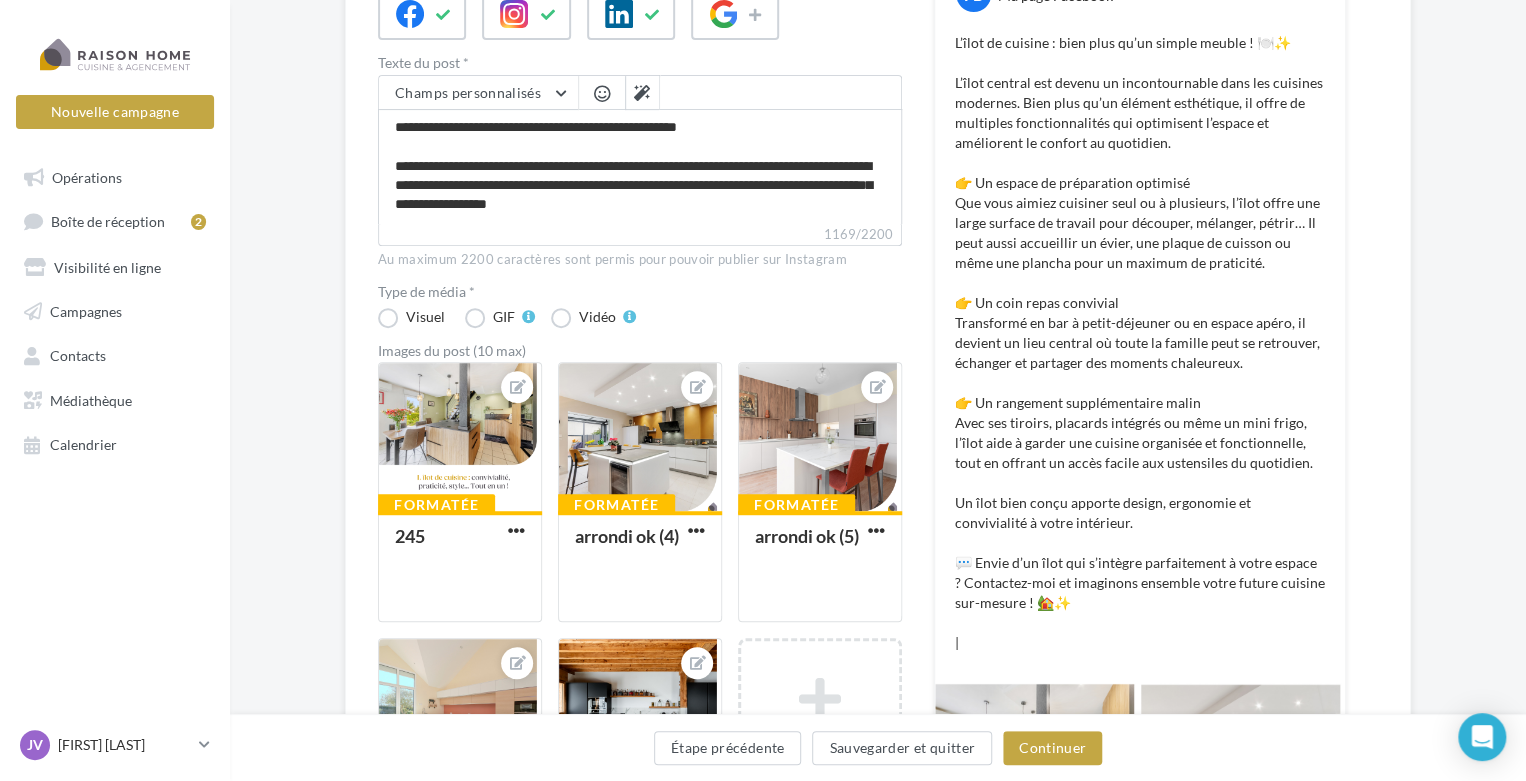 click on "L’îlot de cuisine : bien plus qu’un simple meuble ! 🍽️✨ L’îlot central est devenu un incontournable dans les cuisines modernes. Bien plus qu’un élément esthétique, il offre de multiples fonctionnalités qui optimisent l’espace et améliorent le confort au quotidien. 👉 Un espace de préparation optimisé Que vous aimiez cuisiner seul ou à plusieurs, l’îlot offre une large surface de travail pour découper, mélanger, pétrir… Il peut aussi accueillir un évier, une plaque de cuisson ou même une plancha pour un maximum de praticité. 👉 Un coin repas convivial Transformé en bar à petit-déjeuner ou en espace apéro, il devient un lieu central où toute la famille peut se retrouver, échanger et partager des moments chaleureux. 👉 Un rangement supplémentaire malin Avec ses tiroirs, placards intégrés ou même un mini frigo, l’îlot aide à garder une cuisine organisée et fonctionnelle, tout en offrant un accès facile aux ustensiles du quotidien.  |" at bounding box center [1140, 343] 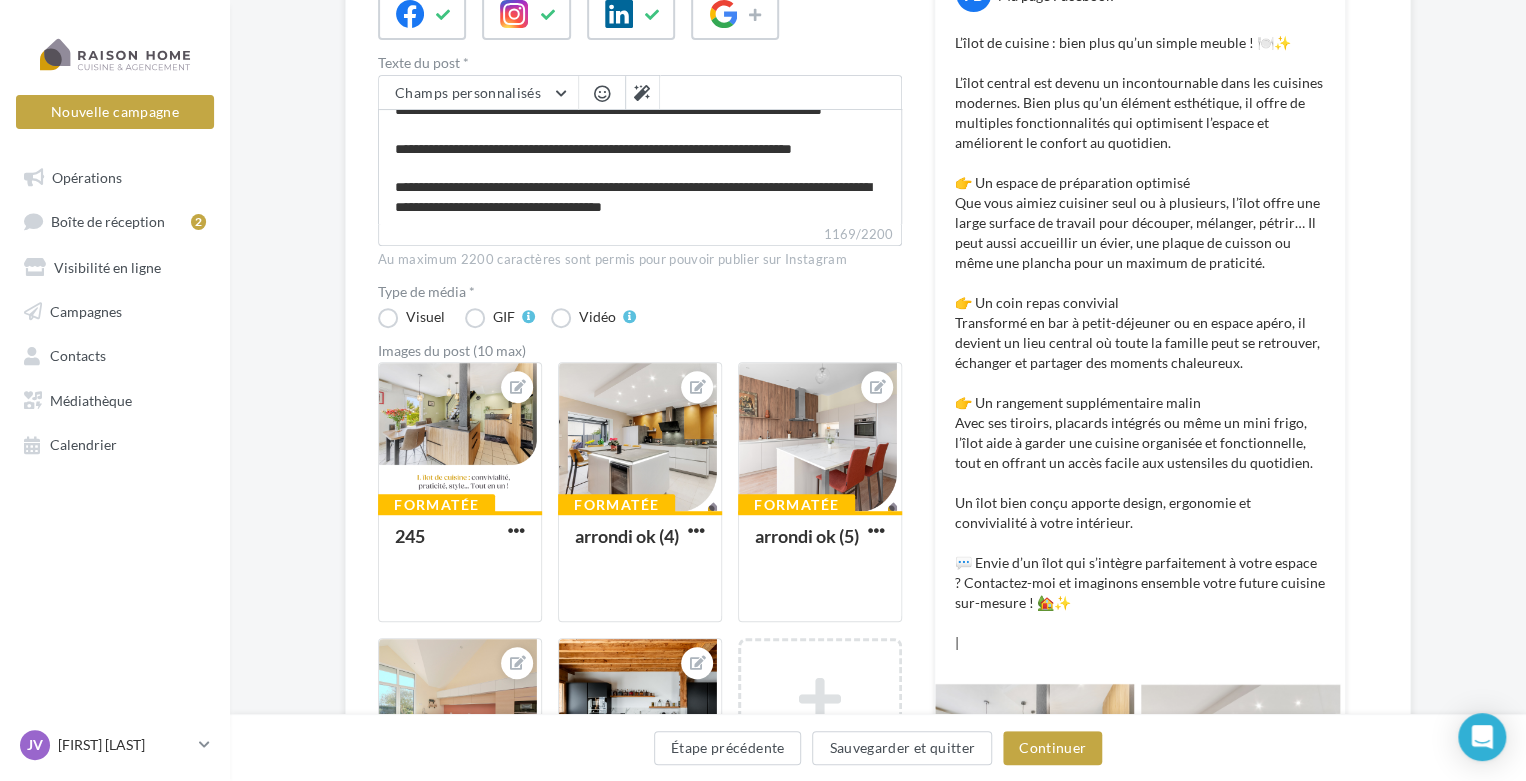 scroll, scrollTop: 421, scrollLeft: 0, axis: vertical 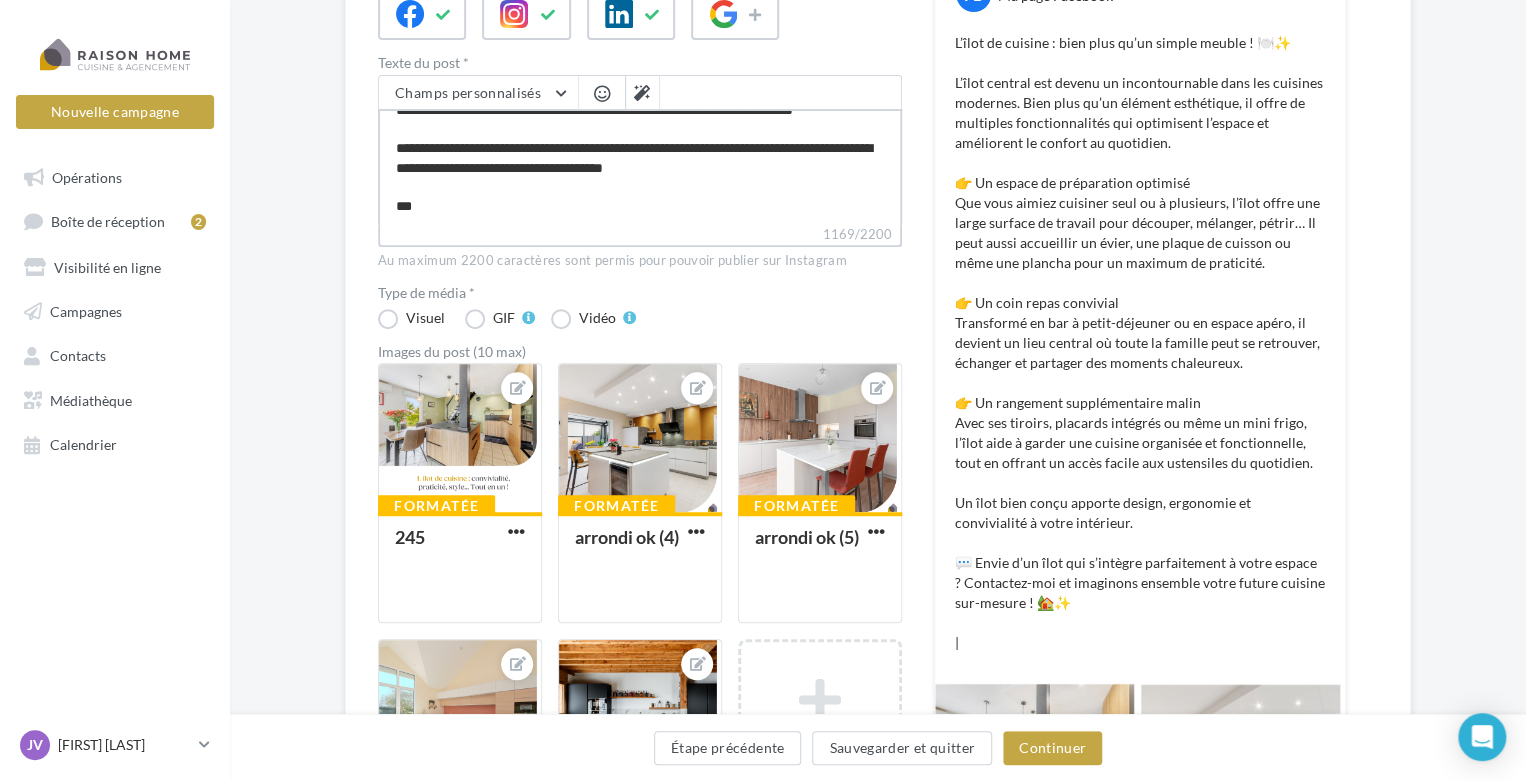 click on "1169/2200" at bounding box center (640, 166) 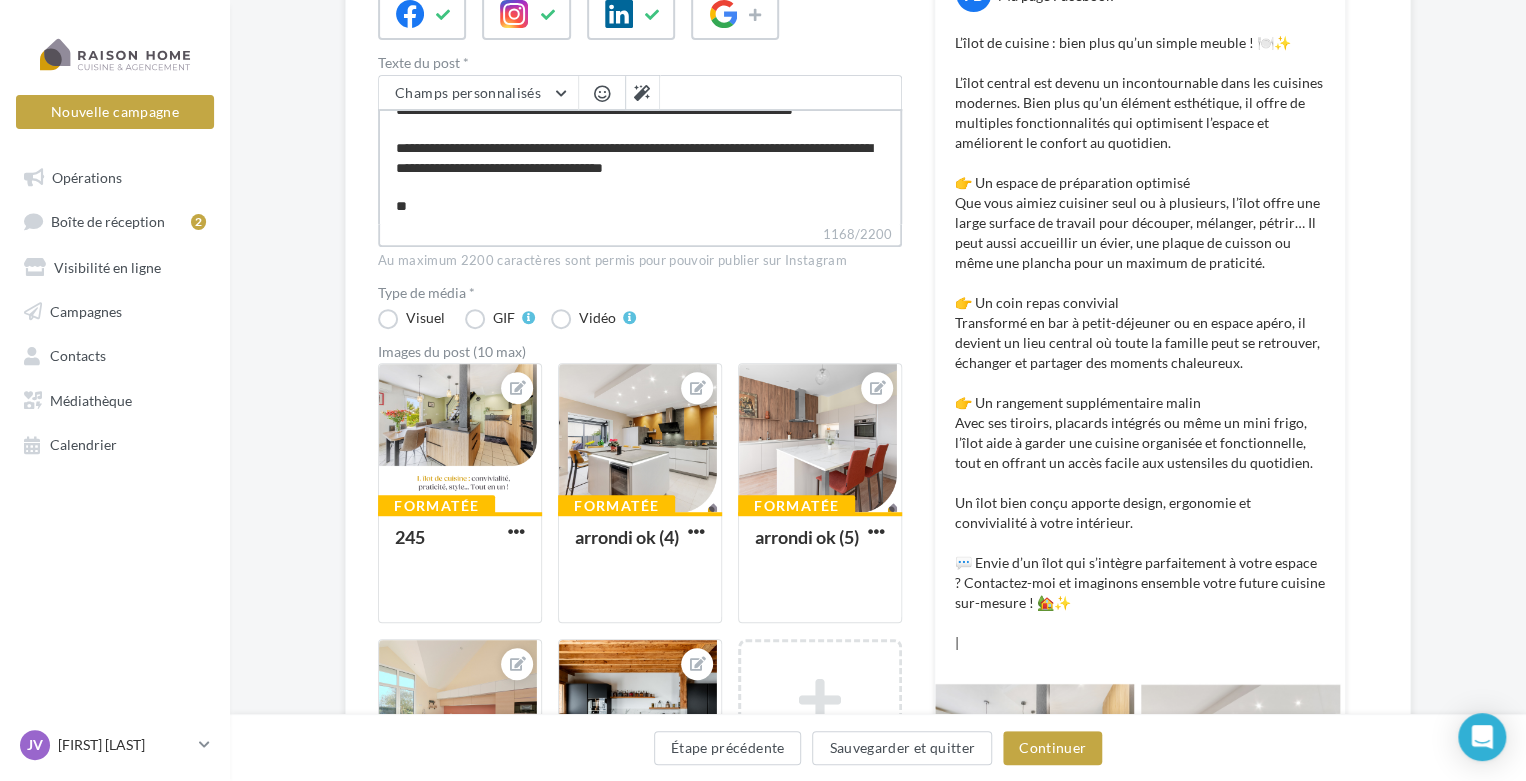 type on "**********" 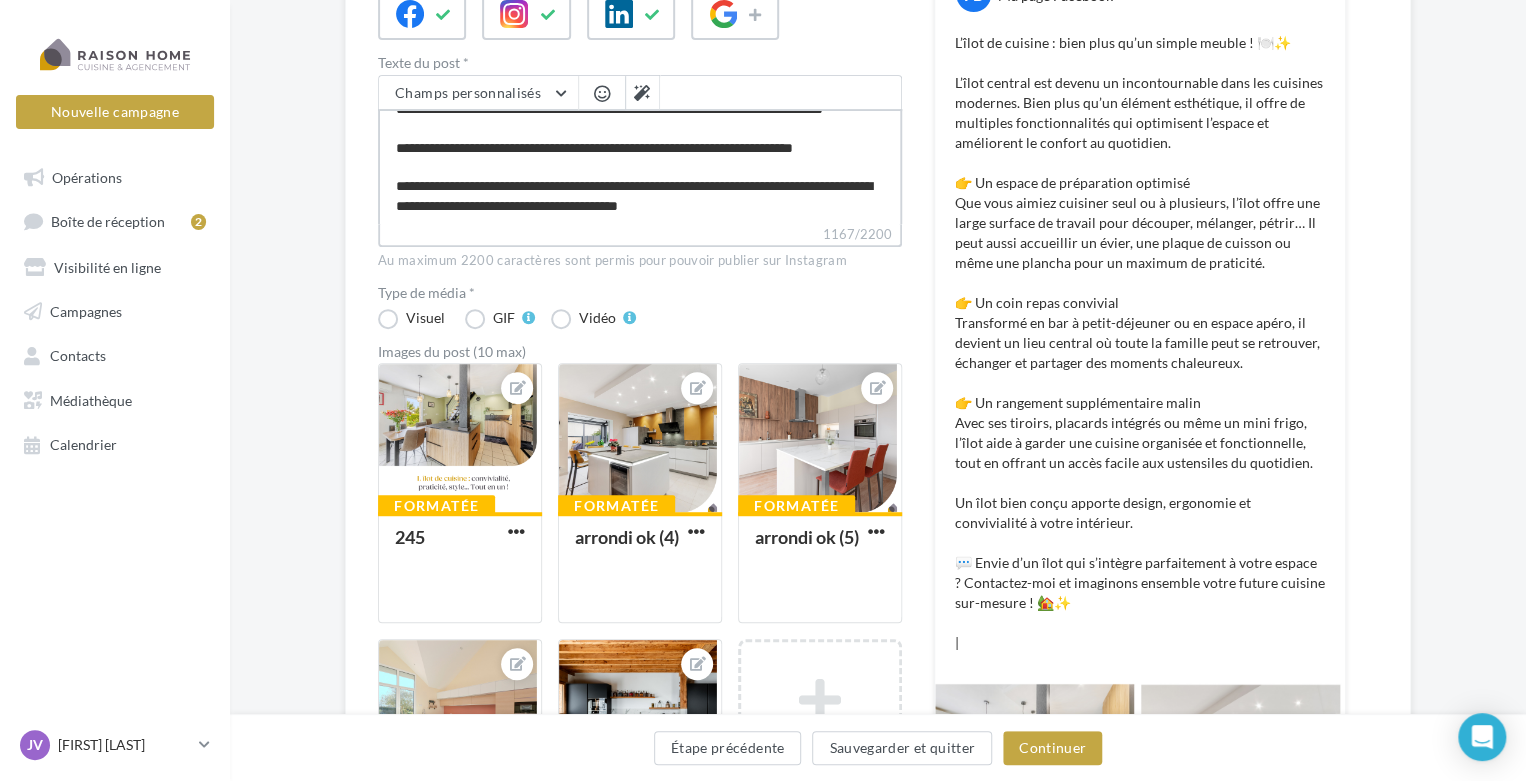 type on "**********" 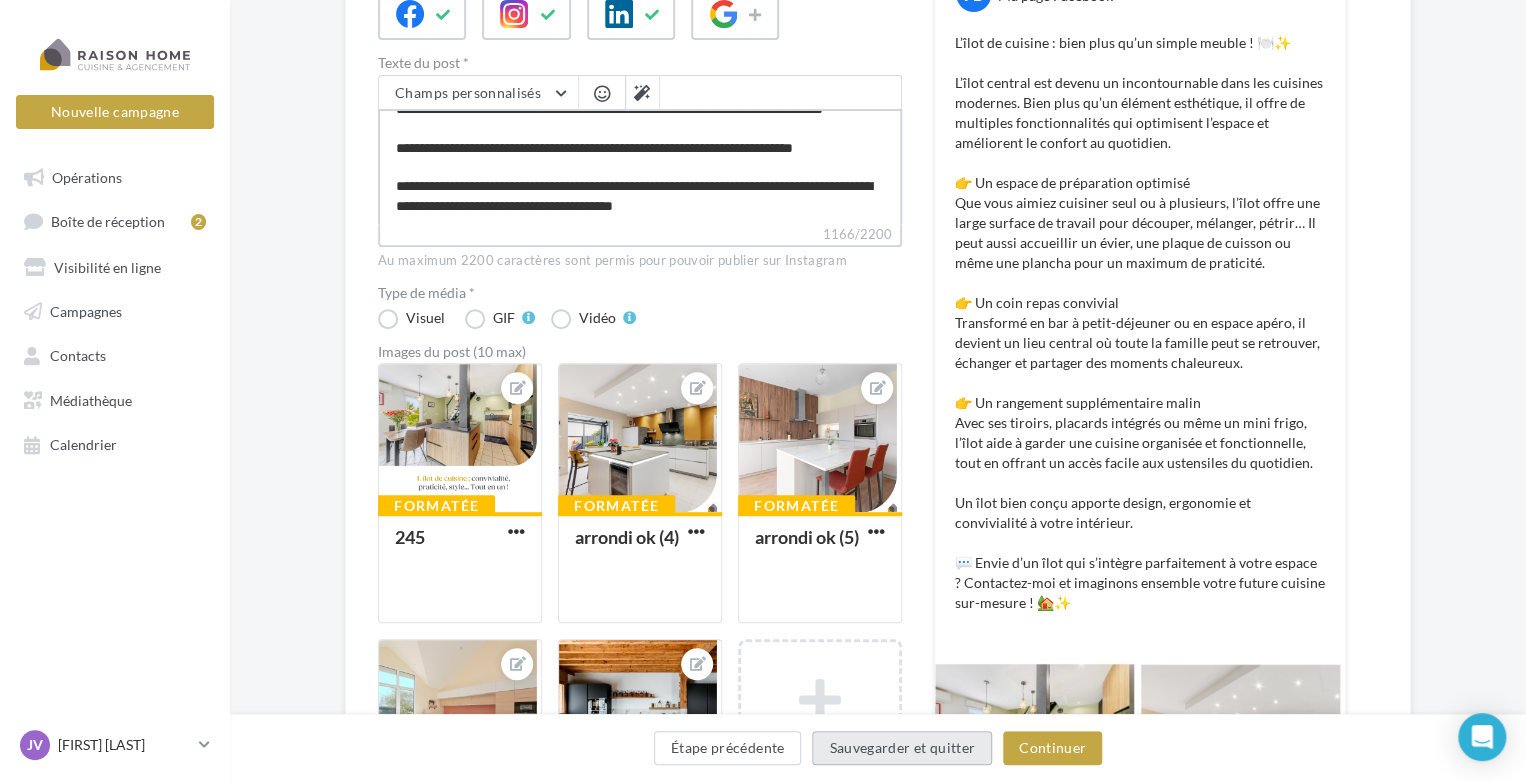 type on "**********" 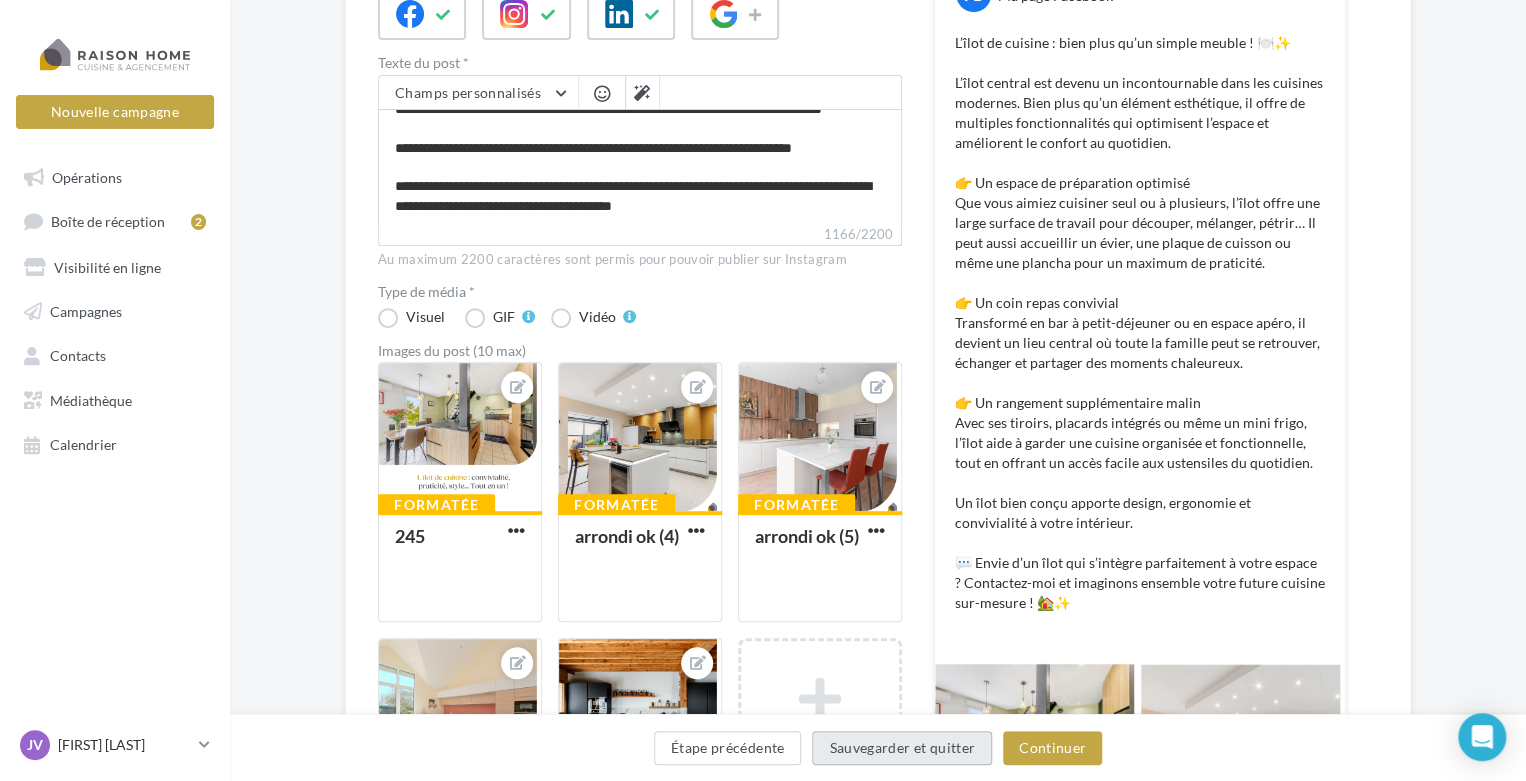 scroll, scrollTop: 421, scrollLeft: 0, axis: vertical 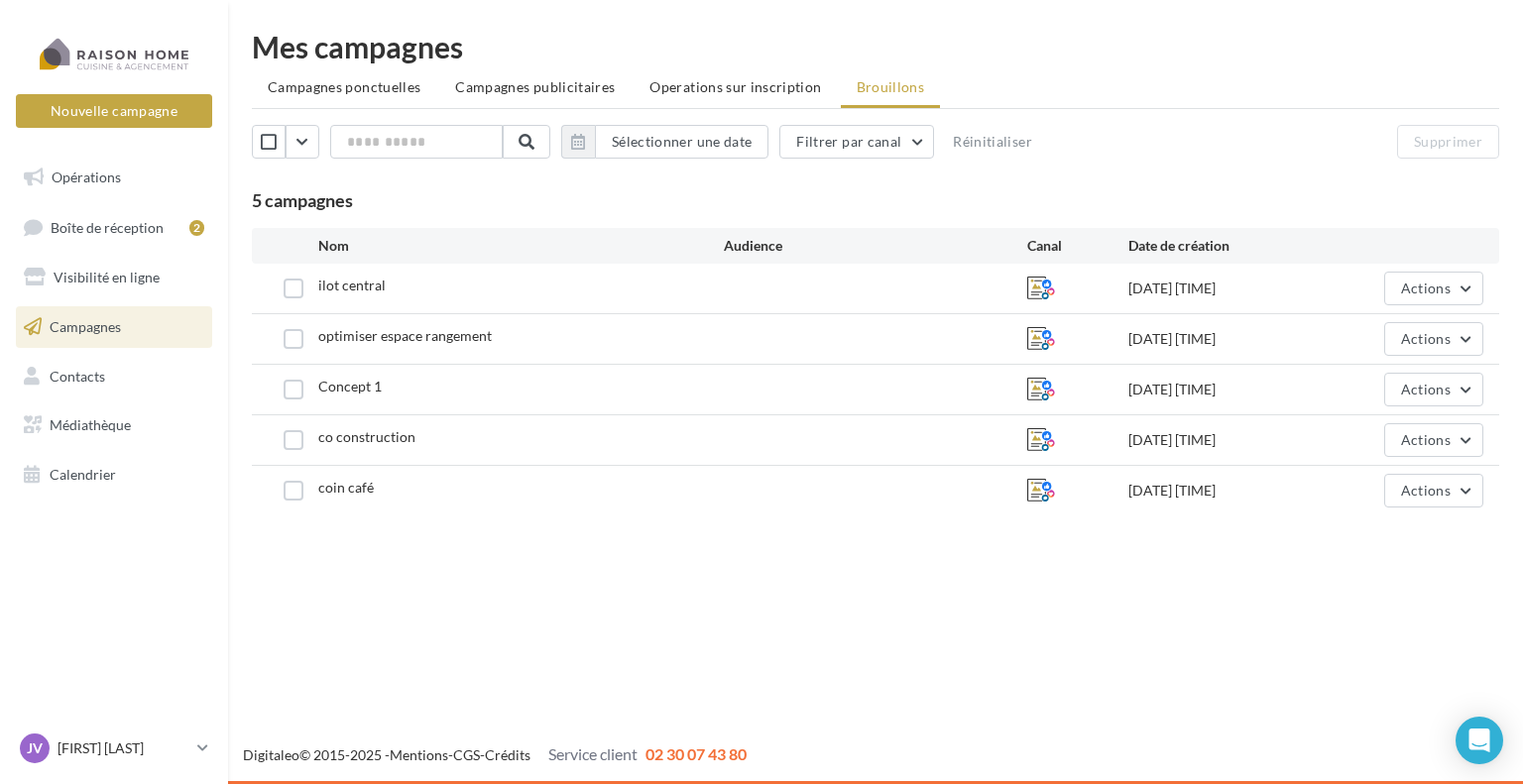 click on "Campagnes" at bounding box center [85, 326] 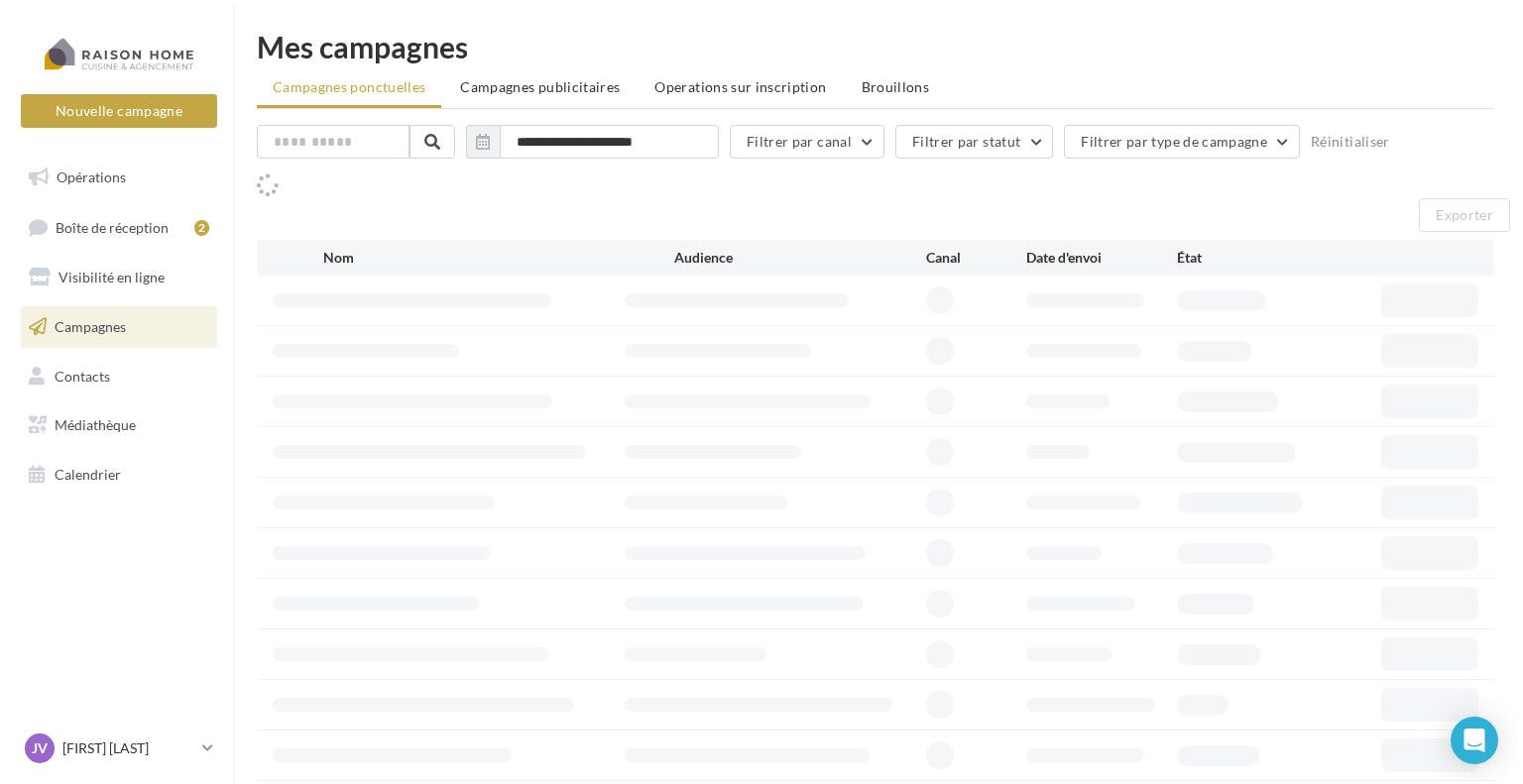 scroll, scrollTop: 0, scrollLeft: 0, axis: both 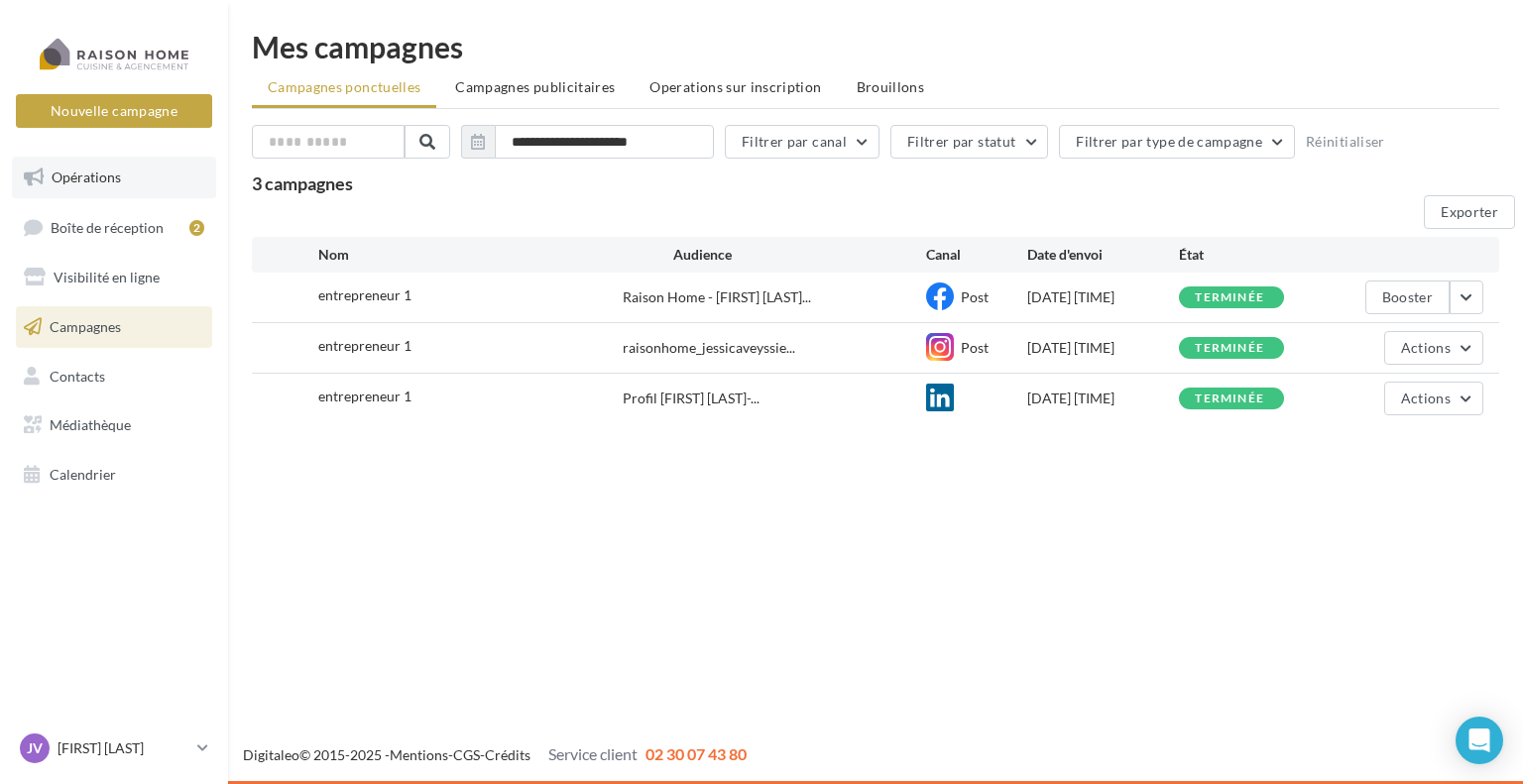 click on "Opérations" at bounding box center (114, 177) 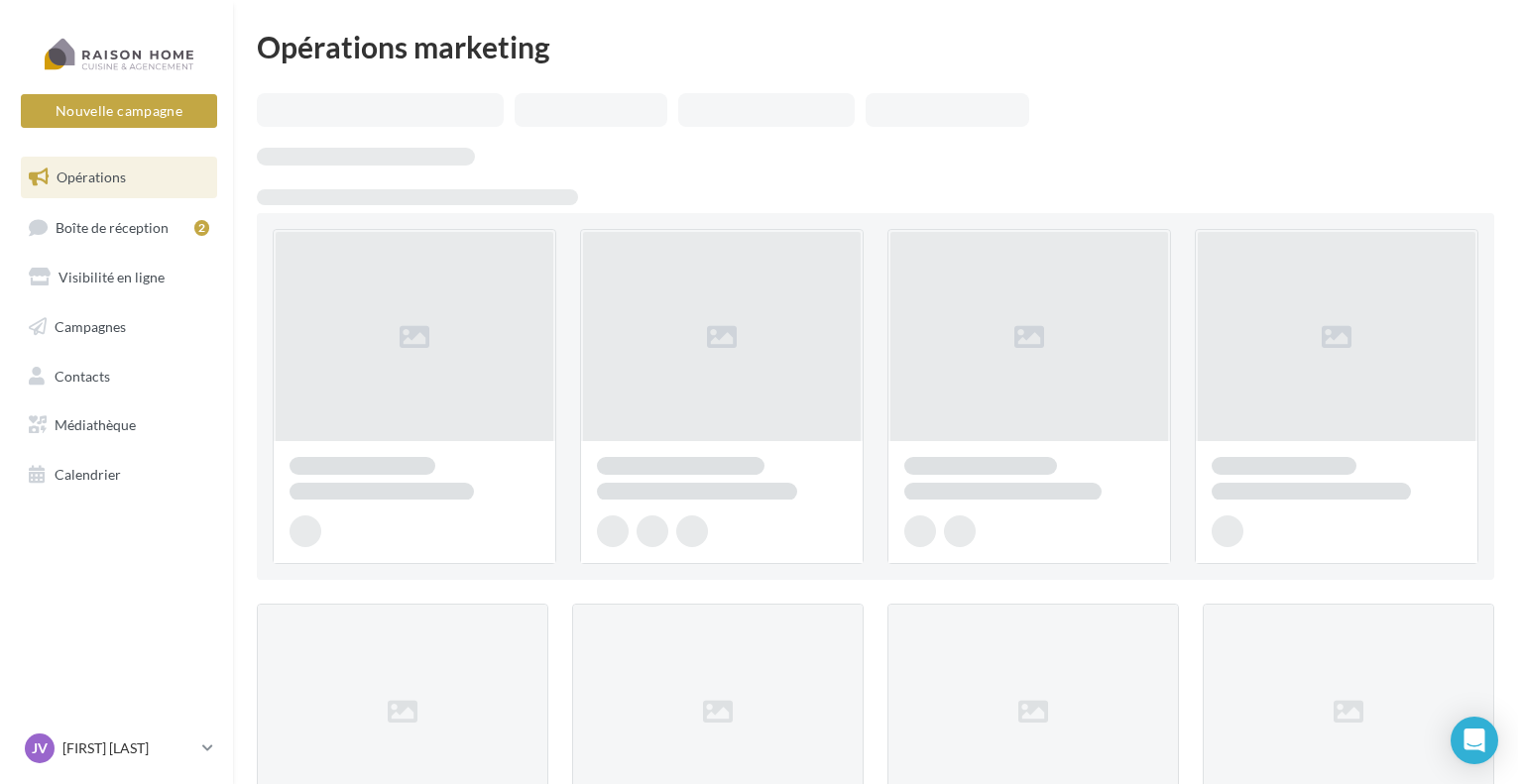 scroll, scrollTop: 0, scrollLeft: 0, axis: both 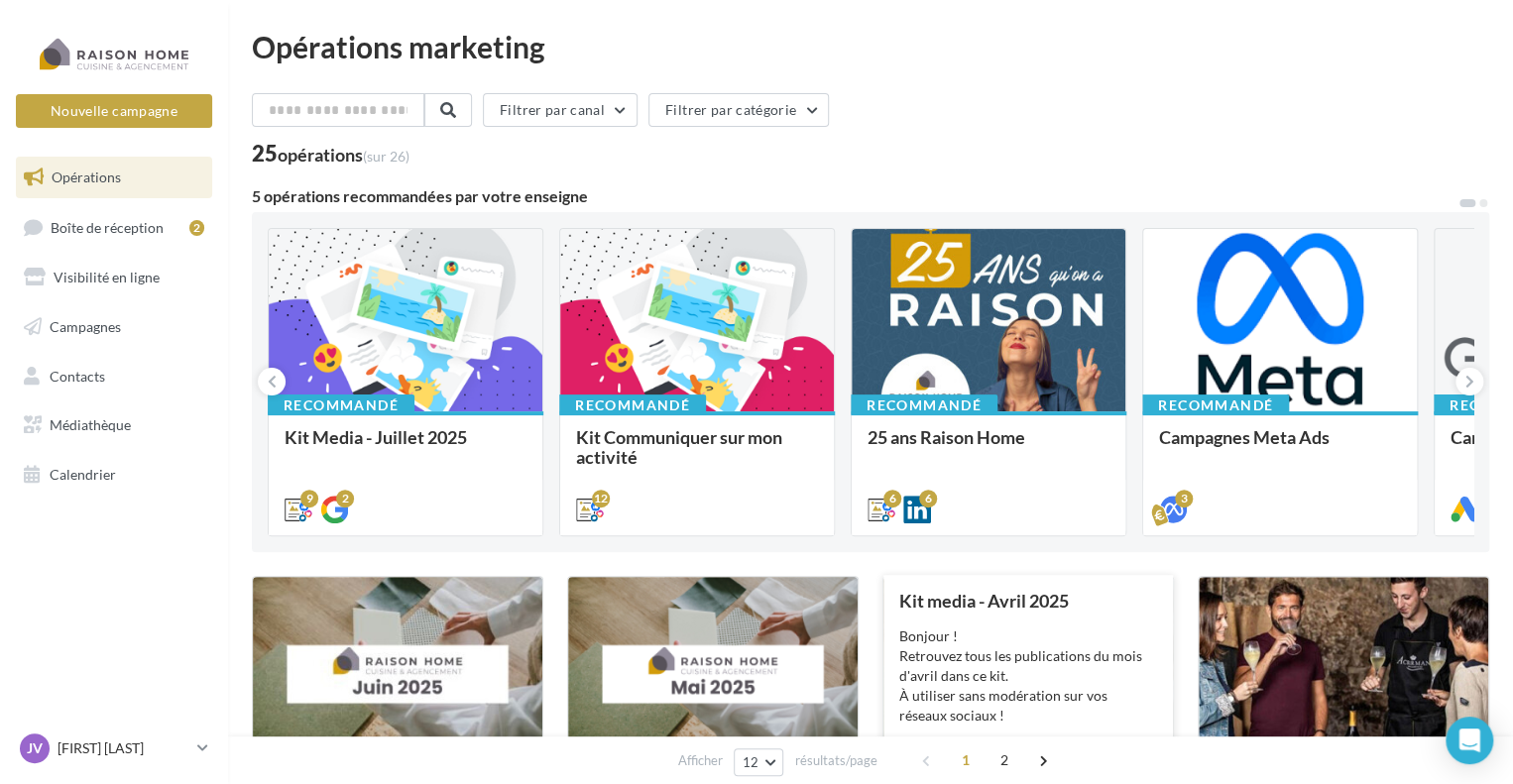 click on "Bonjour !
Retrouvez tous les publications du mois d'avril dans ce kit.
À utiliser sans modération sur vos réseaux sociaux !" at bounding box center (1028, 676) 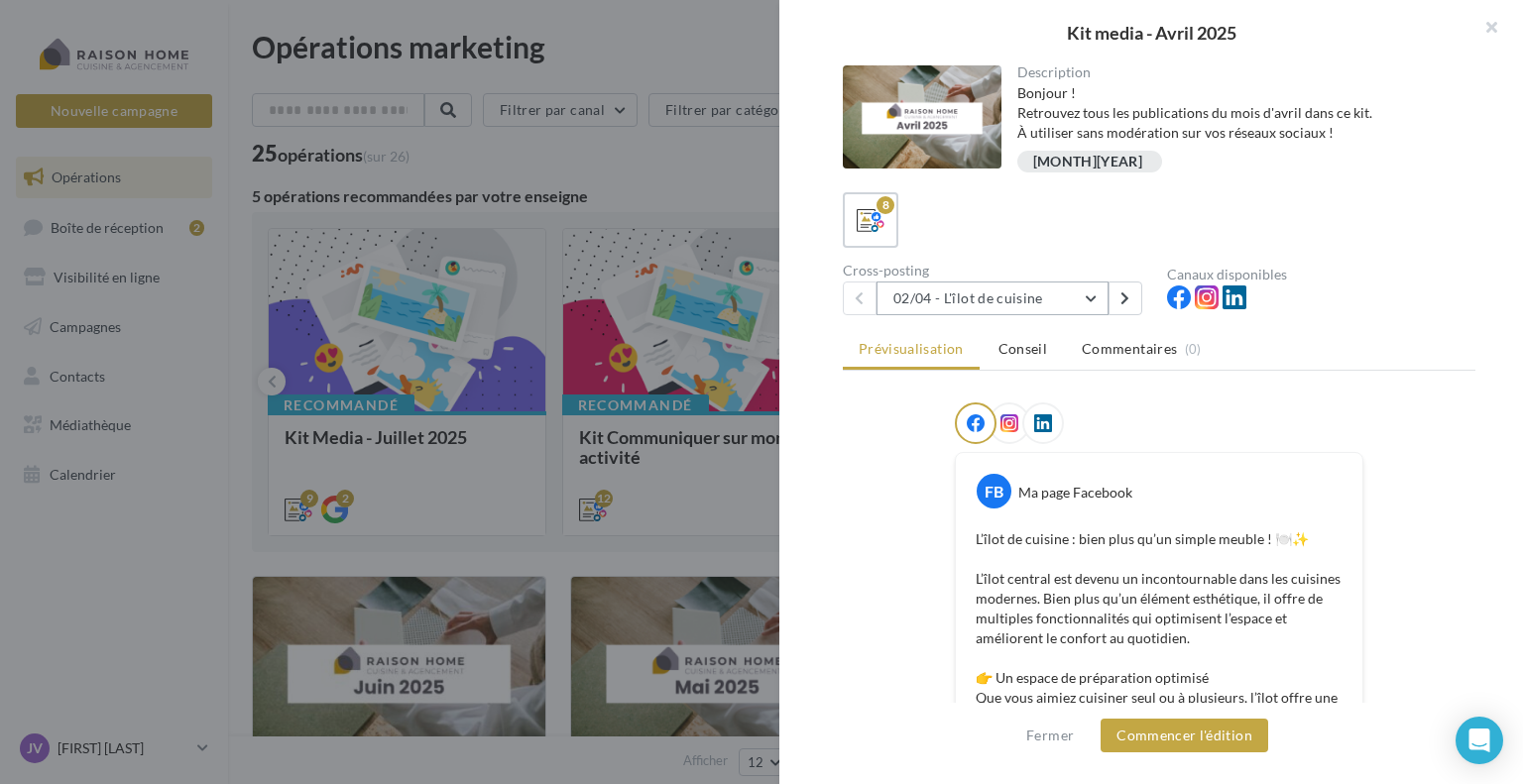 click on "02/04 - L'îlot de cuisine" at bounding box center (993, 298) 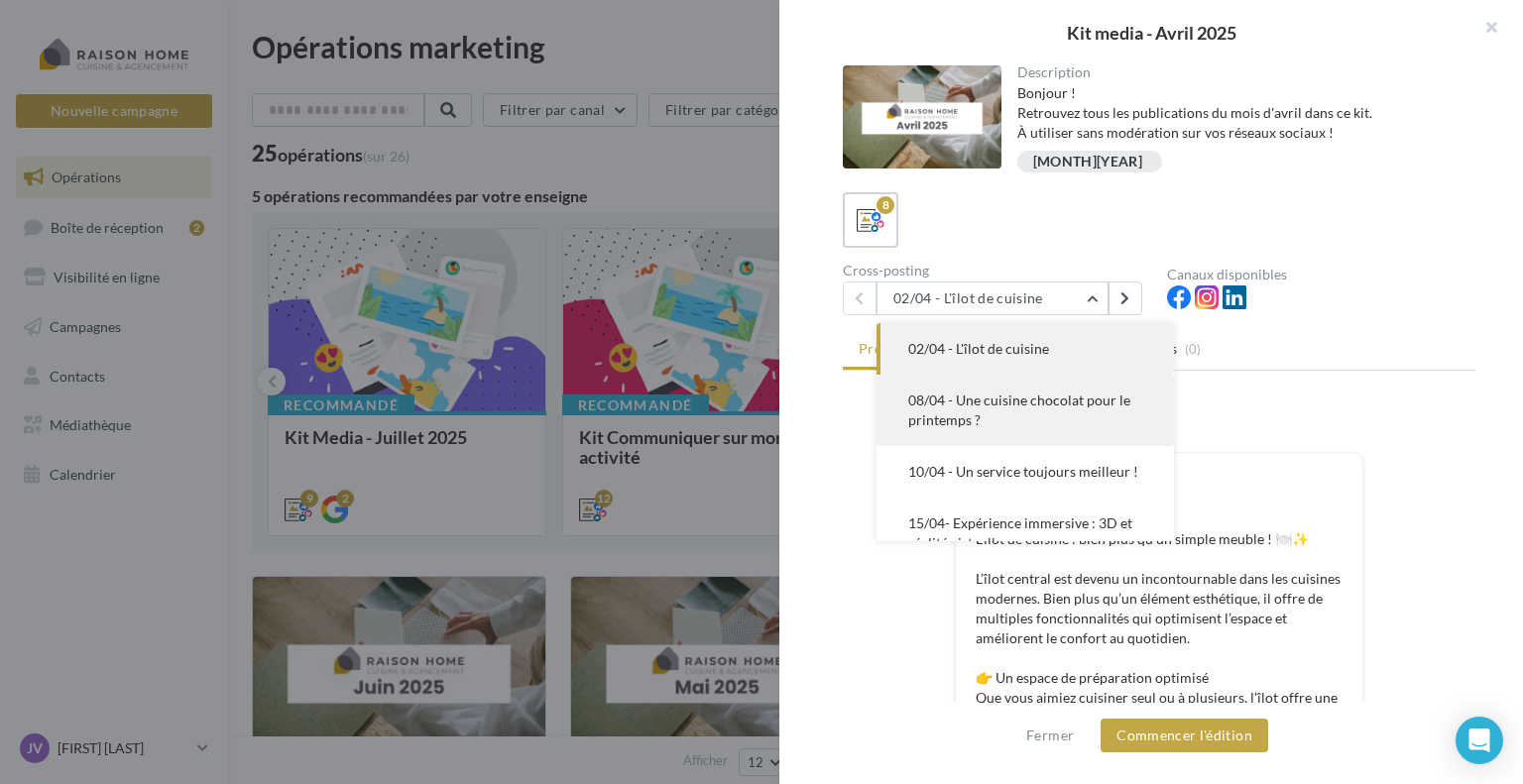 click on "08/04 - Une cuisine chocolat pour le printemps ?" at bounding box center [1025, 410] 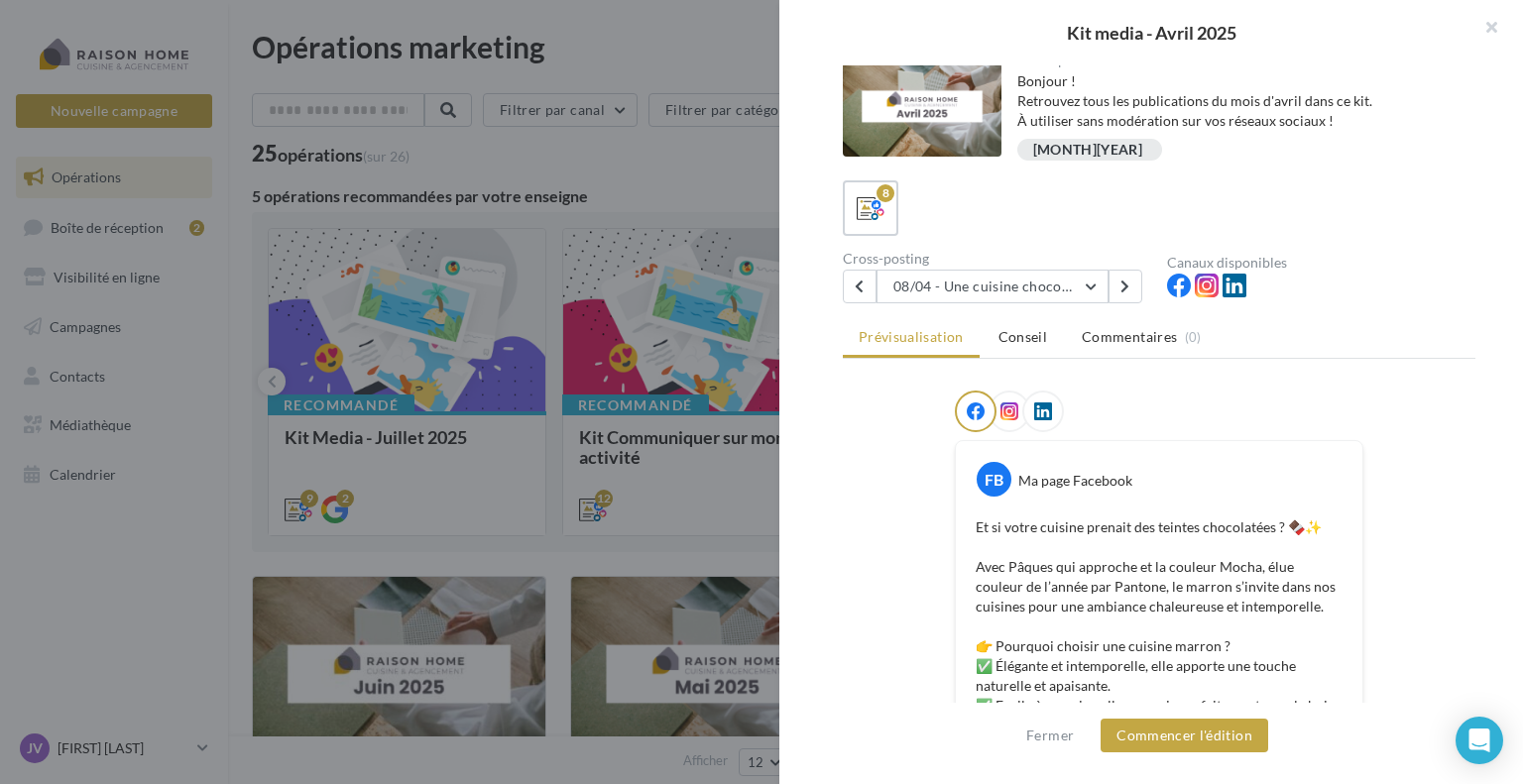 scroll, scrollTop: 12, scrollLeft: 0, axis: vertical 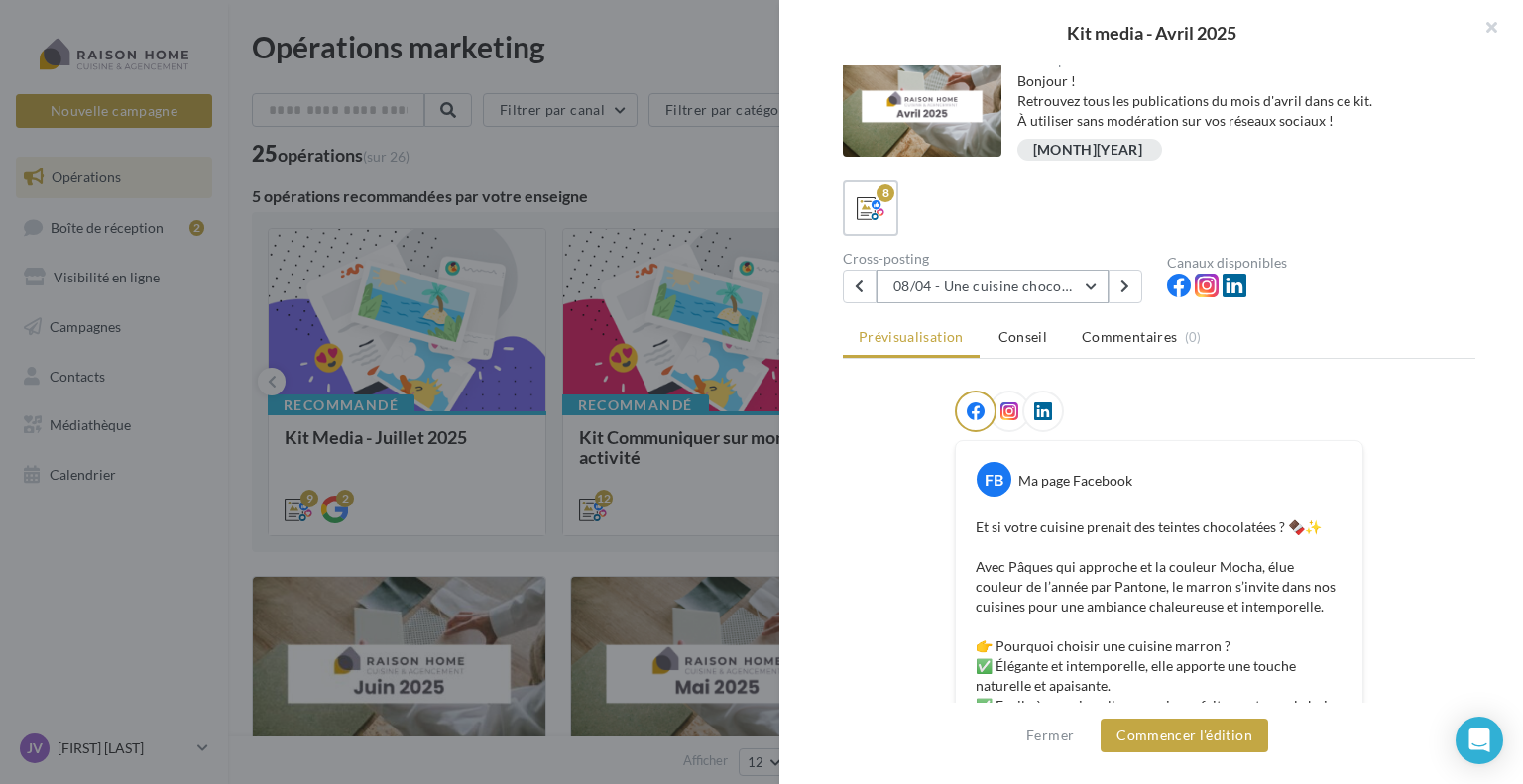 click on "08/04 - Une cuisine chocolat pour le printemps ?" at bounding box center (993, 286) 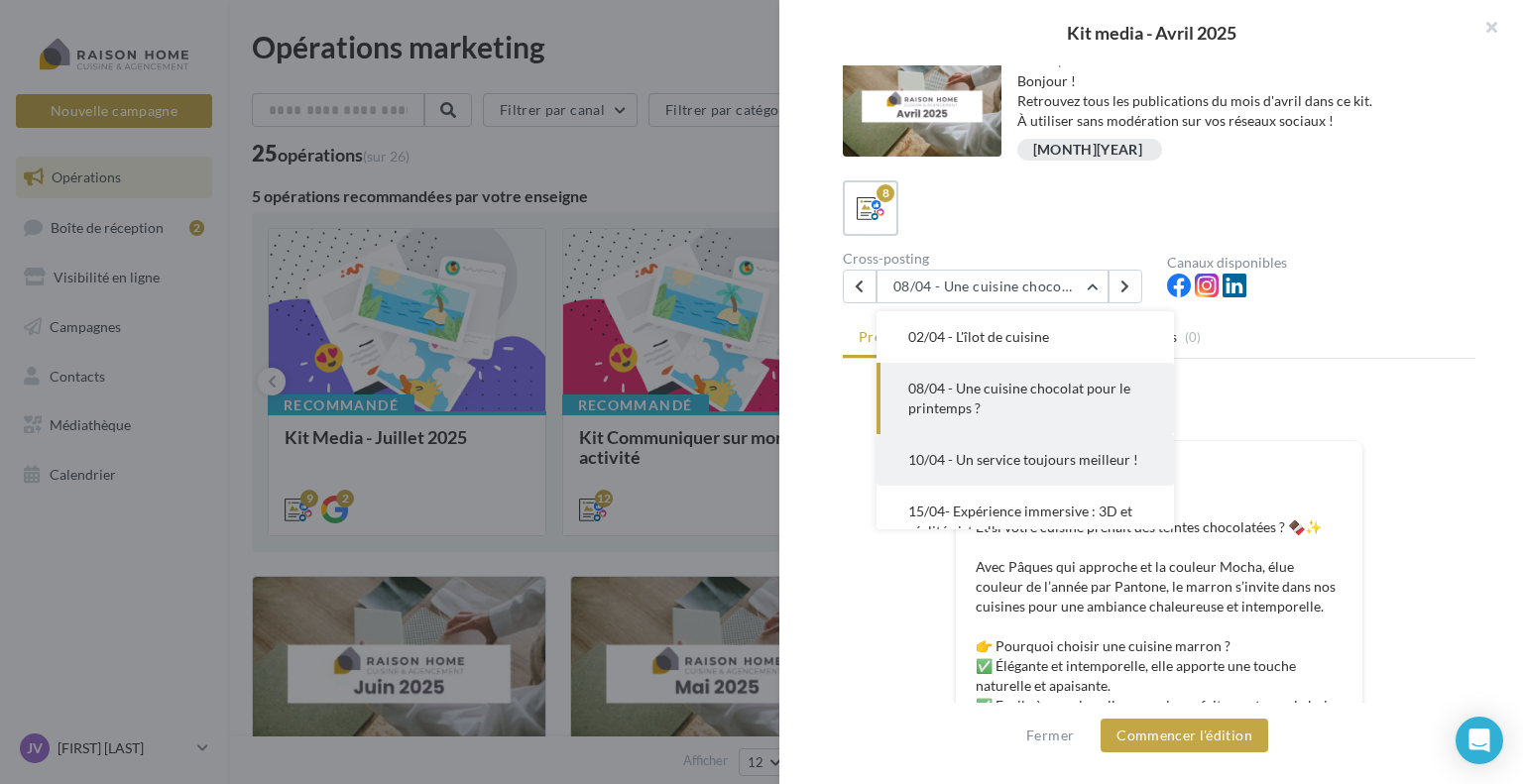 click on "10/04 - Un service toujours meilleur !" at bounding box center [1023, 459] 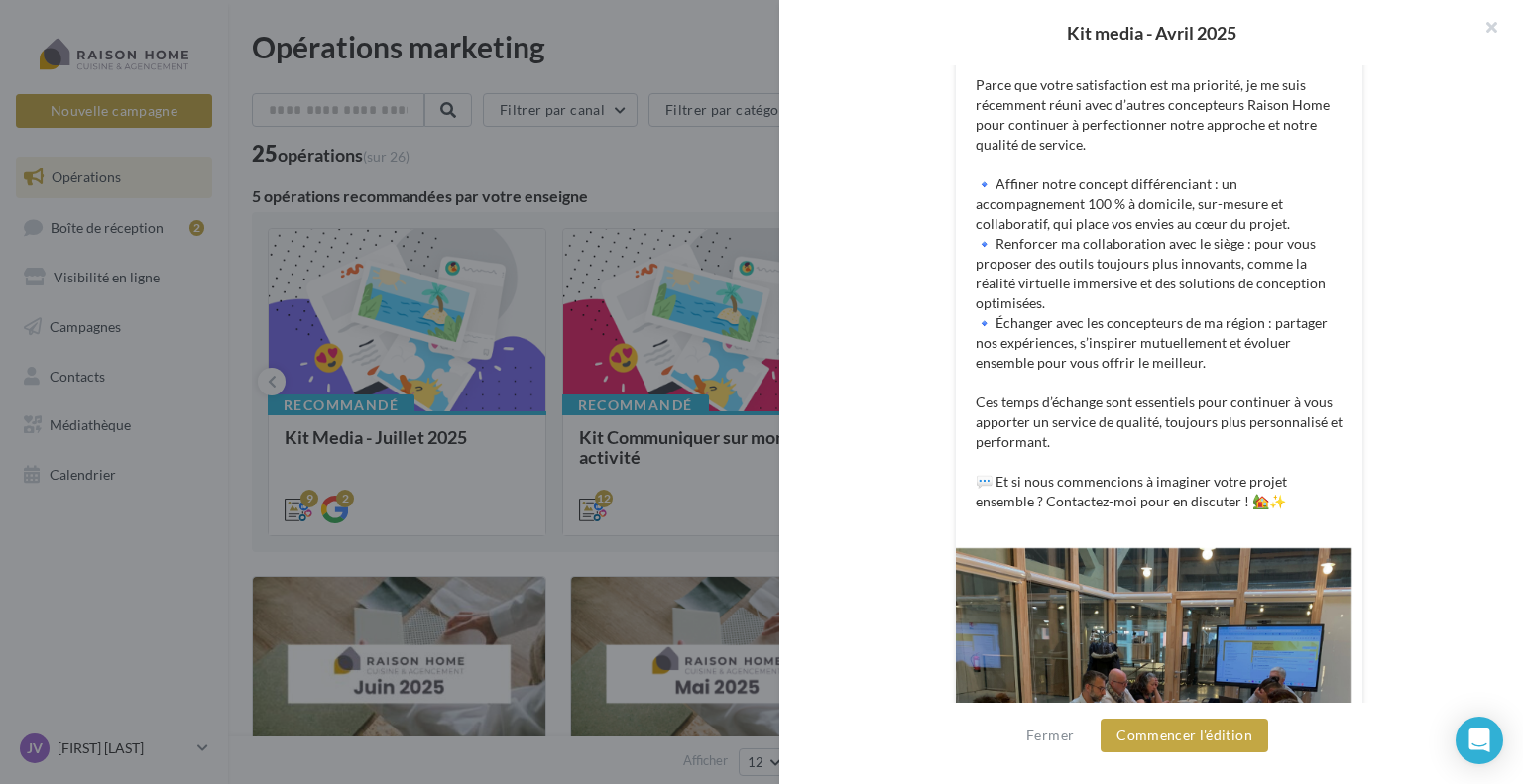 scroll, scrollTop: 0, scrollLeft: 0, axis: both 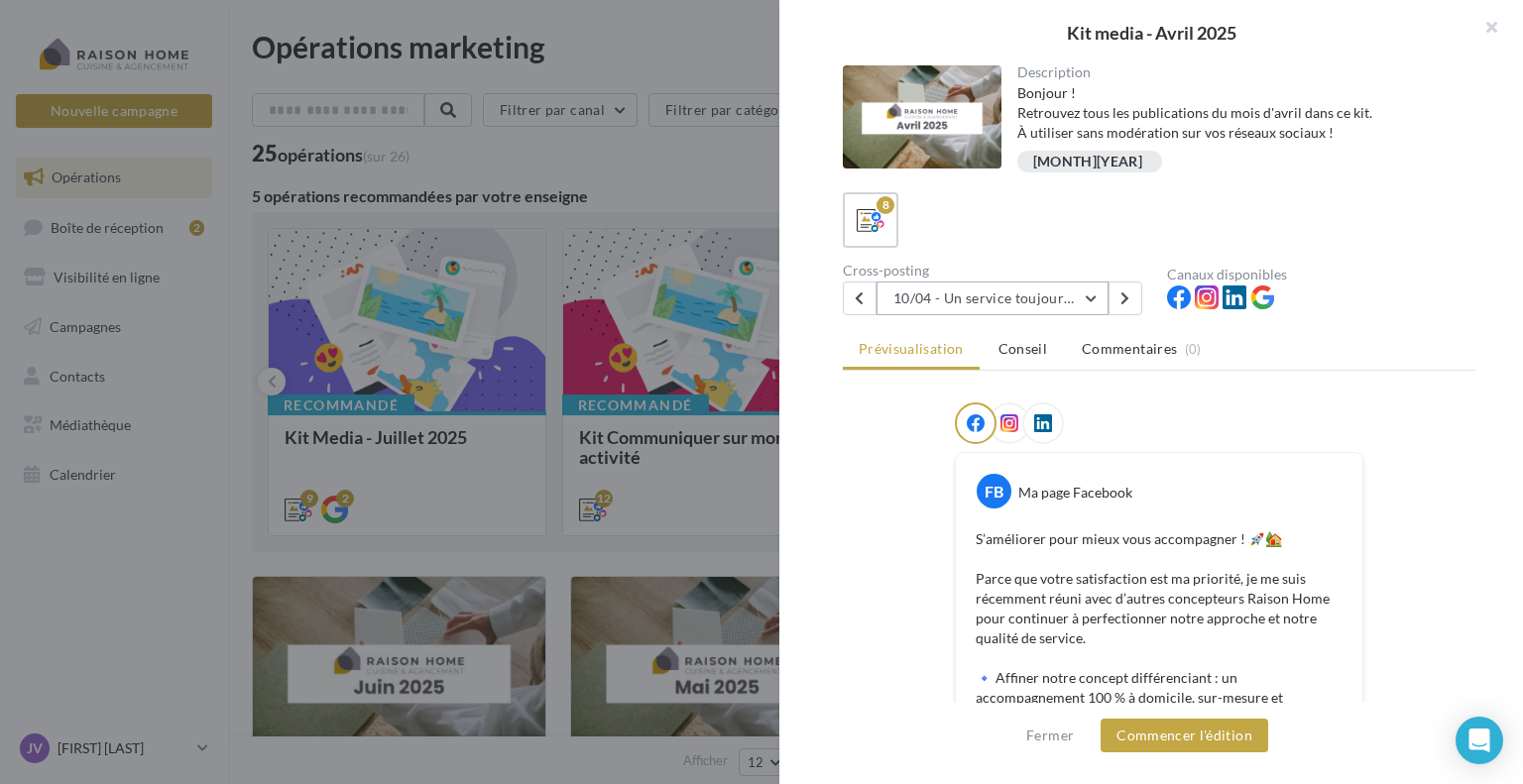click on "10/04 - Un service toujours meilleur !" at bounding box center [993, 298] 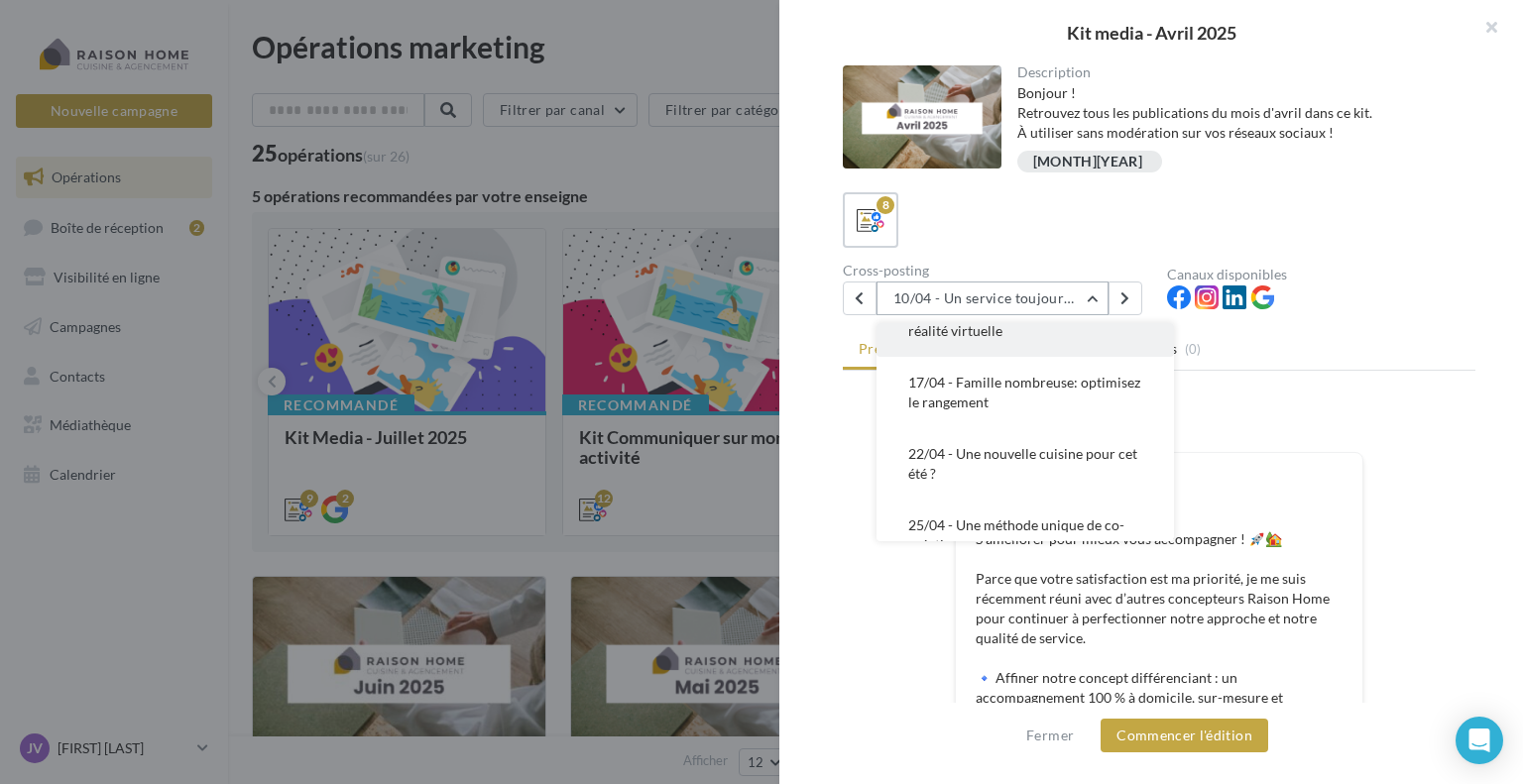 scroll, scrollTop: 228, scrollLeft: 0, axis: vertical 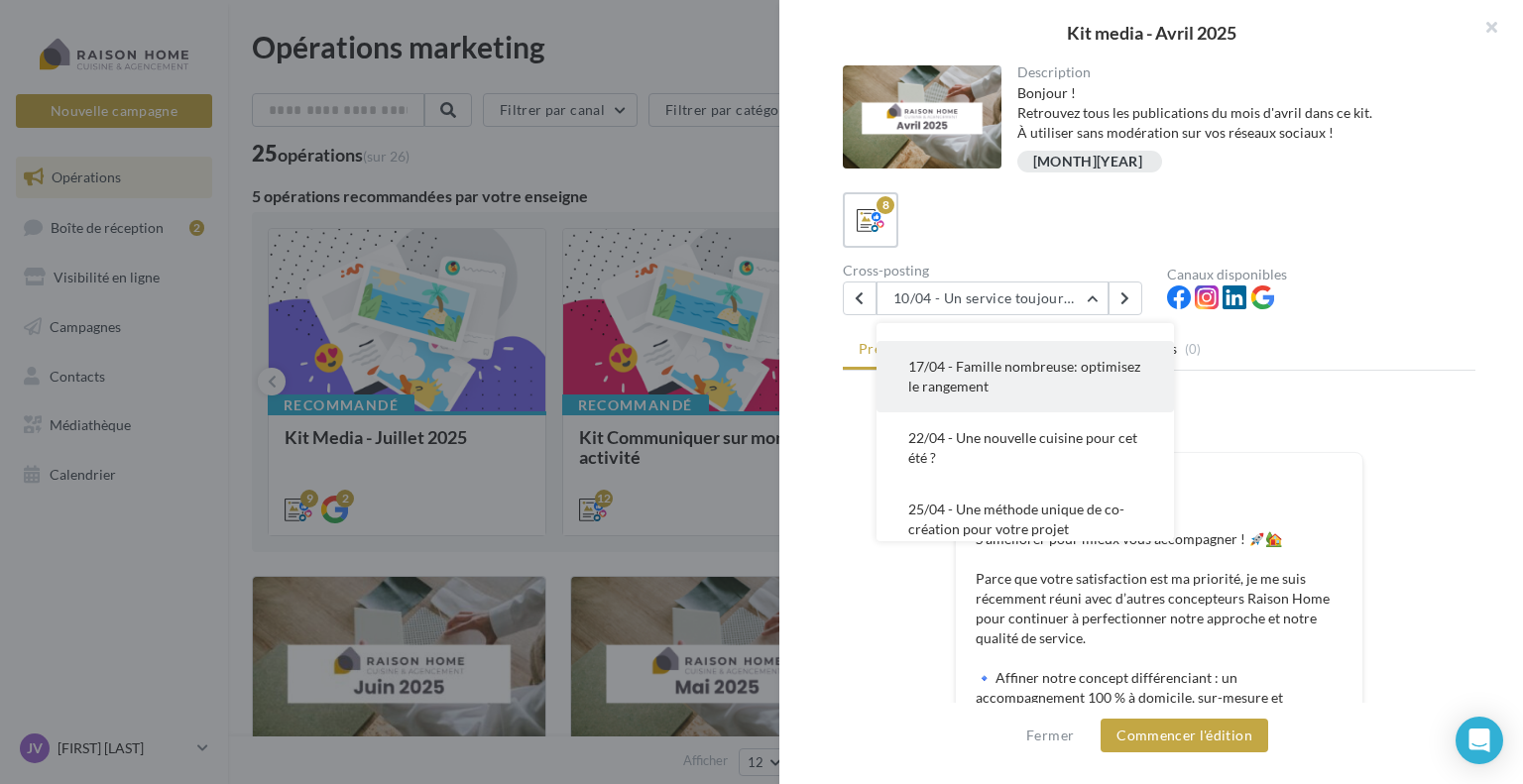 click on "17/04 - Famille nombreuse: optimisez le rangement" at bounding box center [1024, 376] 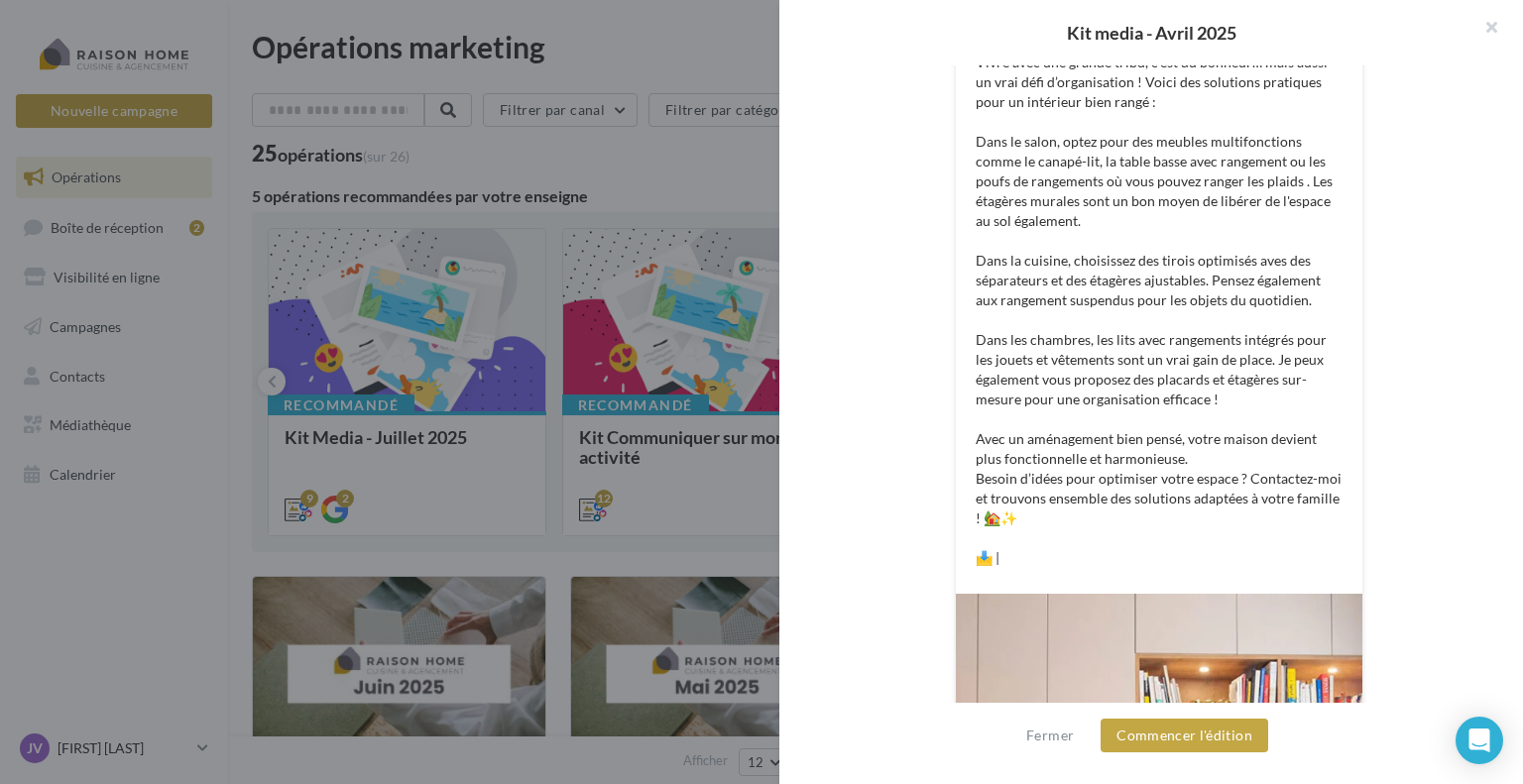 scroll, scrollTop: 517, scrollLeft: 0, axis: vertical 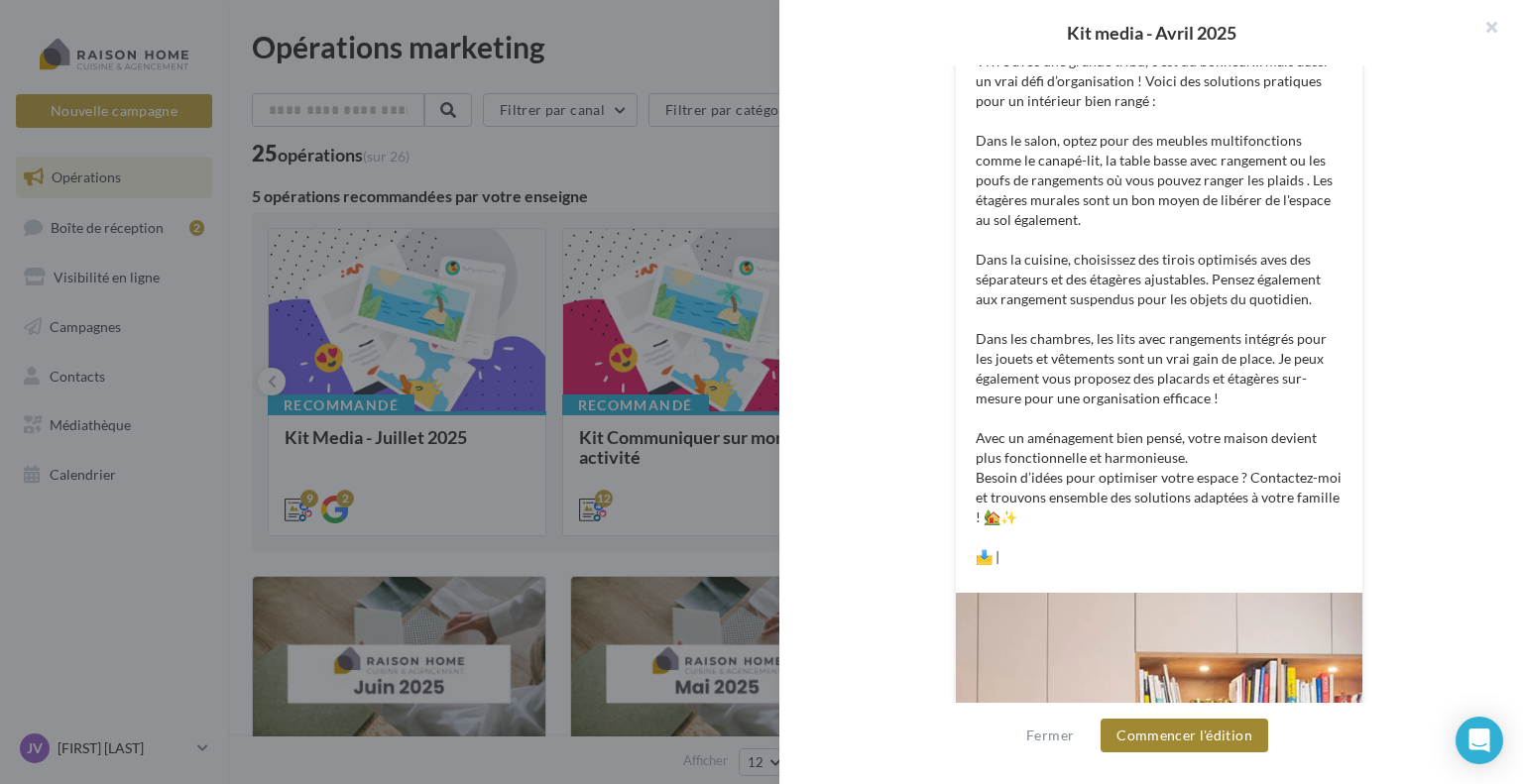 click on "Commencer l'édition" at bounding box center [1184, 735] 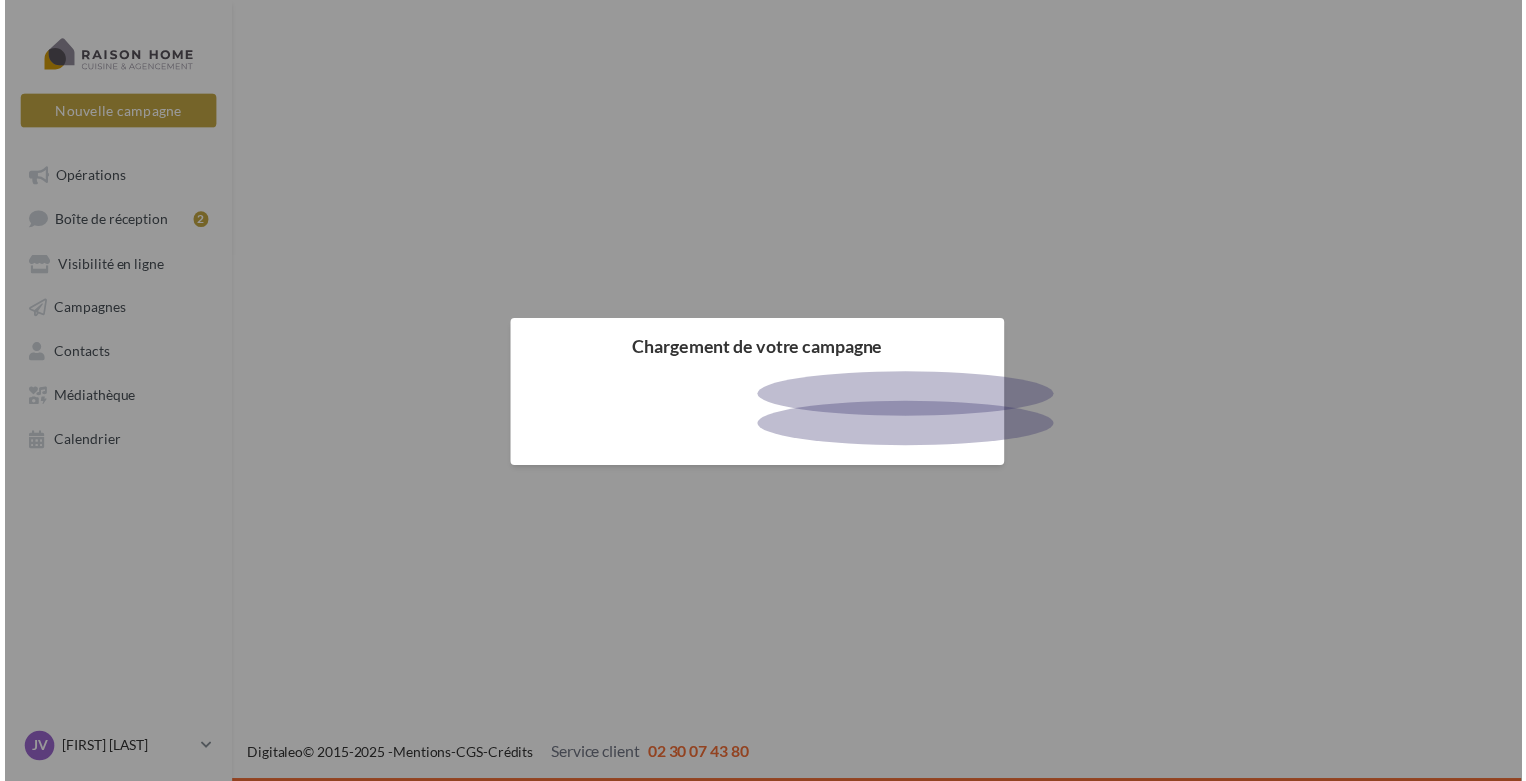 scroll, scrollTop: 0, scrollLeft: 0, axis: both 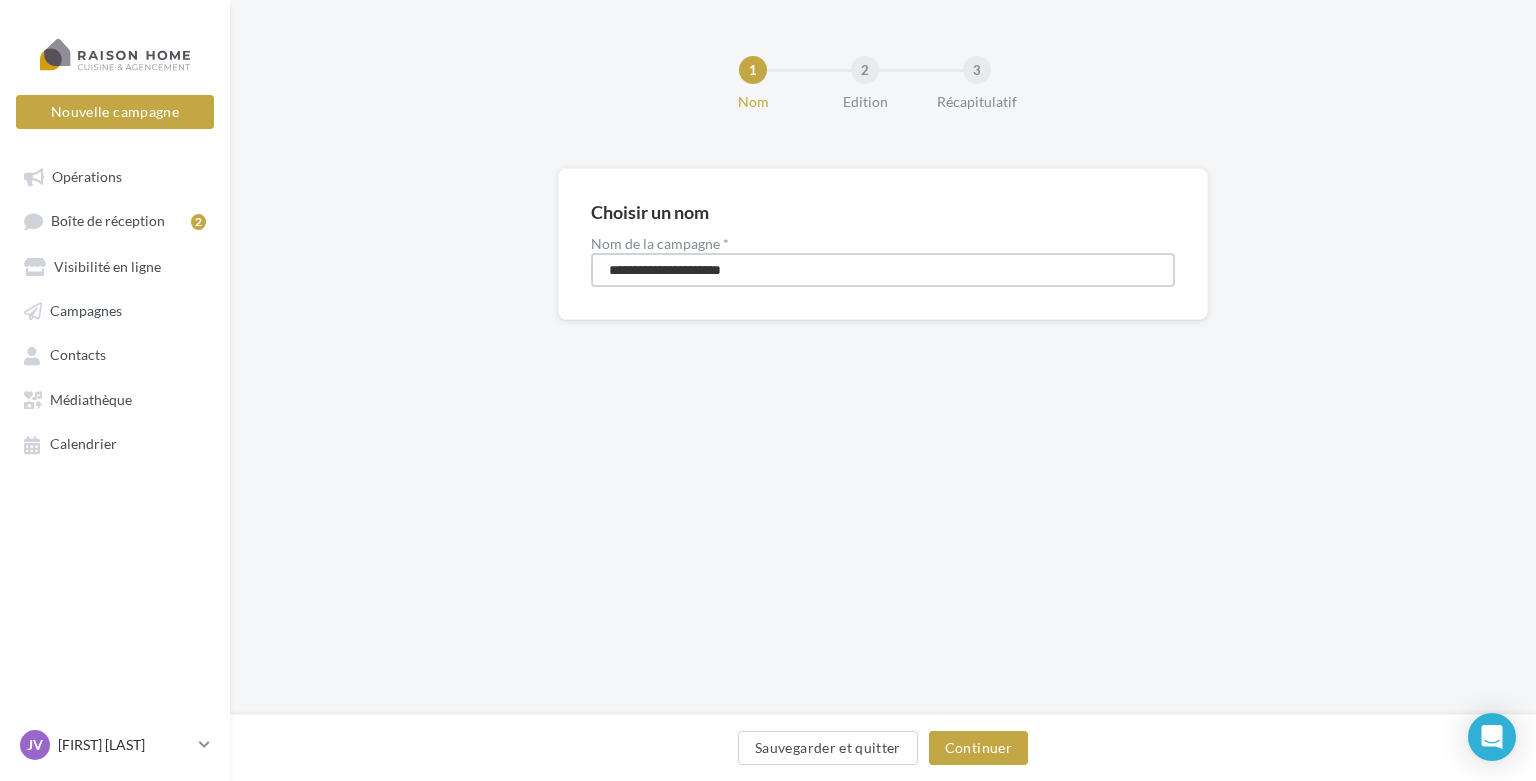 drag, startPoint x: 769, startPoint y: 271, endPoint x: 474, endPoint y: 263, distance: 295.10846 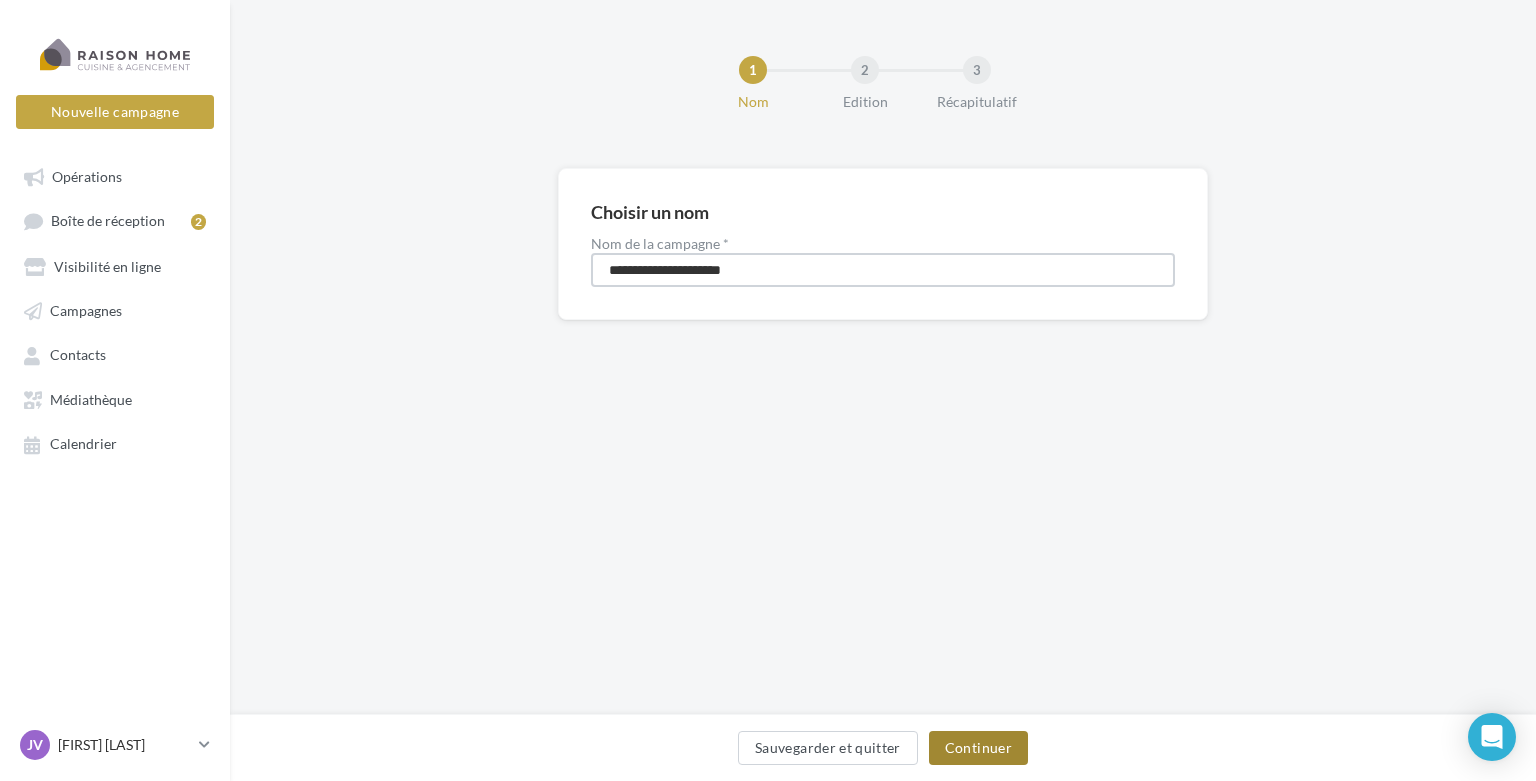 type on "**********" 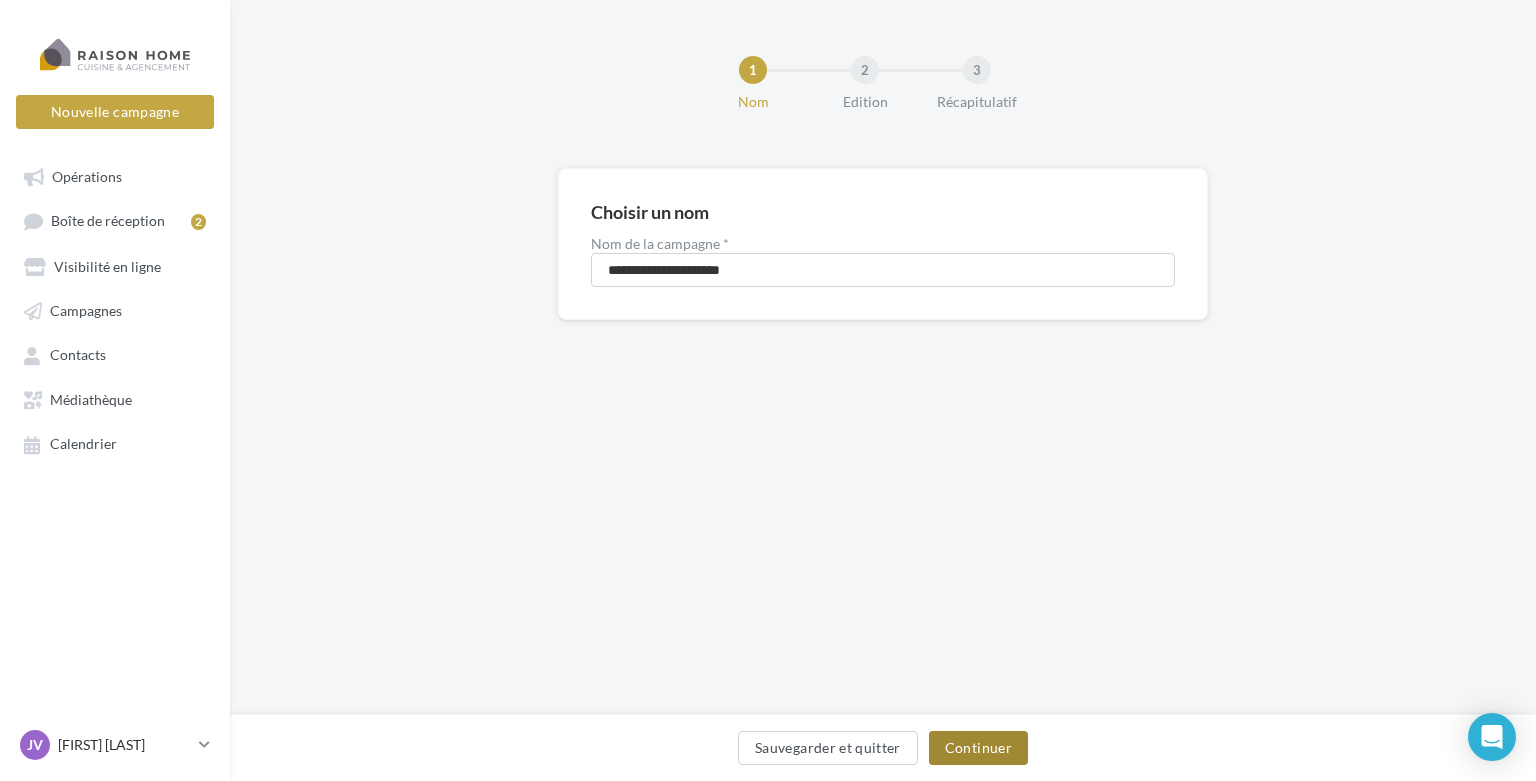 click on "Continuer" at bounding box center (978, 748) 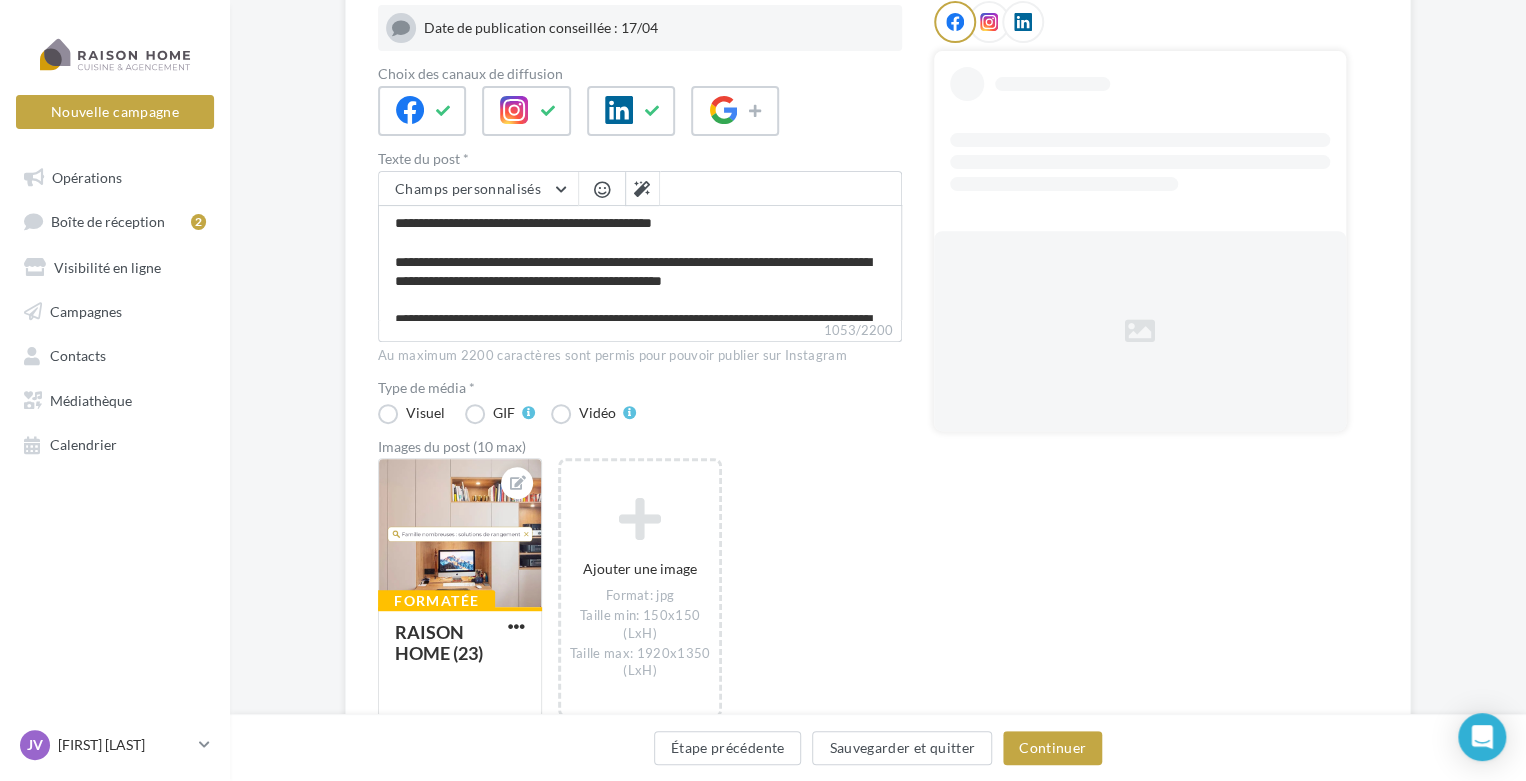 scroll, scrollTop: 256, scrollLeft: 0, axis: vertical 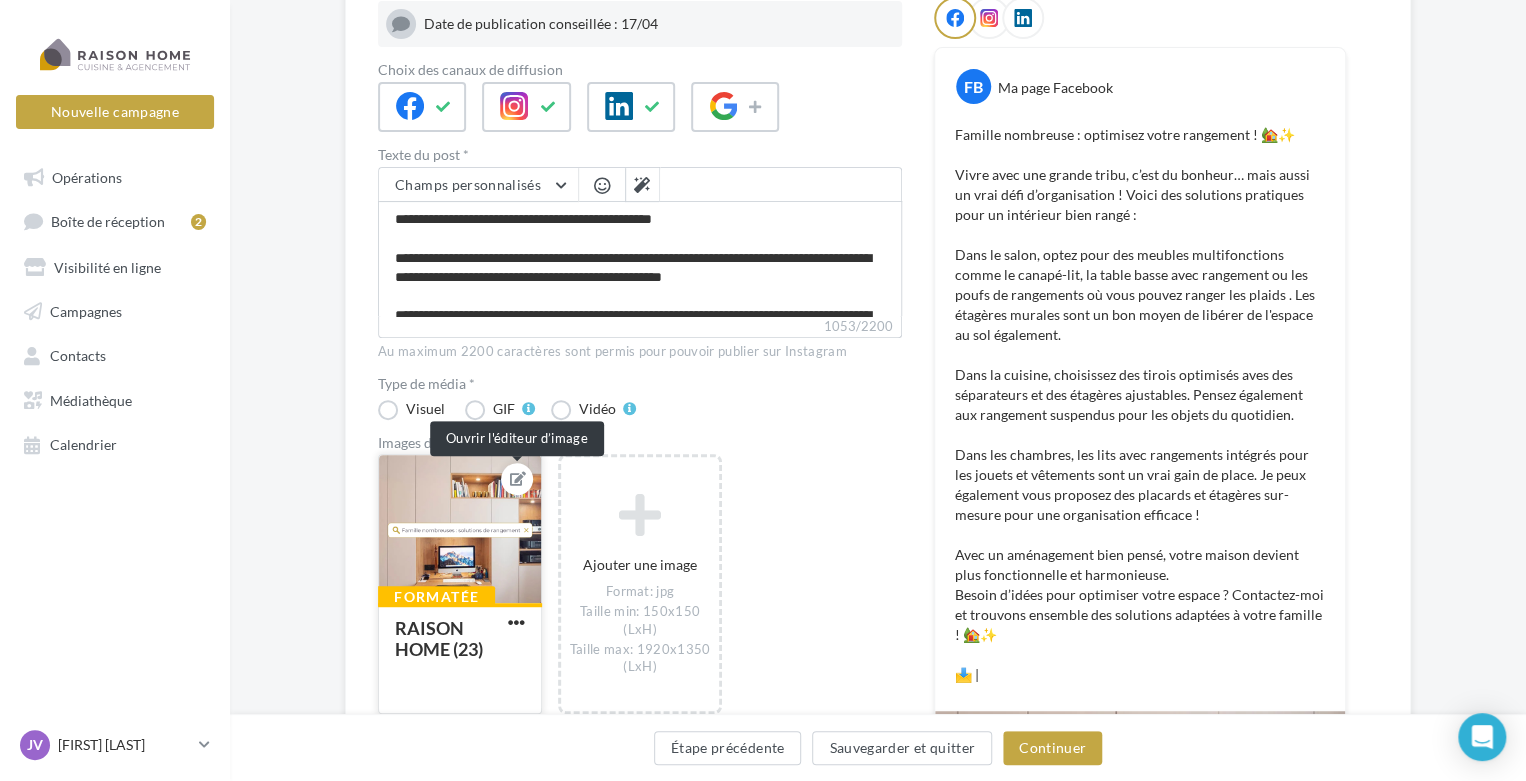 click at bounding box center [518, 479] 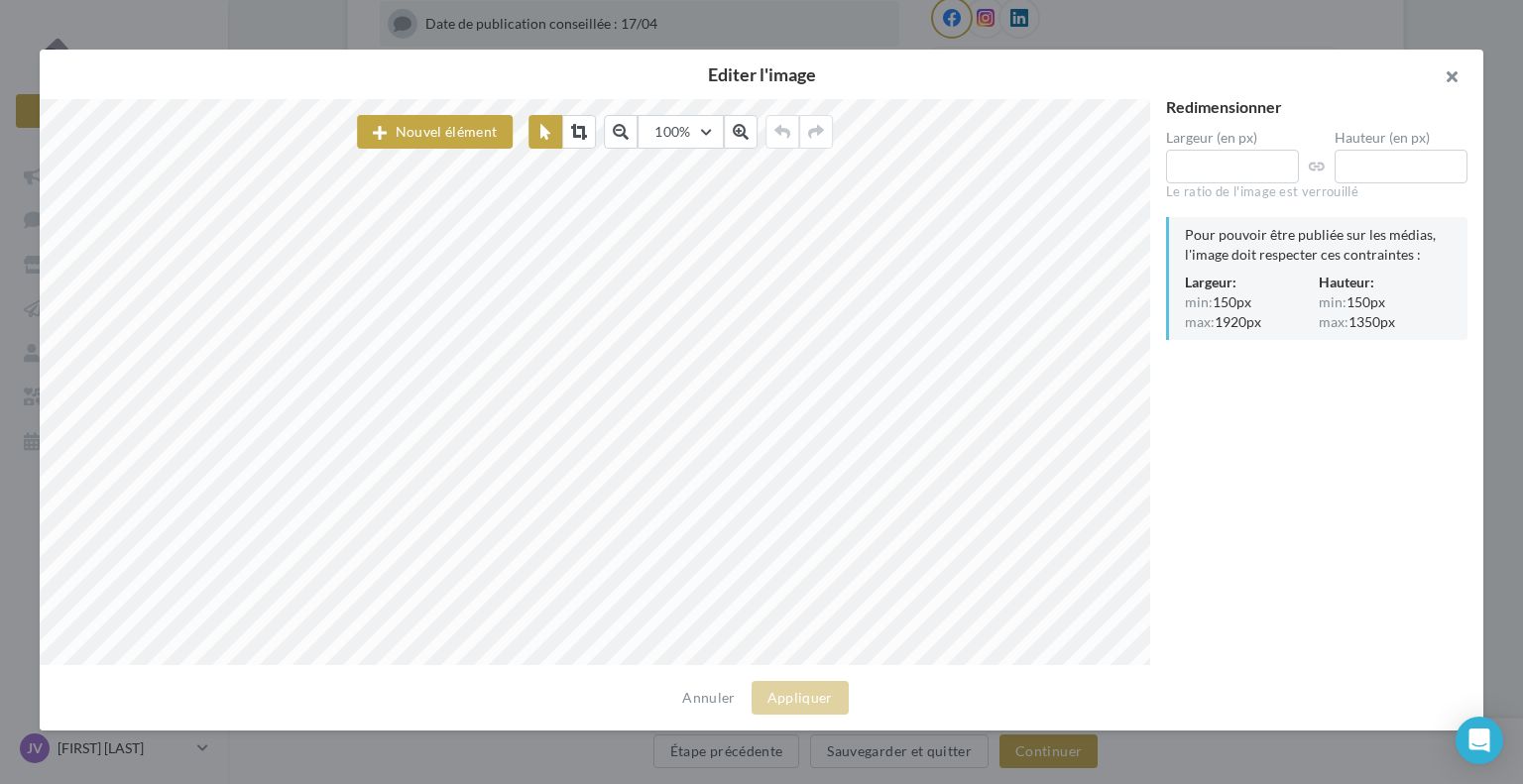 click at bounding box center [1444, 79] 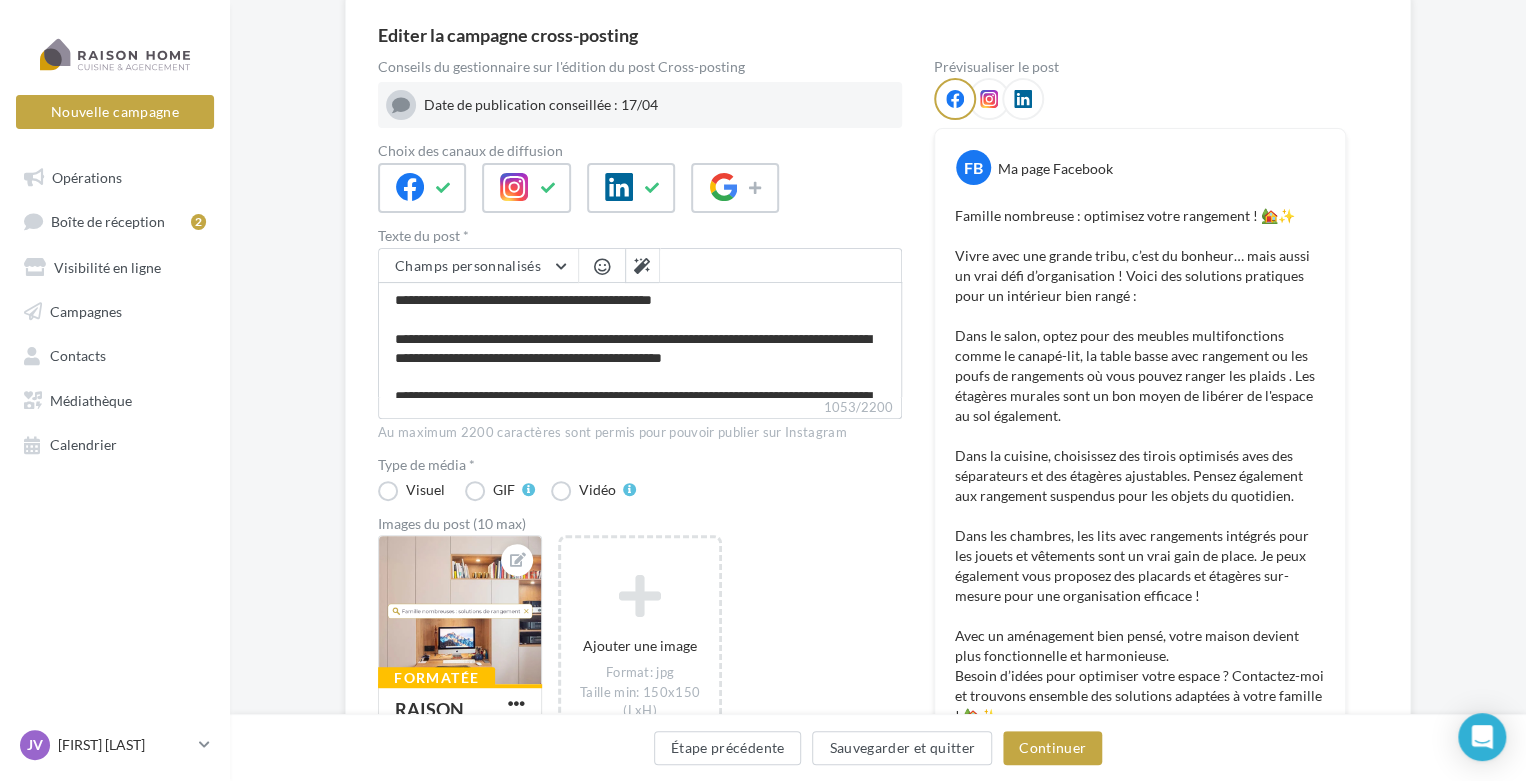 scroll, scrollTop: 172, scrollLeft: 0, axis: vertical 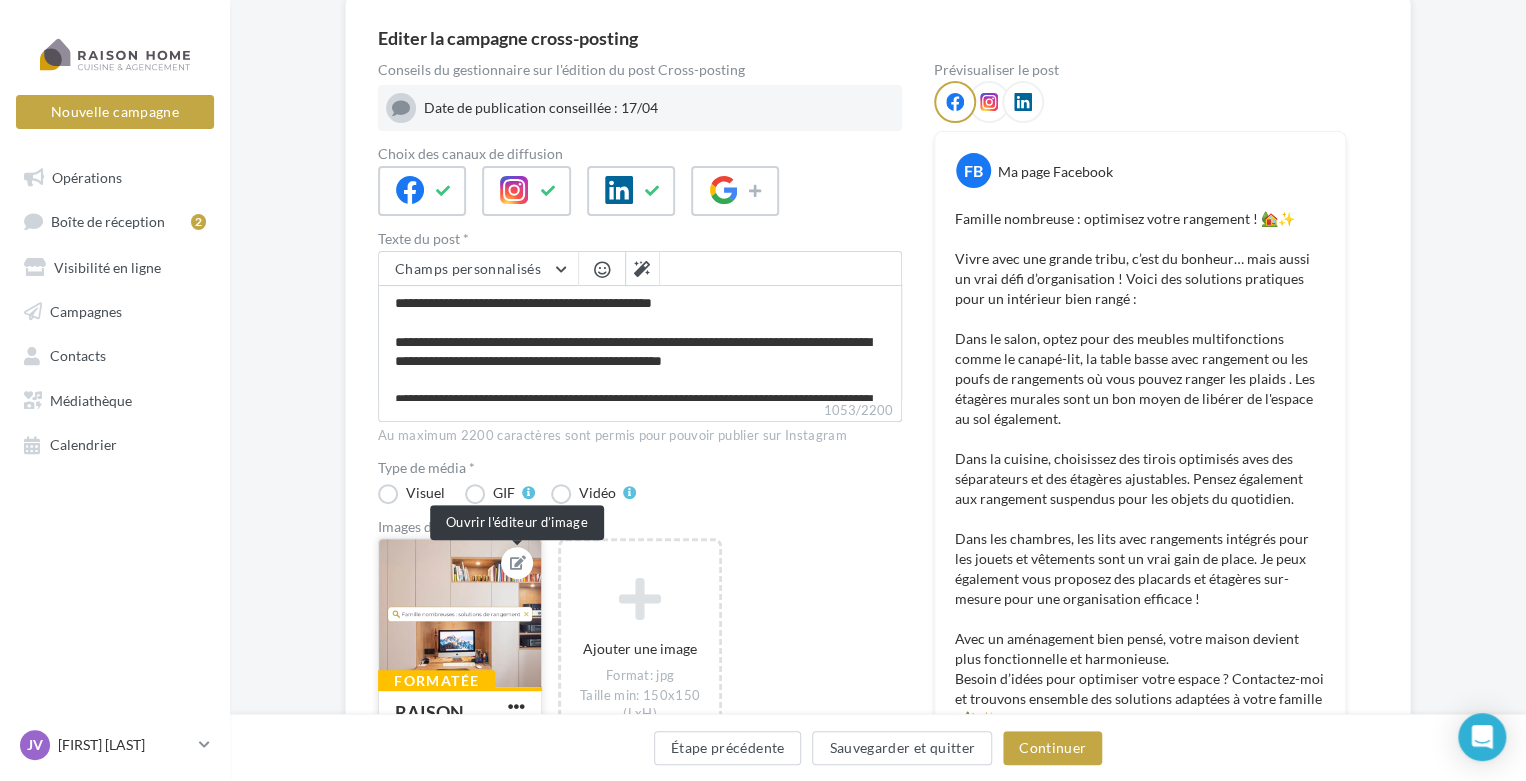 click at bounding box center (518, 563) 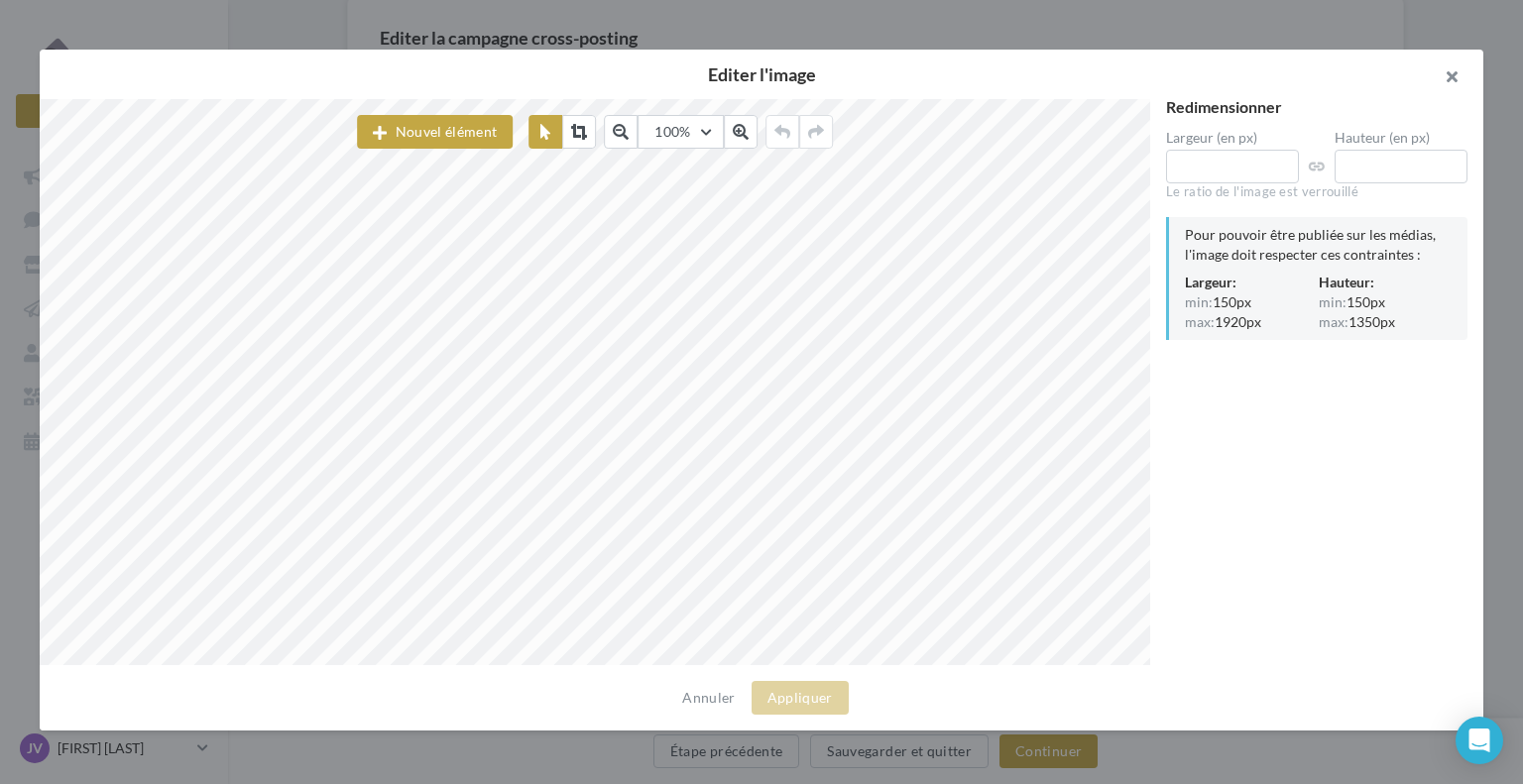 click at bounding box center [1444, 79] 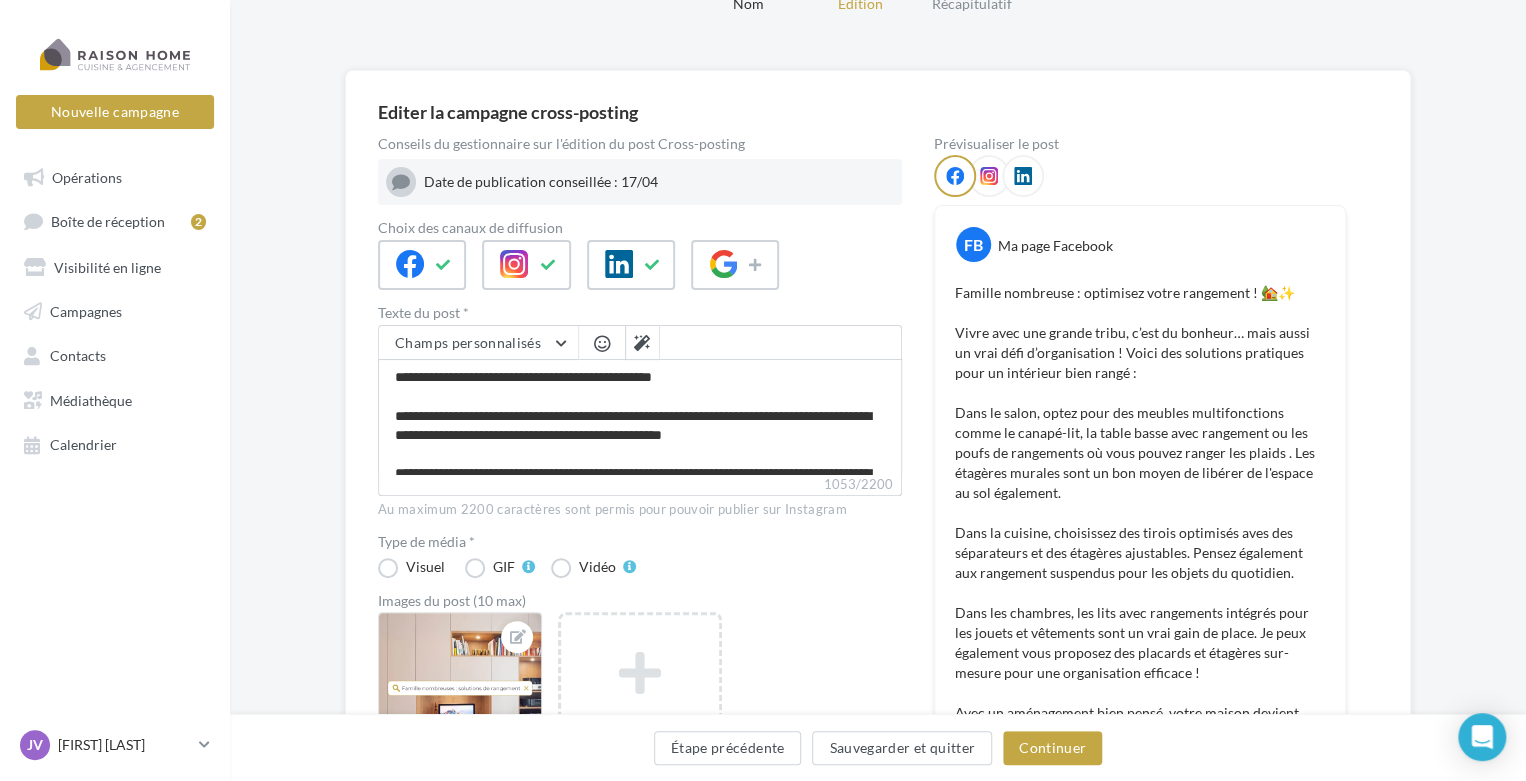 scroll, scrollTop: 96, scrollLeft: 0, axis: vertical 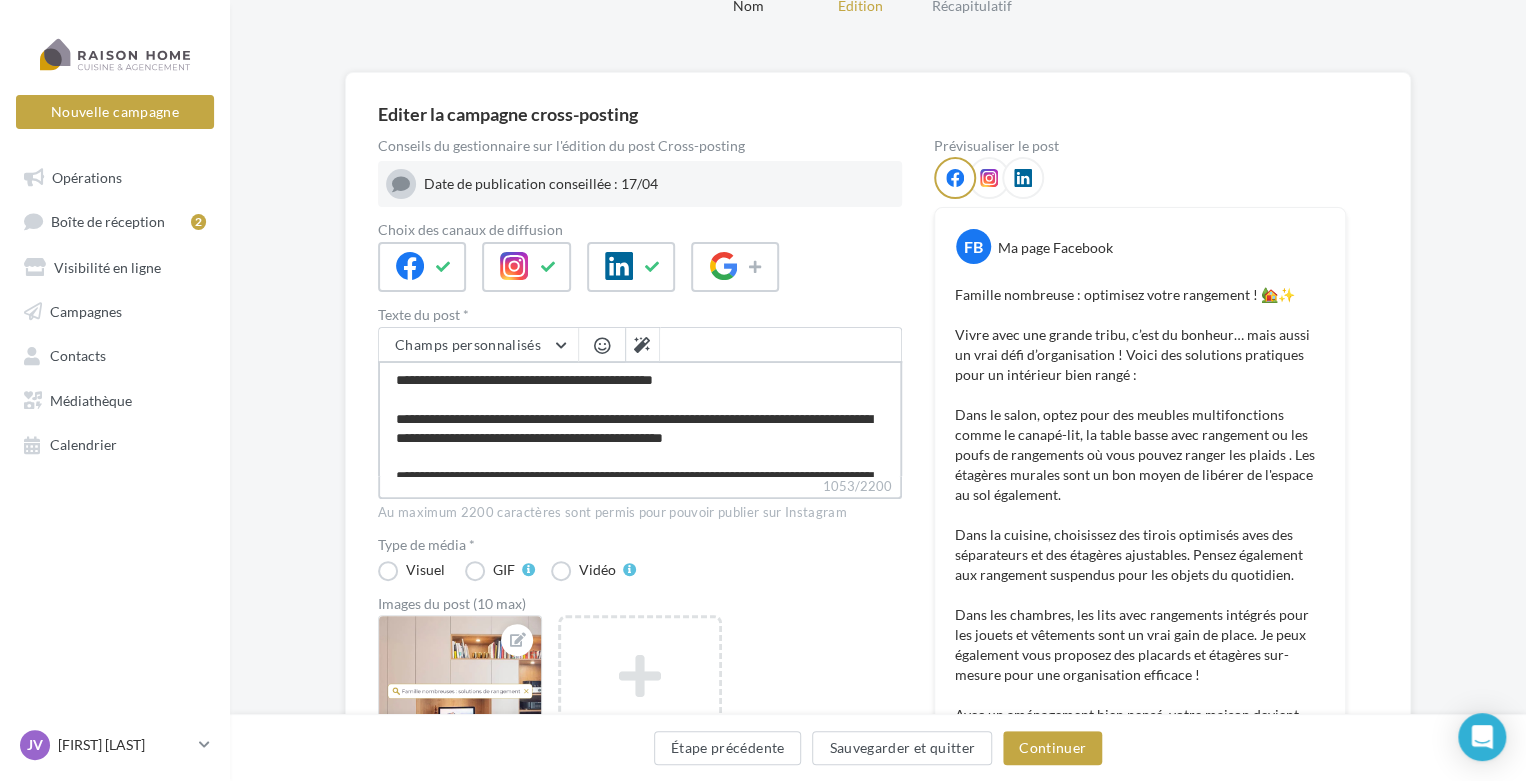 click on "1053/2200" at bounding box center (640, 418) 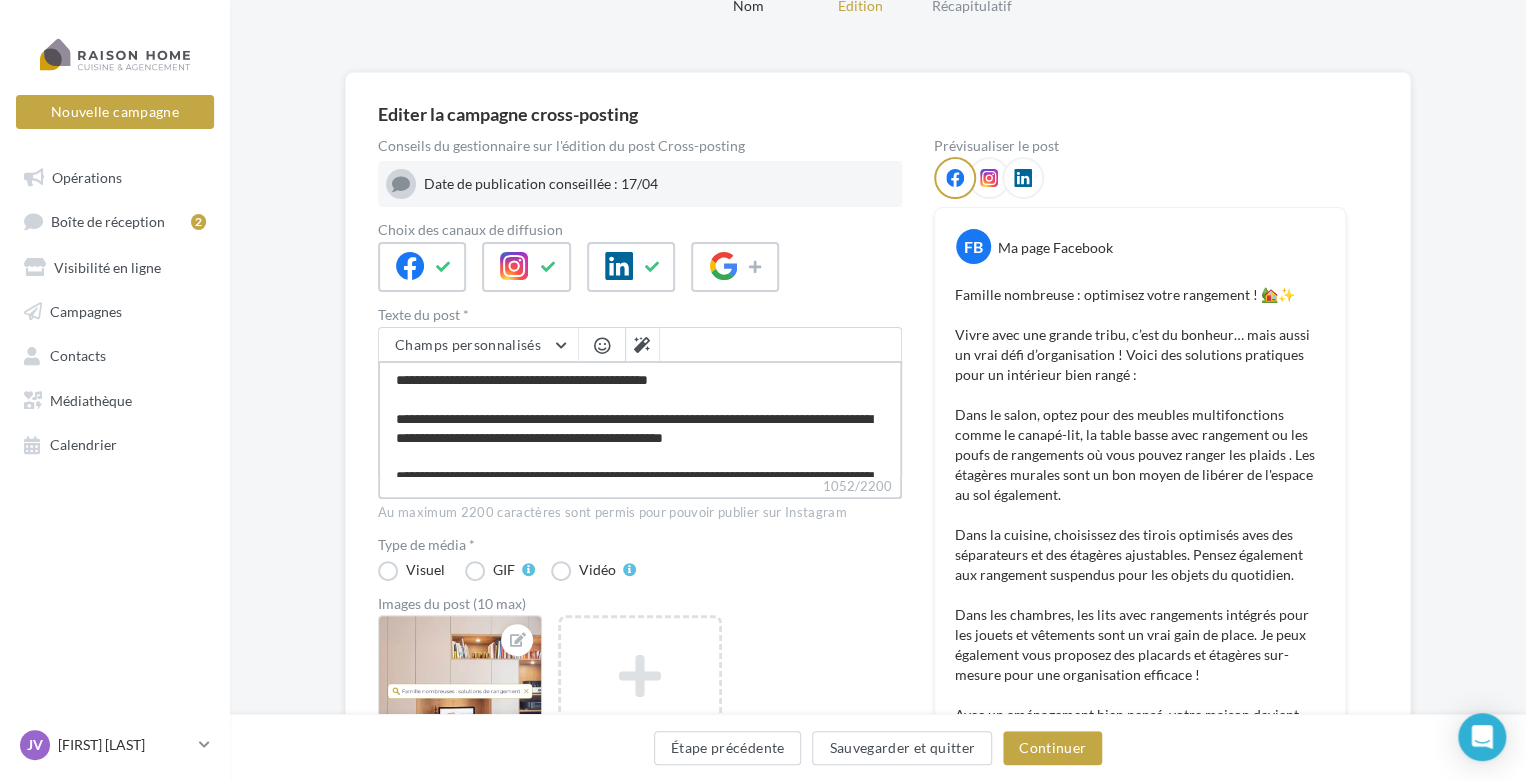 type on "**********" 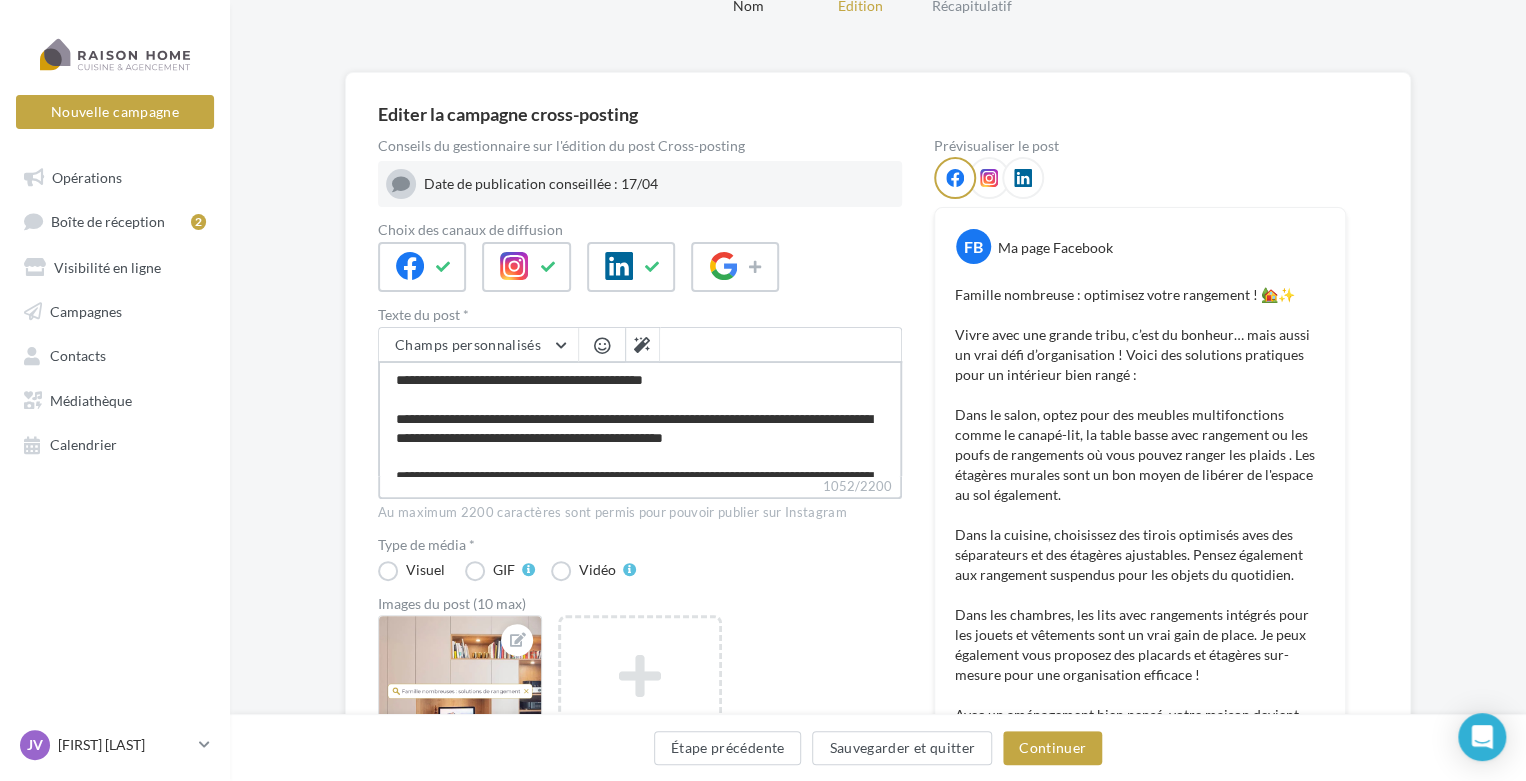 type on "**********" 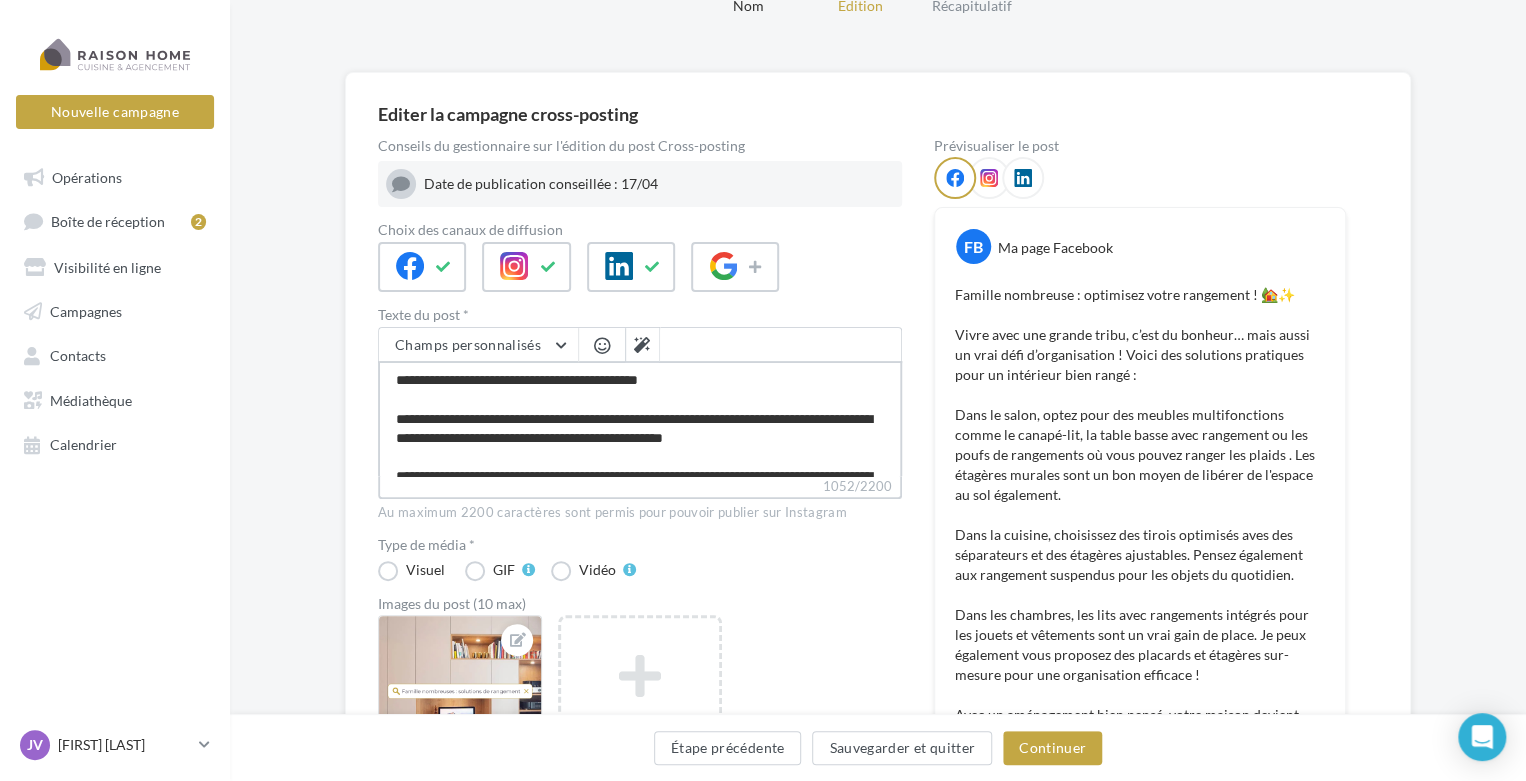 type on "**********" 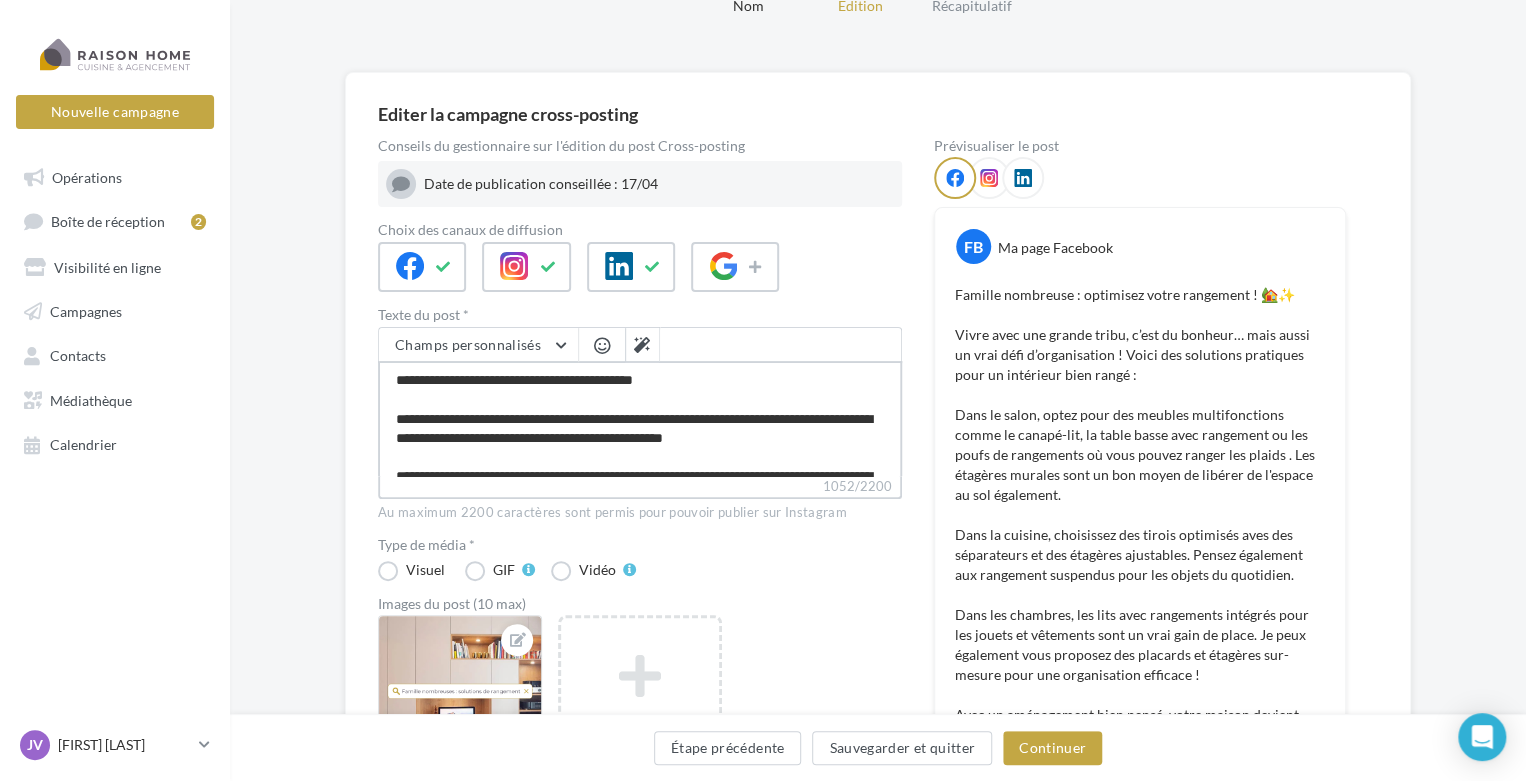 type on "**********" 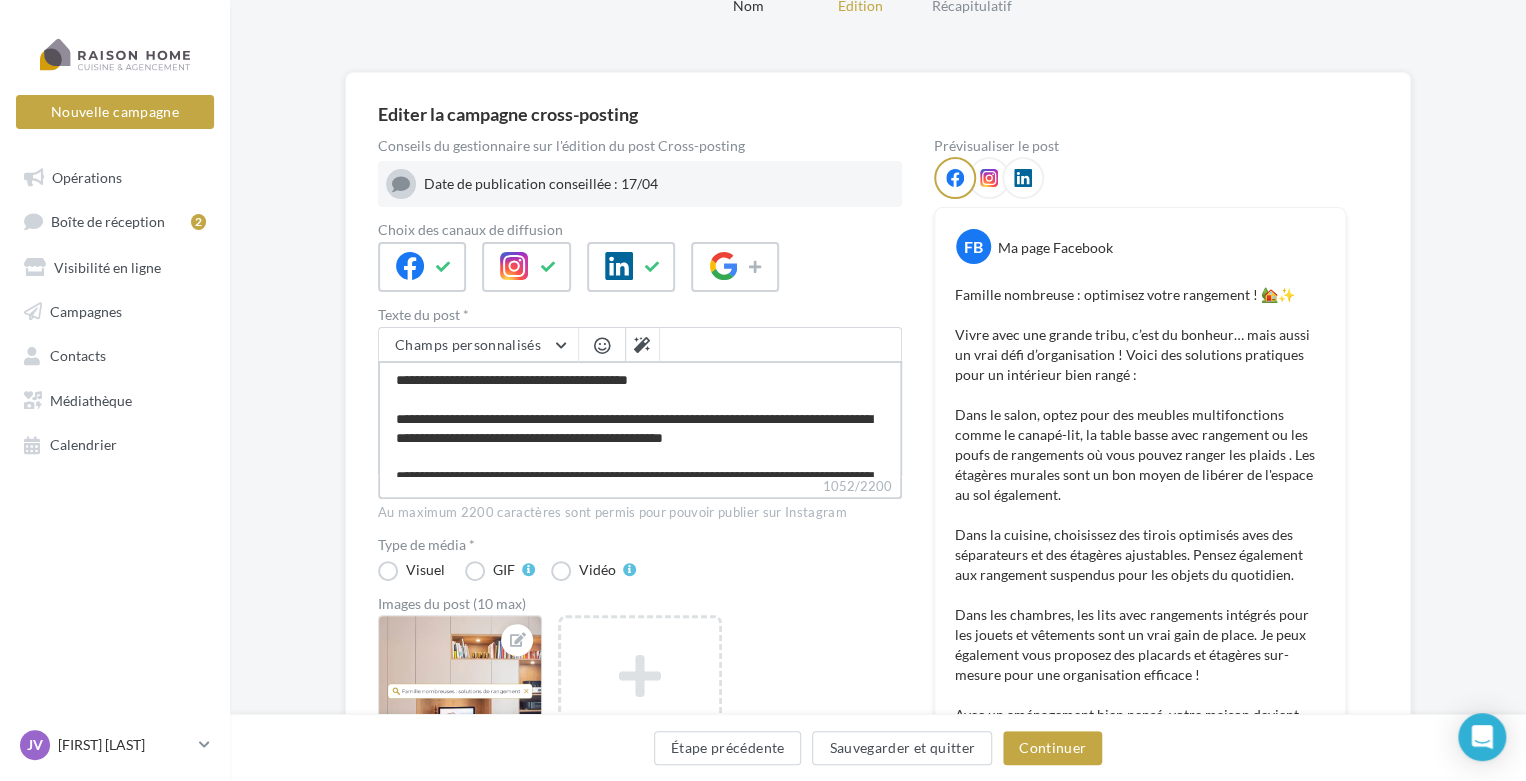 type on "**********" 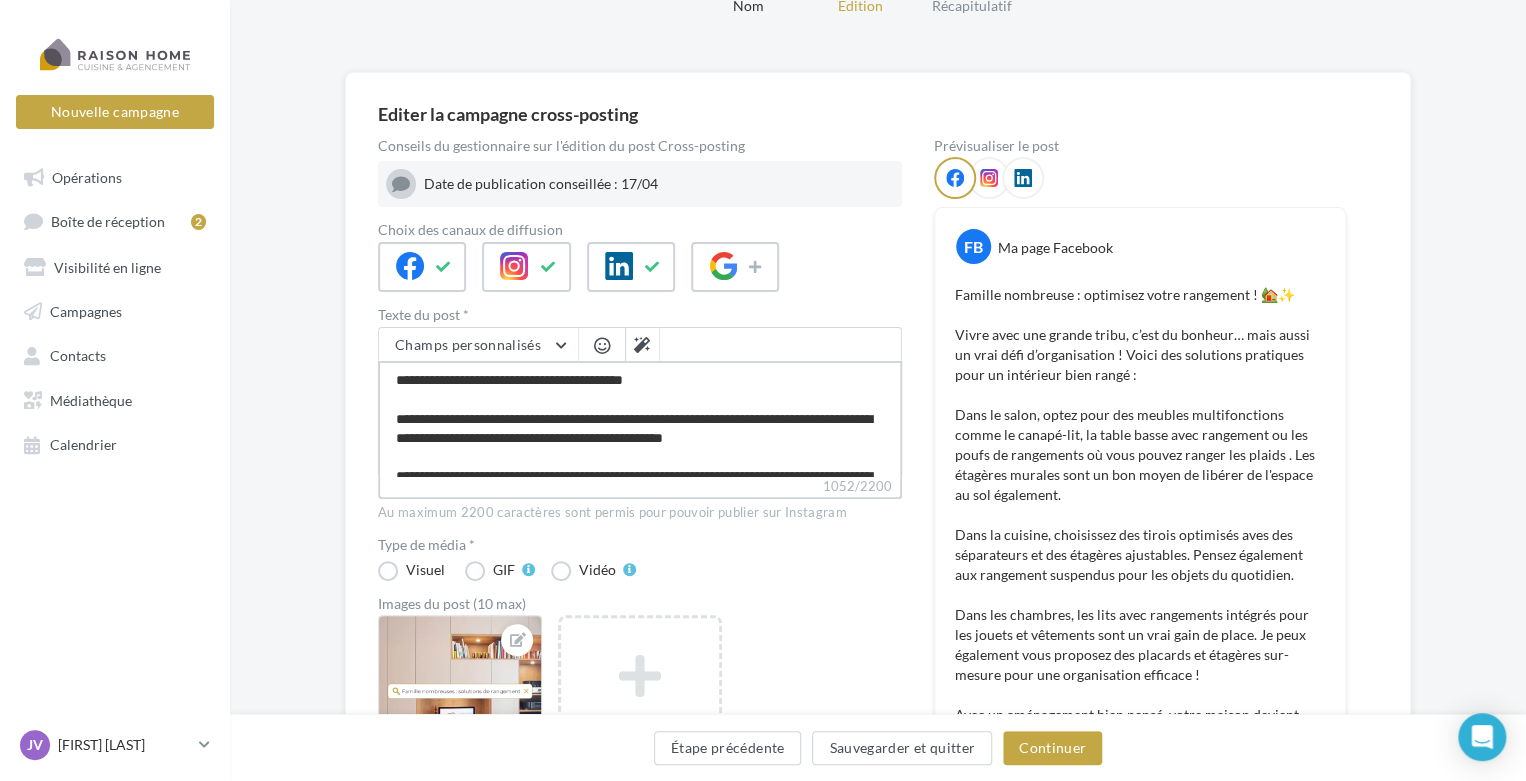type on "**********" 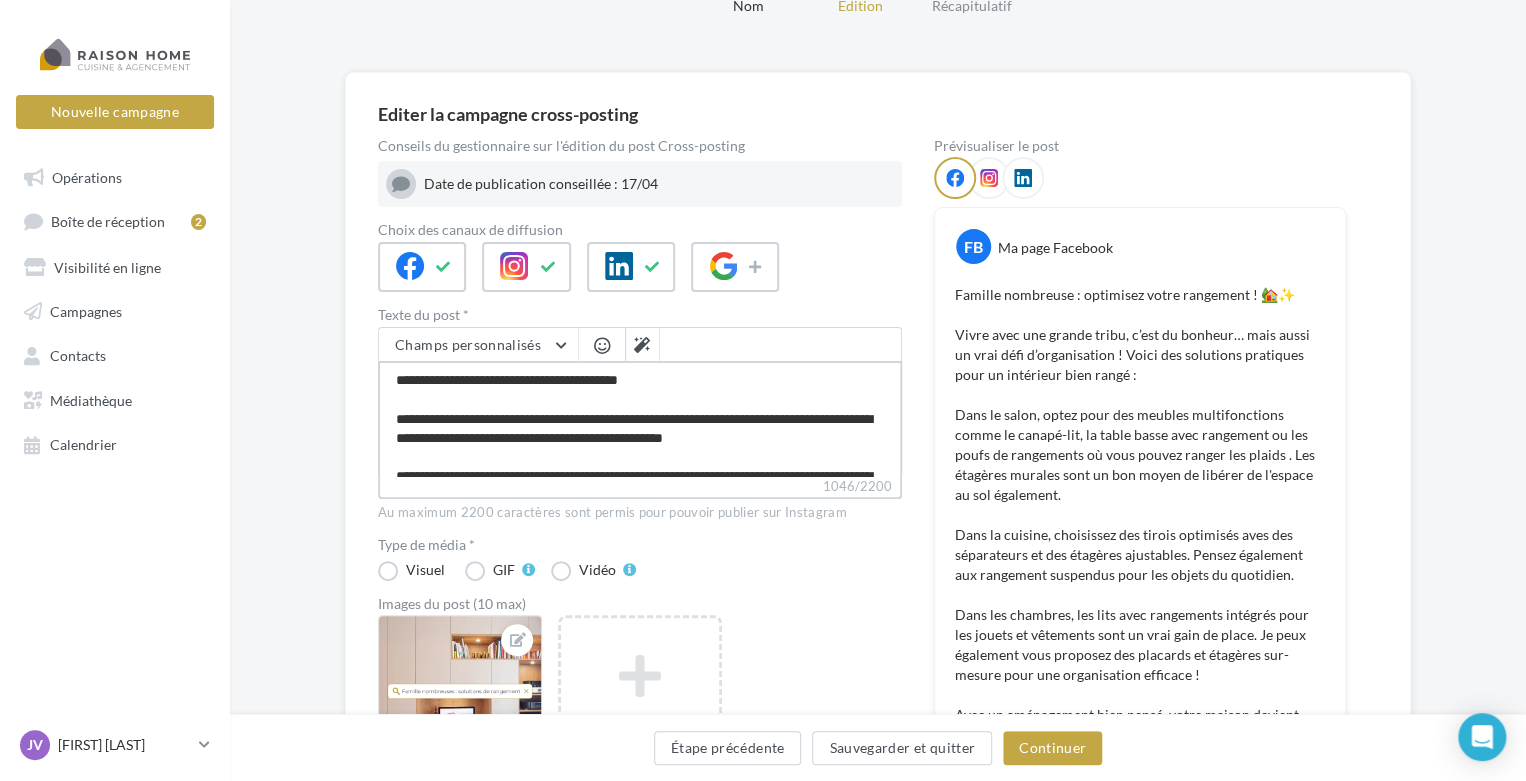 type on "**********" 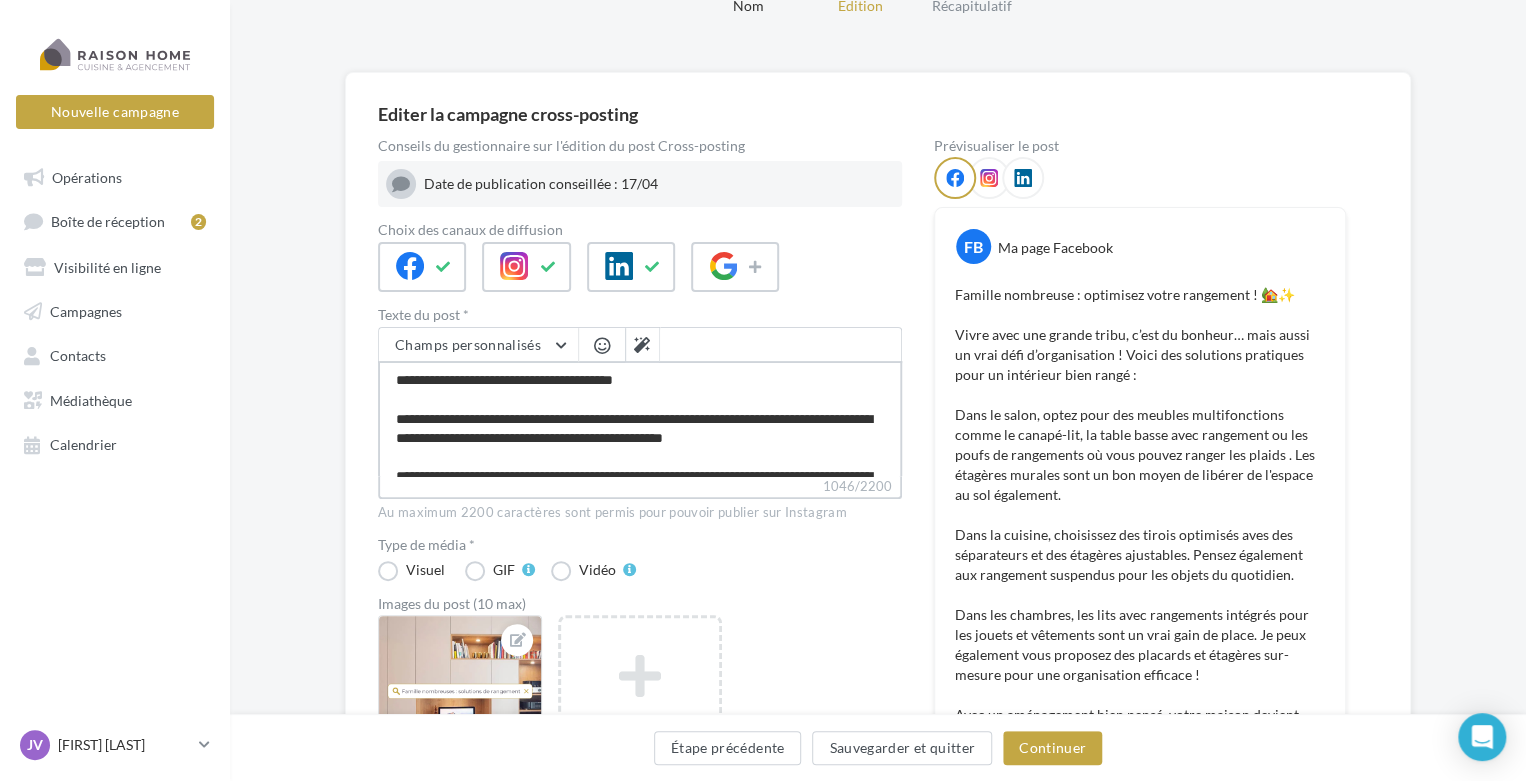 type on "**********" 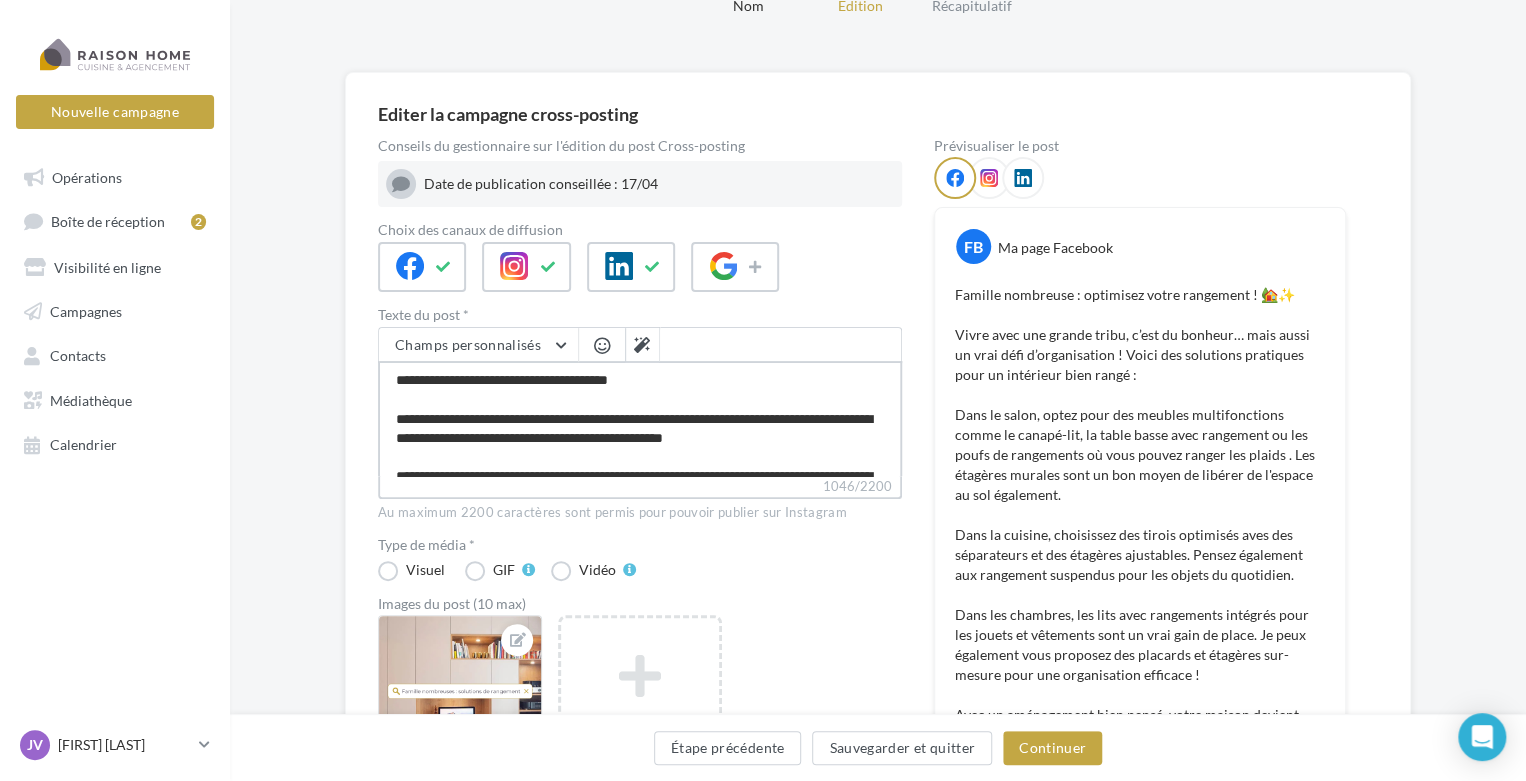 type on "**********" 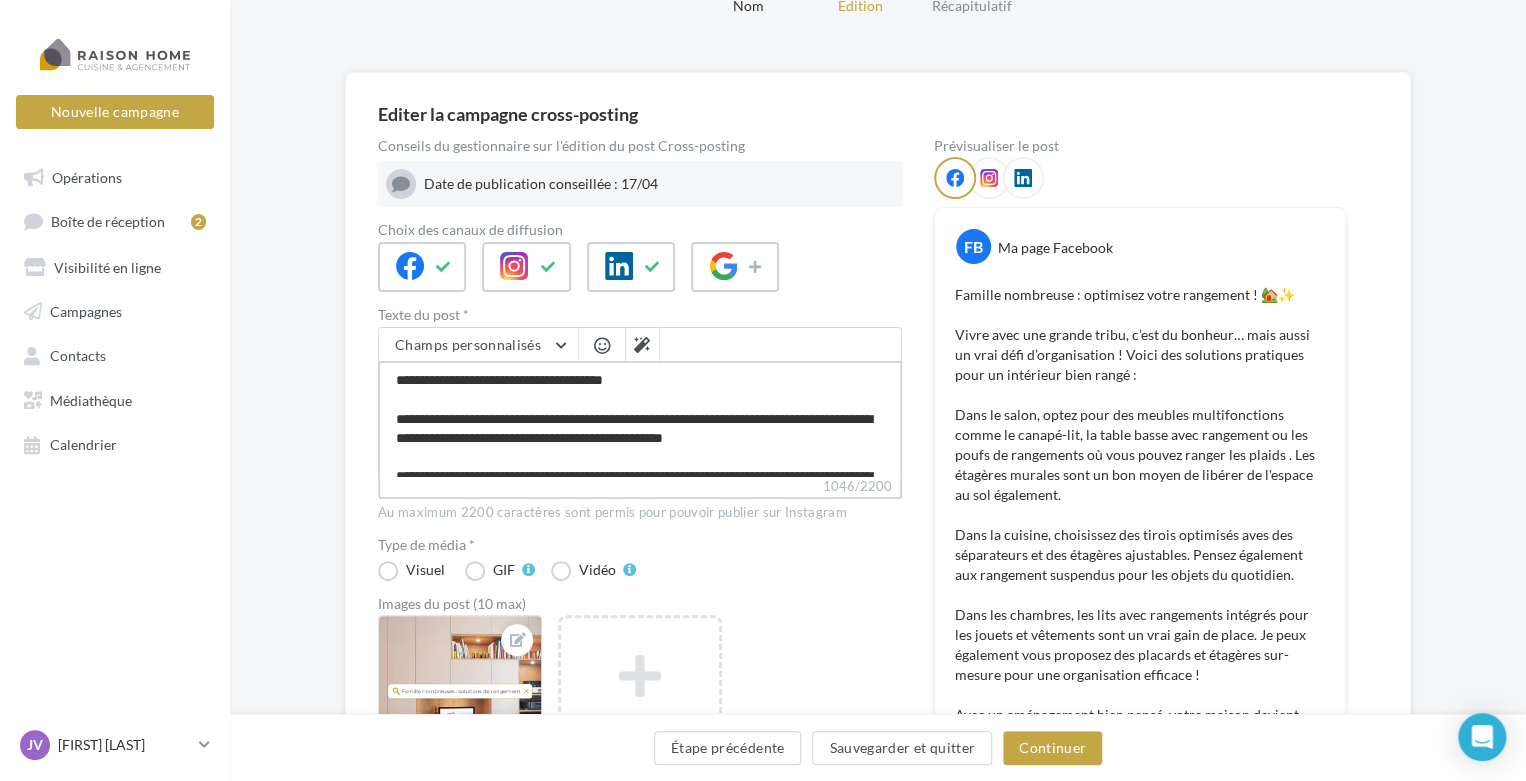 type on "**********" 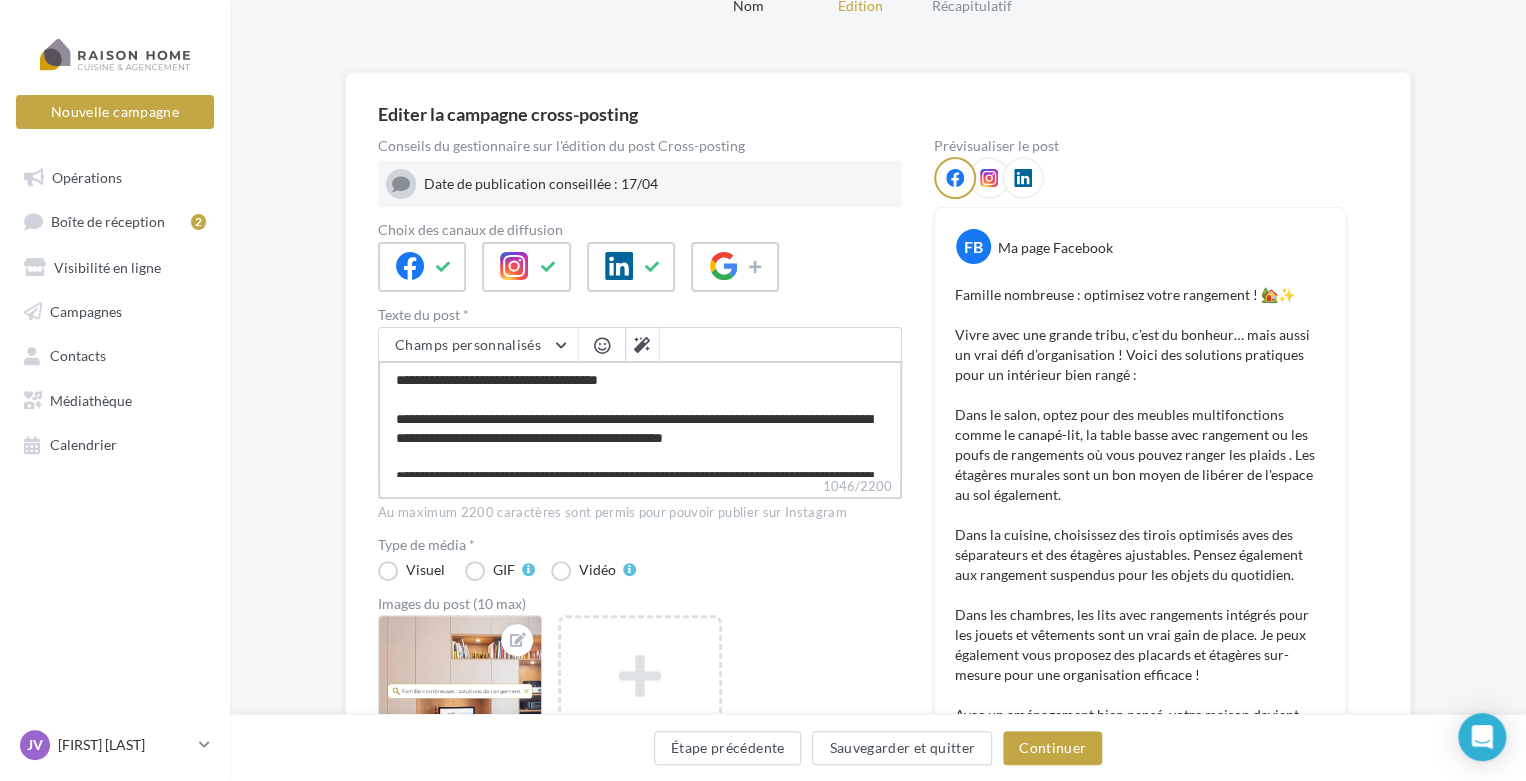 type on "**********" 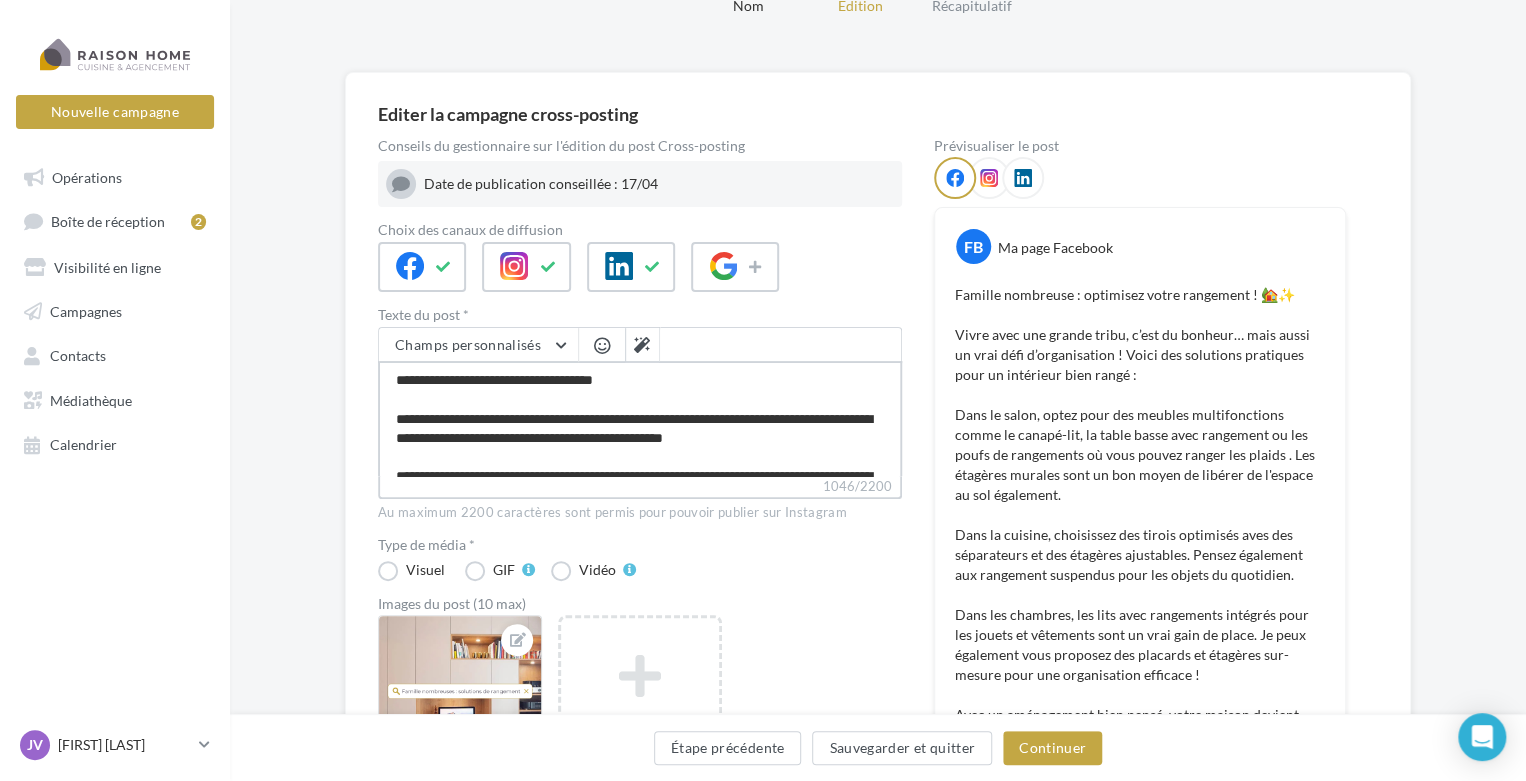 type on "**********" 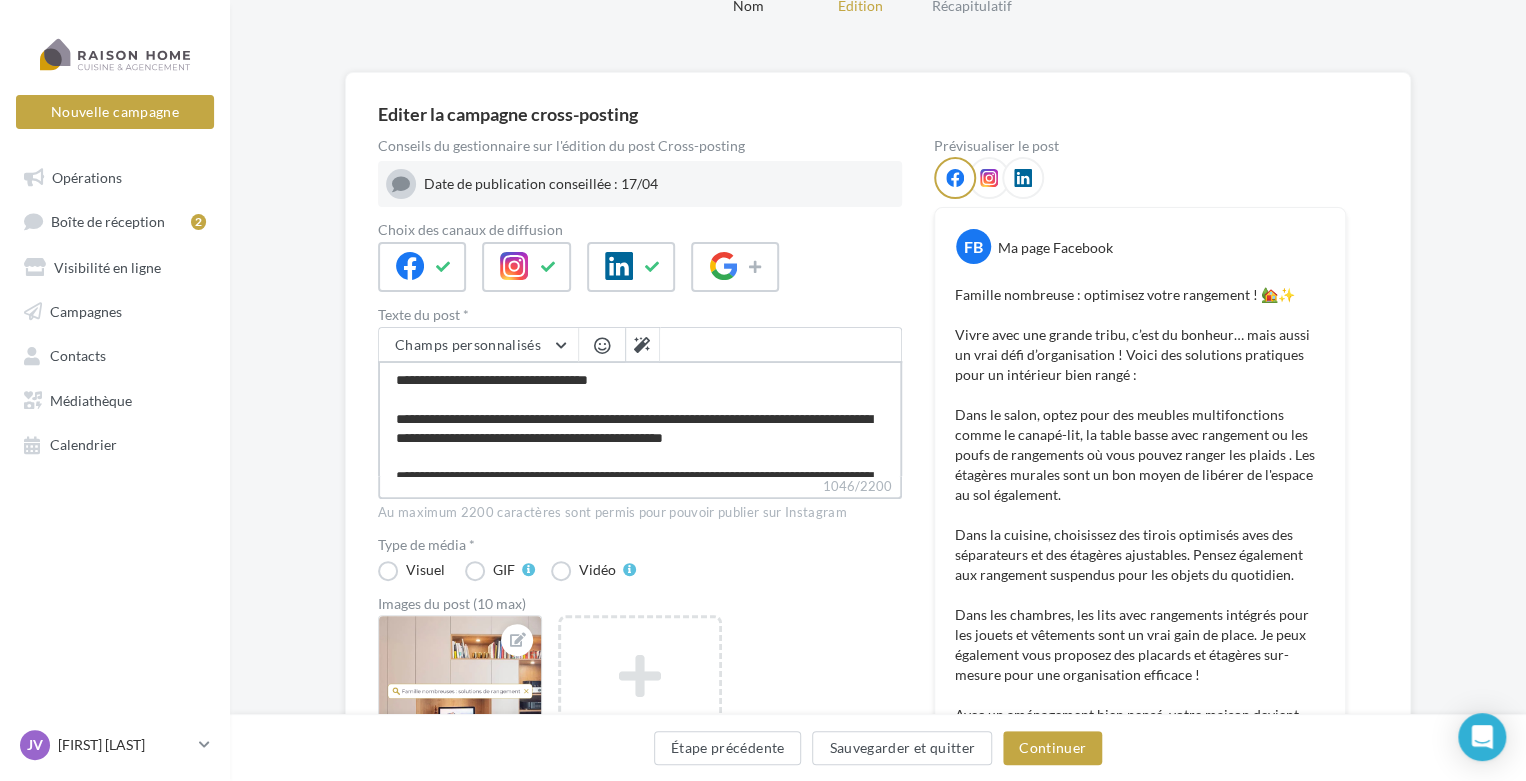 type on "**********" 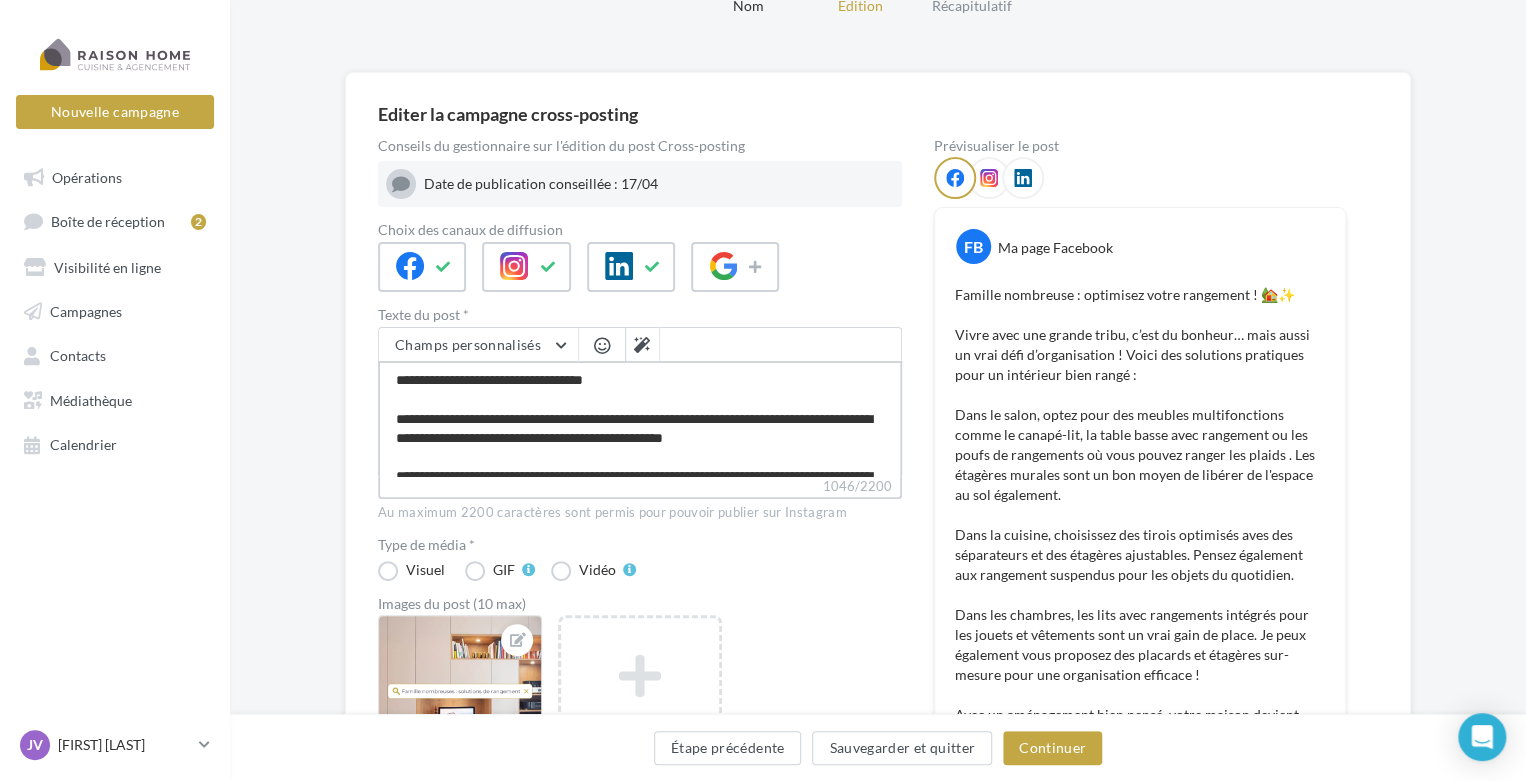 type on "**********" 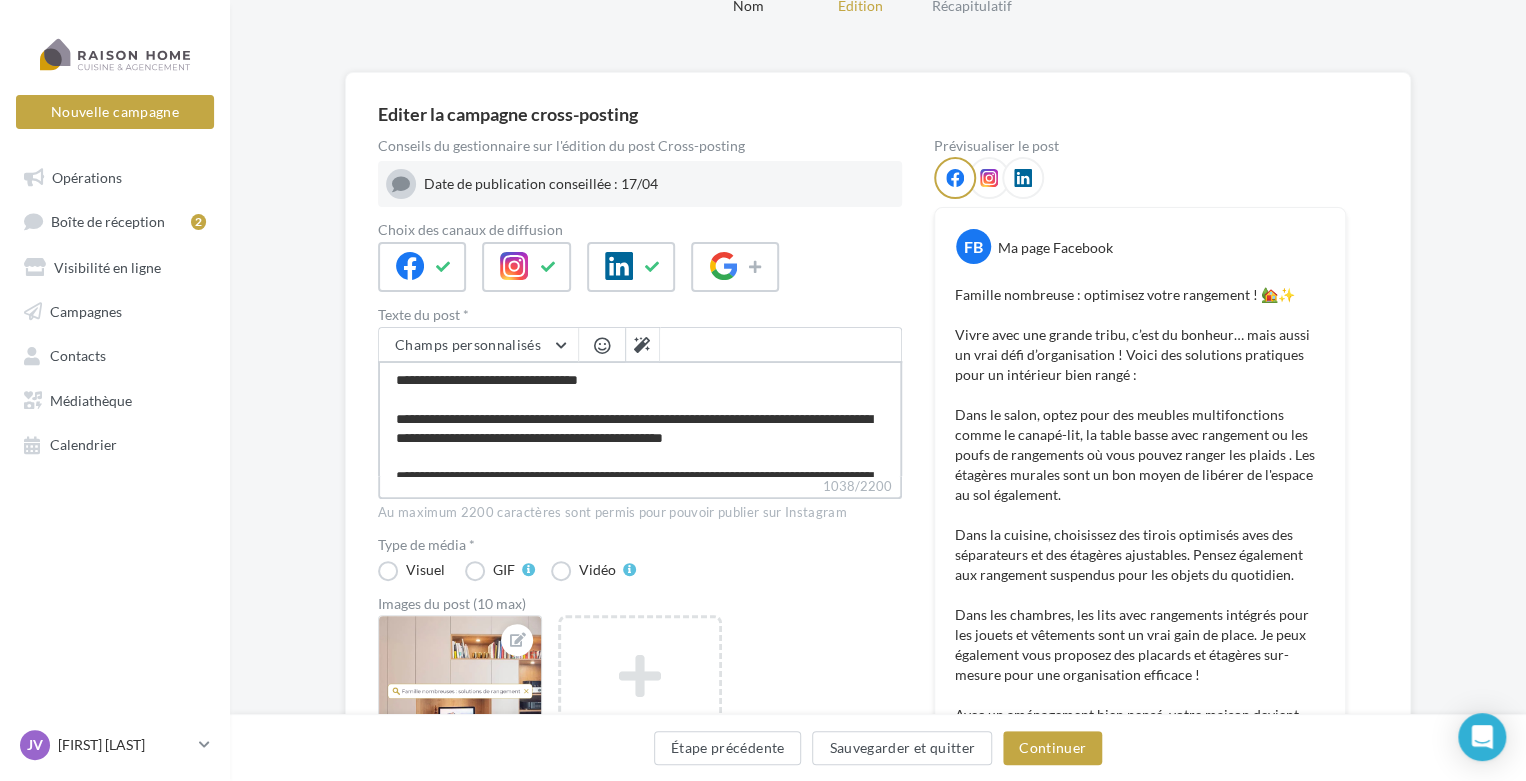type on "**********" 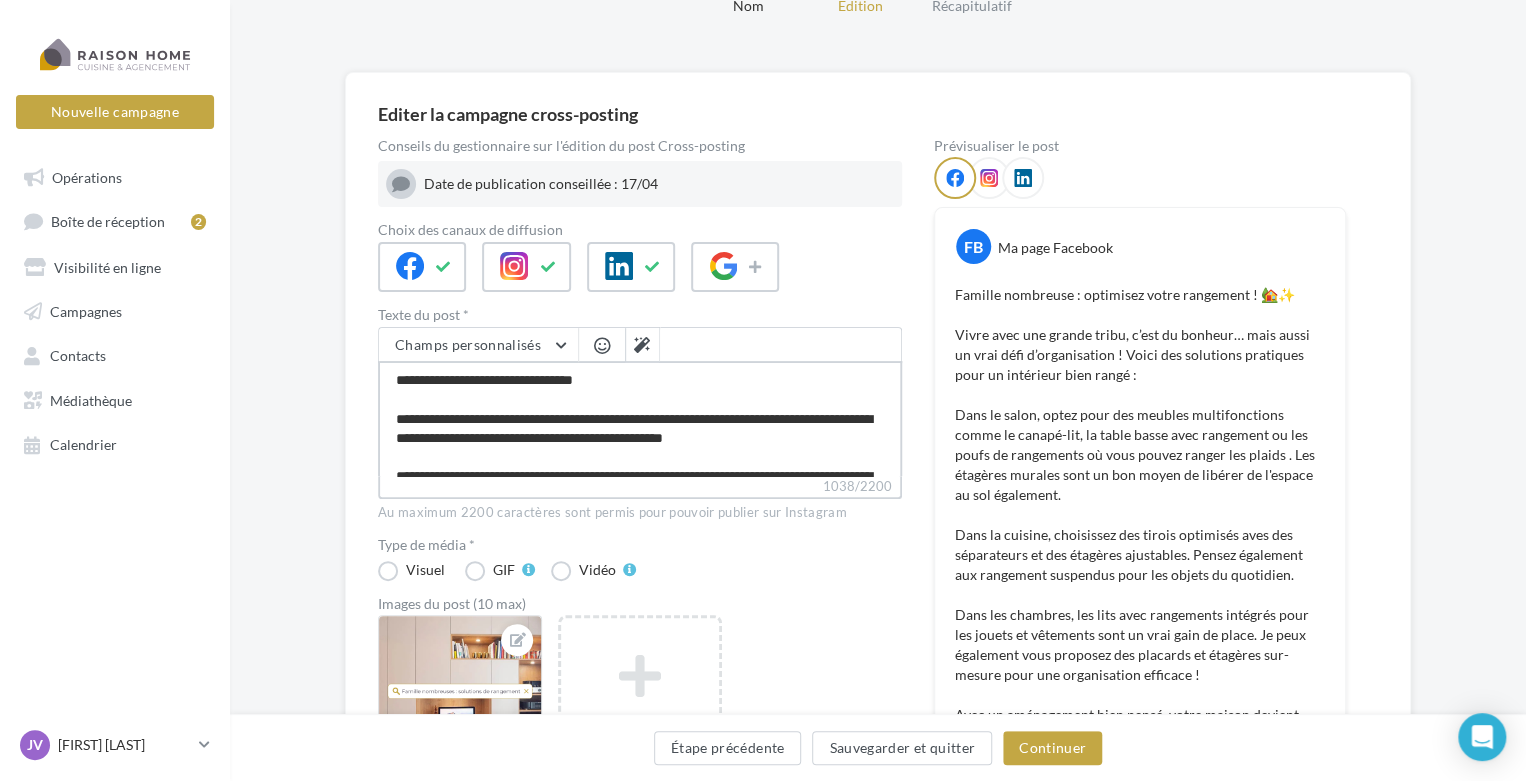 type on "**********" 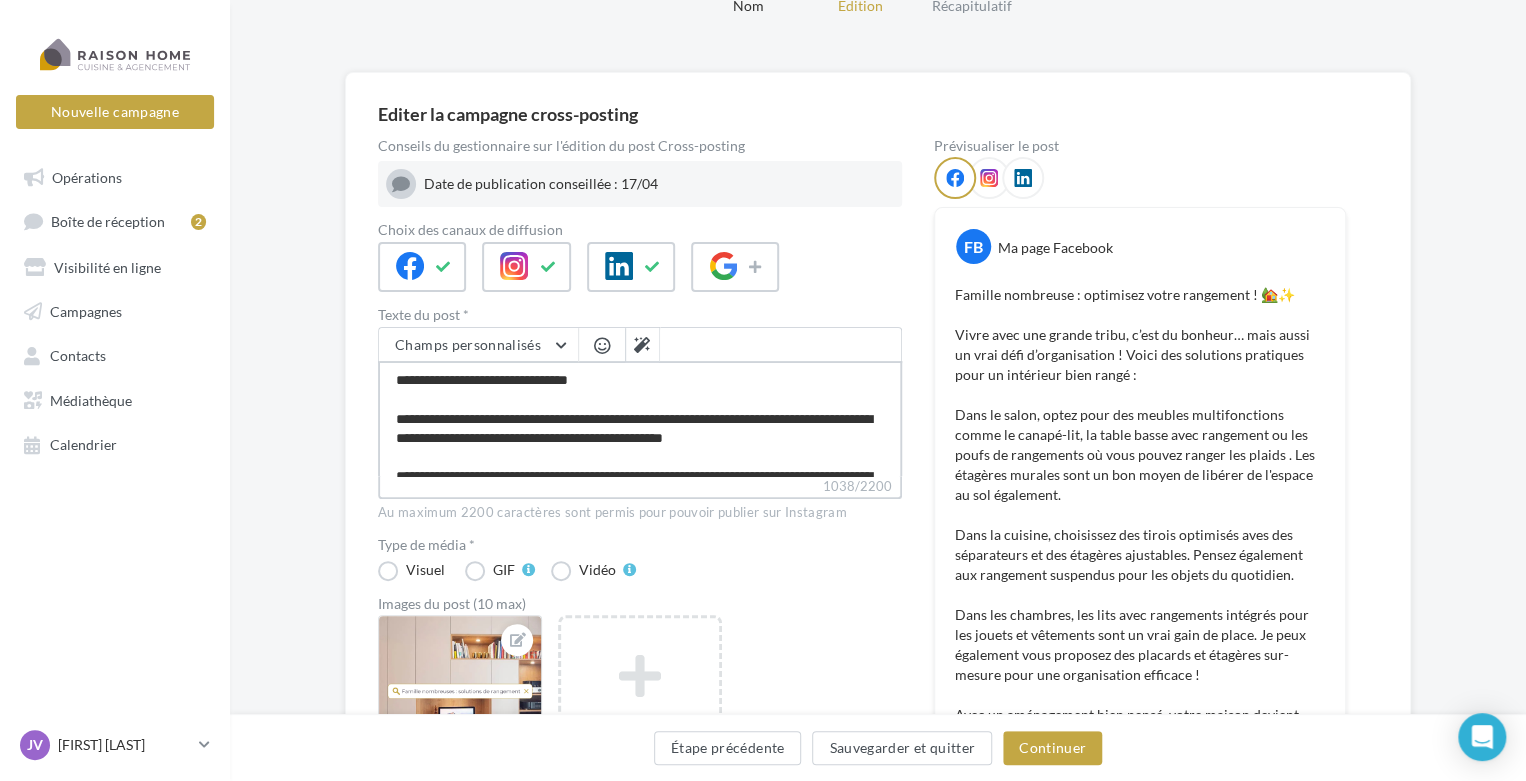 type on "**********" 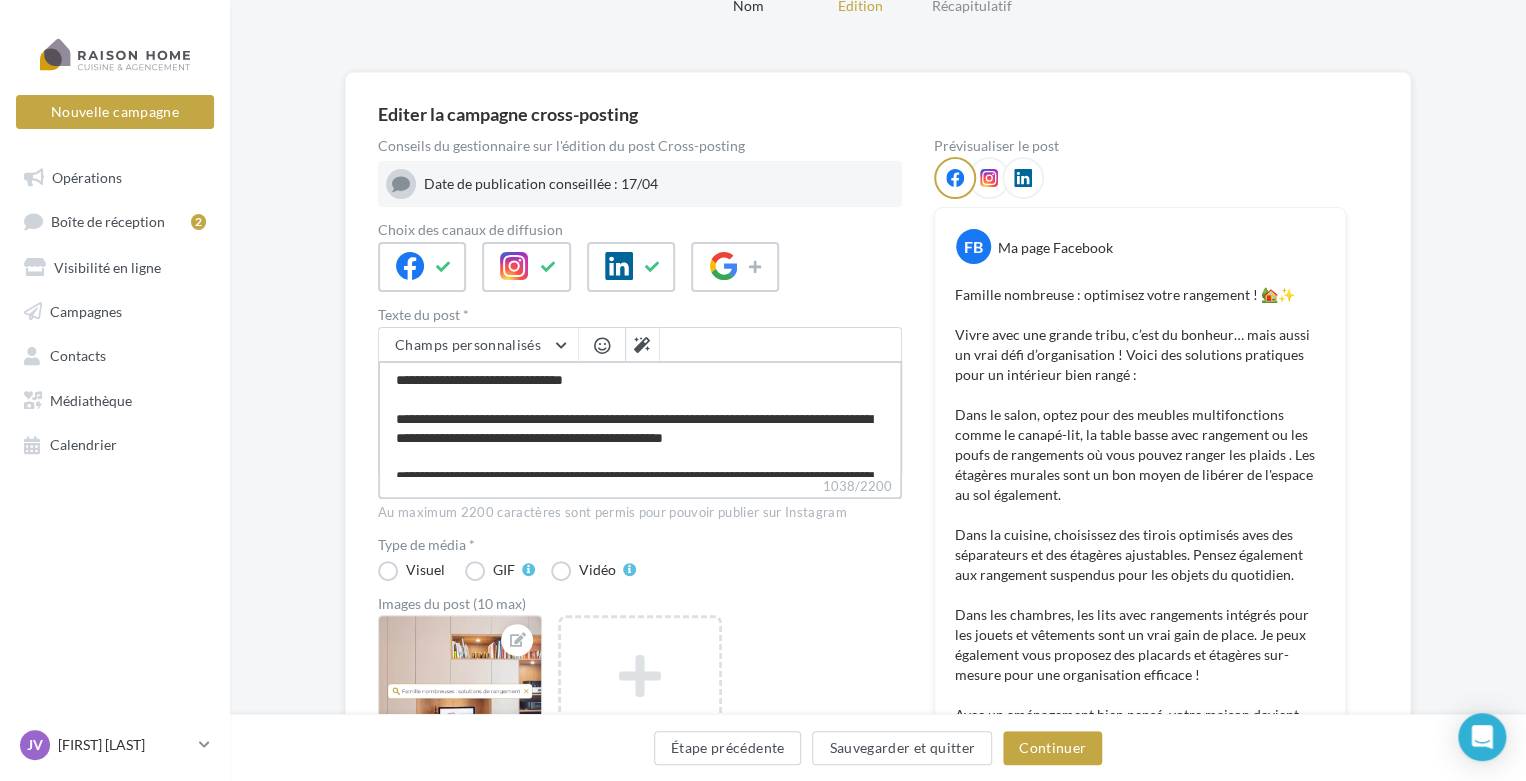 type on "**********" 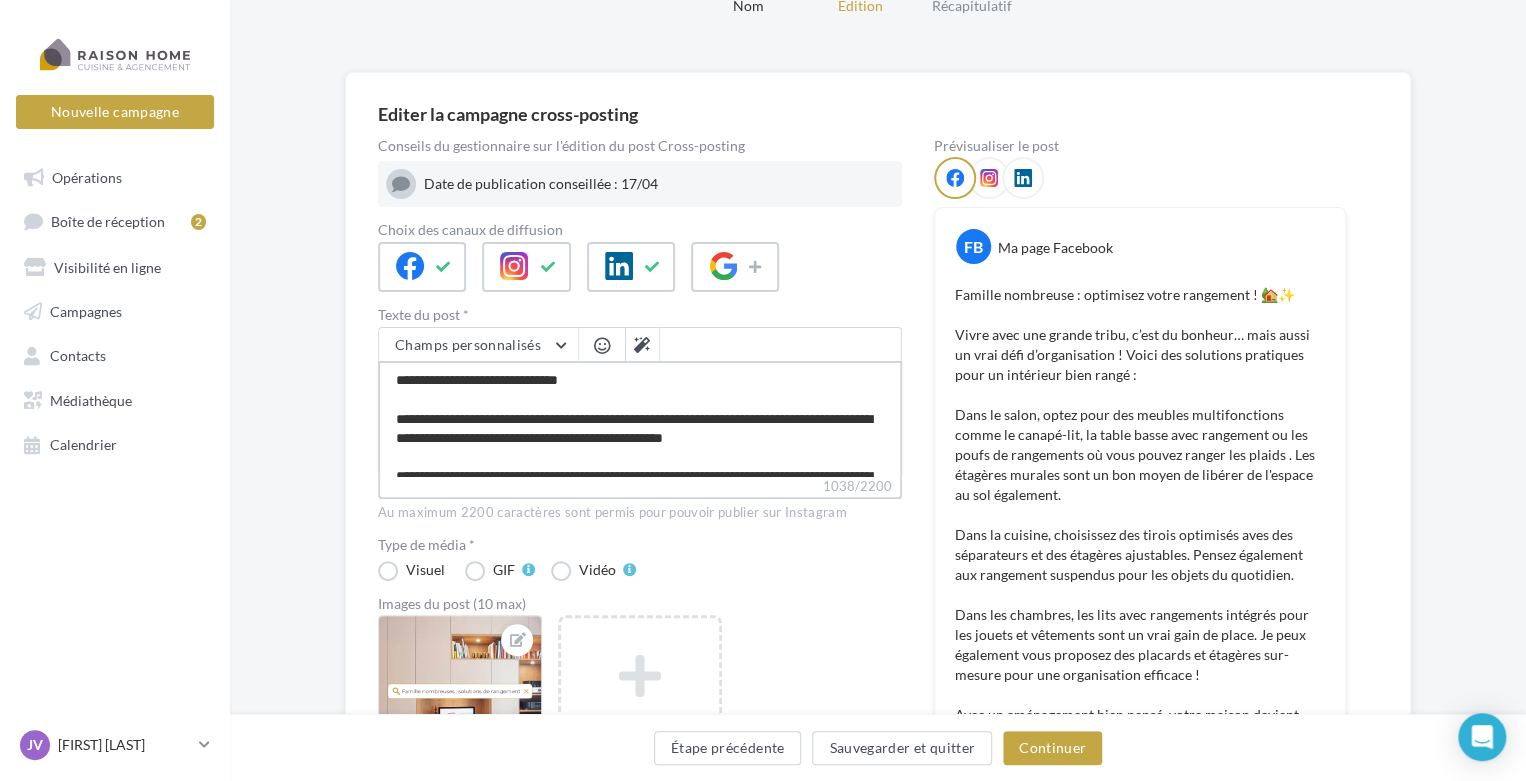 type on "**********" 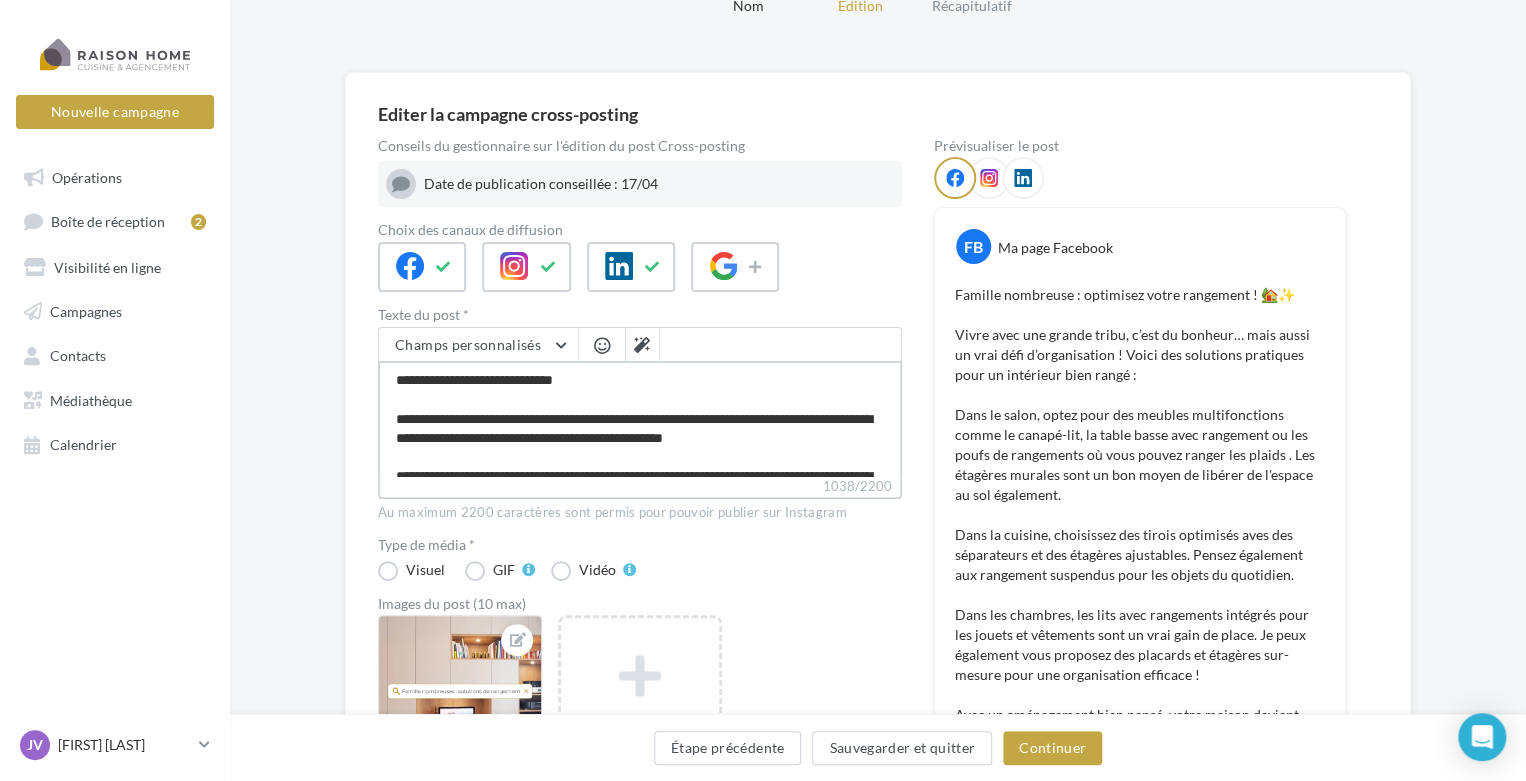 type on "**********" 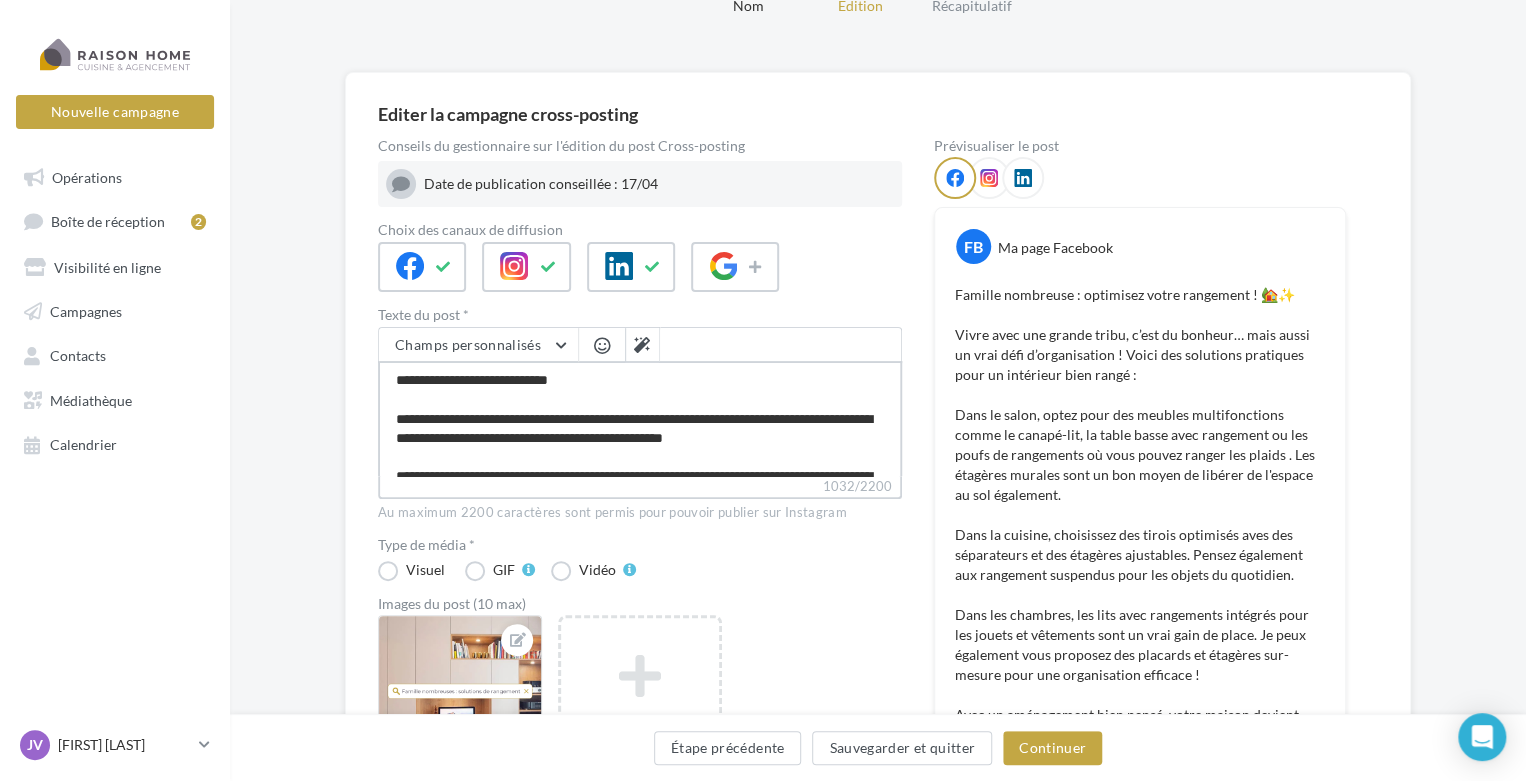 type on "**********" 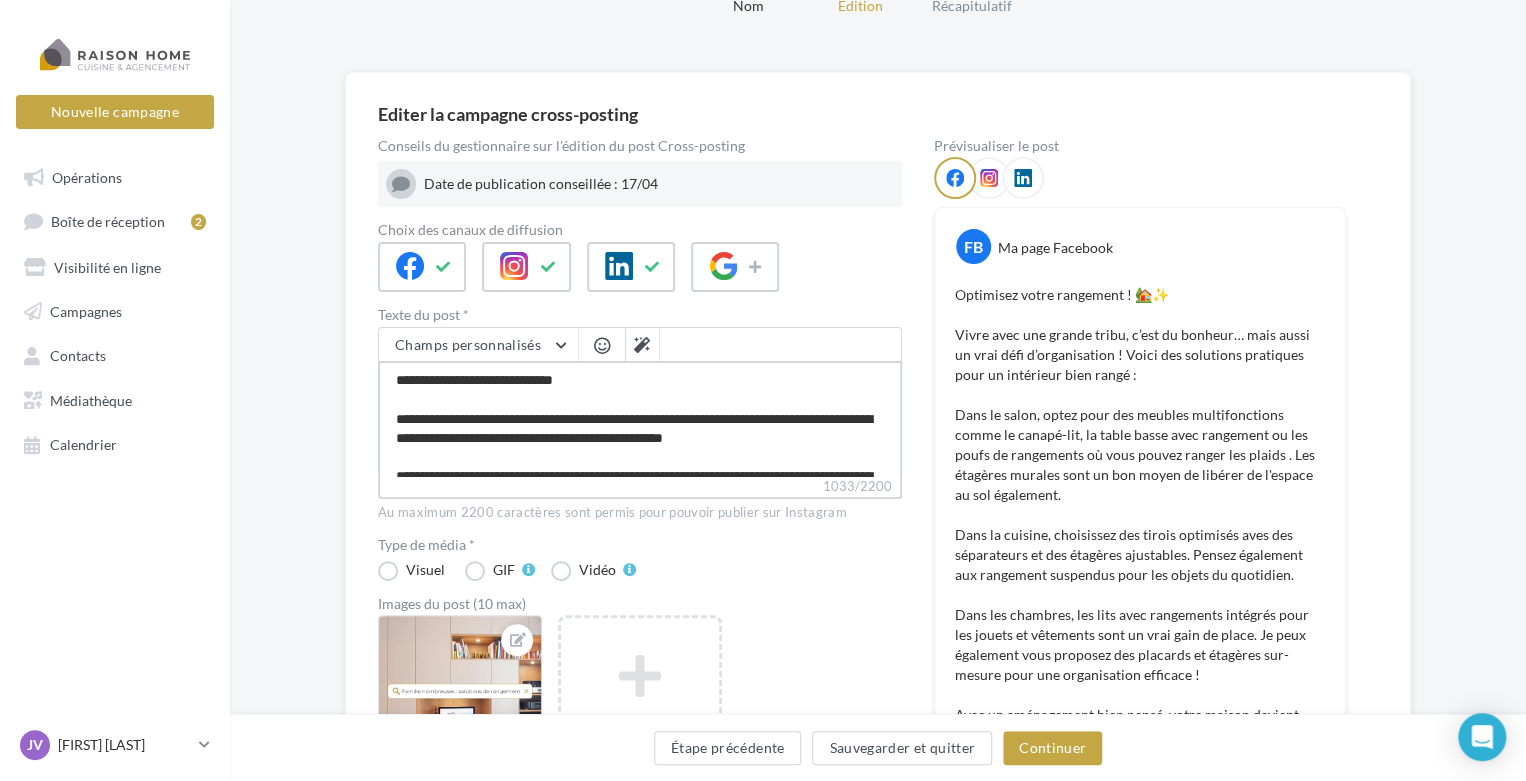 drag, startPoint x: 748, startPoint y: 412, endPoint x: 395, endPoint y: 411, distance: 353.0014 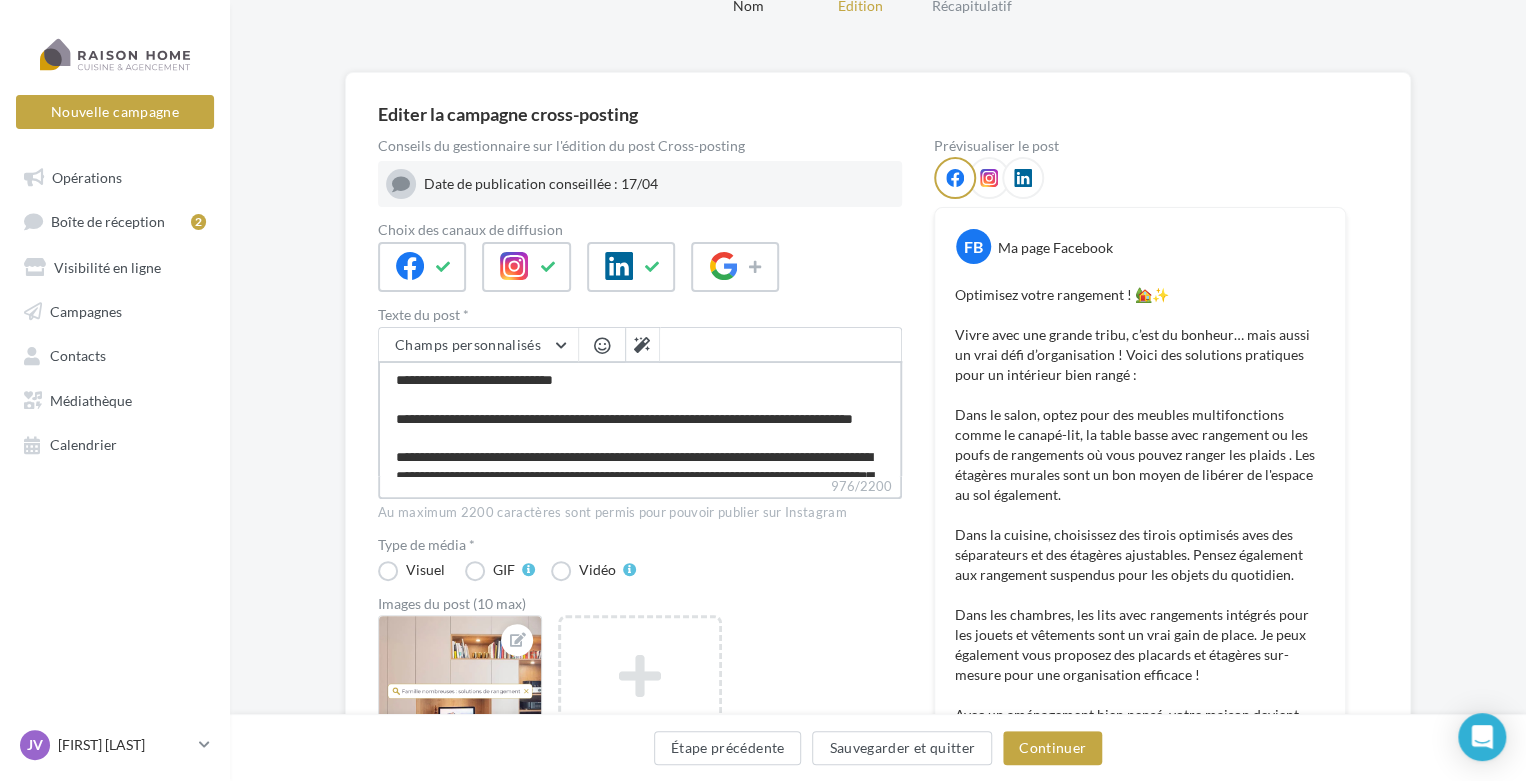 type on "**********" 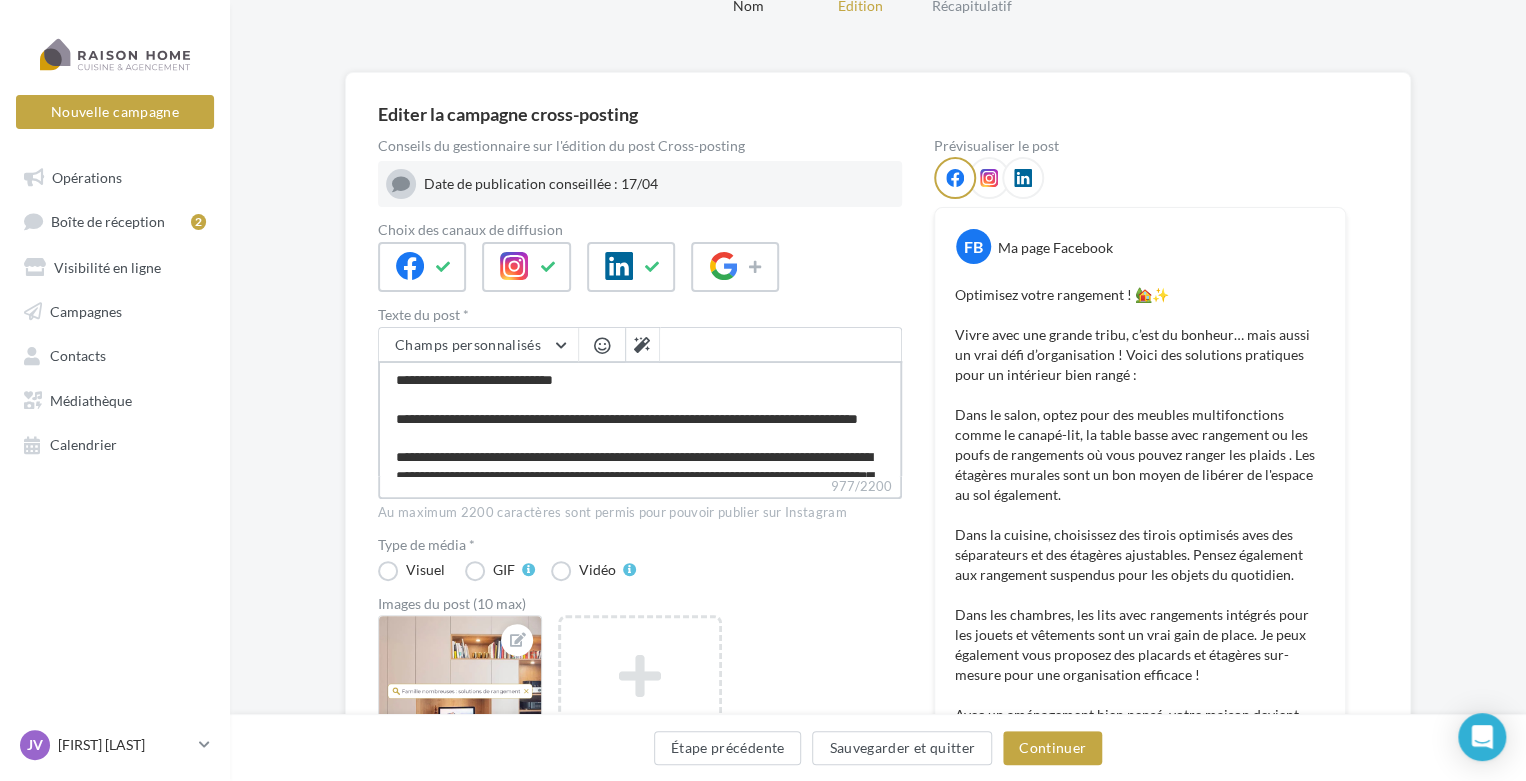 type on "**********" 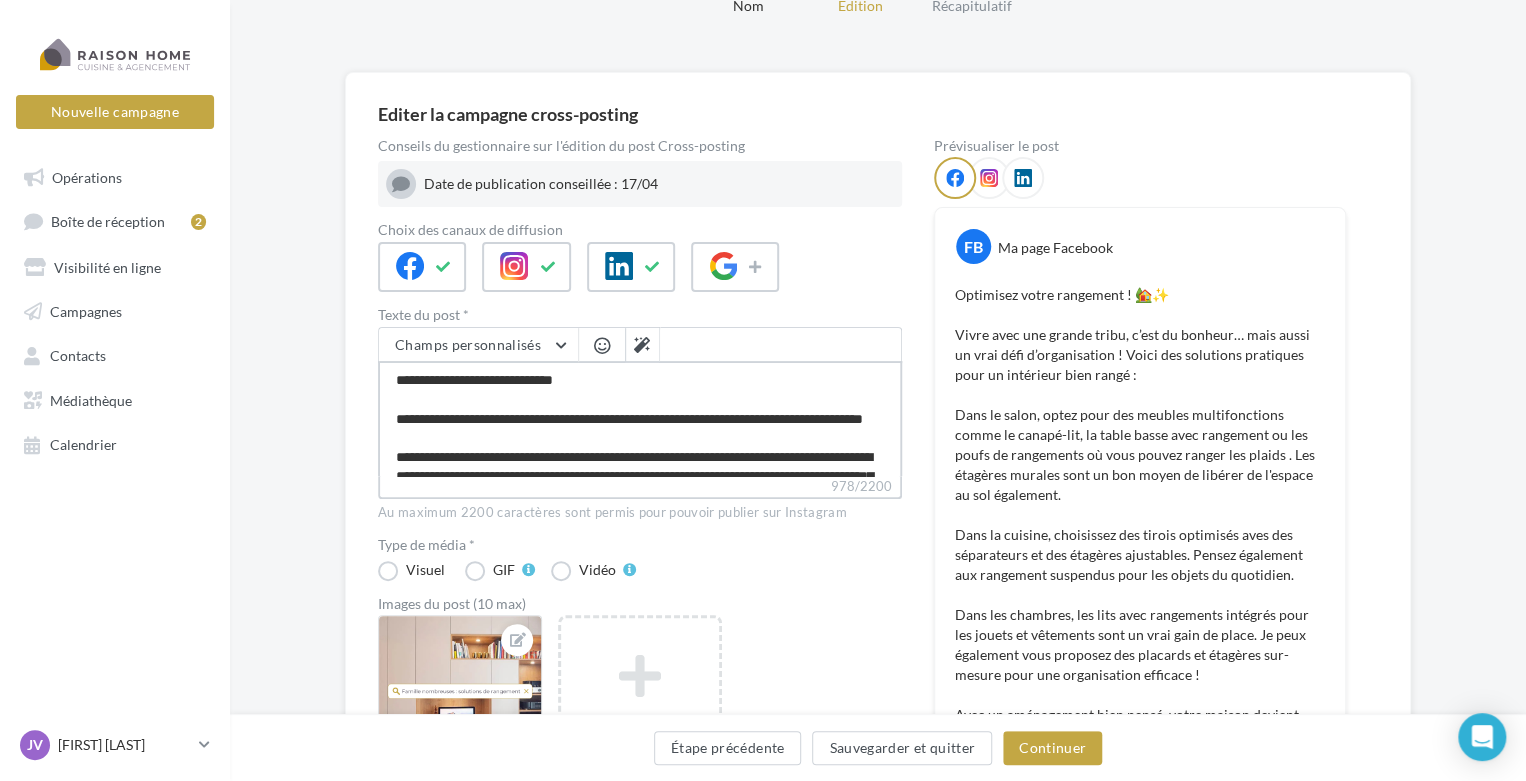 type on "**********" 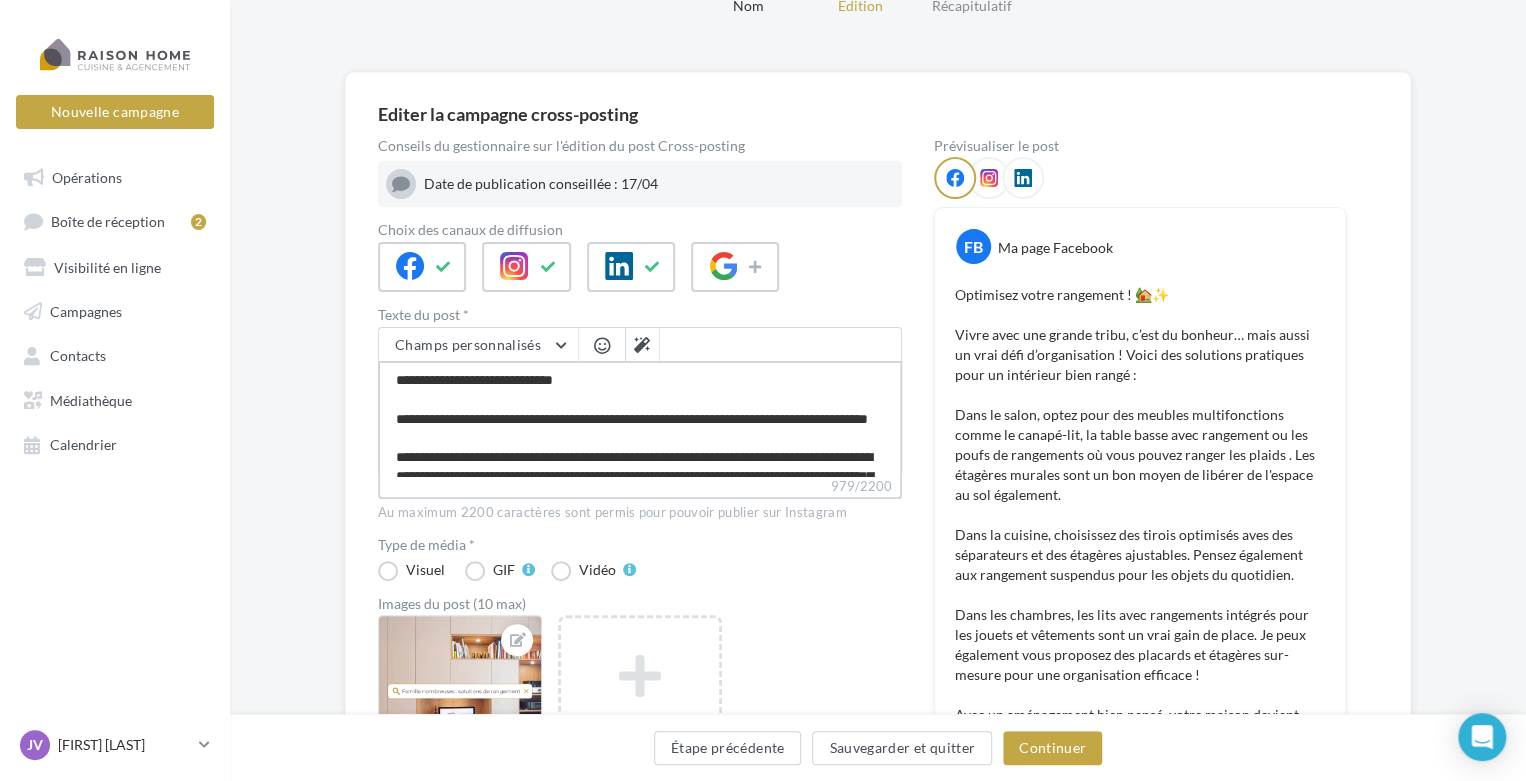 type on "**********" 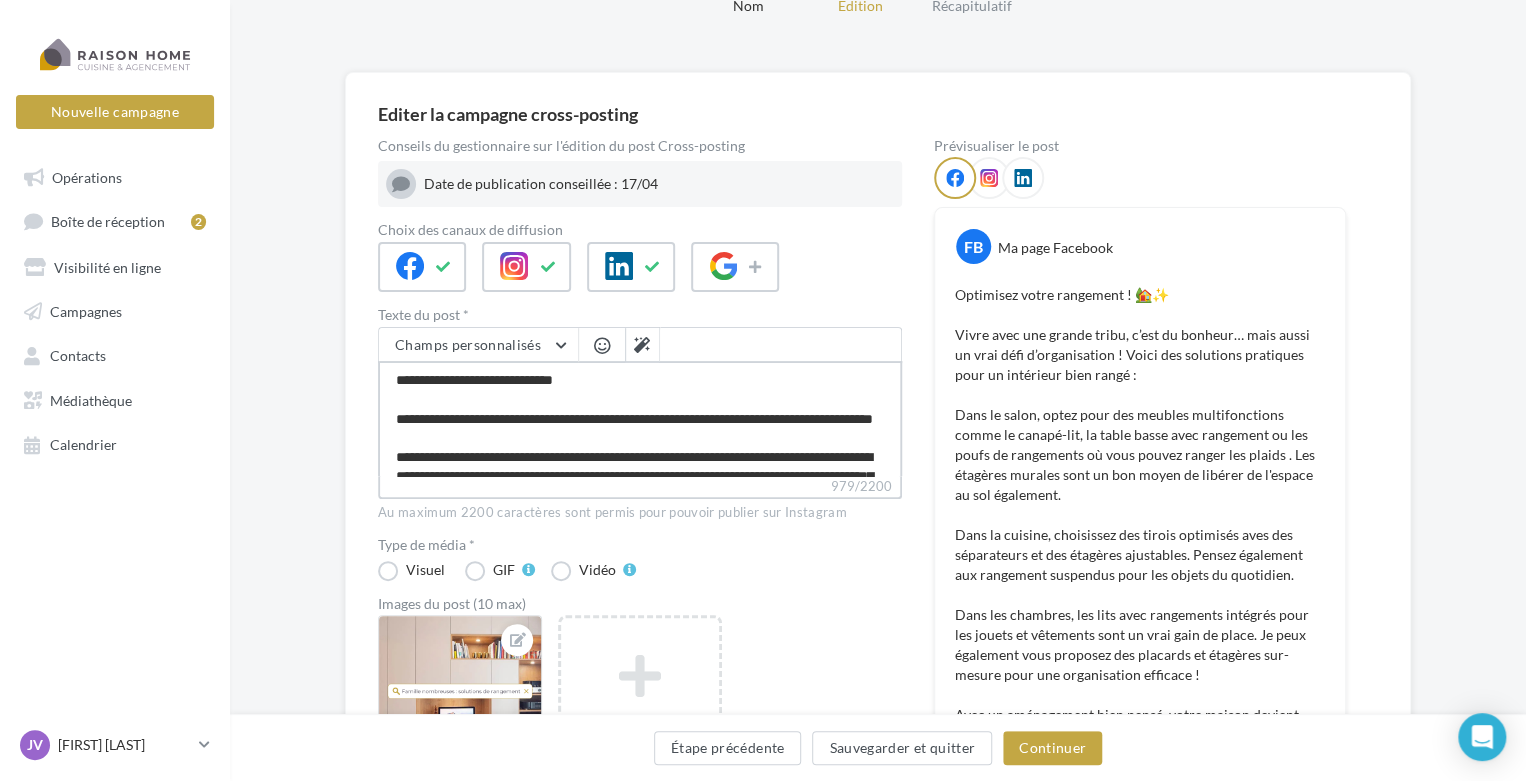 type on "**********" 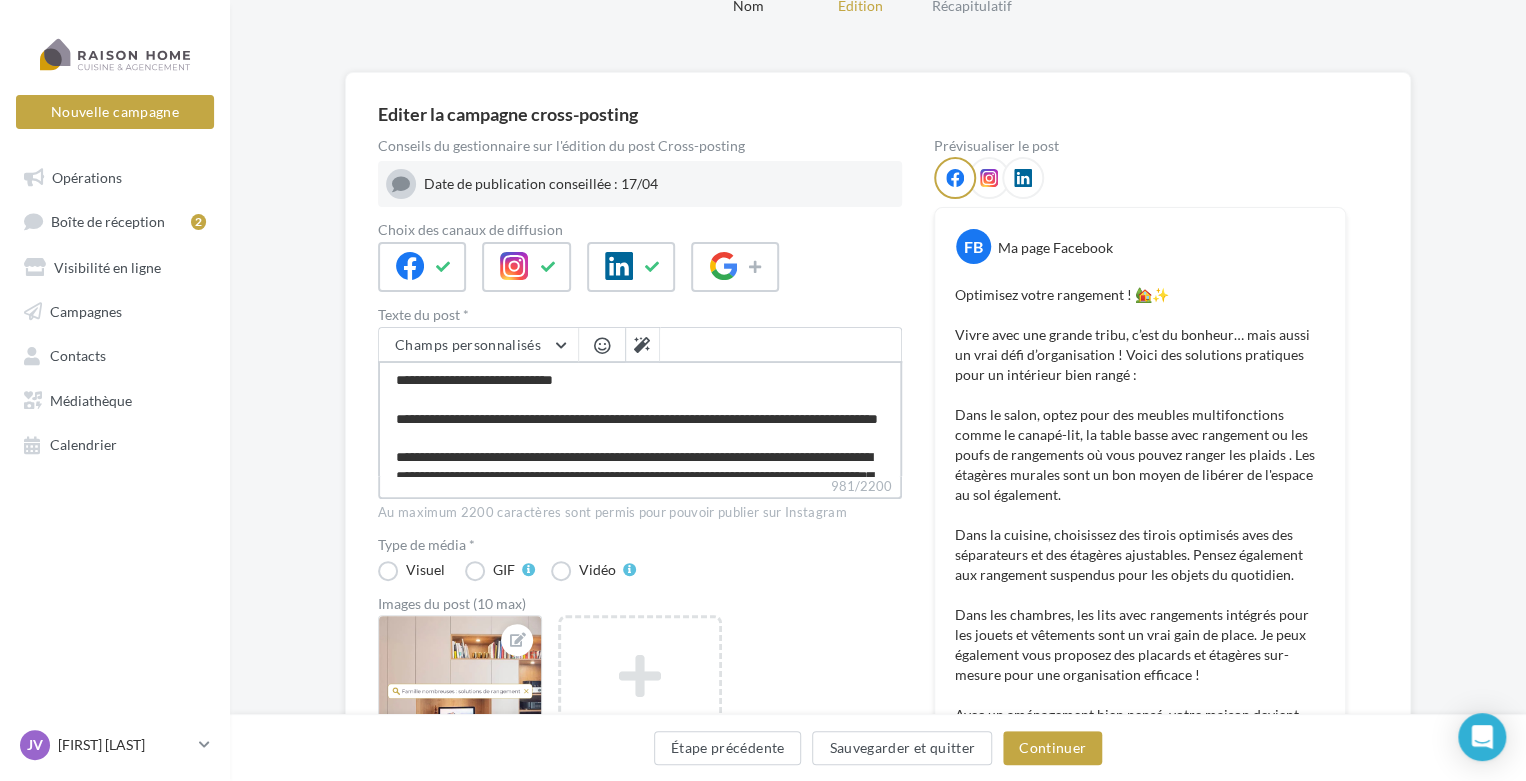 type on "**********" 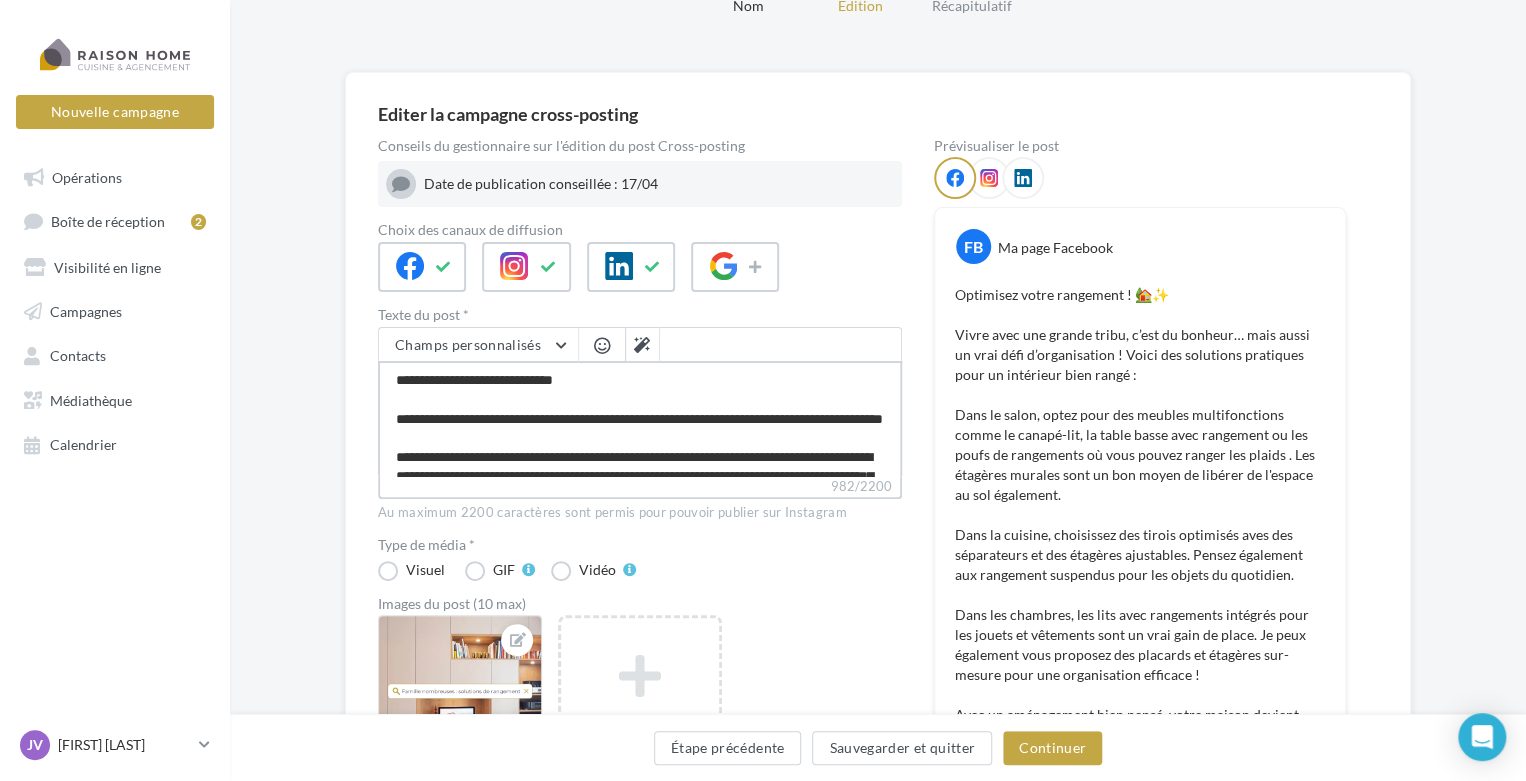 type on "**********" 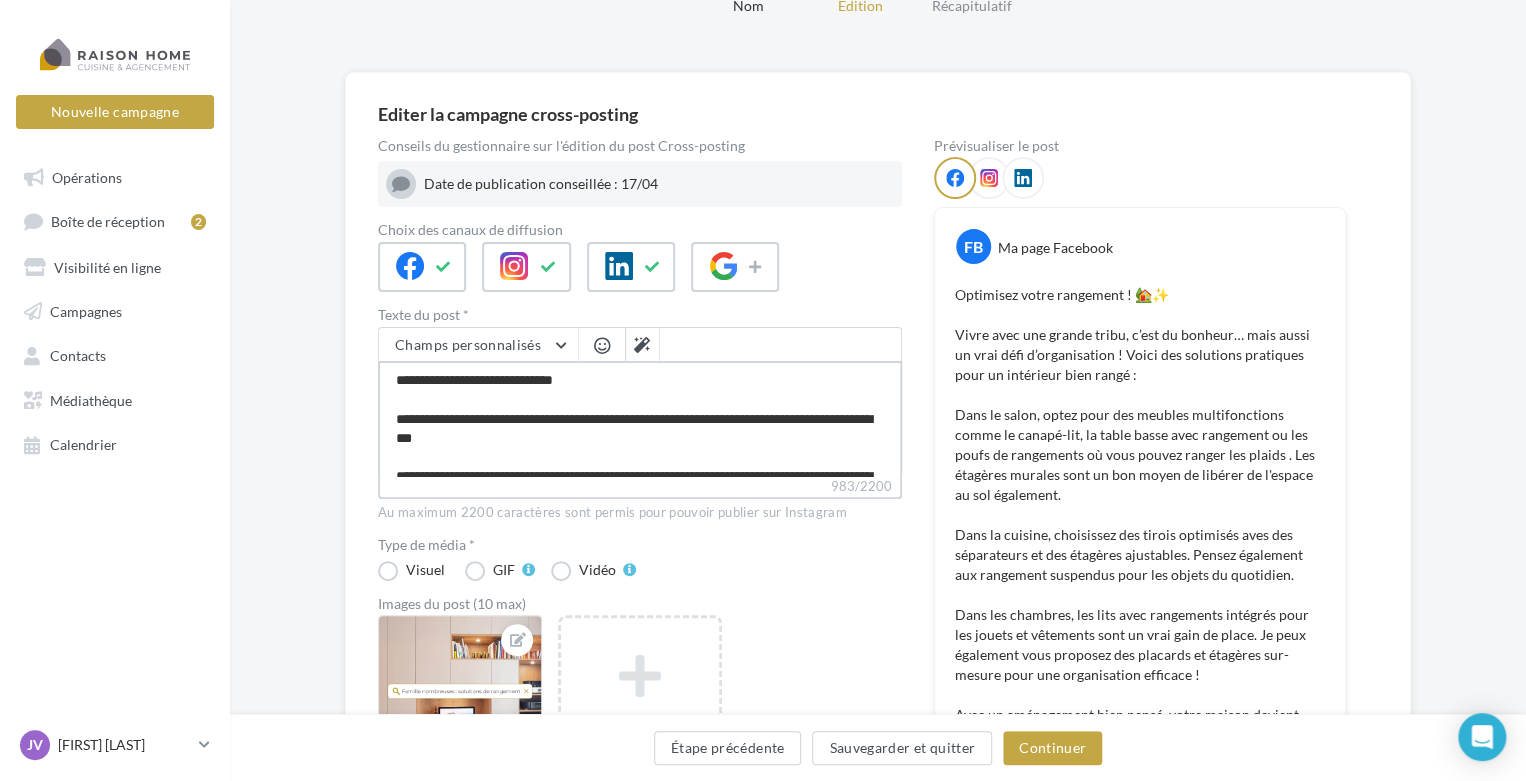 type on "**********" 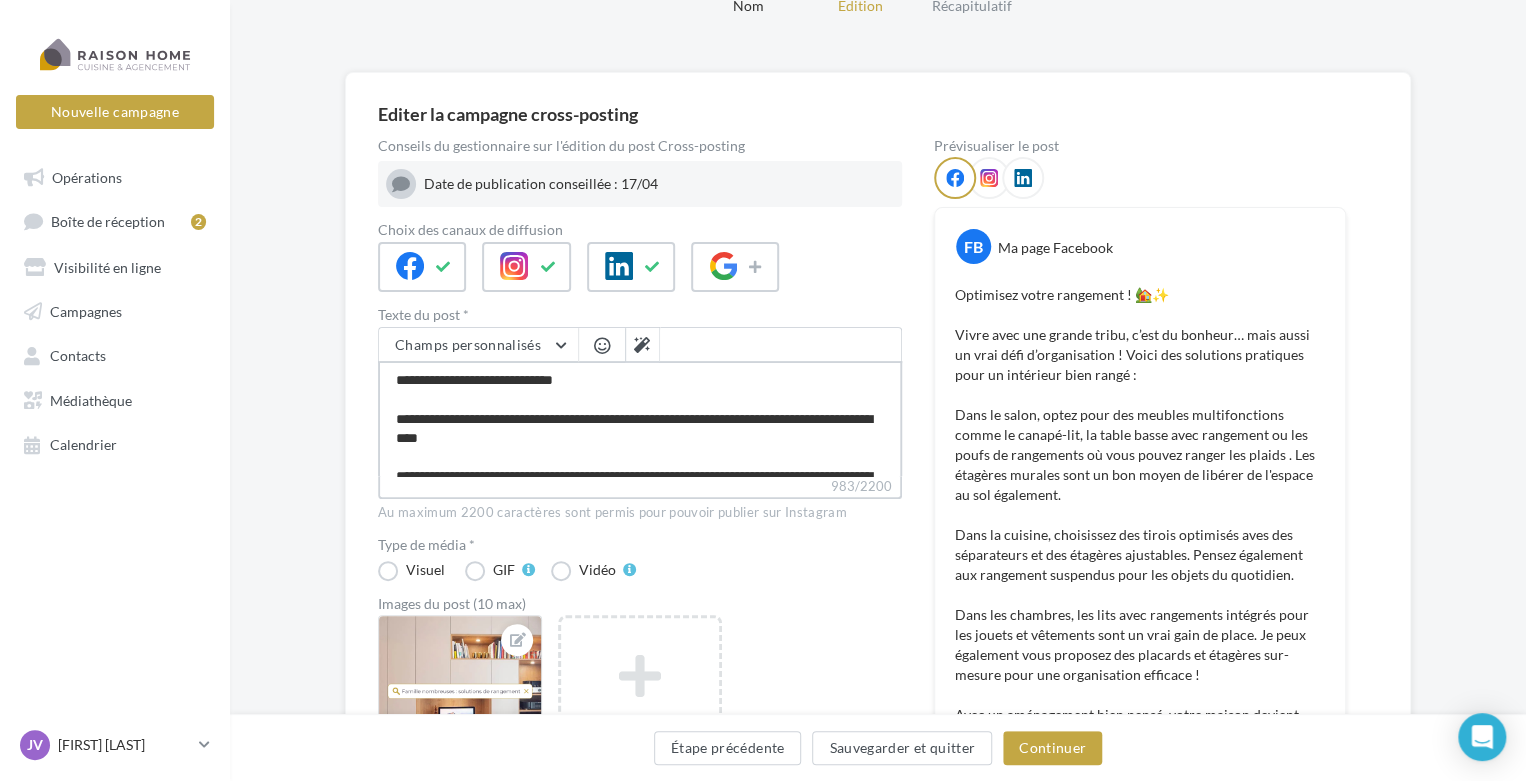 type on "**********" 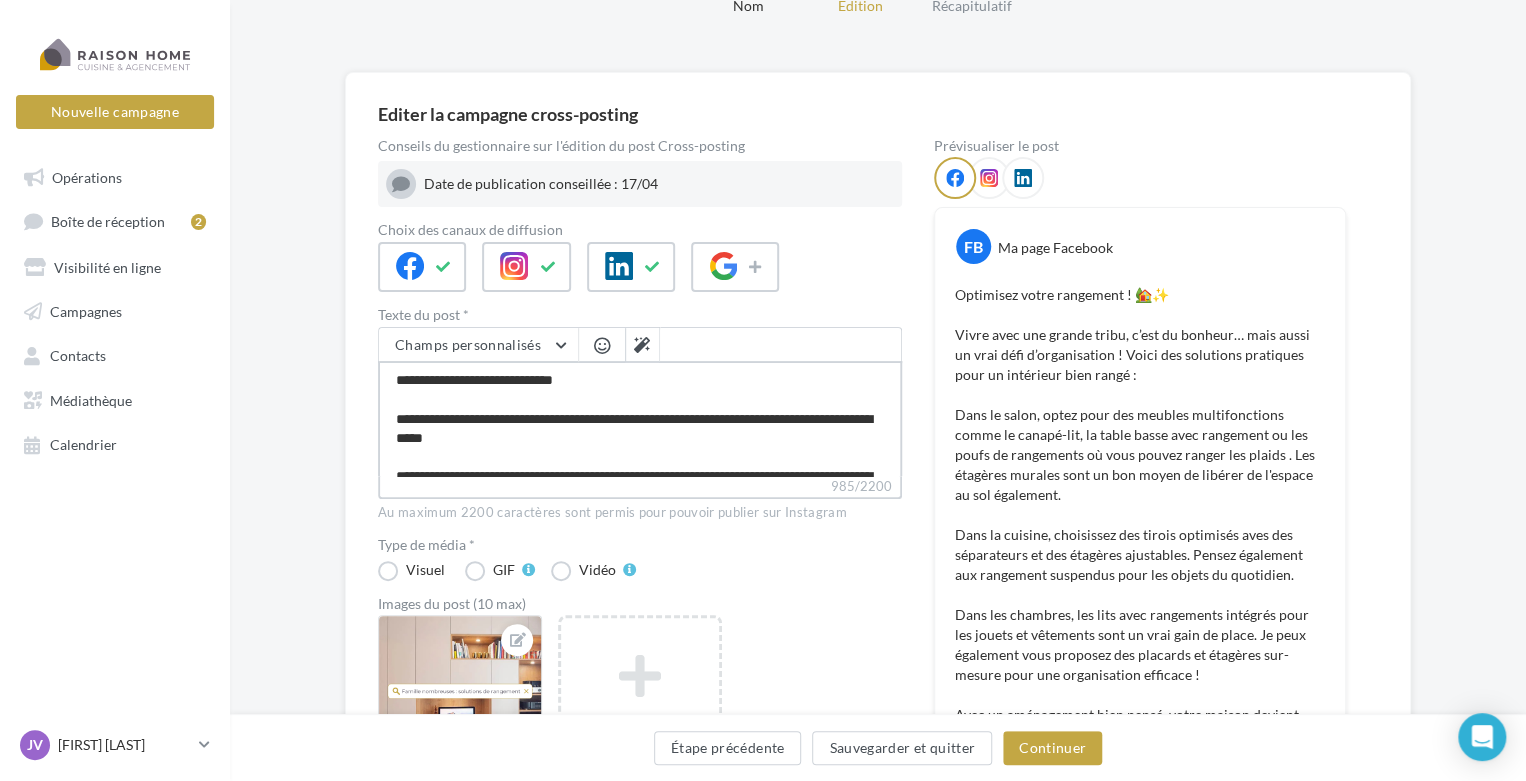 type on "**********" 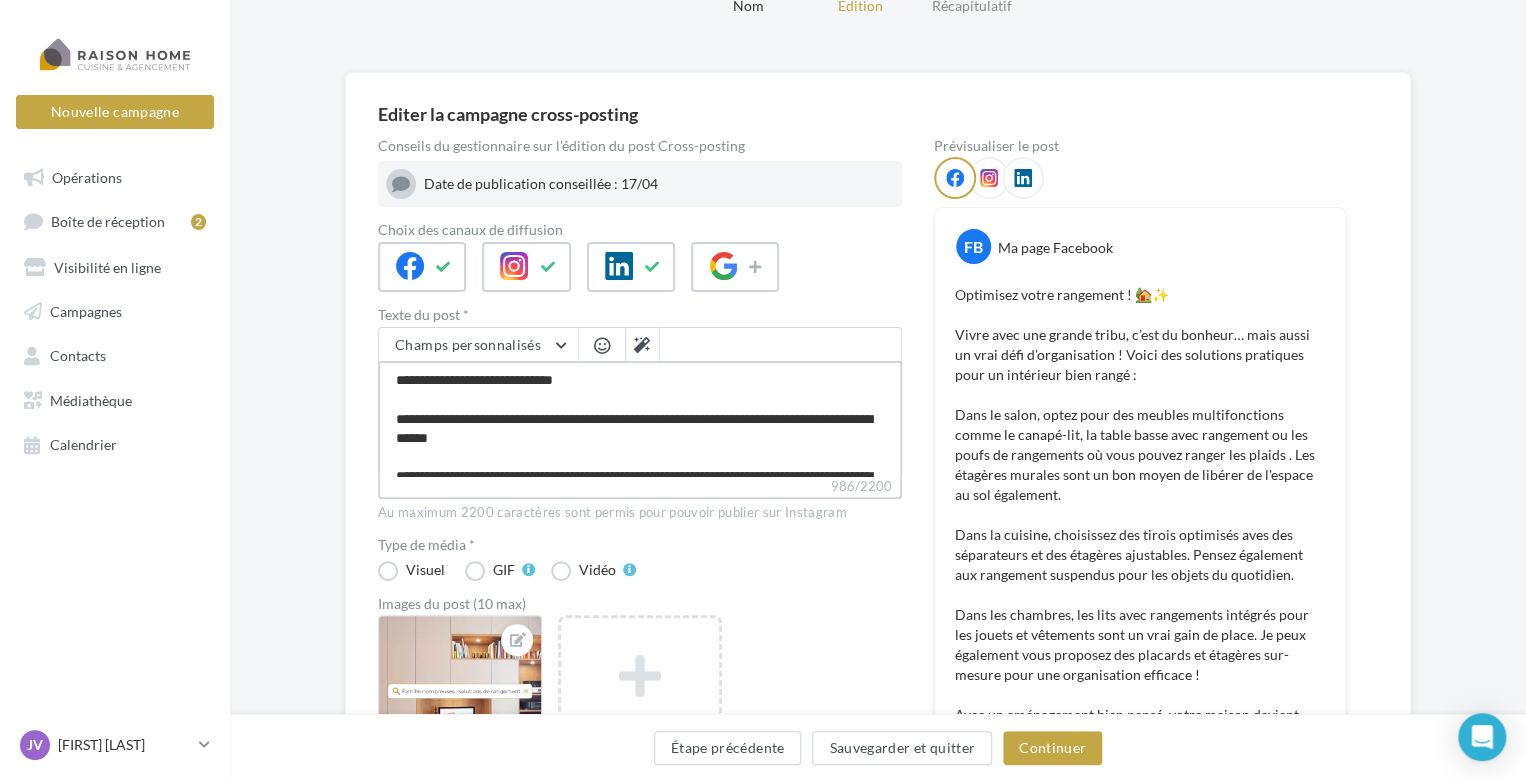 type on "**********" 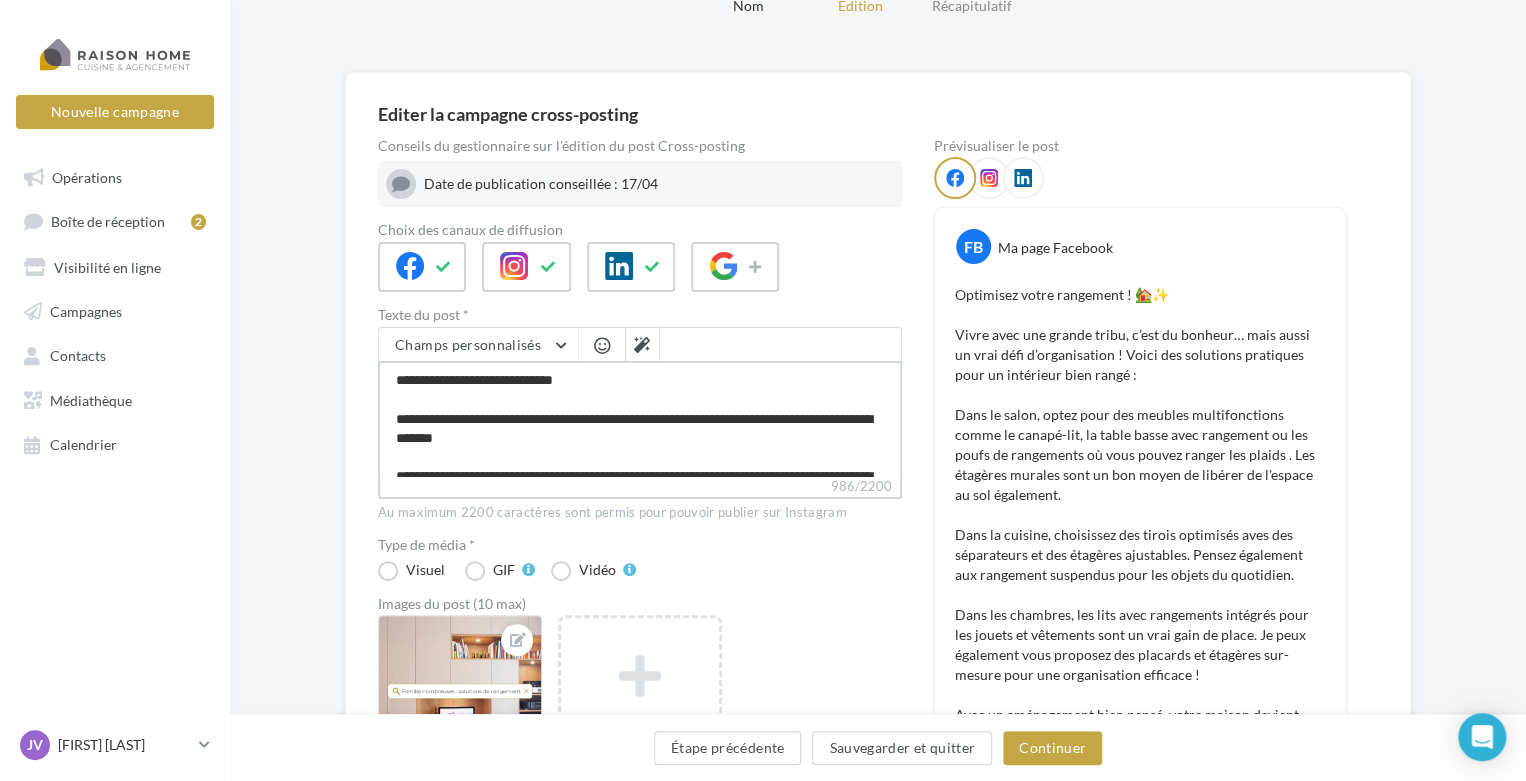 type on "**********" 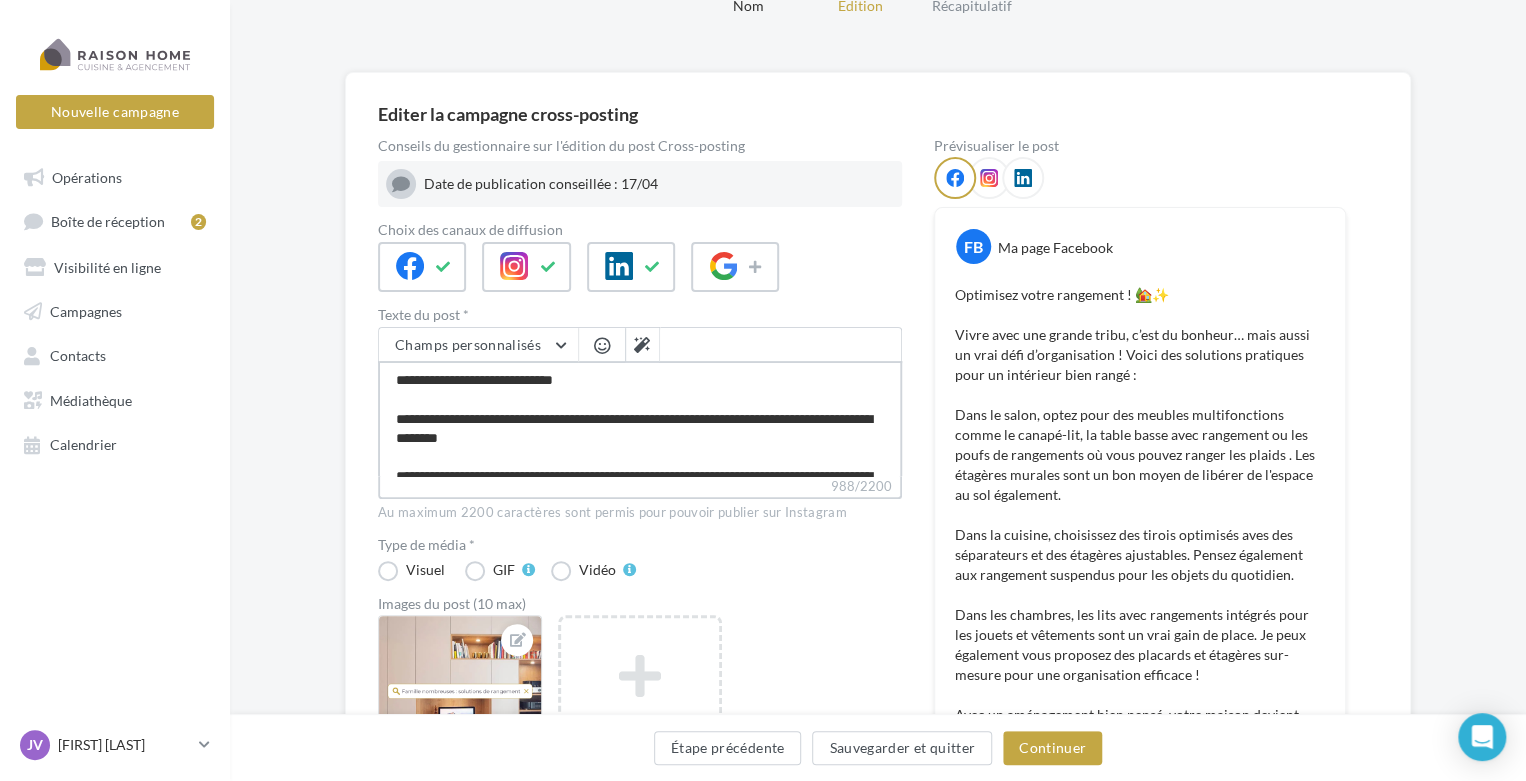 type on "**********" 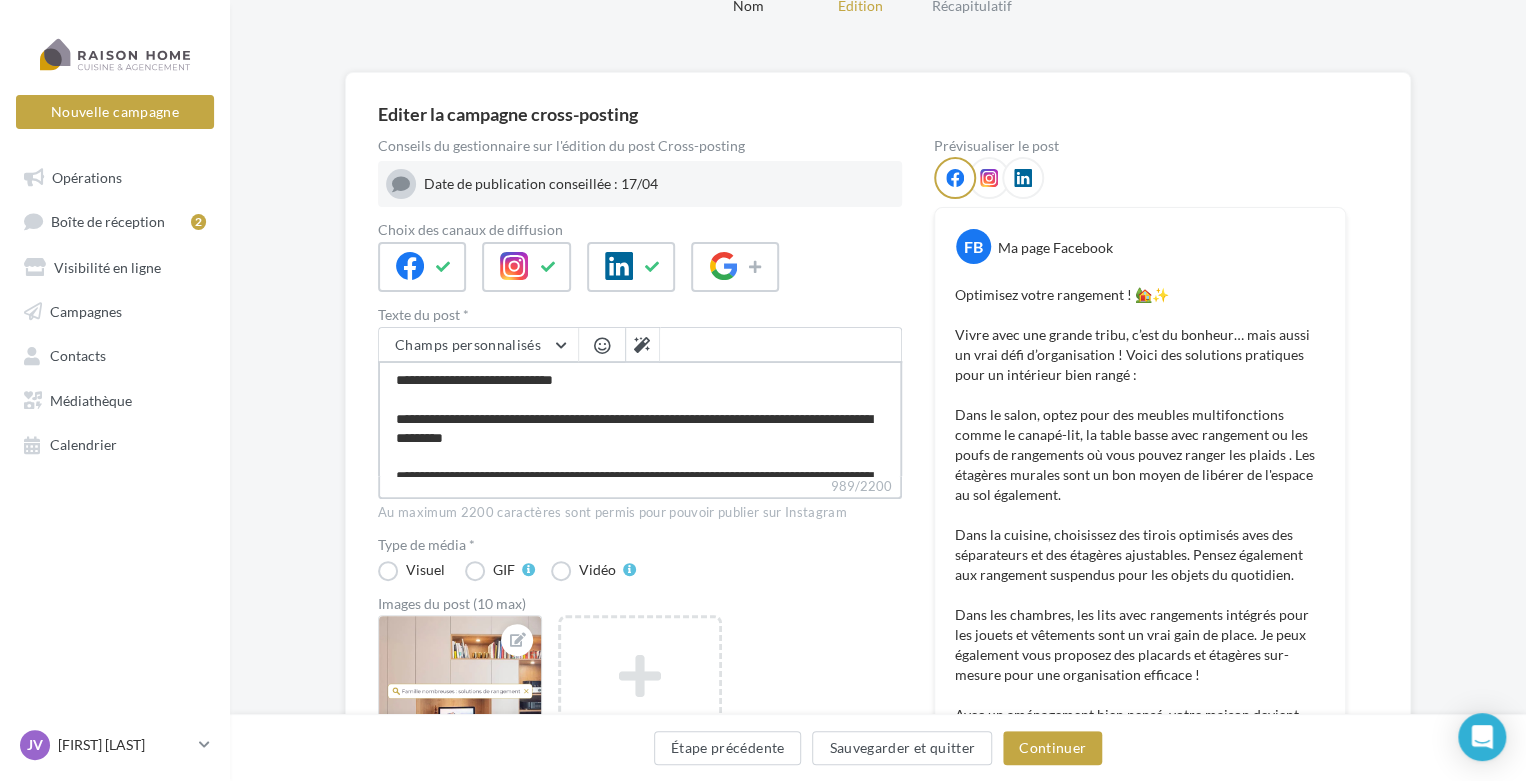 type on "**********" 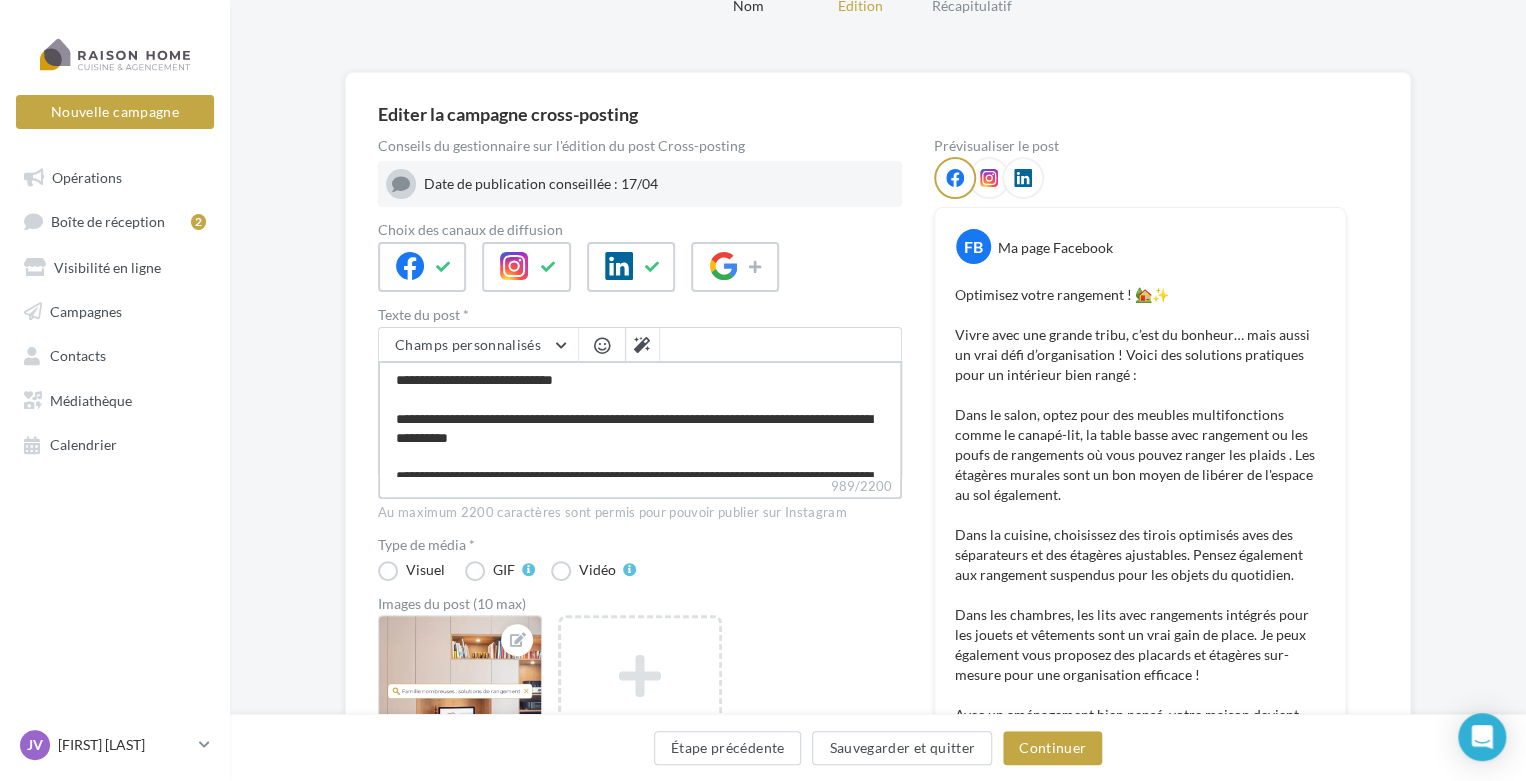 type on "**********" 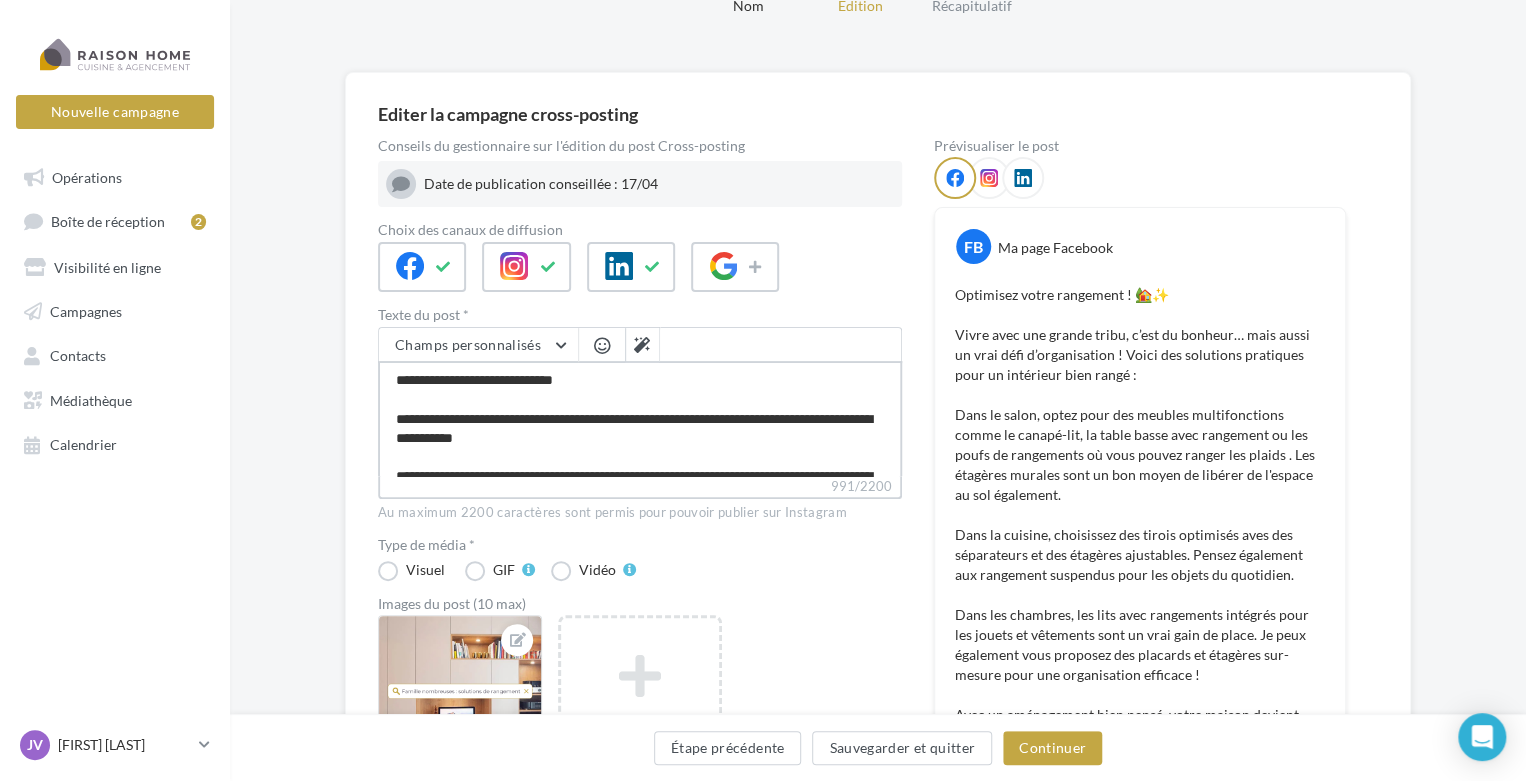 type on "**********" 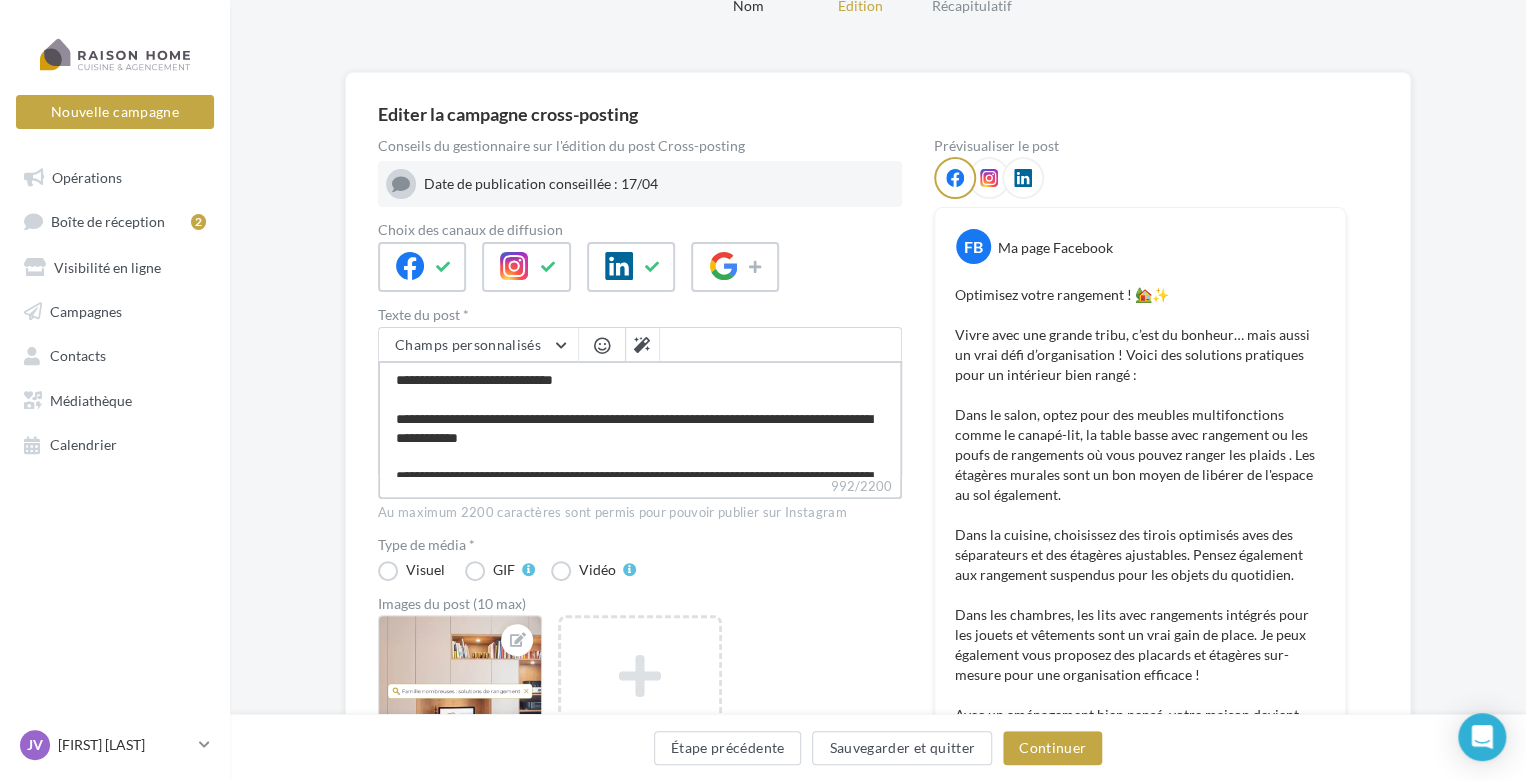 type on "**********" 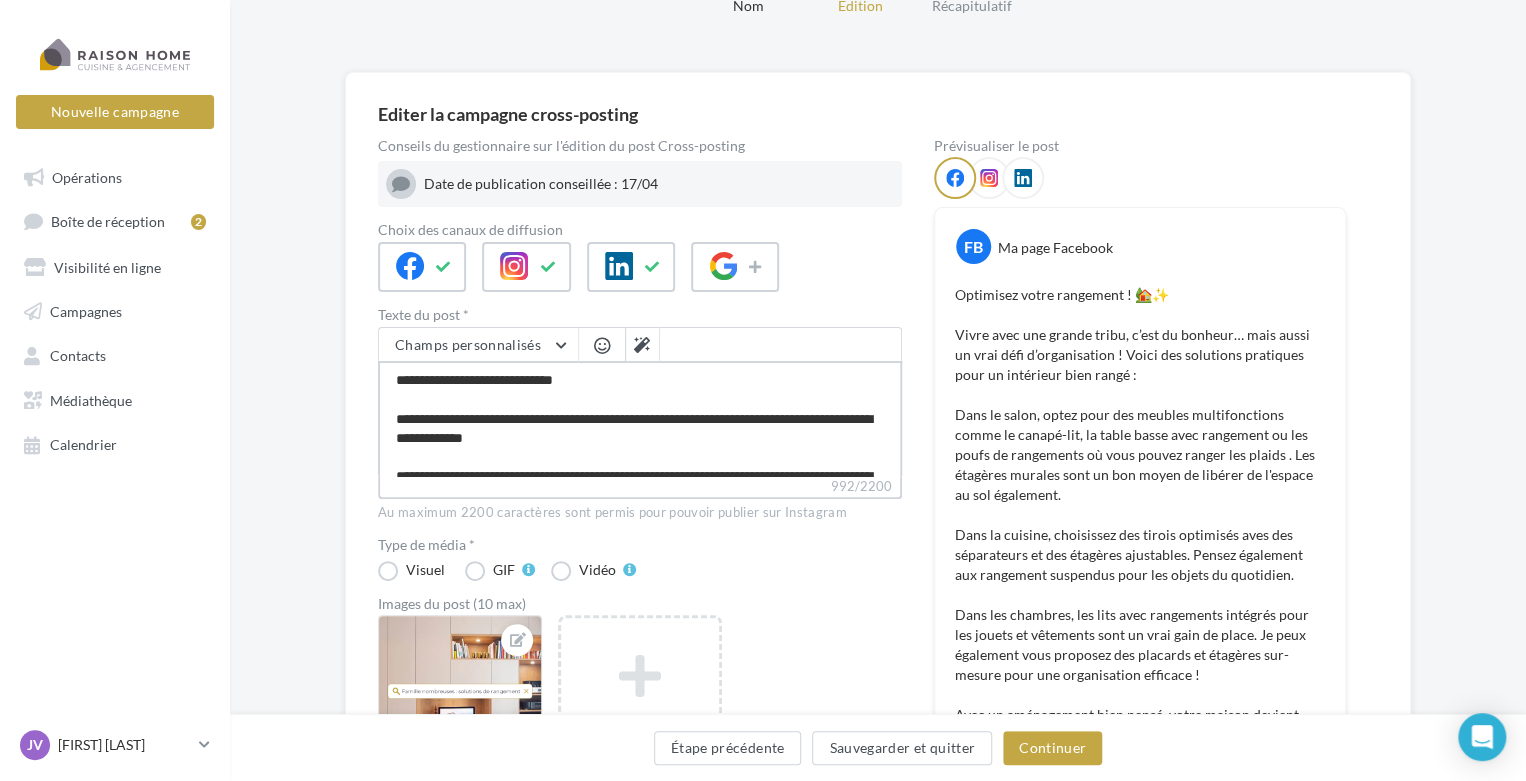 type on "**********" 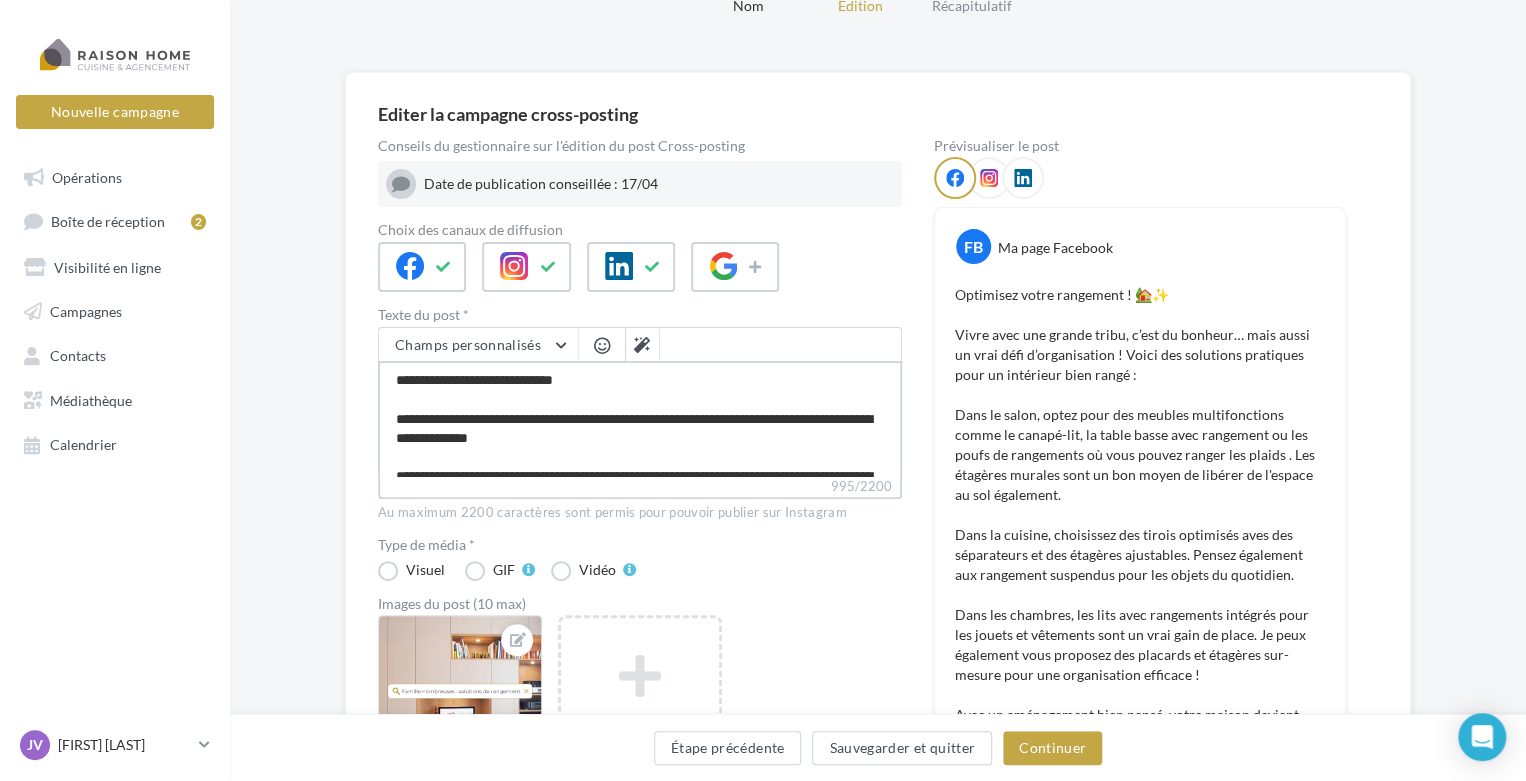 type on "**********" 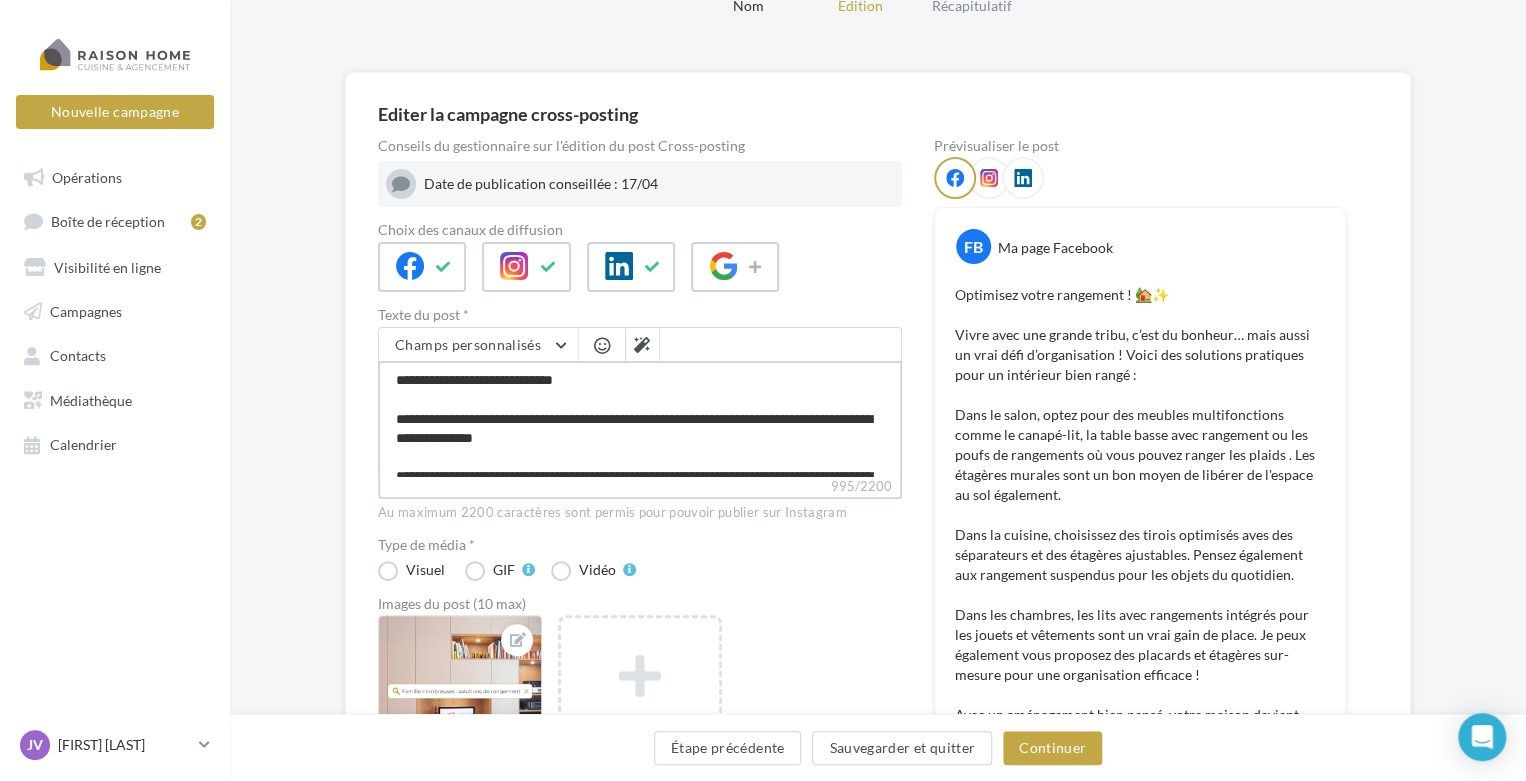 type on "**********" 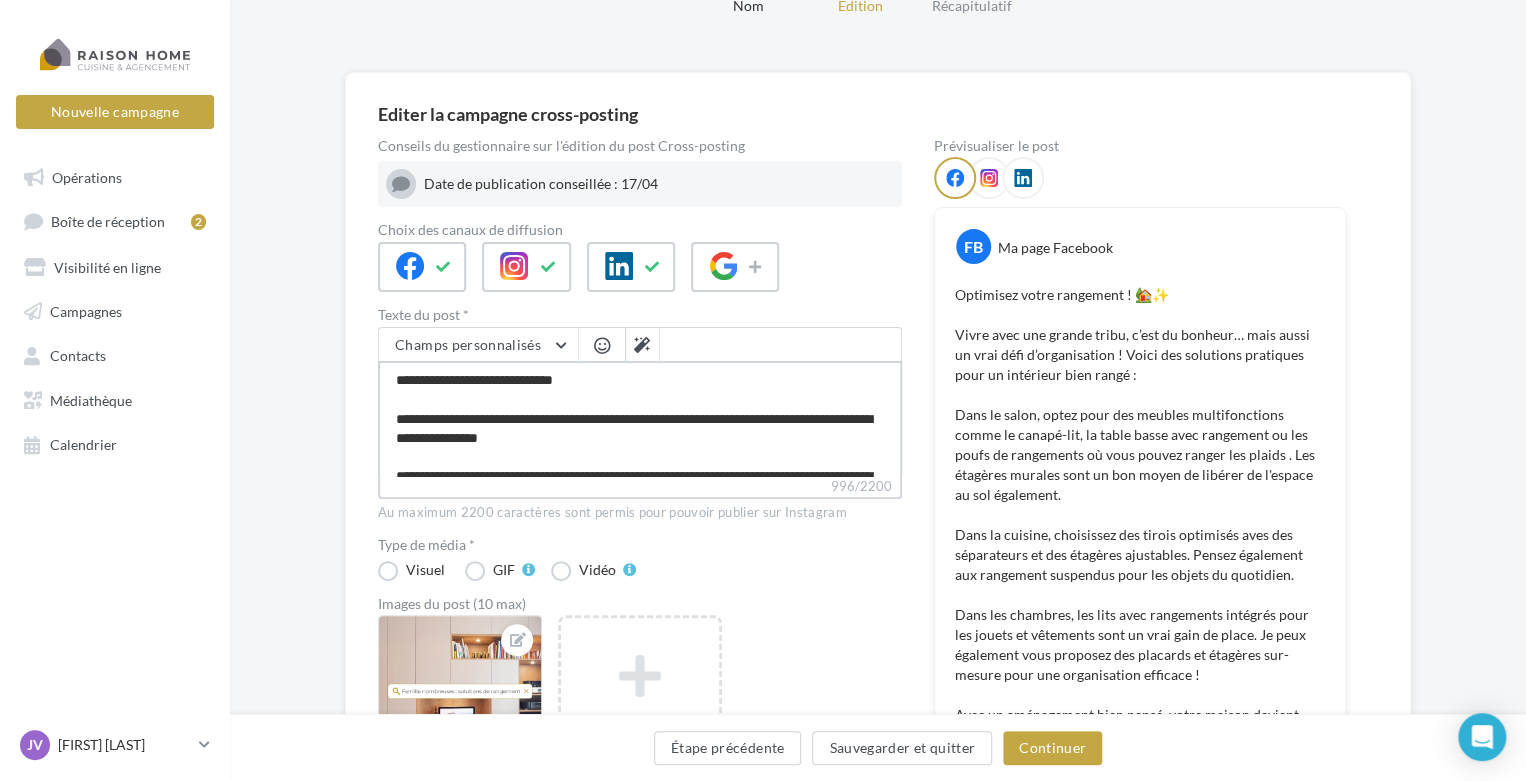type on "**********" 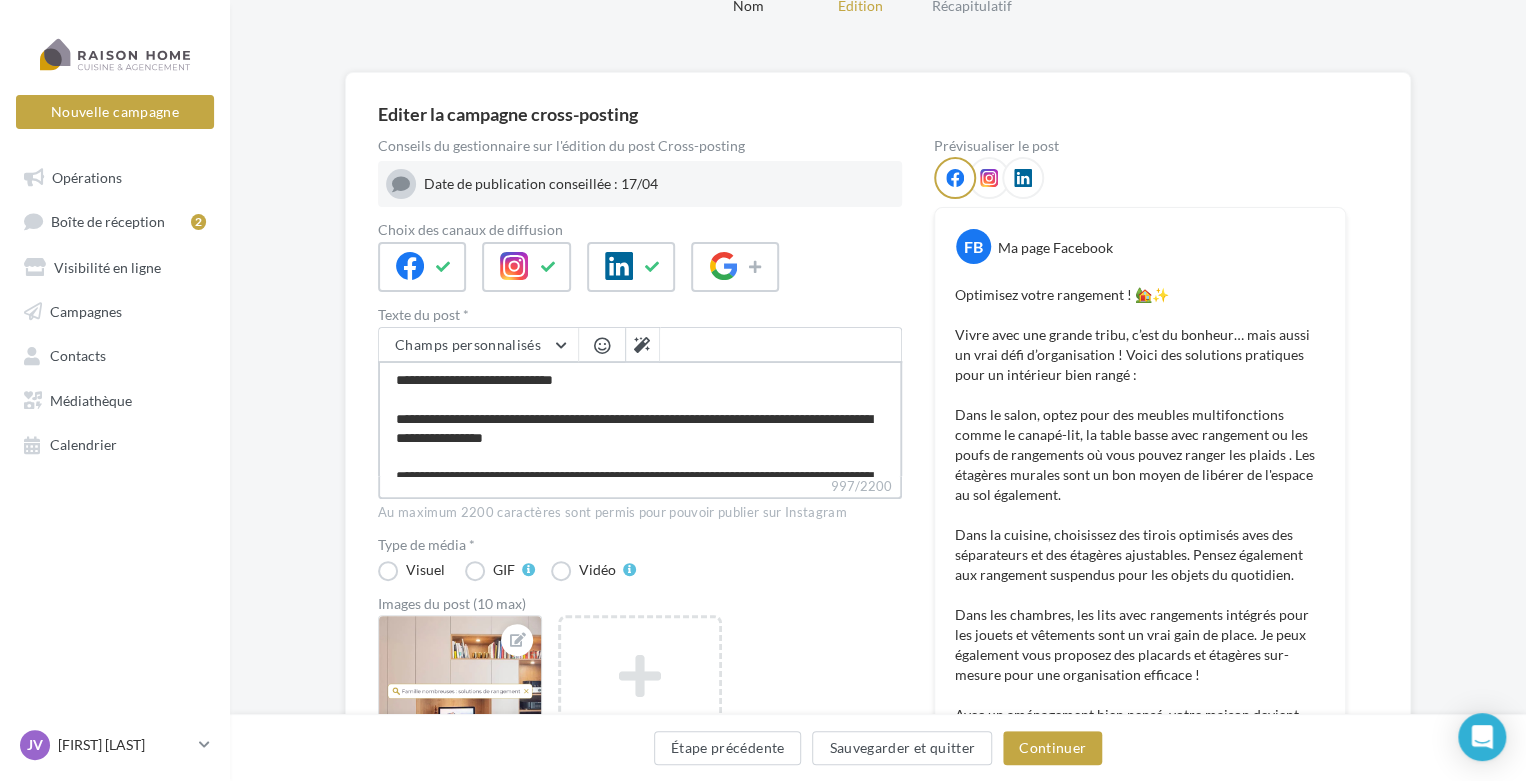 type on "**********" 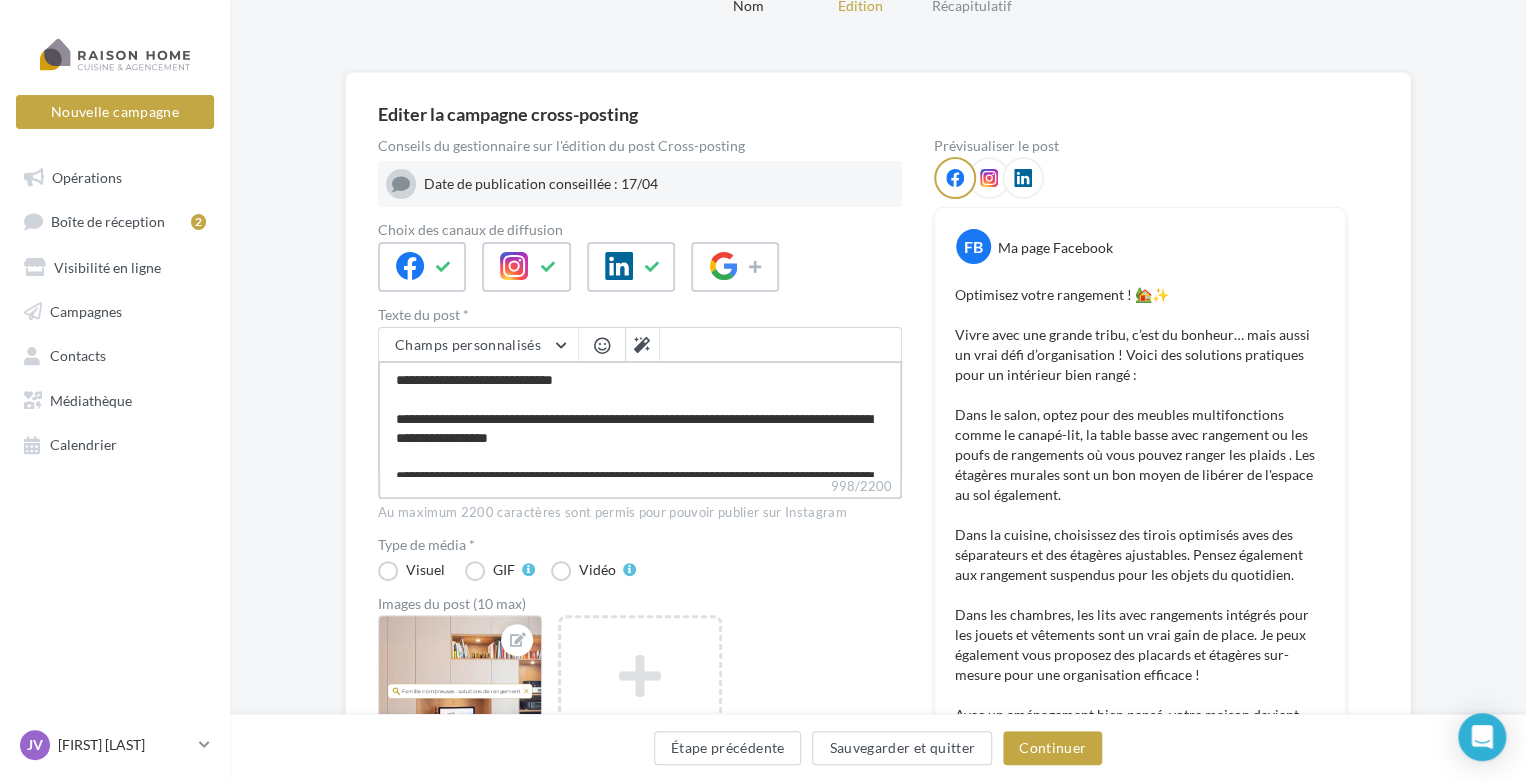 type on "**********" 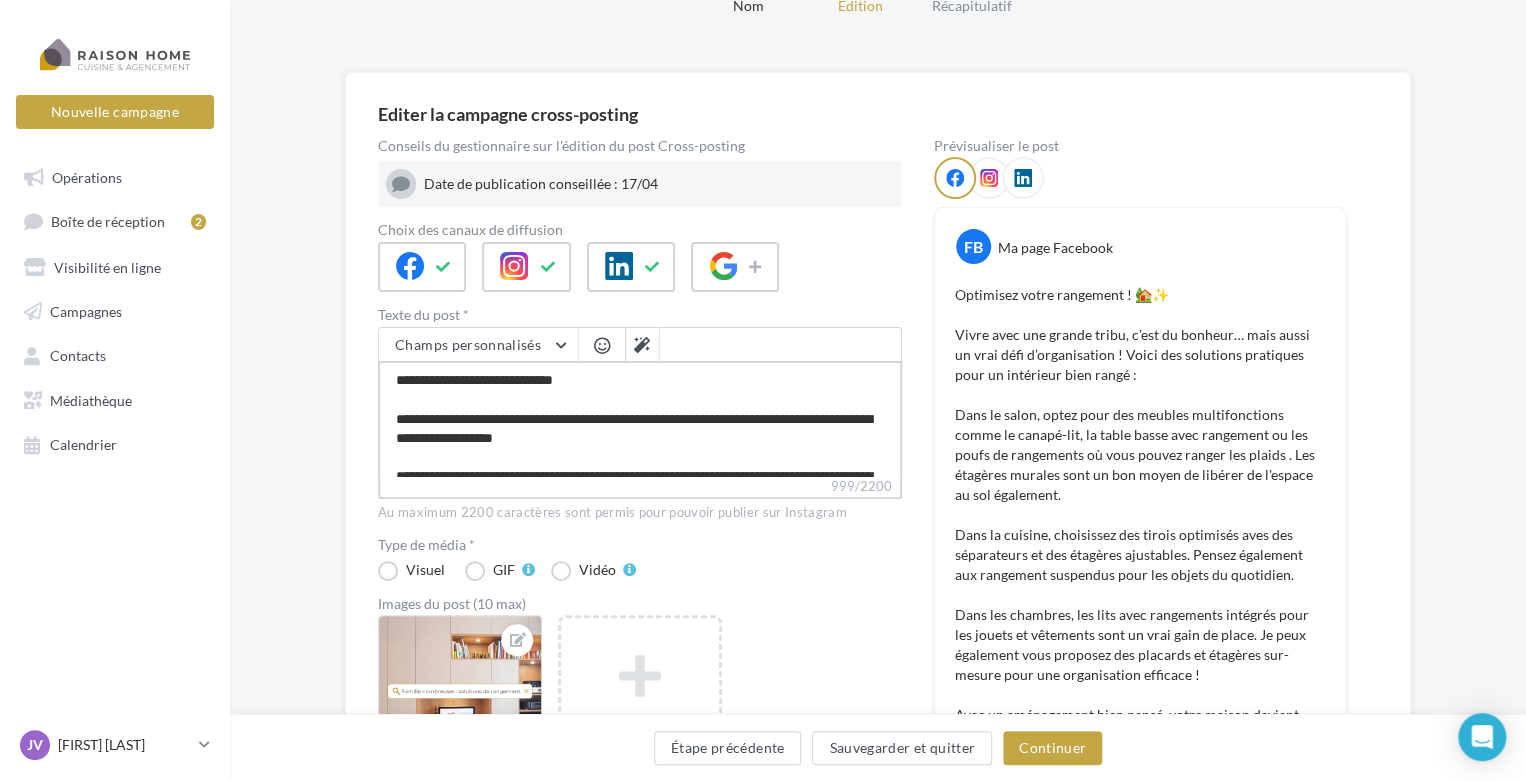 type on "**********" 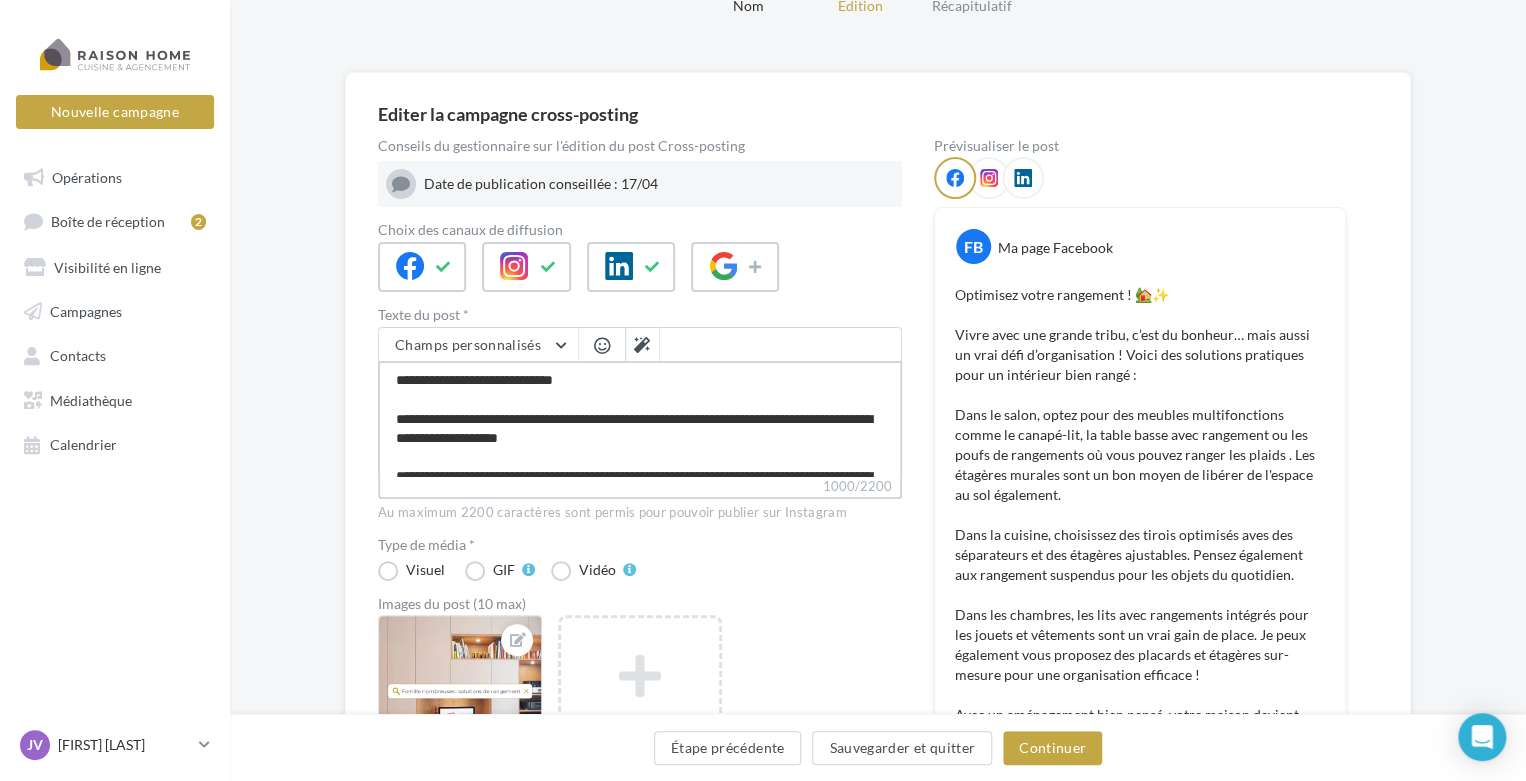 type on "**********" 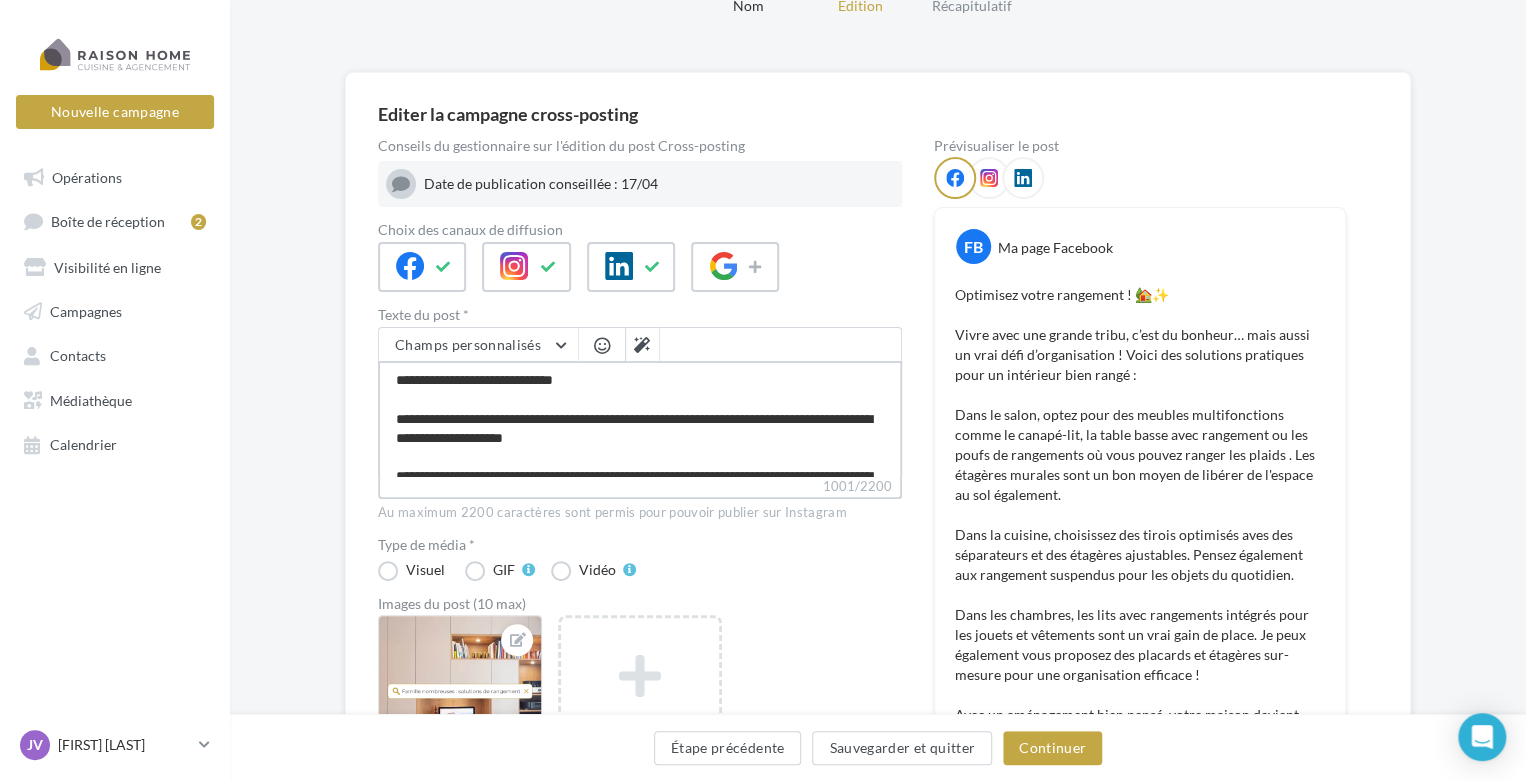 type on "**********" 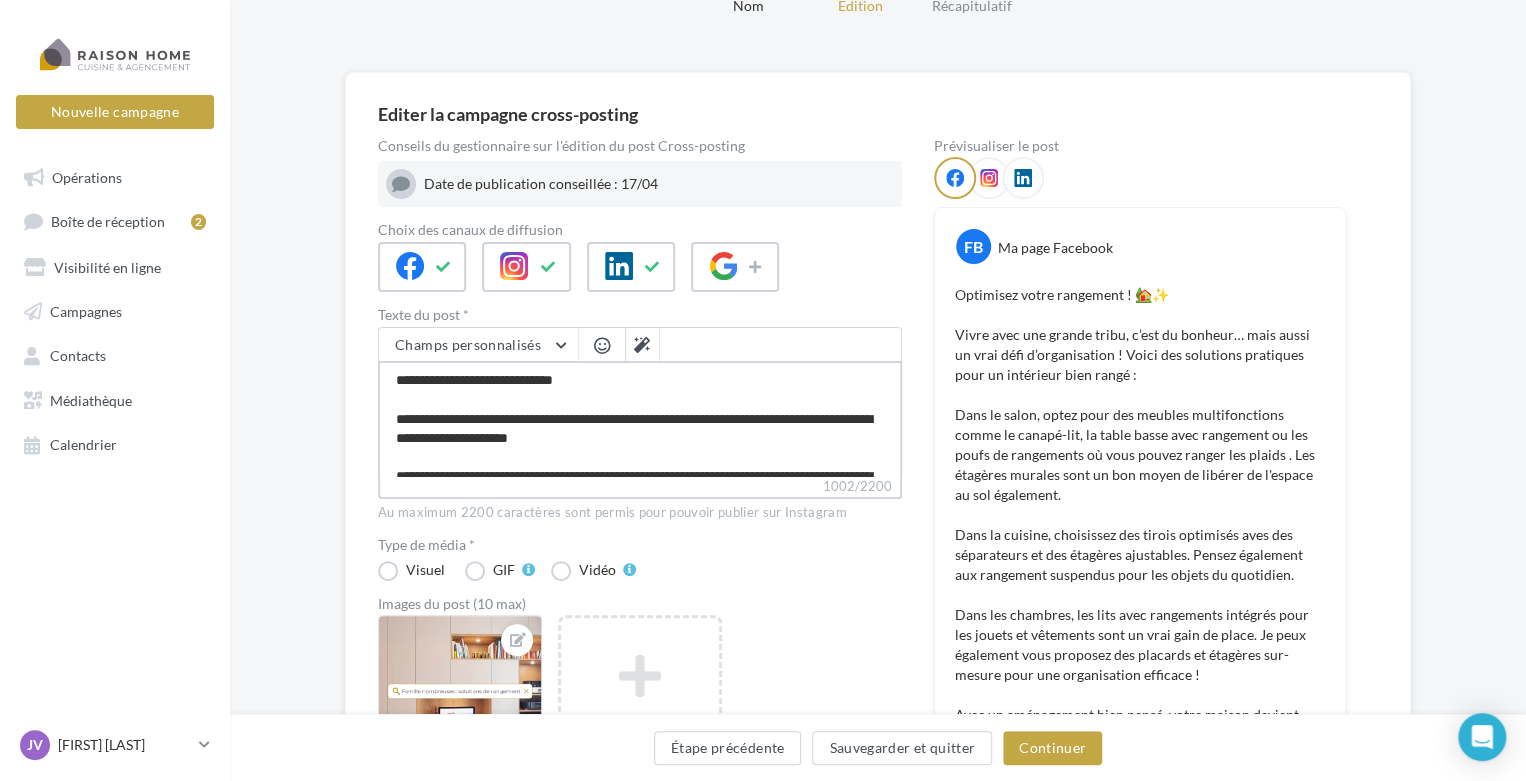 type on "**********" 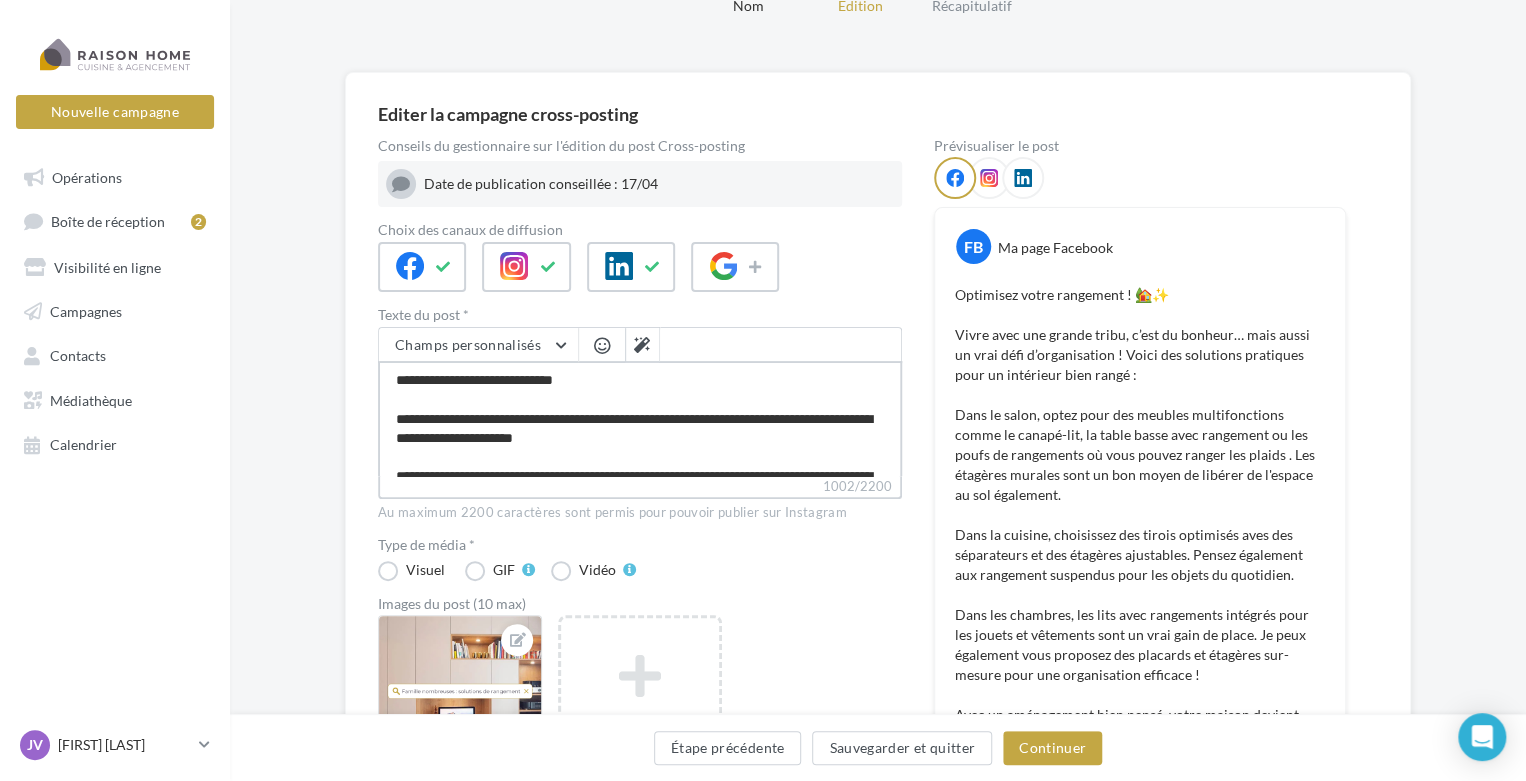 type on "**********" 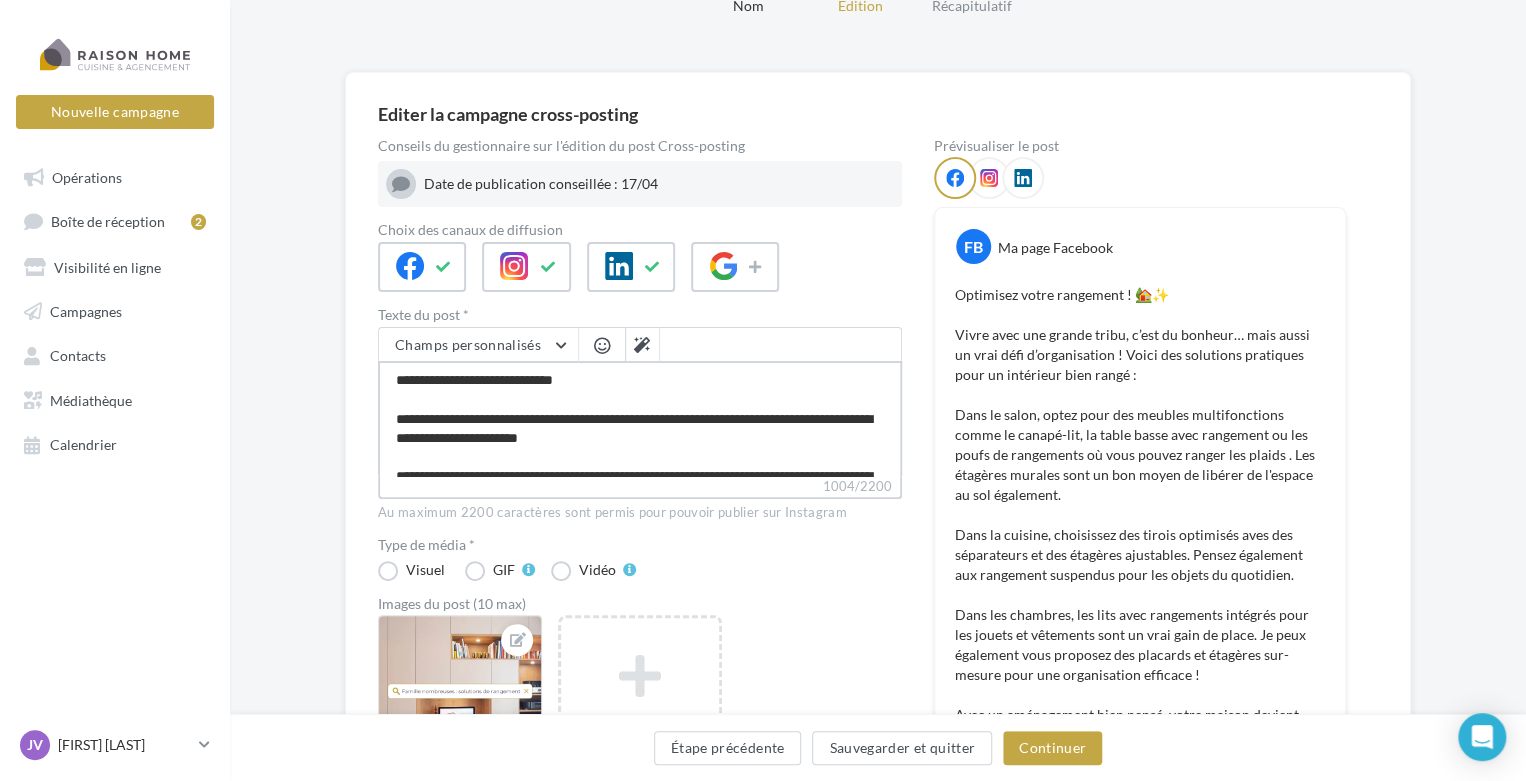 type on "**********" 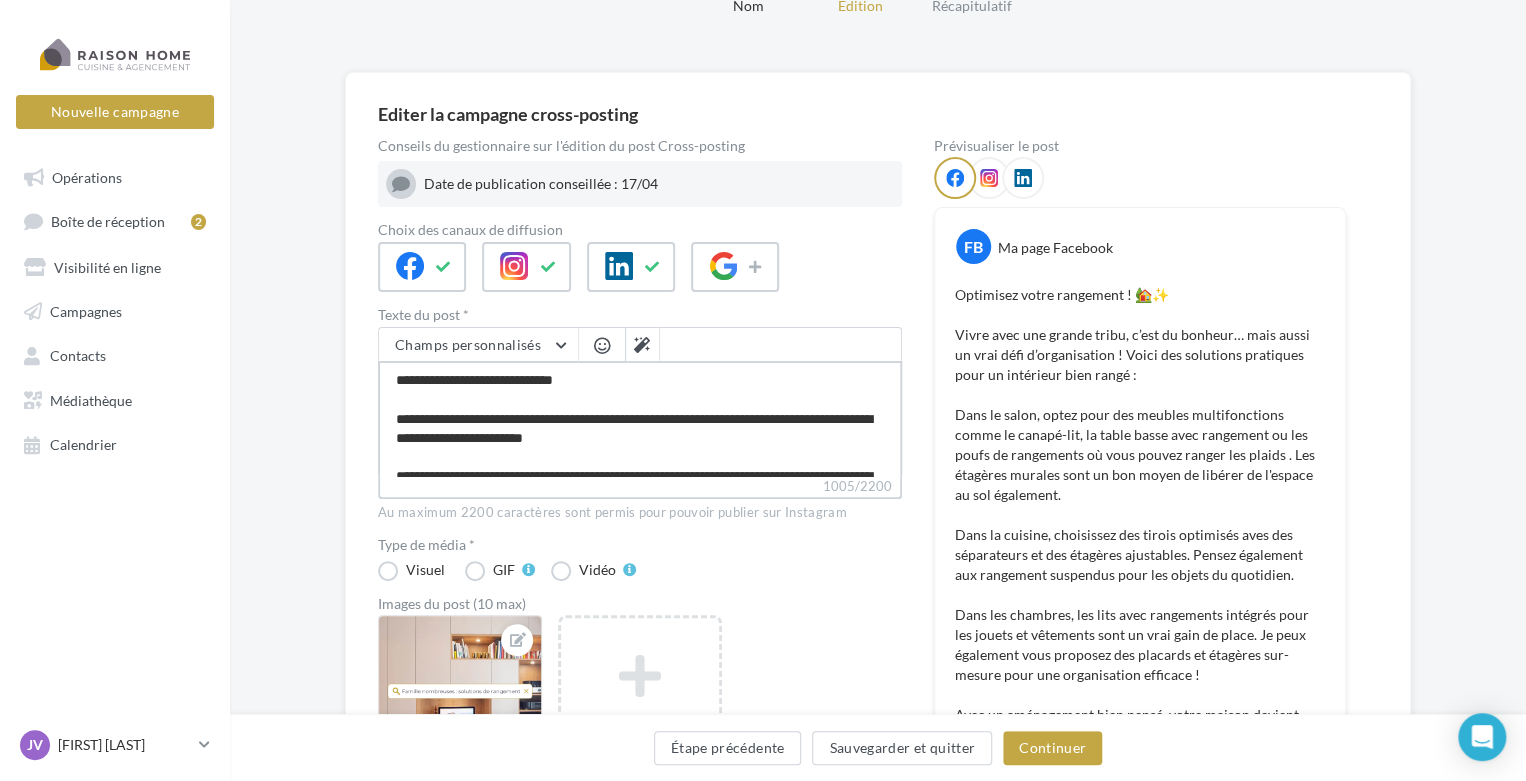type on "**********" 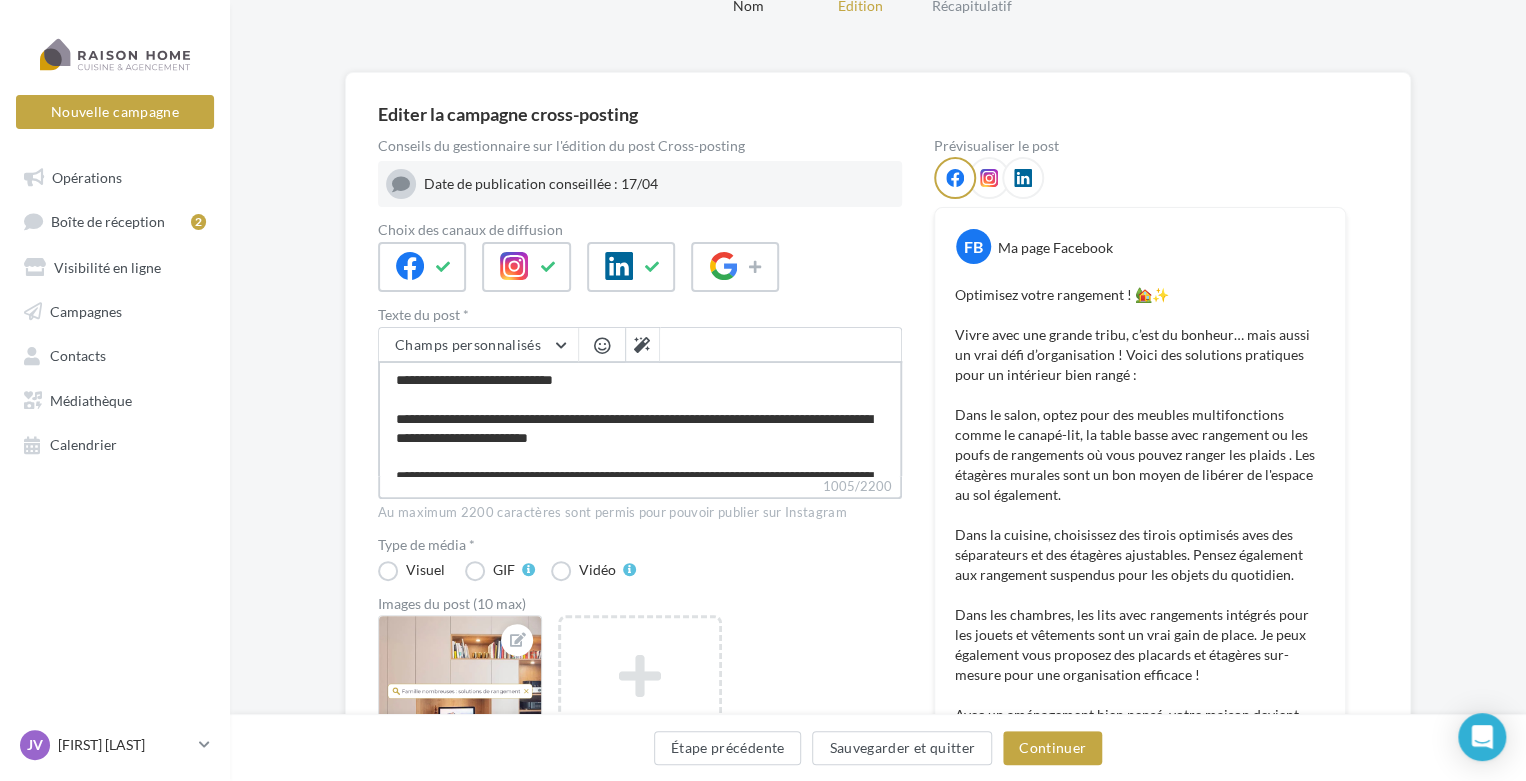 type on "**********" 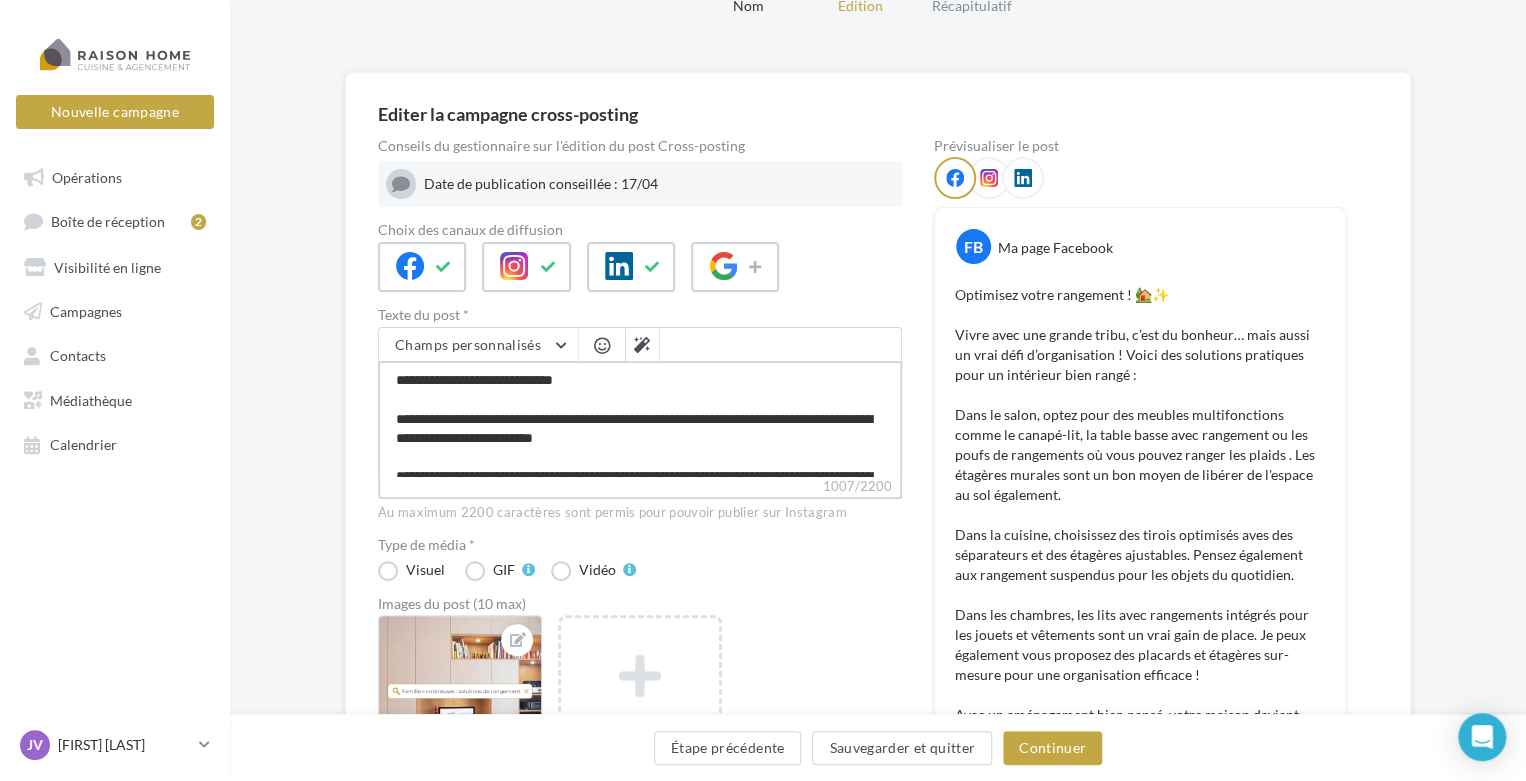 type on "**********" 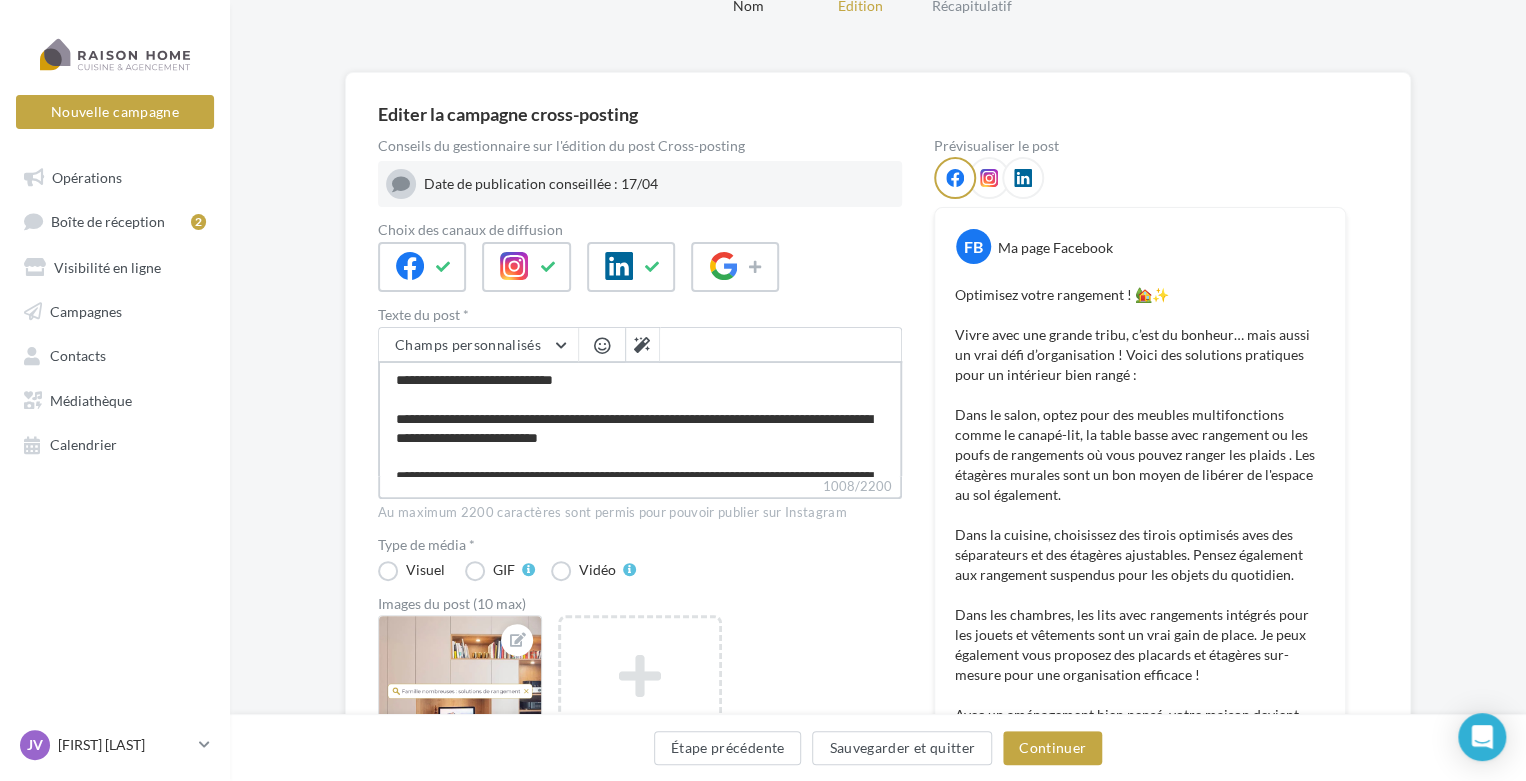 type on "**********" 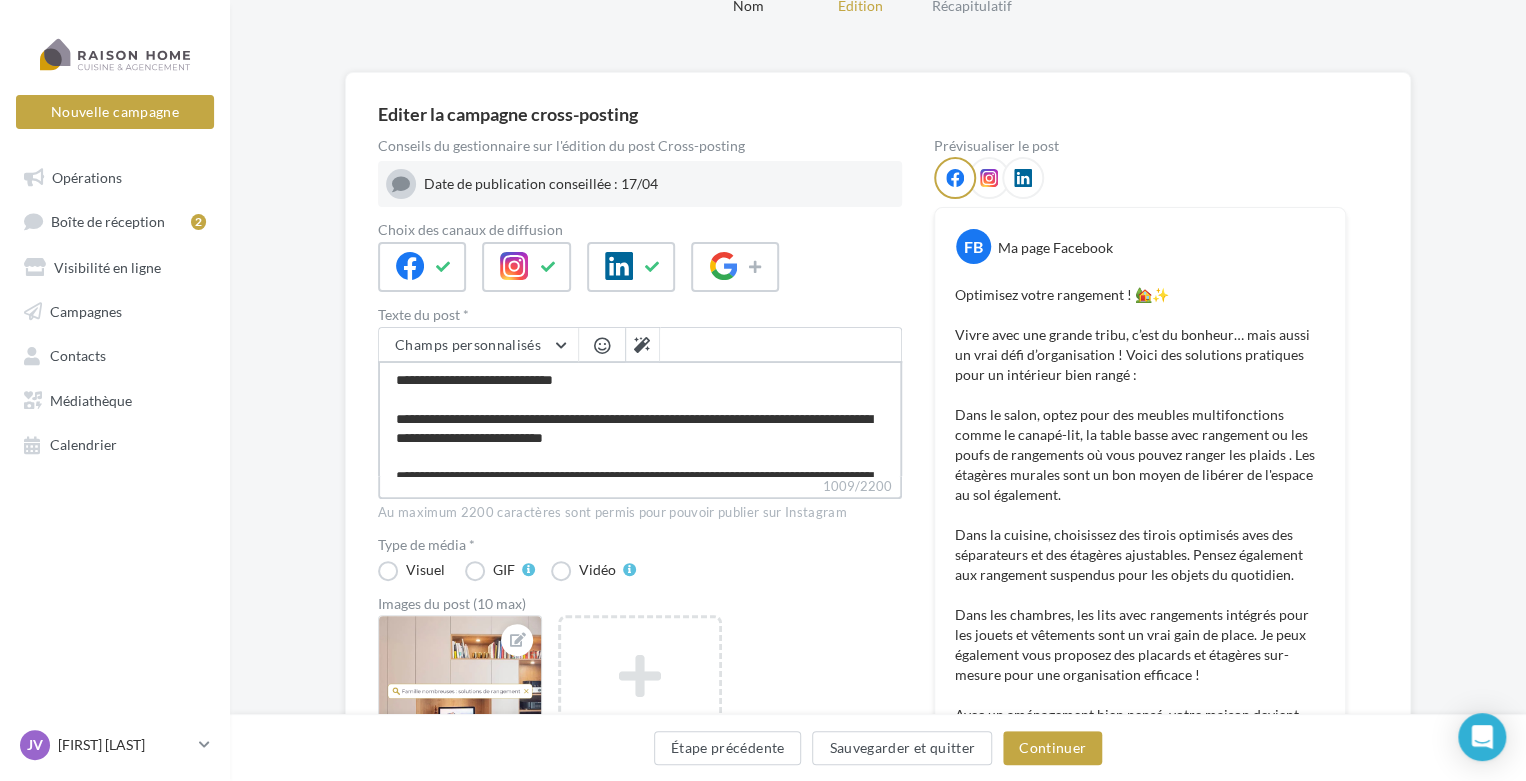 type on "**********" 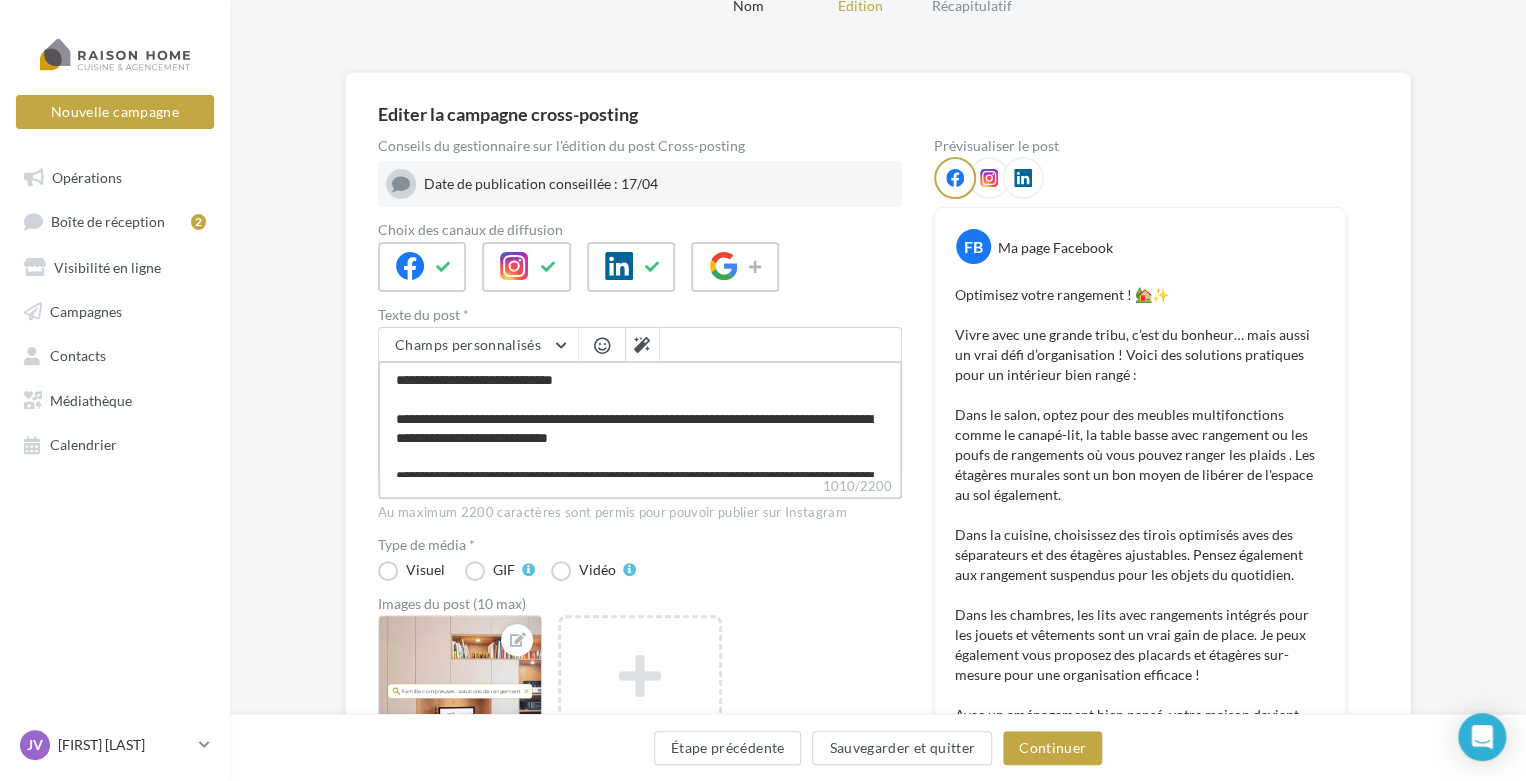 type on "**********" 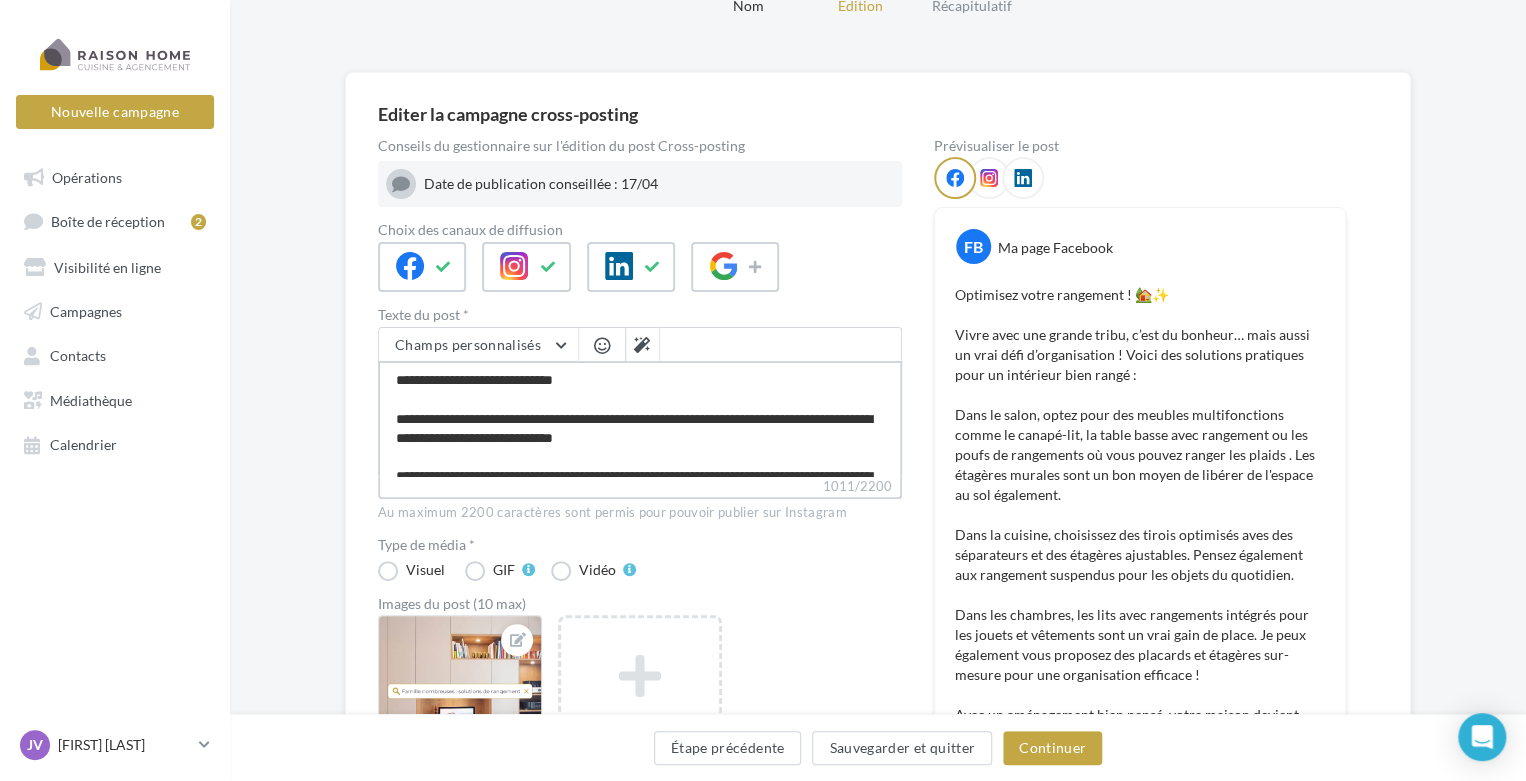 type on "**********" 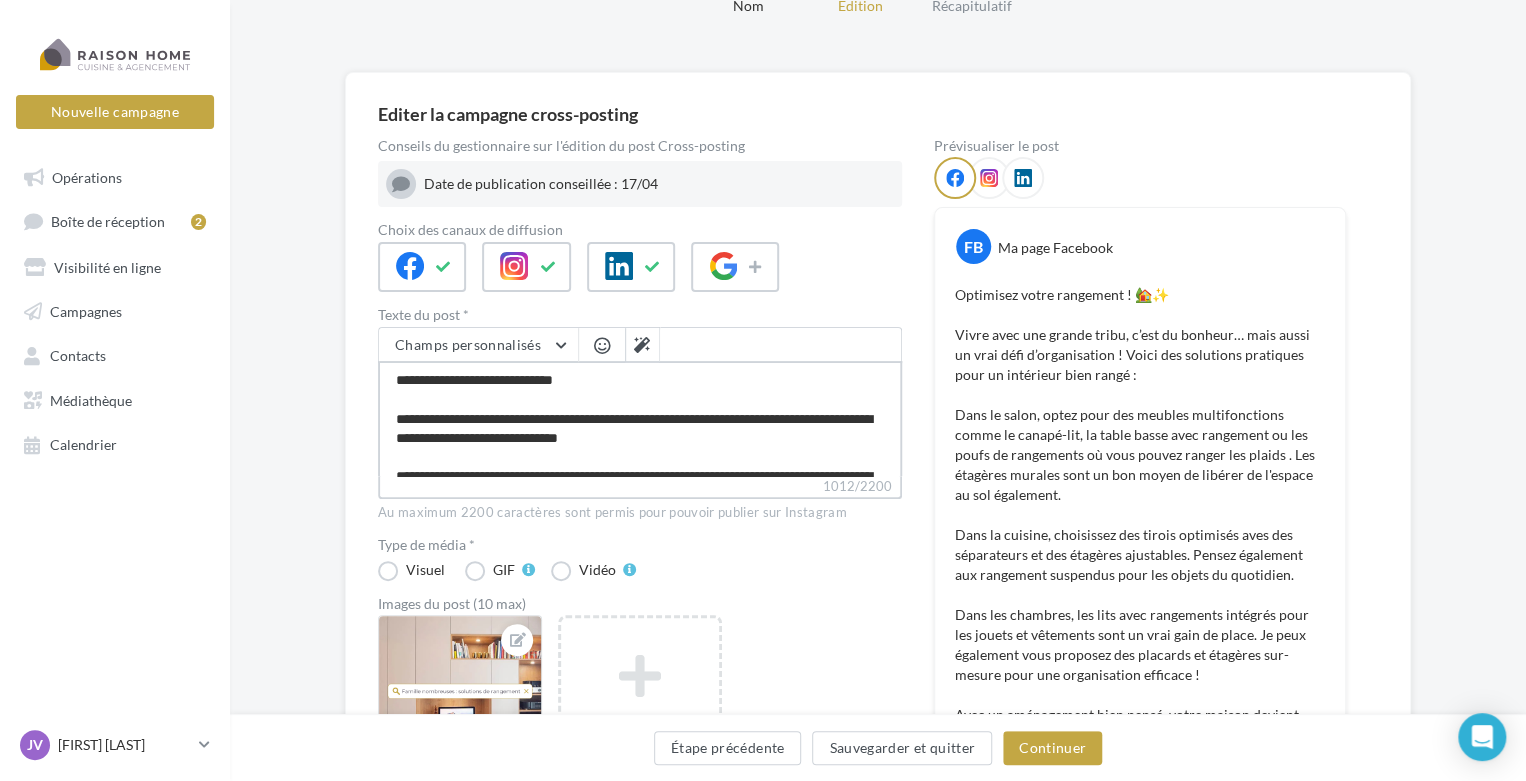type on "**********" 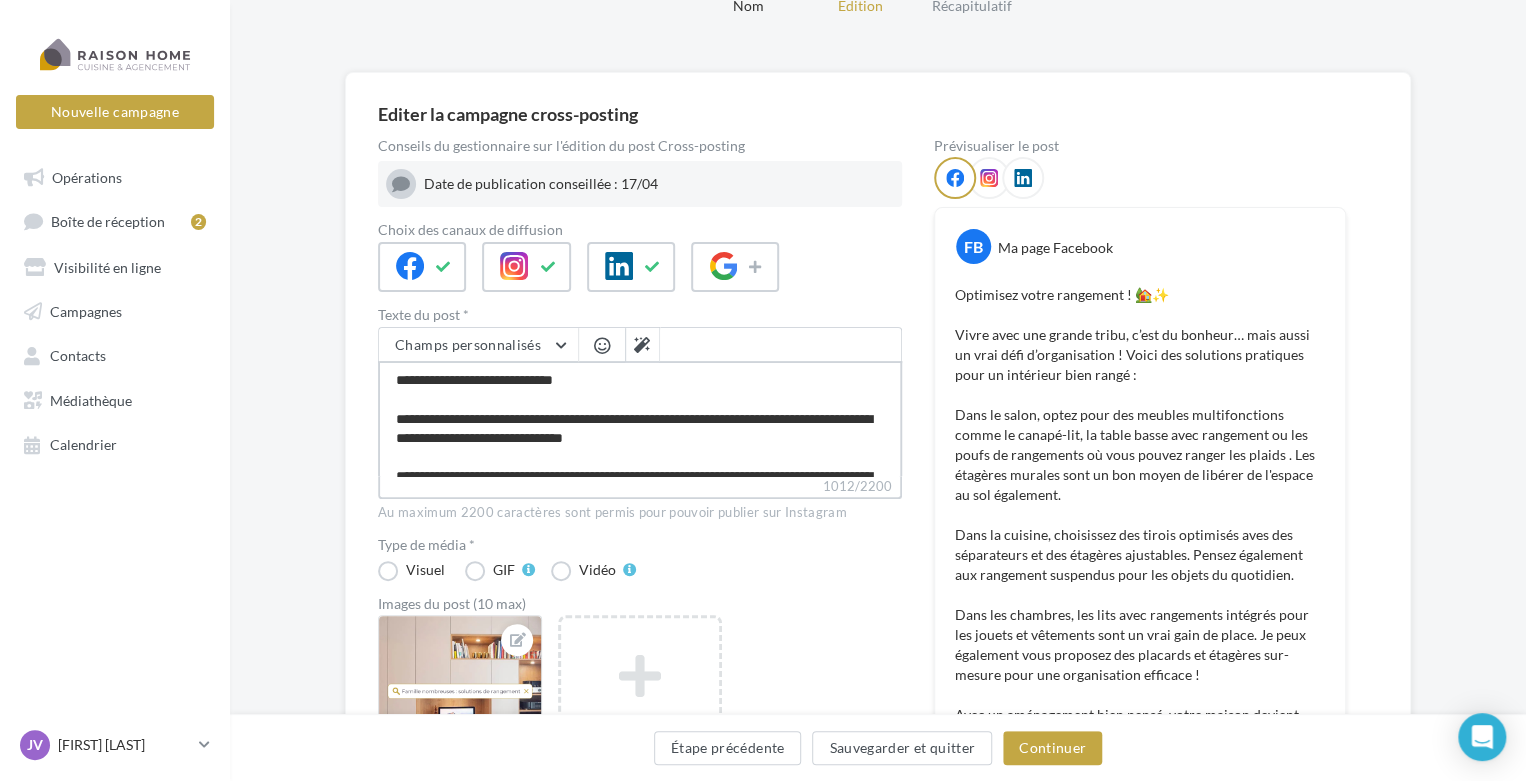 type on "**********" 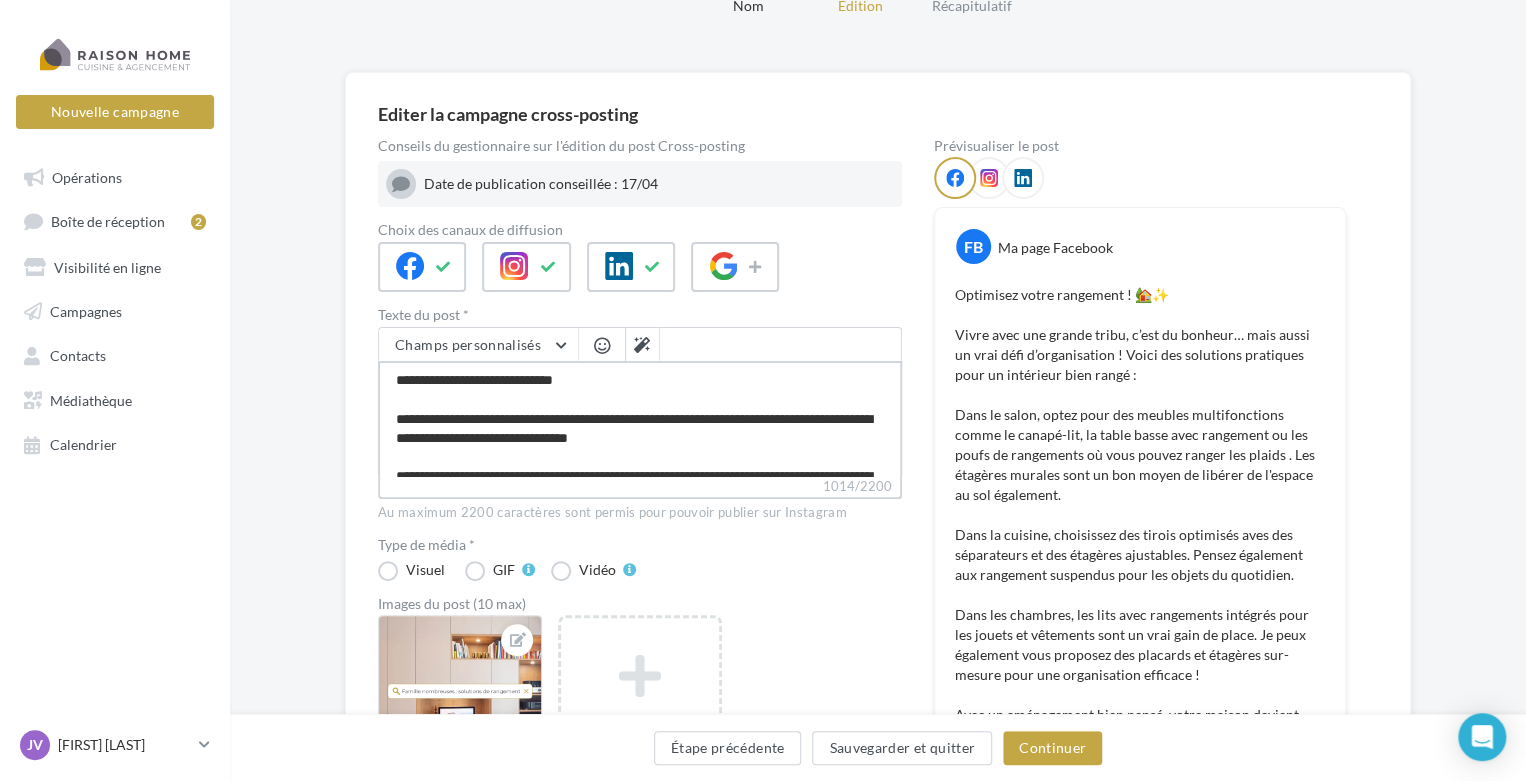 type on "**********" 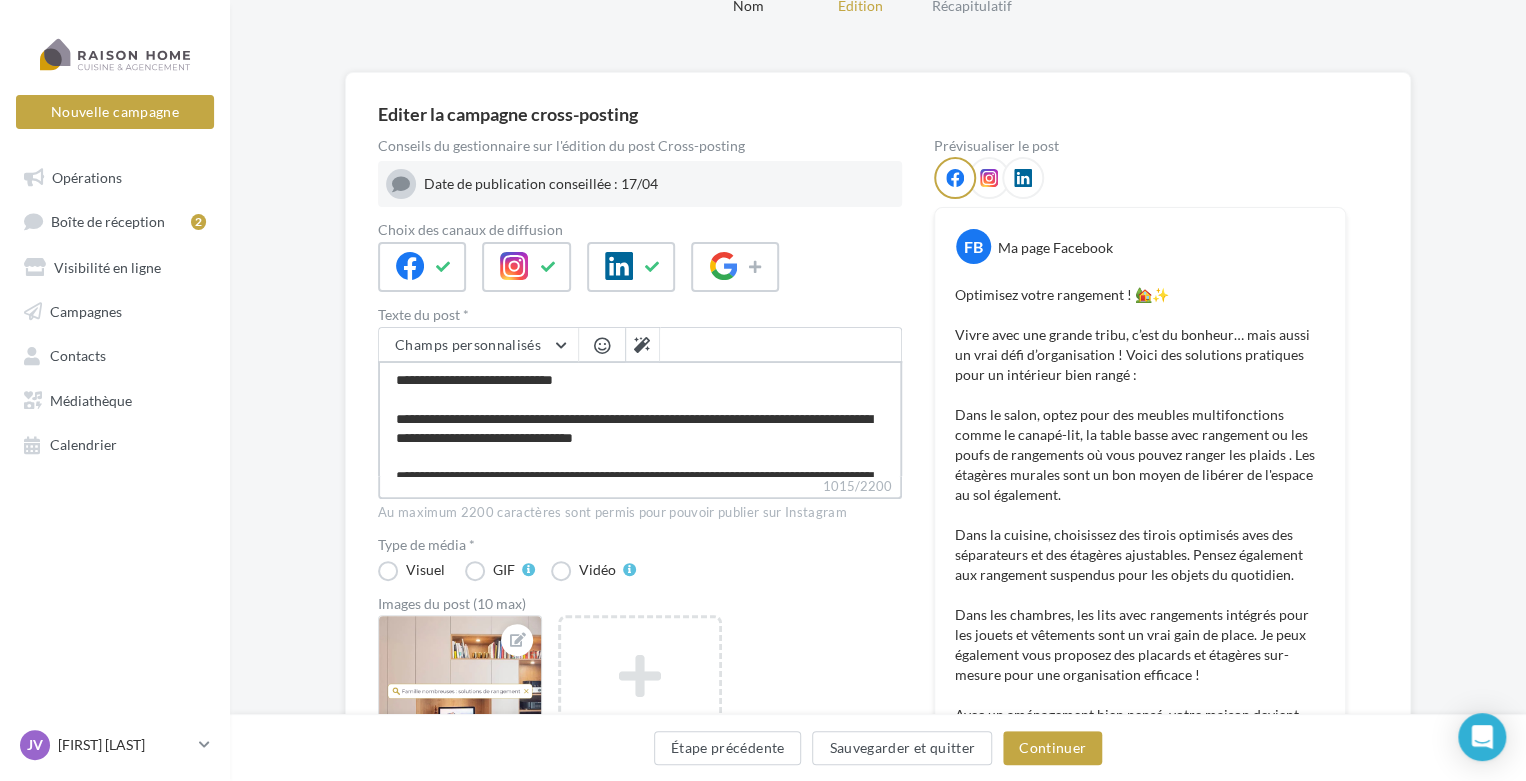 type on "**********" 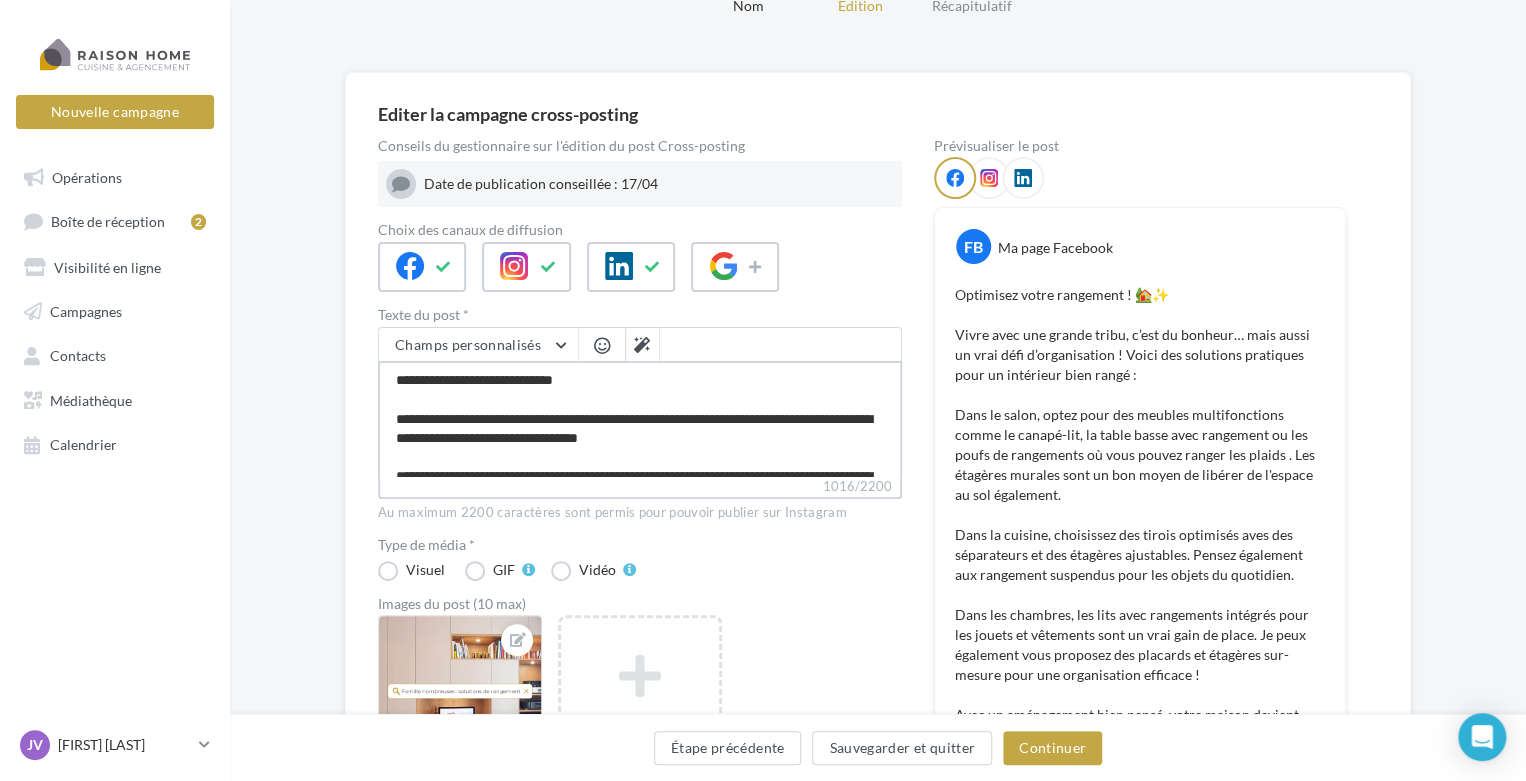 type on "**********" 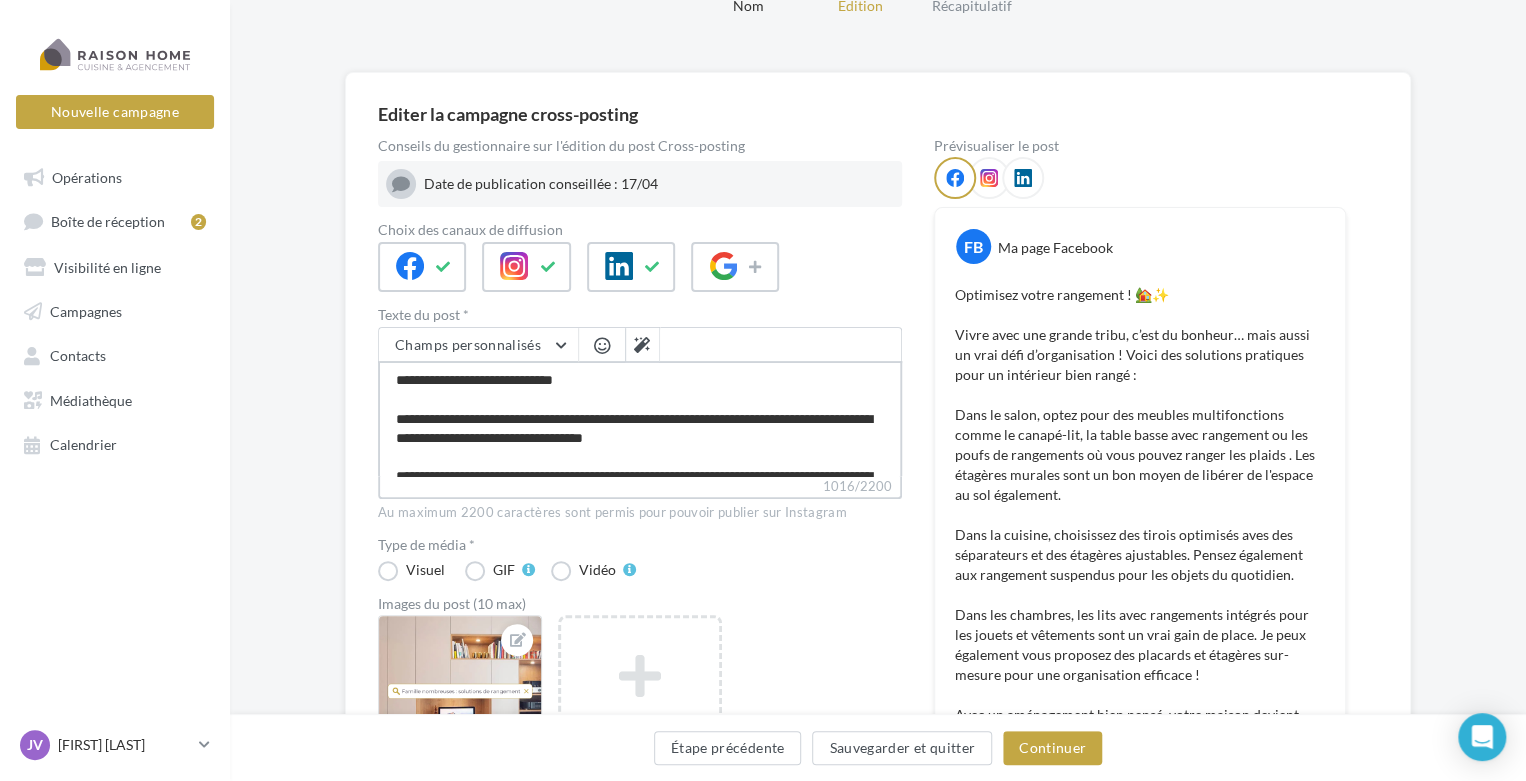 type on "**********" 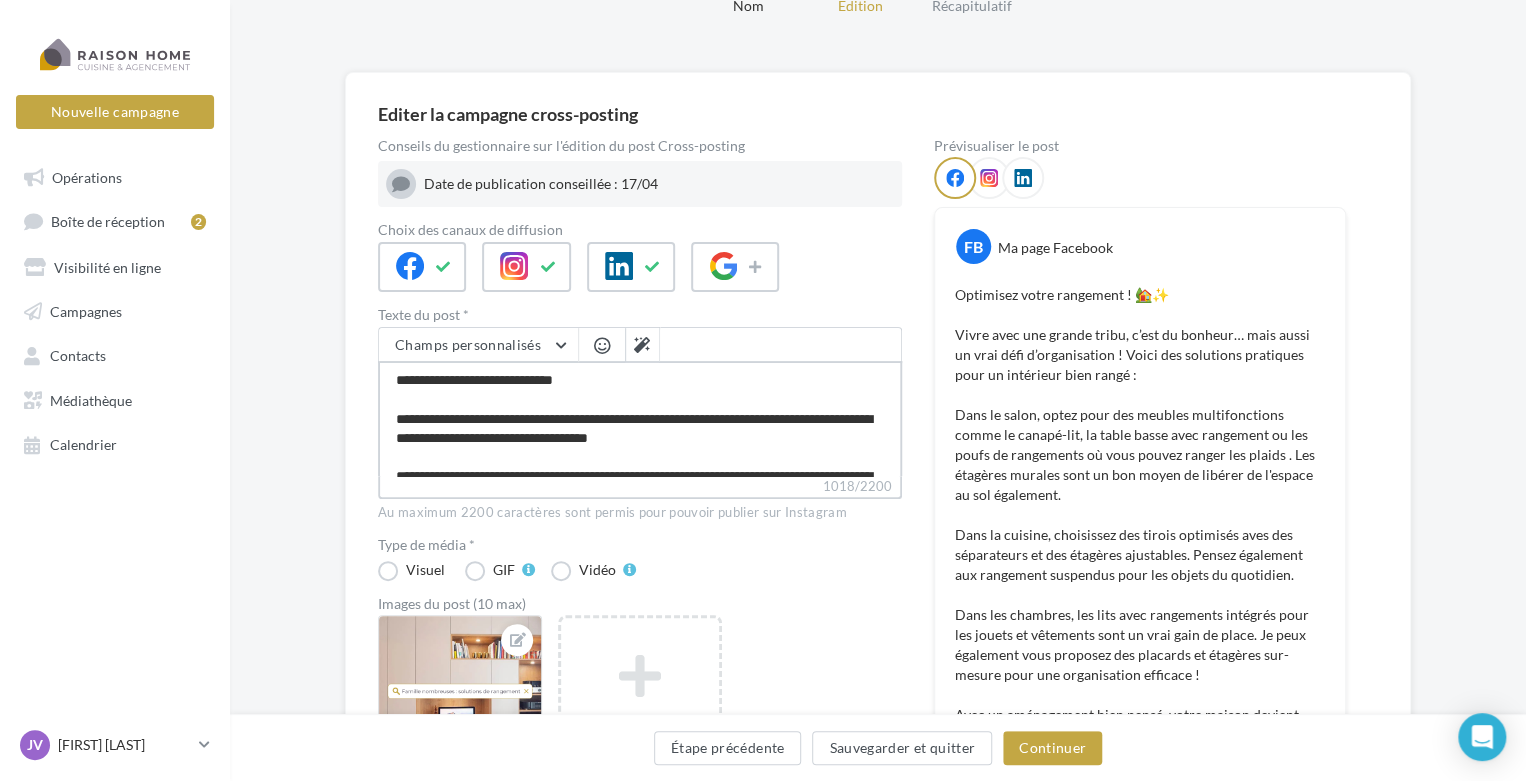 type on "**********" 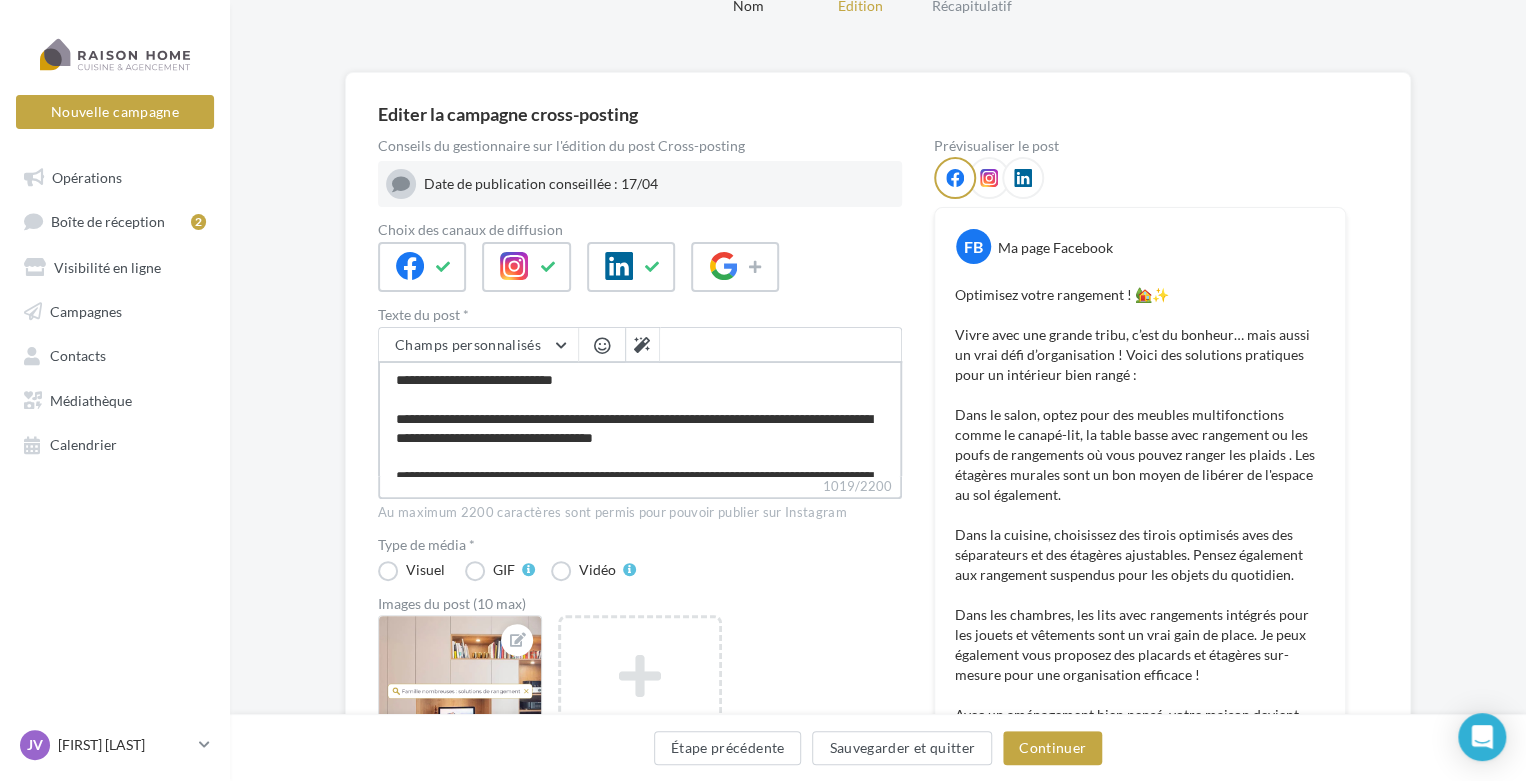 type on "**********" 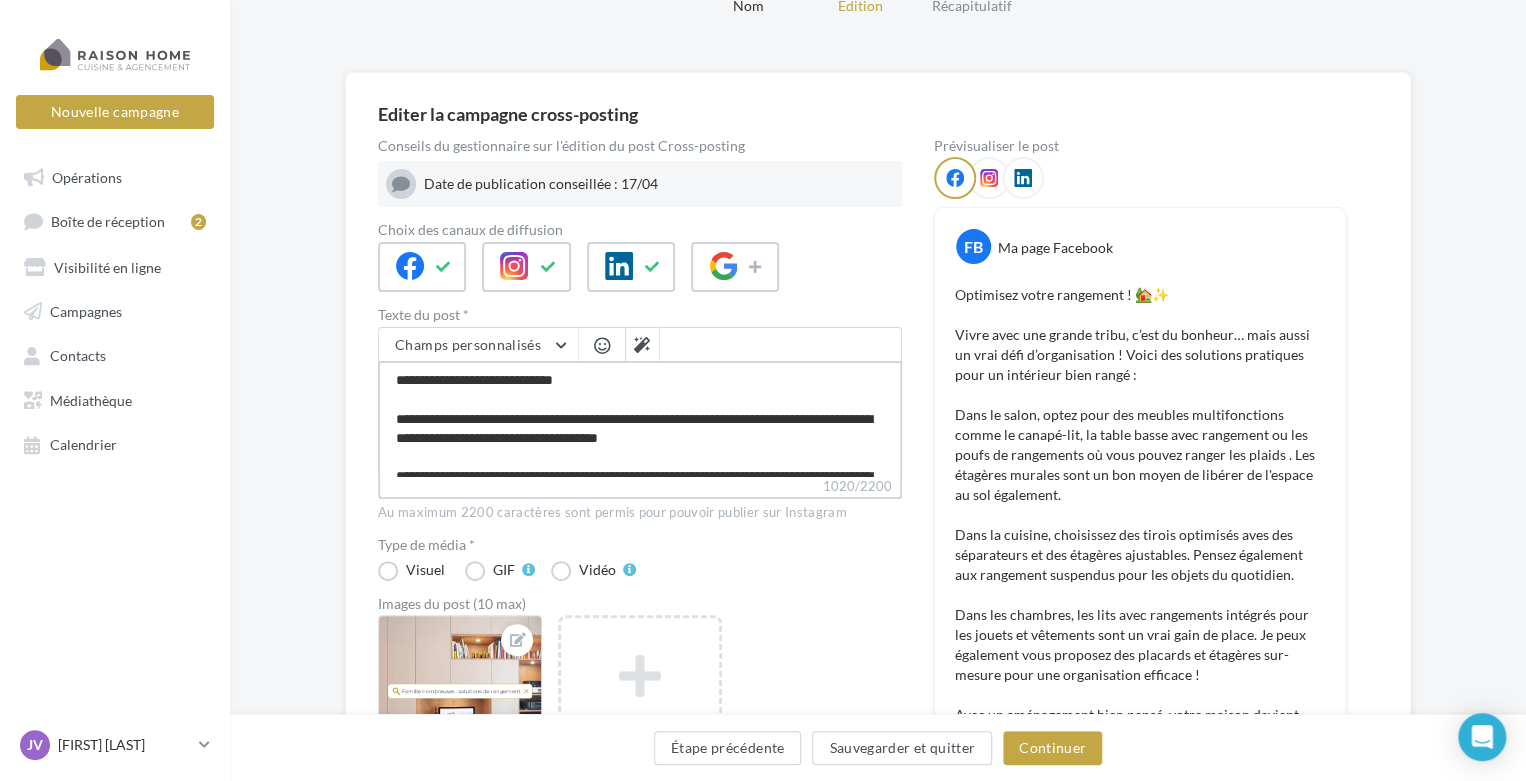type on "**********" 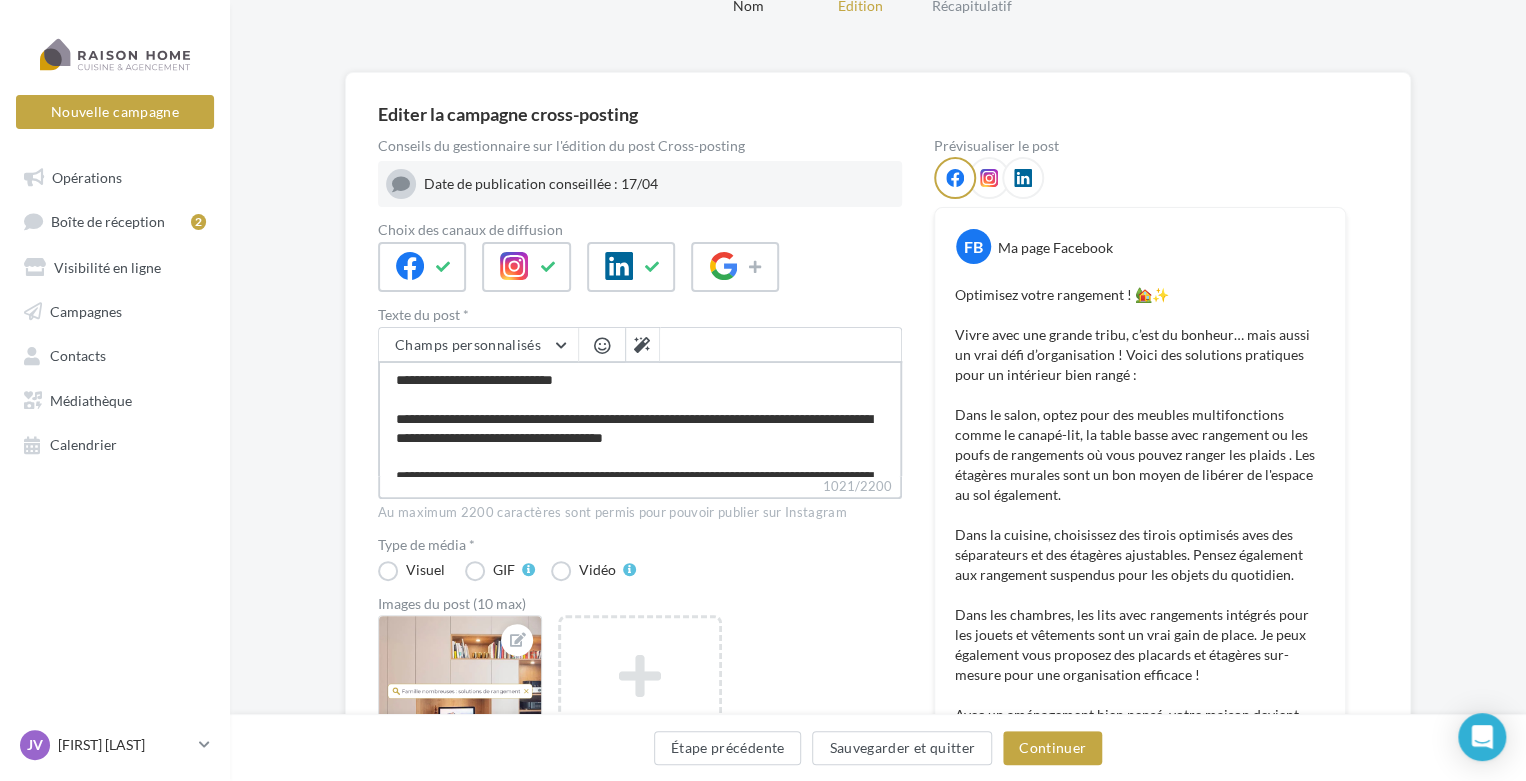 type on "**********" 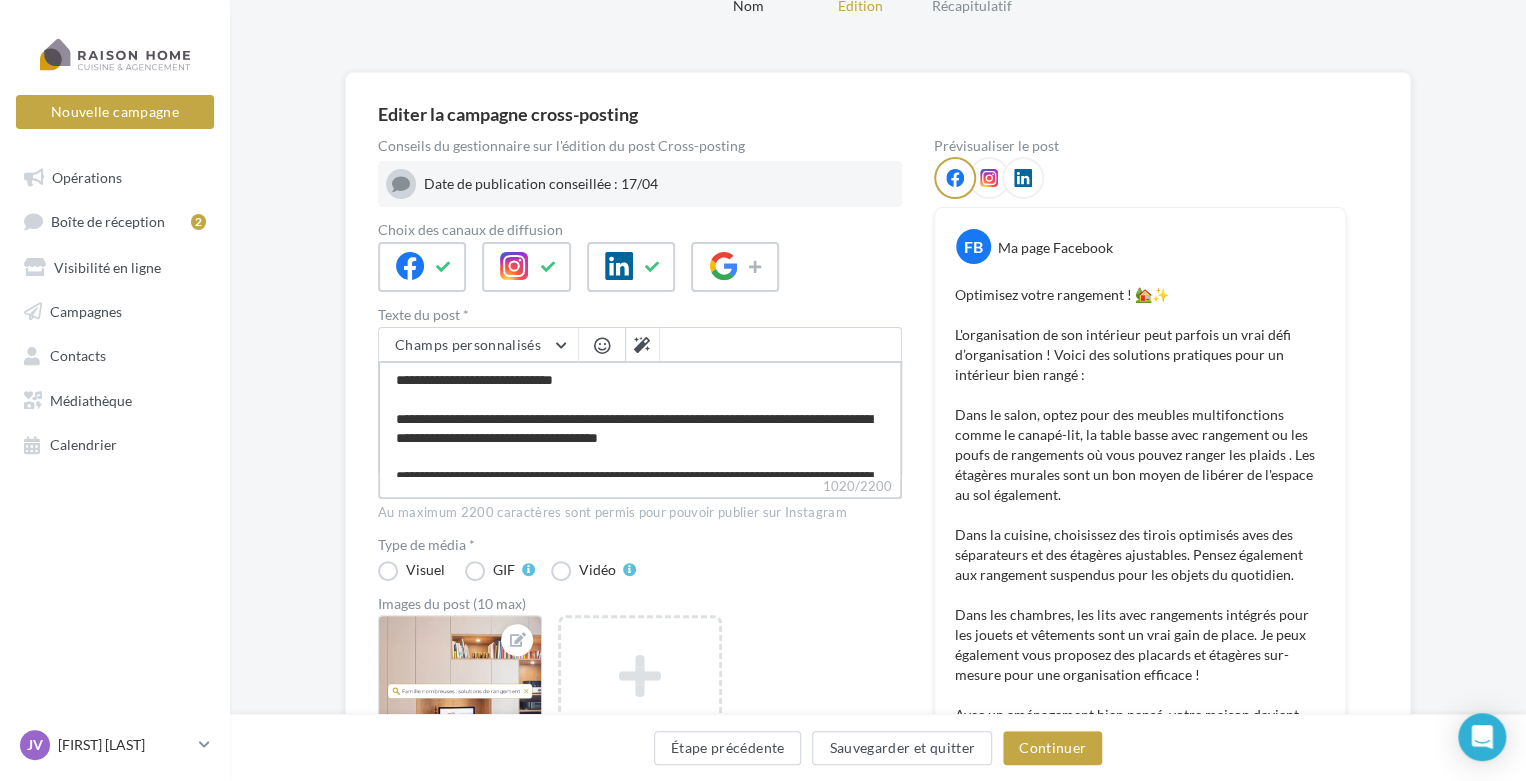 type on "**********" 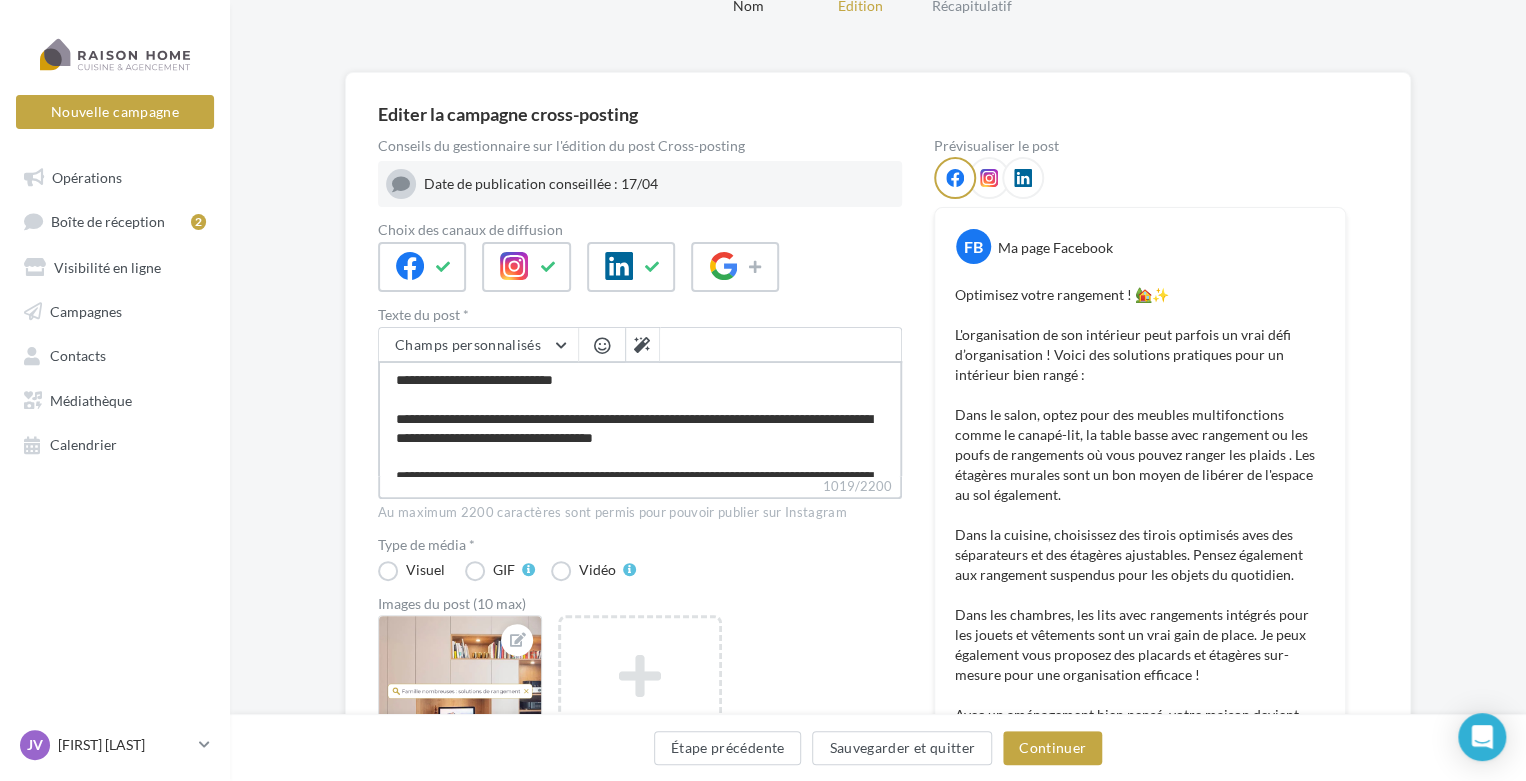 type on "**********" 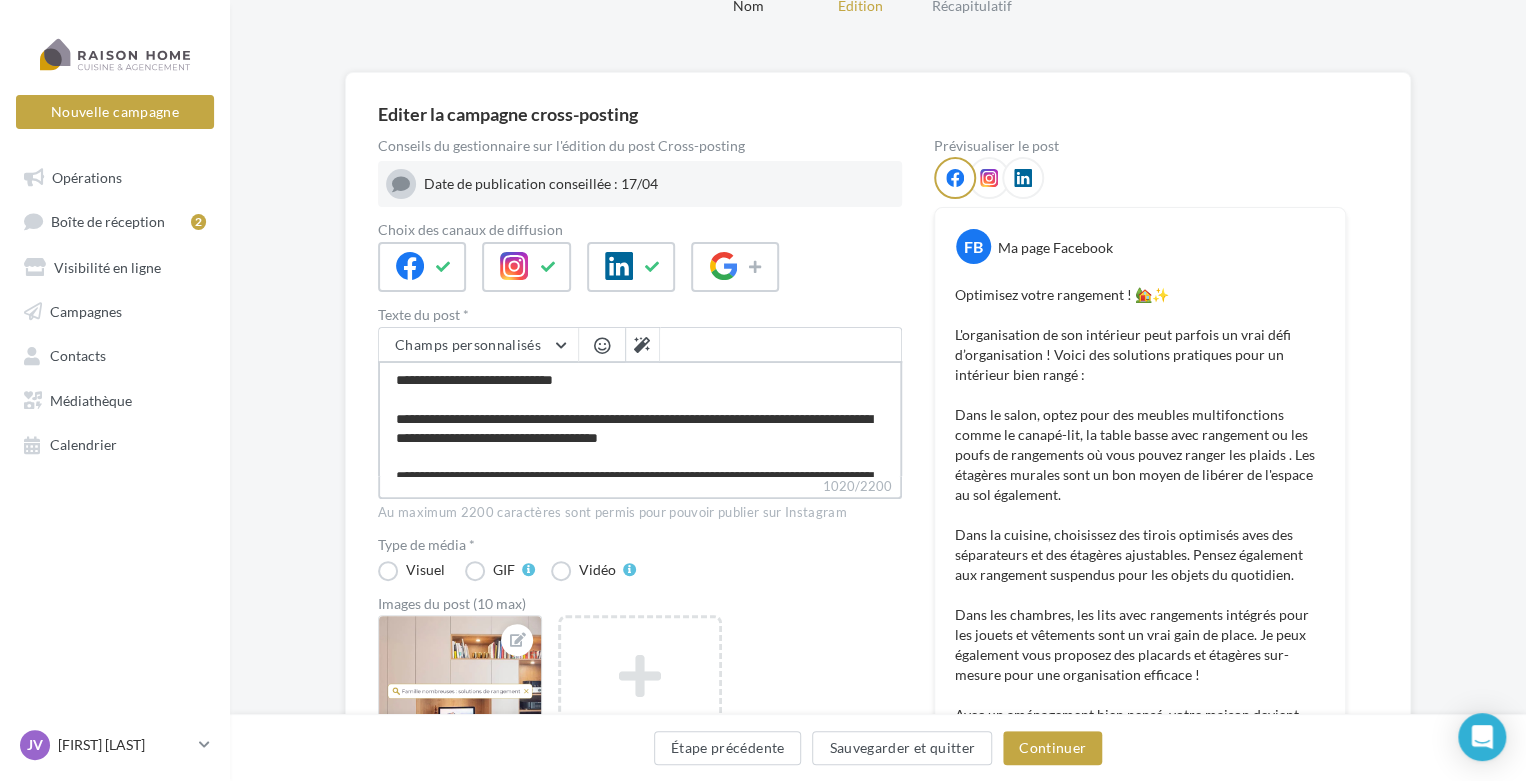 type on "**********" 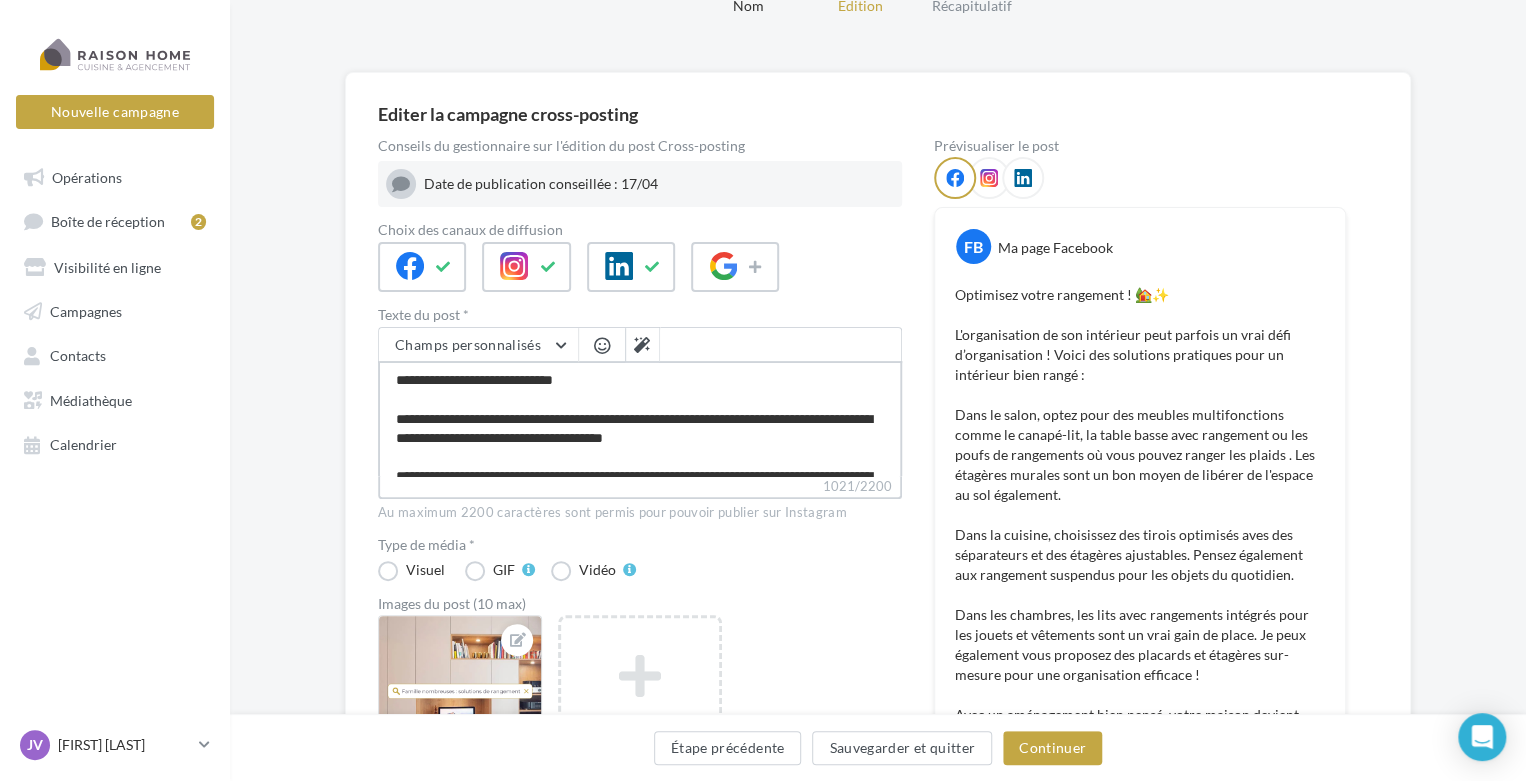 type on "**********" 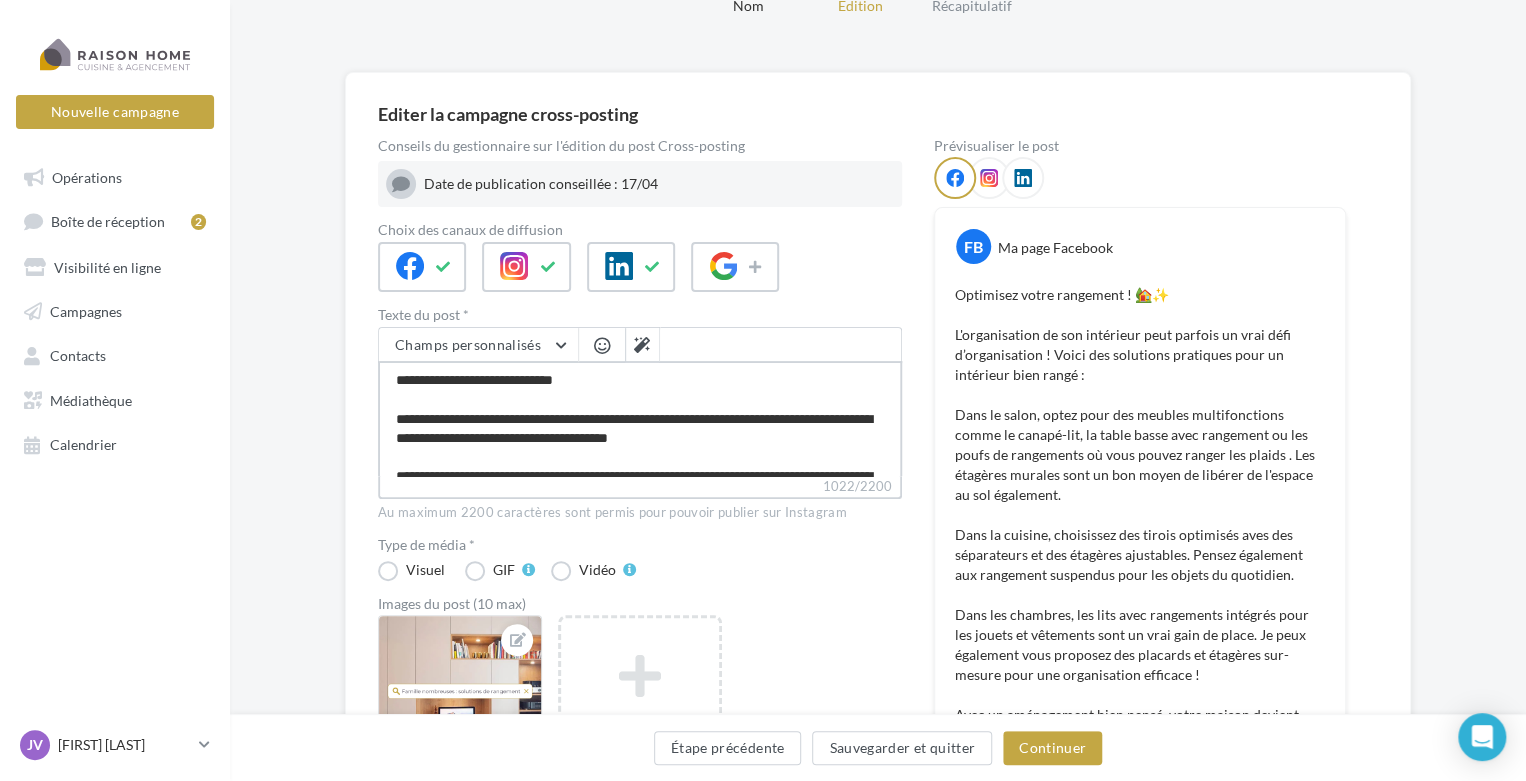 type on "**********" 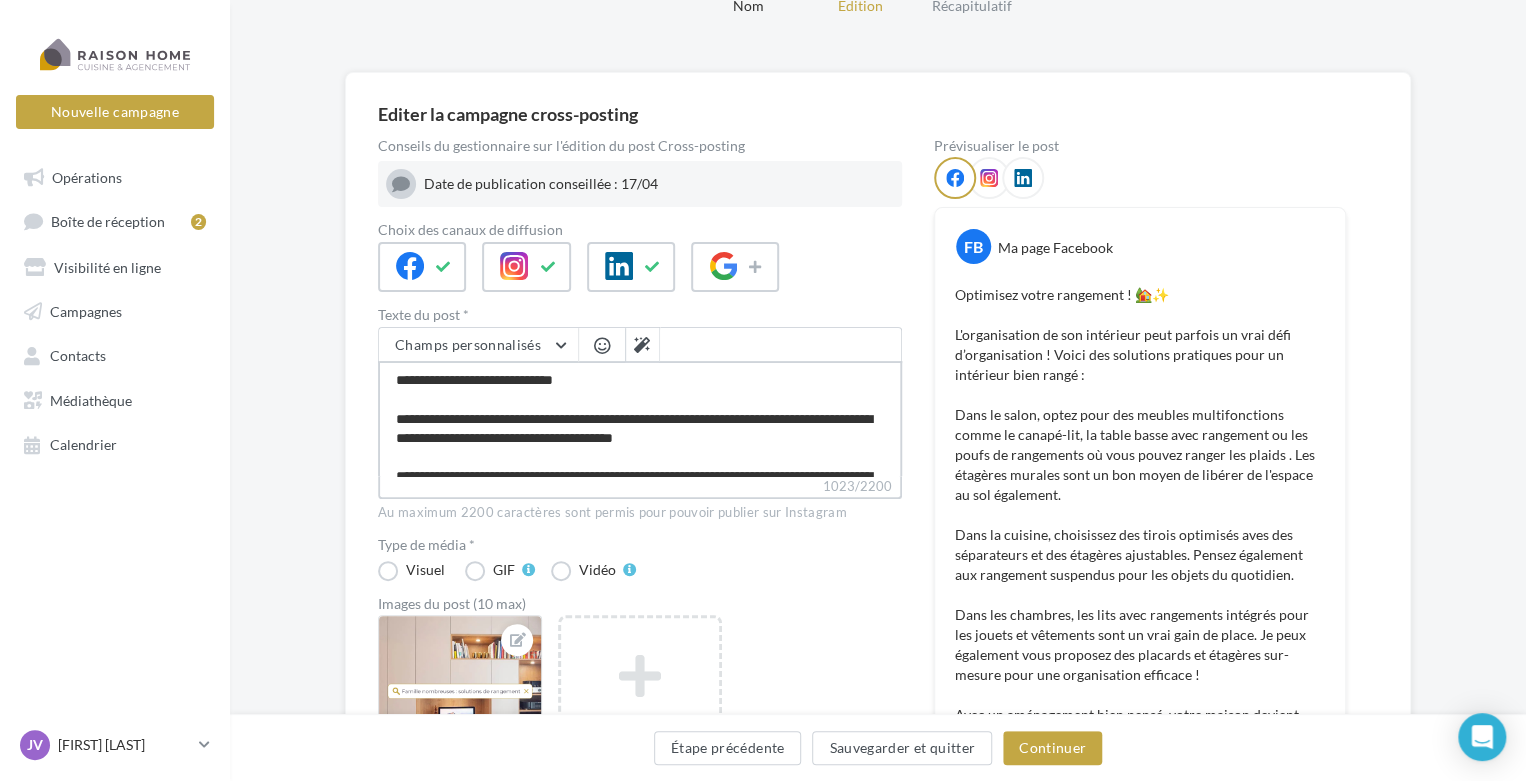 type on "**********" 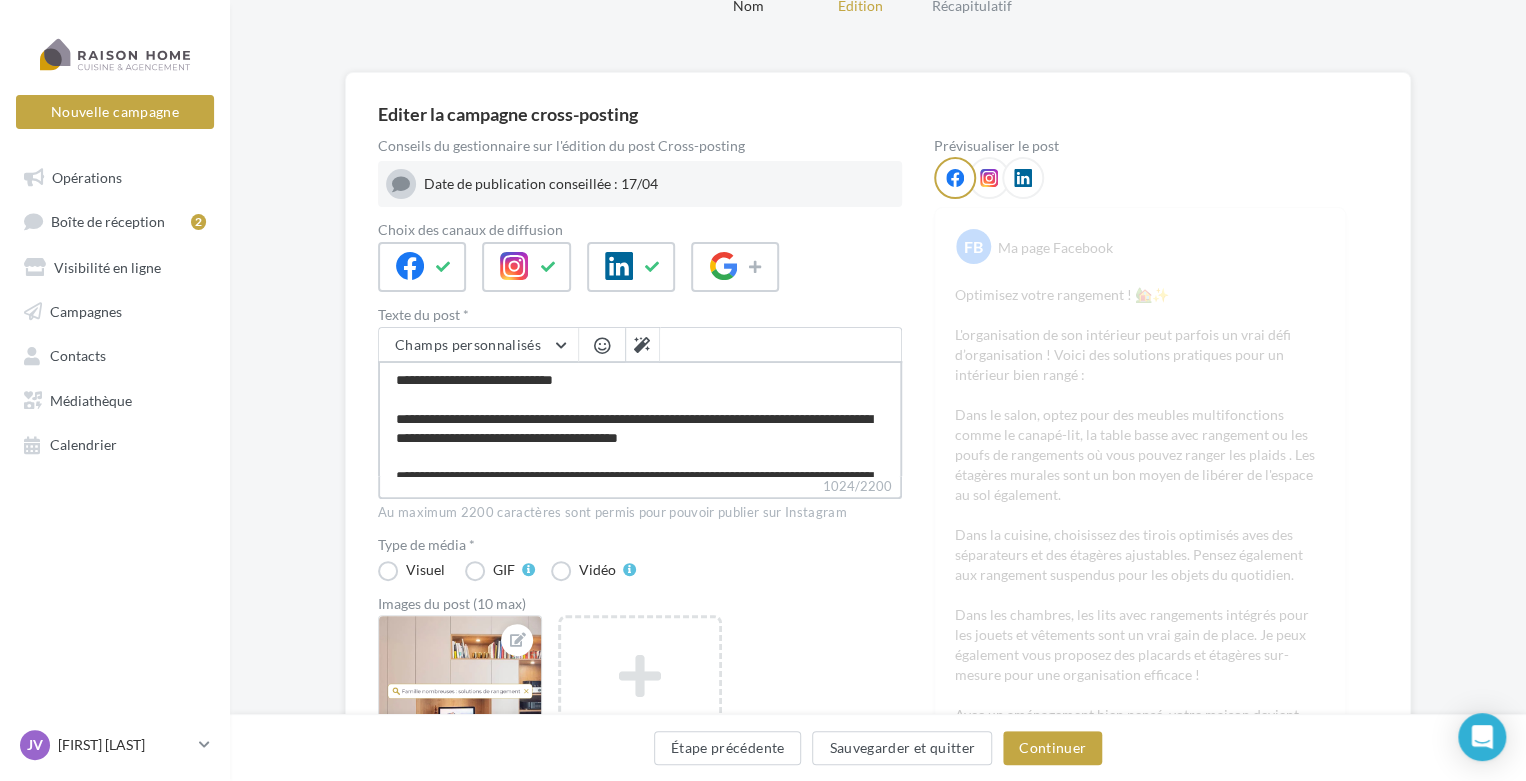 type on "**********" 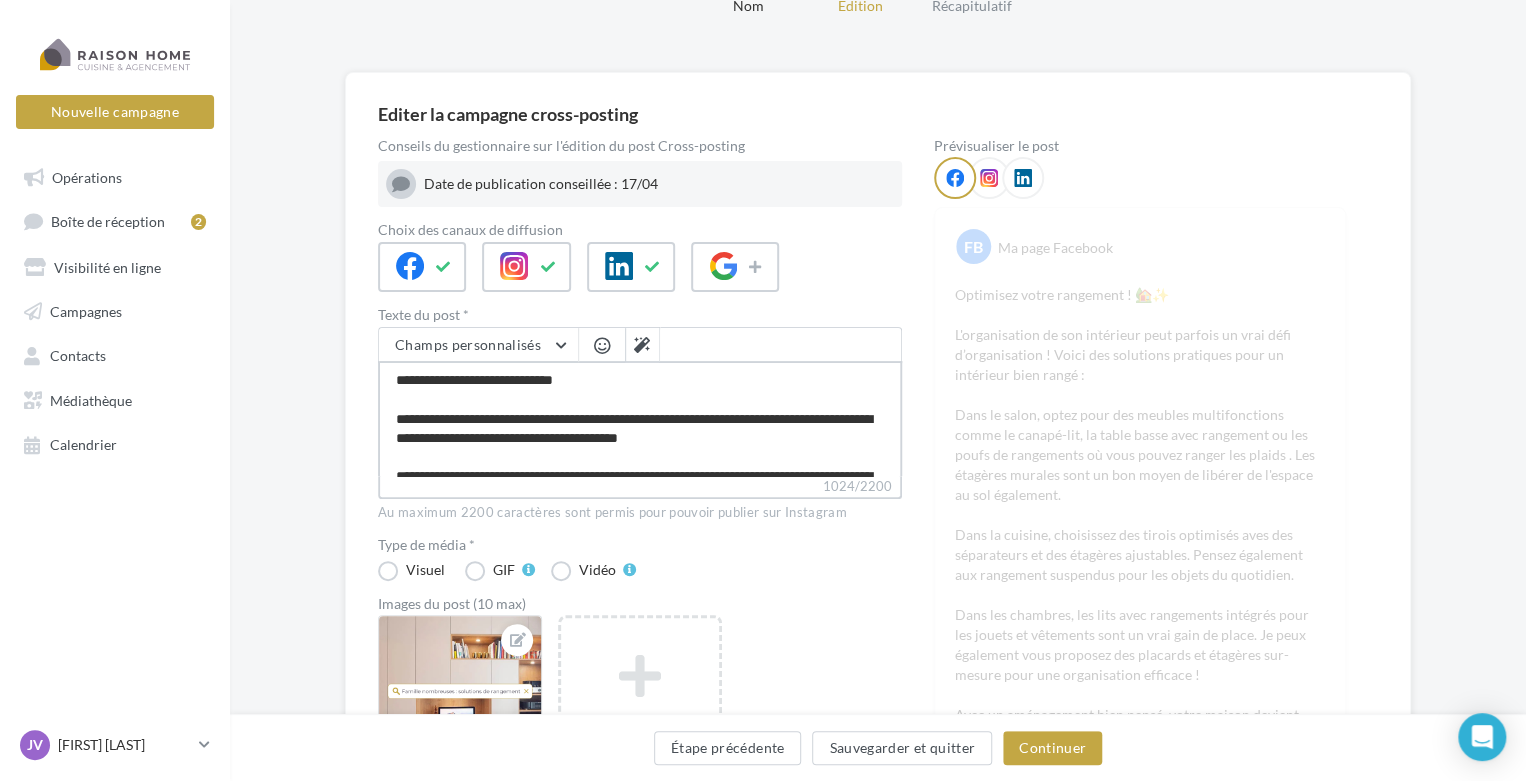 type on "**********" 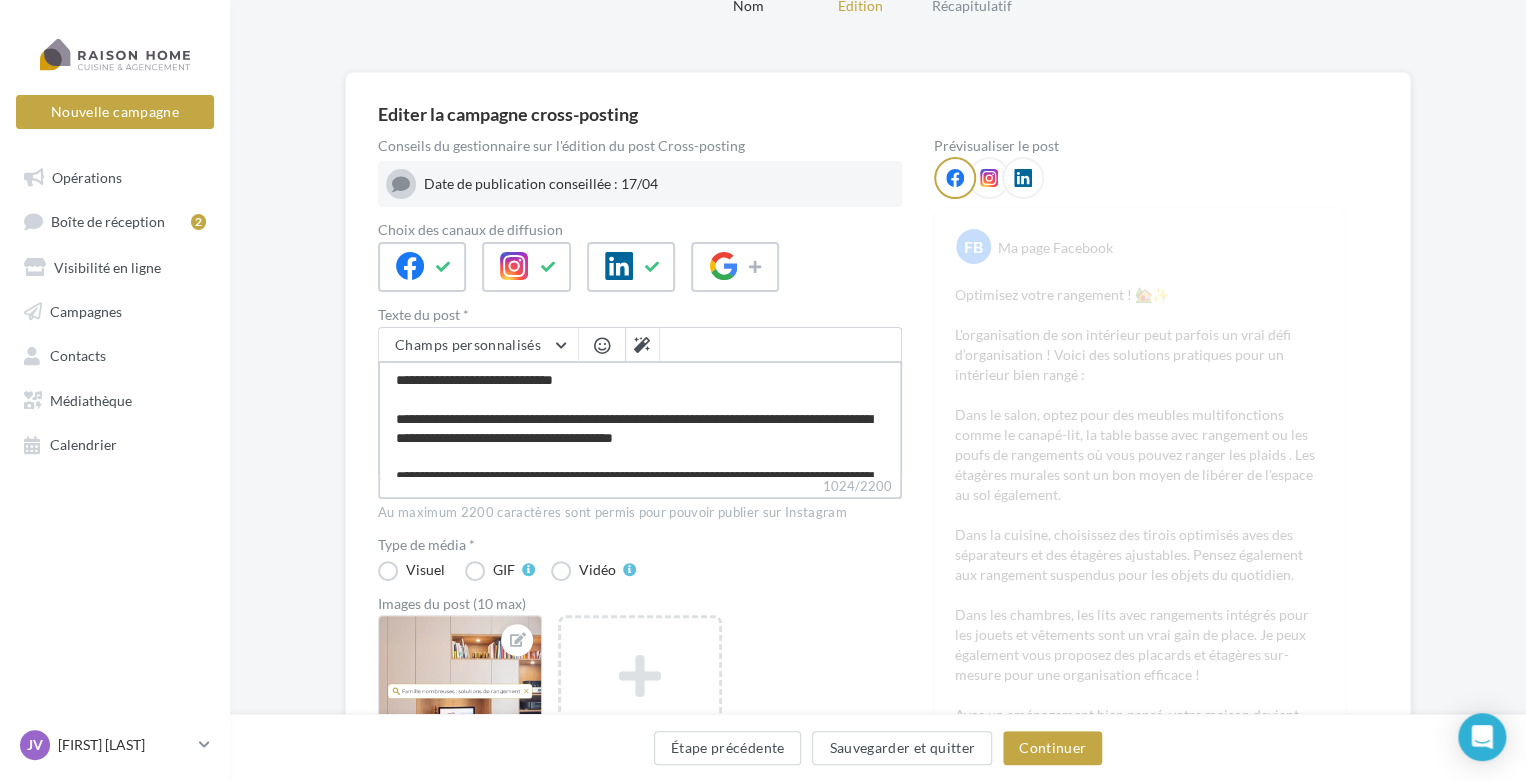 type on "**********" 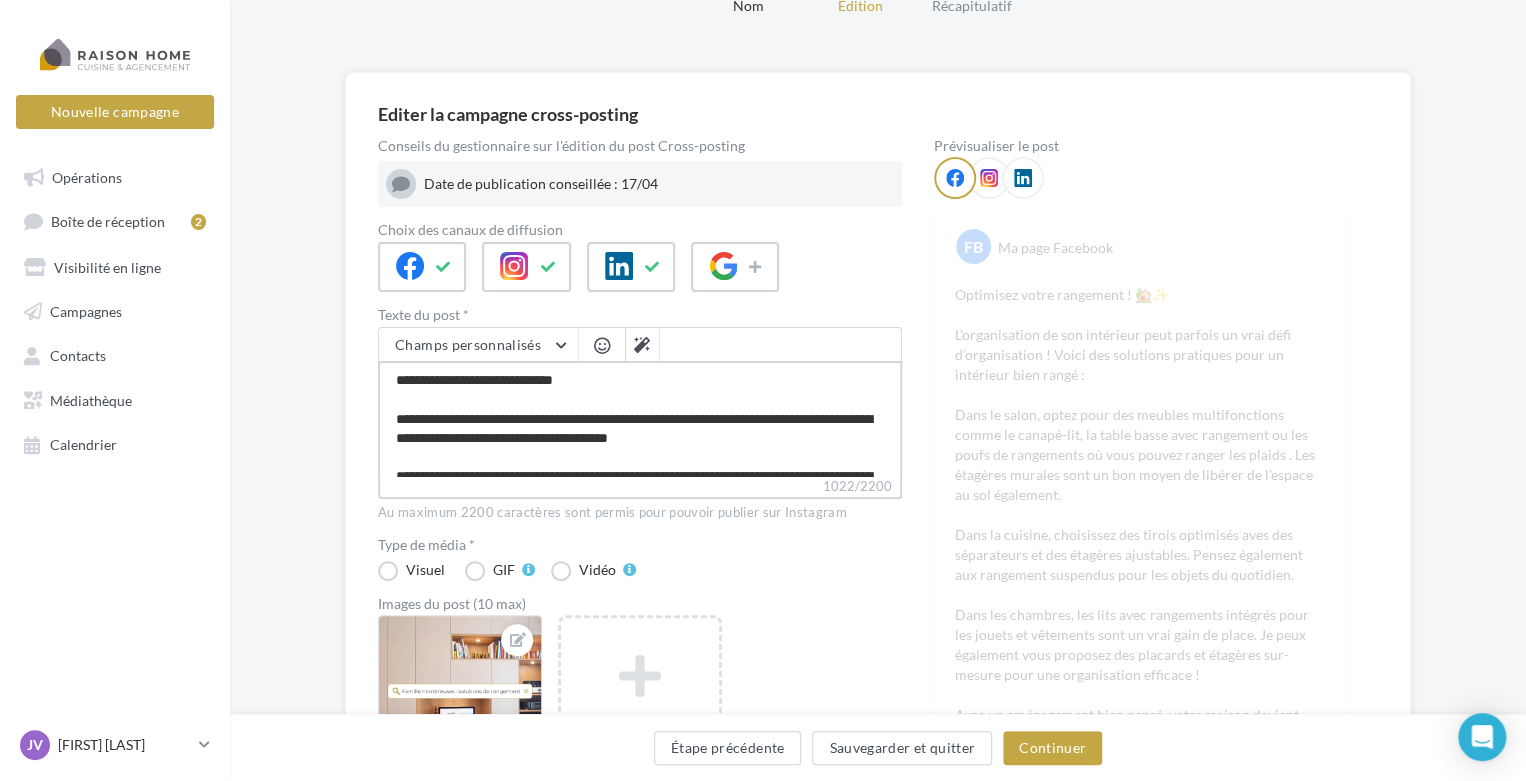 type on "**********" 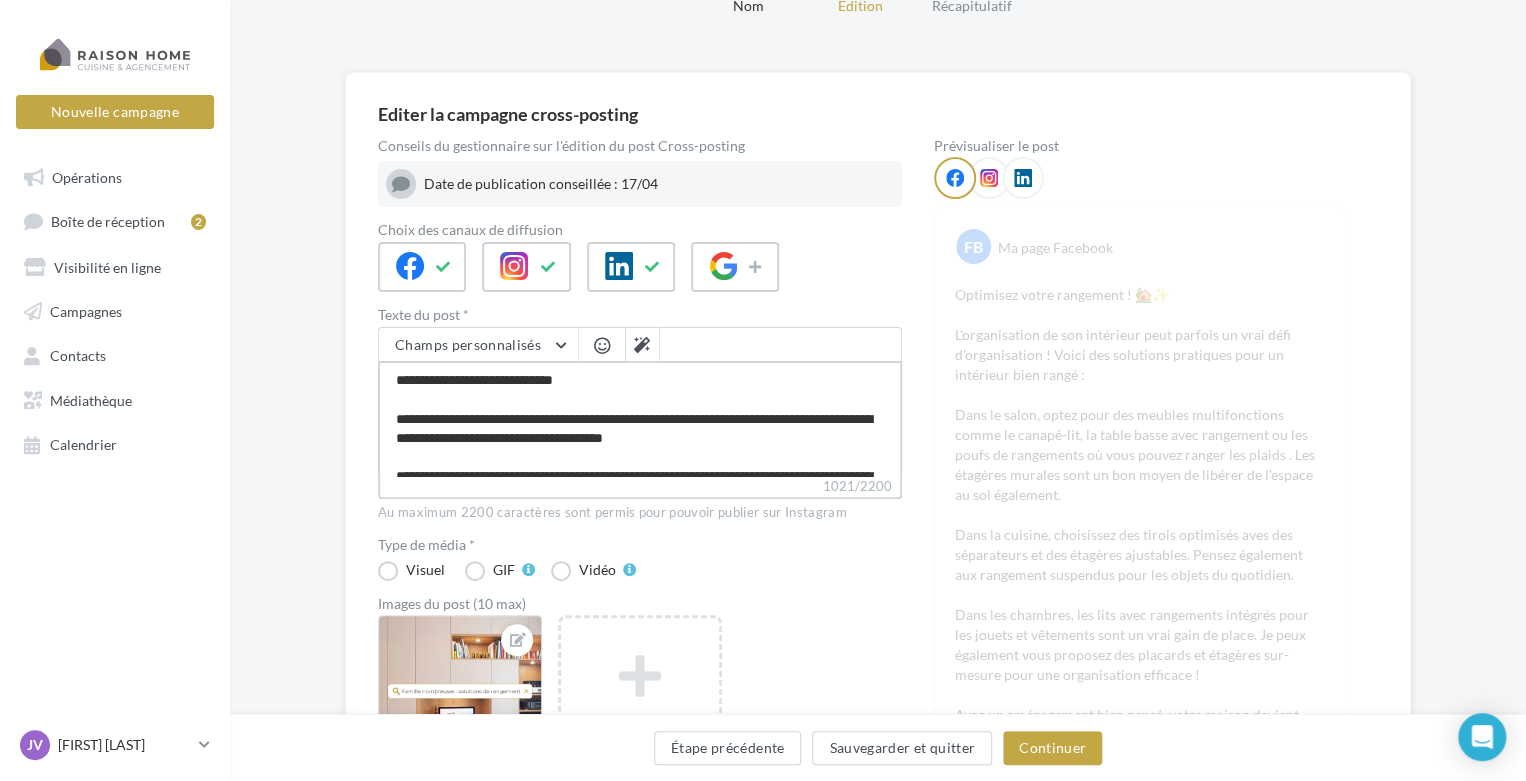 type on "**********" 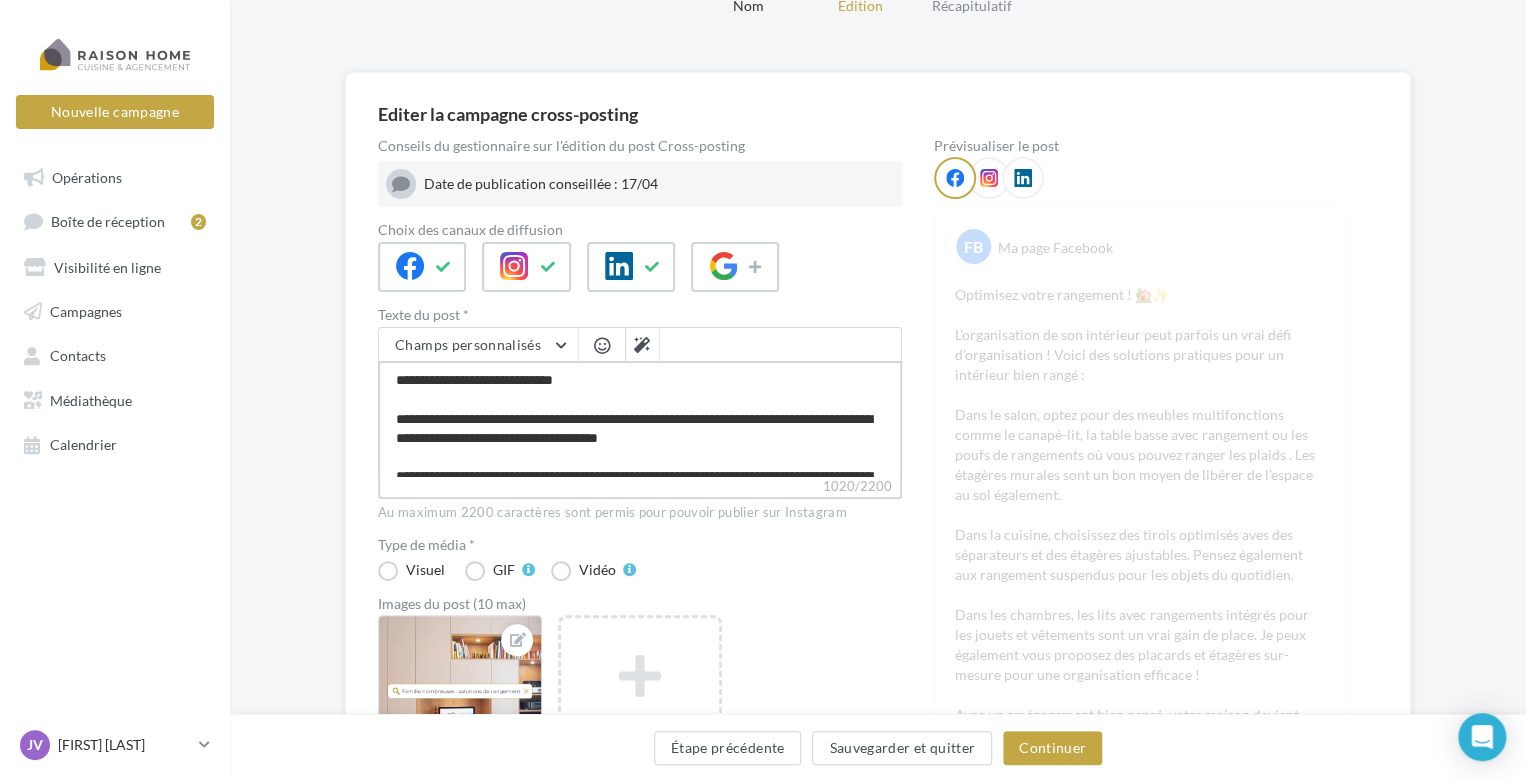 type on "**********" 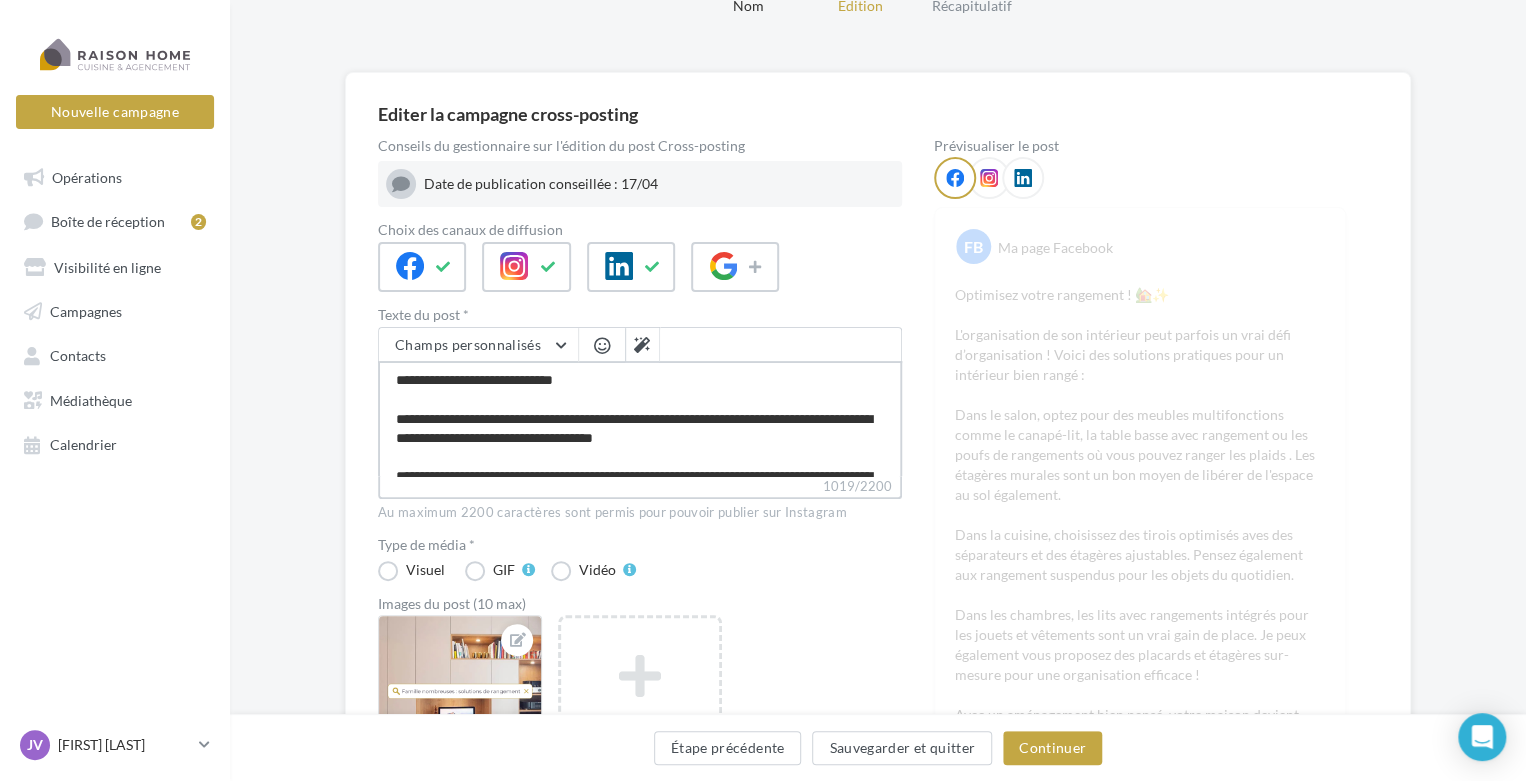 type on "**********" 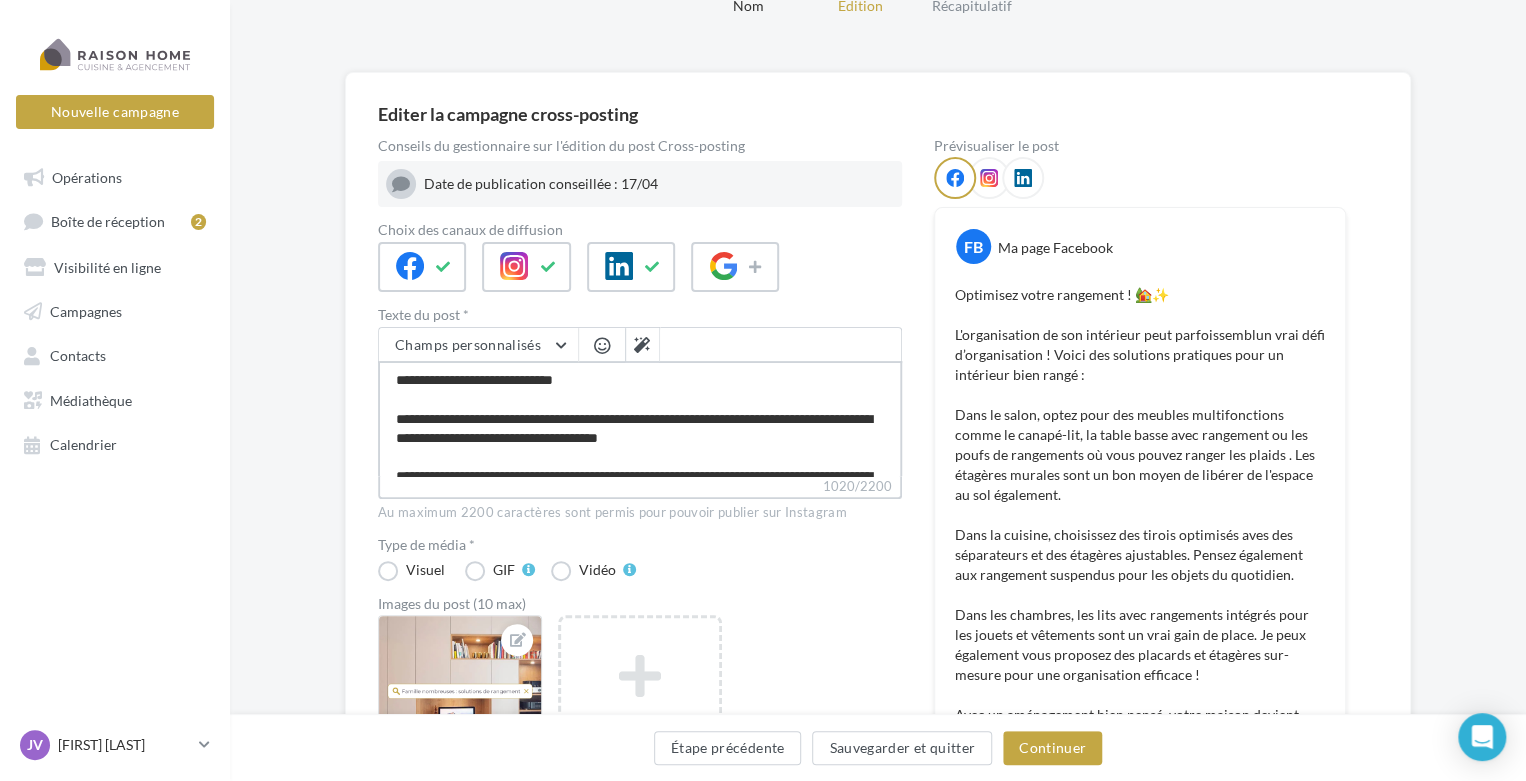type on "**********" 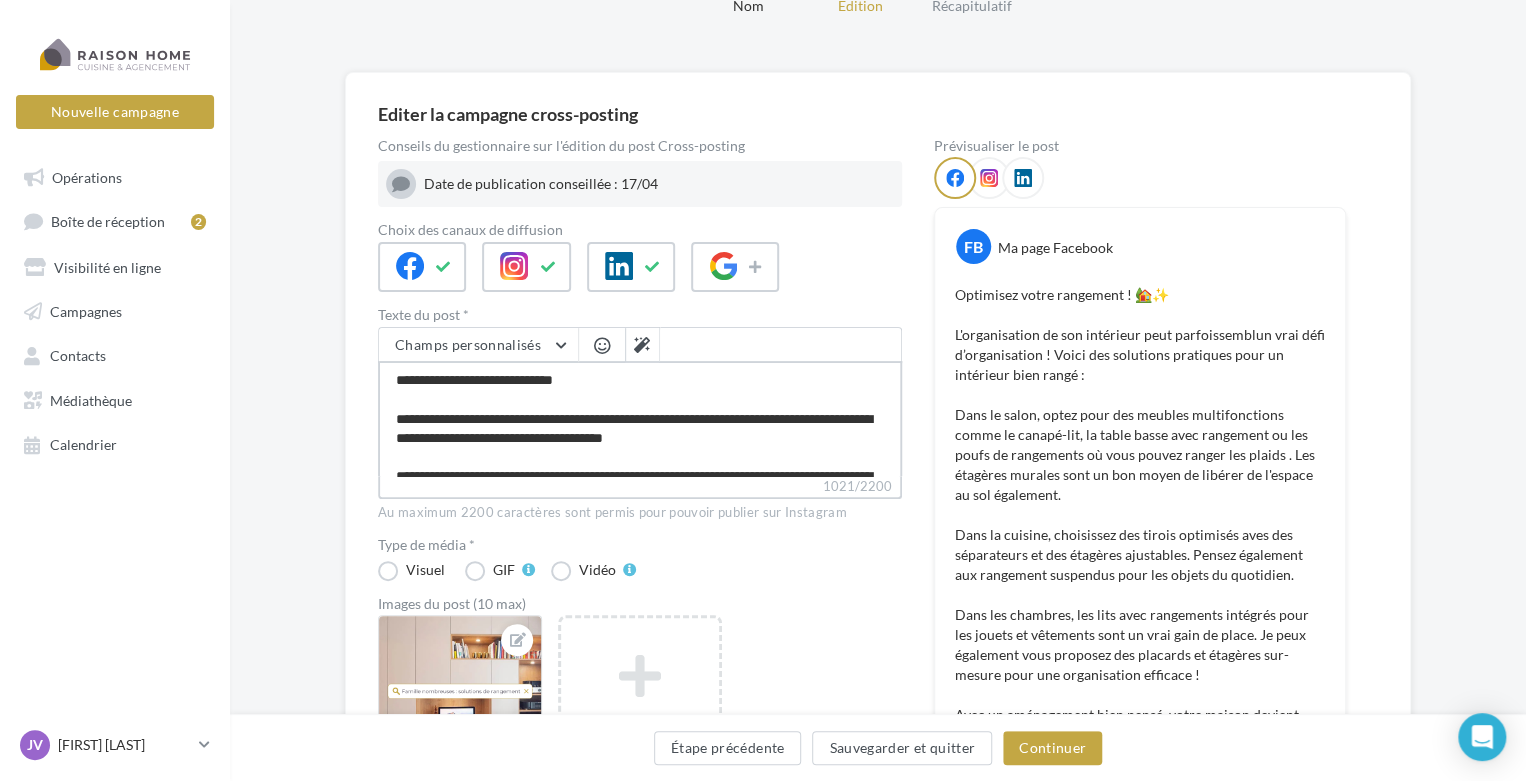 type on "**********" 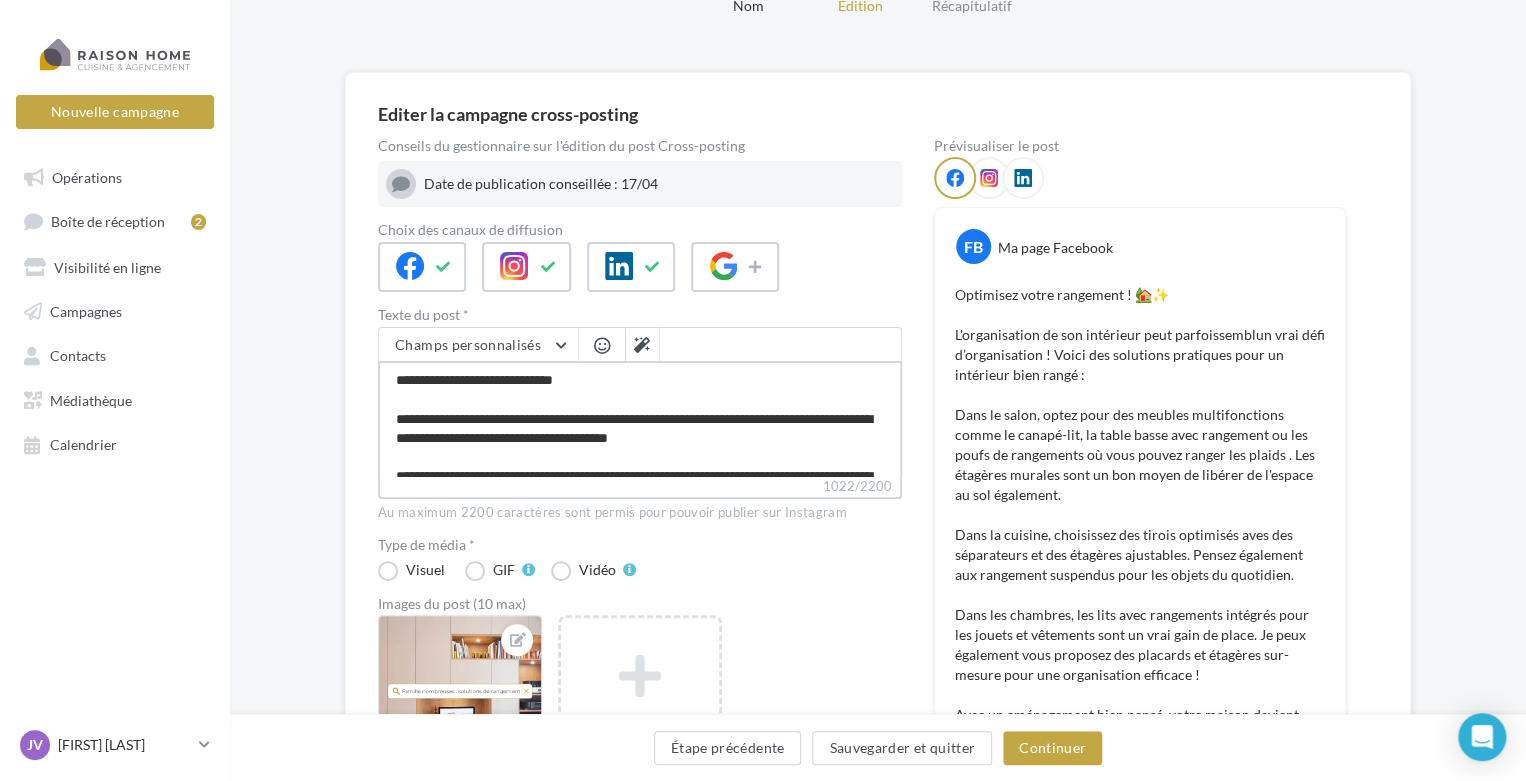type on "**********" 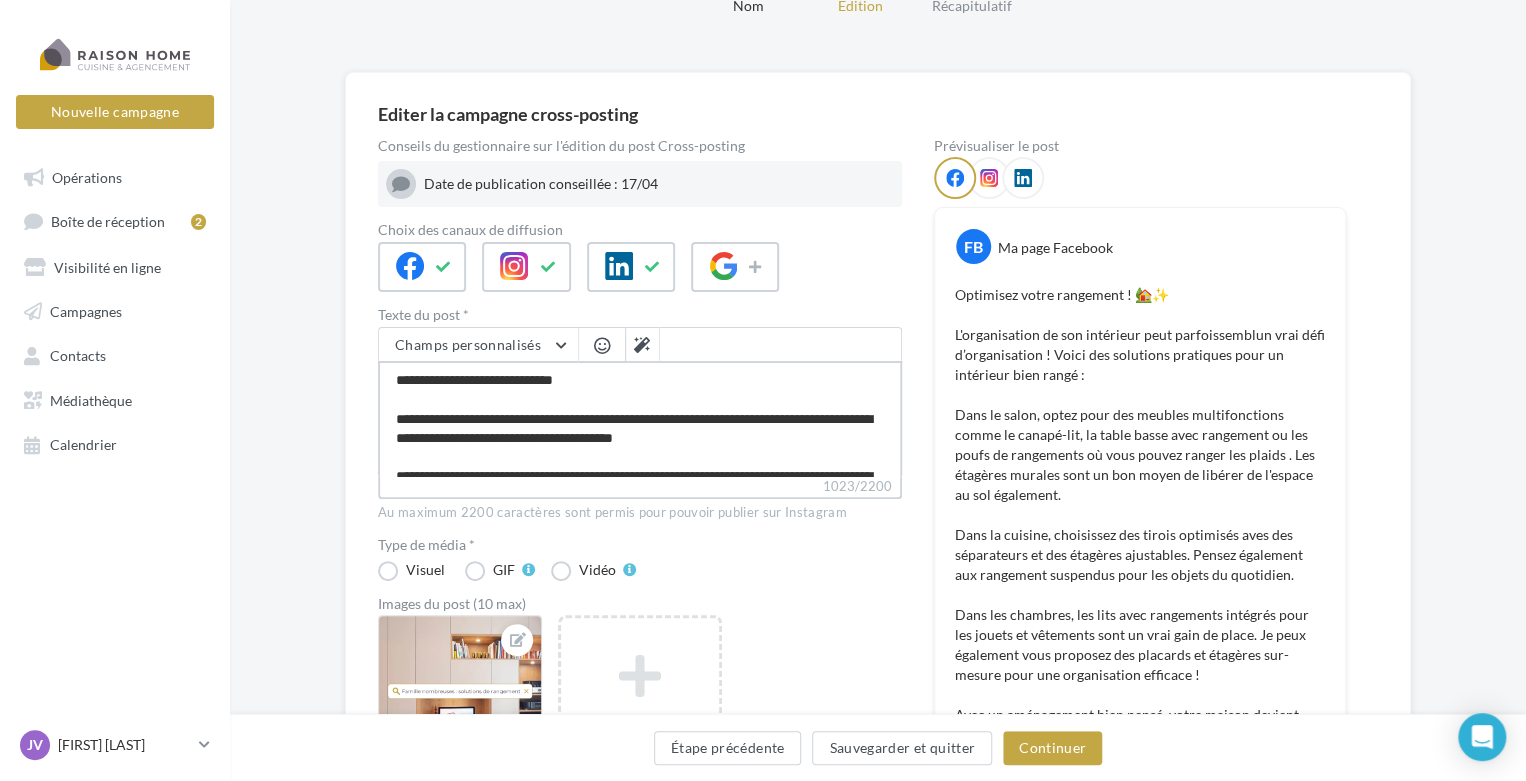 type on "**********" 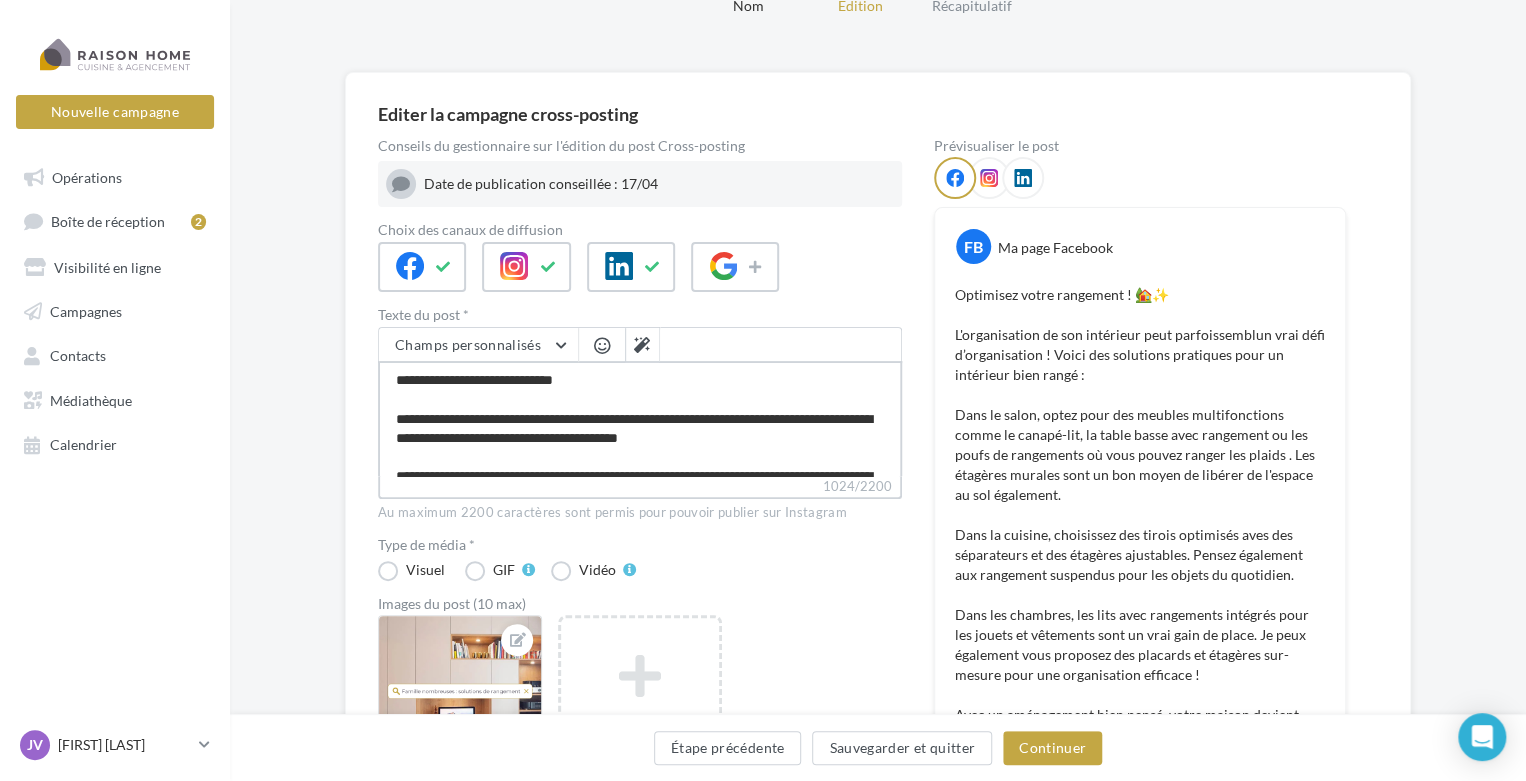 type on "**********" 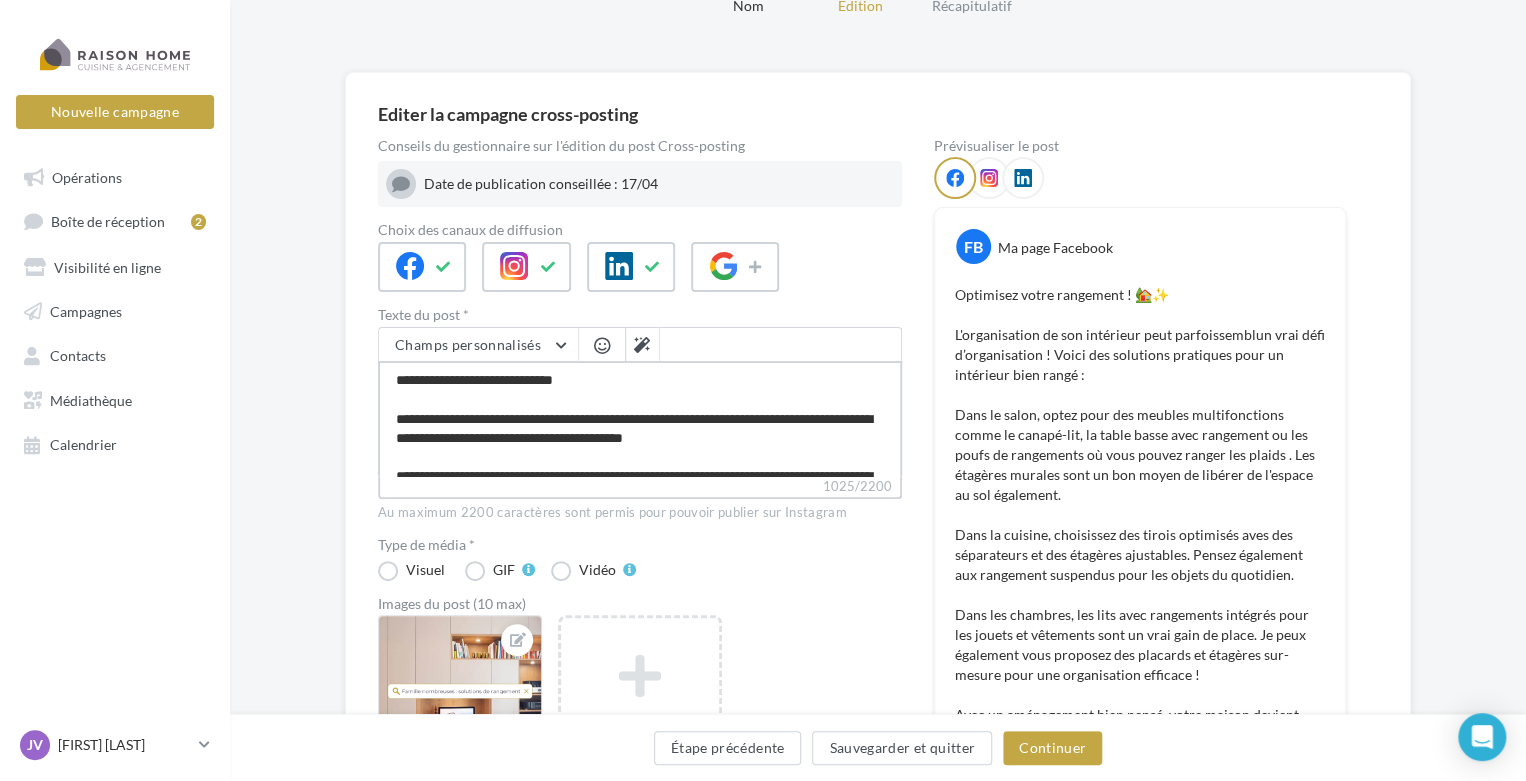 type on "**********" 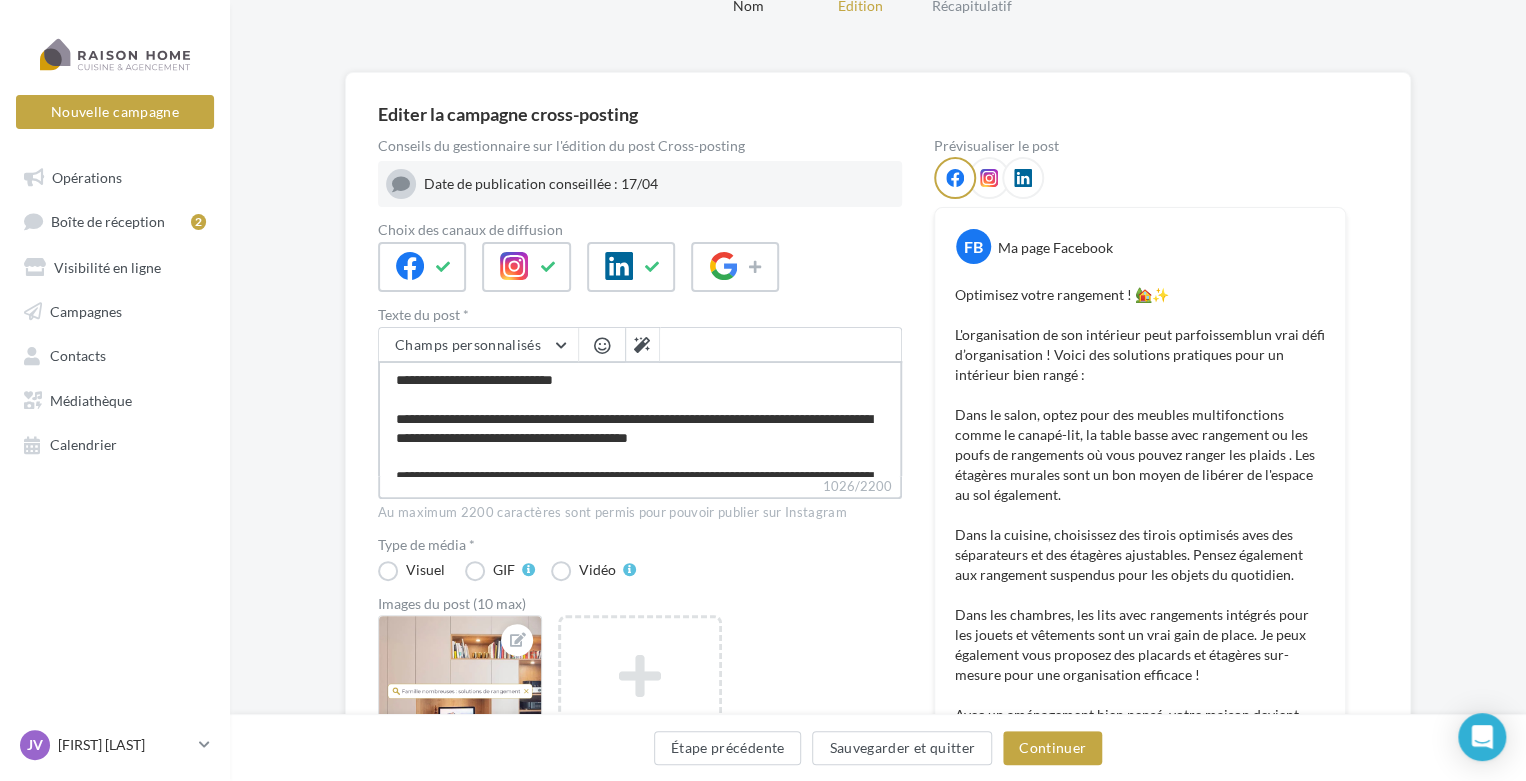 type on "**********" 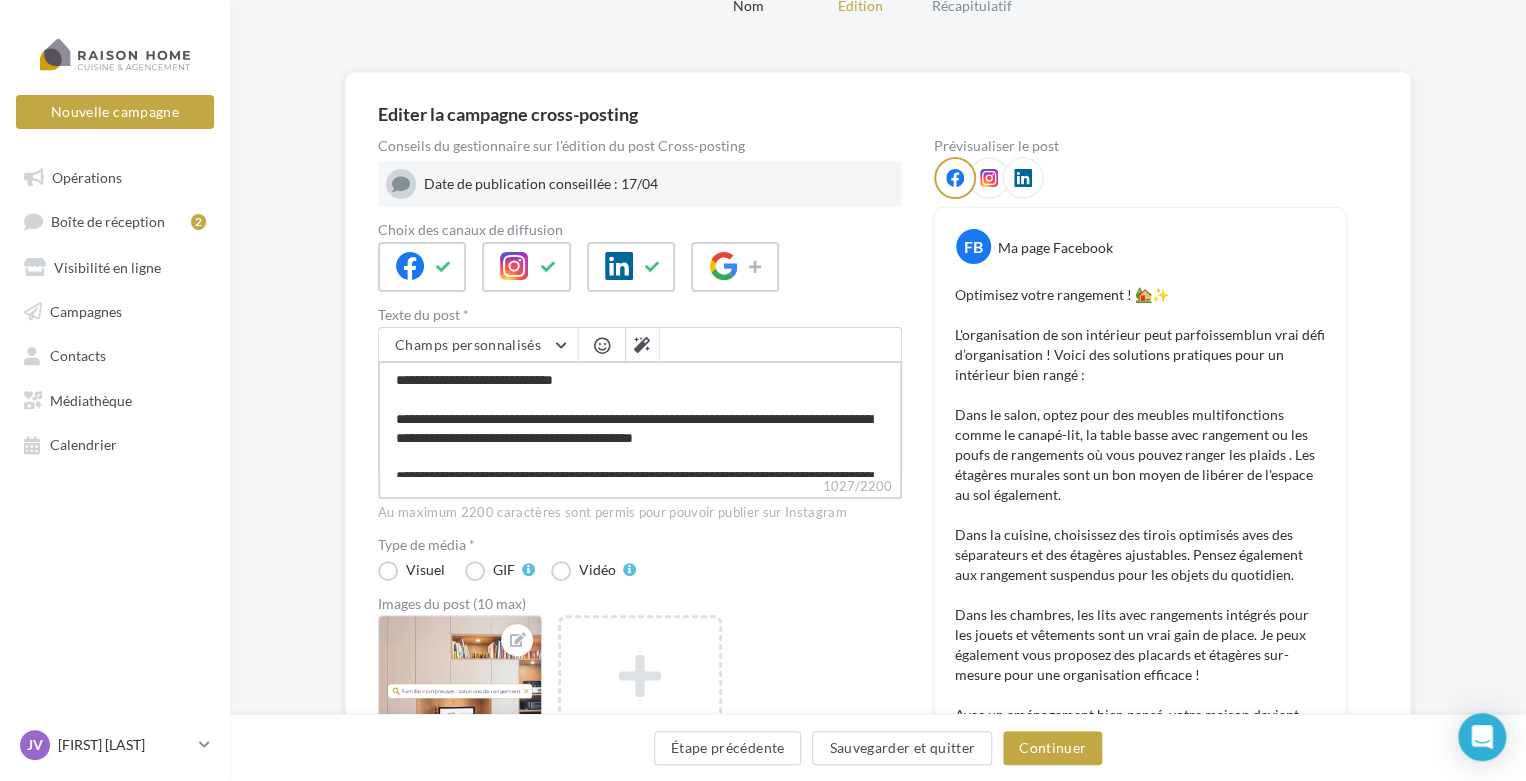 type on "**********" 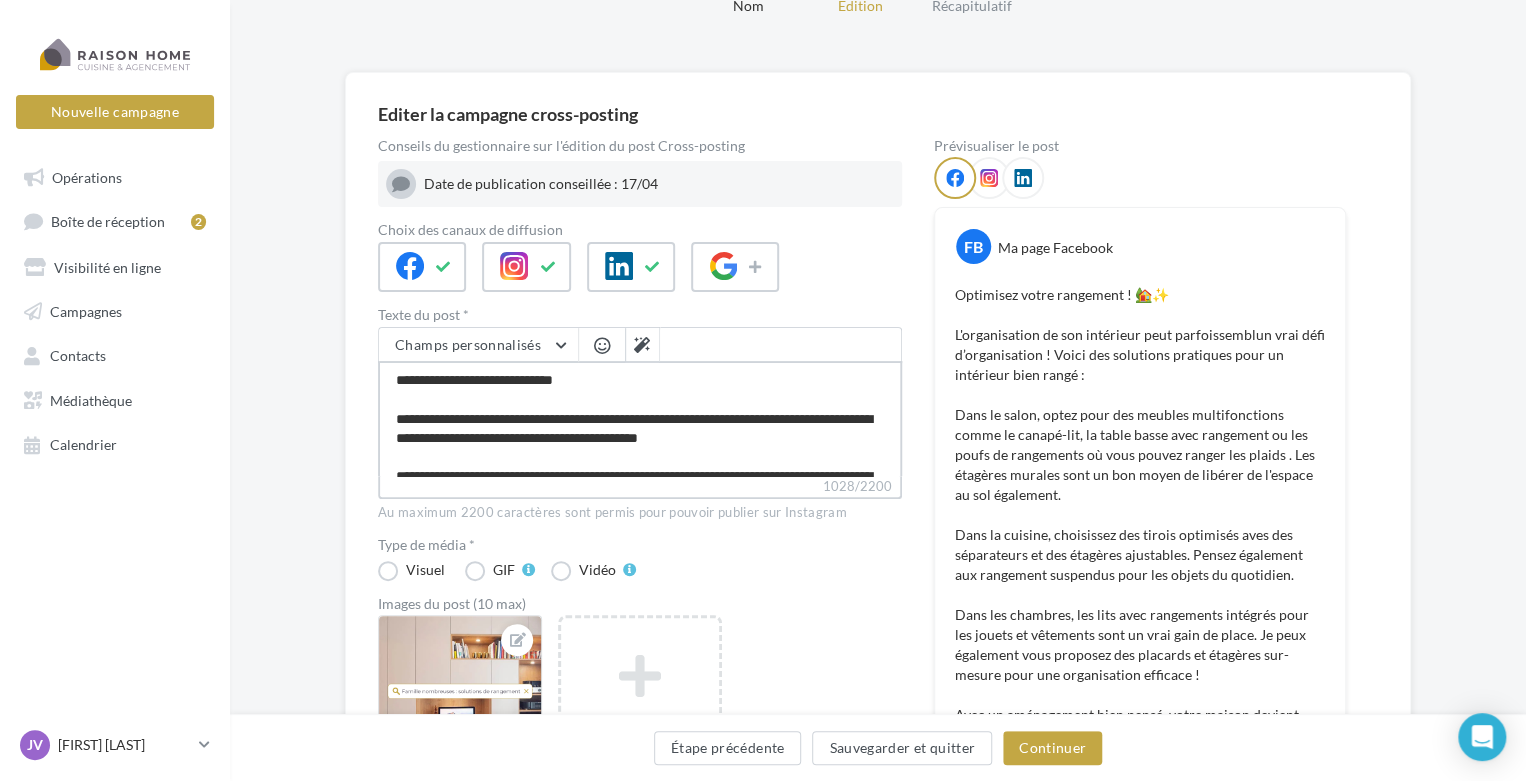 type on "**********" 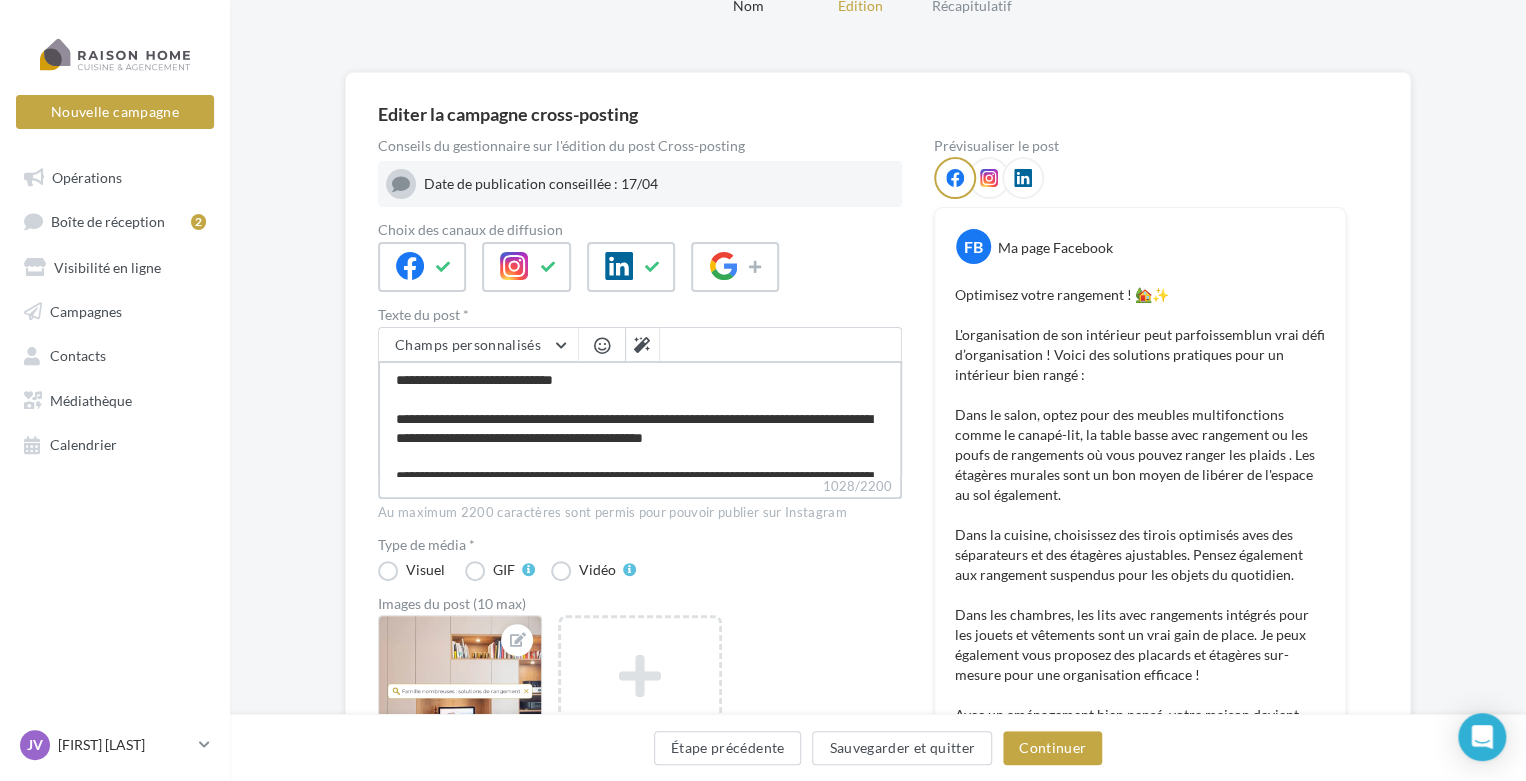 type on "**********" 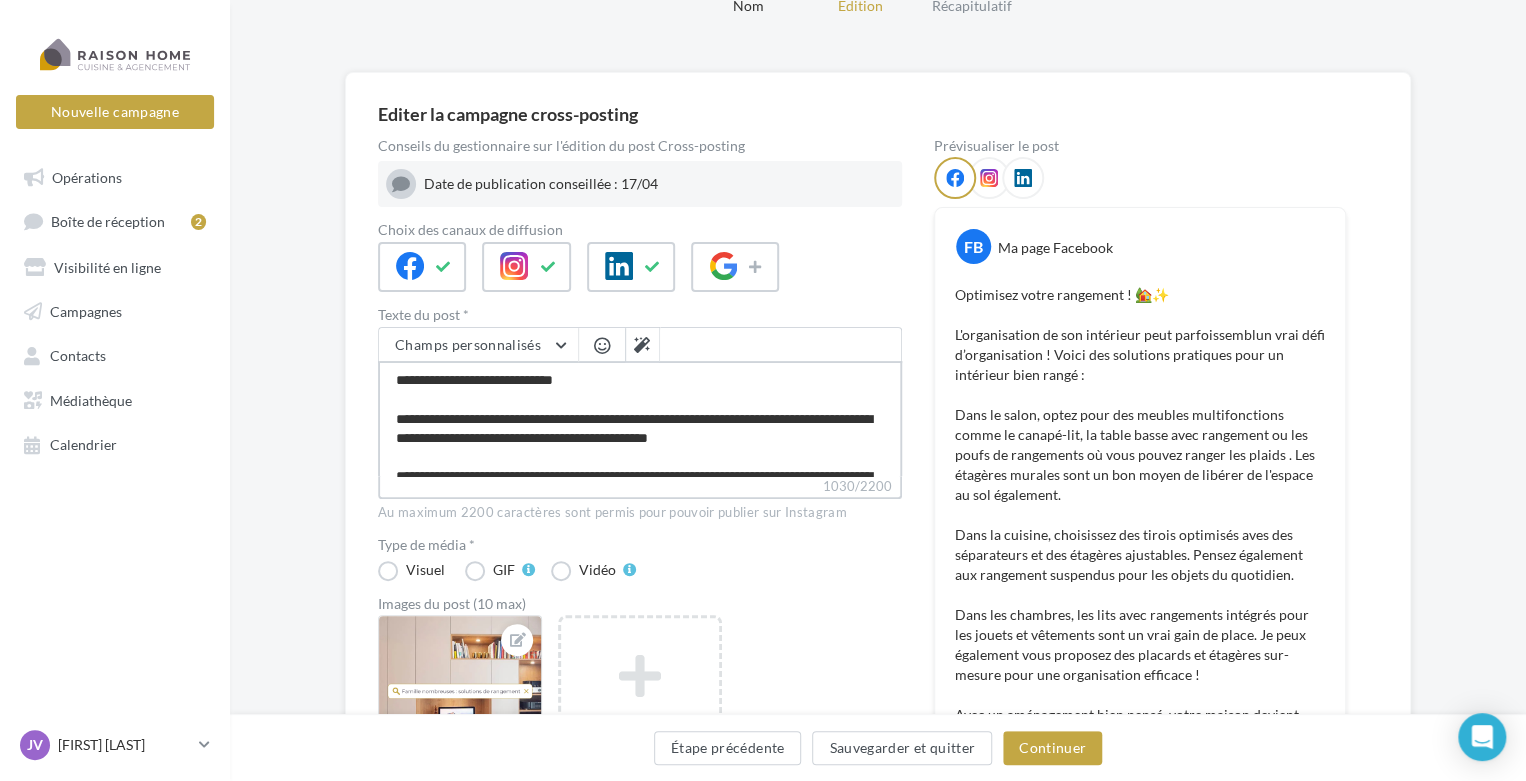 type on "**********" 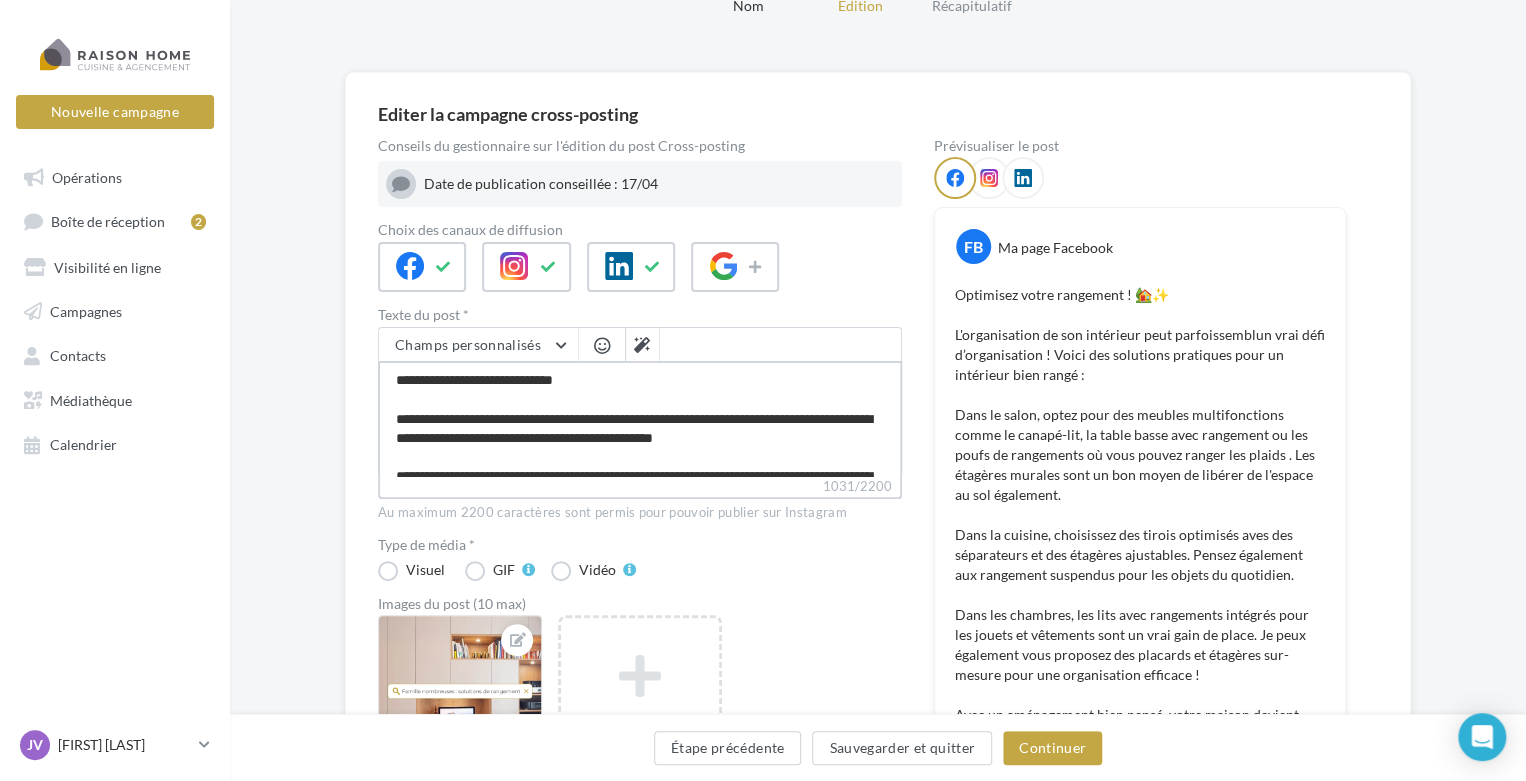 type on "**********" 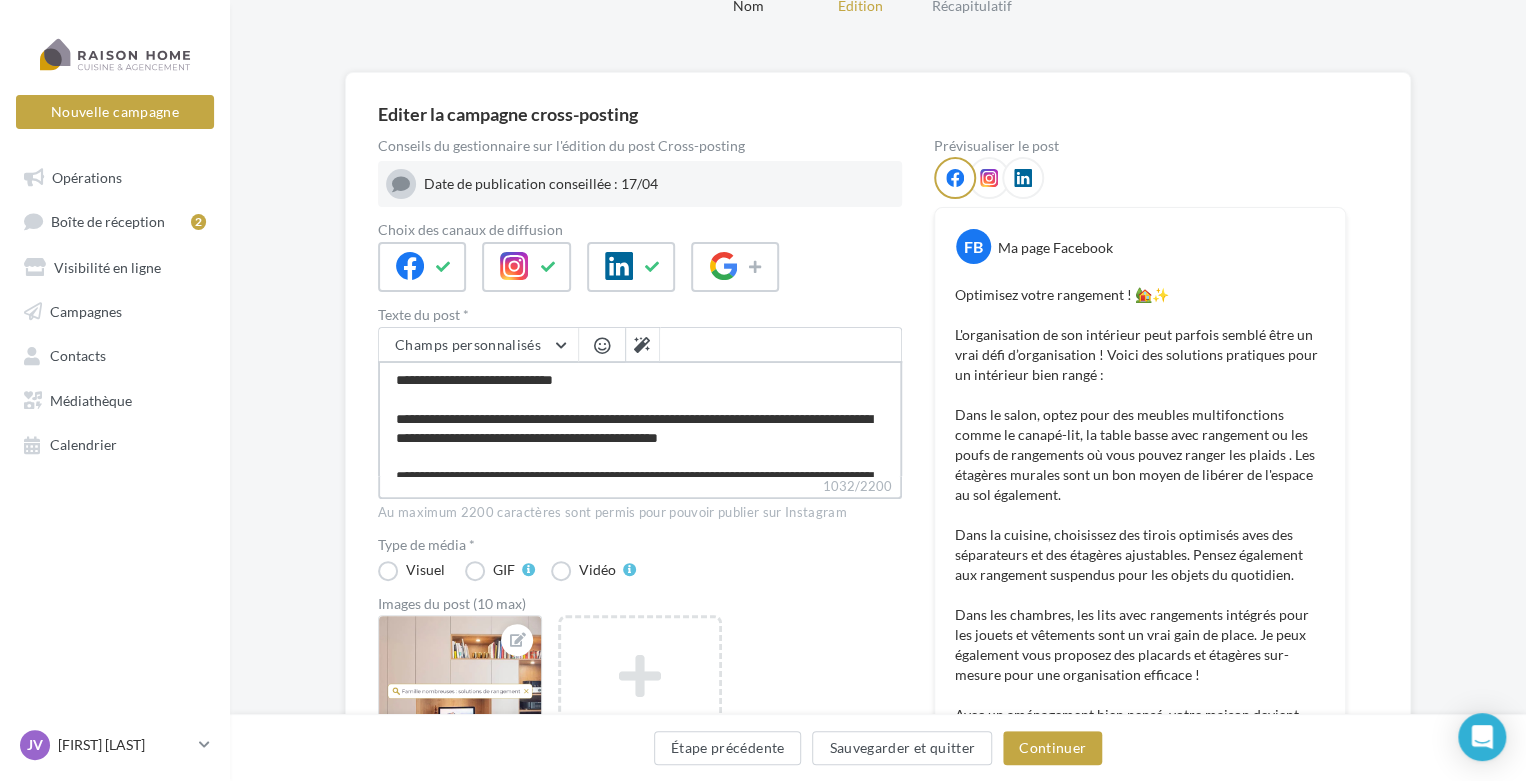 drag, startPoint x: 481, startPoint y: 435, endPoint x: 389, endPoint y: 428, distance: 92.26592 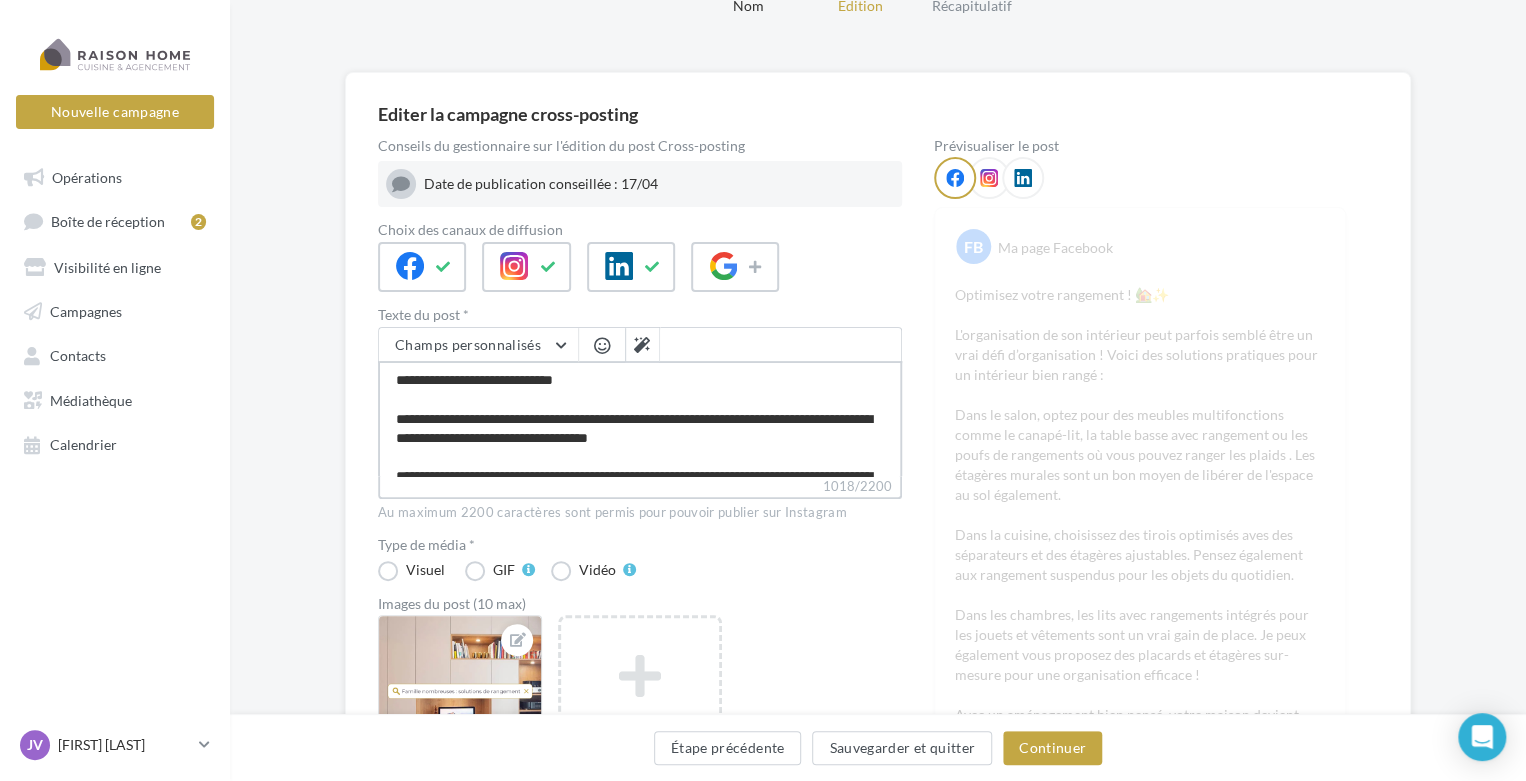 type on "**********" 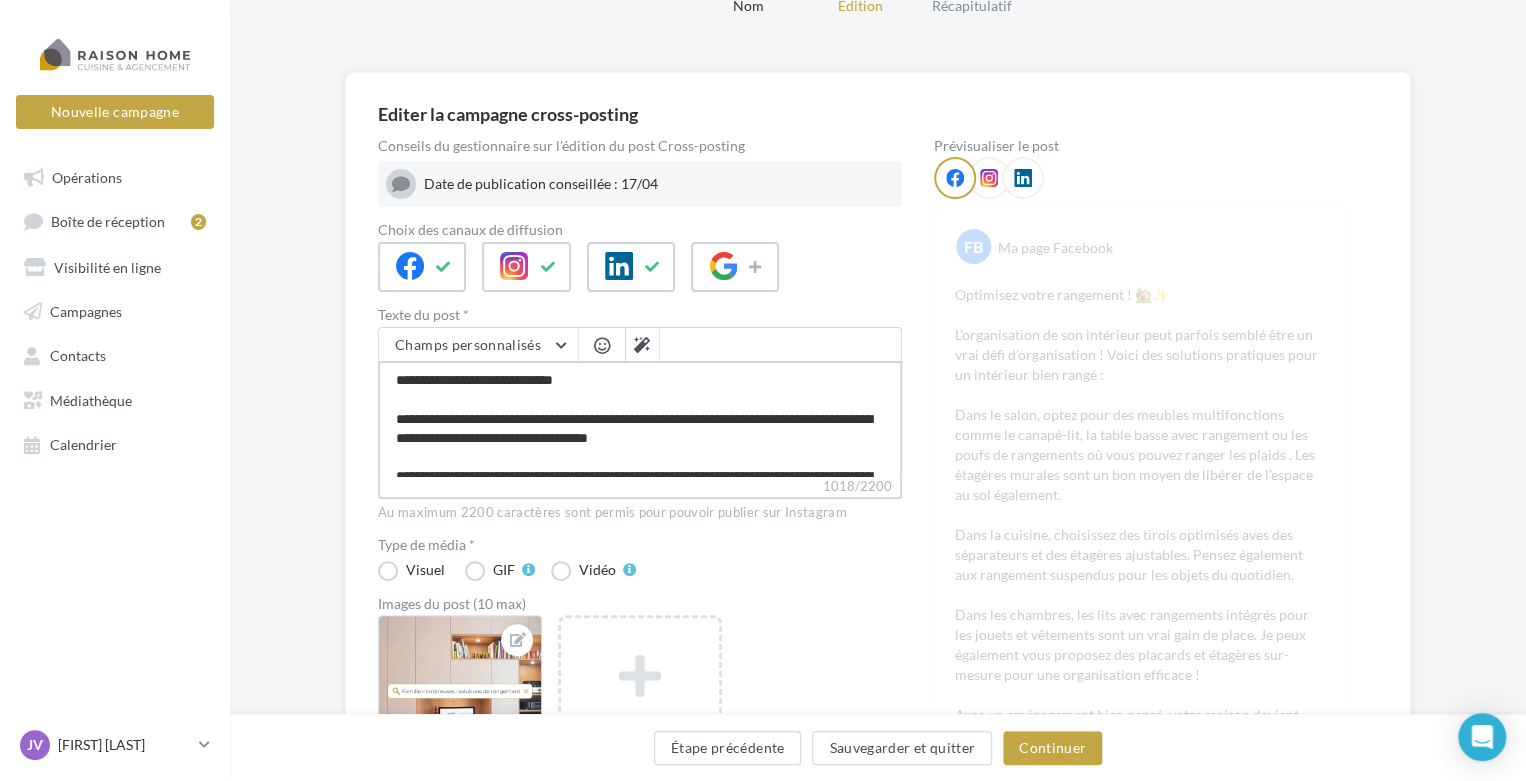 type on "**********" 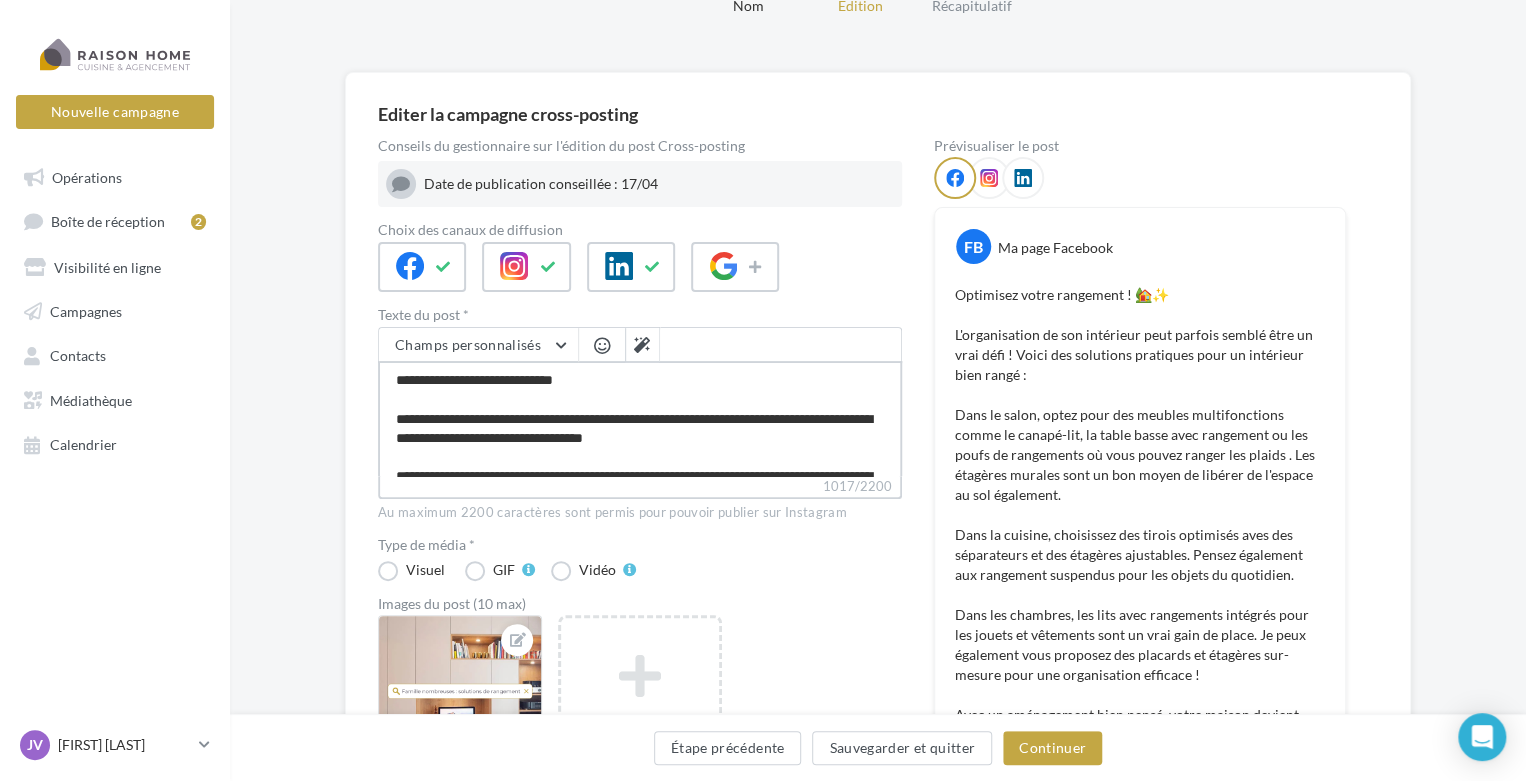 click on "**********" at bounding box center (640, 418) 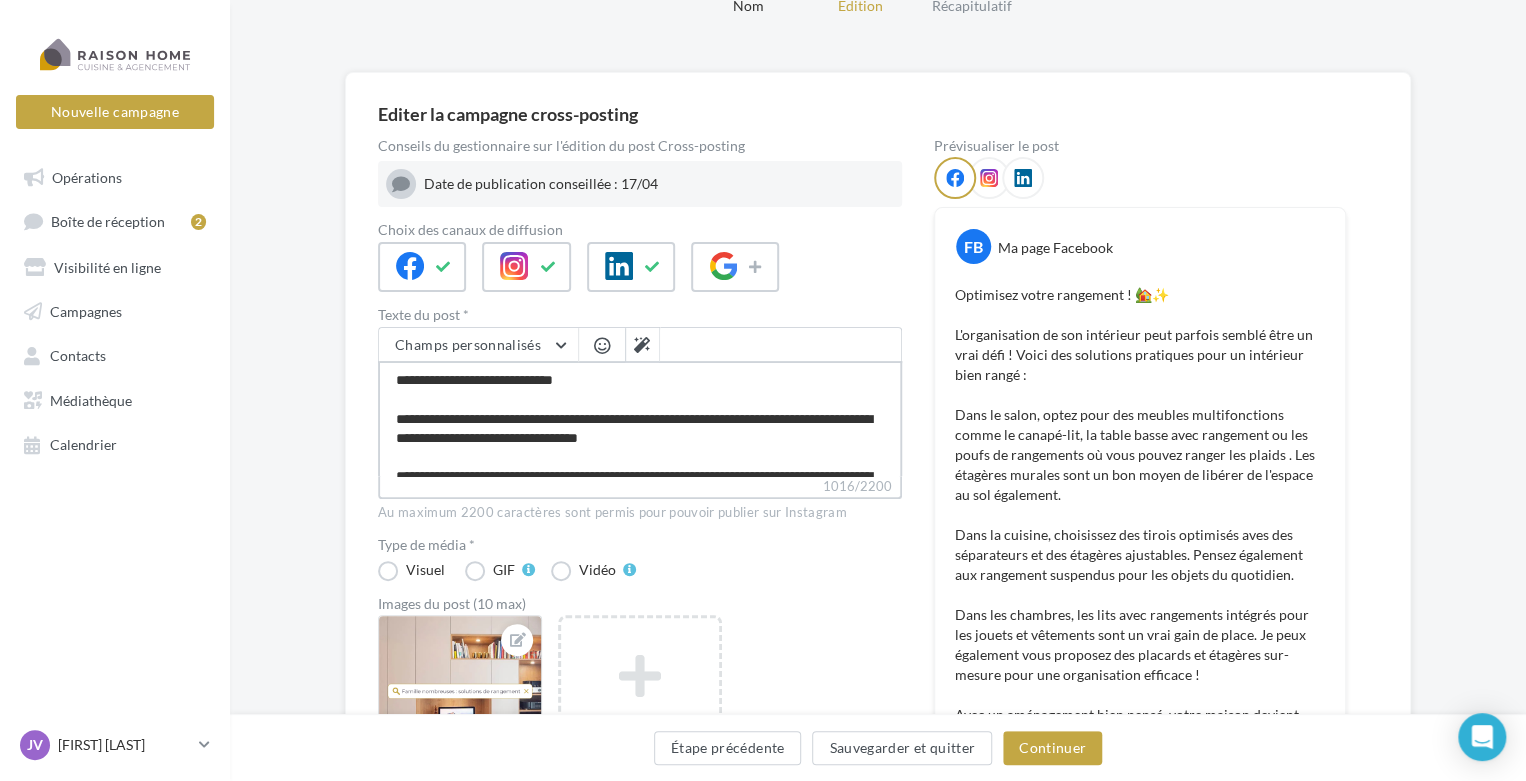 type on "**********" 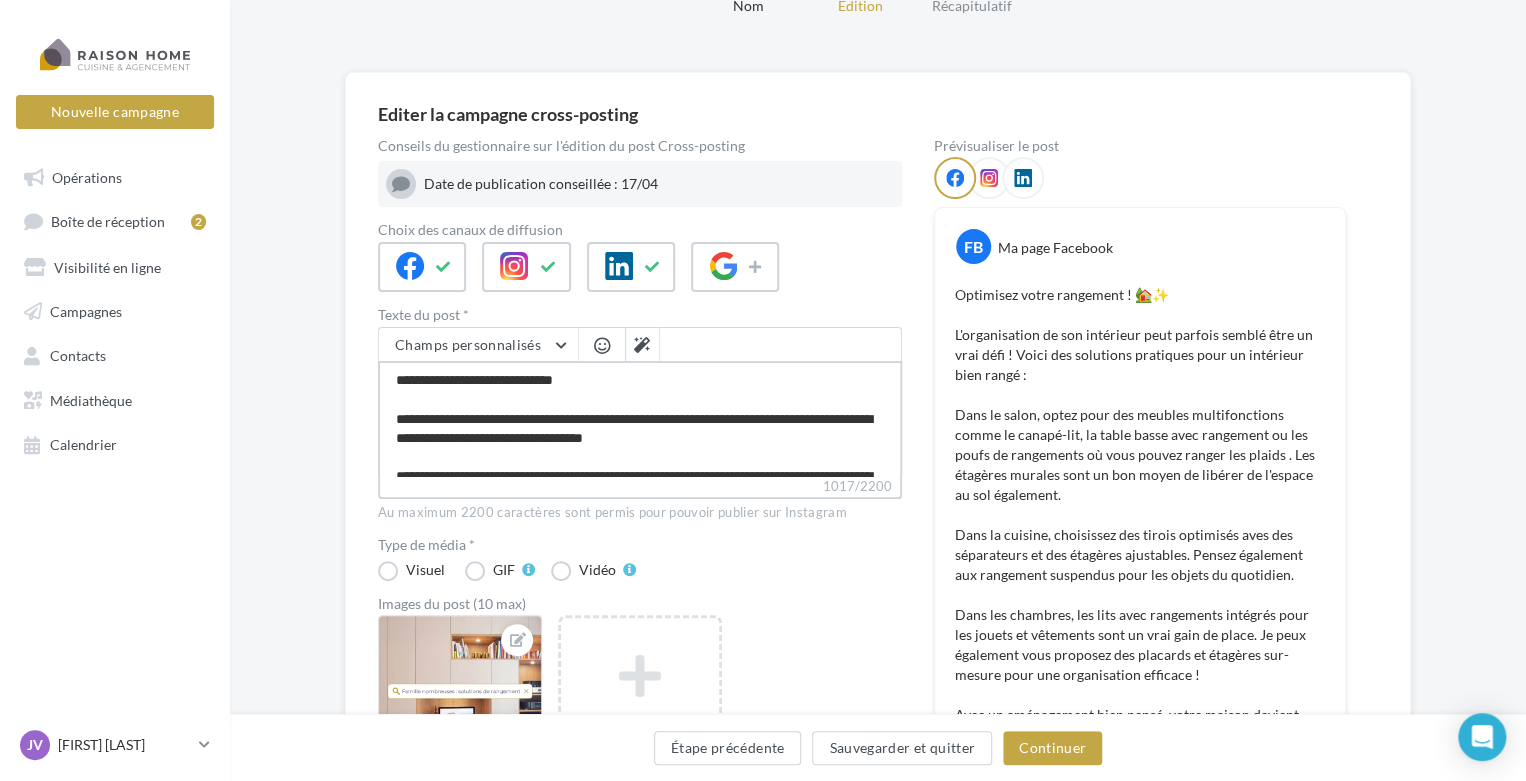 type on "**********" 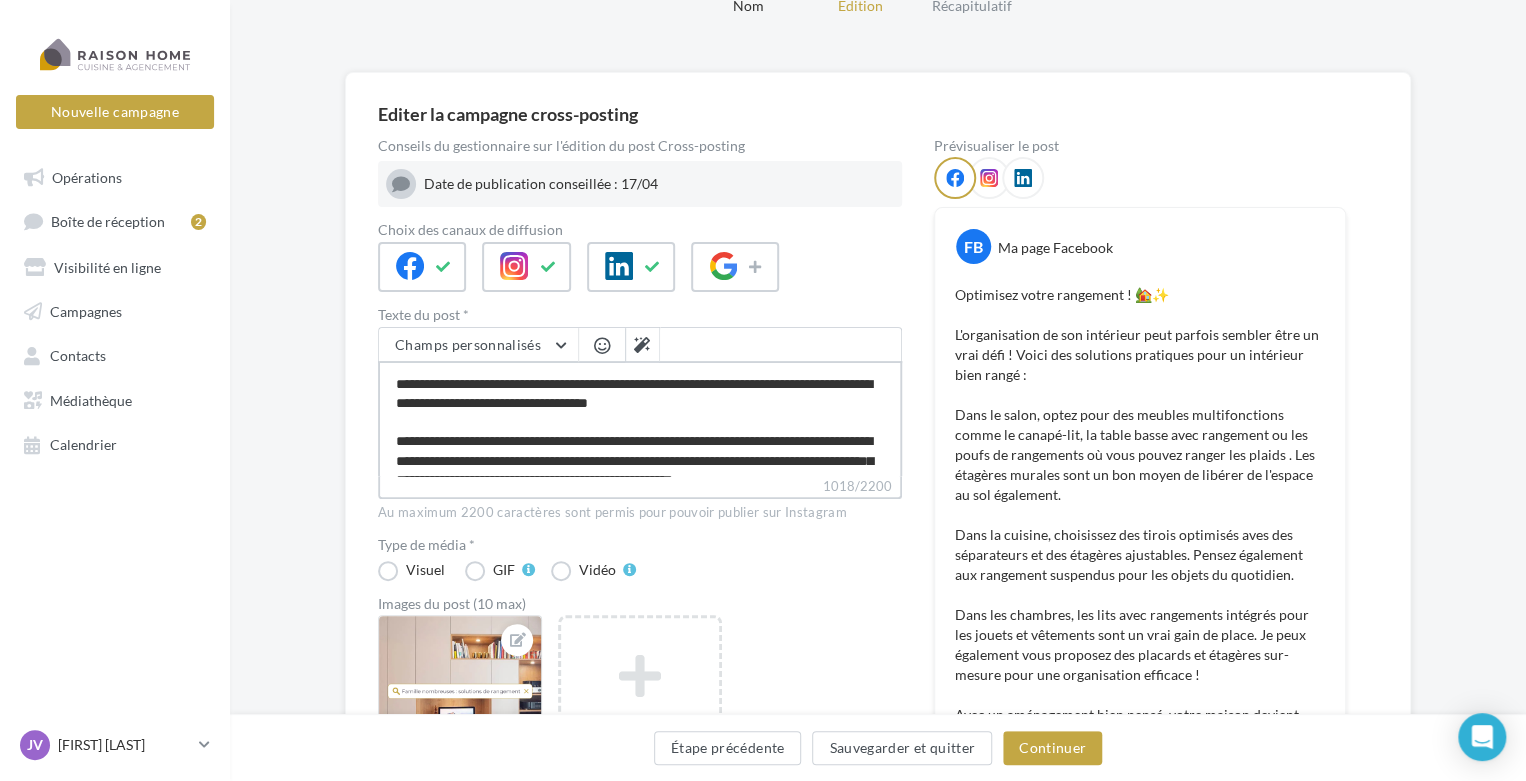 scroll, scrollTop: 36, scrollLeft: 0, axis: vertical 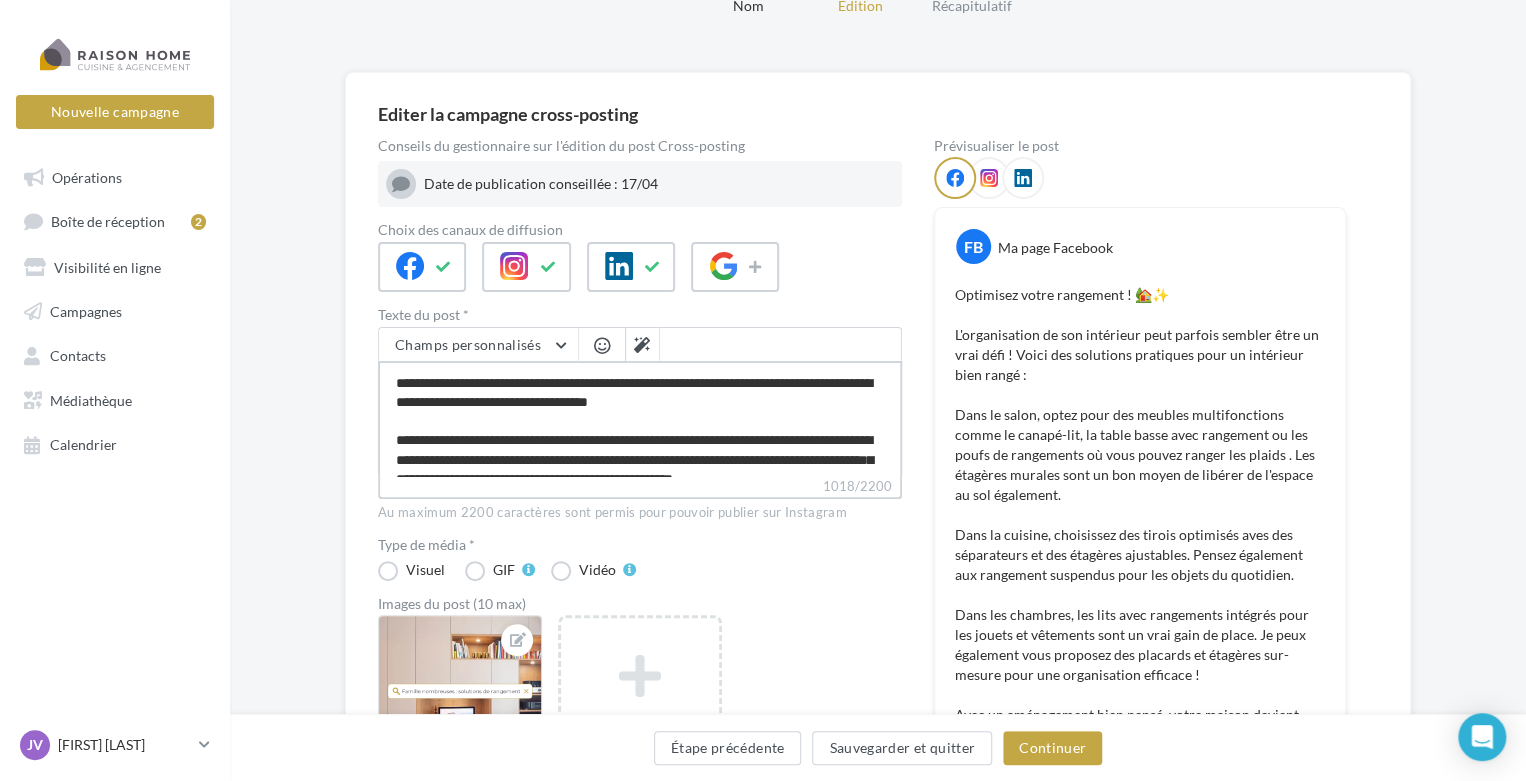 click on "**********" at bounding box center (640, 418) 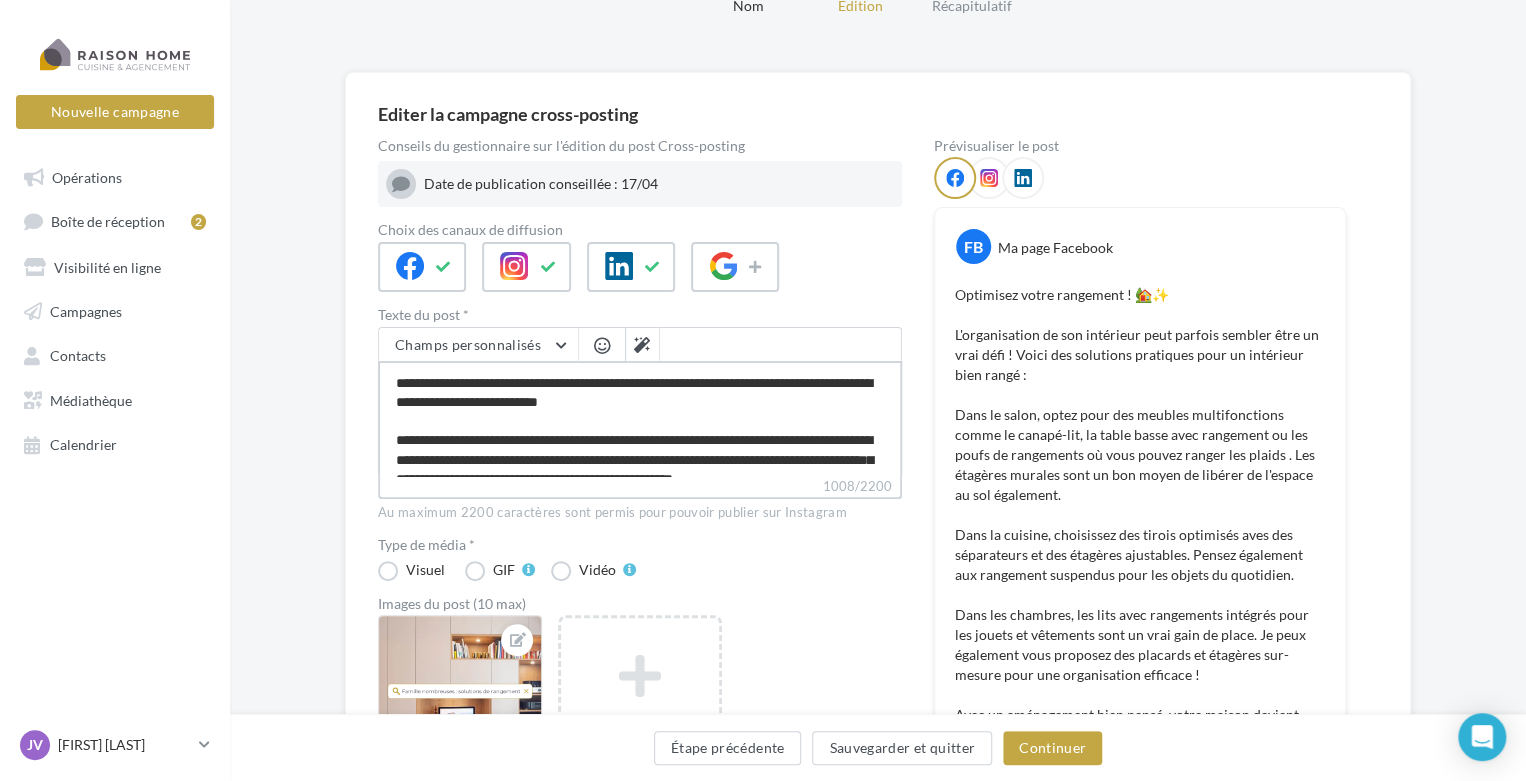 type on "**********" 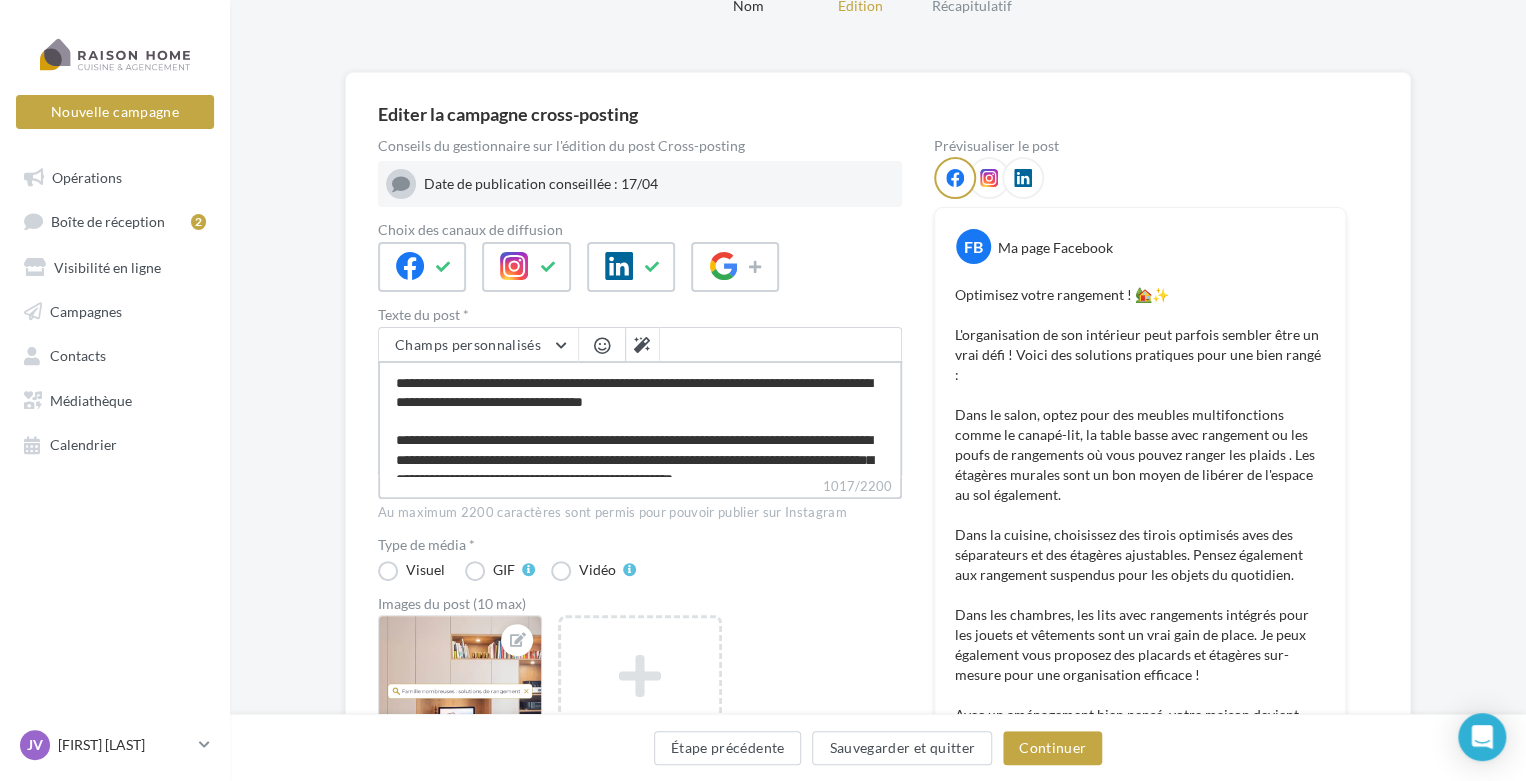 click on "**********" at bounding box center [640, 418] 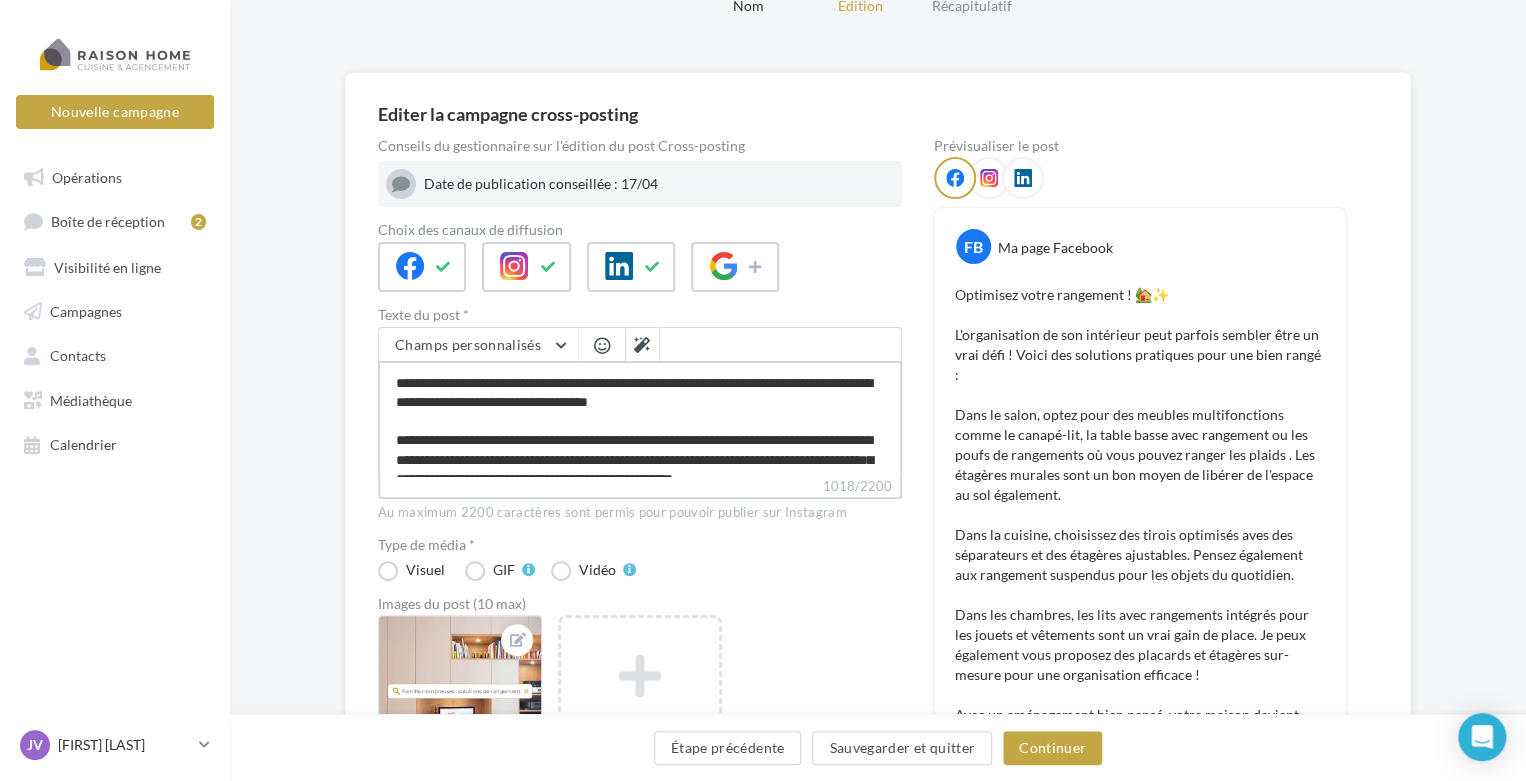 click on "**********" at bounding box center [640, 418] 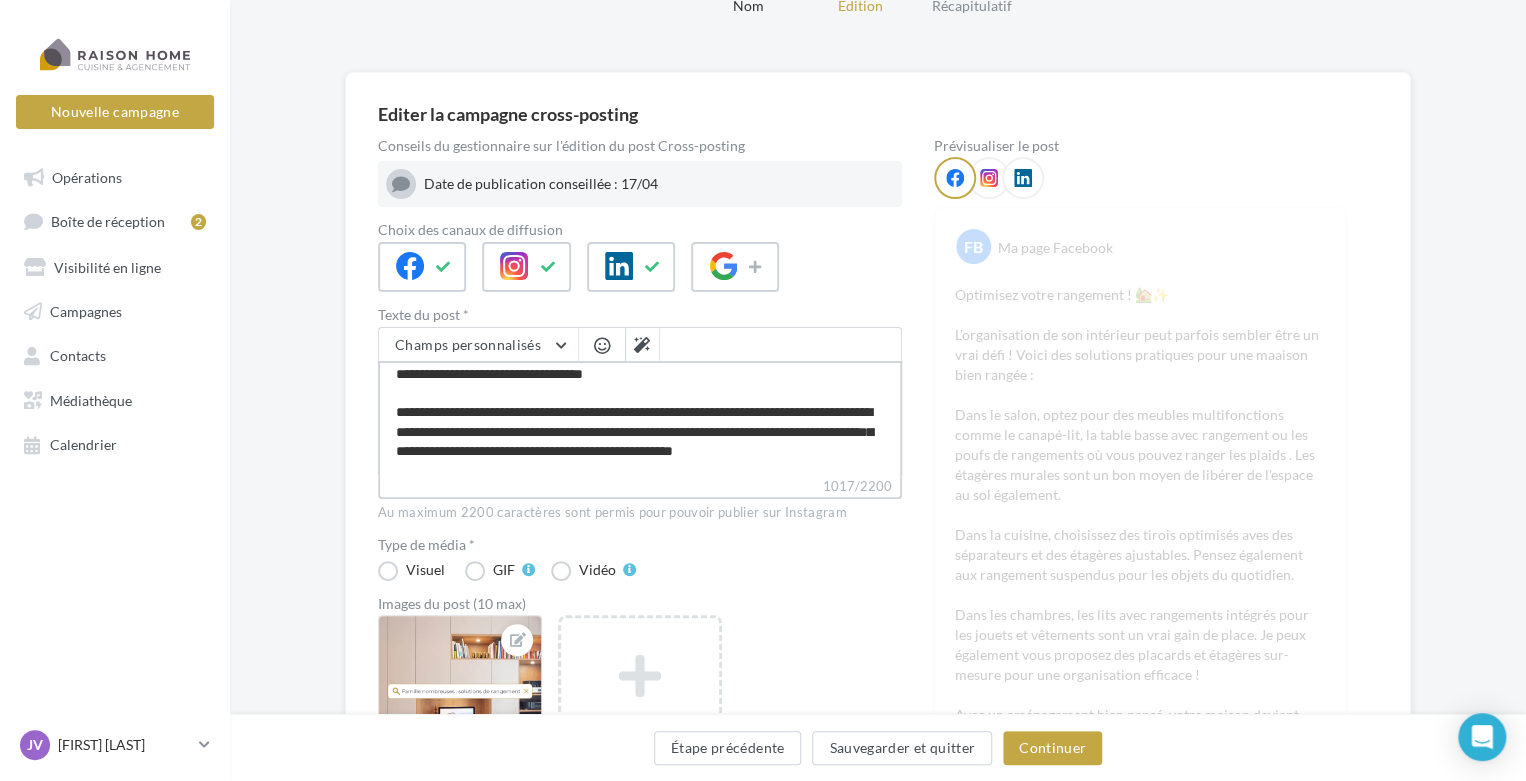 scroll, scrollTop: 72, scrollLeft: 0, axis: vertical 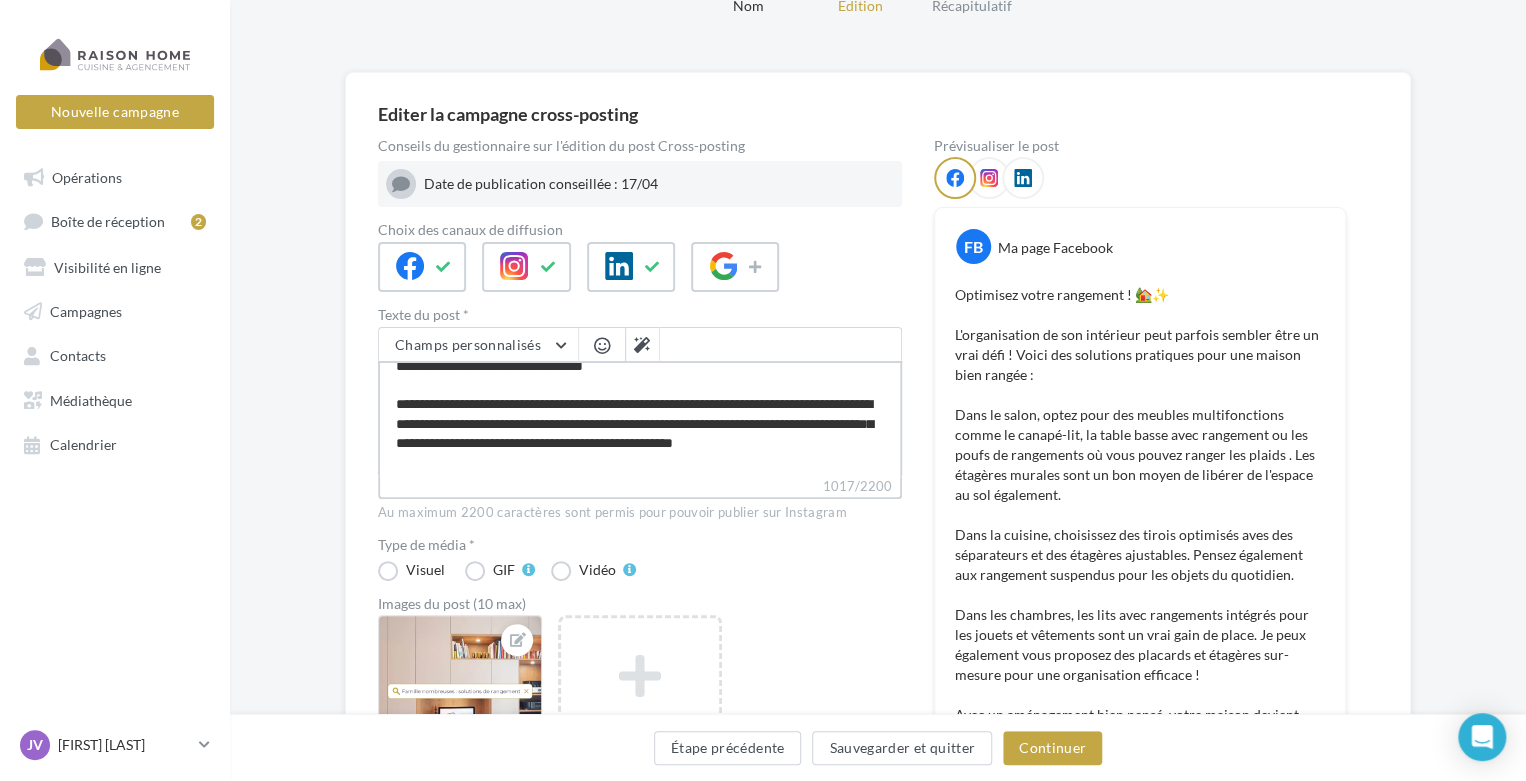 click on "**********" at bounding box center (640, 418) 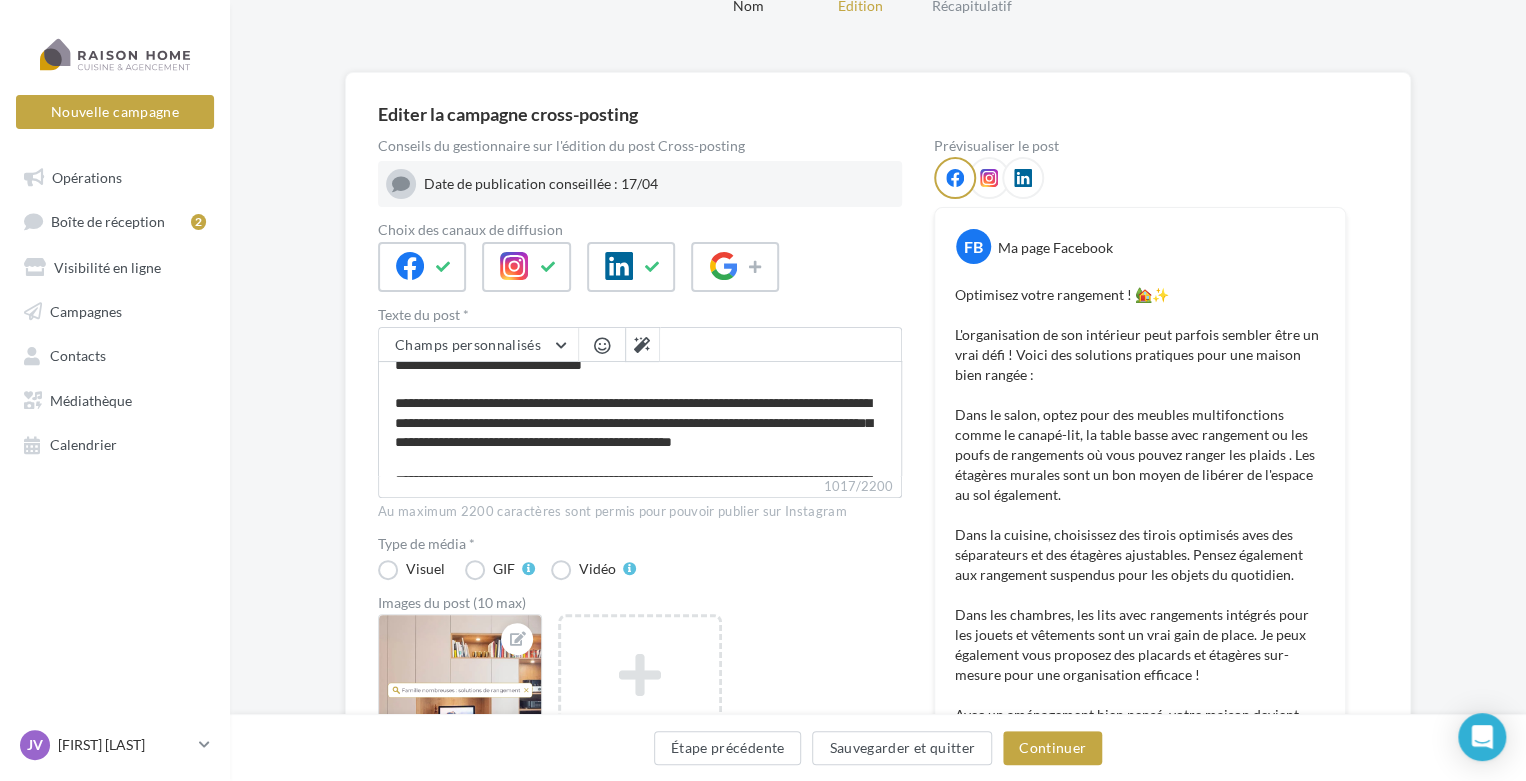 scroll, scrollTop: 72, scrollLeft: 0, axis: vertical 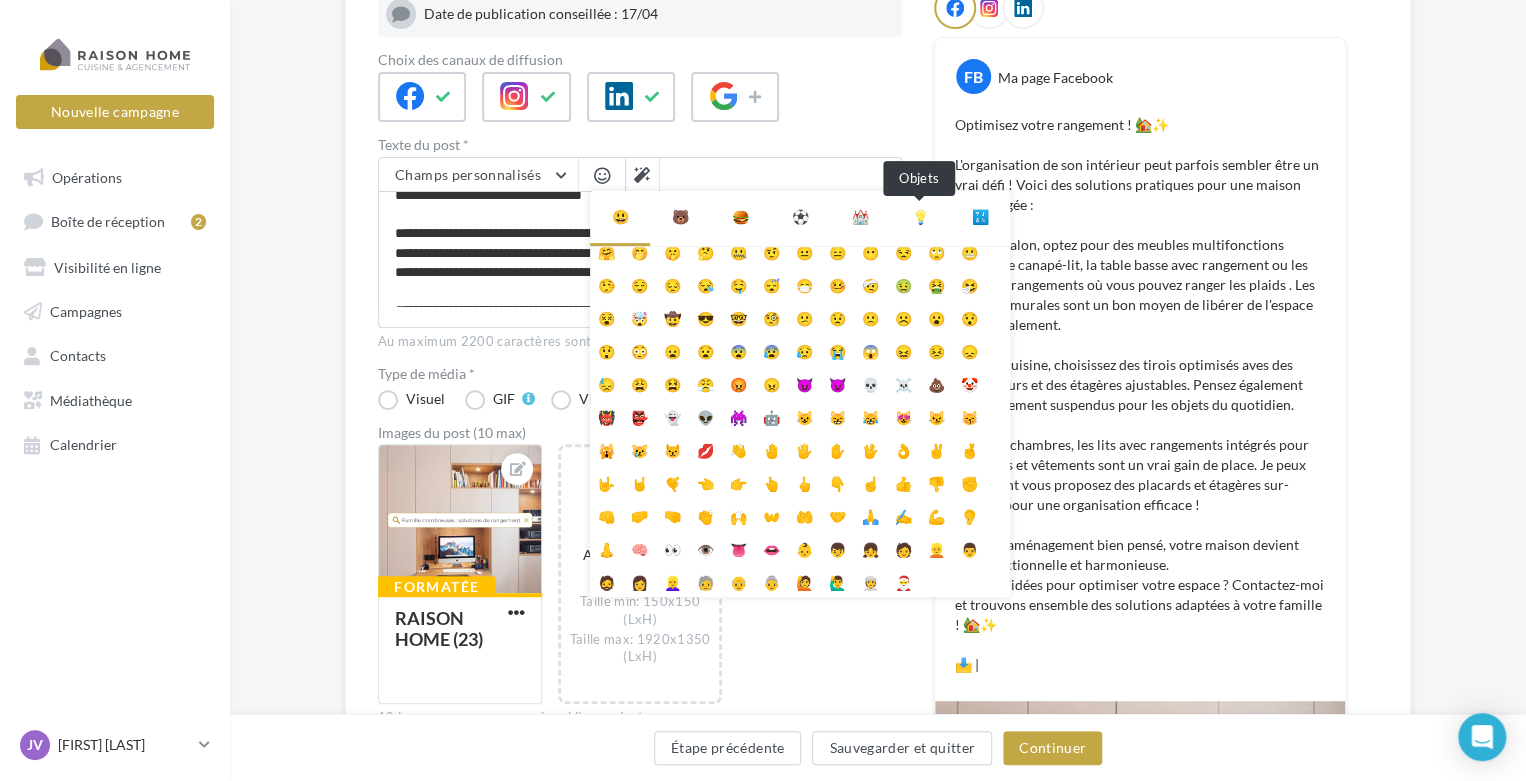 click on "💡" at bounding box center [920, 217] 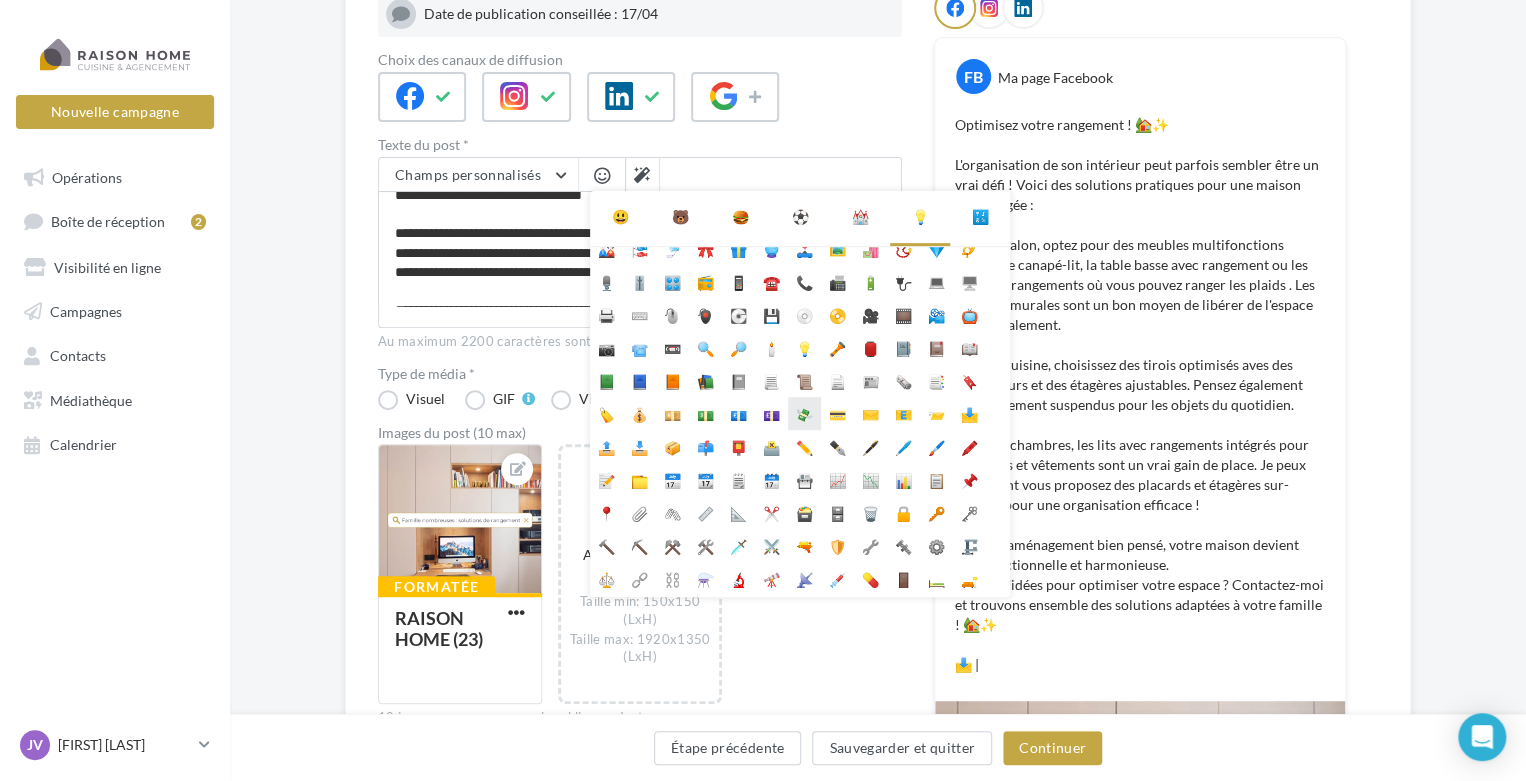 scroll, scrollTop: 0, scrollLeft: 0, axis: both 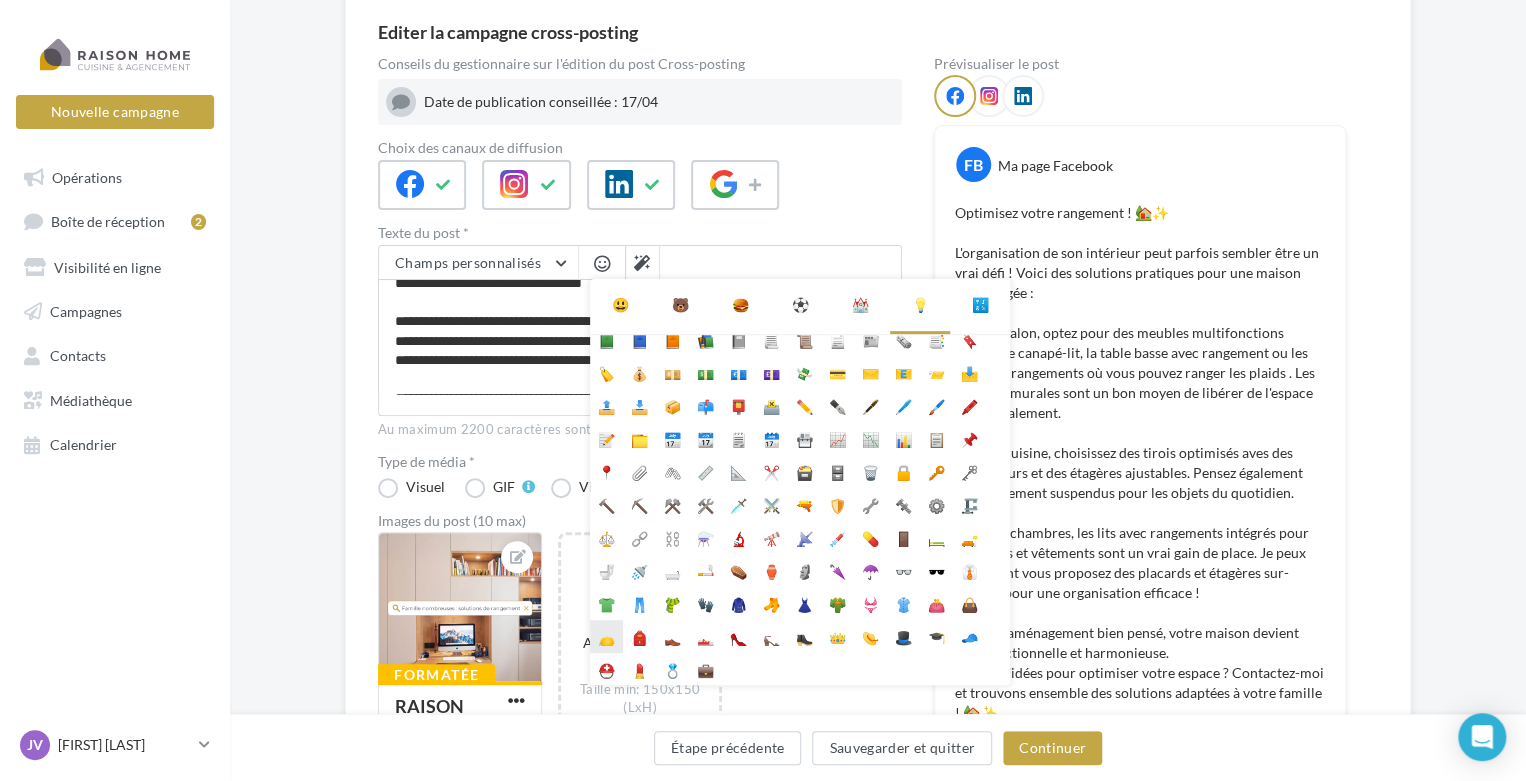 click on "👝" at bounding box center (606, 636) 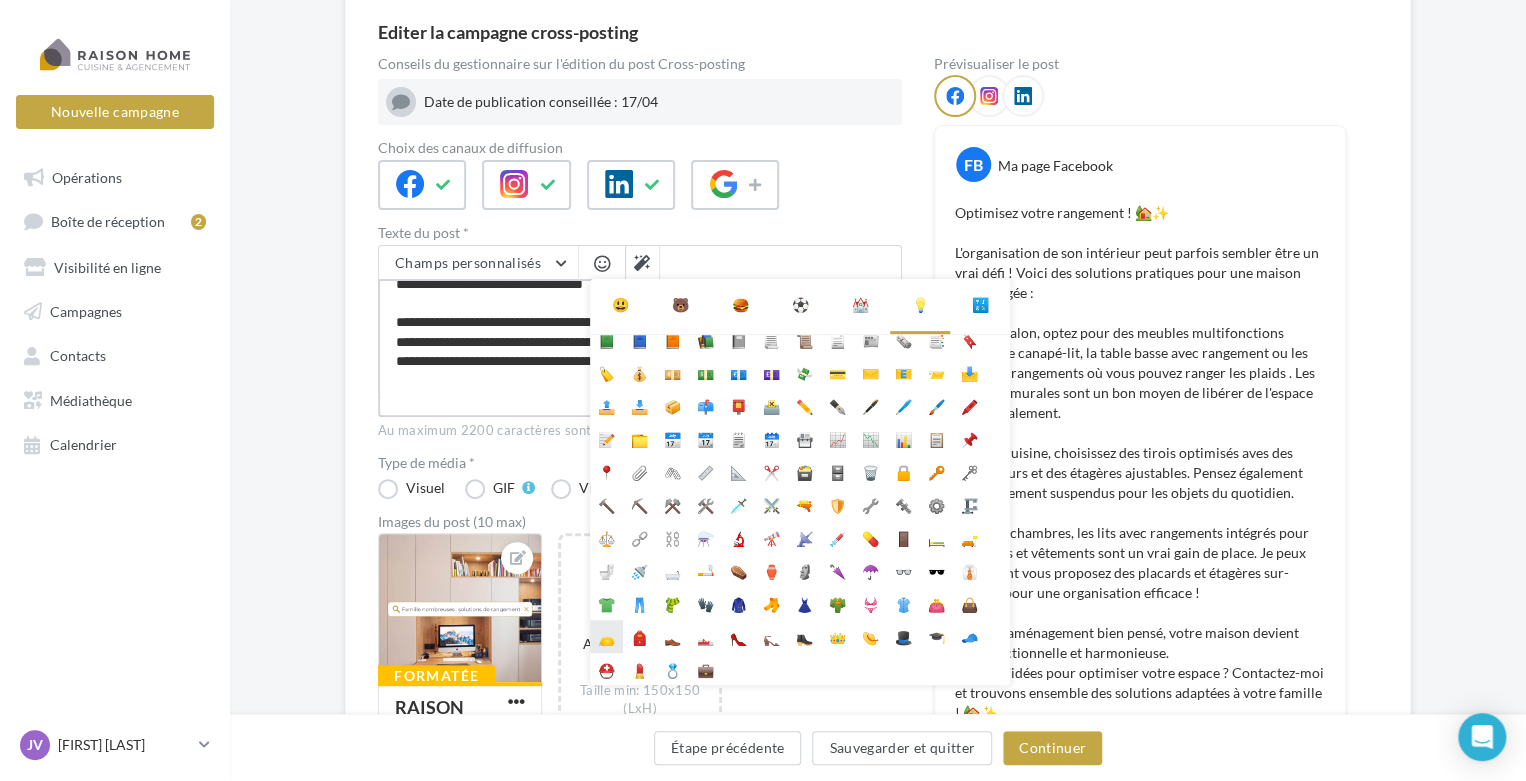 scroll, scrollTop: 72, scrollLeft: 0, axis: vertical 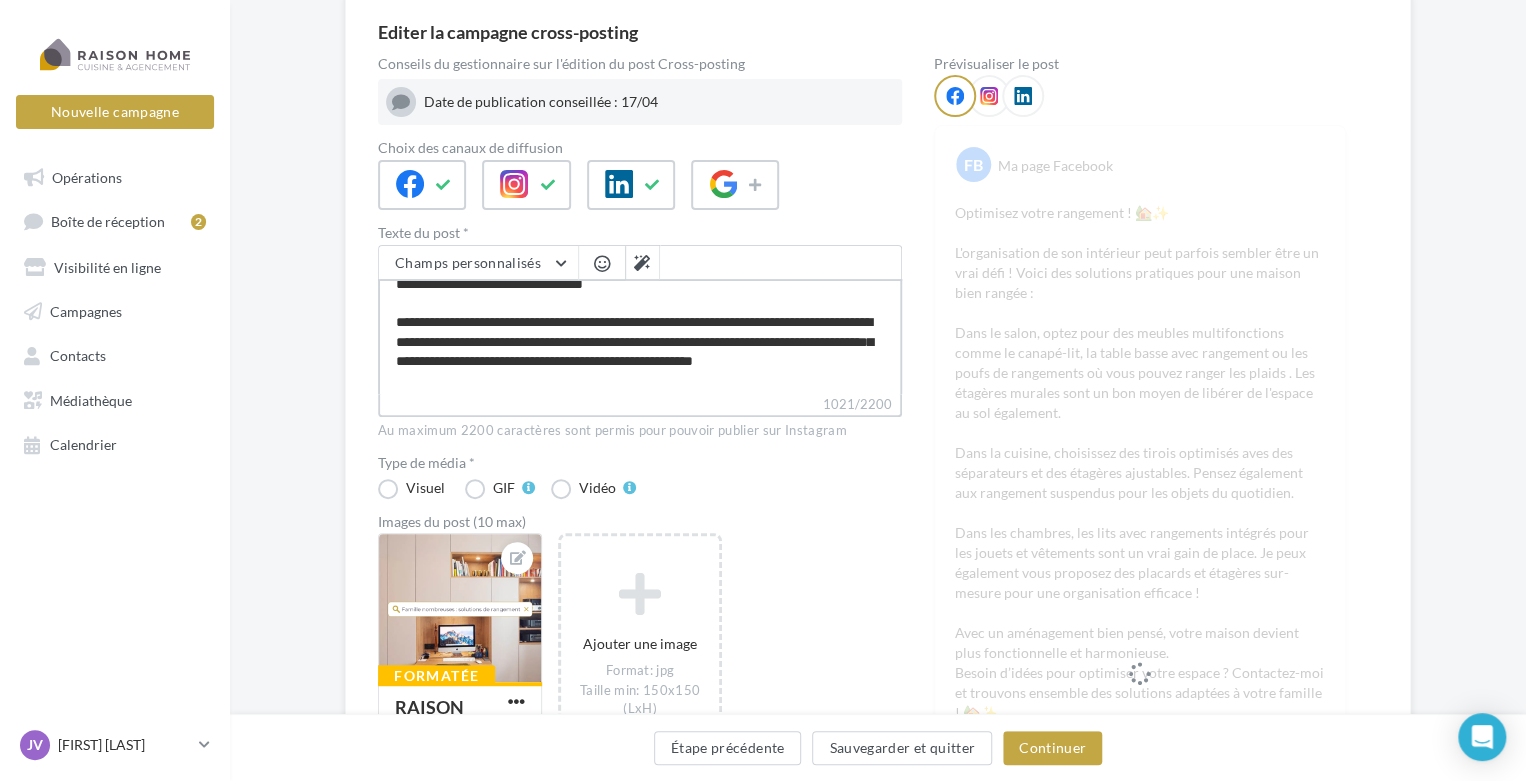 click on "**********" at bounding box center [640, 336] 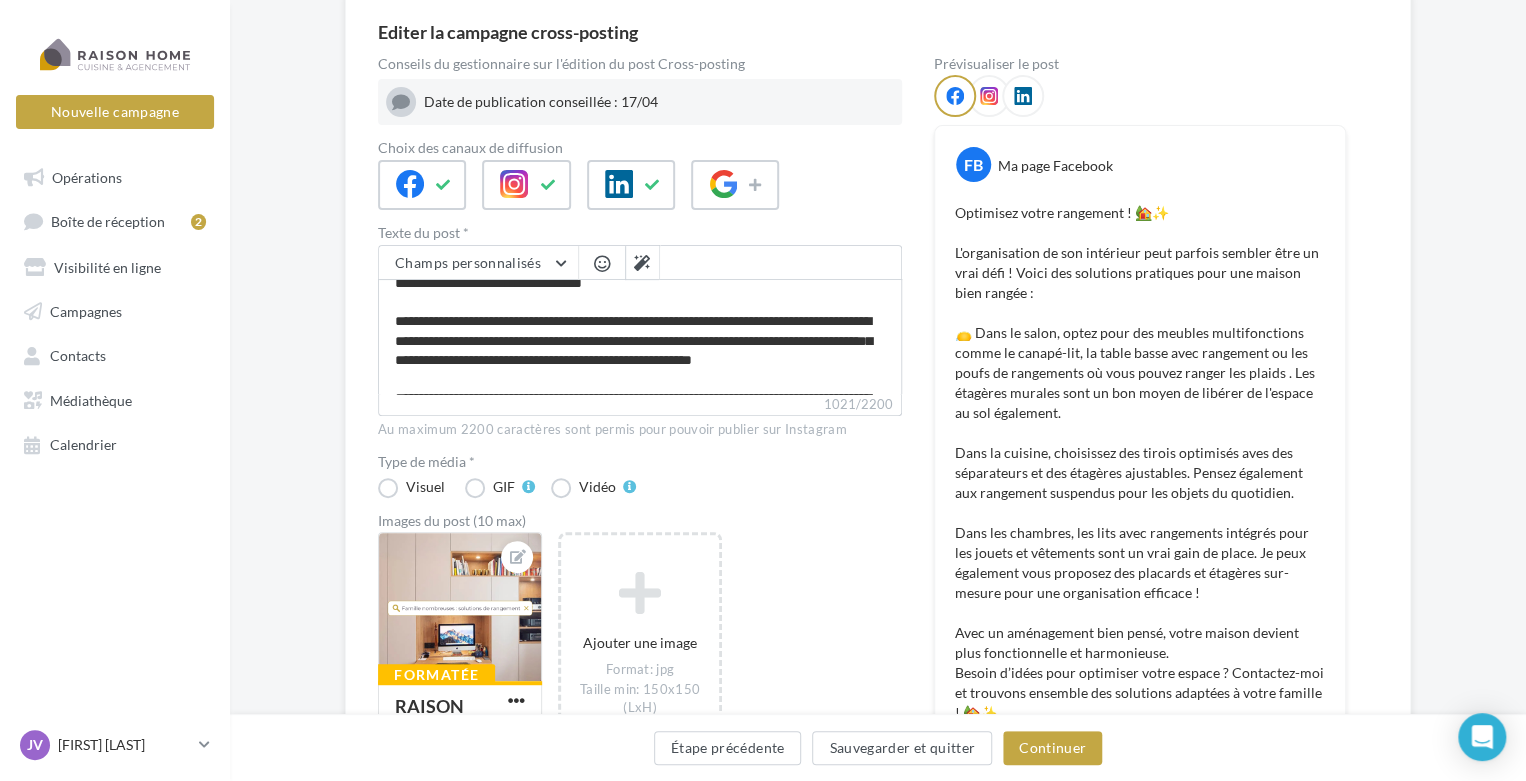 scroll, scrollTop: 72, scrollLeft: 0, axis: vertical 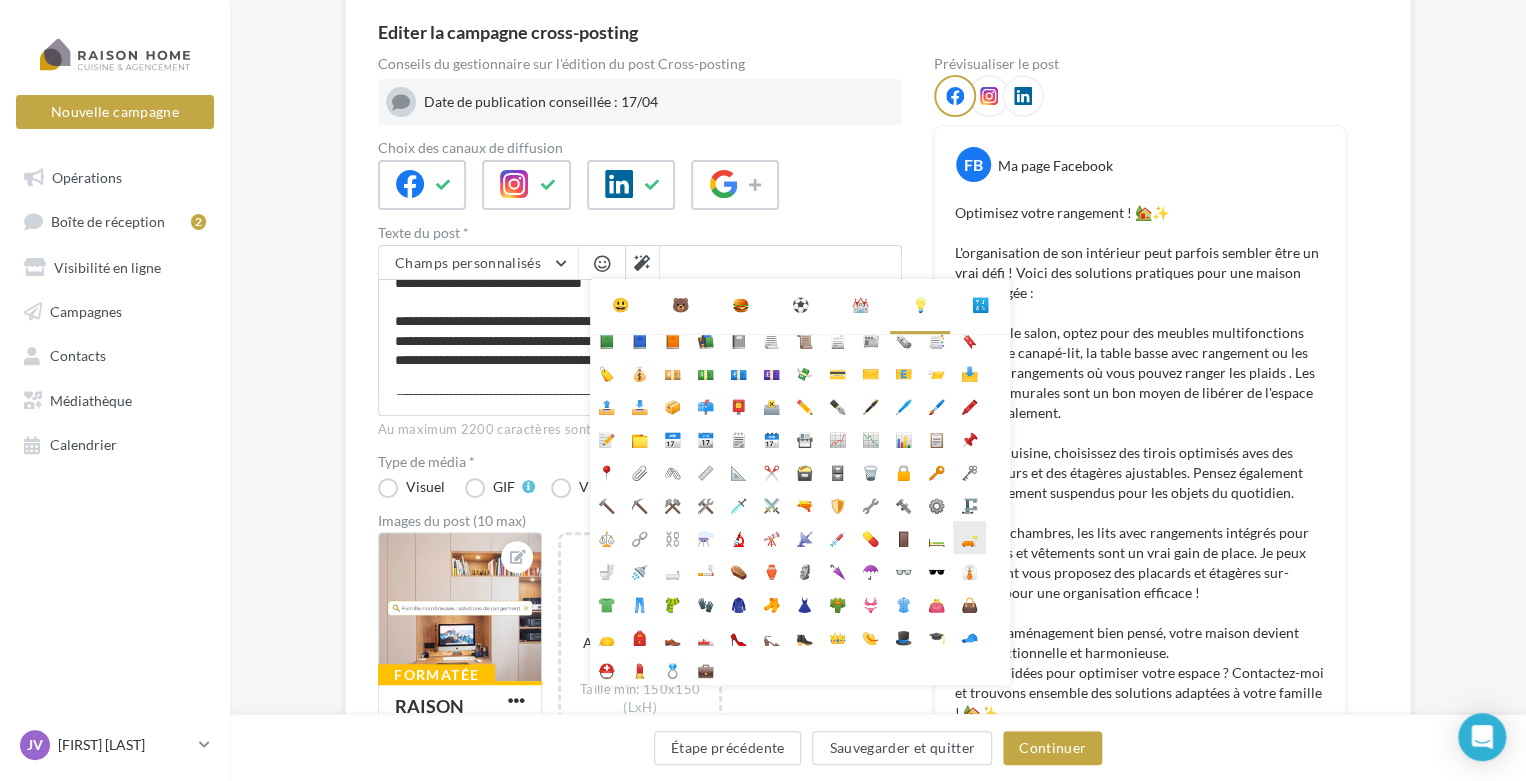 click on "🛋️" at bounding box center [969, 537] 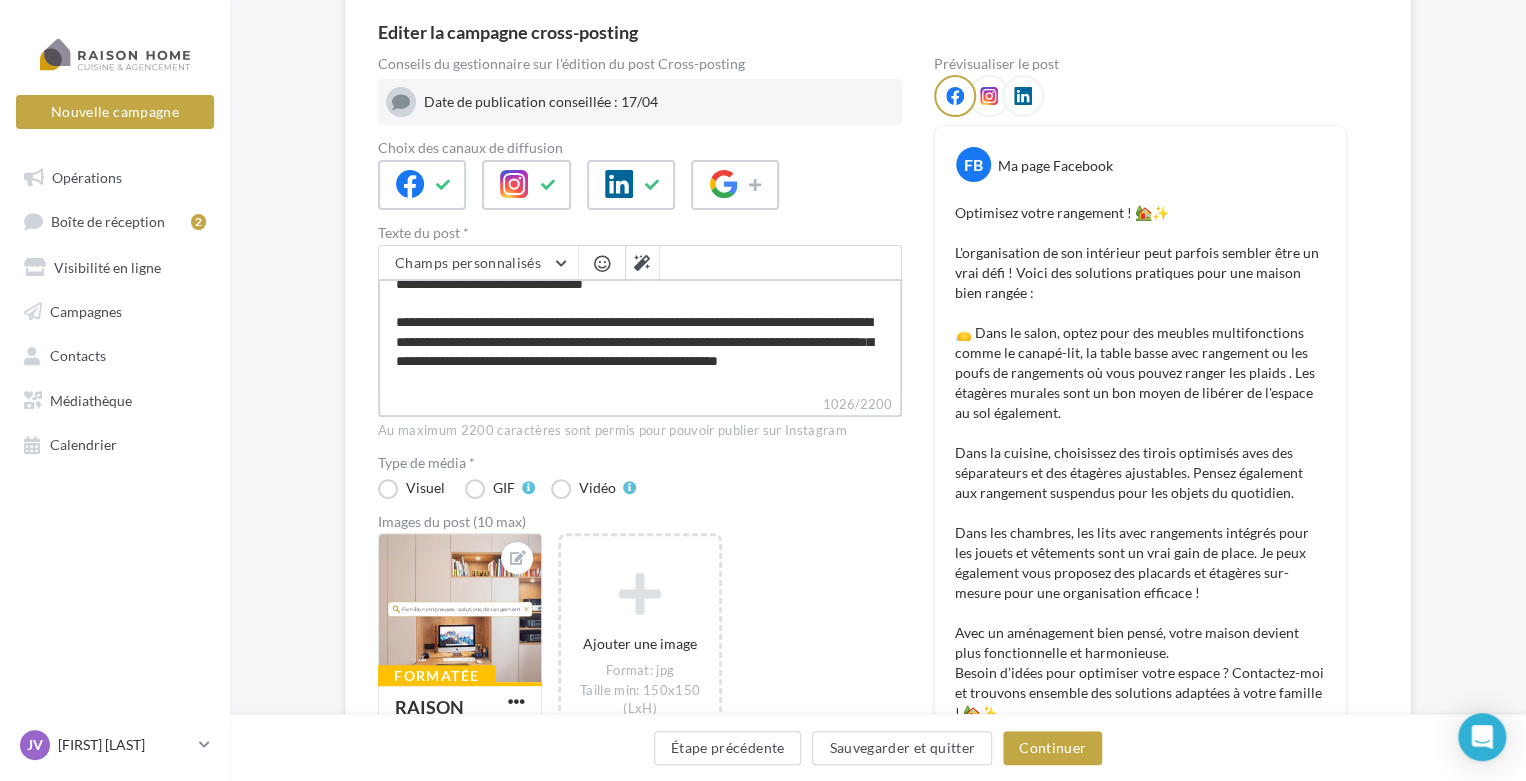 scroll, scrollTop: 72, scrollLeft: 0, axis: vertical 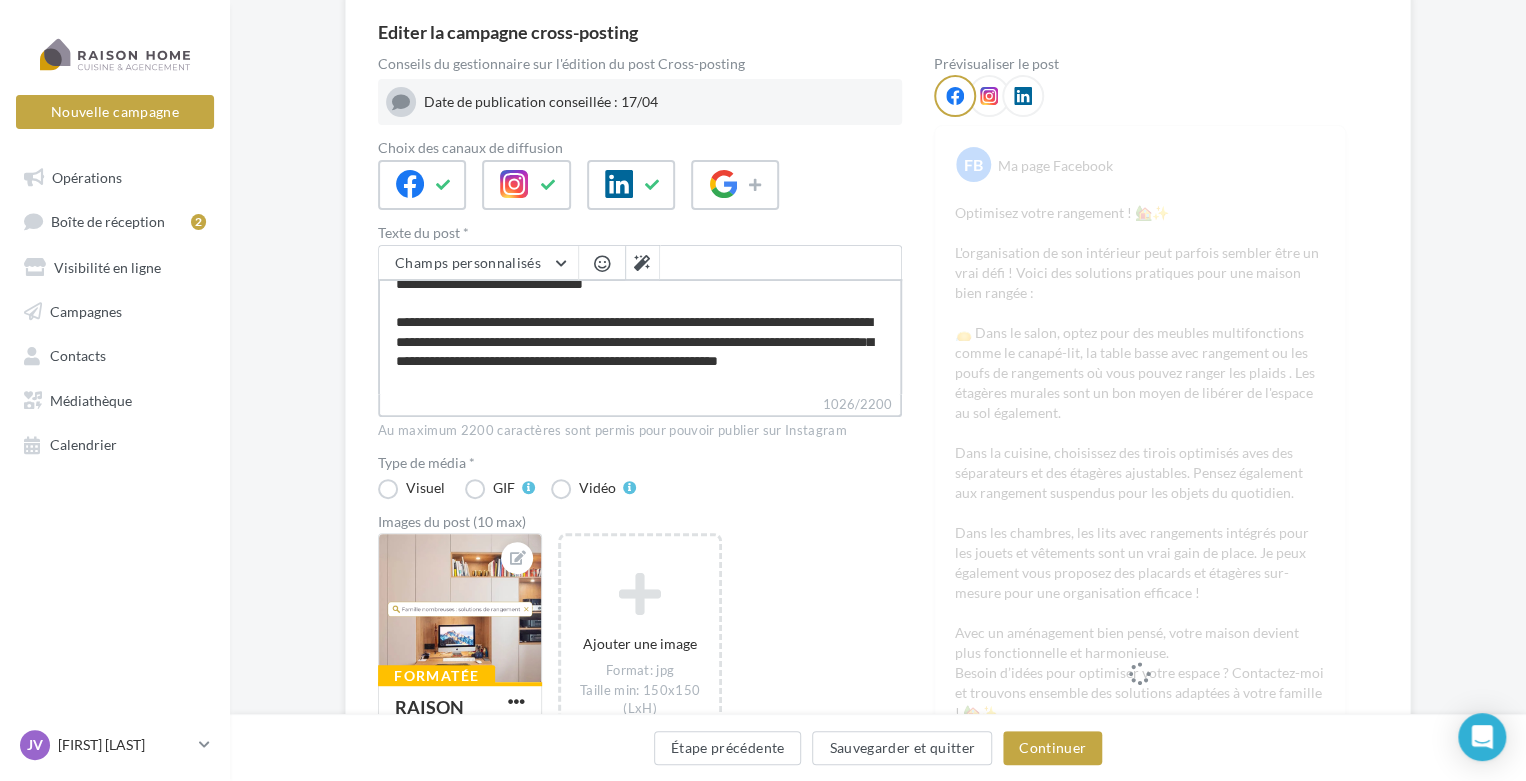click on "1026/2200" at bounding box center (640, 336) 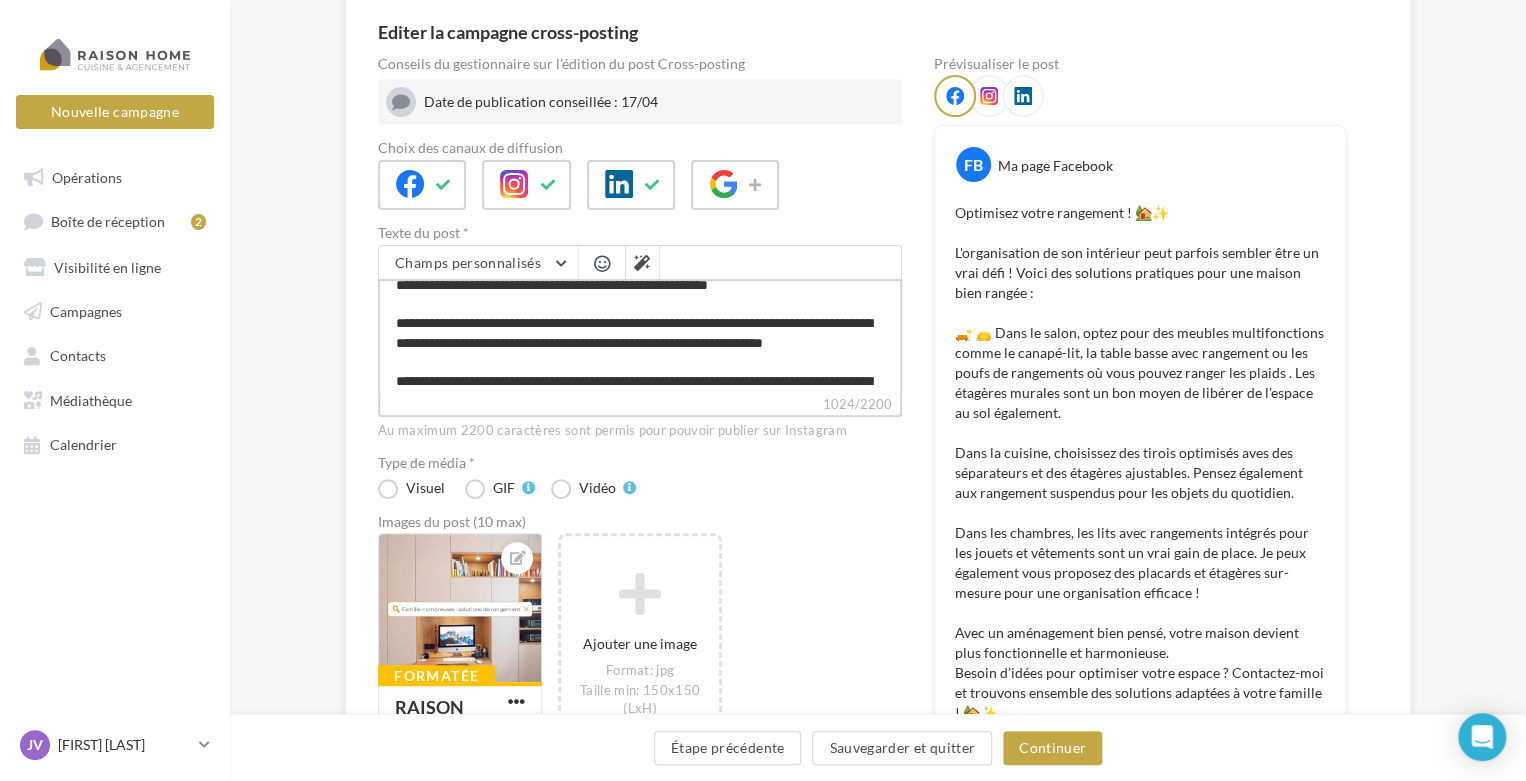 scroll, scrollTop: 148, scrollLeft: 0, axis: vertical 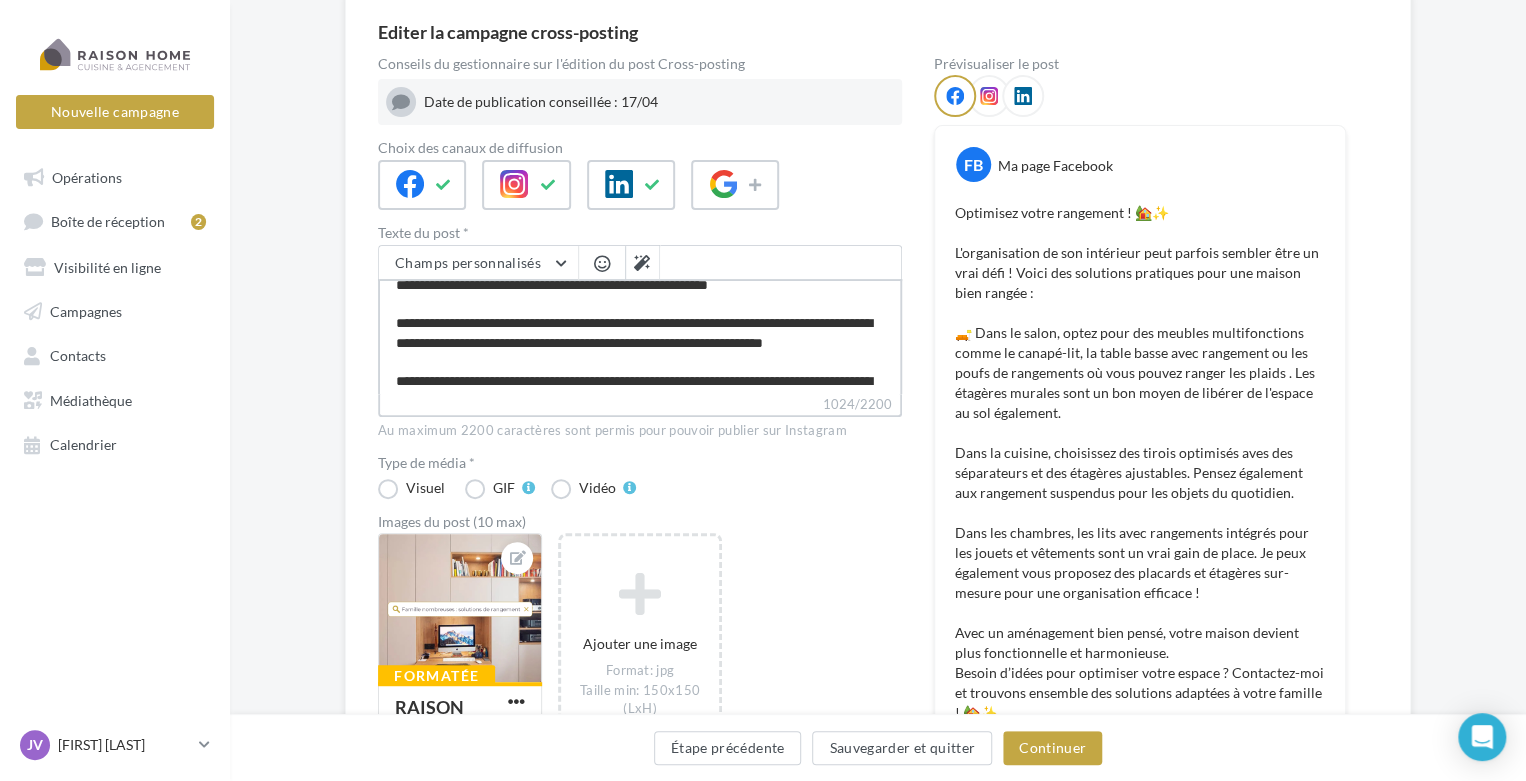 click on "**********" at bounding box center [640, 336] 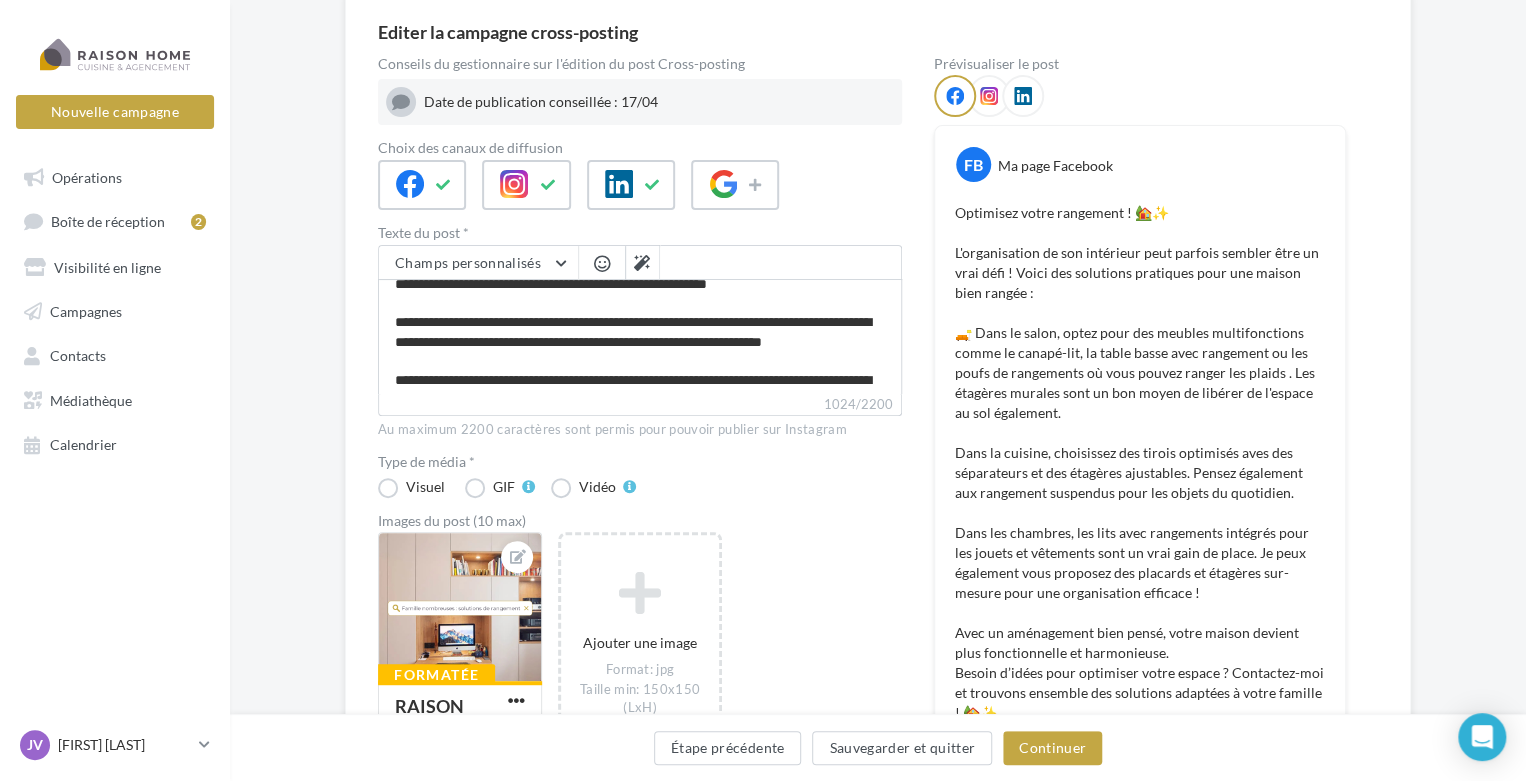scroll, scrollTop: 148, scrollLeft: 0, axis: vertical 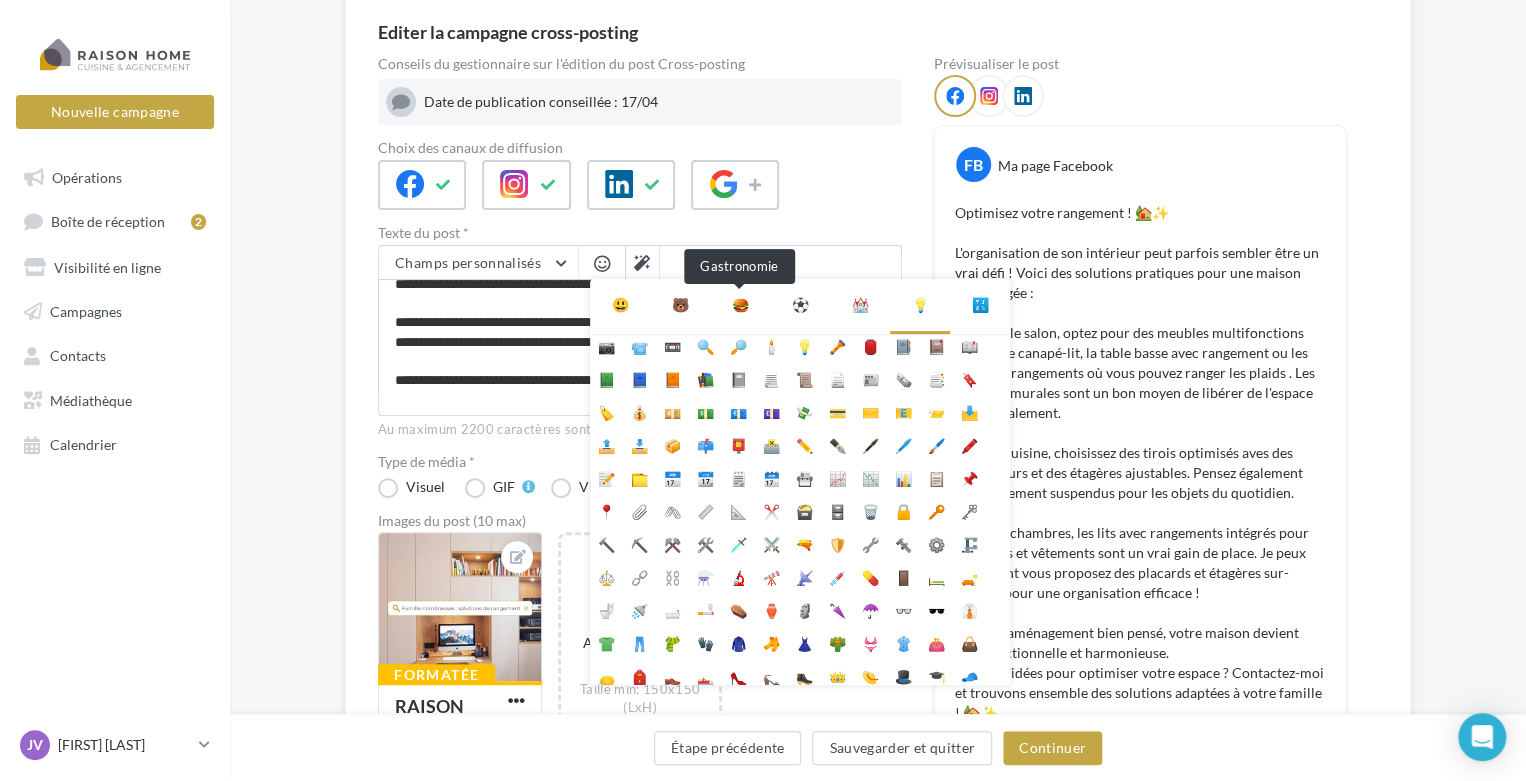 click on "🍔" at bounding box center [740, 305] 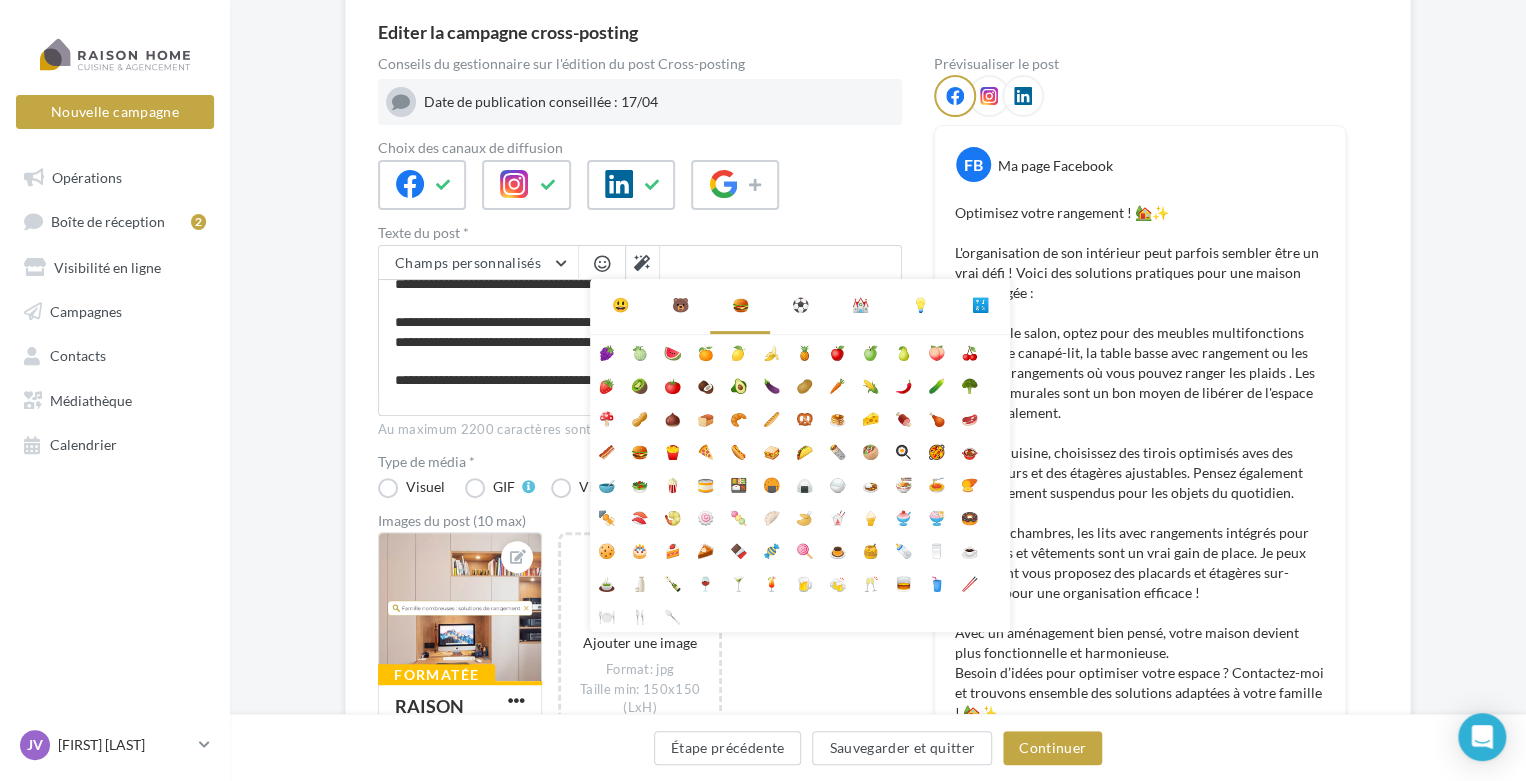 scroll, scrollTop: 0, scrollLeft: 0, axis: both 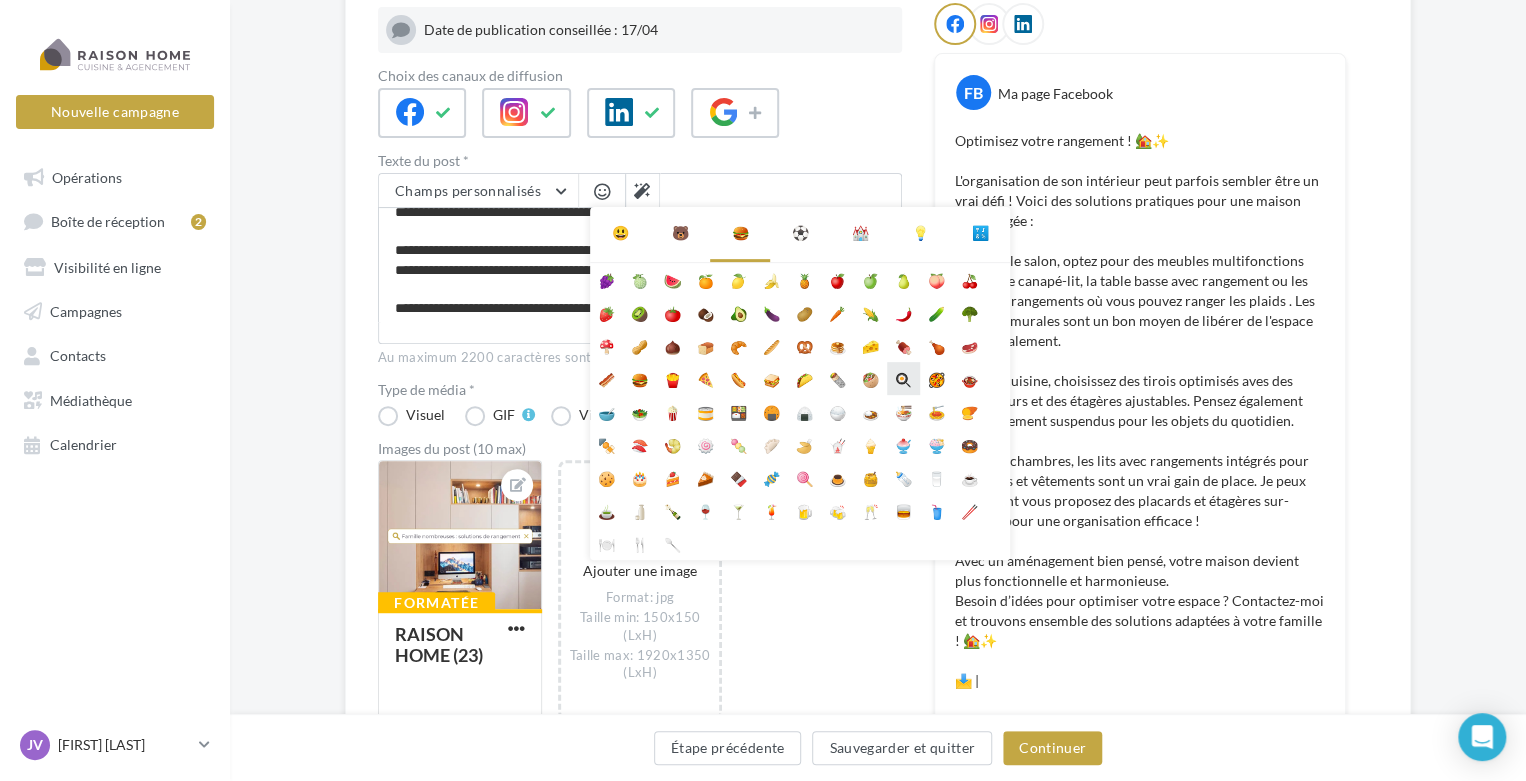click on "🍳" at bounding box center [903, 378] 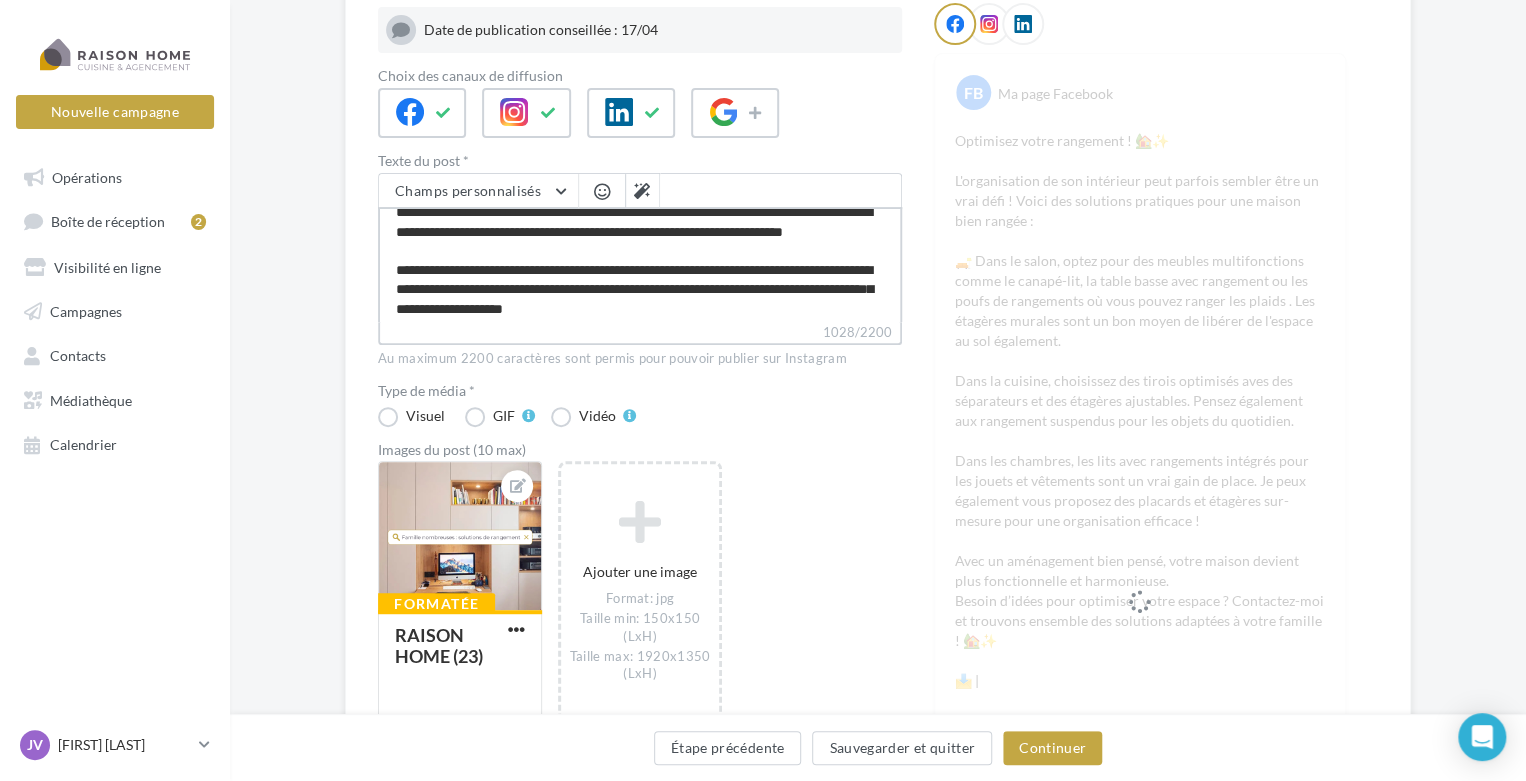 scroll, scrollTop: 188, scrollLeft: 0, axis: vertical 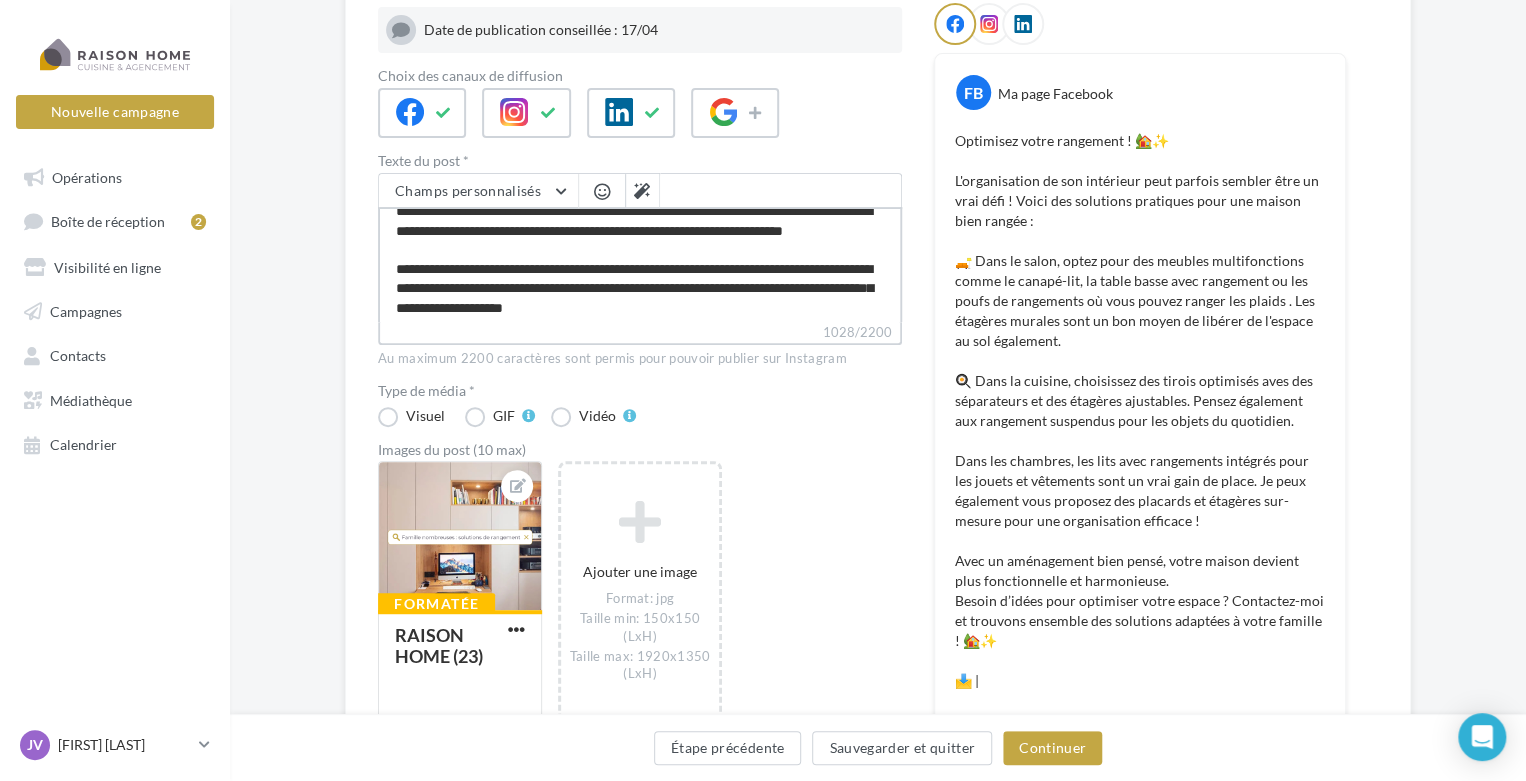 click on "1028/2200" at bounding box center [640, 264] 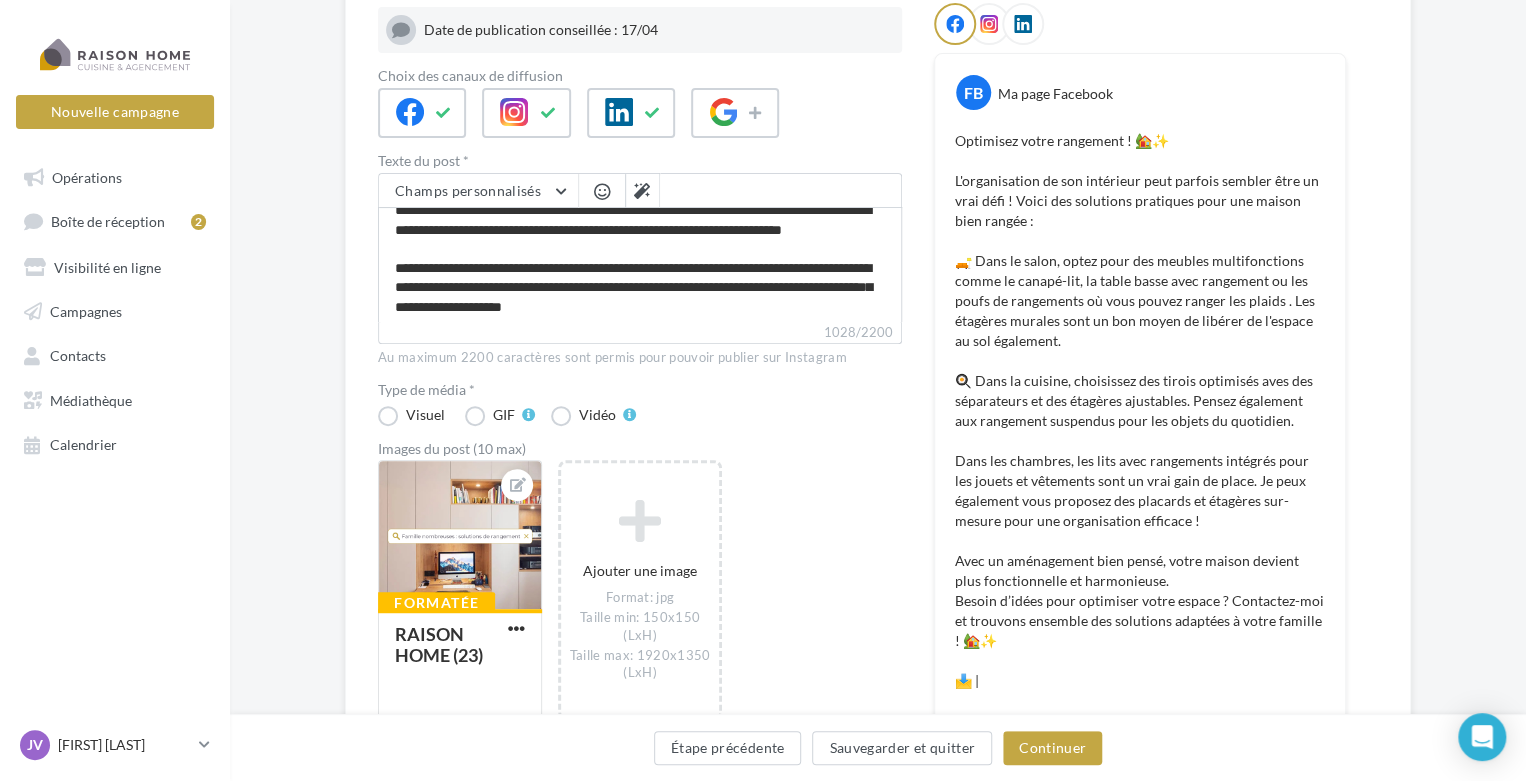 scroll, scrollTop: 187, scrollLeft: 0, axis: vertical 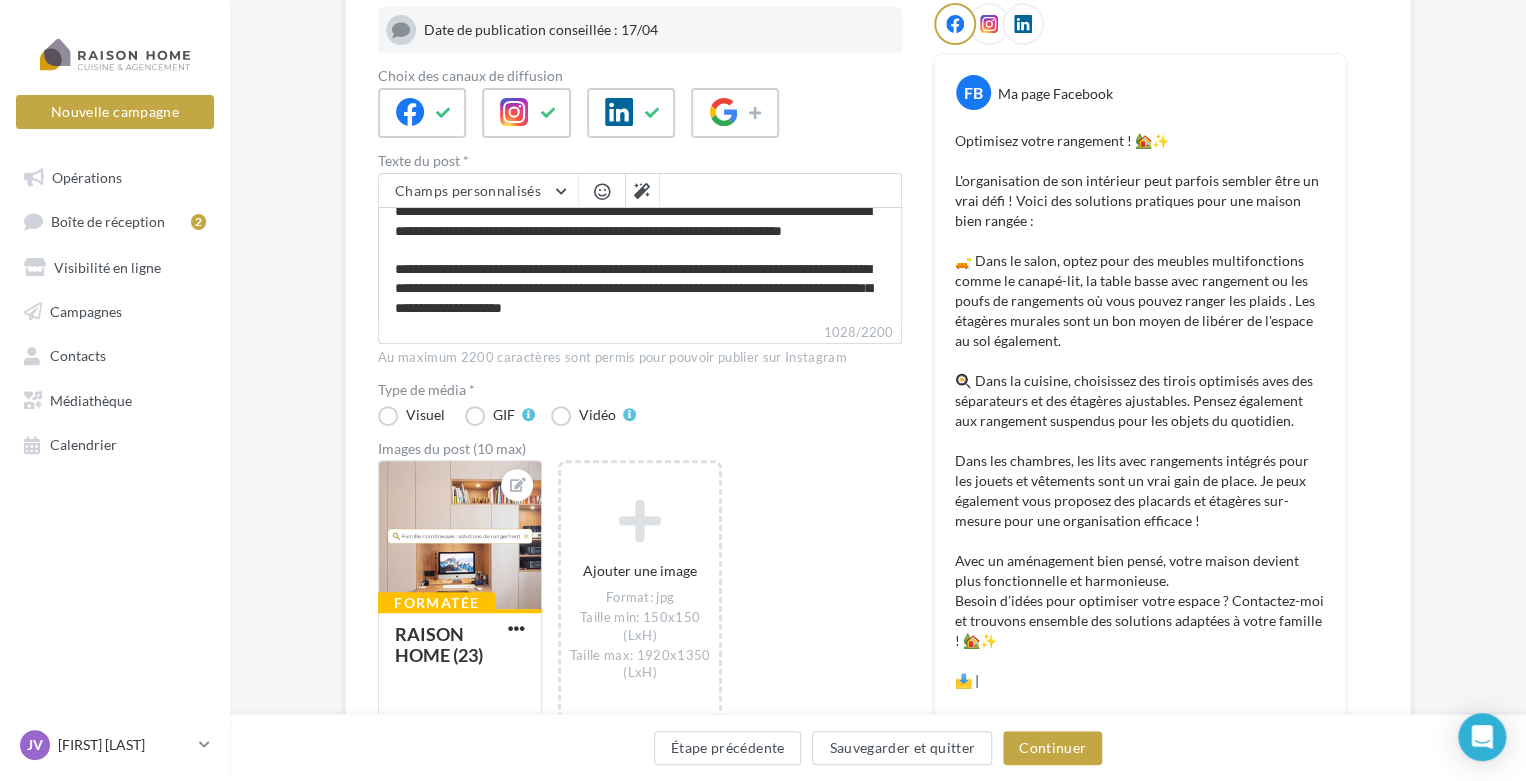 click at bounding box center [602, 191] 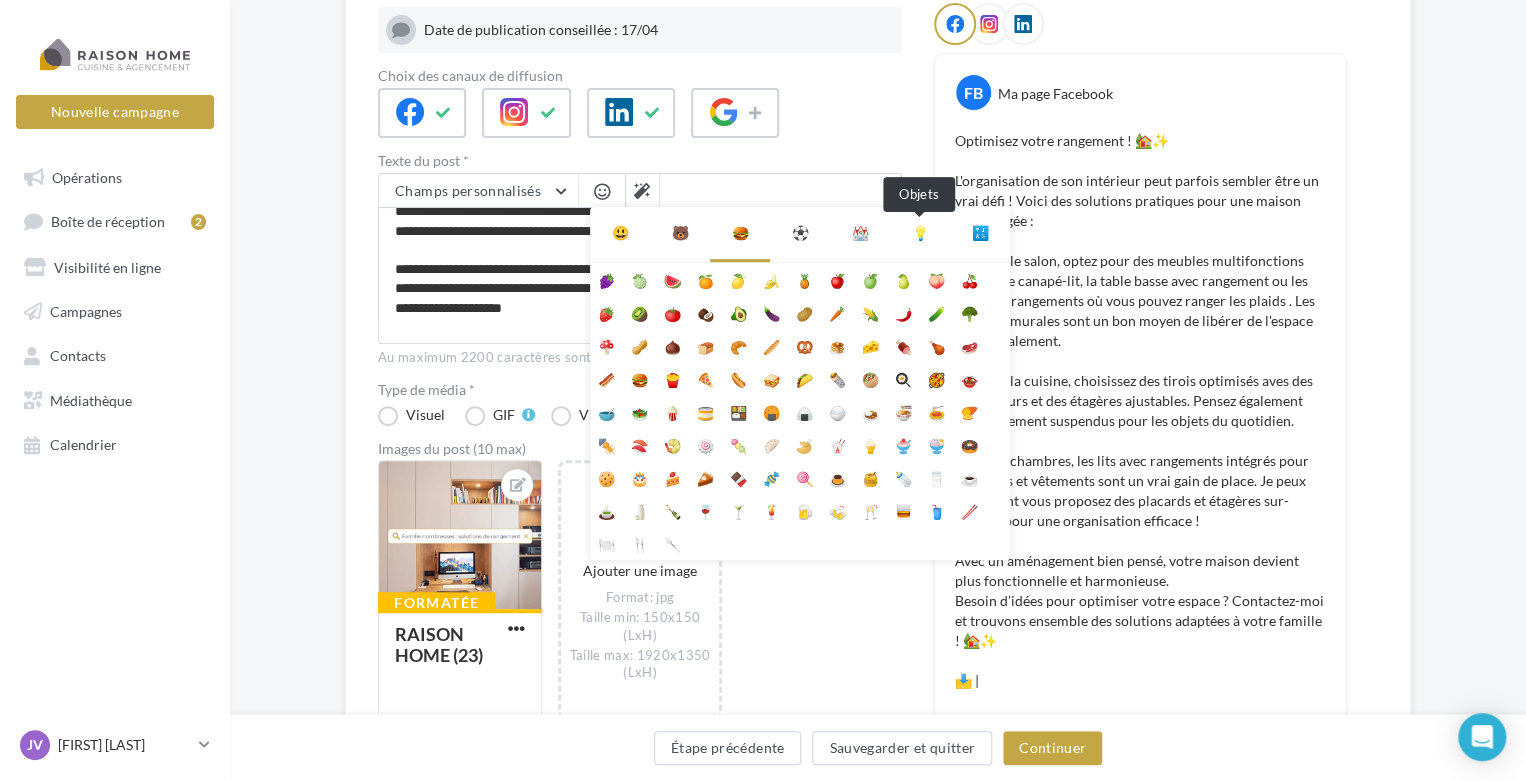 click on "💡" at bounding box center (920, 233) 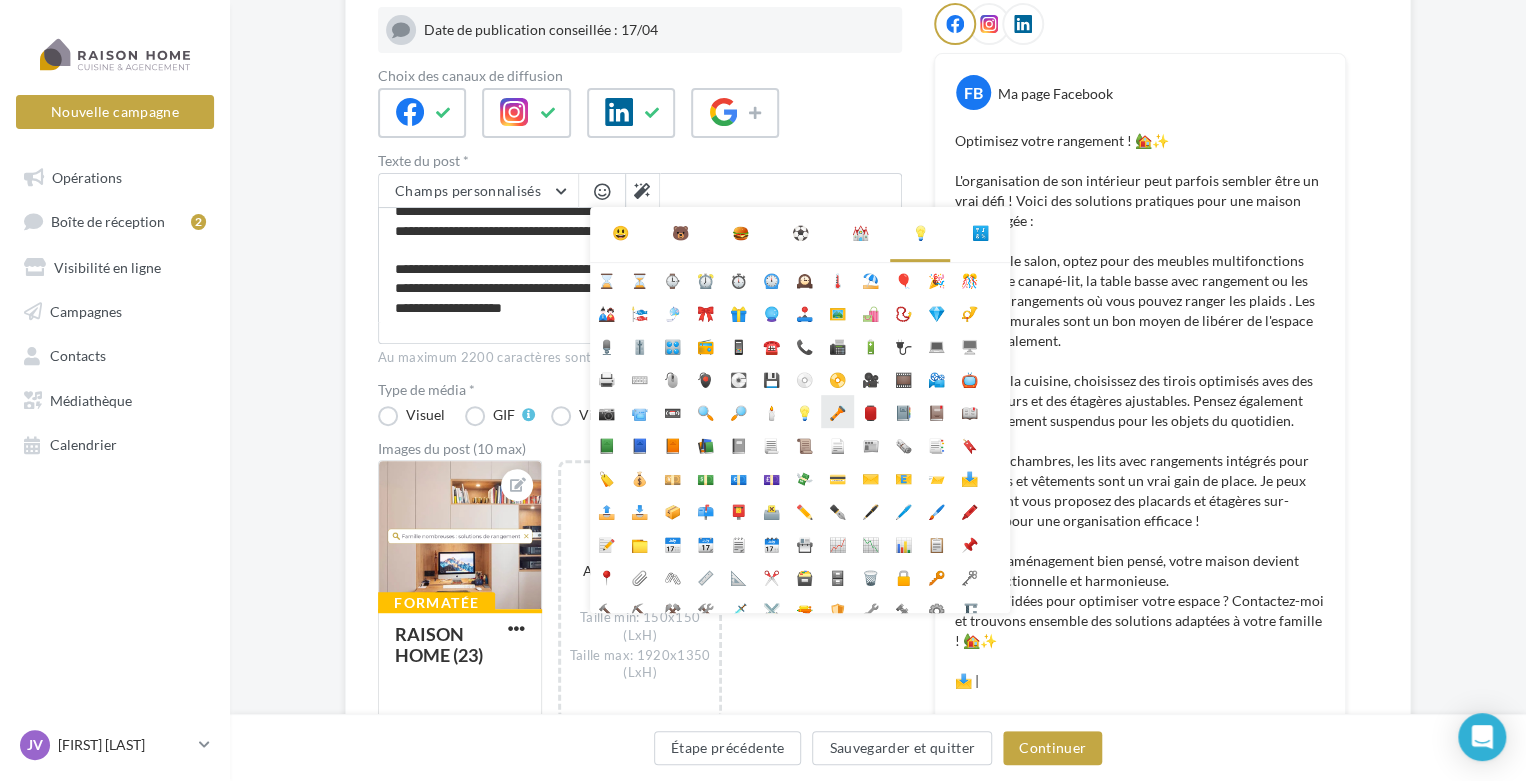 scroll, scrollTop: 177, scrollLeft: 0, axis: vertical 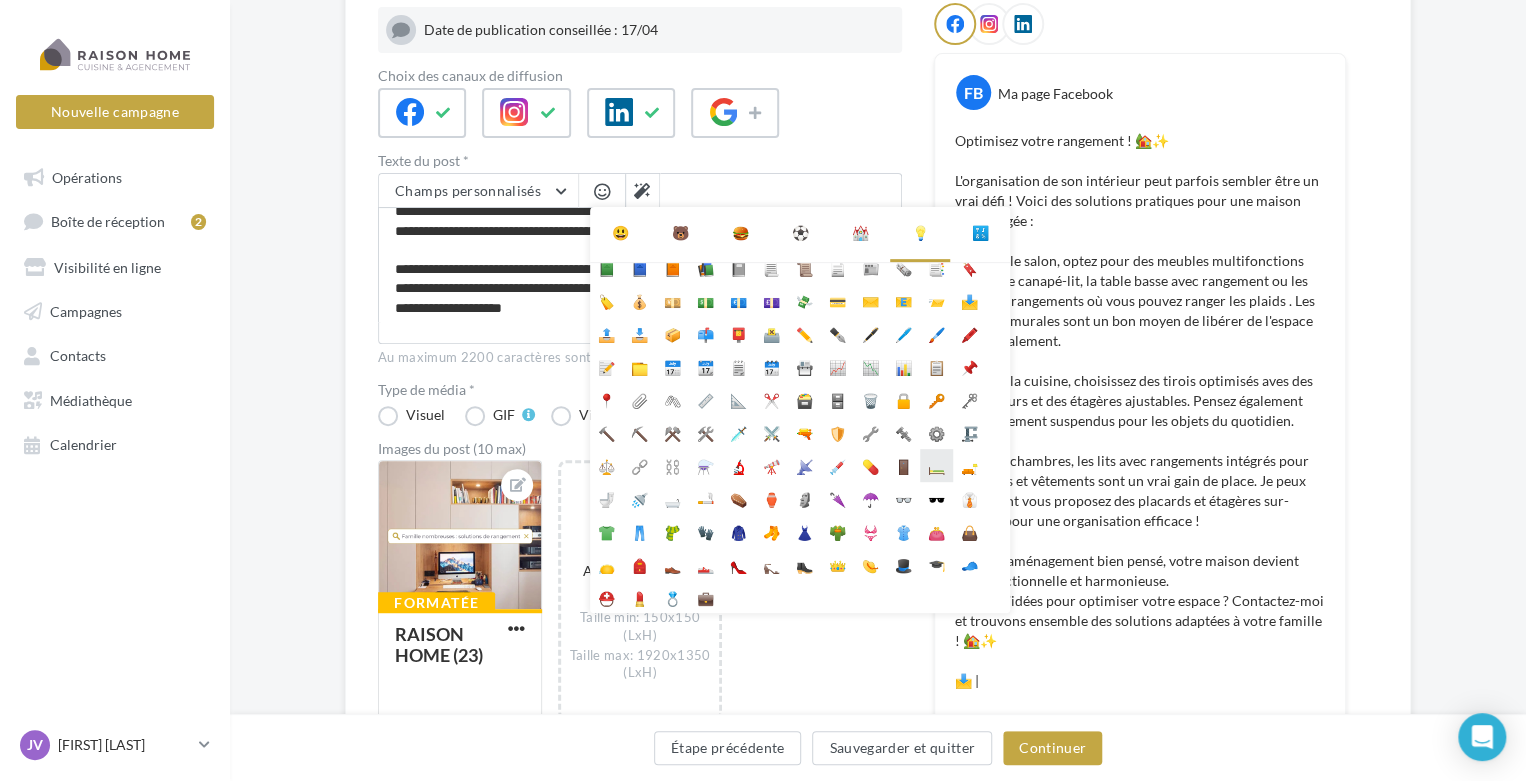 click on "🛏️" at bounding box center (936, 465) 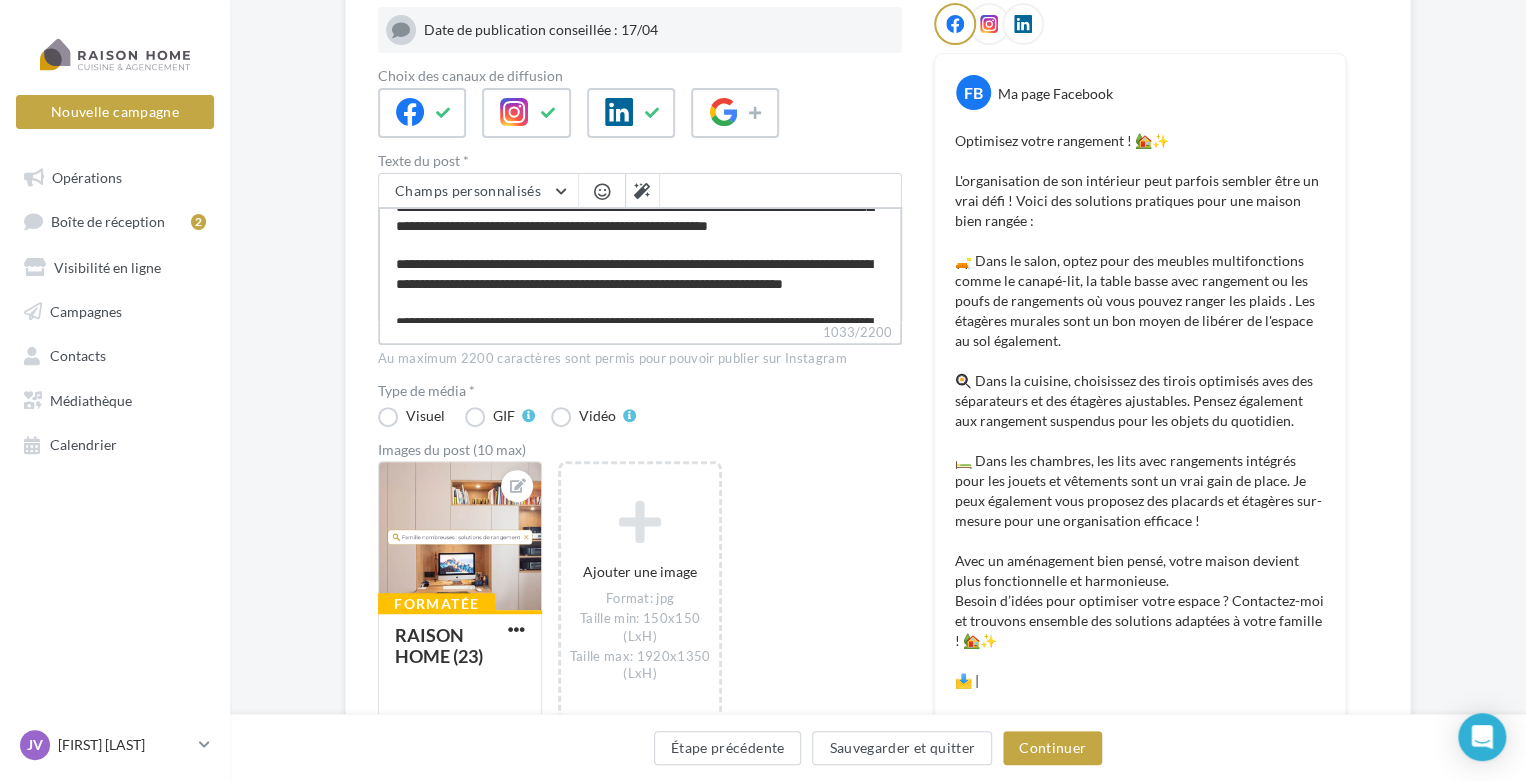 scroll, scrollTop: 0, scrollLeft: 0, axis: both 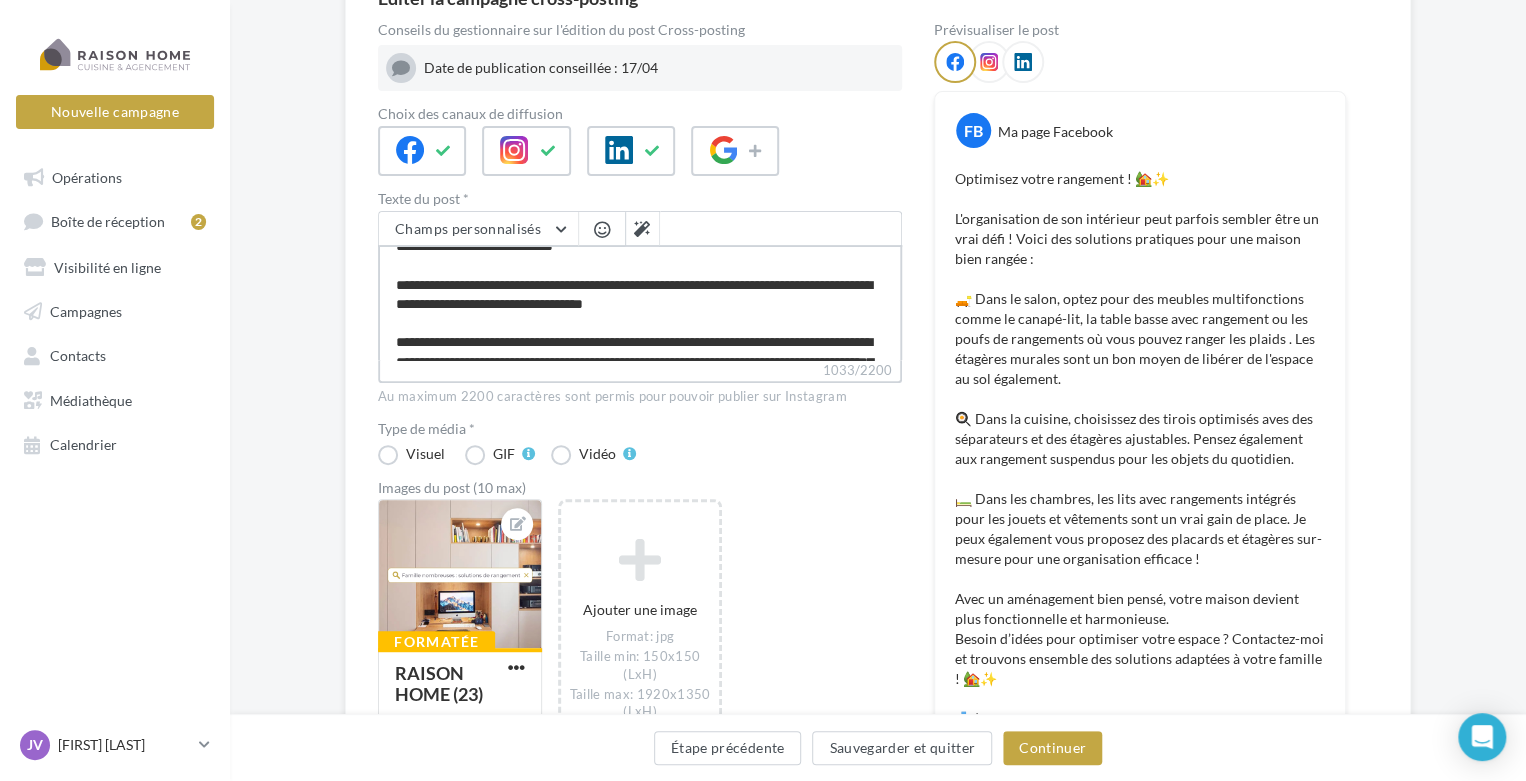 click on "1033/2200" at bounding box center [640, 302] 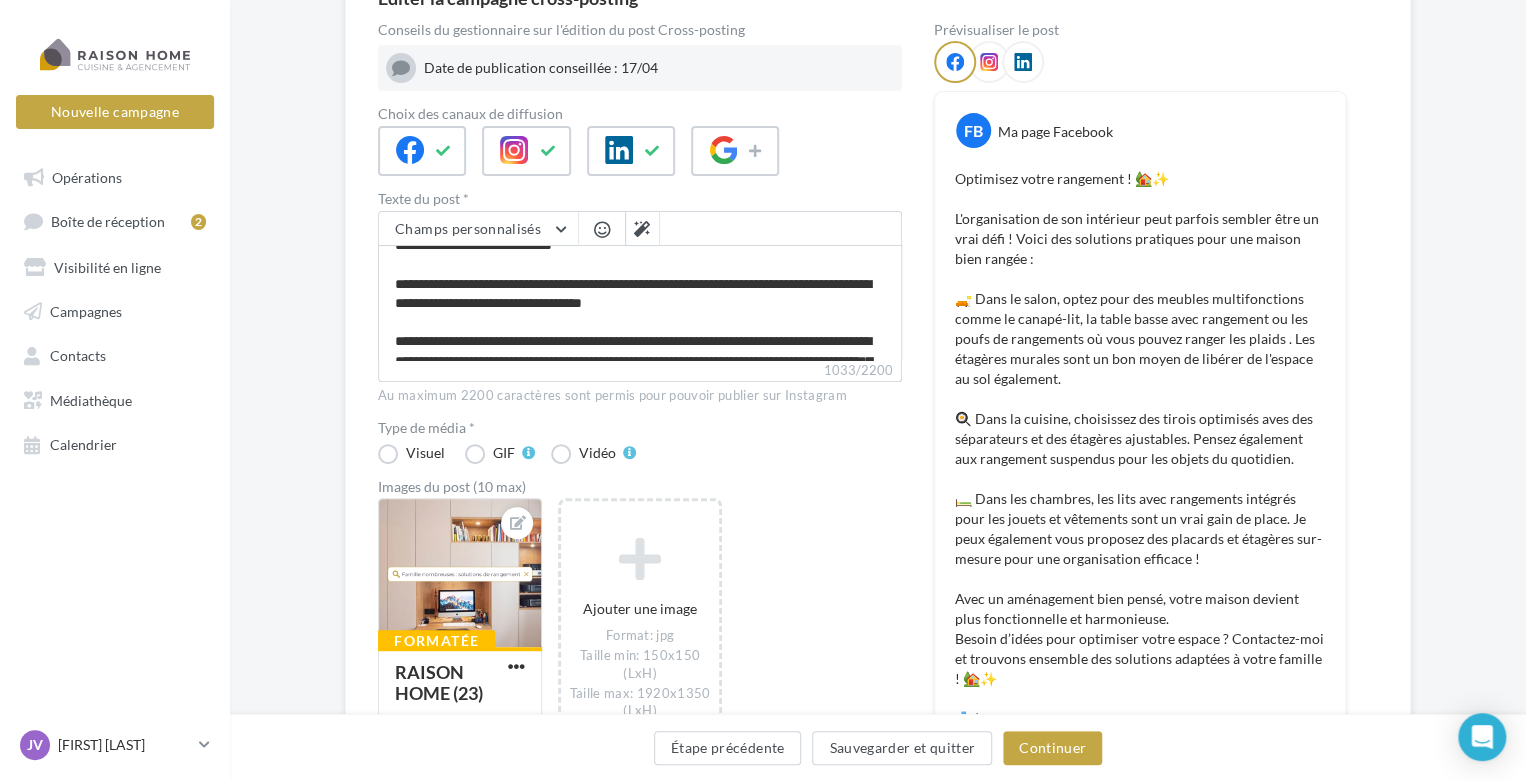 scroll, scrollTop: 17, scrollLeft: 0, axis: vertical 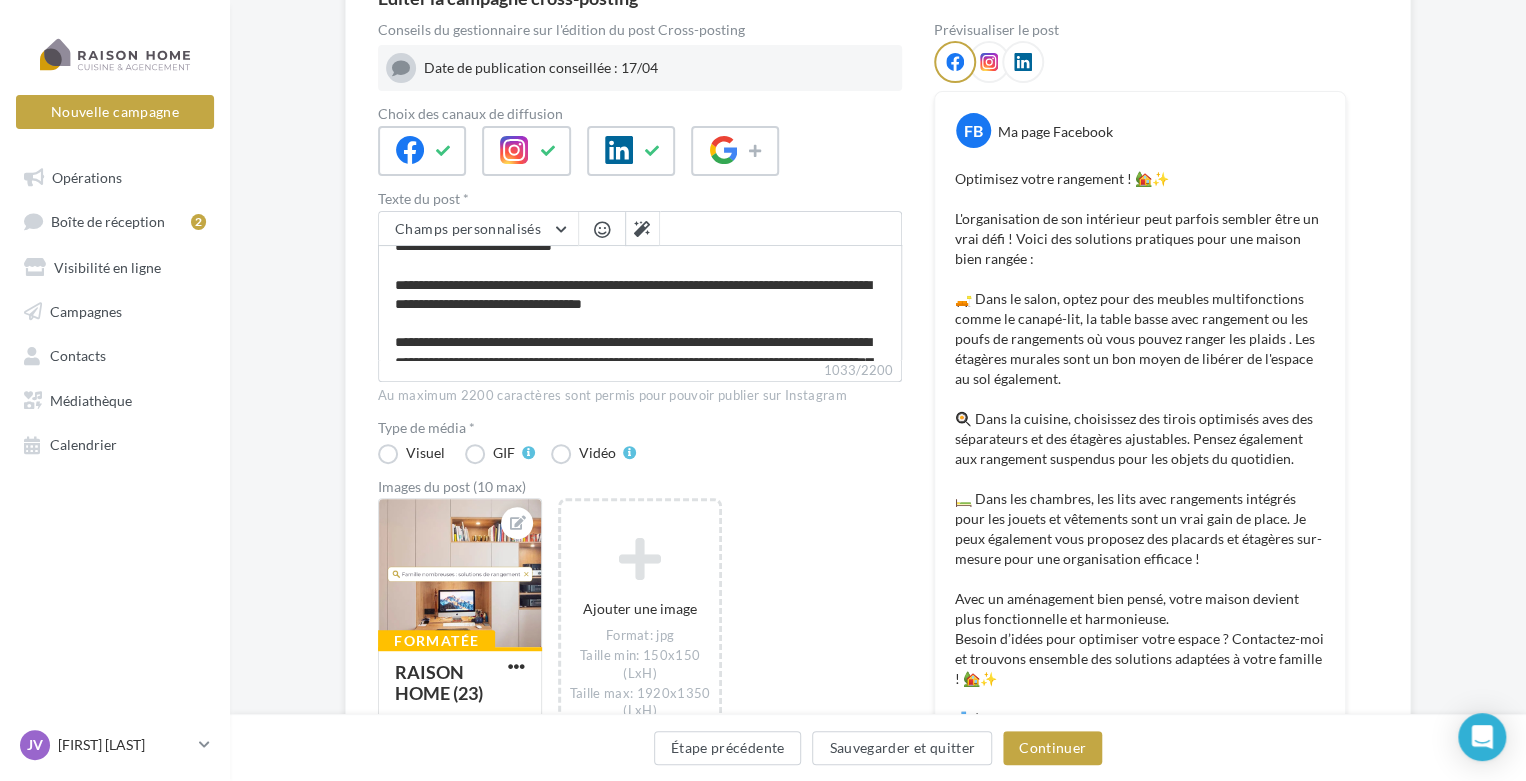 click at bounding box center [602, 229] 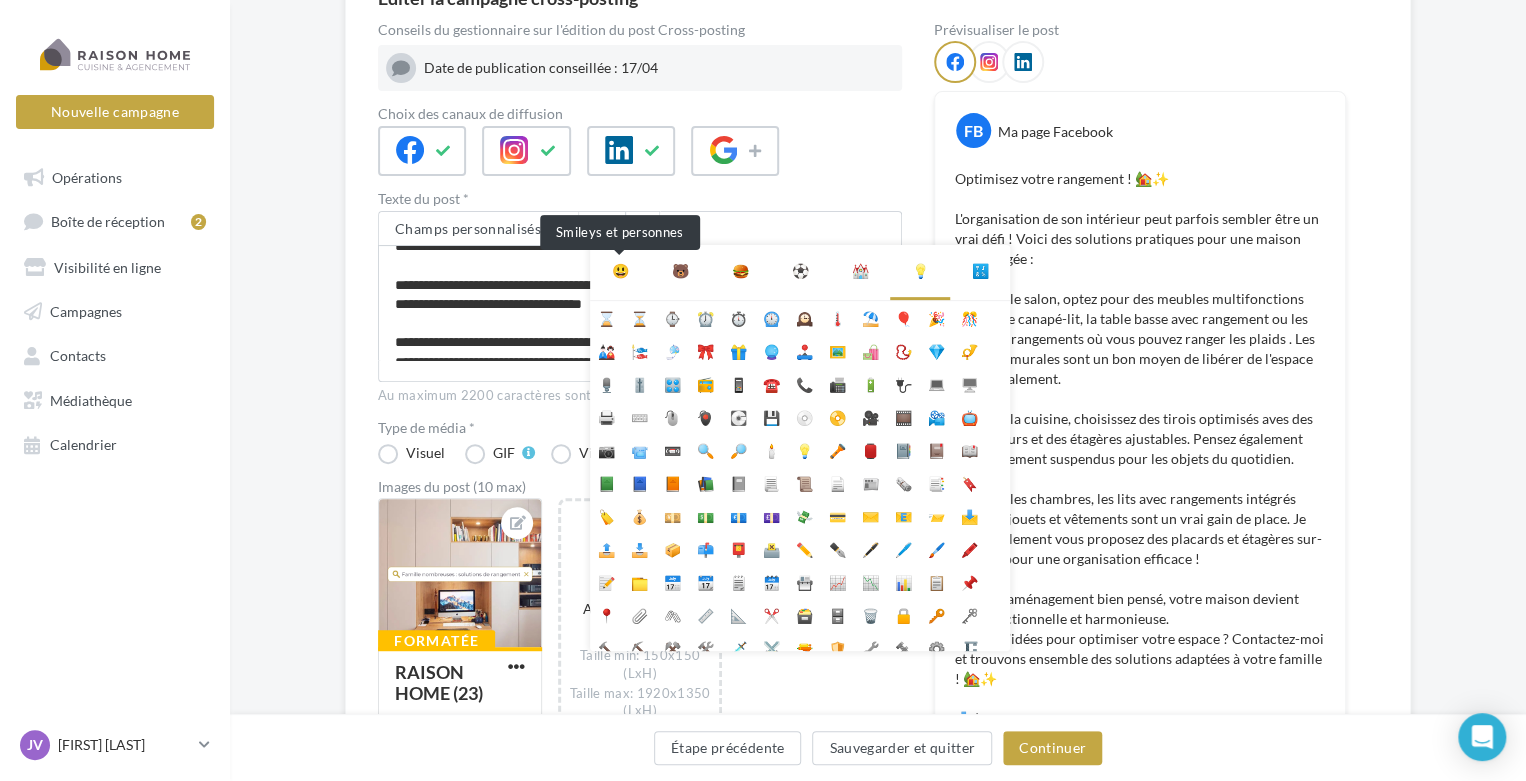 click on "😃" at bounding box center (620, 271) 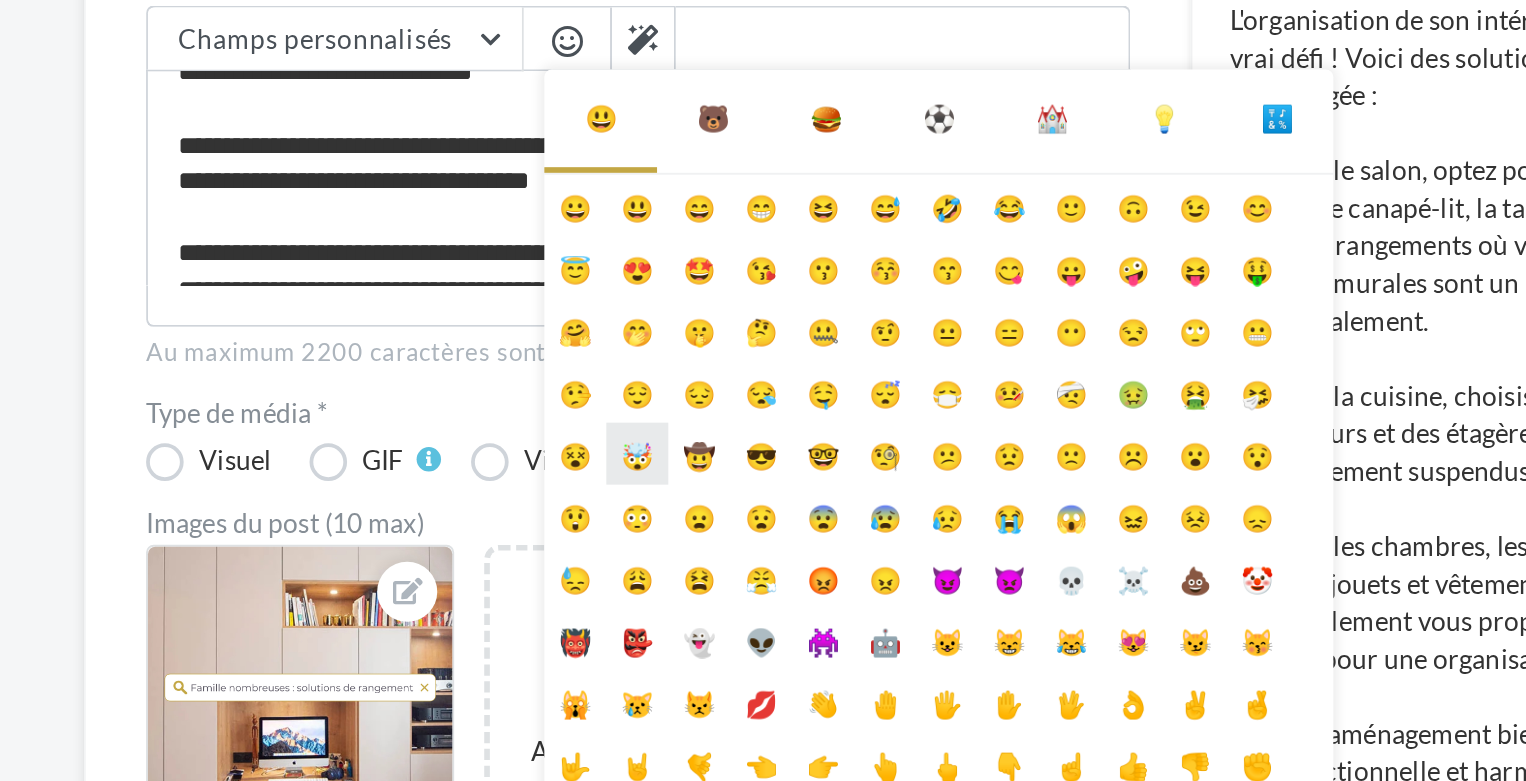 scroll, scrollTop: 212, scrollLeft: 0, axis: vertical 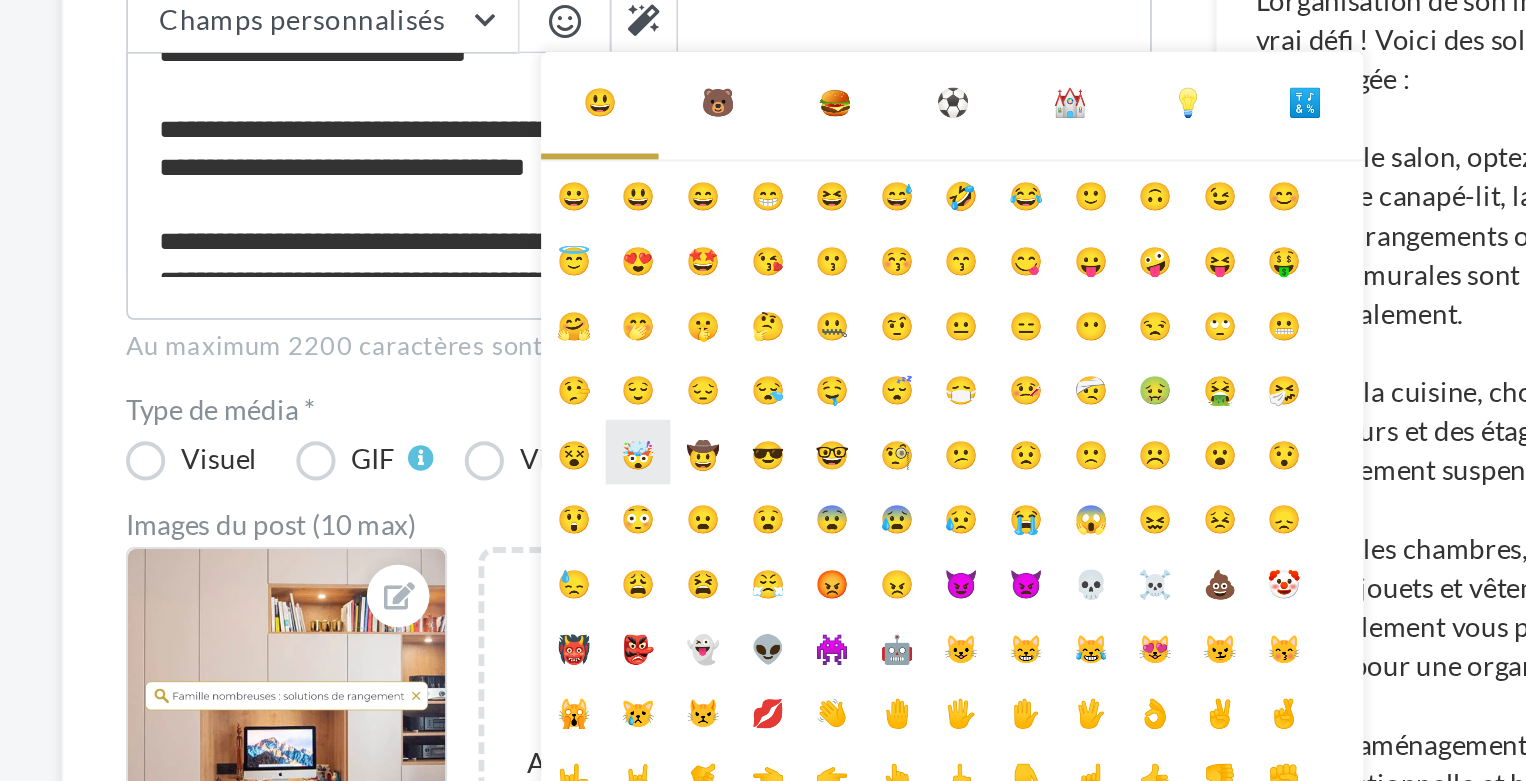 click on "🤯" at bounding box center (639, 449) 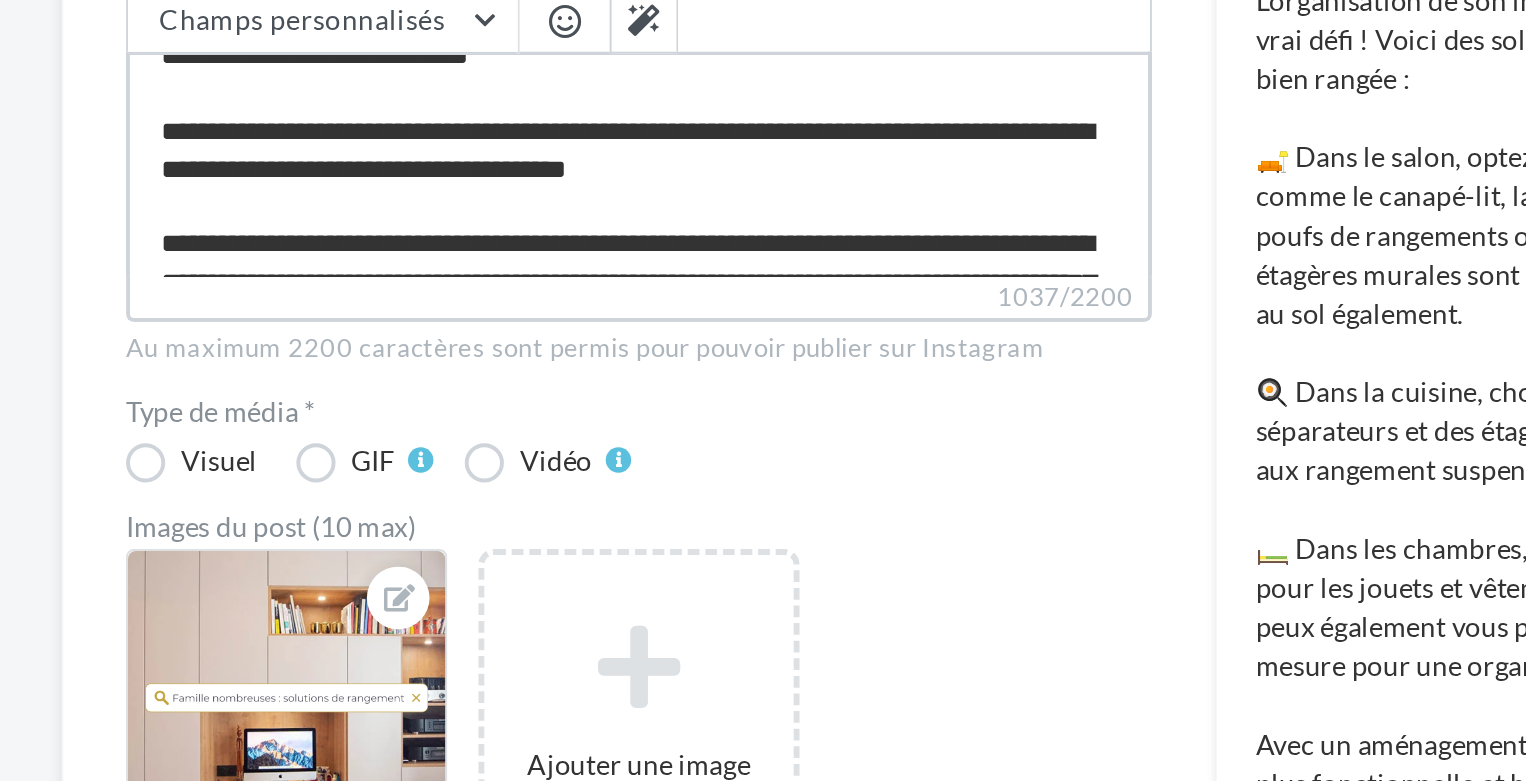 scroll, scrollTop: 18, scrollLeft: 0, axis: vertical 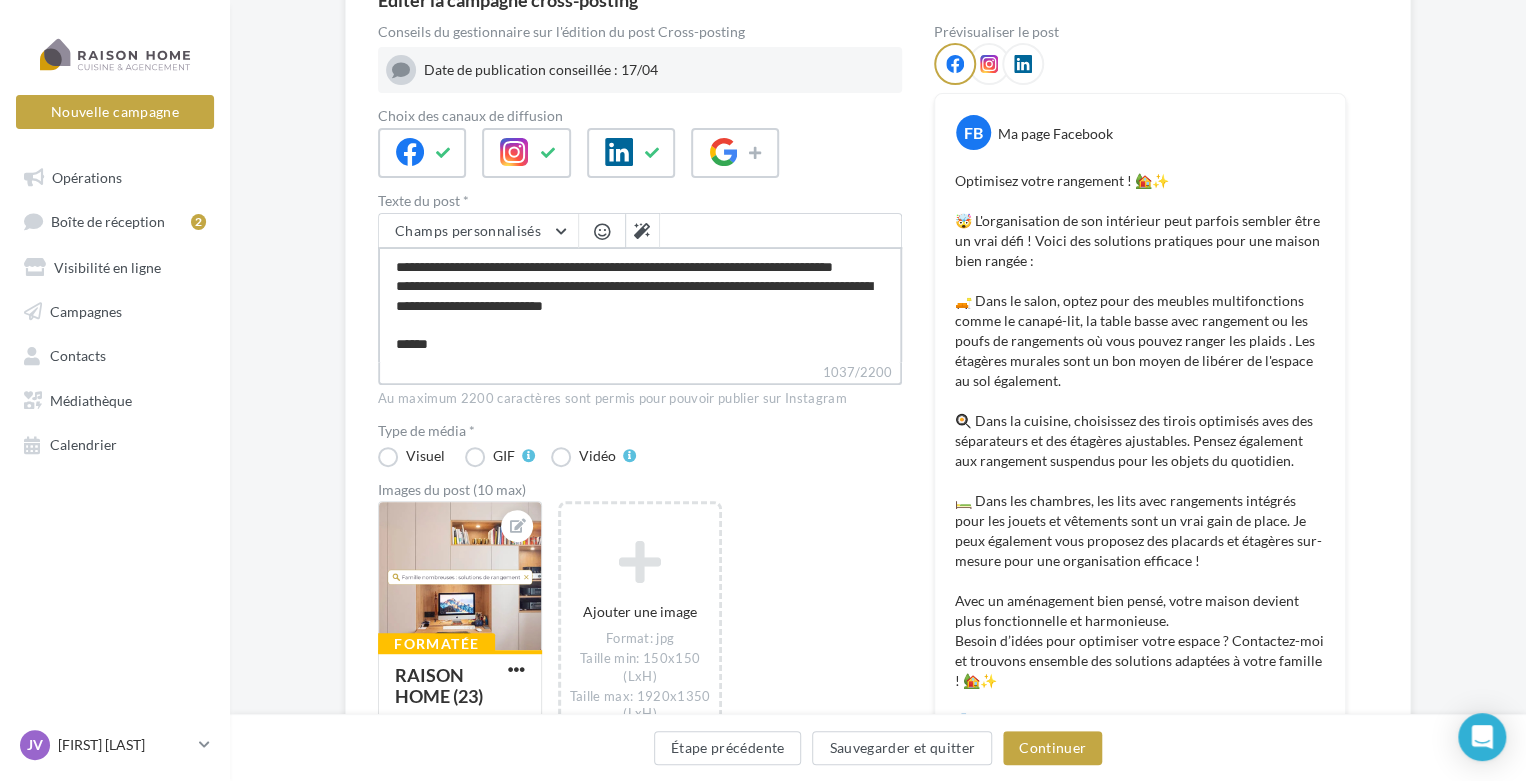 click on "1037/2200" at bounding box center (640, 304) 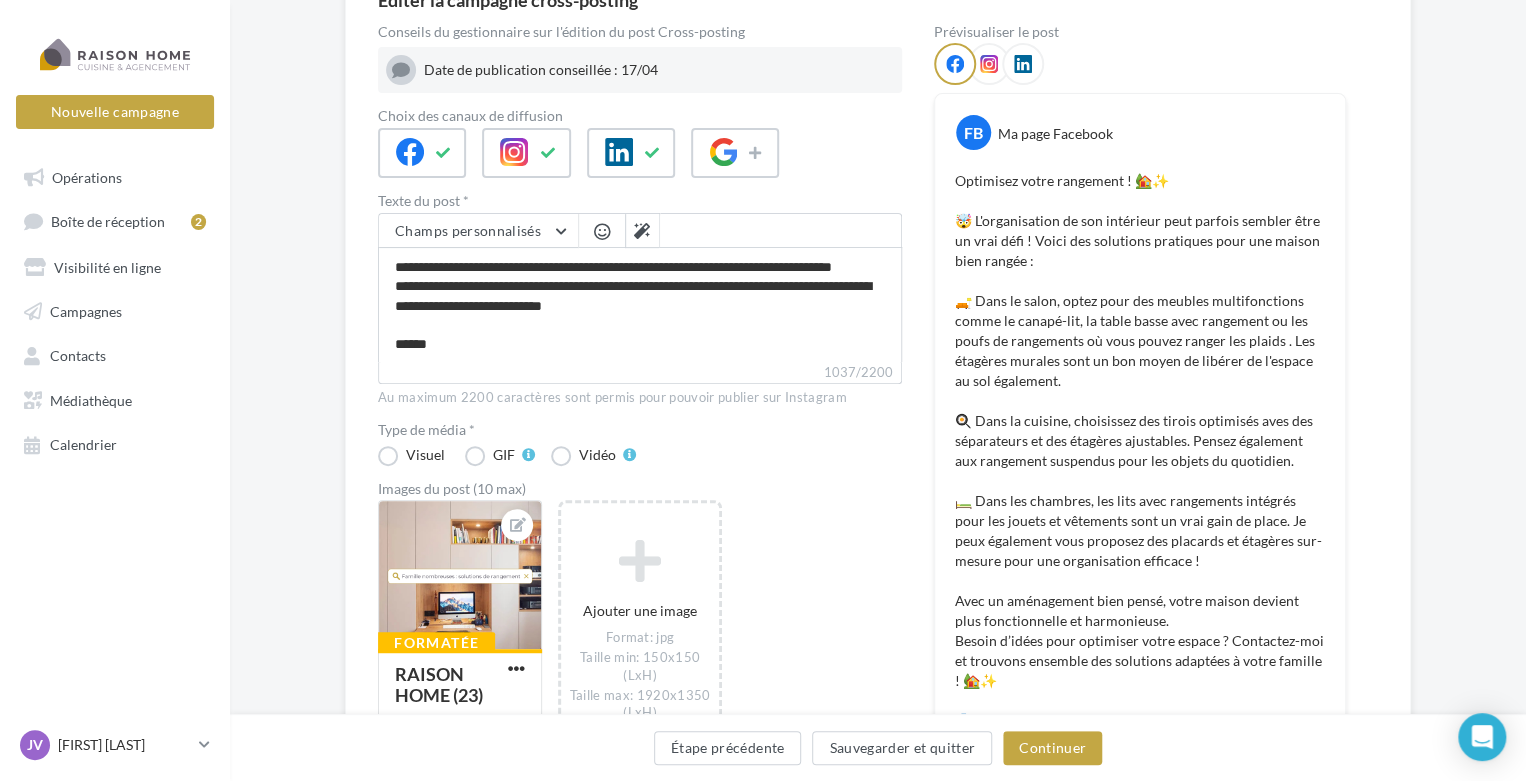 scroll, scrollTop: 322, scrollLeft: 0, axis: vertical 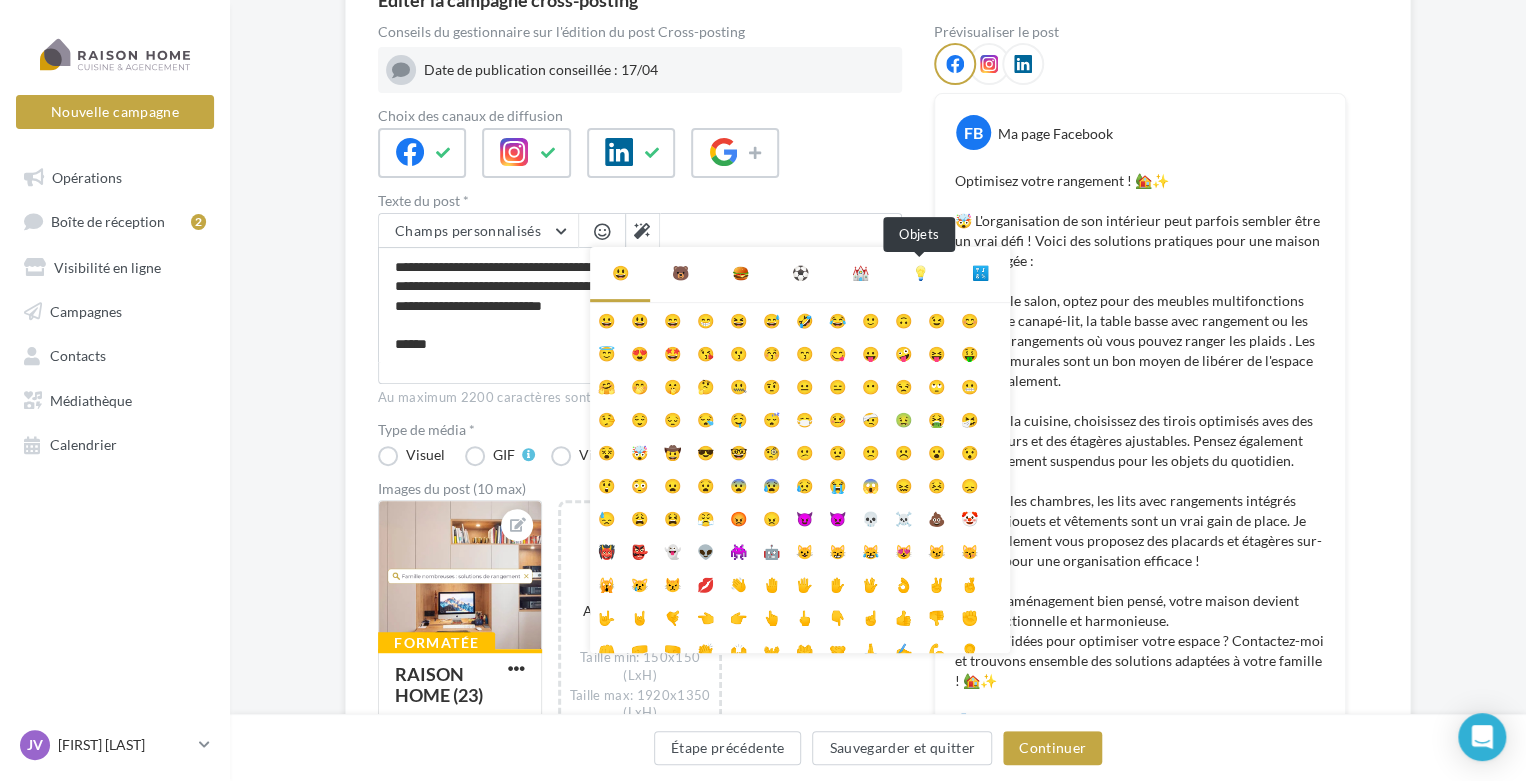 click on "💡" at bounding box center (920, 273) 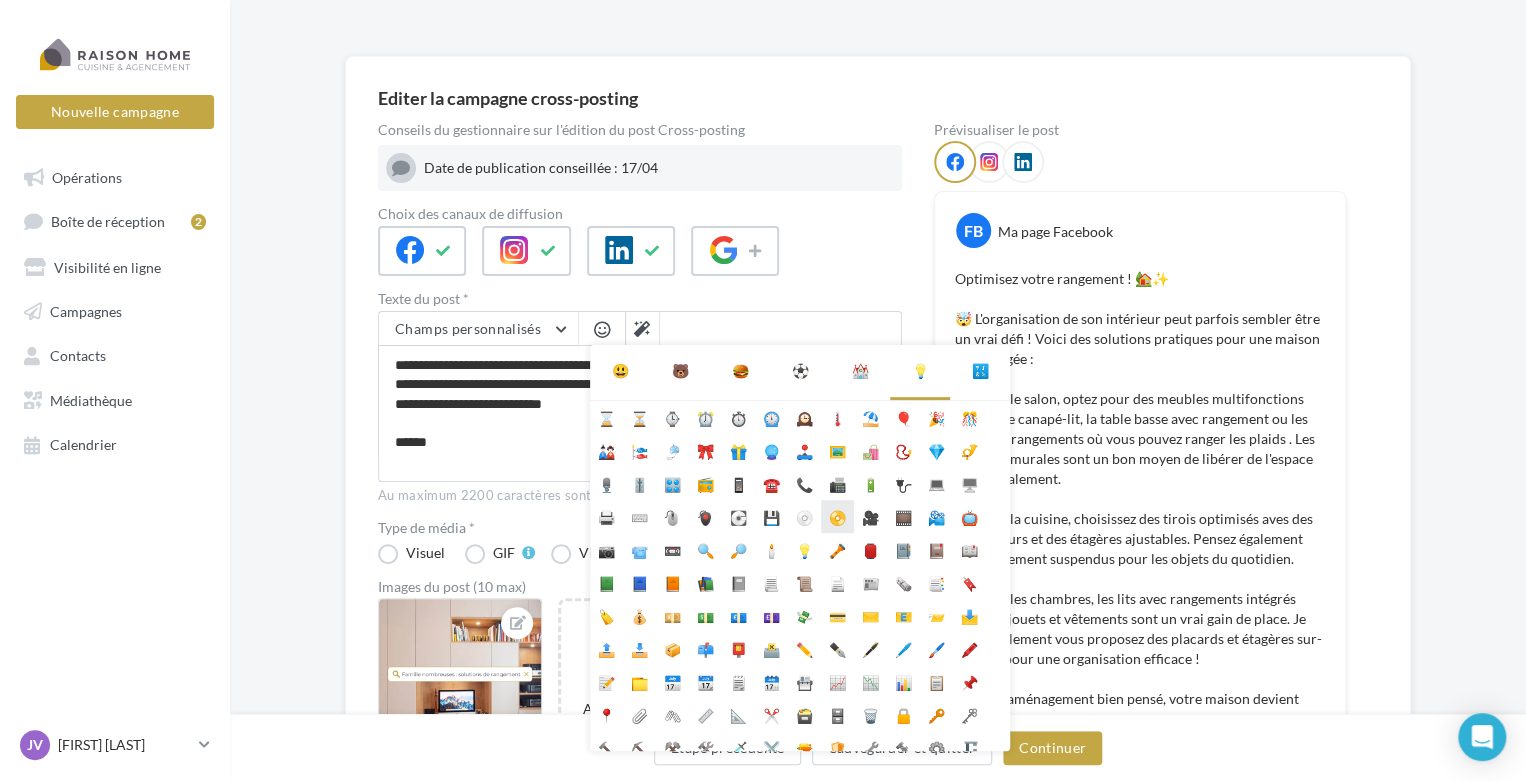 scroll, scrollTop: 110, scrollLeft: 0, axis: vertical 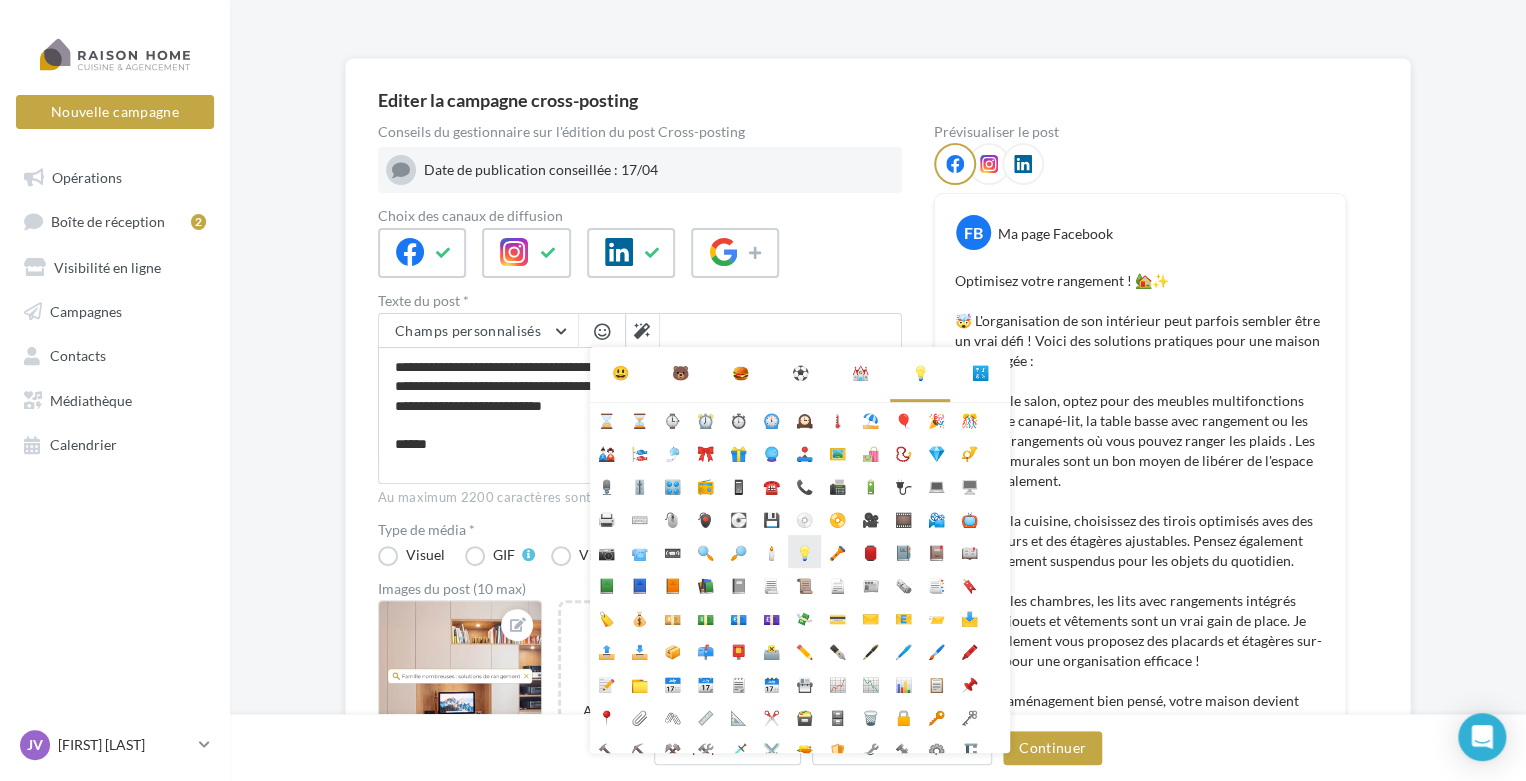 click on "💡" at bounding box center [804, 551] 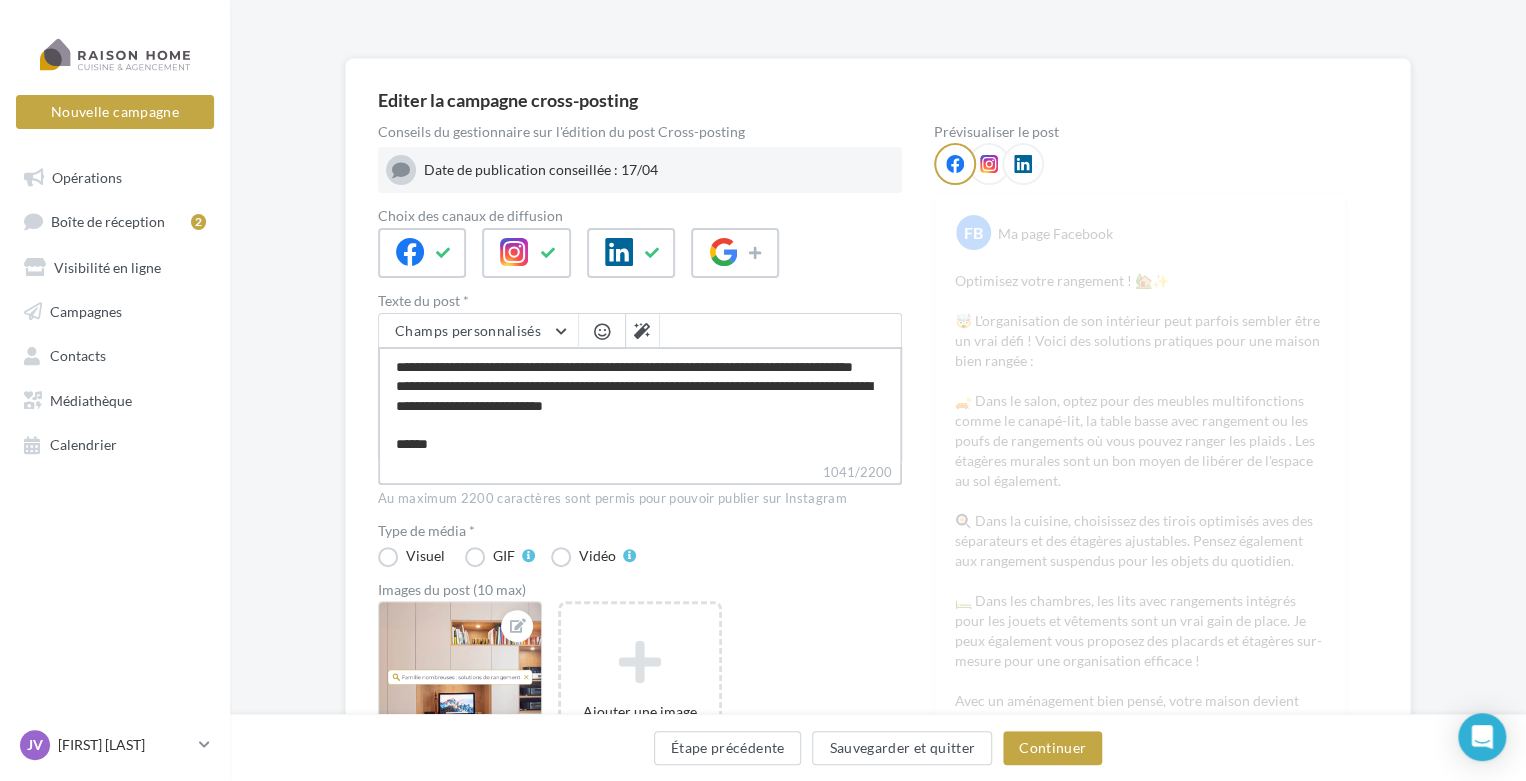 scroll, scrollTop: 364, scrollLeft: 0, axis: vertical 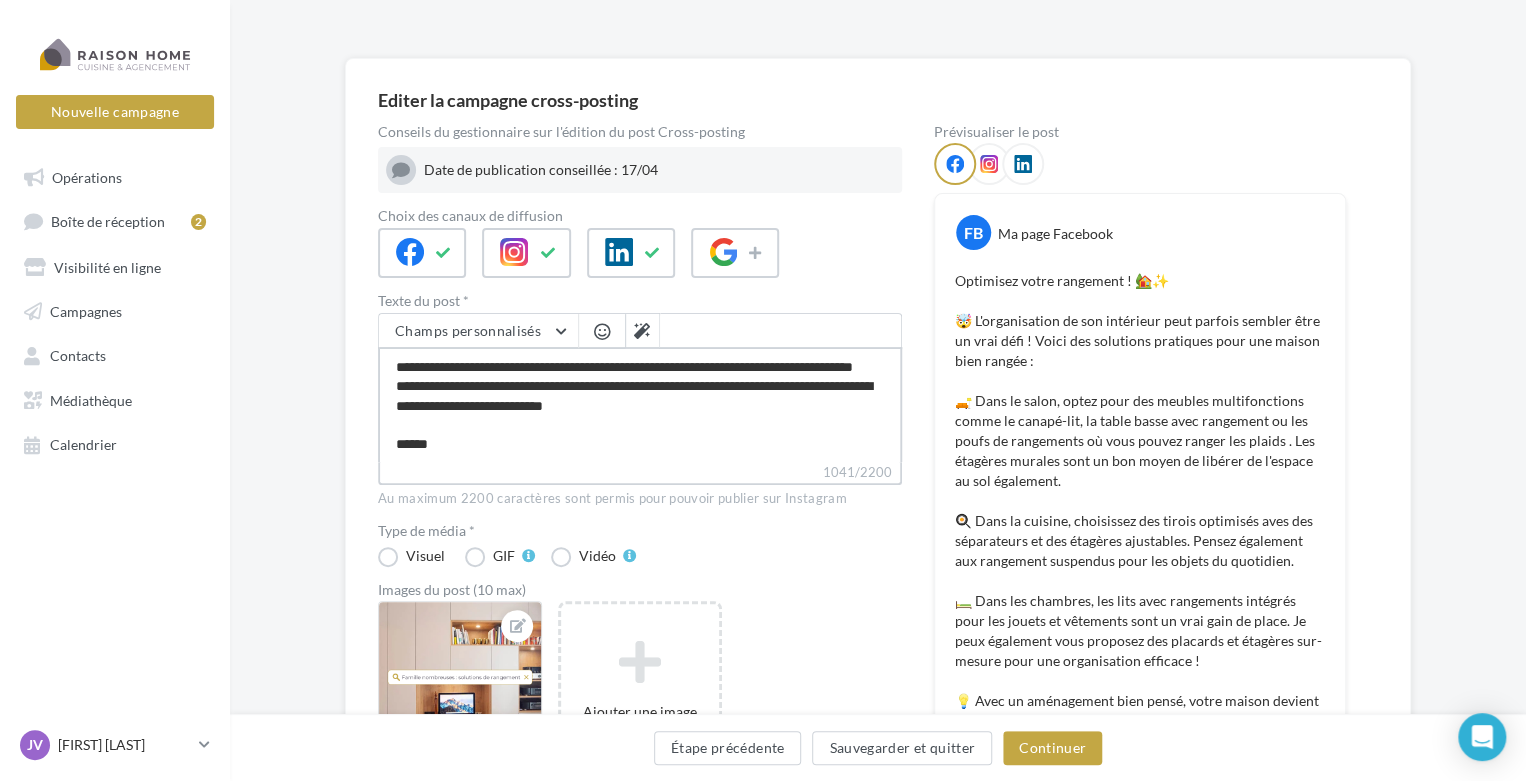click on "1041/2200" at bounding box center (640, 404) 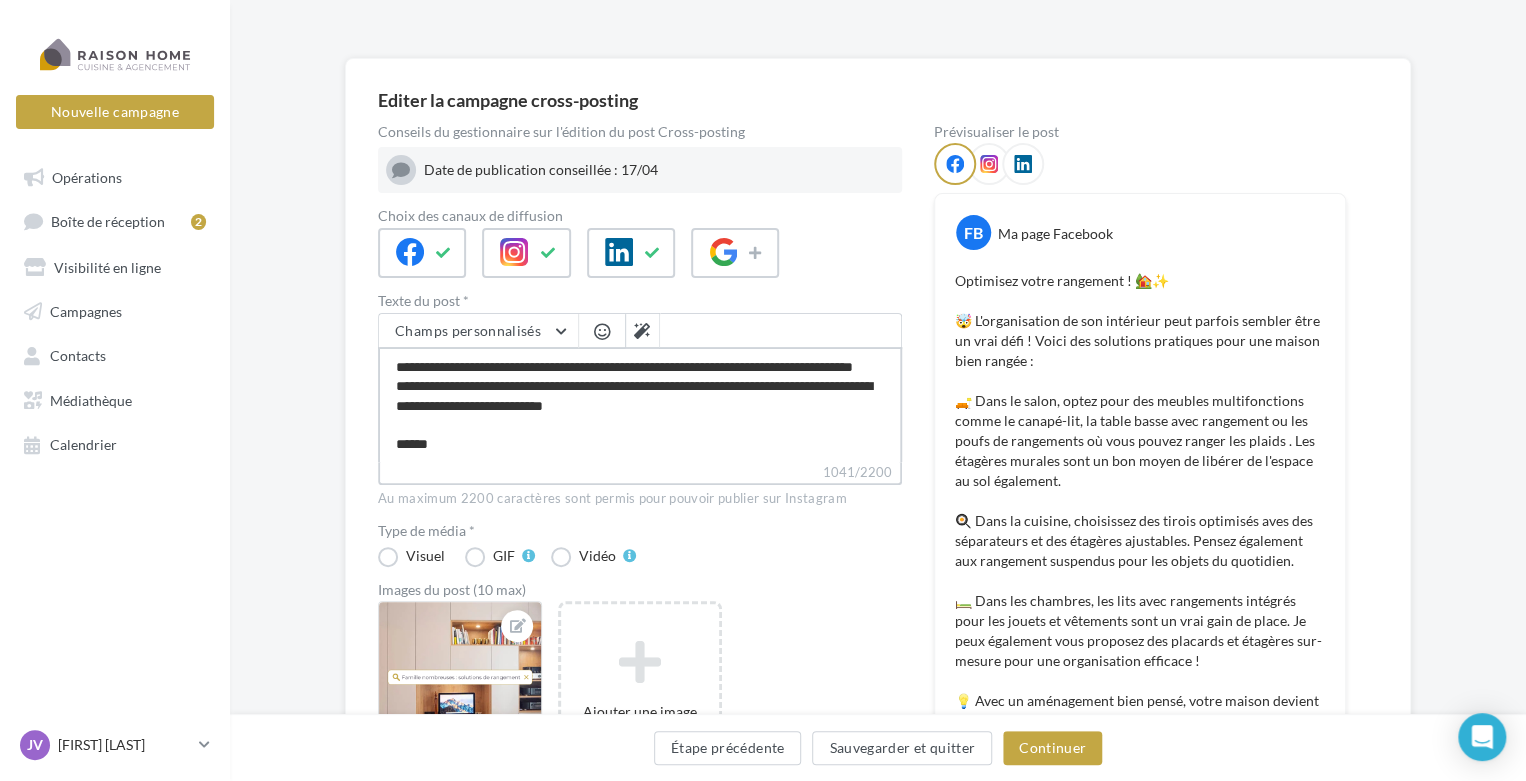 click on "1041/2200" at bounding box center (640, 404) 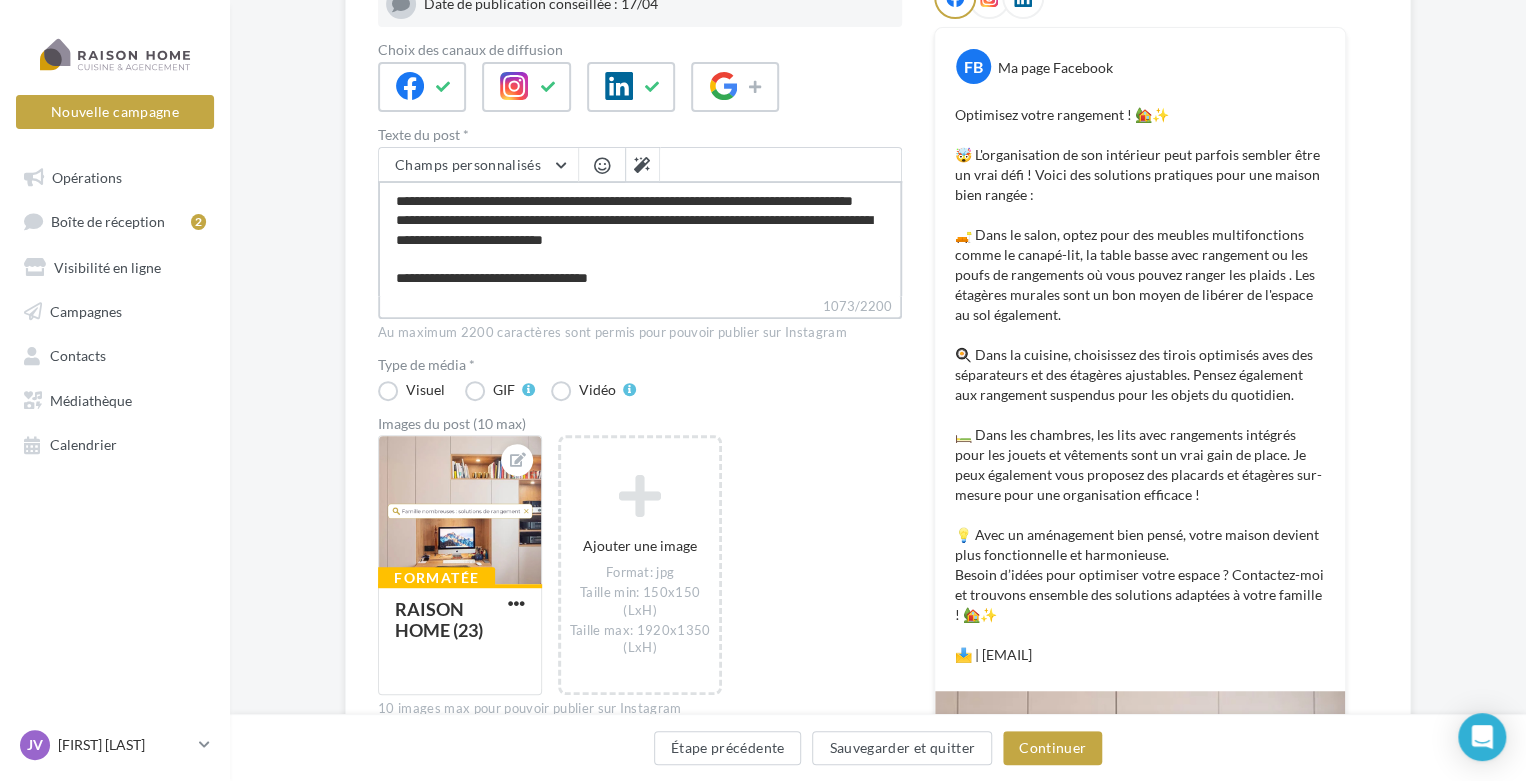 scroll, scrollTop: 292, scrollLeft: 0, axis: vertical 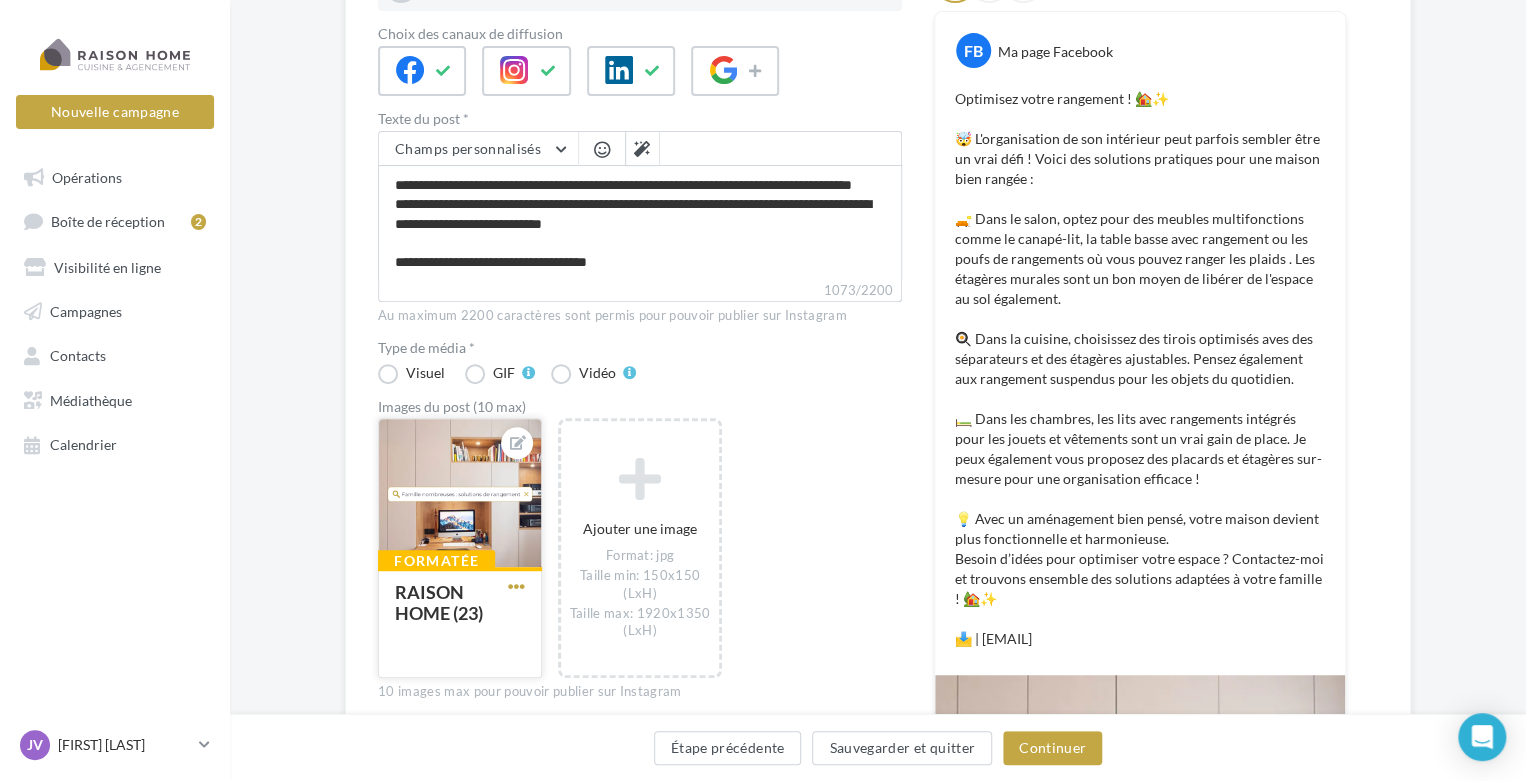 click at bounding box center (516, 586) 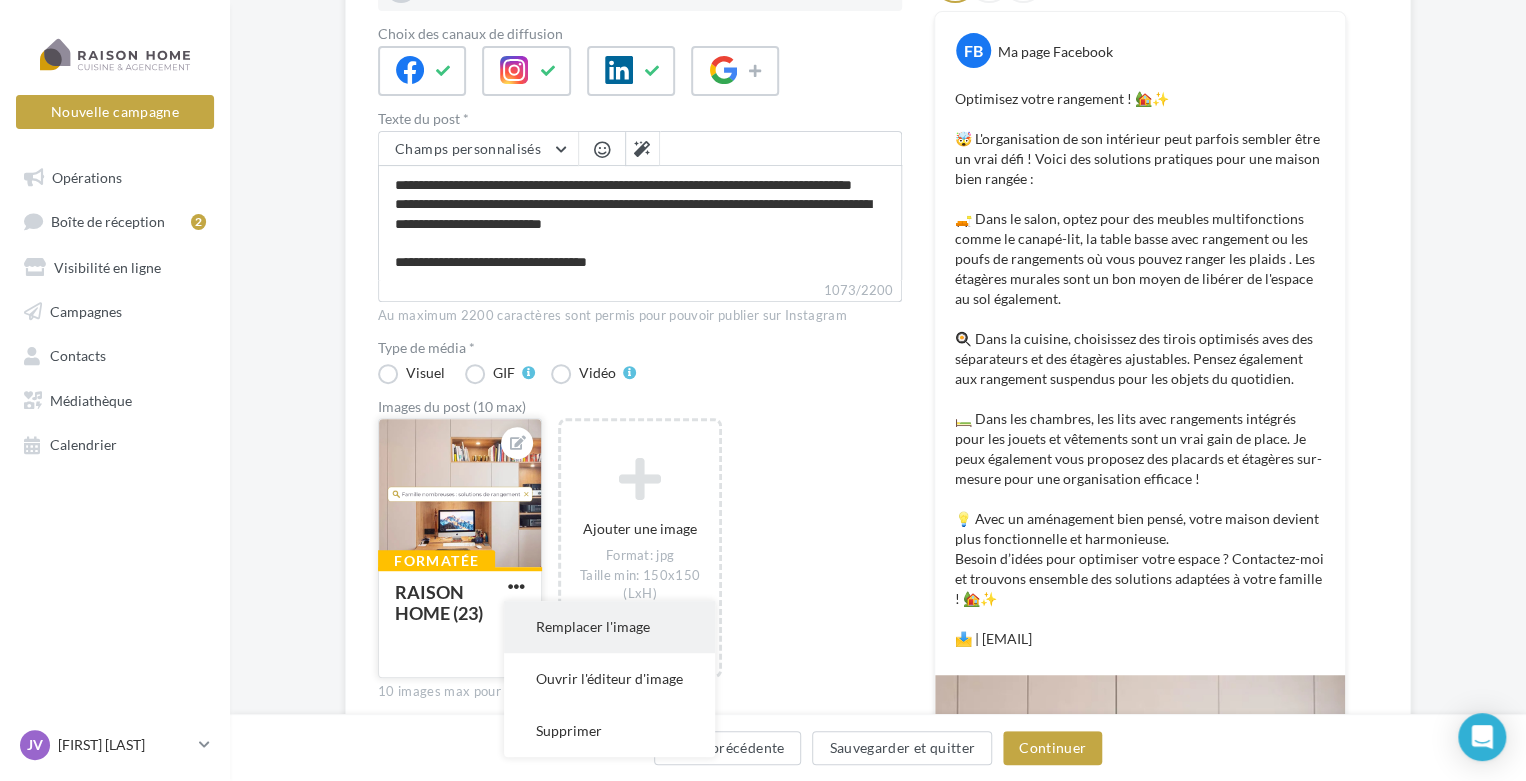 click on "Remplacer l'image" at bounding box center [609, 627] 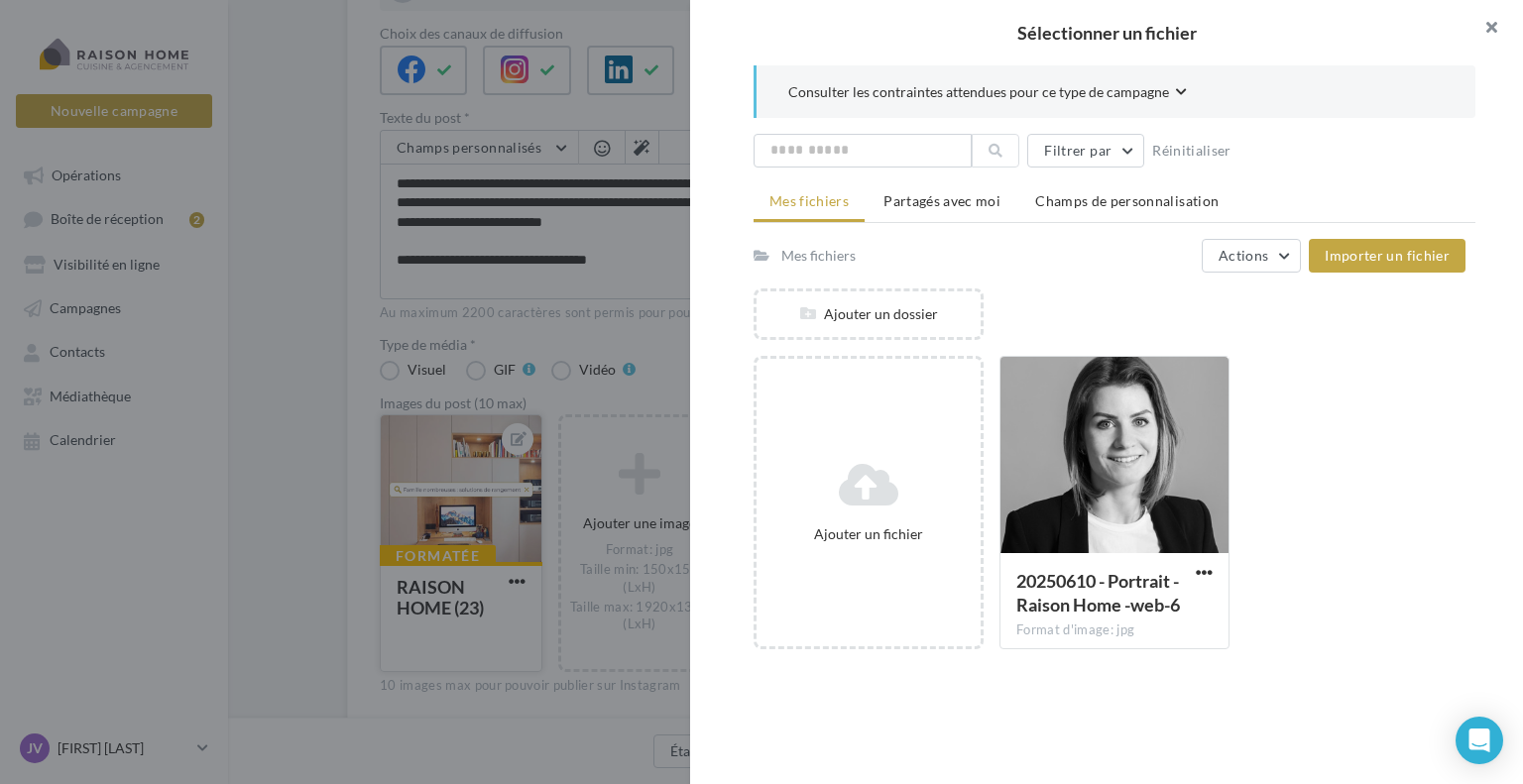 click at bounding box center [1483, 30] 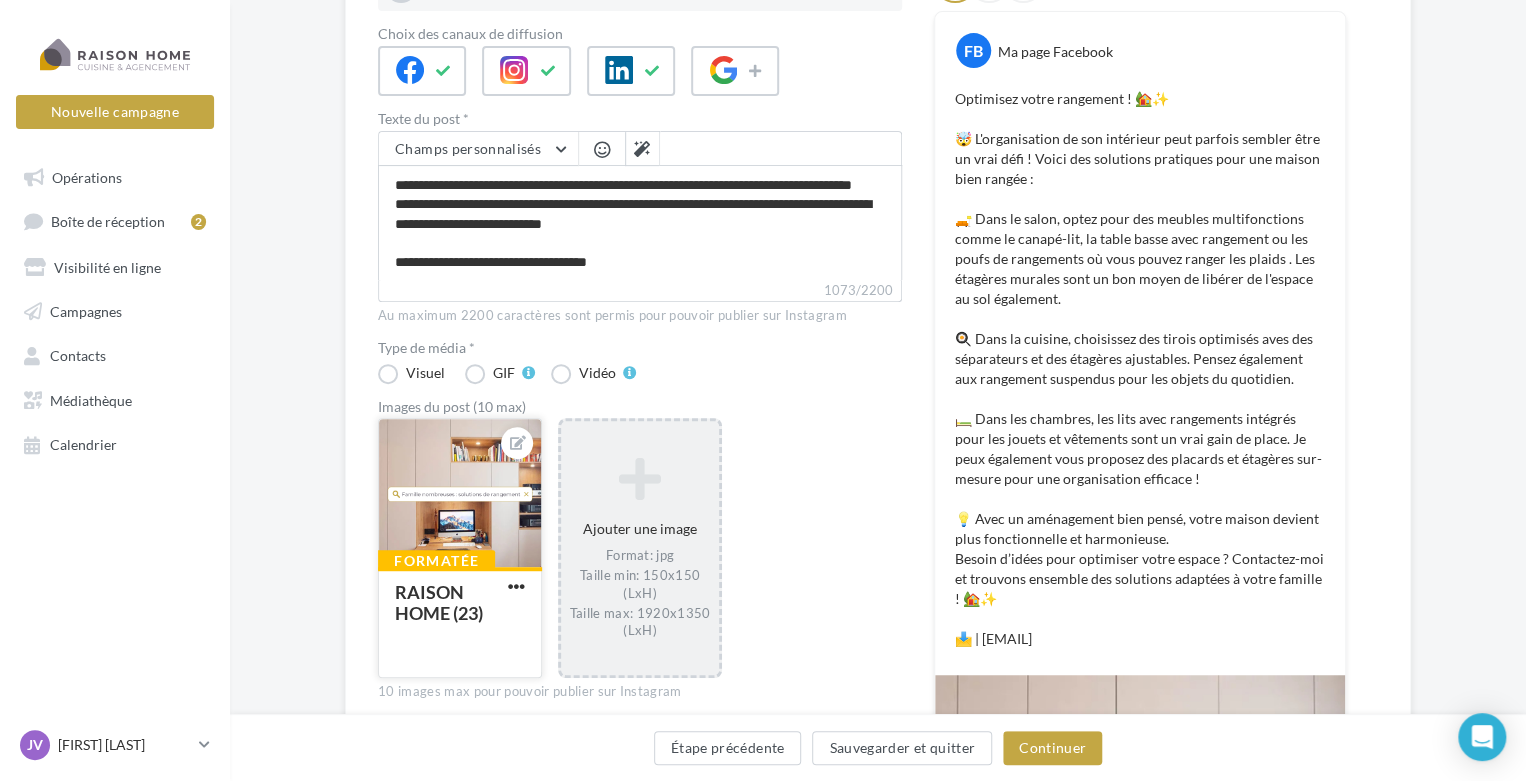 click on "Format: jpg   Taille min: 150x150 (LxH)   Taille max: 1920x1350 (LxH)" at bounding box center (640, 592) 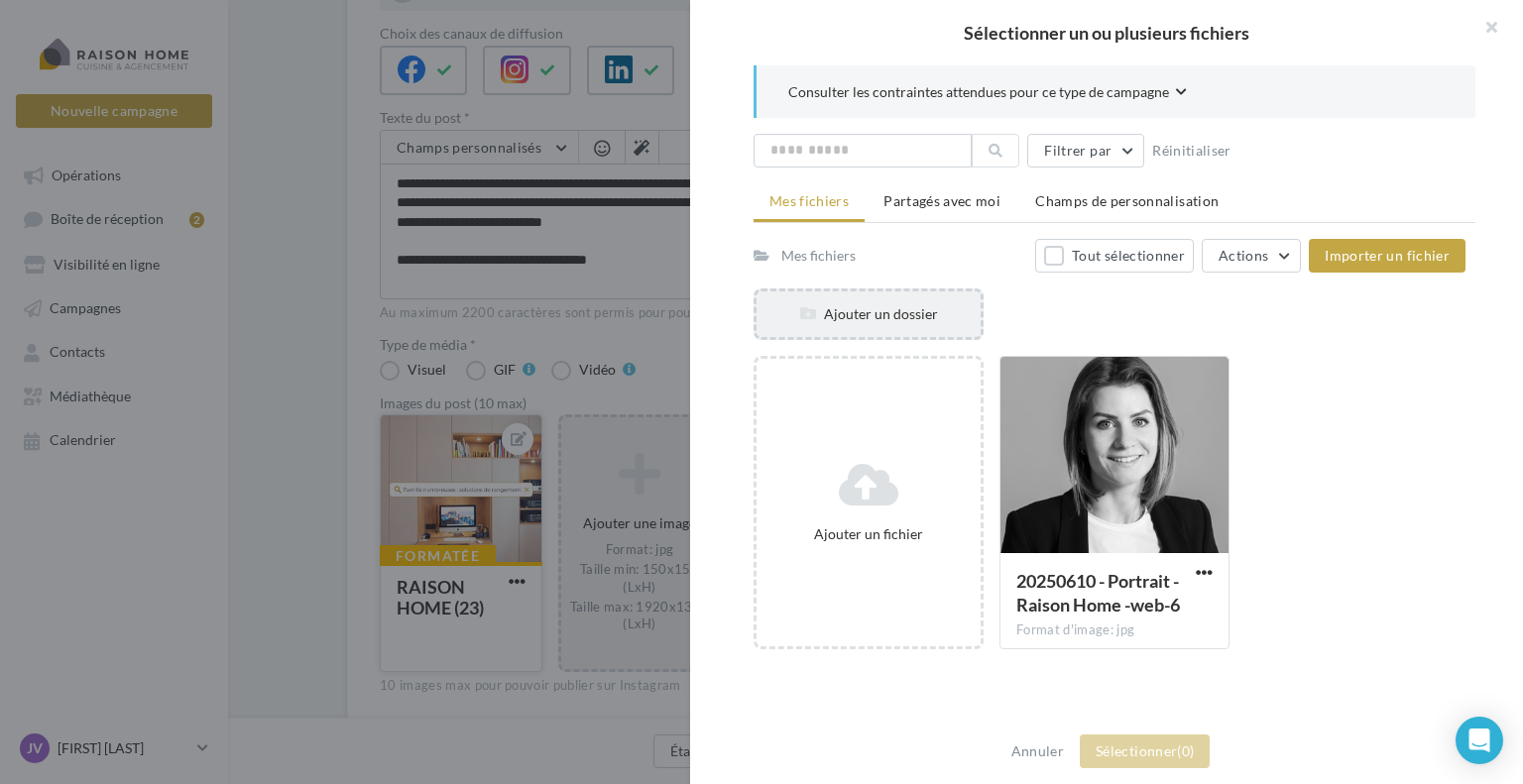 click on "Ajouter un dossier" at bounding box center [869, 314] 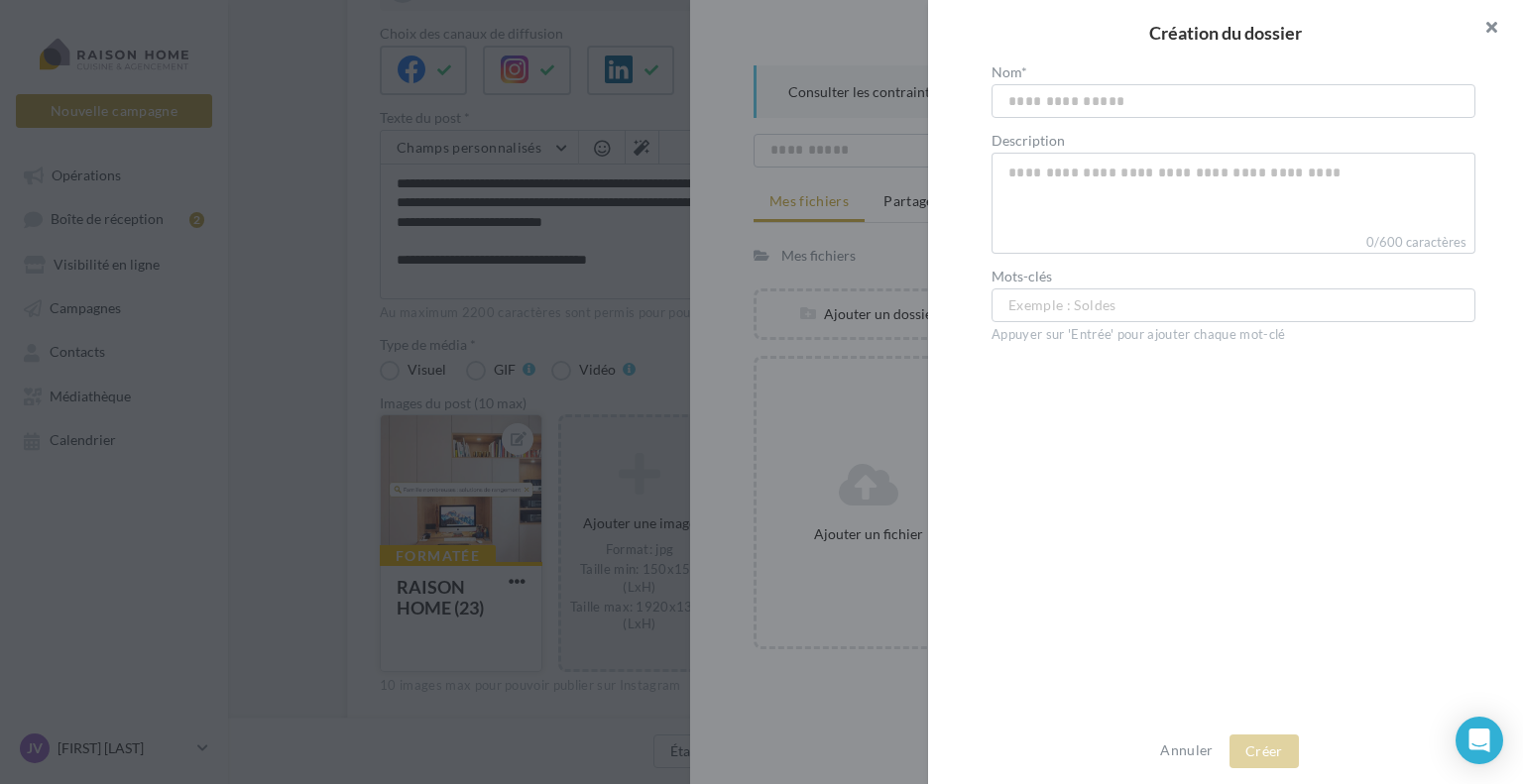 click at bounding box center (1483, 30) 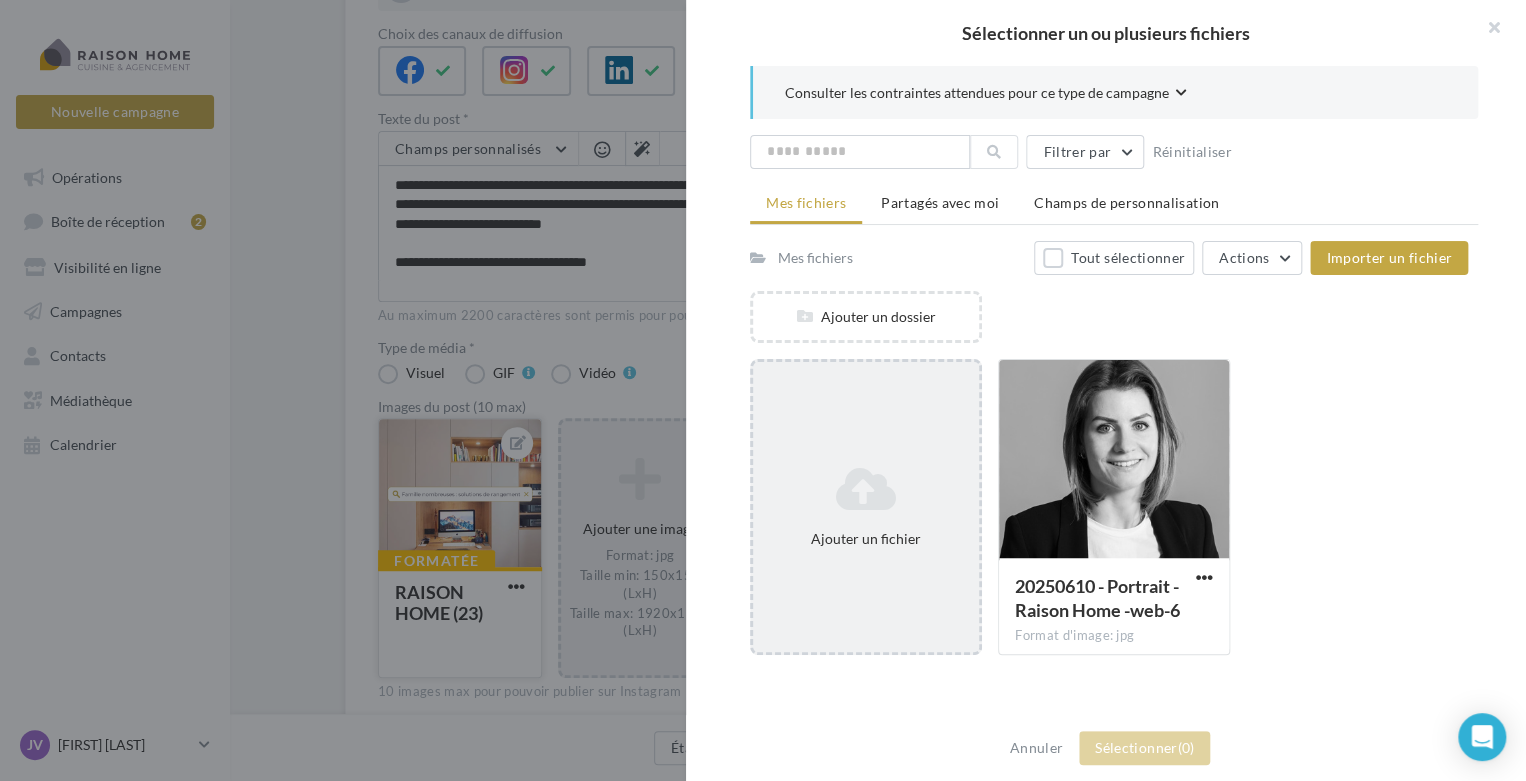 click on "Ajouter un fichier" at bounding box center [866, 539] 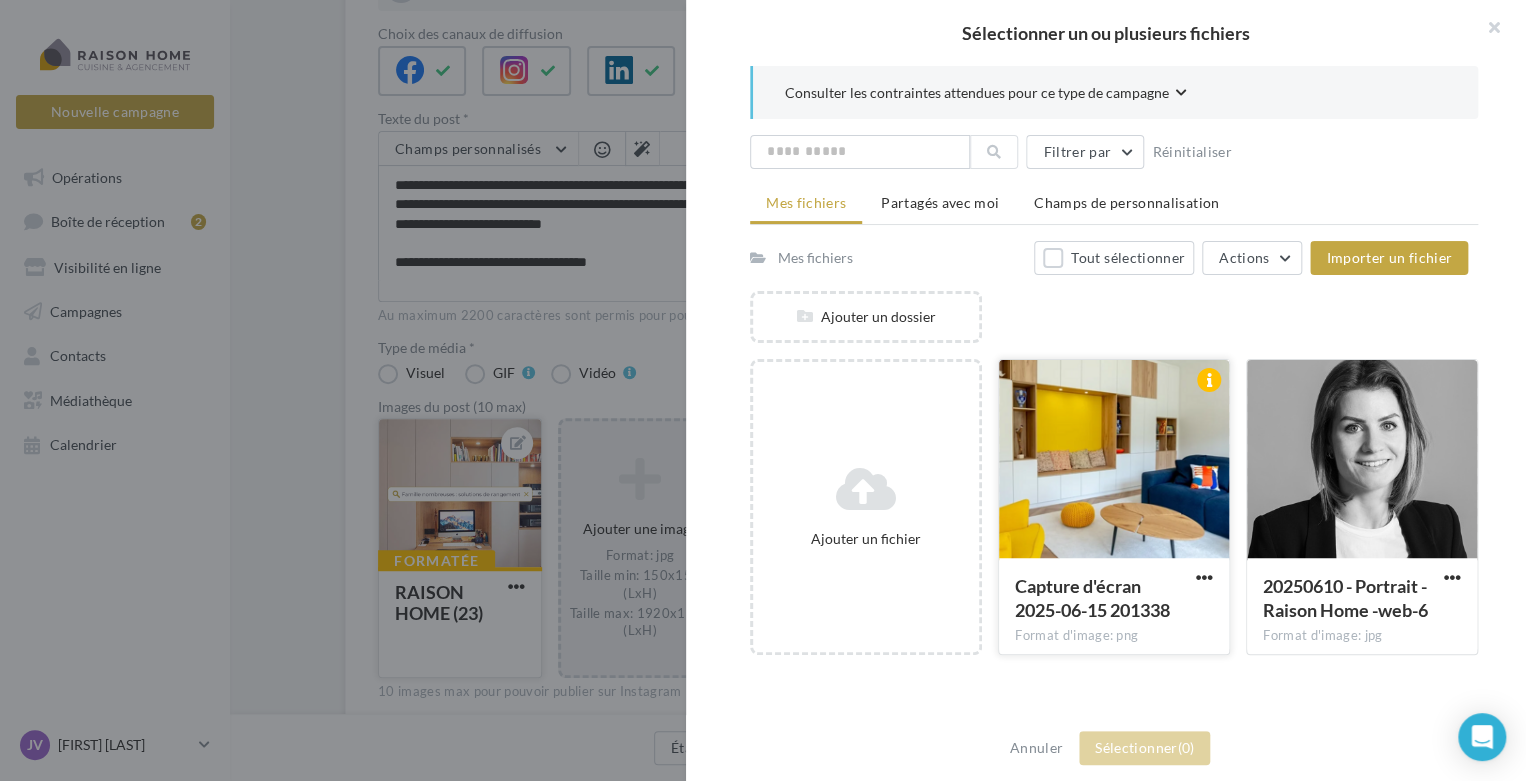 click at bounding box center (1114, 460) 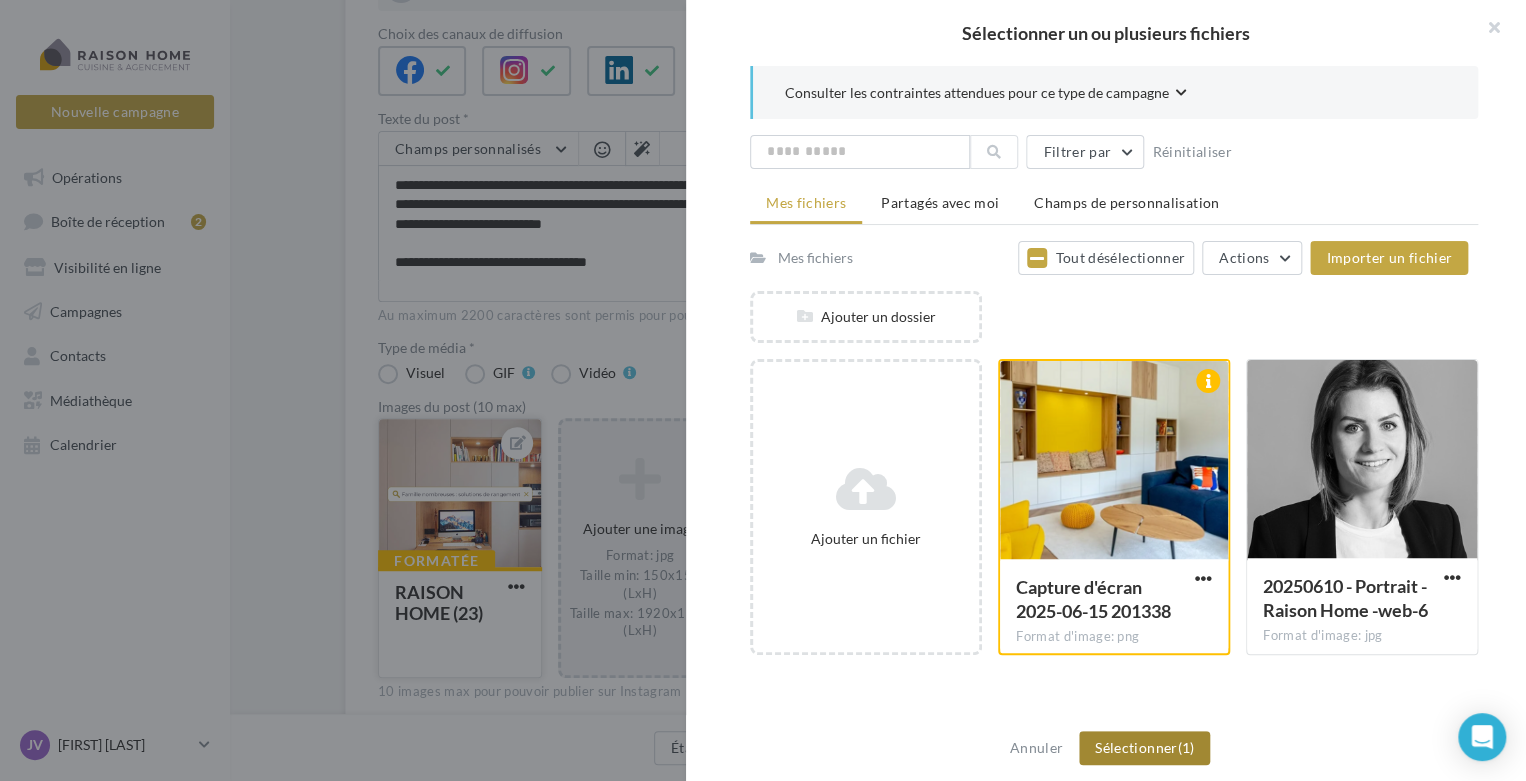 click on "Sélectionner   (1)" at bounding box center (1144, 748) 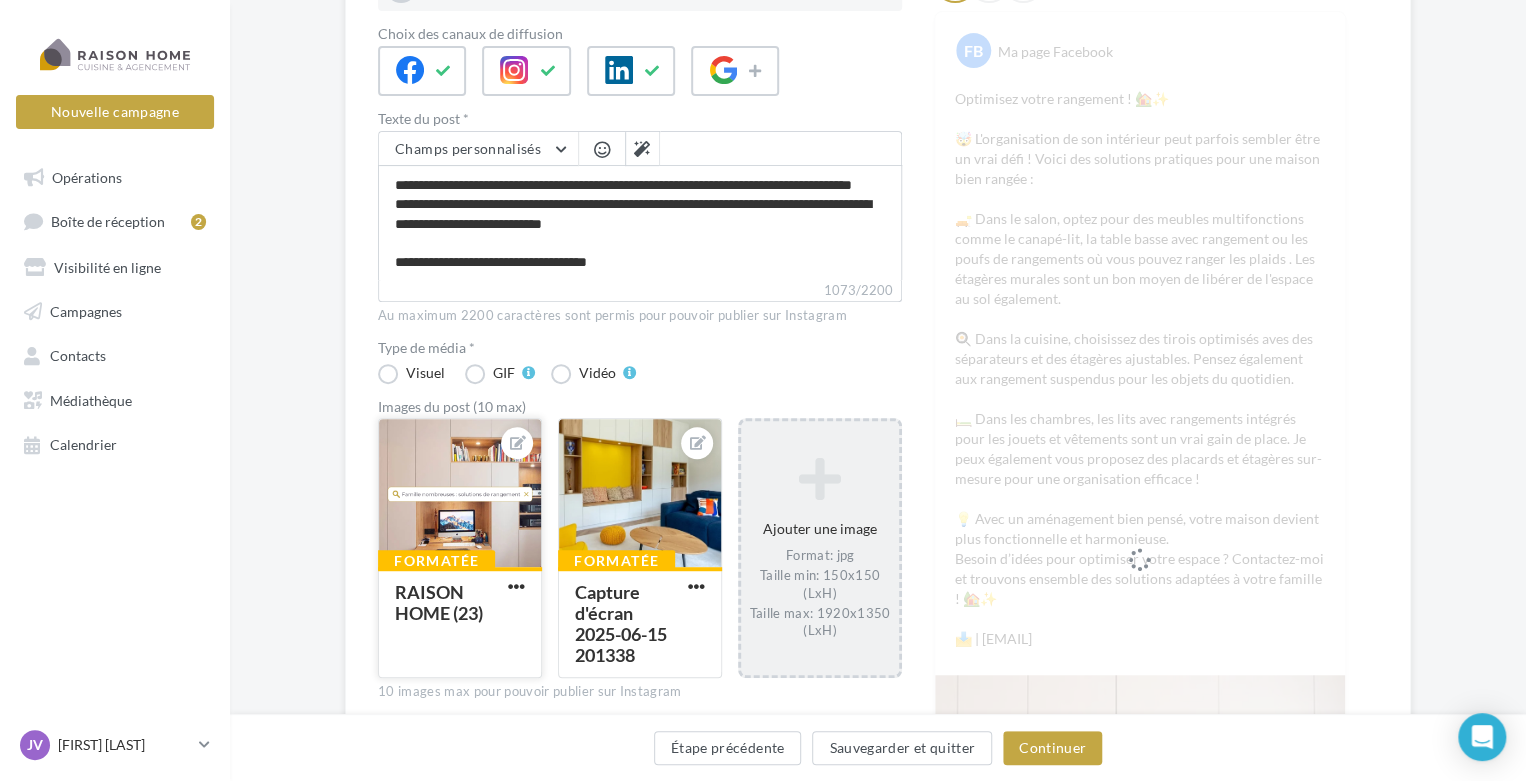 click at bounding box center (460, 494) 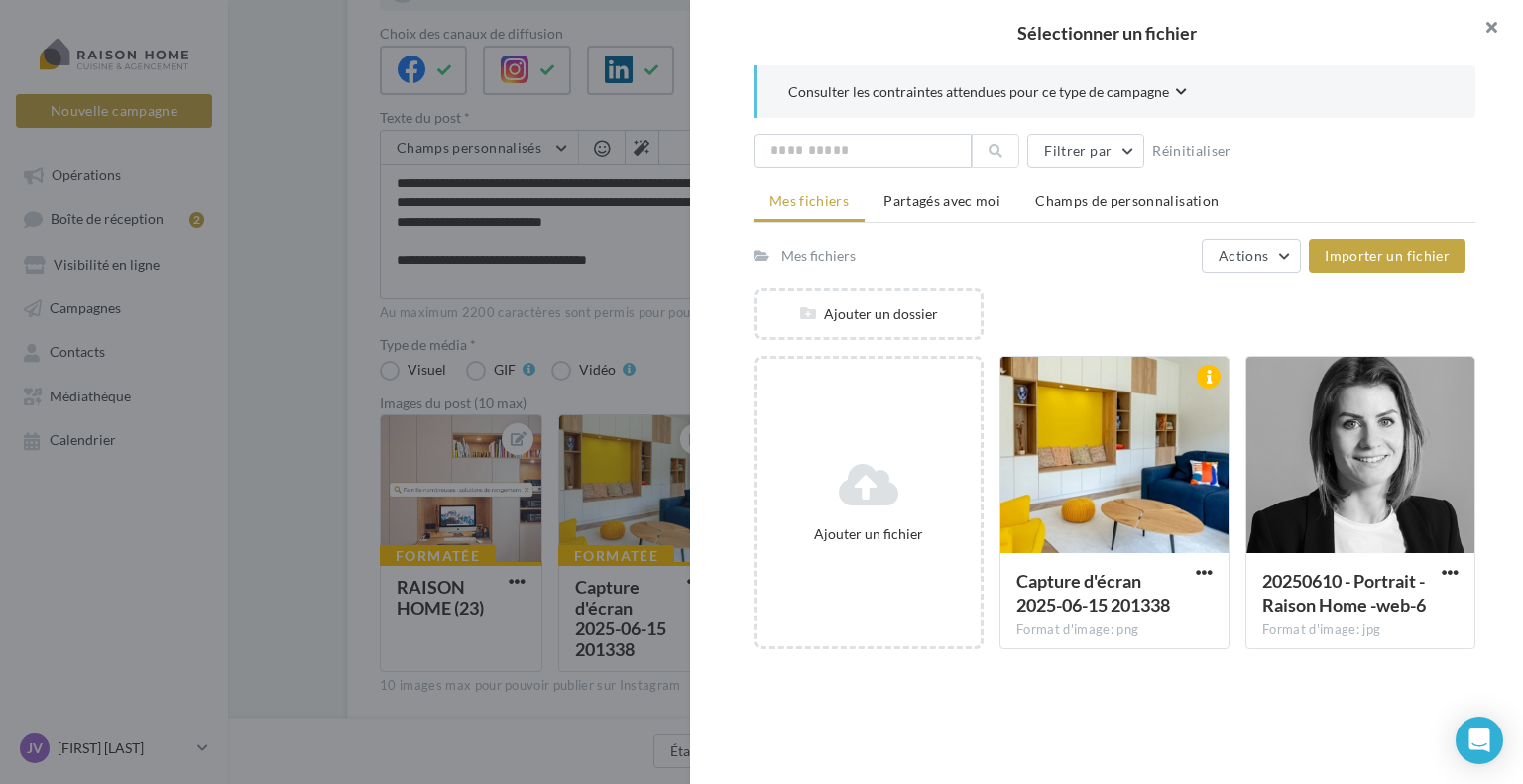 click at bounding box center (1483, 30) 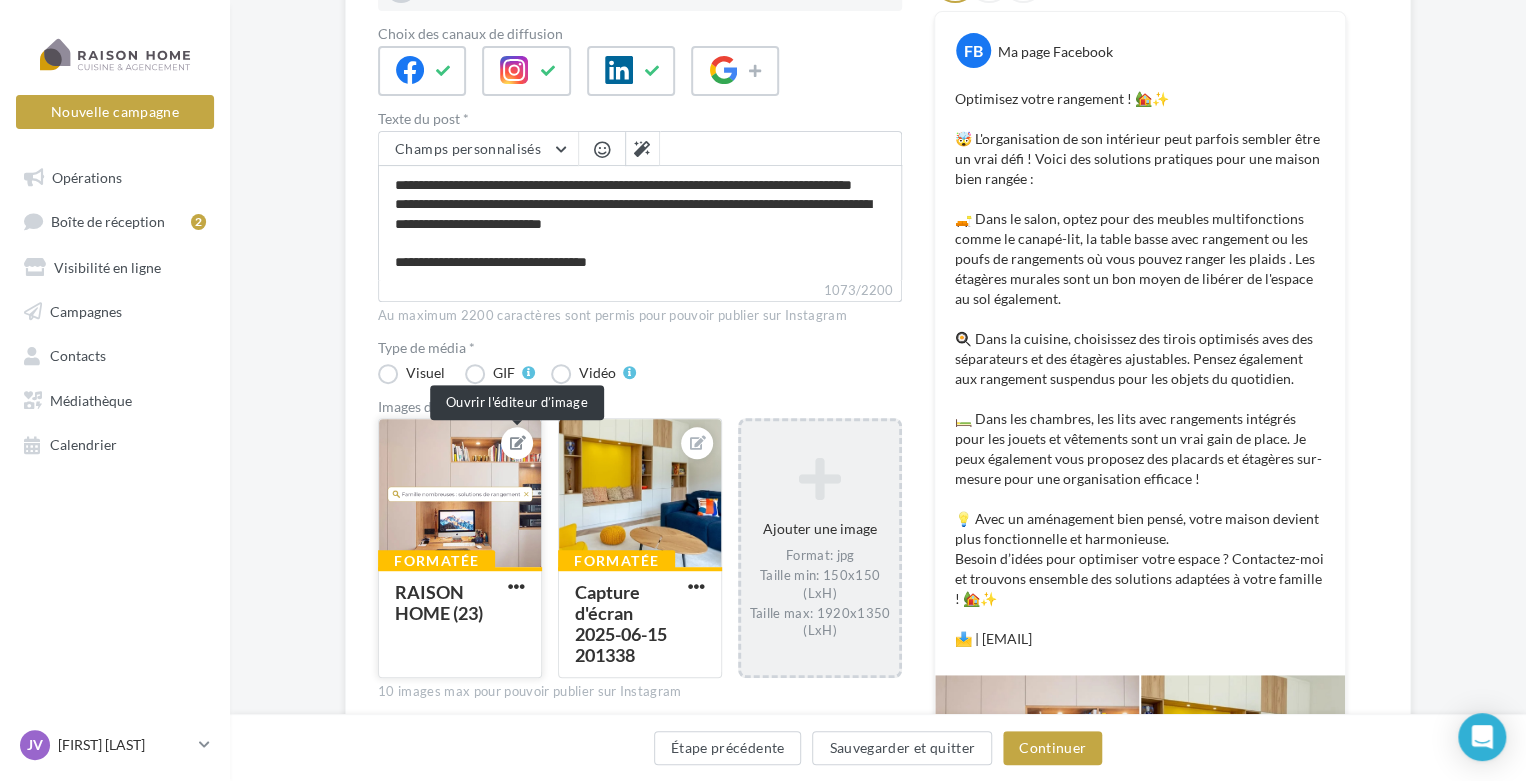 drag, startPoint x: 504, startPoint y: 441, endPoint x: 523, endPoint y: 441, distance: 19 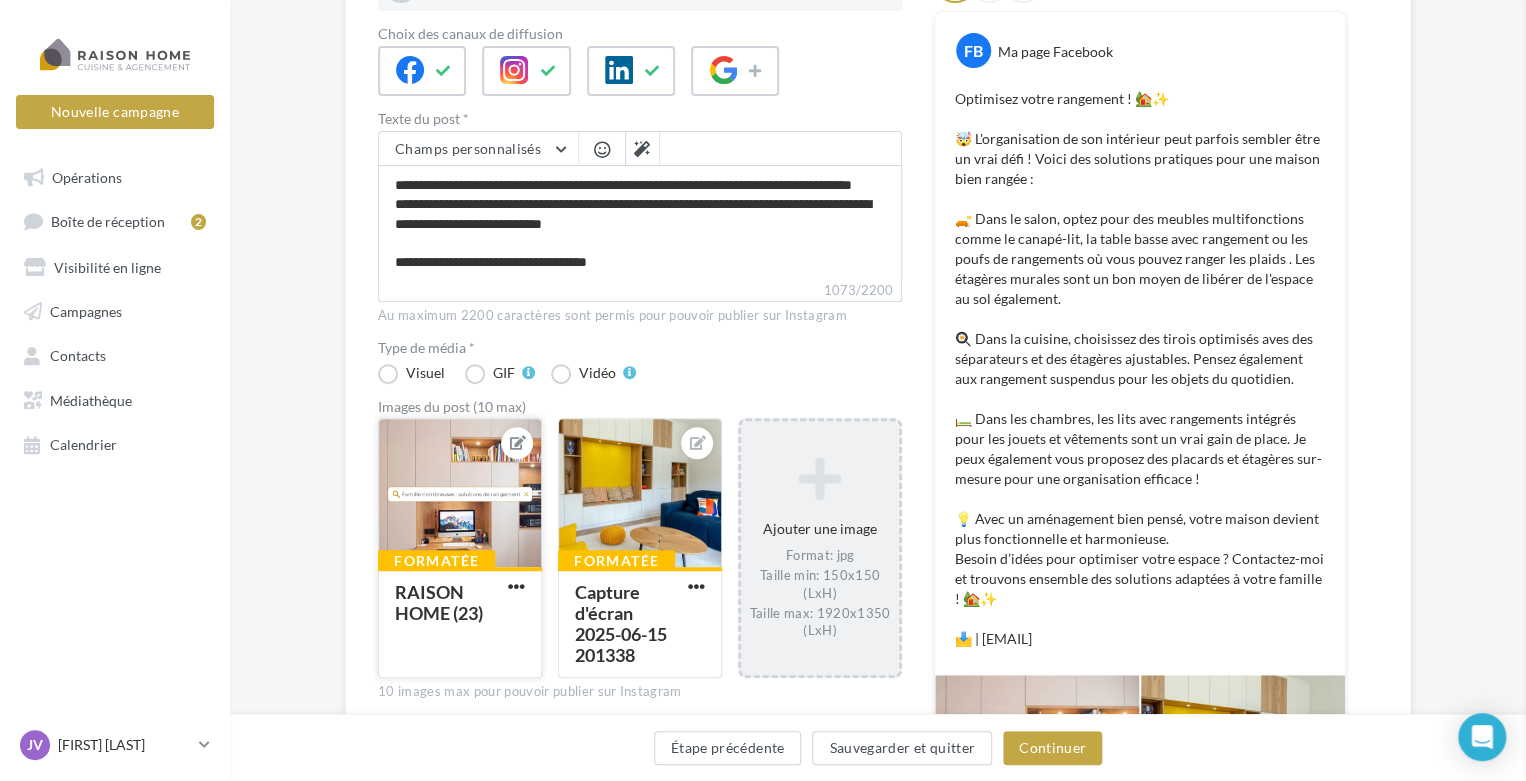 click on "Formatée
RAISON HOME (23)
Sélectionner un fichier
Consulter les contraintes attendues pour ce type de campagne                   Filtrer par        Réinitialiser
Mes fichiers
Partagés avec moi
Champs de personnalisation
Actions                Importer un fichier" at bounding box center (460, 548) 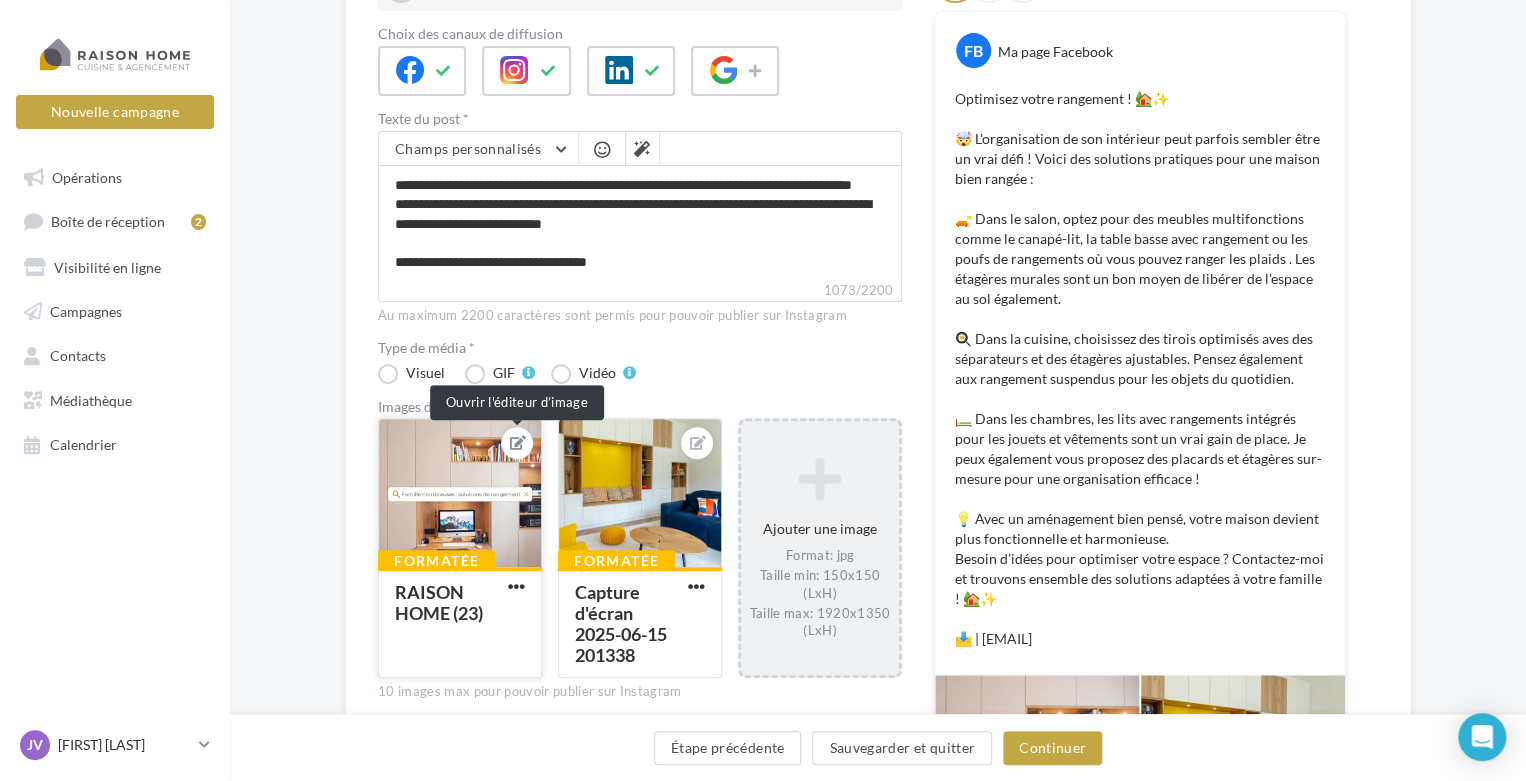 click at bounding box center (518, 443) 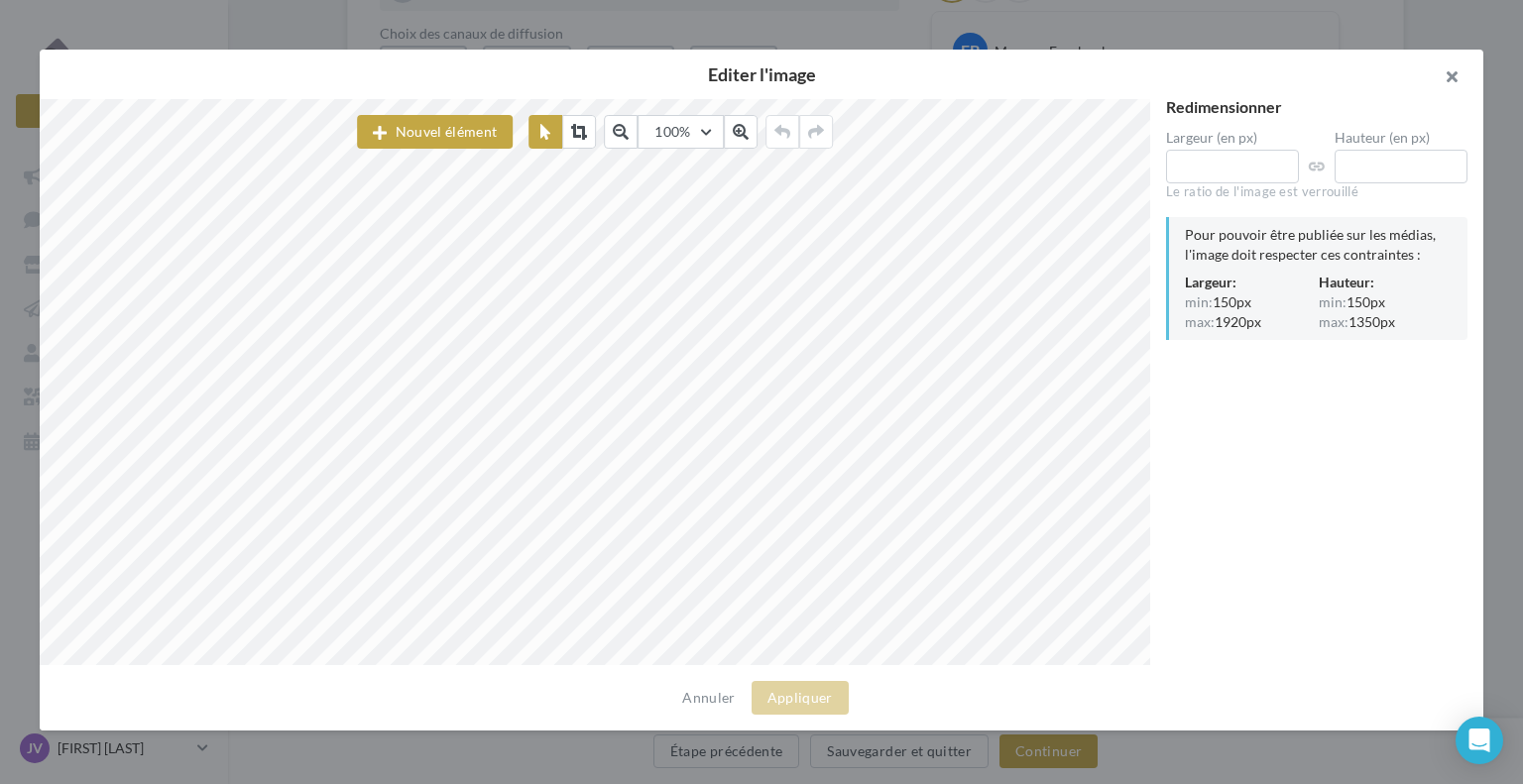 click at bounding box center [1444, 79] 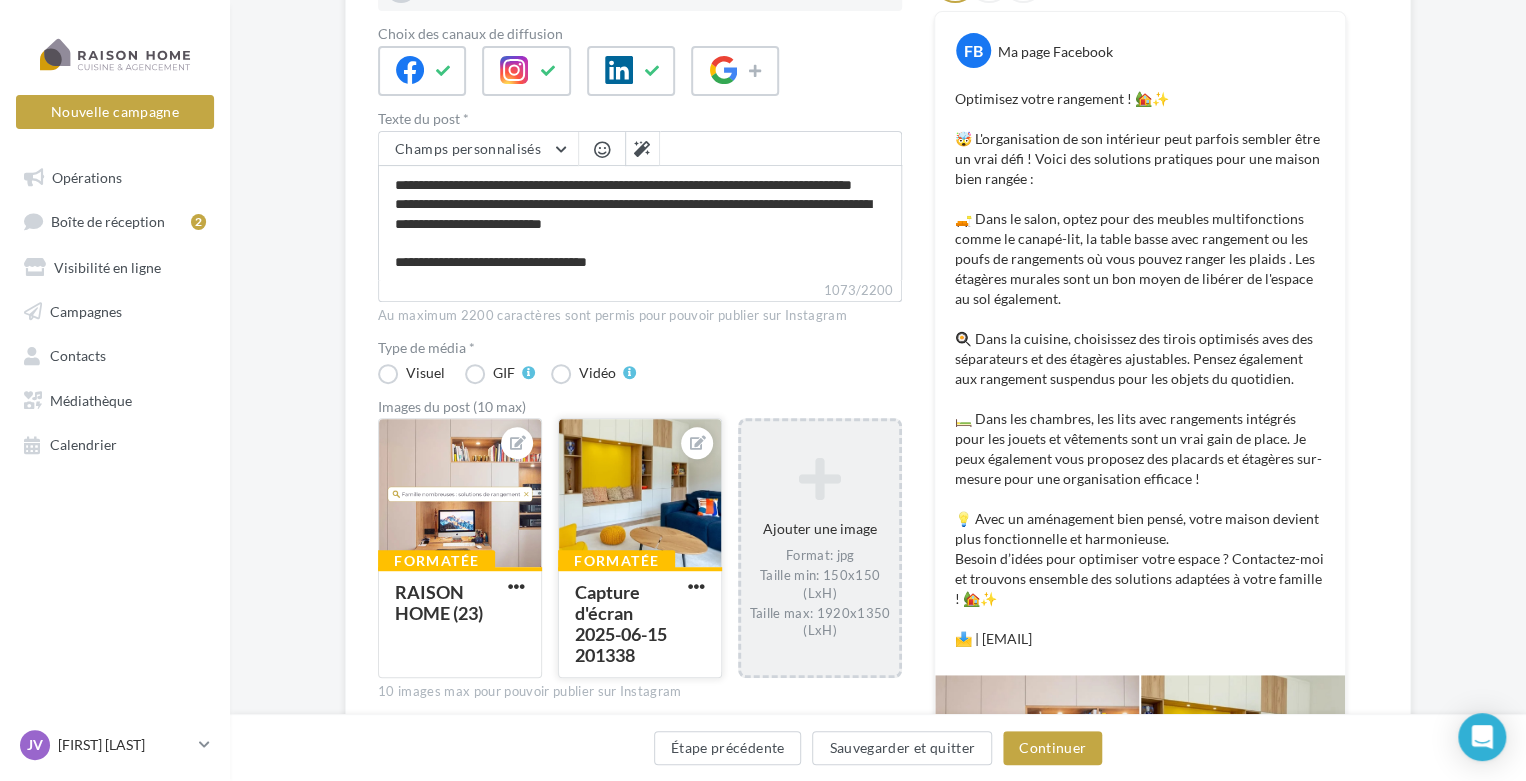 click on "Capture d'écran 2025-06-15 201338" at bounding box center [628, 625] 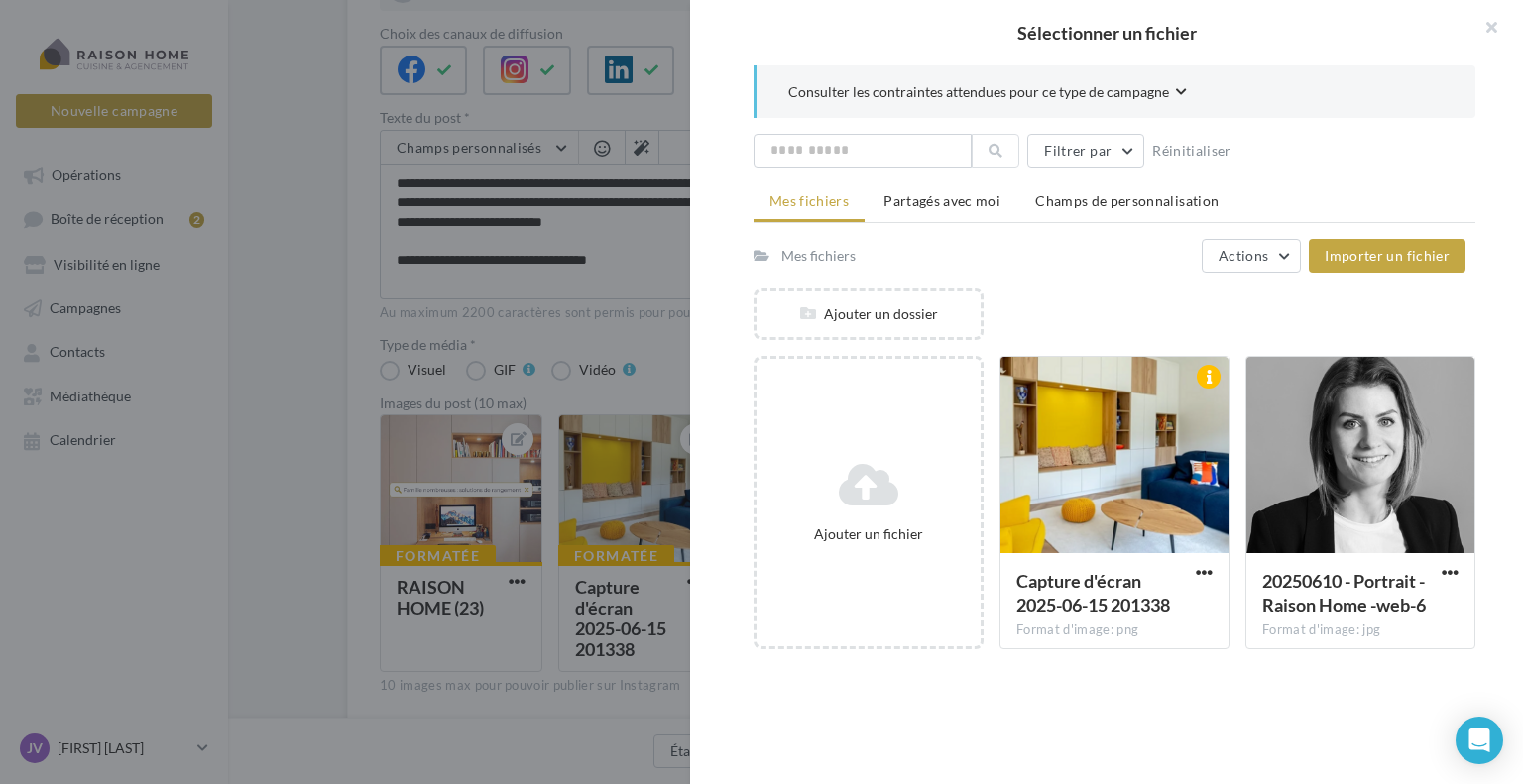 click at bounding box center [1181, 92] 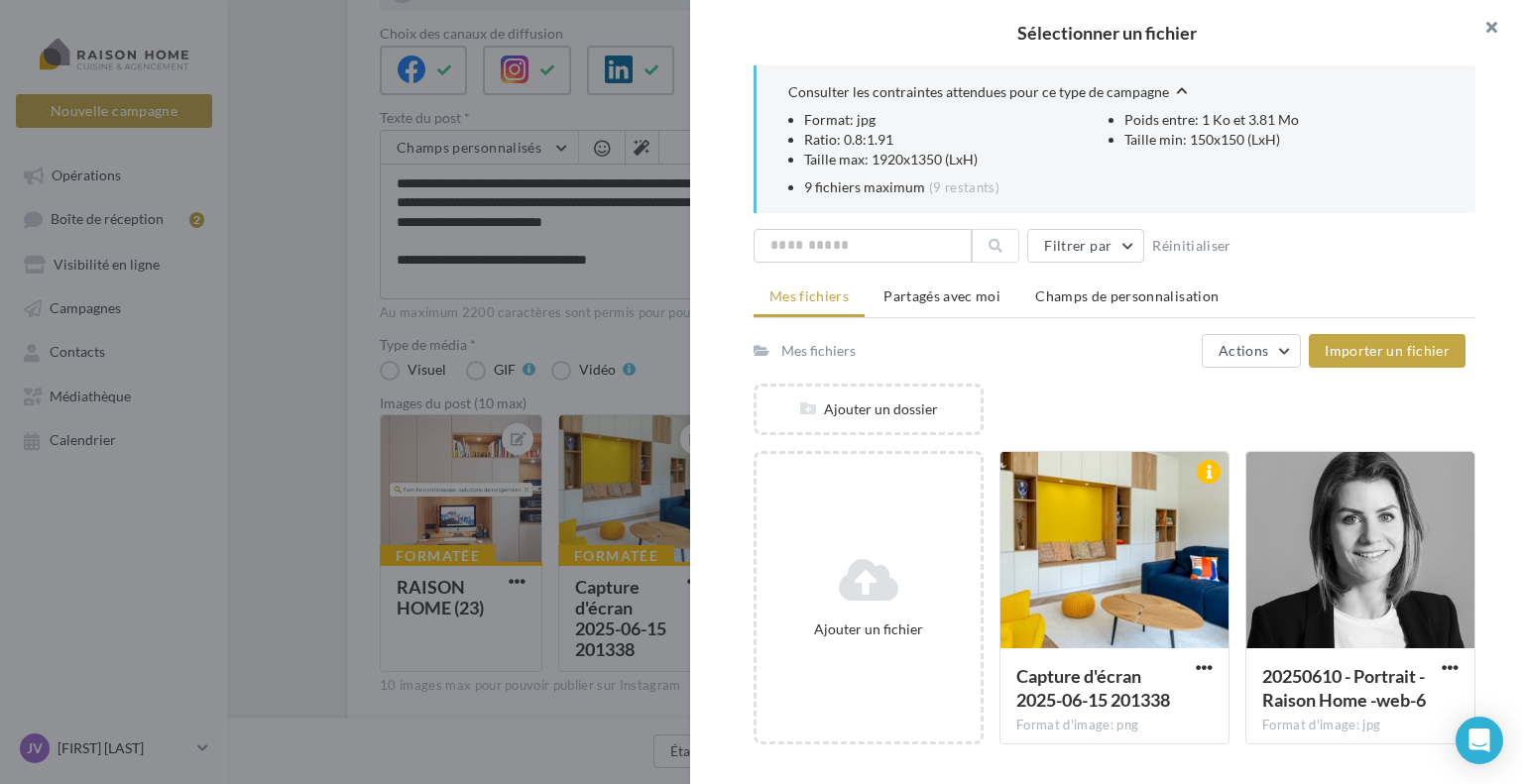 click at bounding box center (1483, 30) 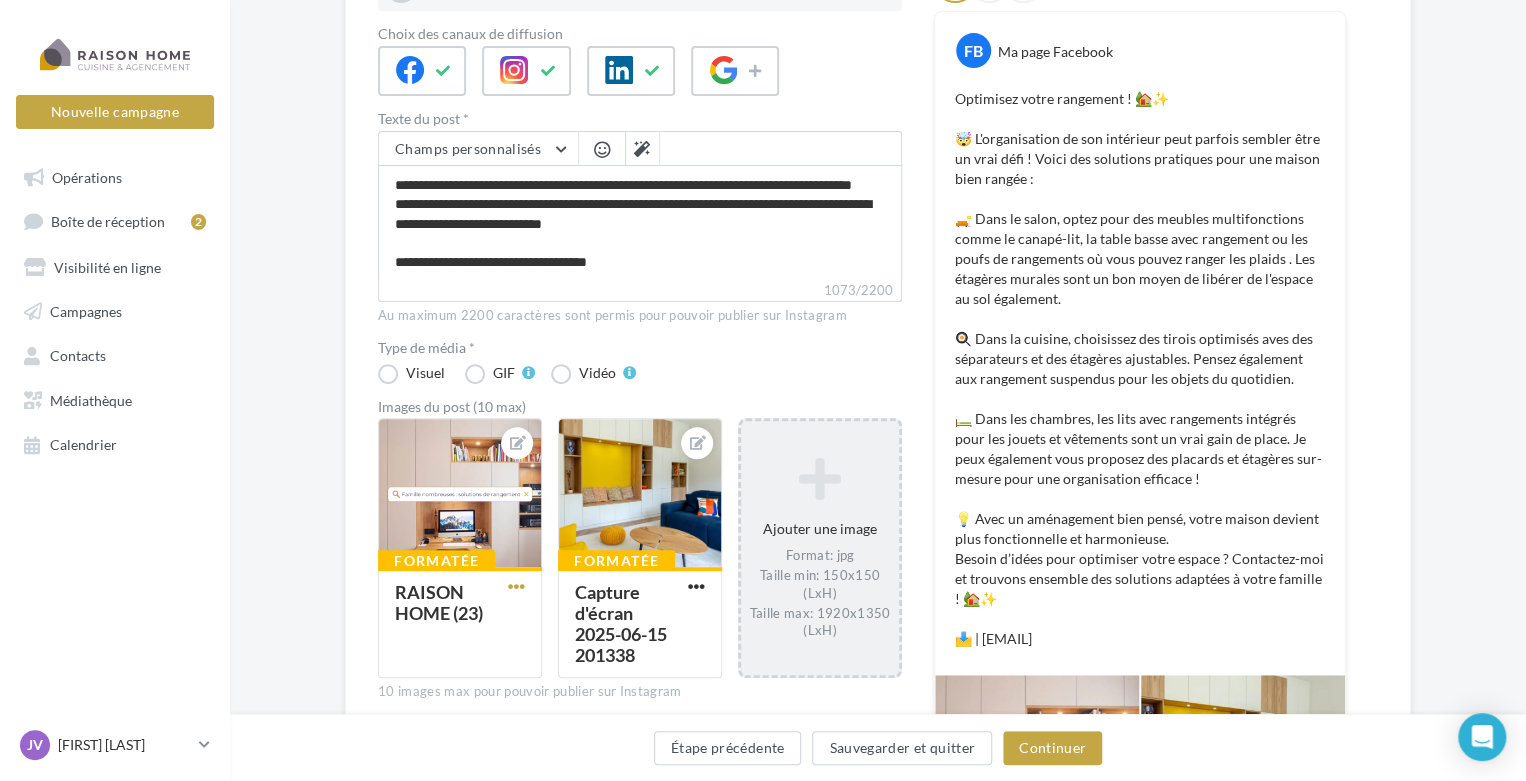 click at bounding box center (516, 586) 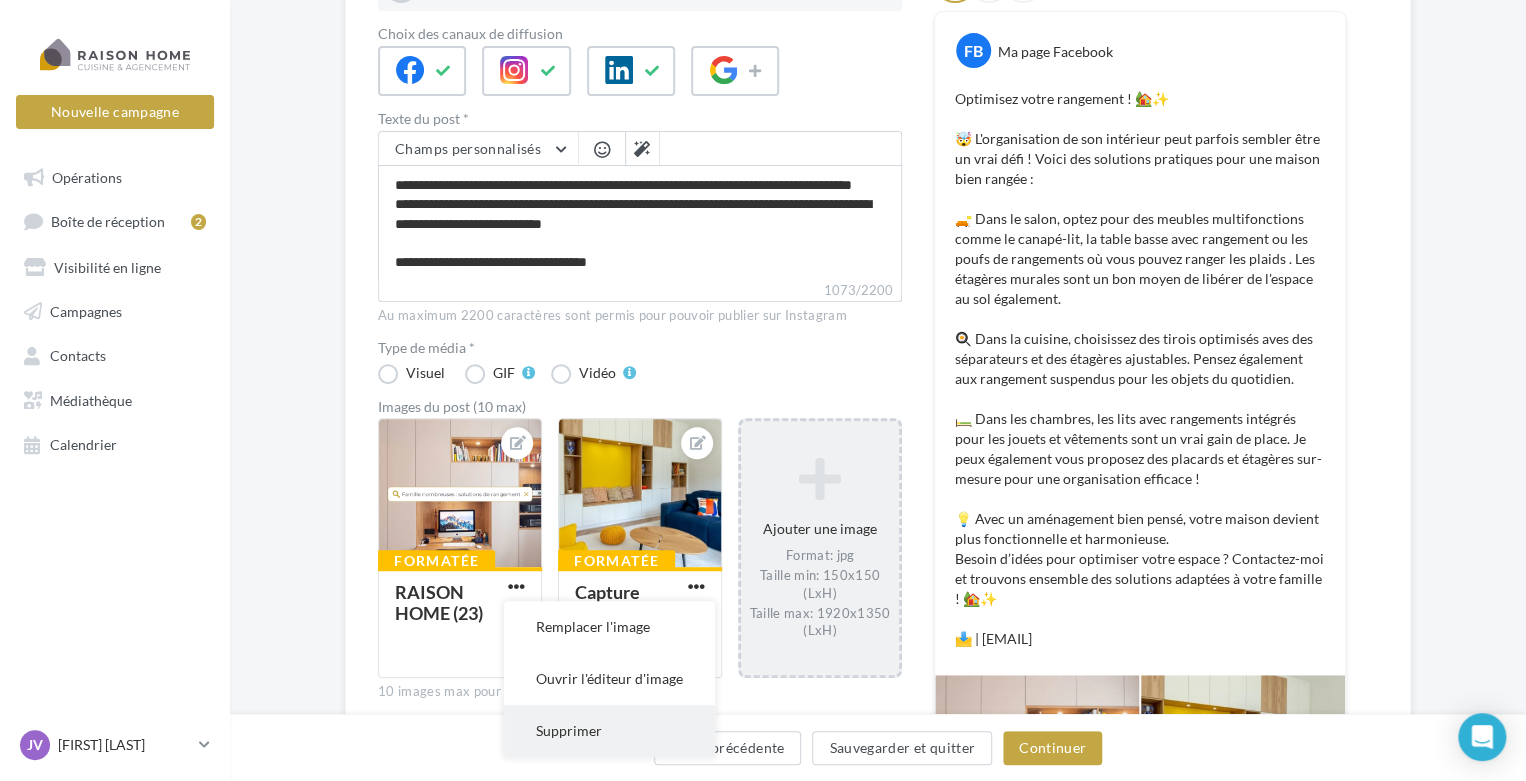 click on "Supprimer" at bounding box center (609, 731) 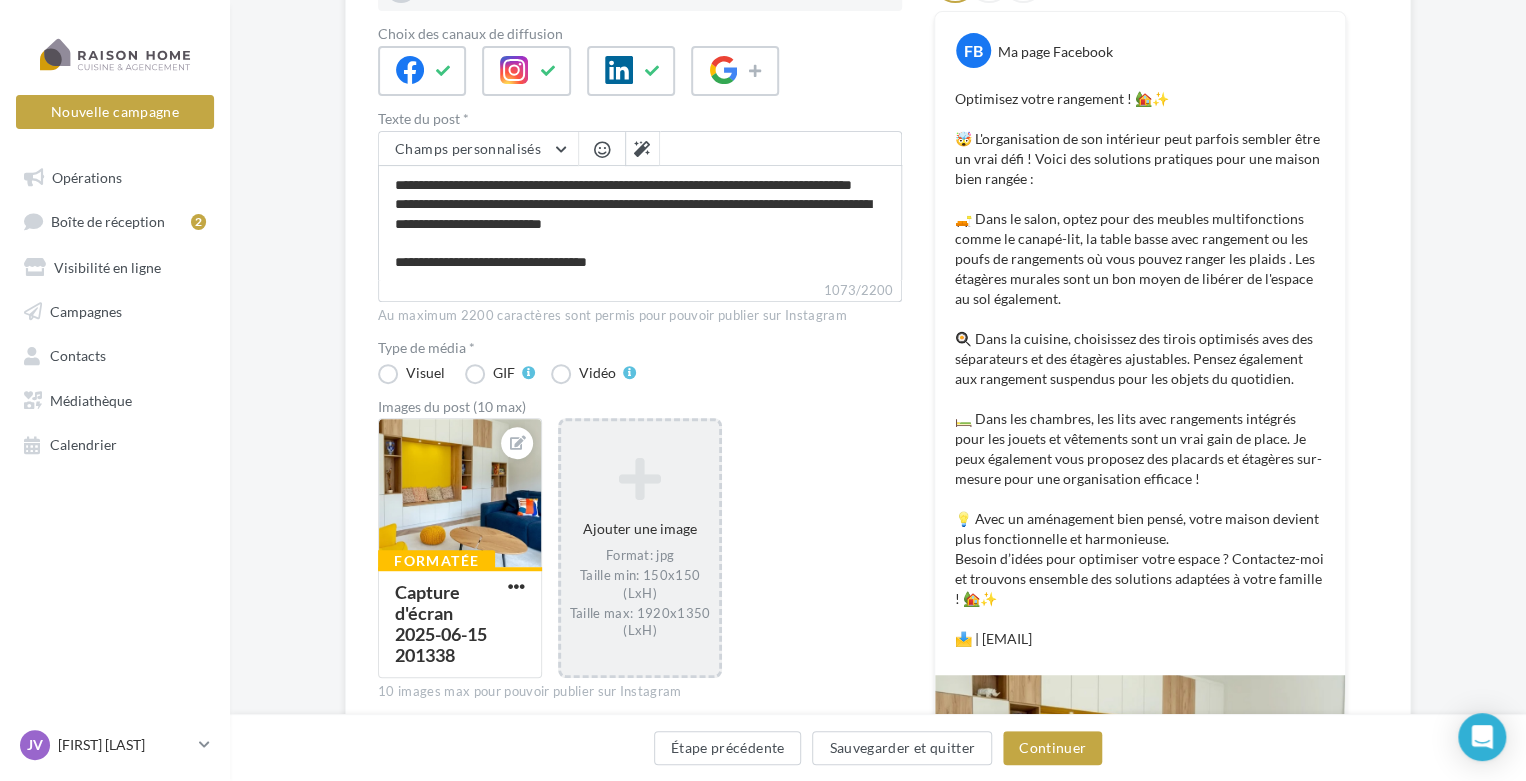 click on "Format: jpg   Taille min: 150x150 (LxH)   Taille max: 1920x1350 (LxH)" at bounding box center [640, 592] 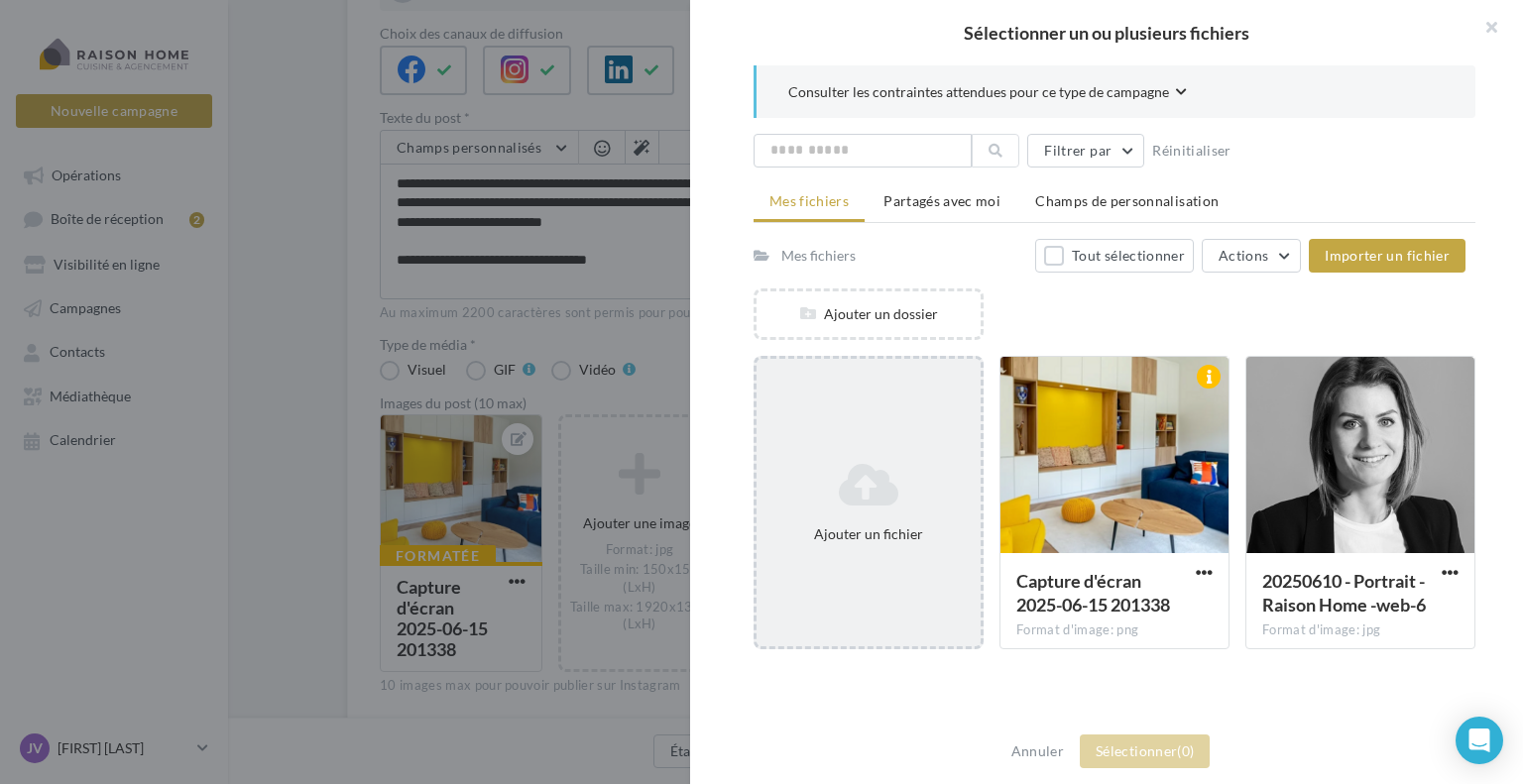 click at bounding box center [869, 485] 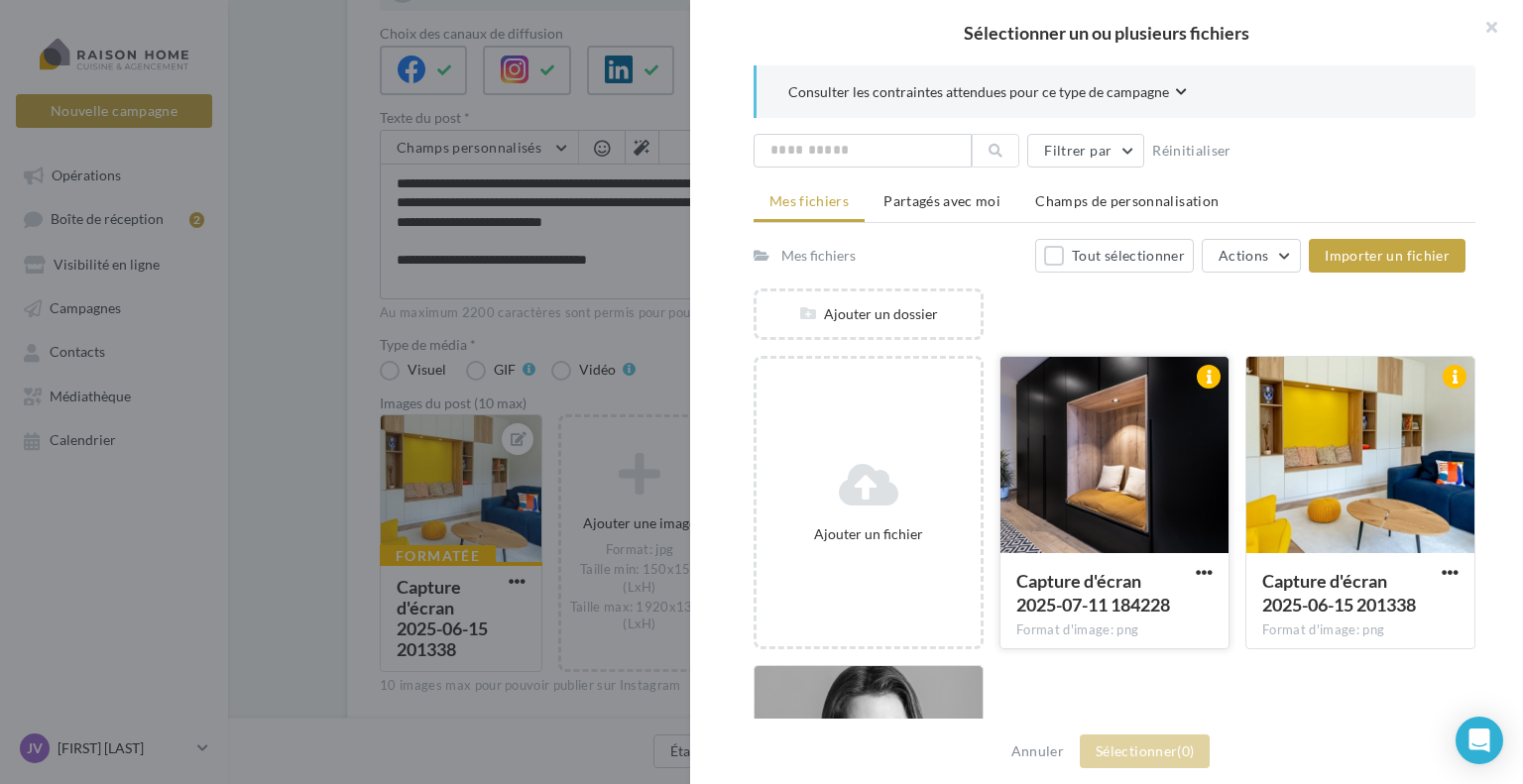 click at bounding box center [1114, 456] 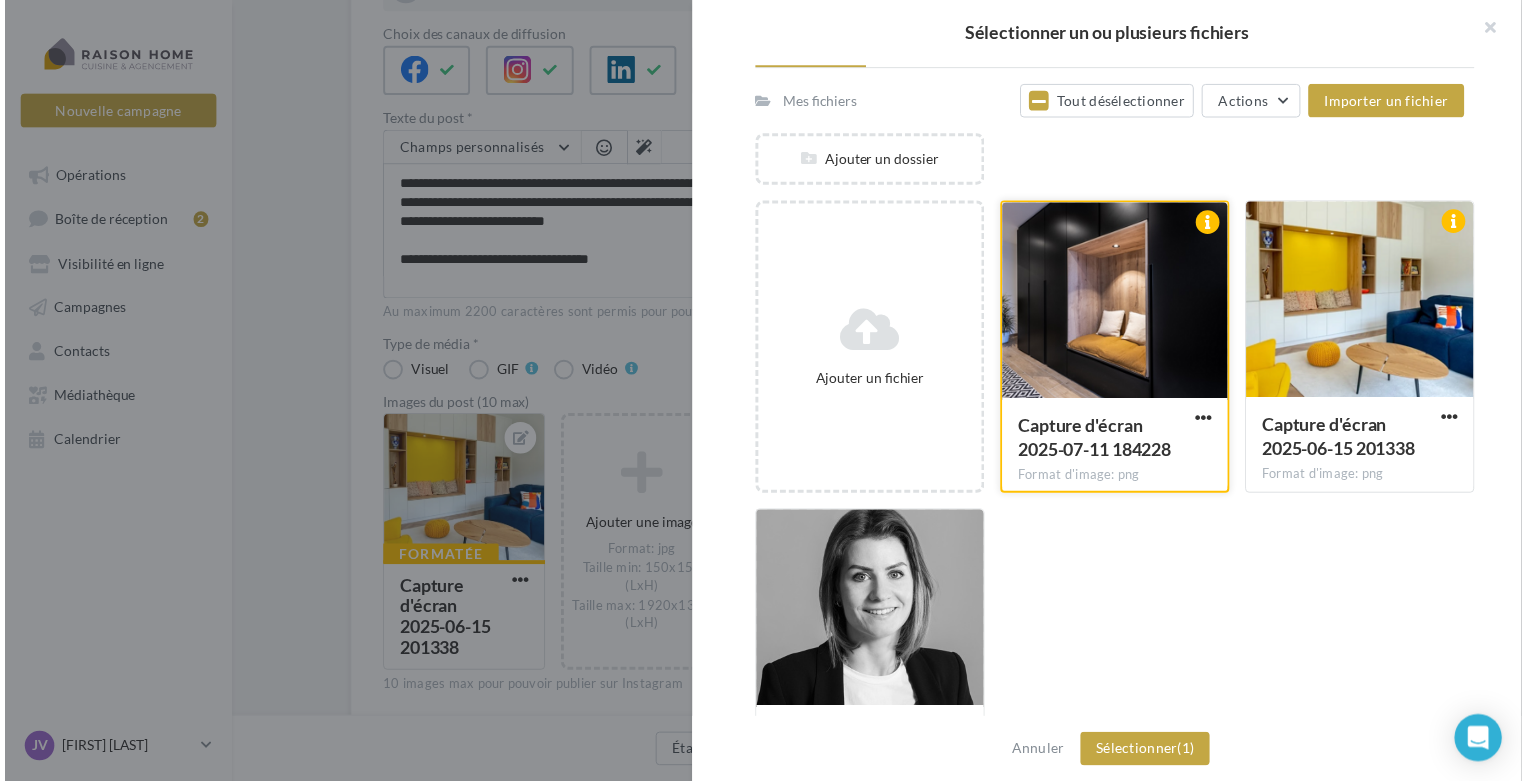 scroll, scrollTop: 253, scrollLeft: 0, axis: vertical 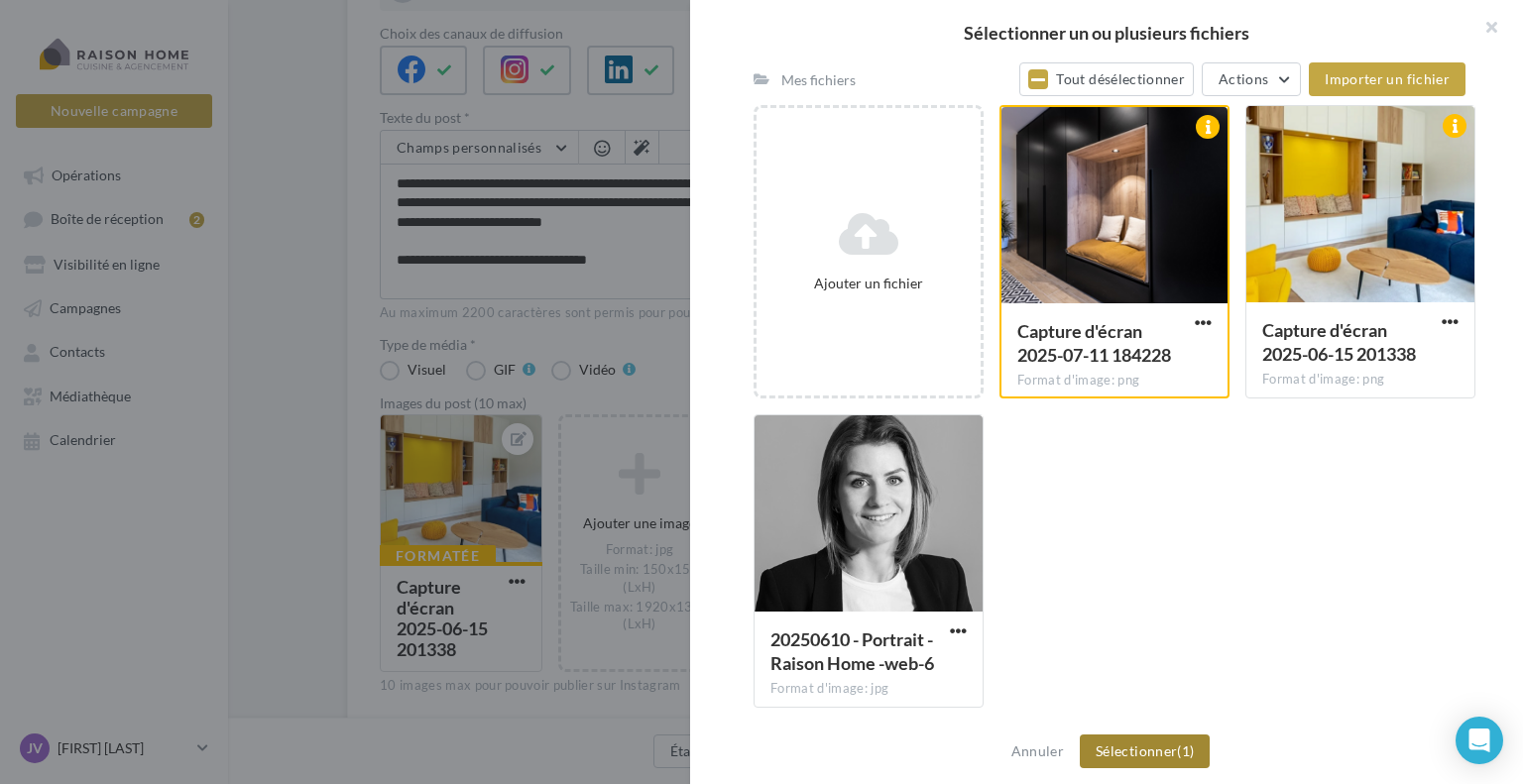 click on "Sélectionner   (1)" at bounding box center (1144, 751) 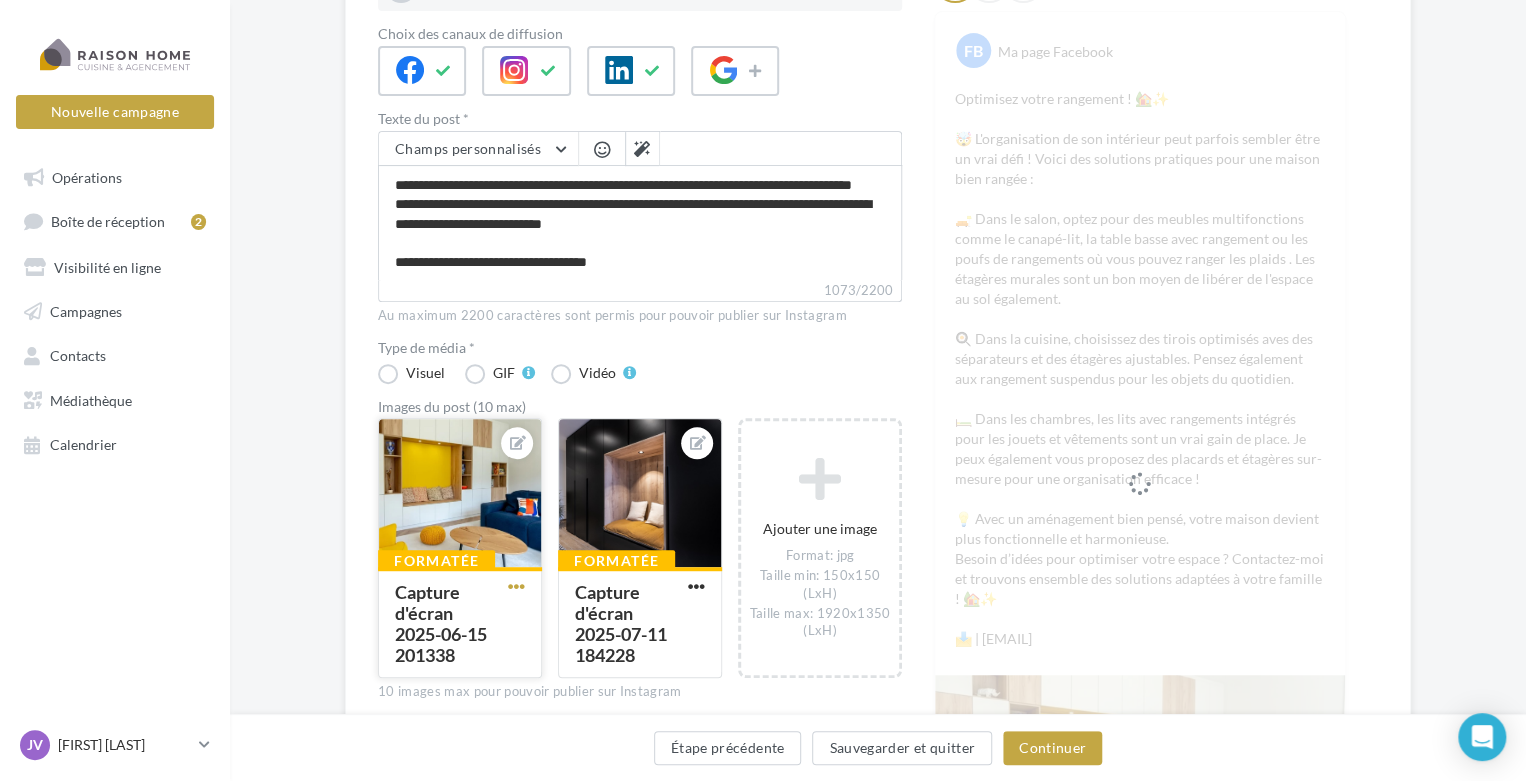 click at bounding box center (516, 586) 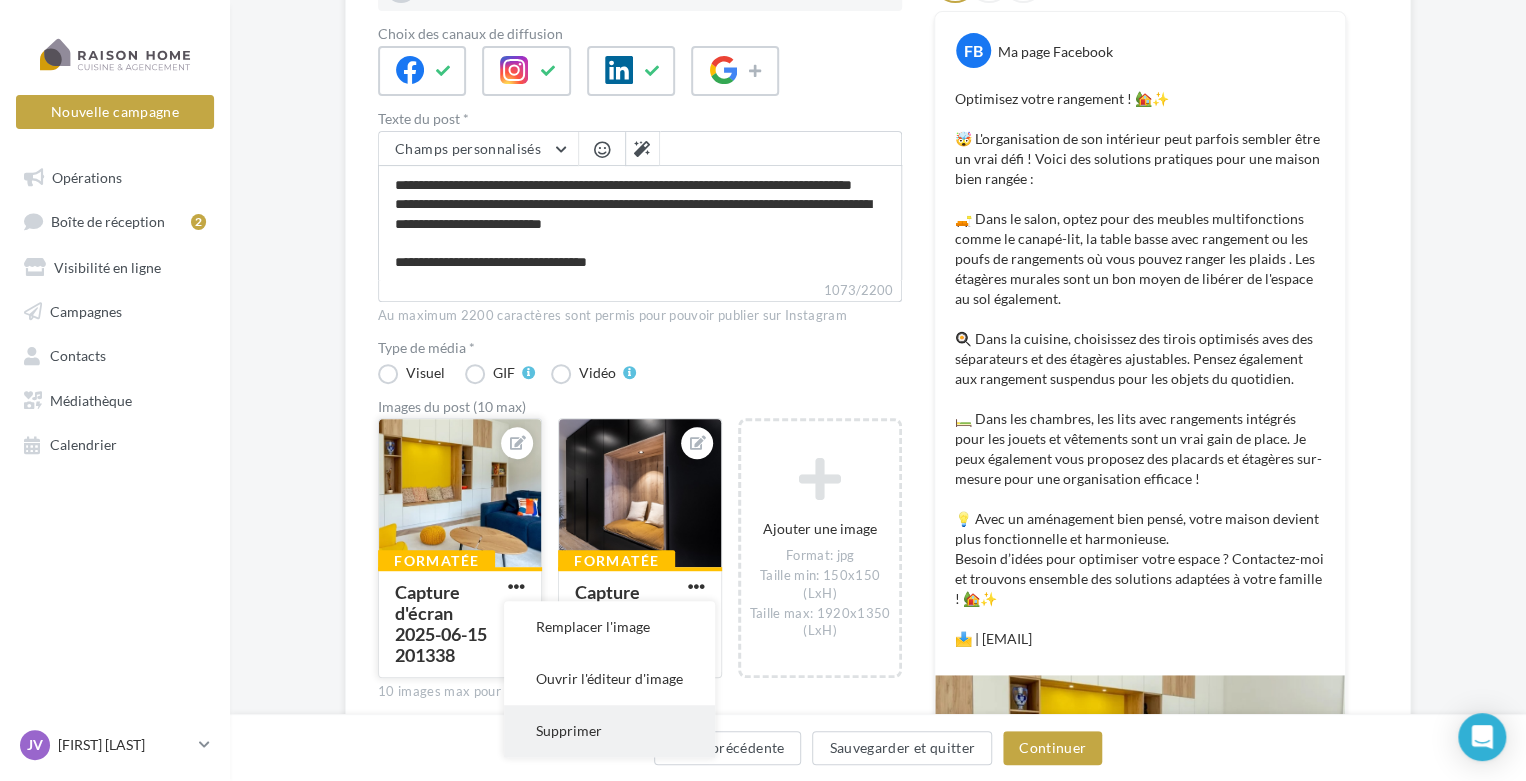 click on "Supprimer" at bounding box center (609, 731) 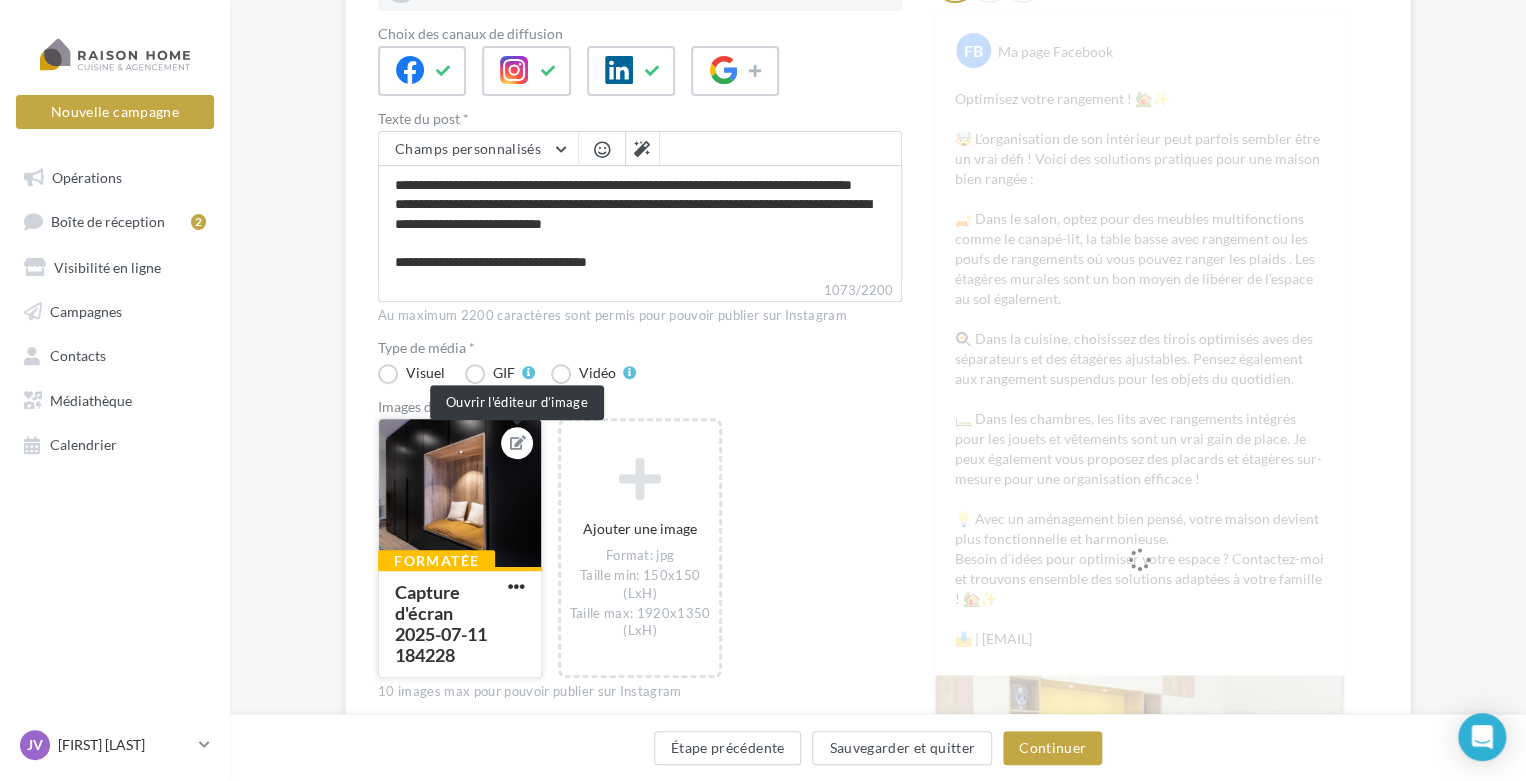 click at bounding box center (518, 443) 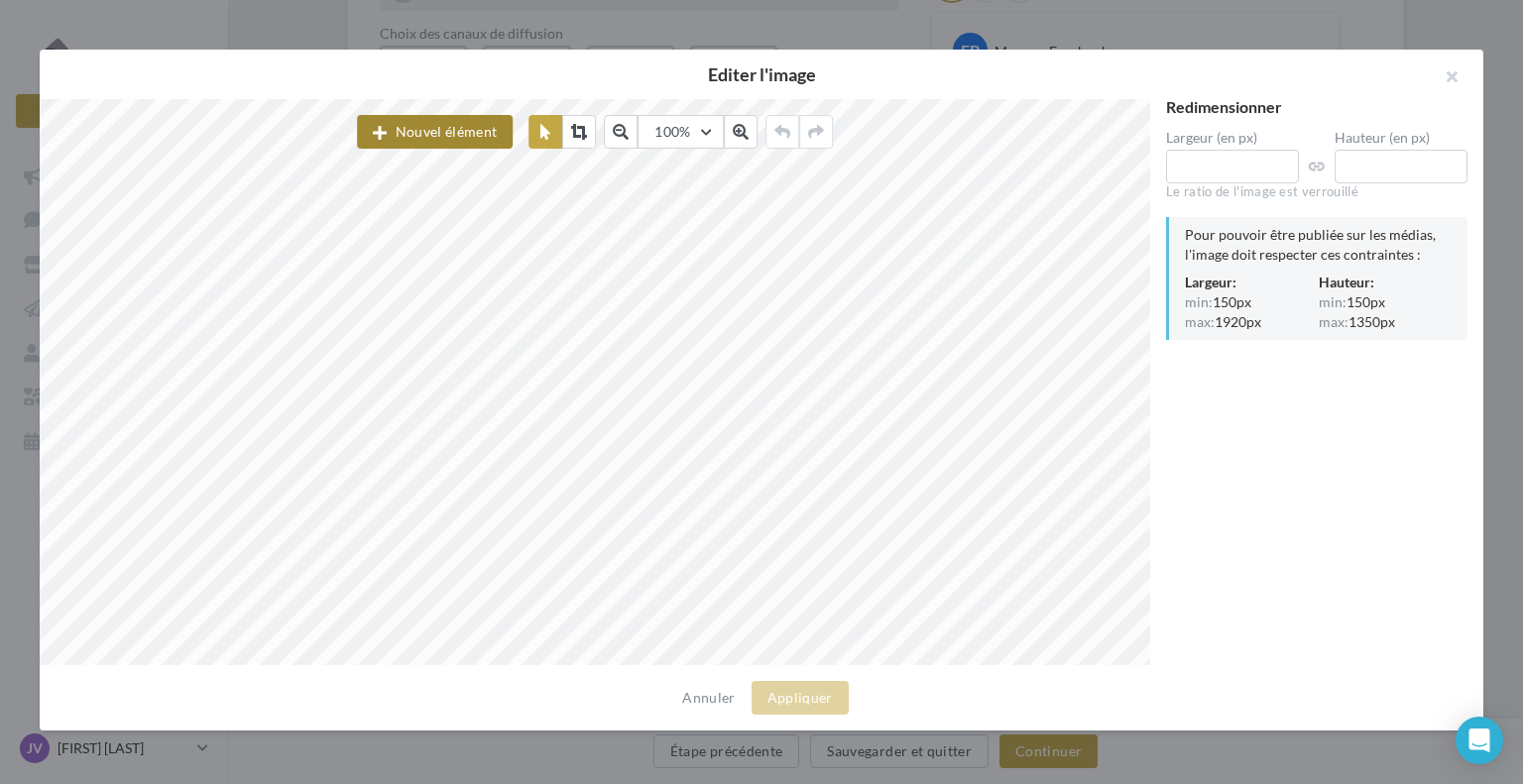 click on "Nouvel élément" at bounding box center [434, 132] 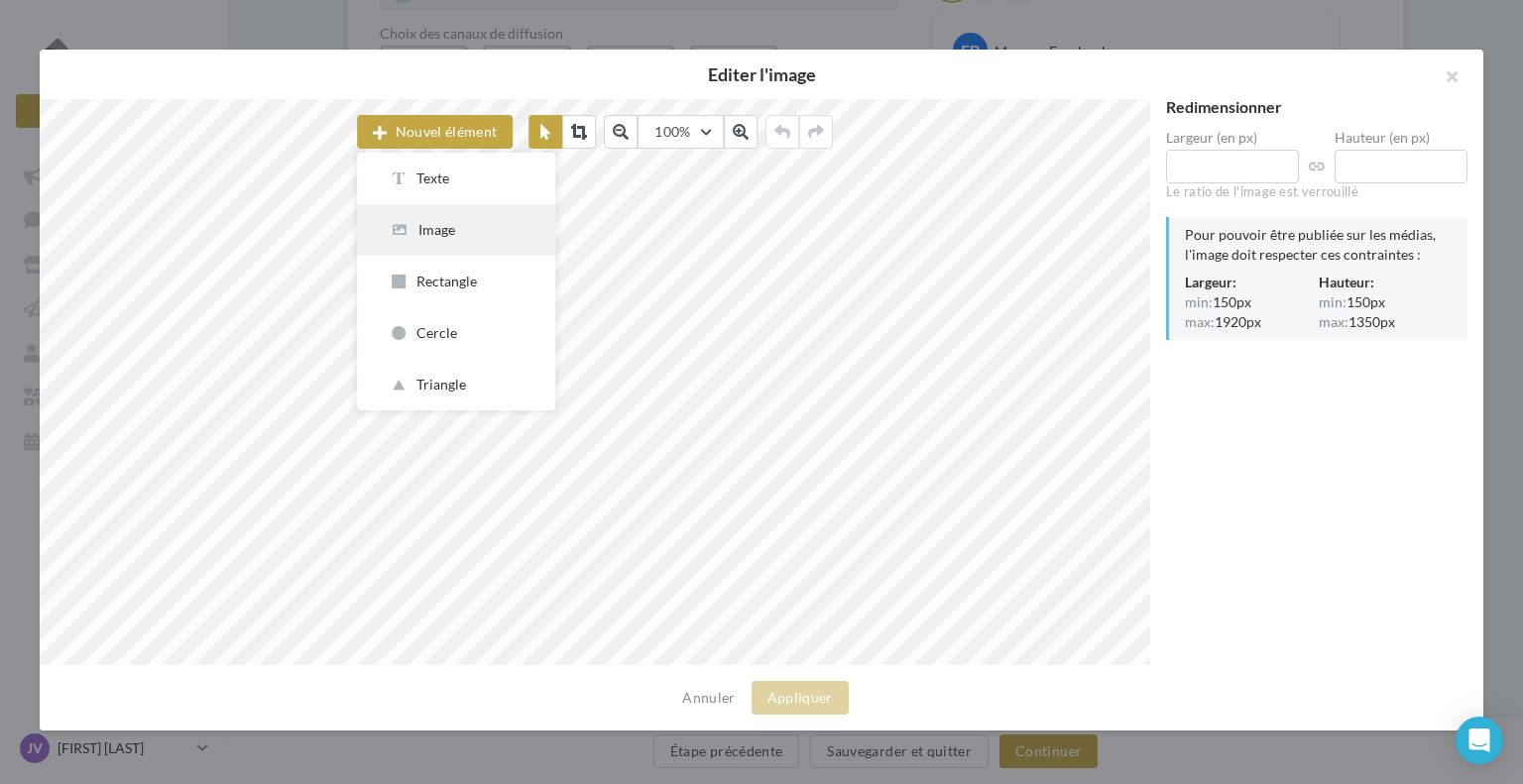 click on "Image" at bounding box center (456, 230) 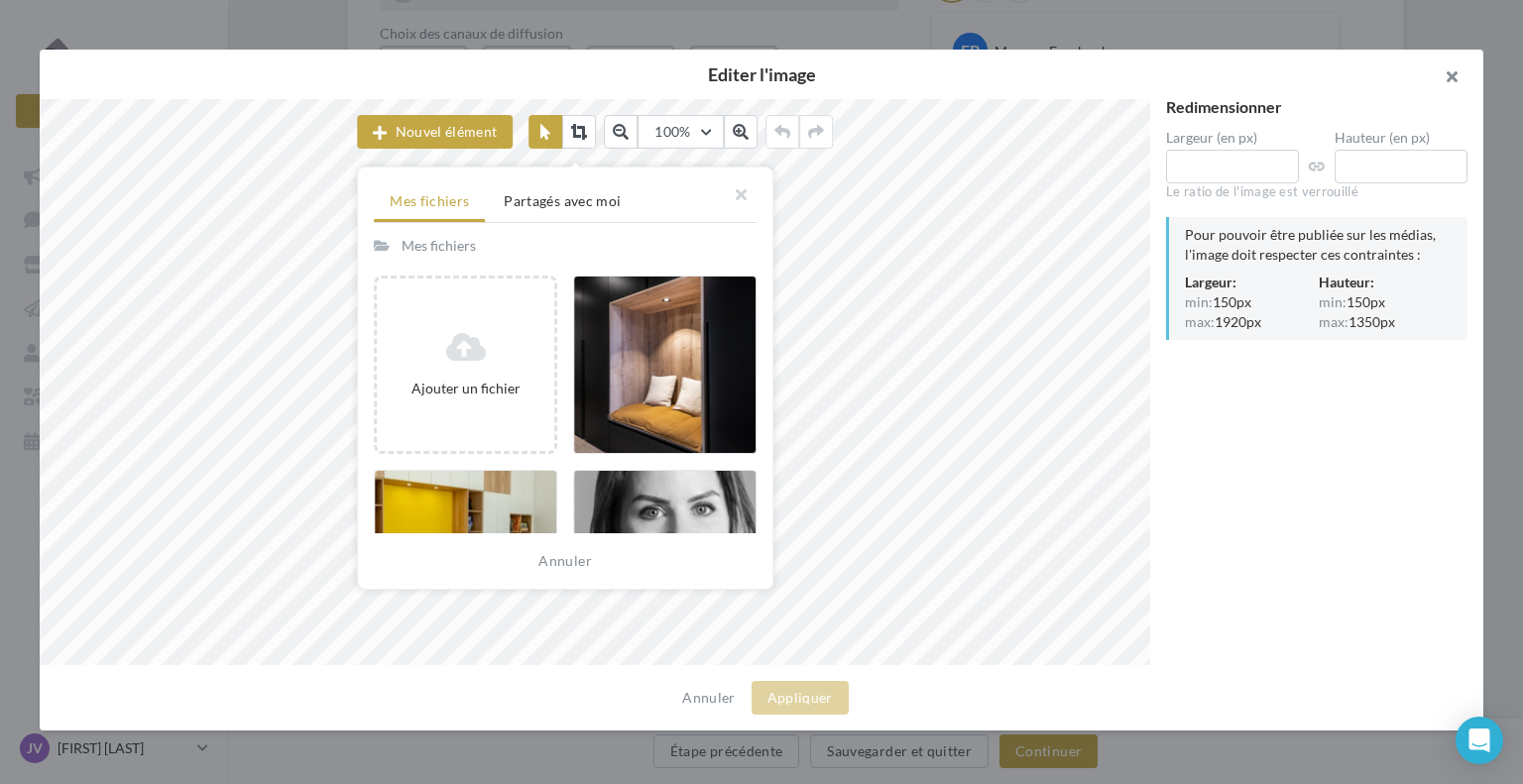 click at bounding box center [1444, 79] 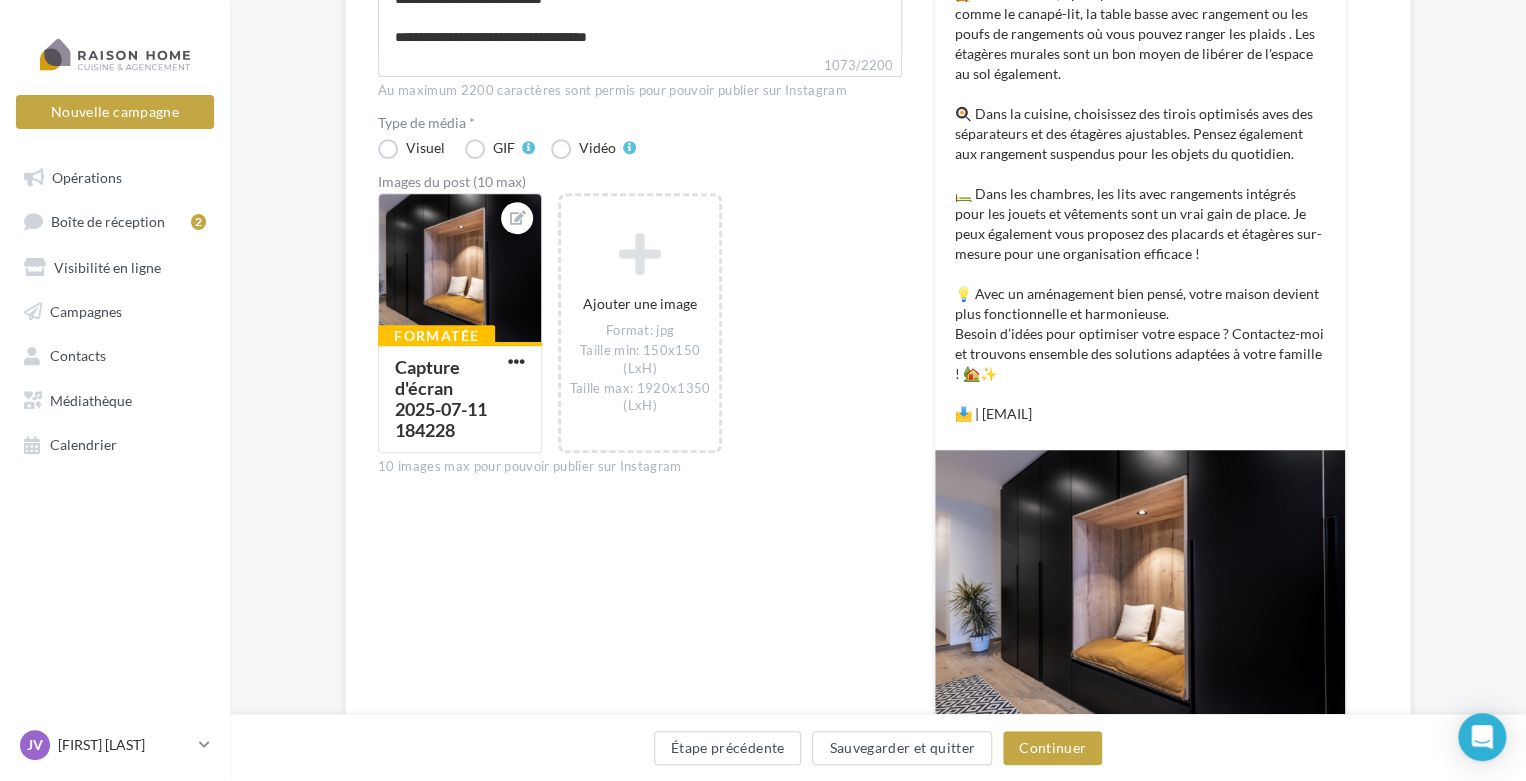 scroll, scrollTop: 518, scrollLeft: 0, axis: vertical 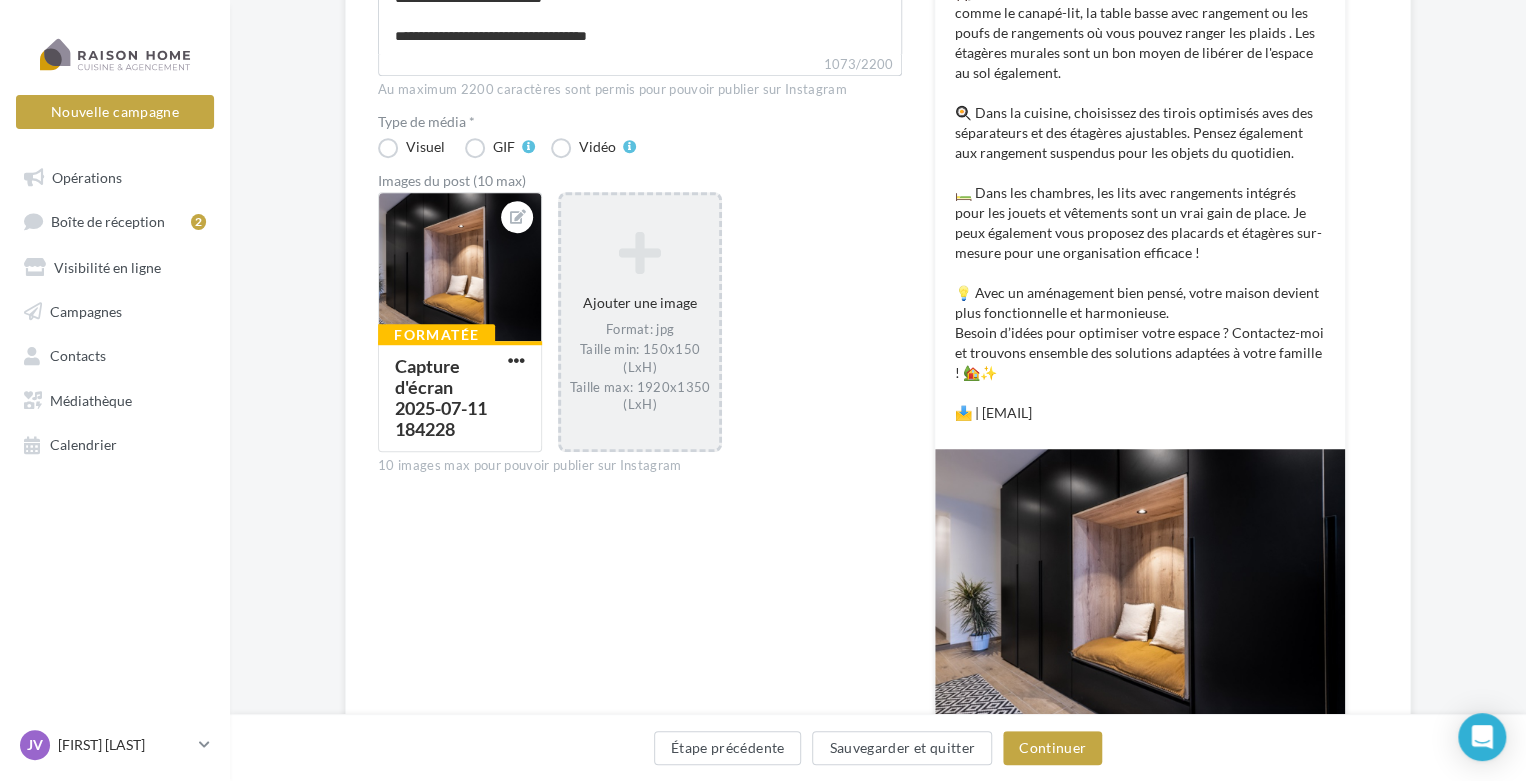 click on "Format: jpg   Taille min: 150x150 (LxH)   Taille max: 1920x1350 (LxH)" at bounding box center [640, 366] 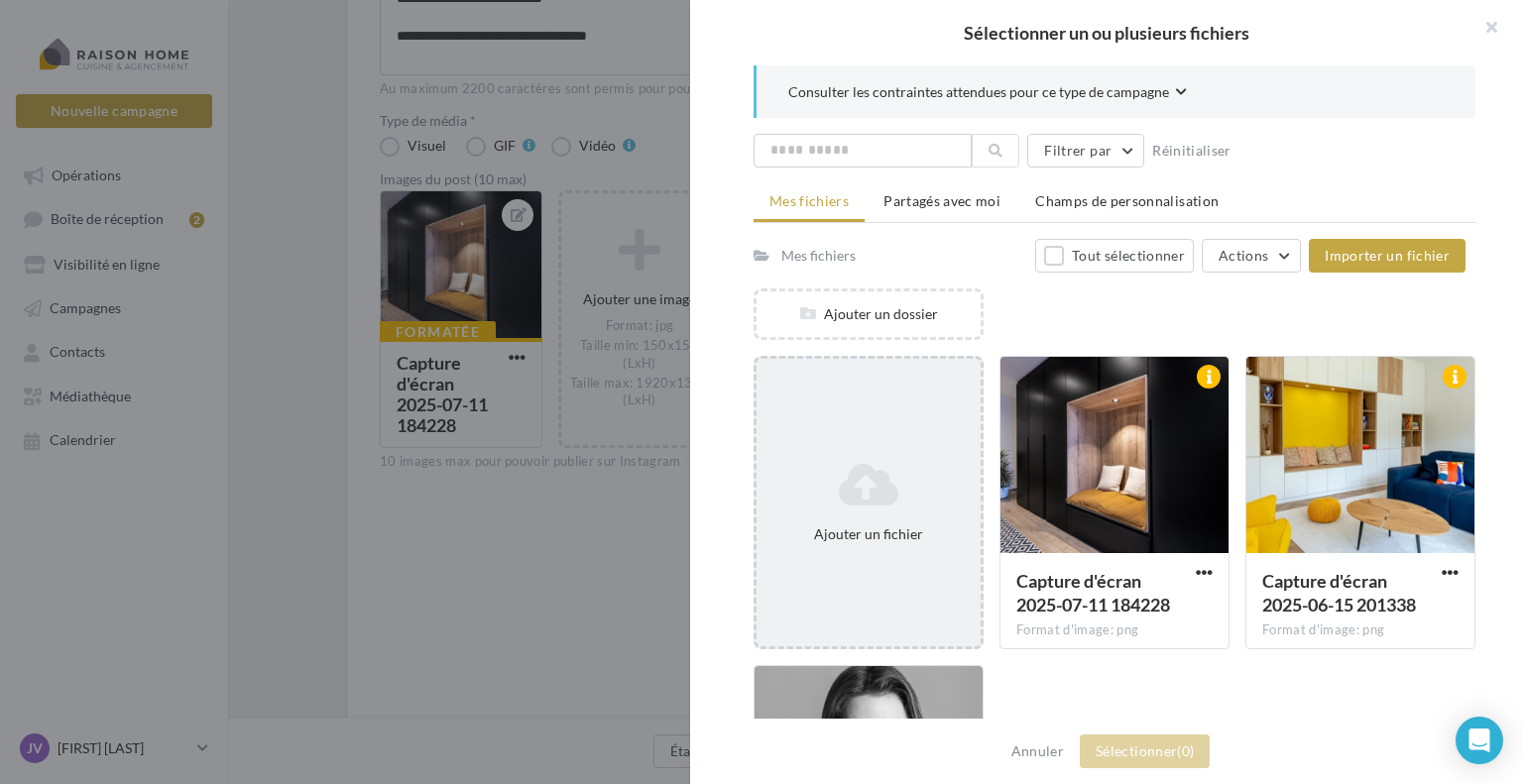 click at bounding box center [869, 485] 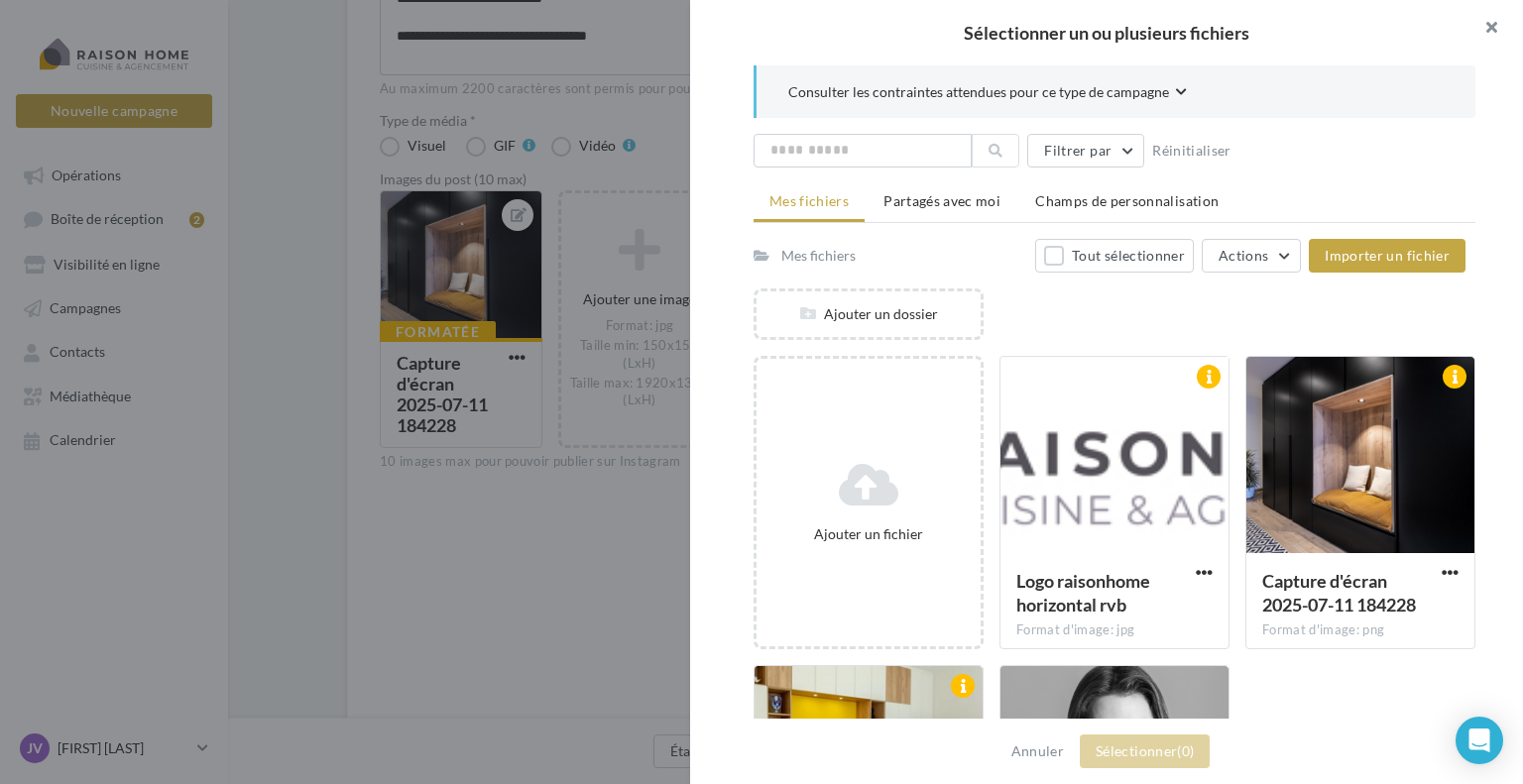click at bounding box center [1483, 30] 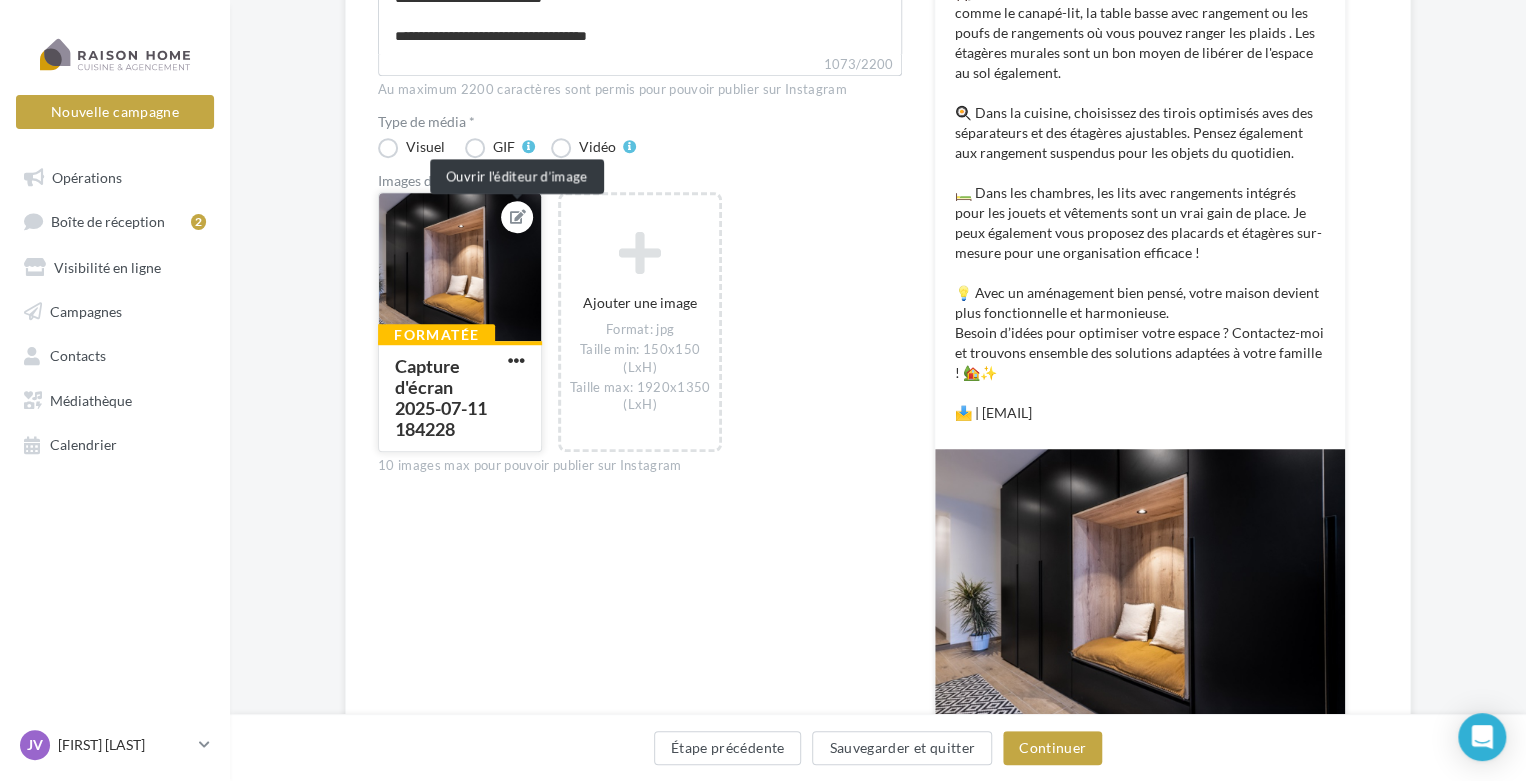 click at bounding box center (518, 217) 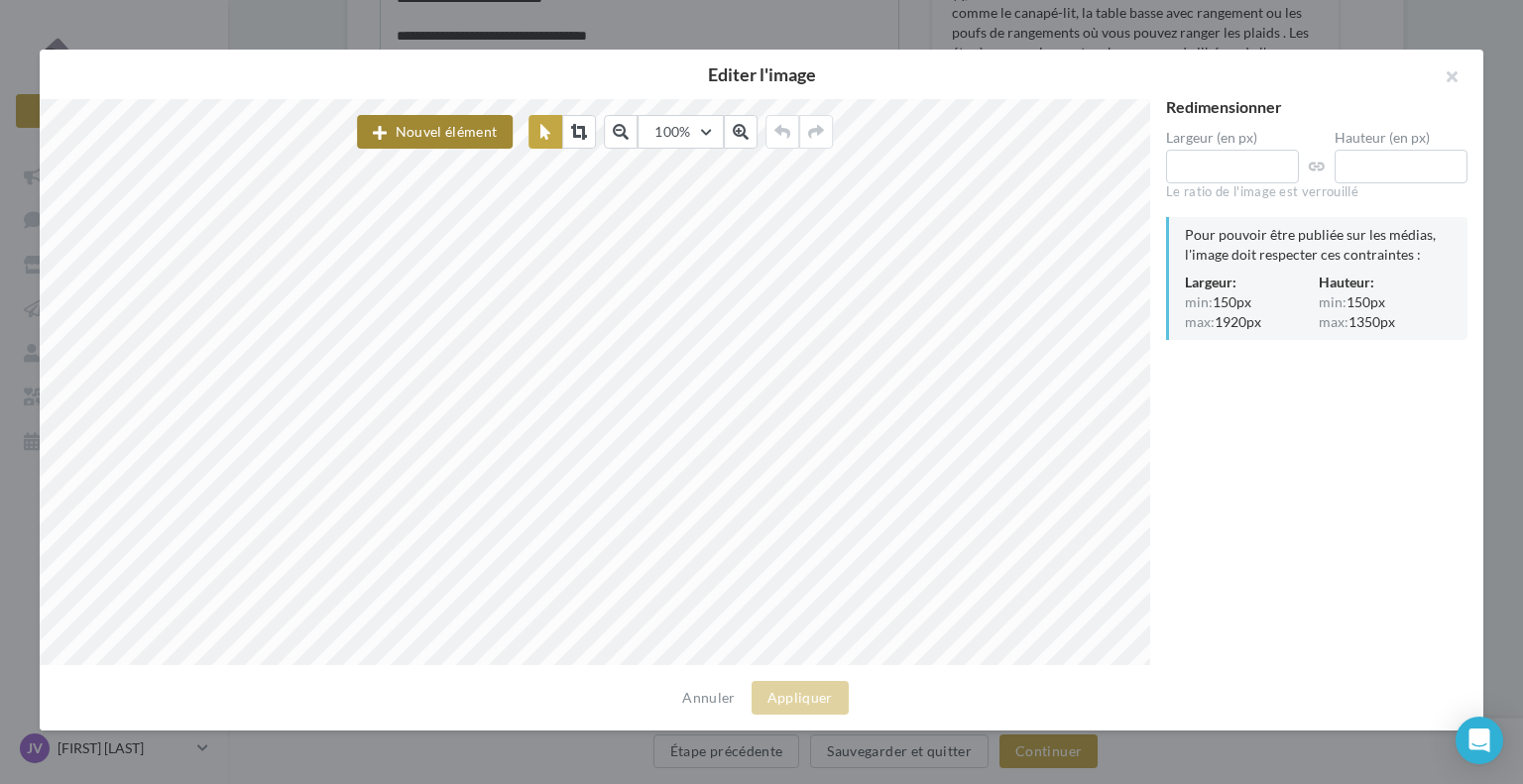 click on "Nouvel élément" at bounding box center [434, 132] 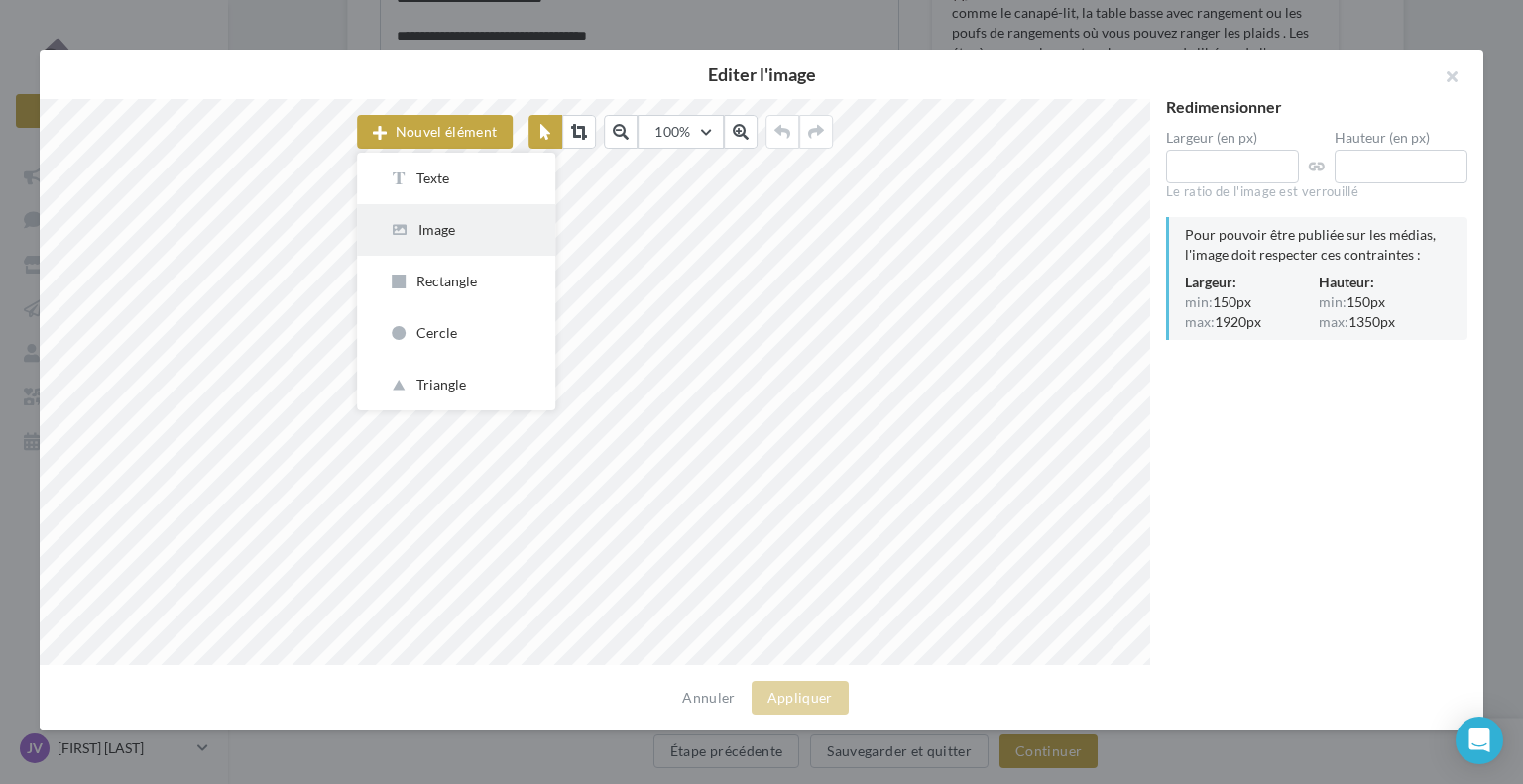click on "Image" at bounding box center (456, 230) 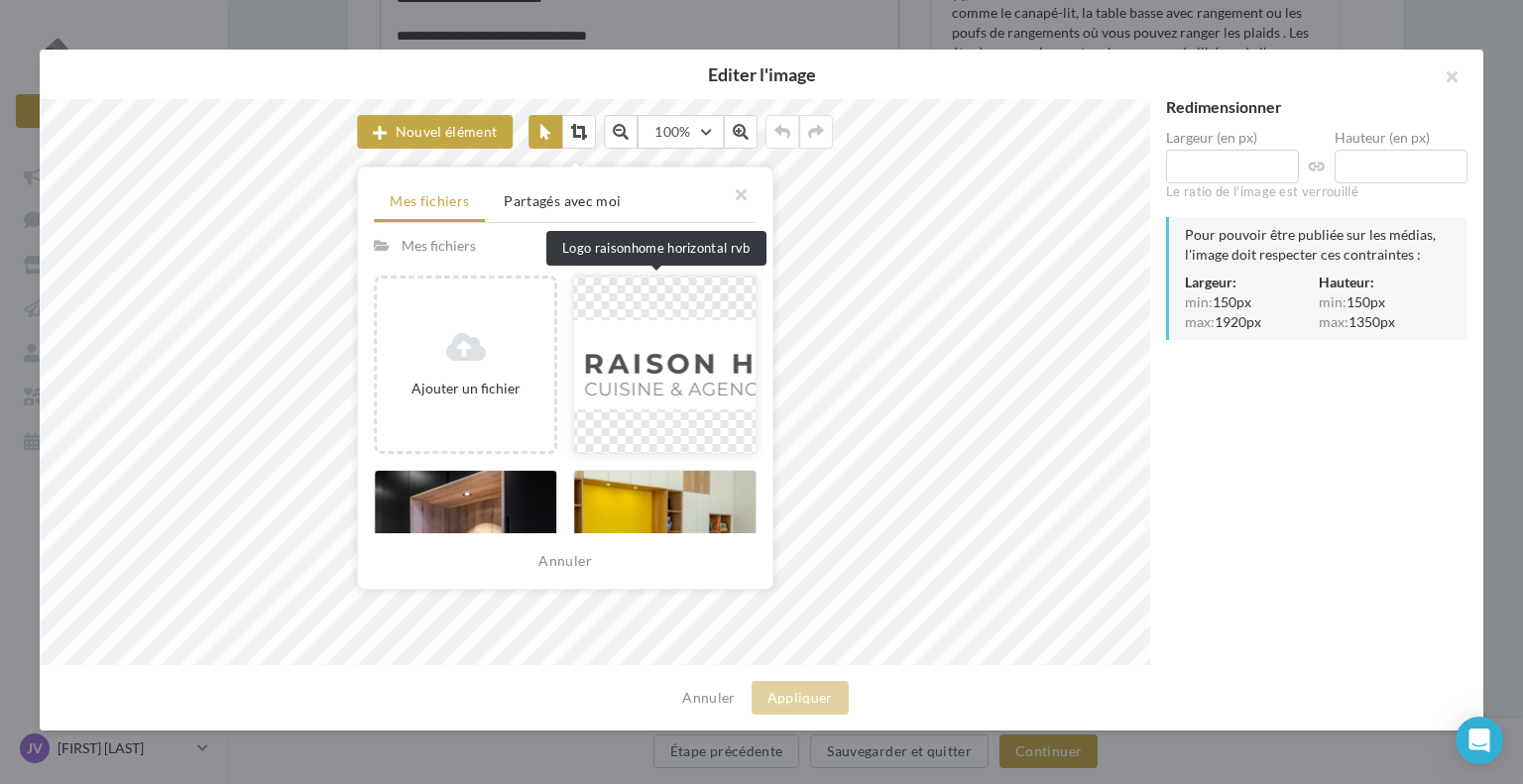 click at bounding box center (664, 365) 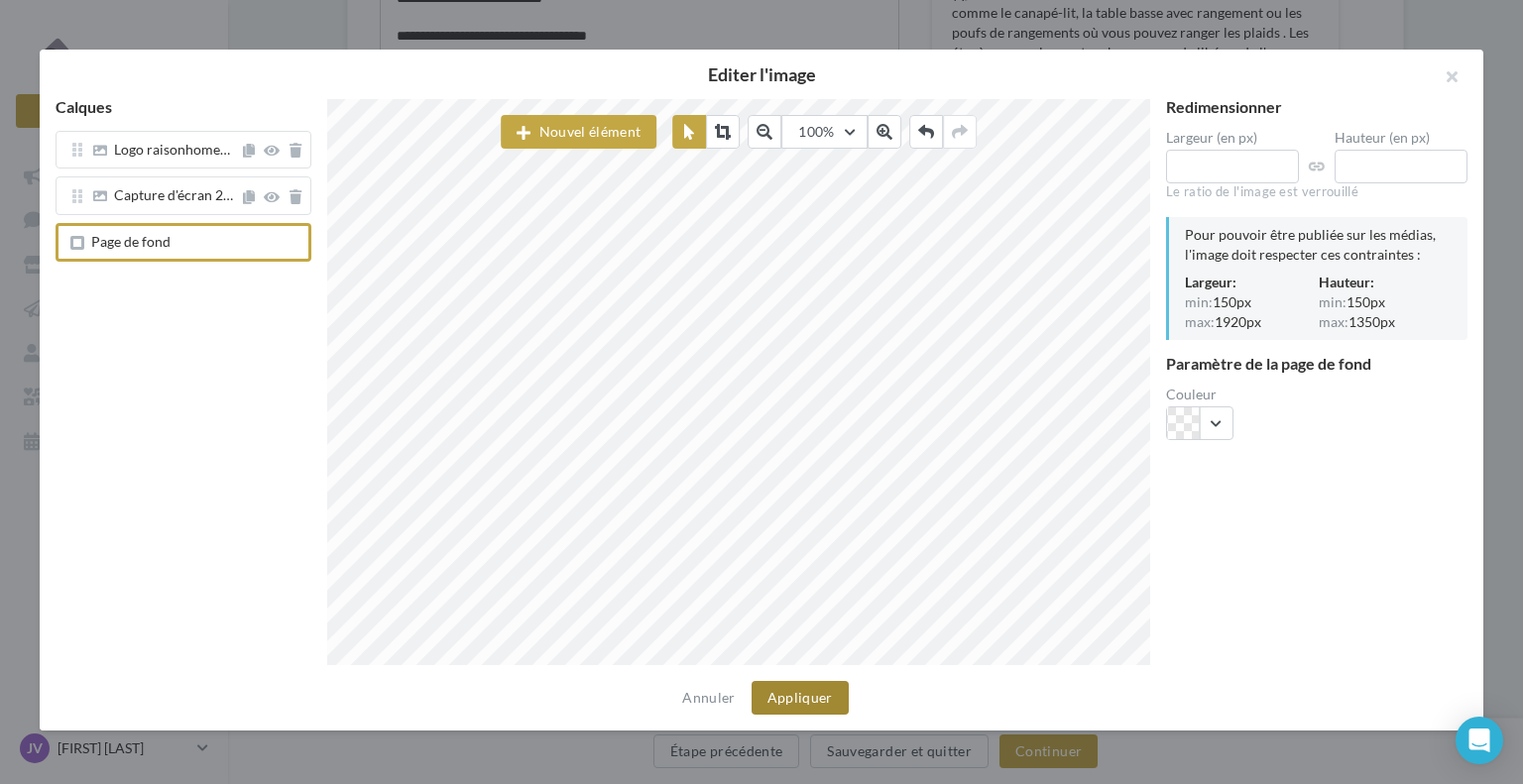 click on "Appliquer" at bounding box center [800, 698] 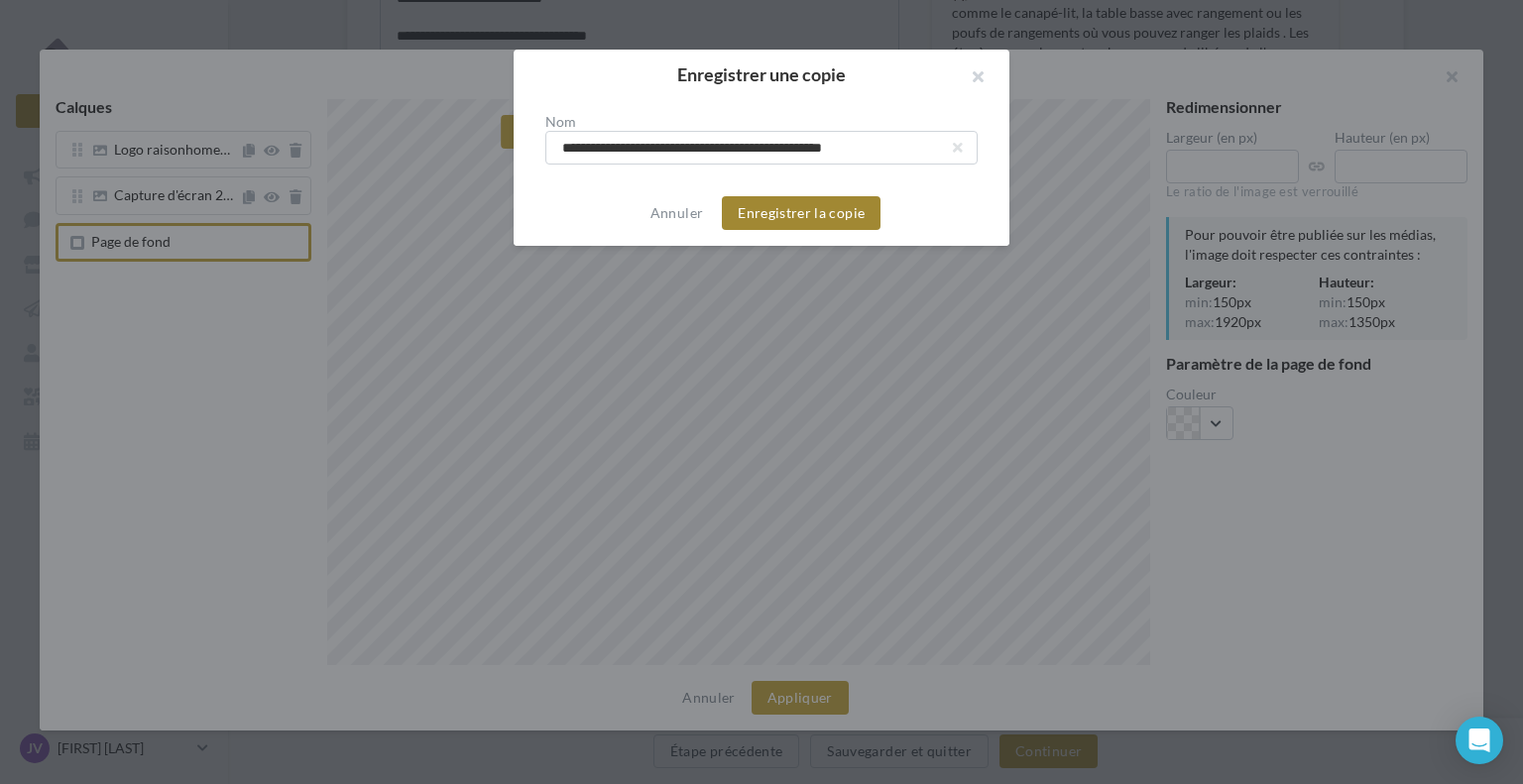 click on "Enregistrer la copie" at bounding box center (801, 213) 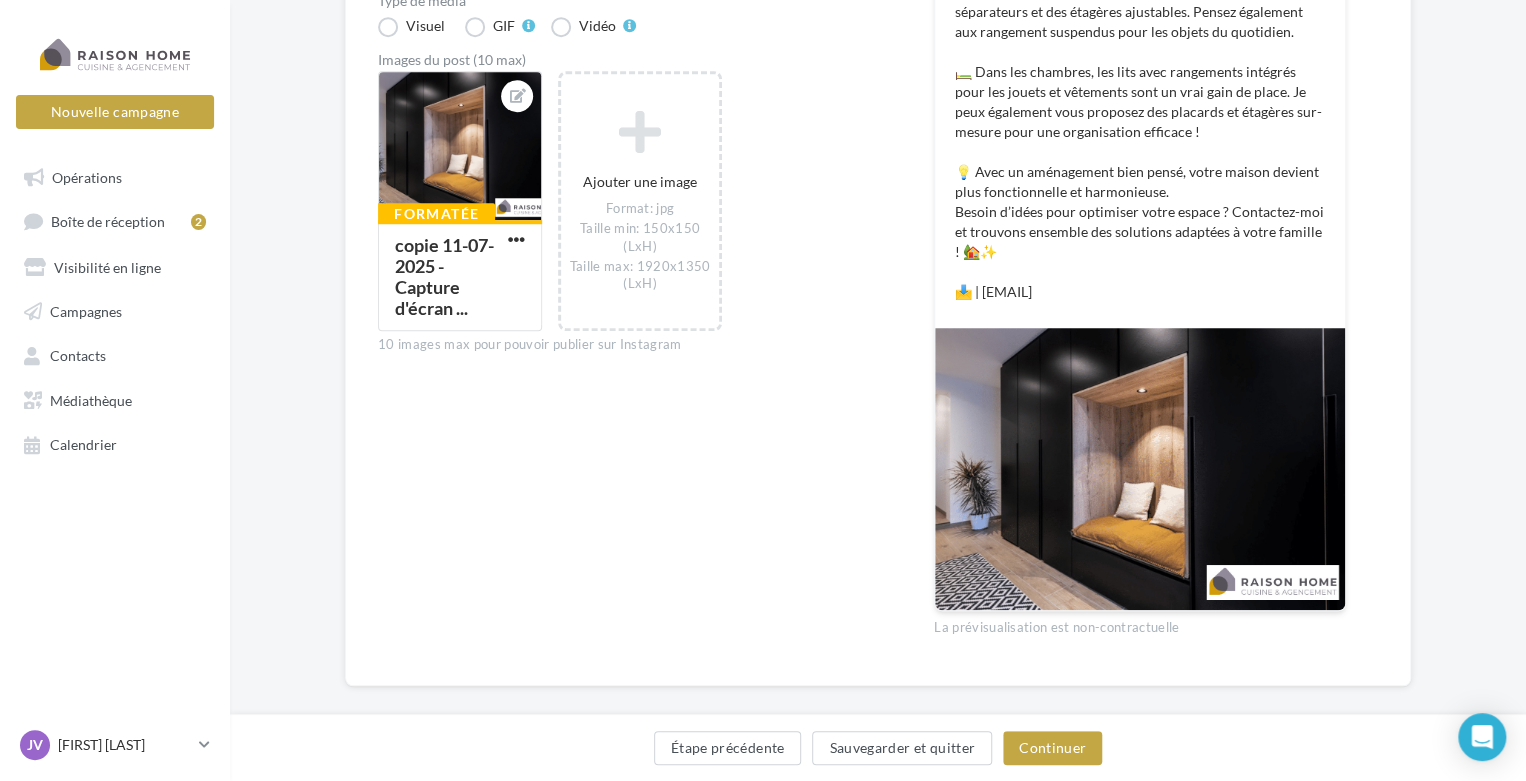 scroll, scrollTop: 652, scrollLeft: 0, axis: vertical 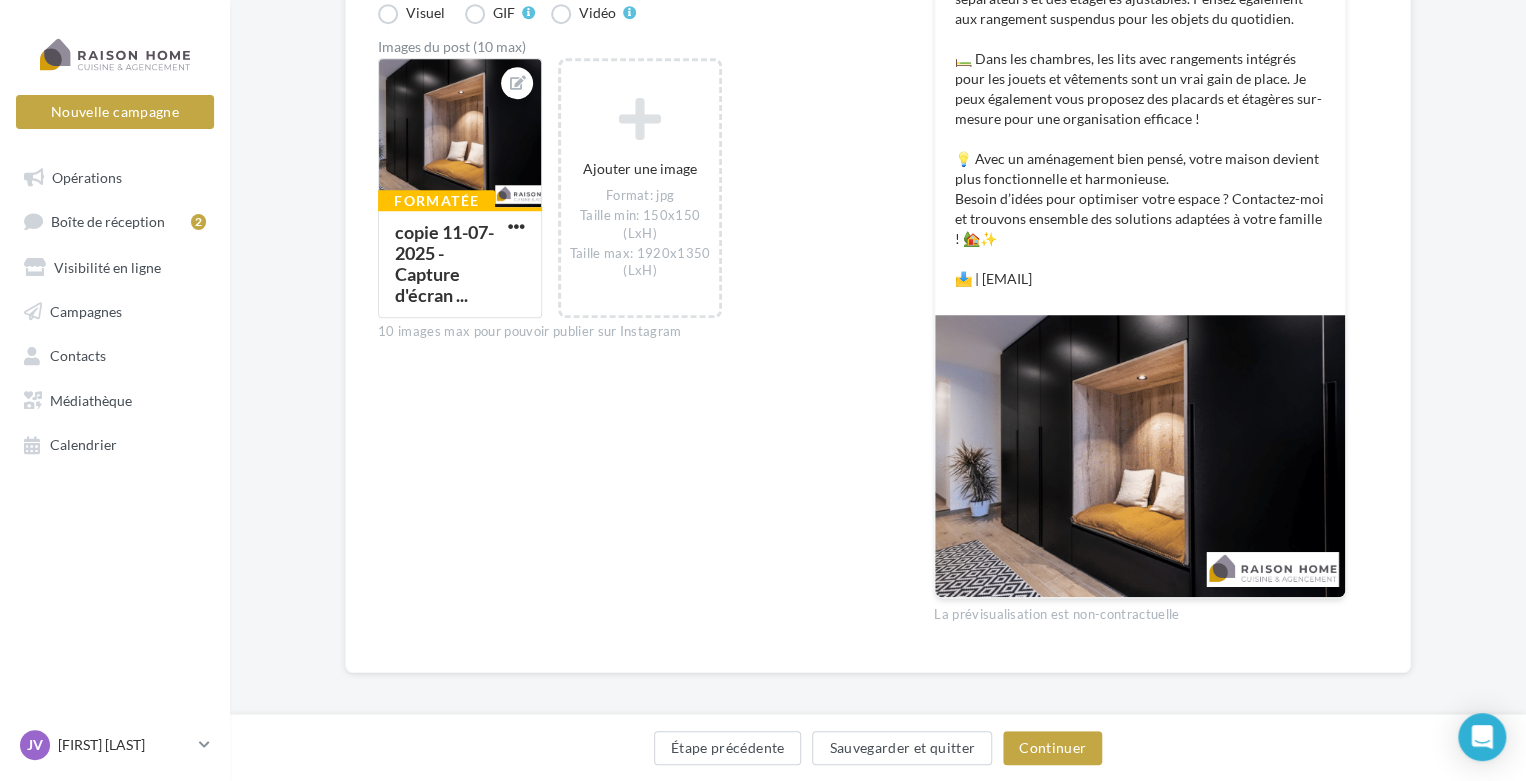 drag, startPoint x: 1191, startPoint y: 279, endPoint x: 982, endPoint y: 279, distance: 209 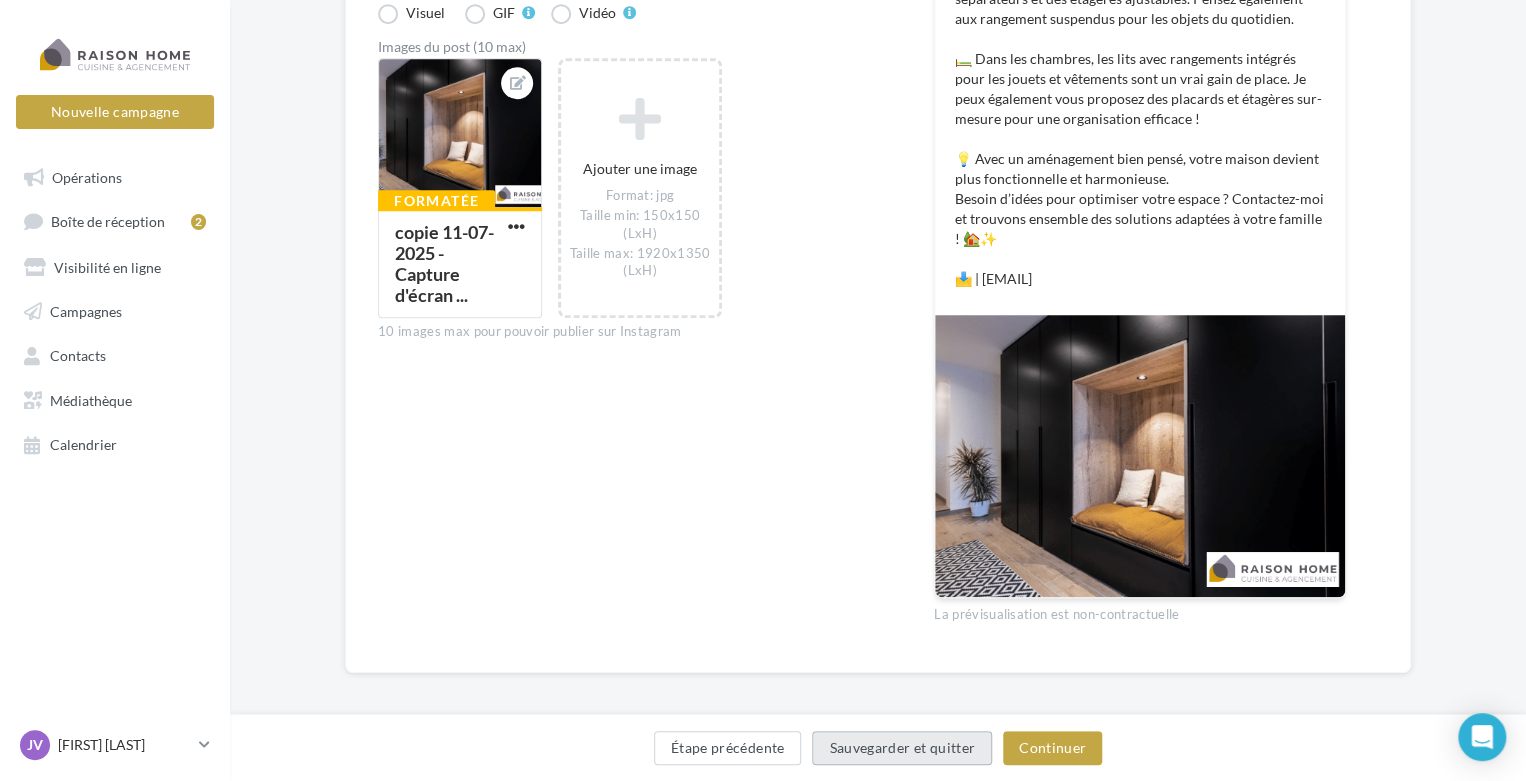 click on "Sauvegarder et quitter" at bounding box center [902, 748] 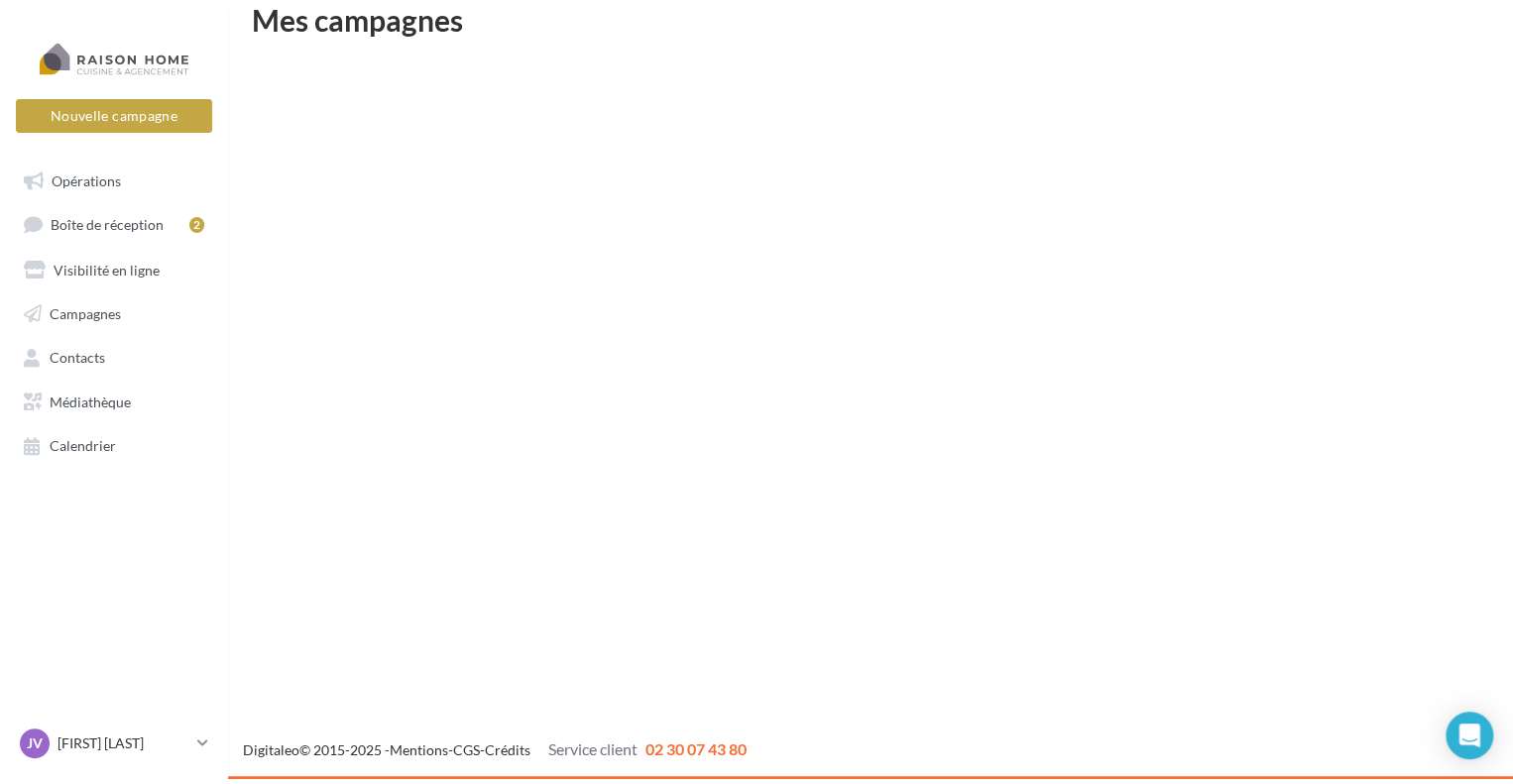 scroll, scrollTop: 32, scrollLeft: 0, axis: vertical 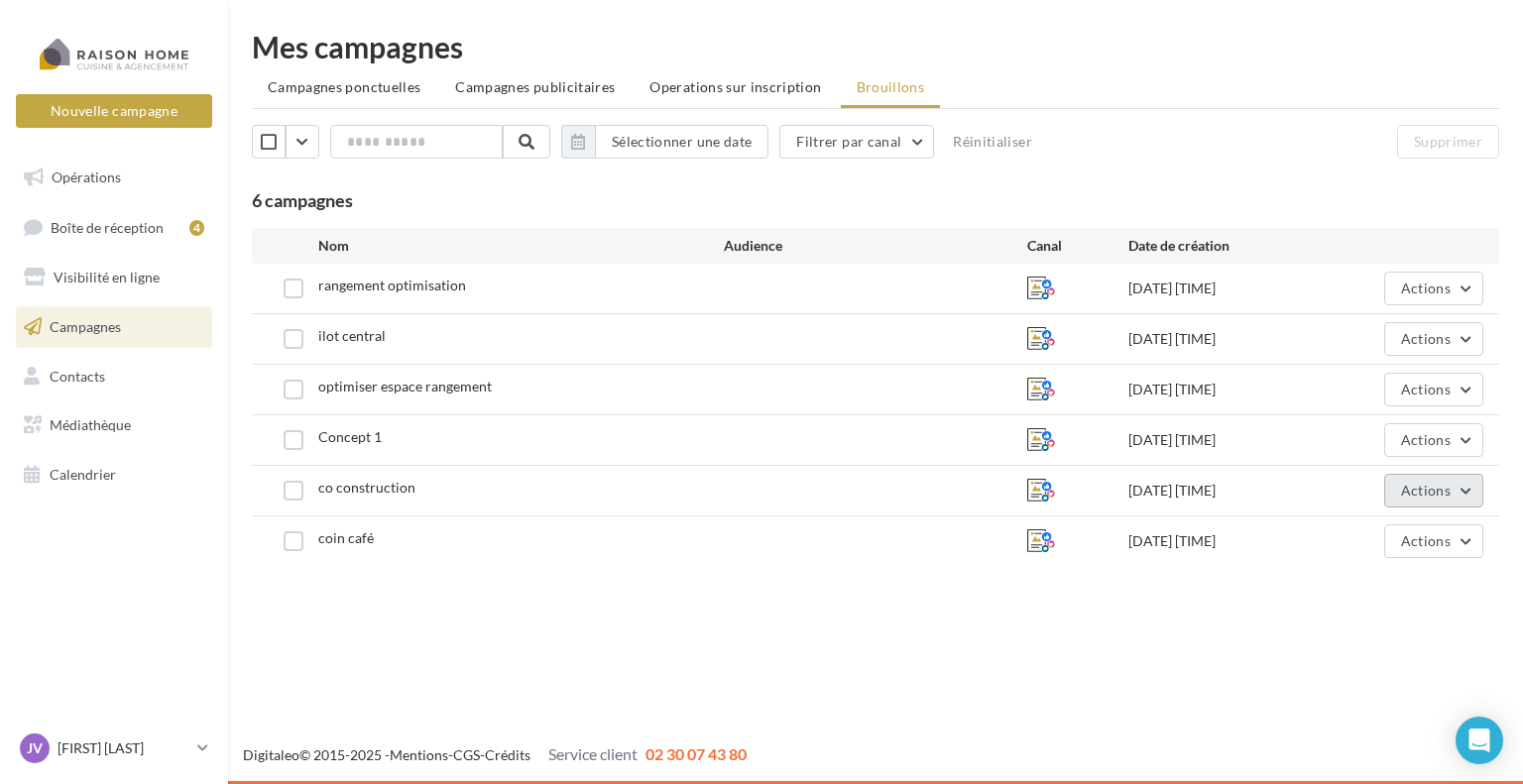 click on "Actions" at bounding box center [1434, 491] 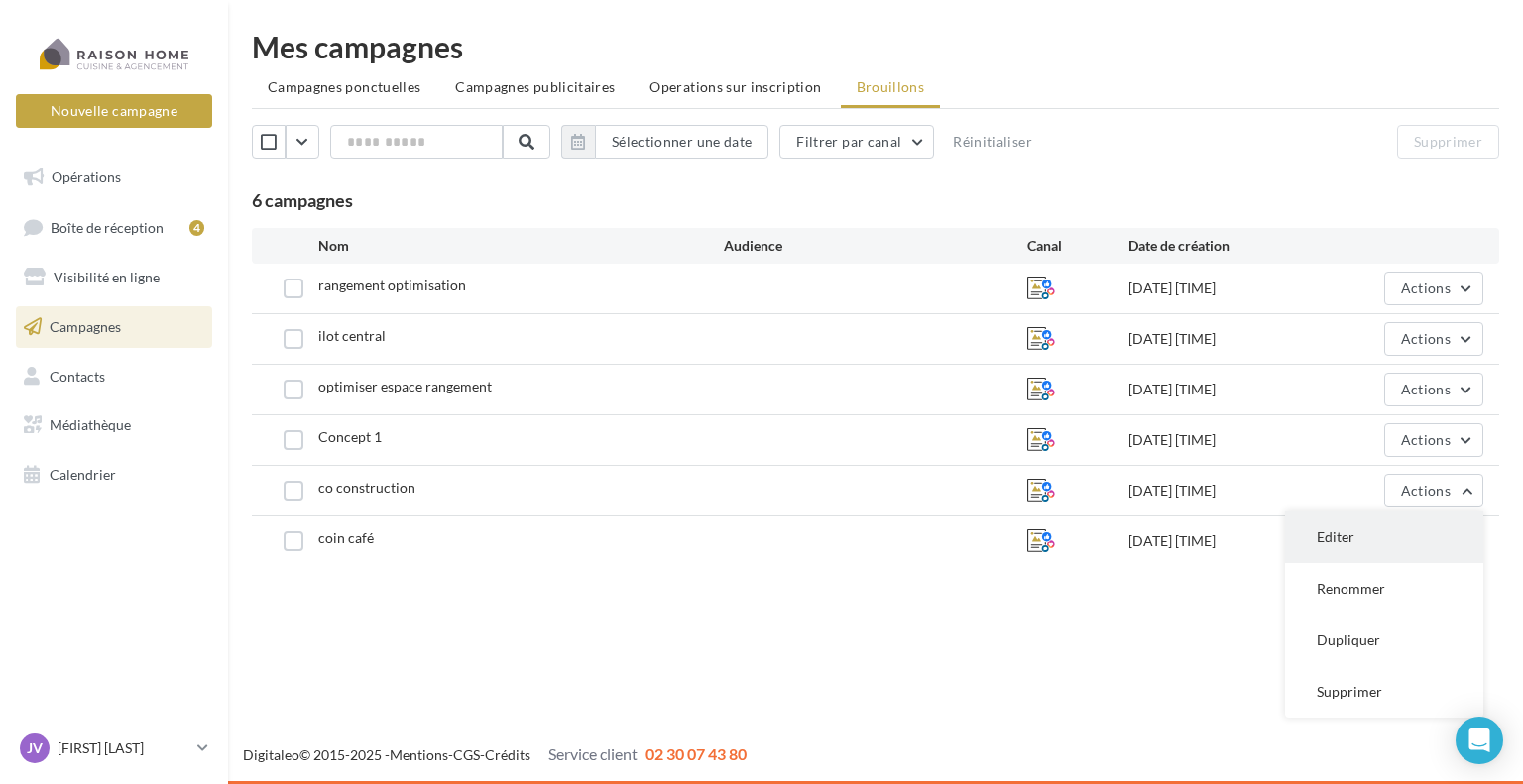 click on "Editer" at bounding box center (1384, 537) 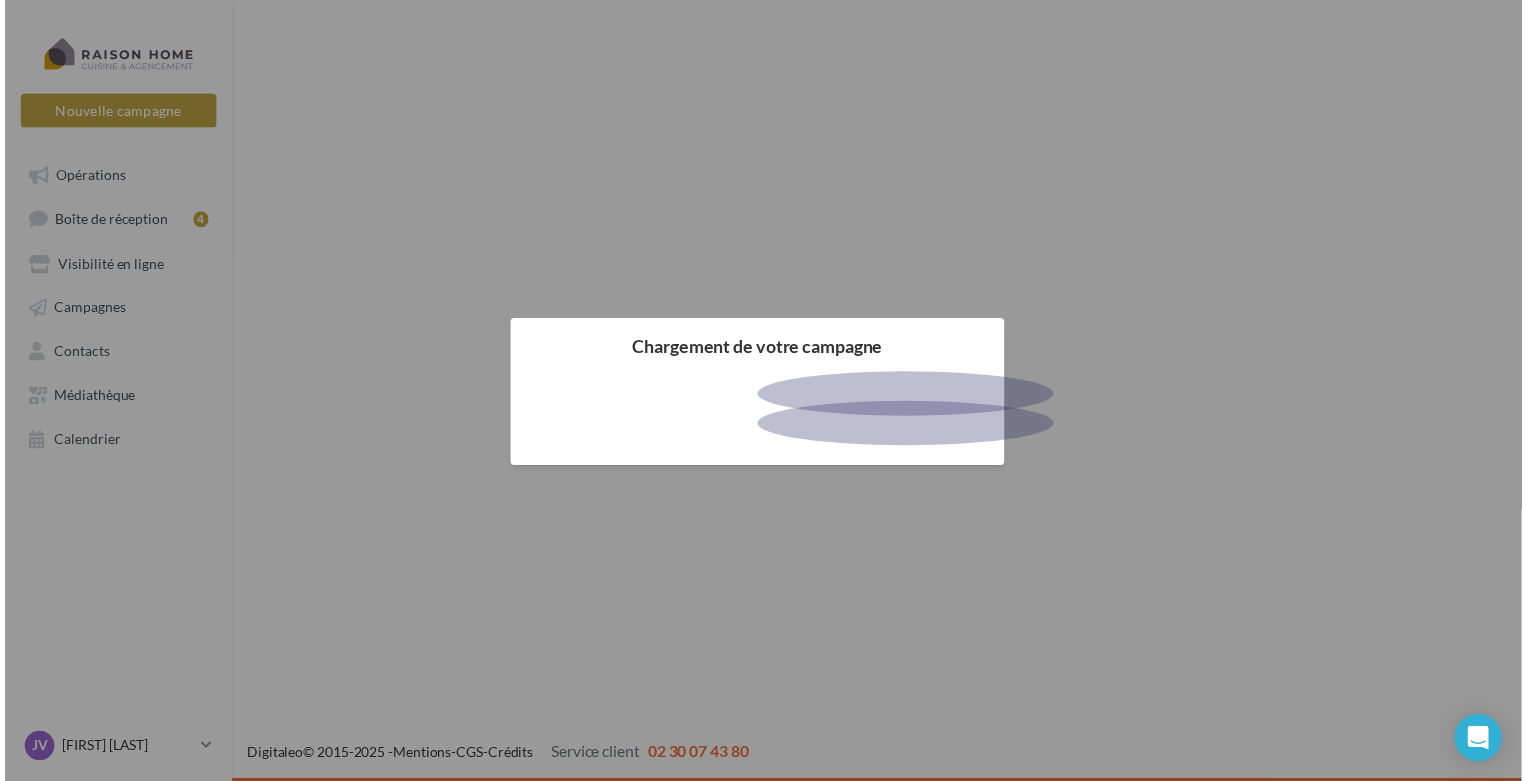scroll, scrollTop: 0, scrollLeft: 0, axis: both 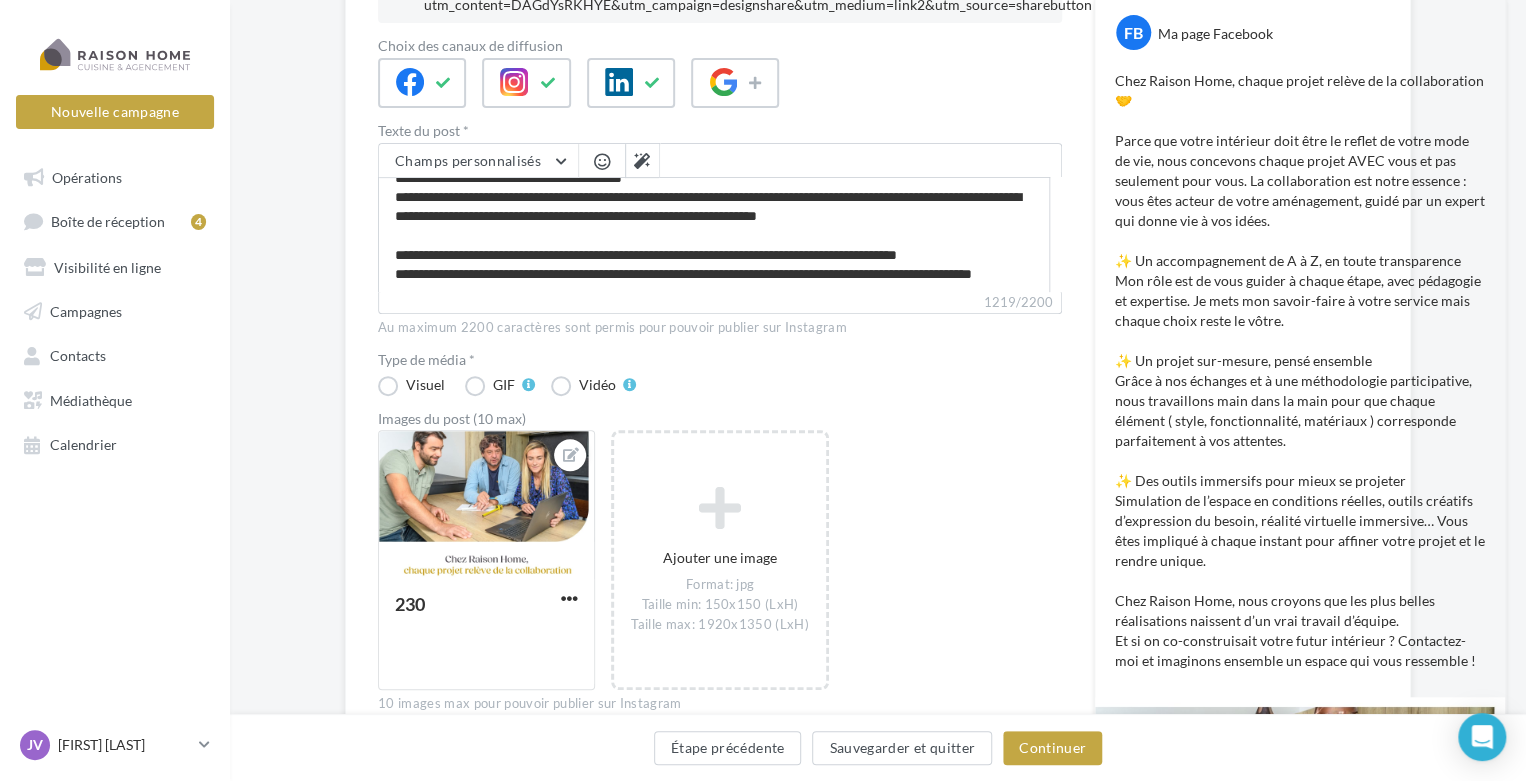 click on "1219/2200" at bounding box center (720, 303) 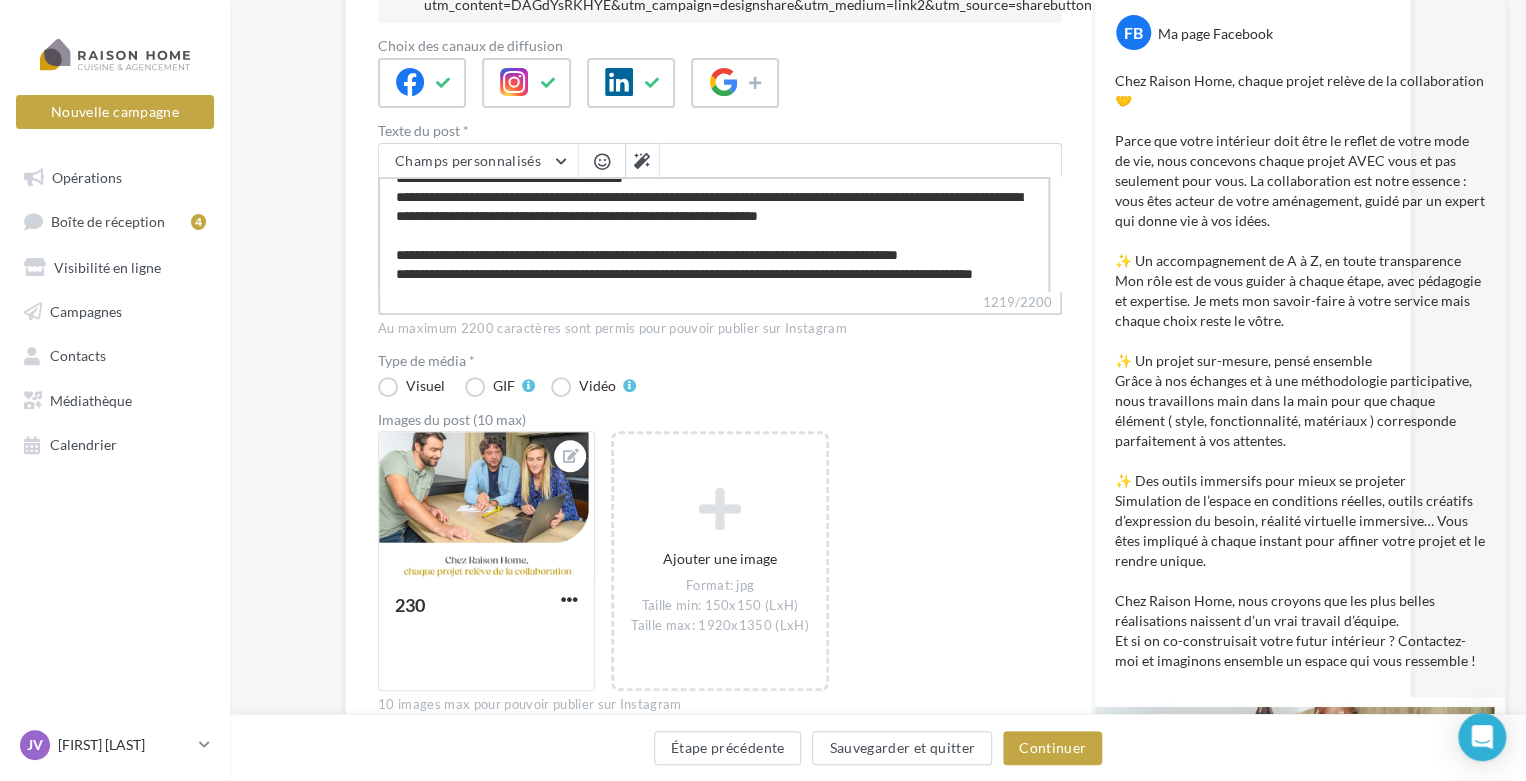 click on "1219/2200" at bounding box center (714, 234) 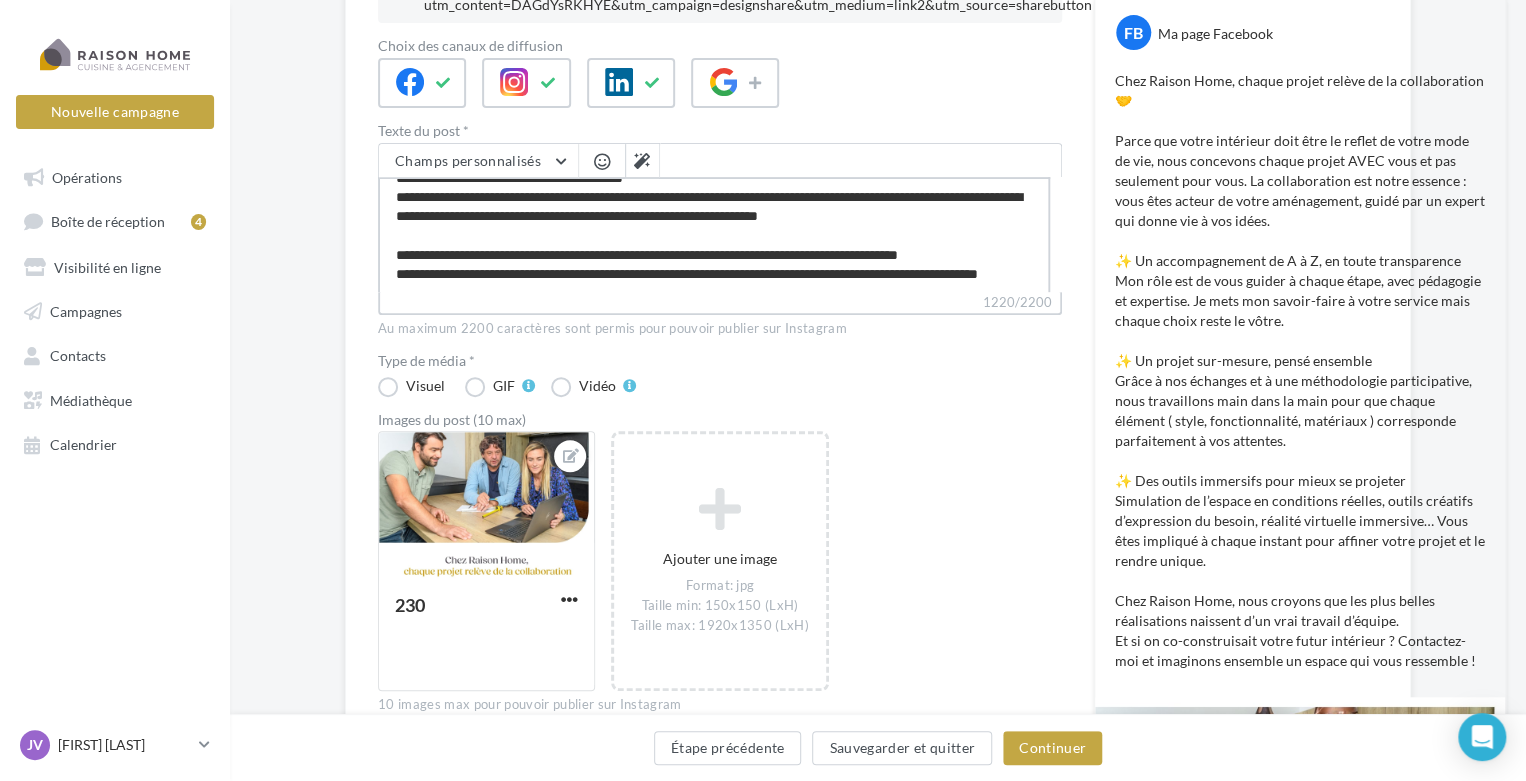 type on "**********" 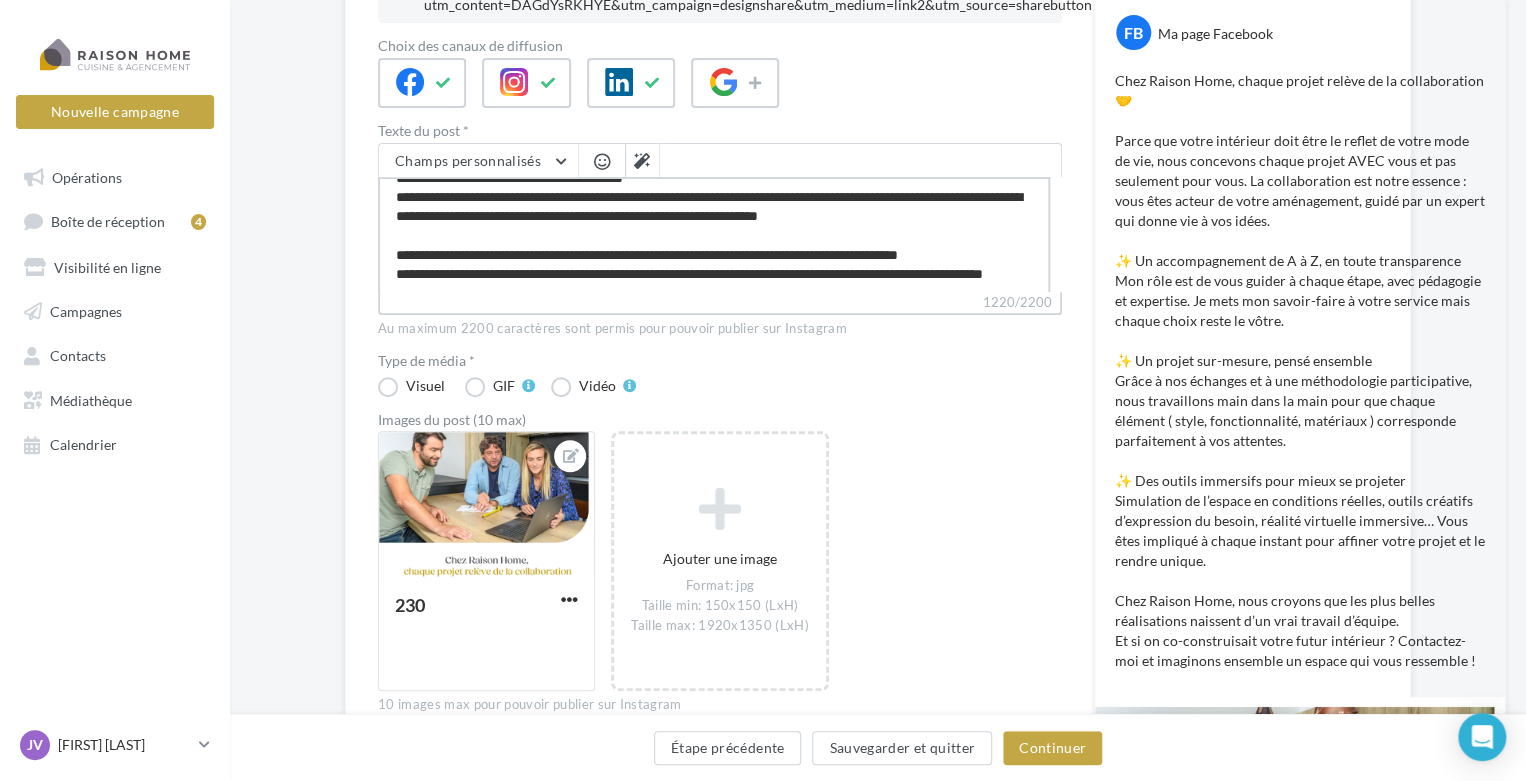 scroll, scrollTop: 336, scrollLeft: 0, axis: vertical 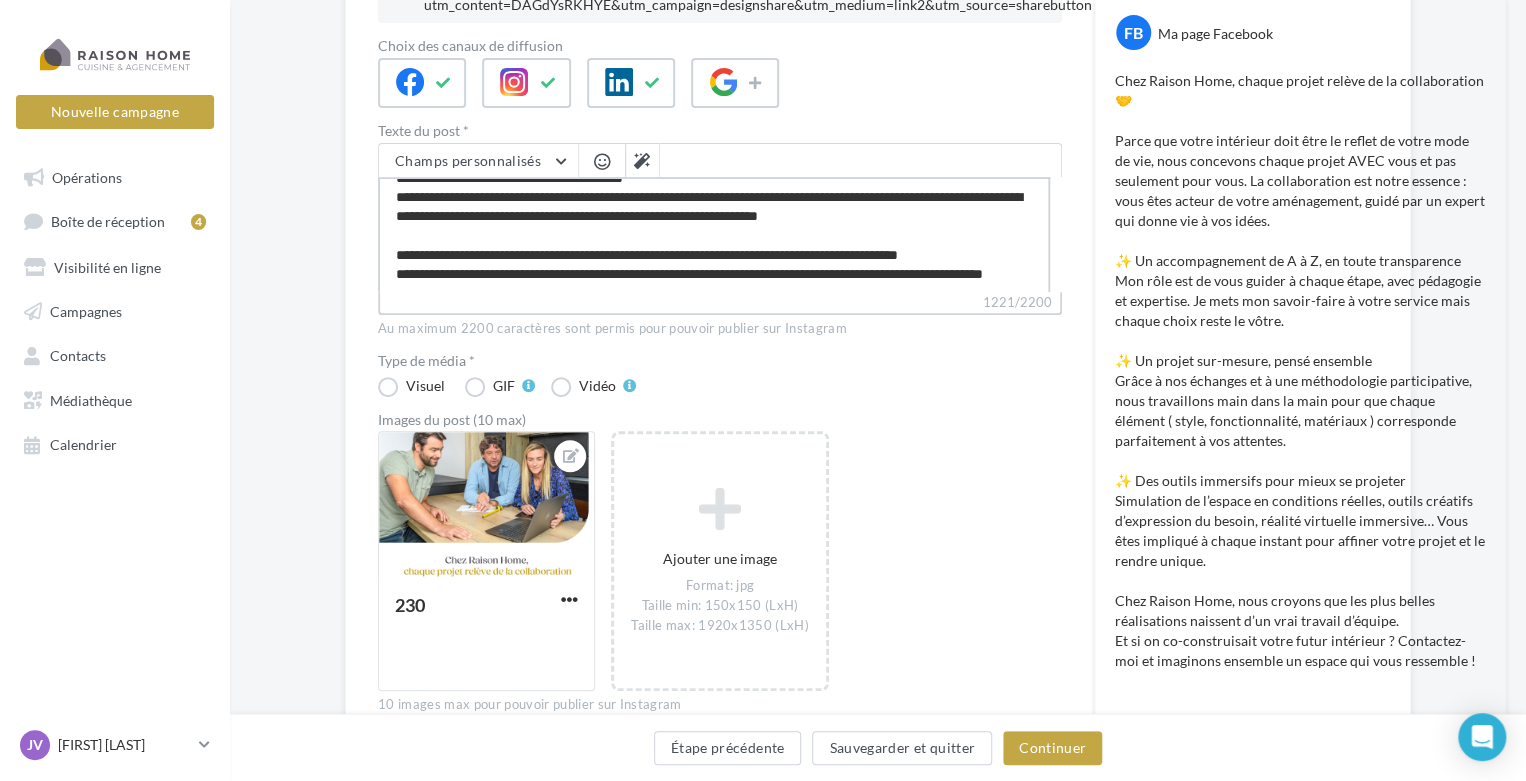 type on "**********" 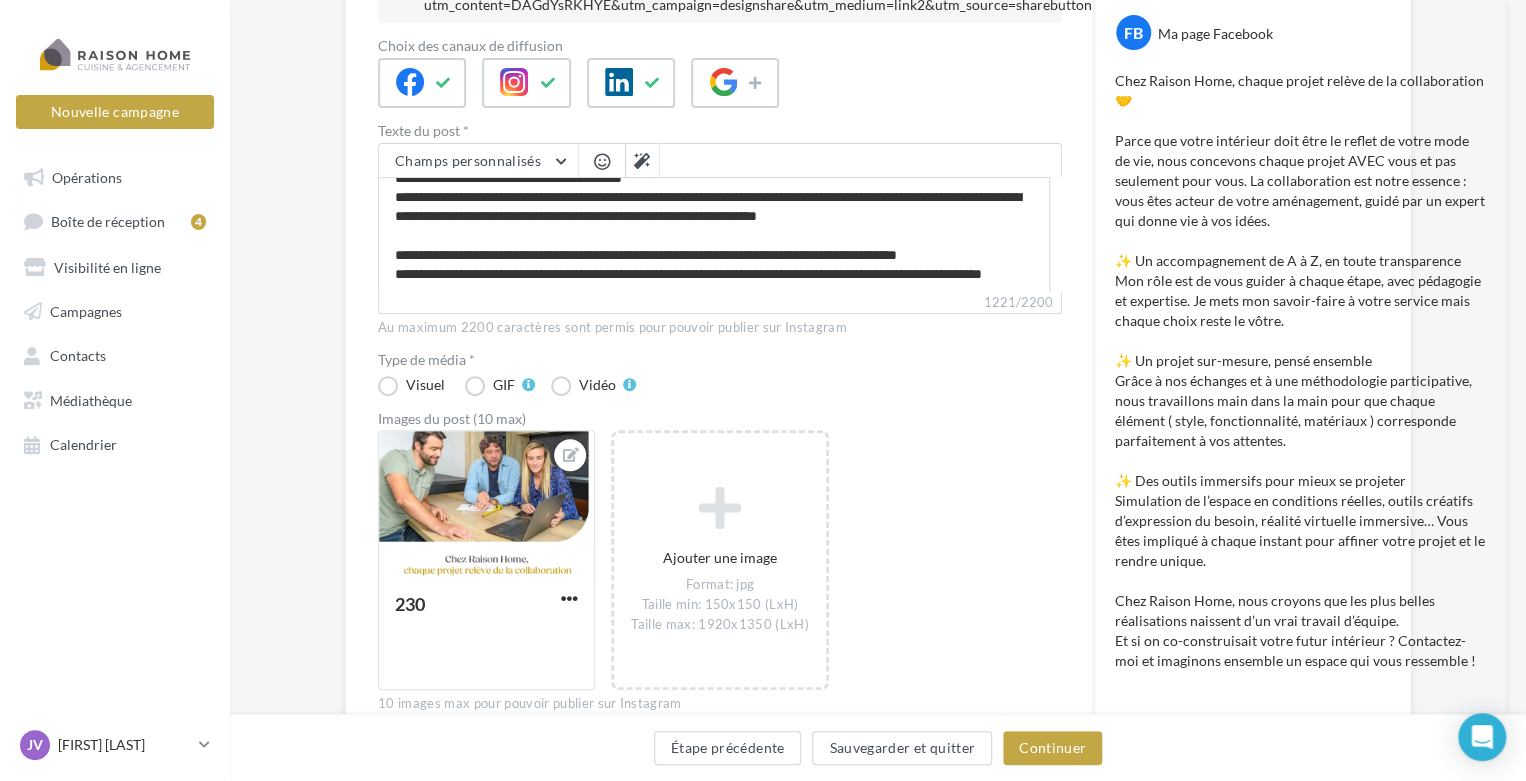 scroll, scrollTop: 335, scrollLeft: 0, axis: vertical 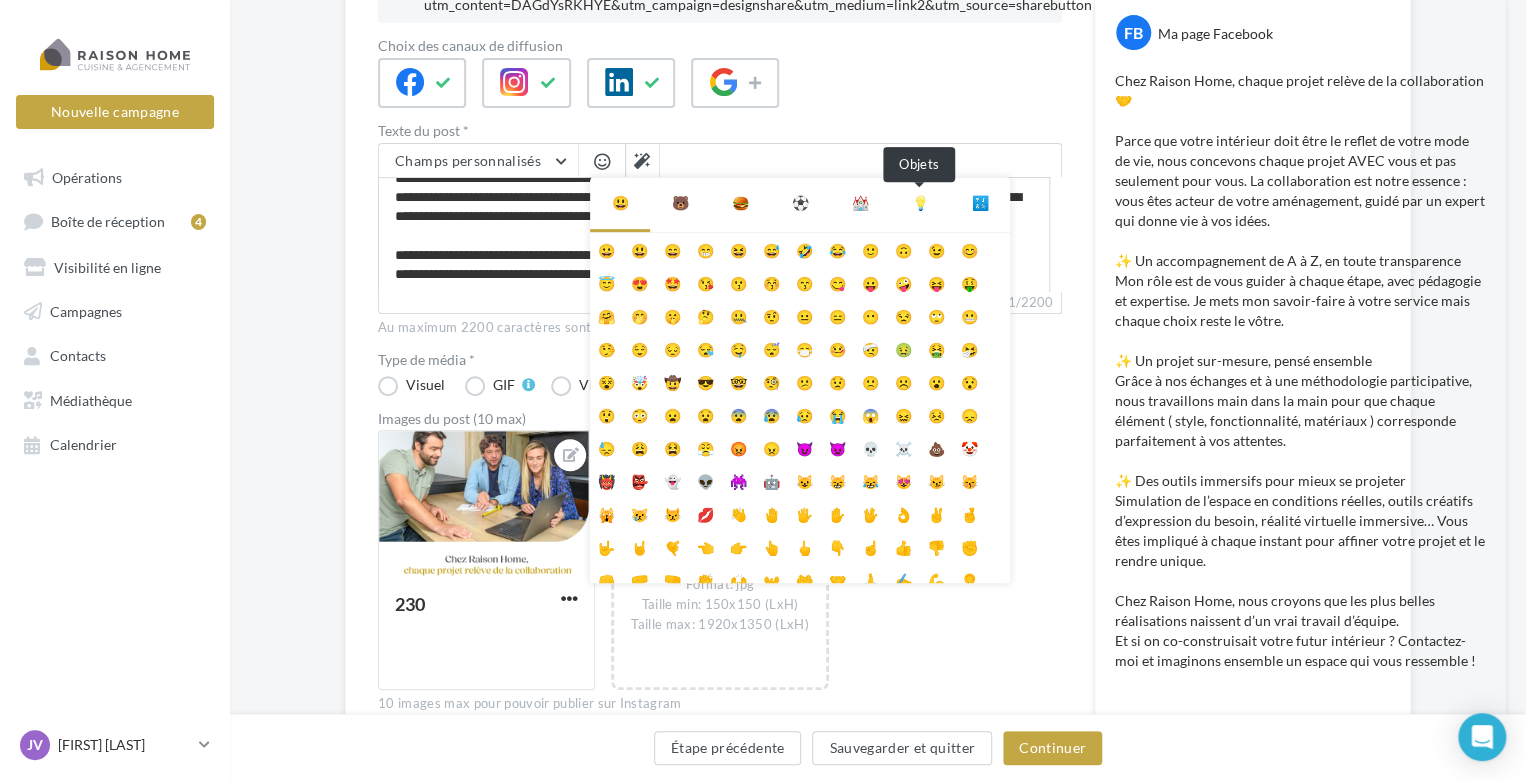 click on "💡" at bounding box center (920, 203) 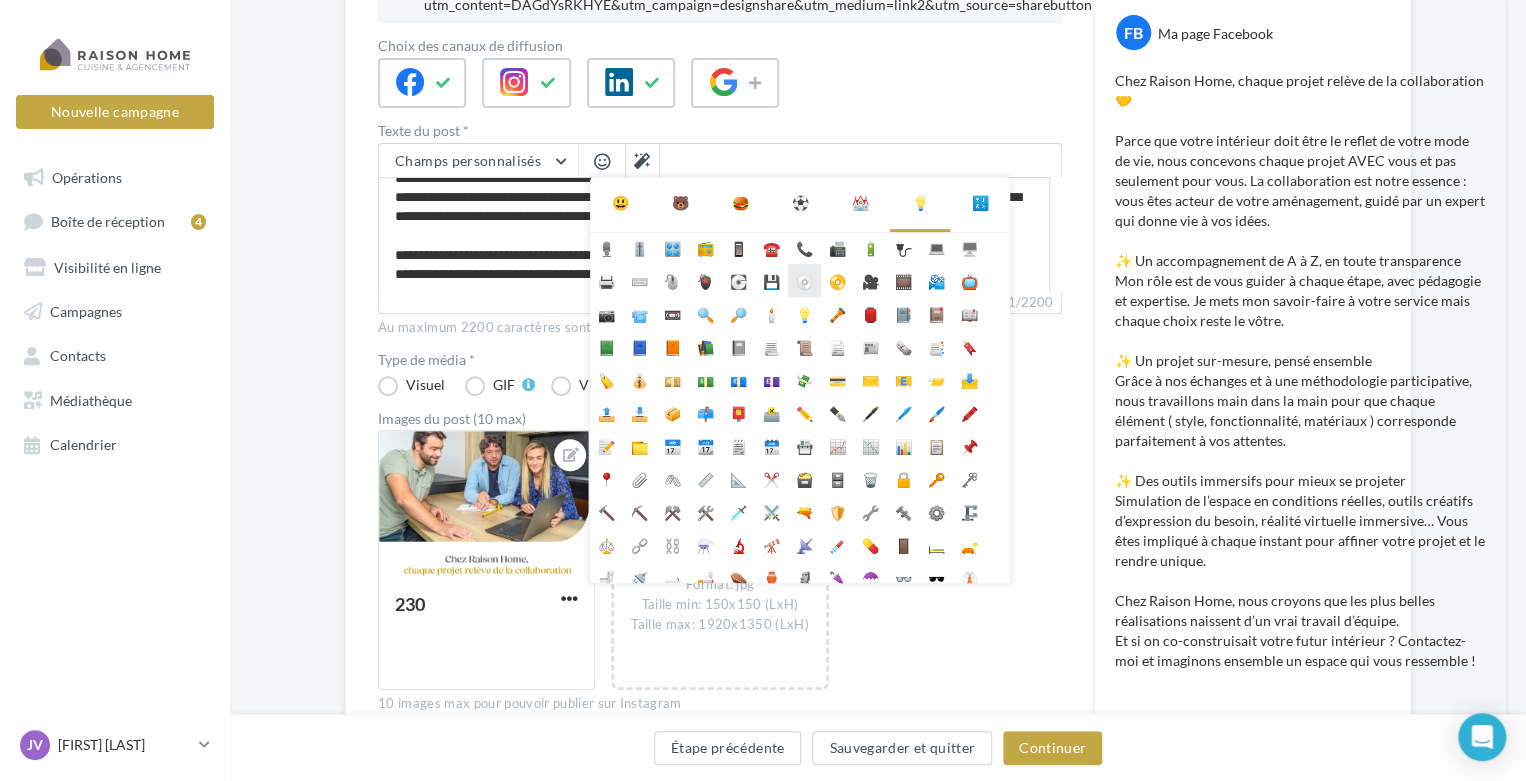 scroll, scrollTop: 82, scrollLeft: 0, axis: vertical 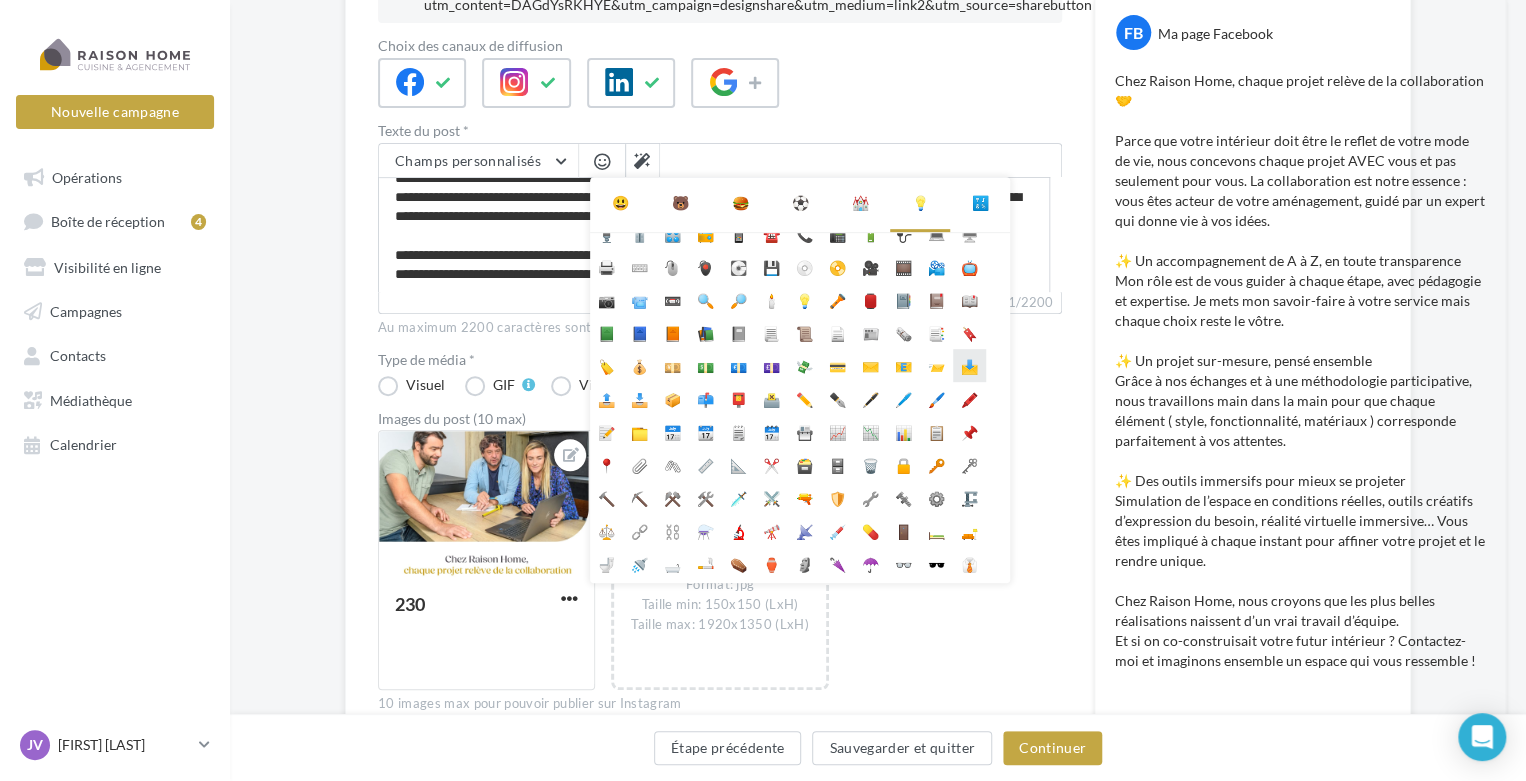 click on "📩" at bounding box center (969, 365) 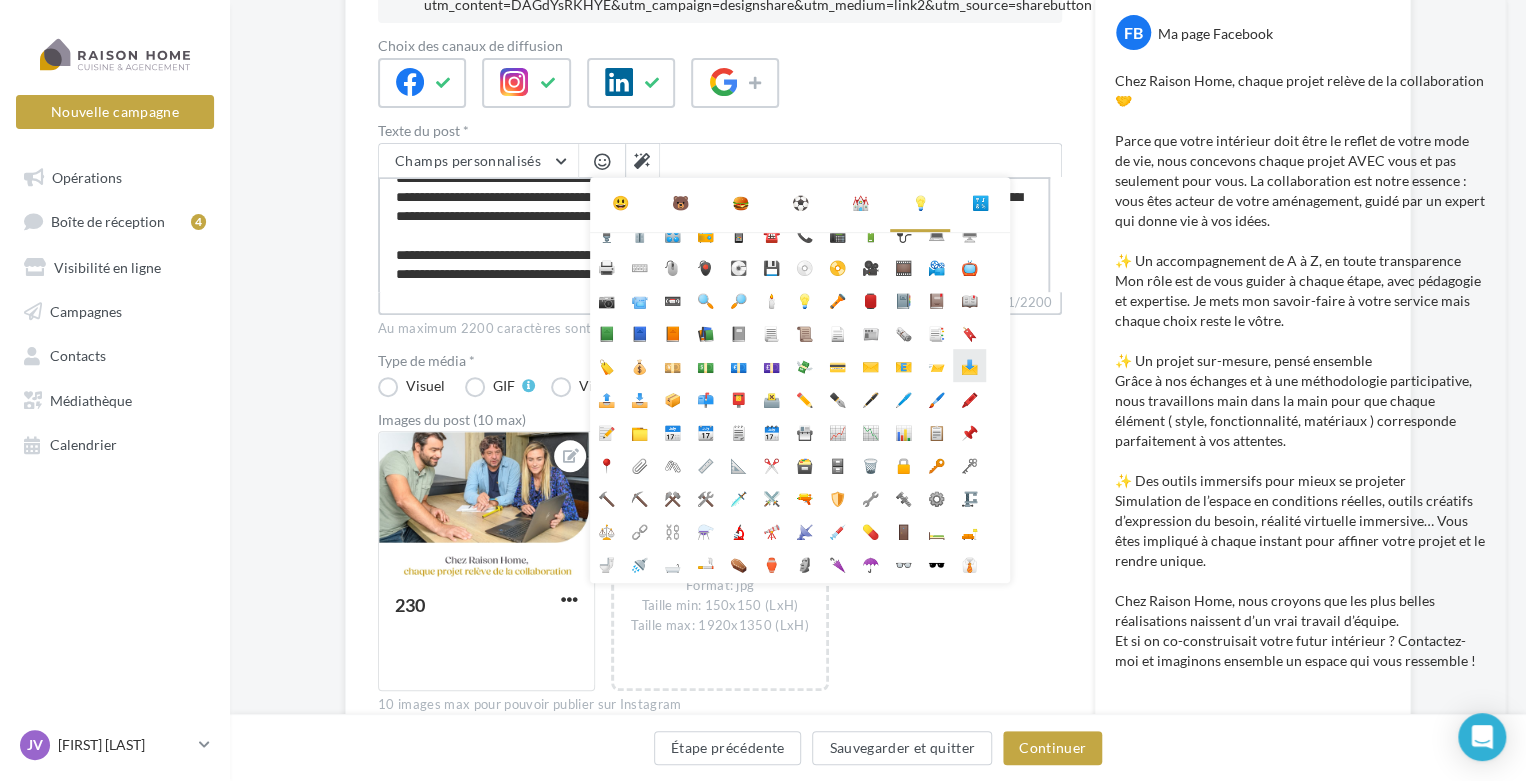 type on "**********" 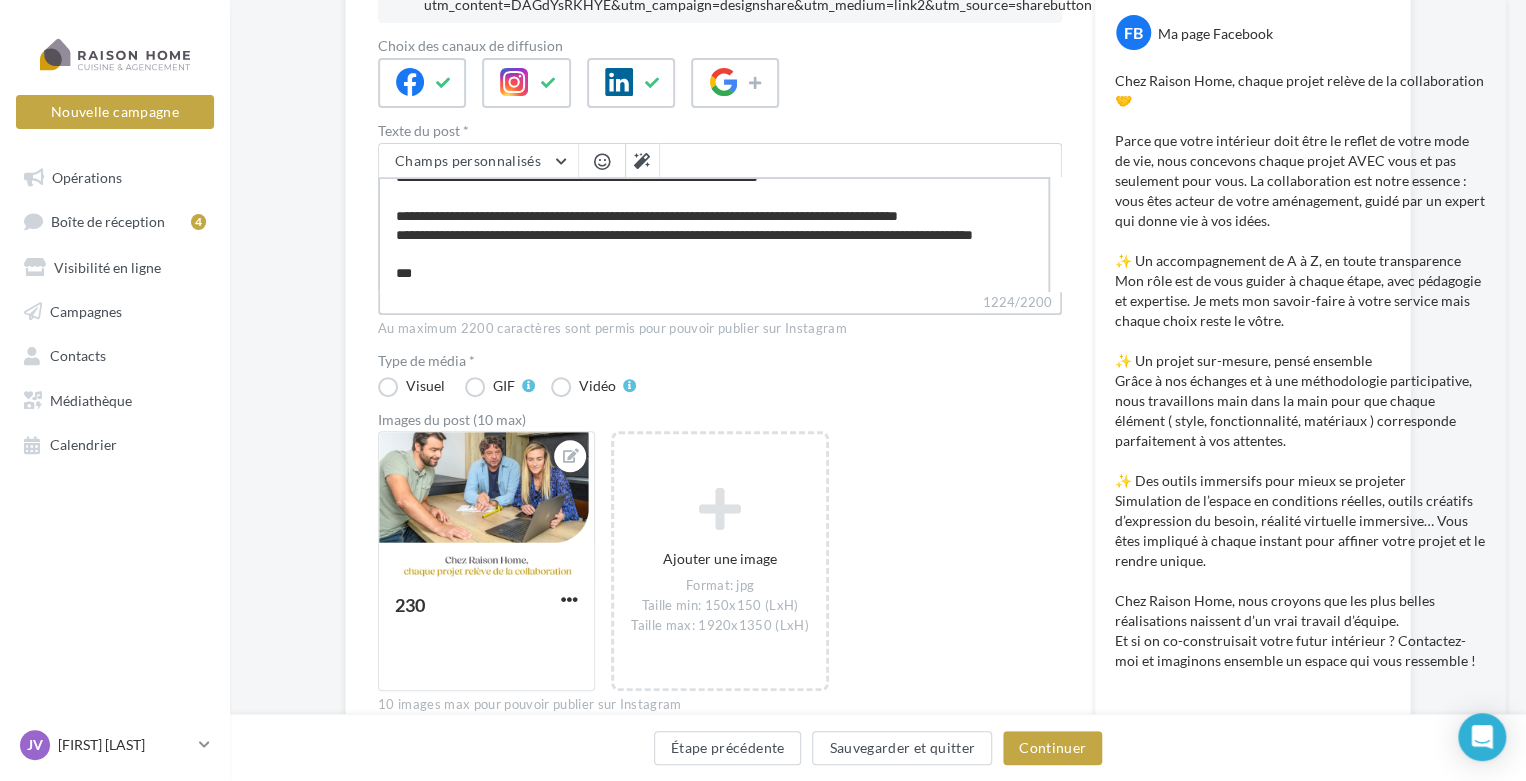scroll, scrollTop: 336, scrollLeft: 0, axis: vertical 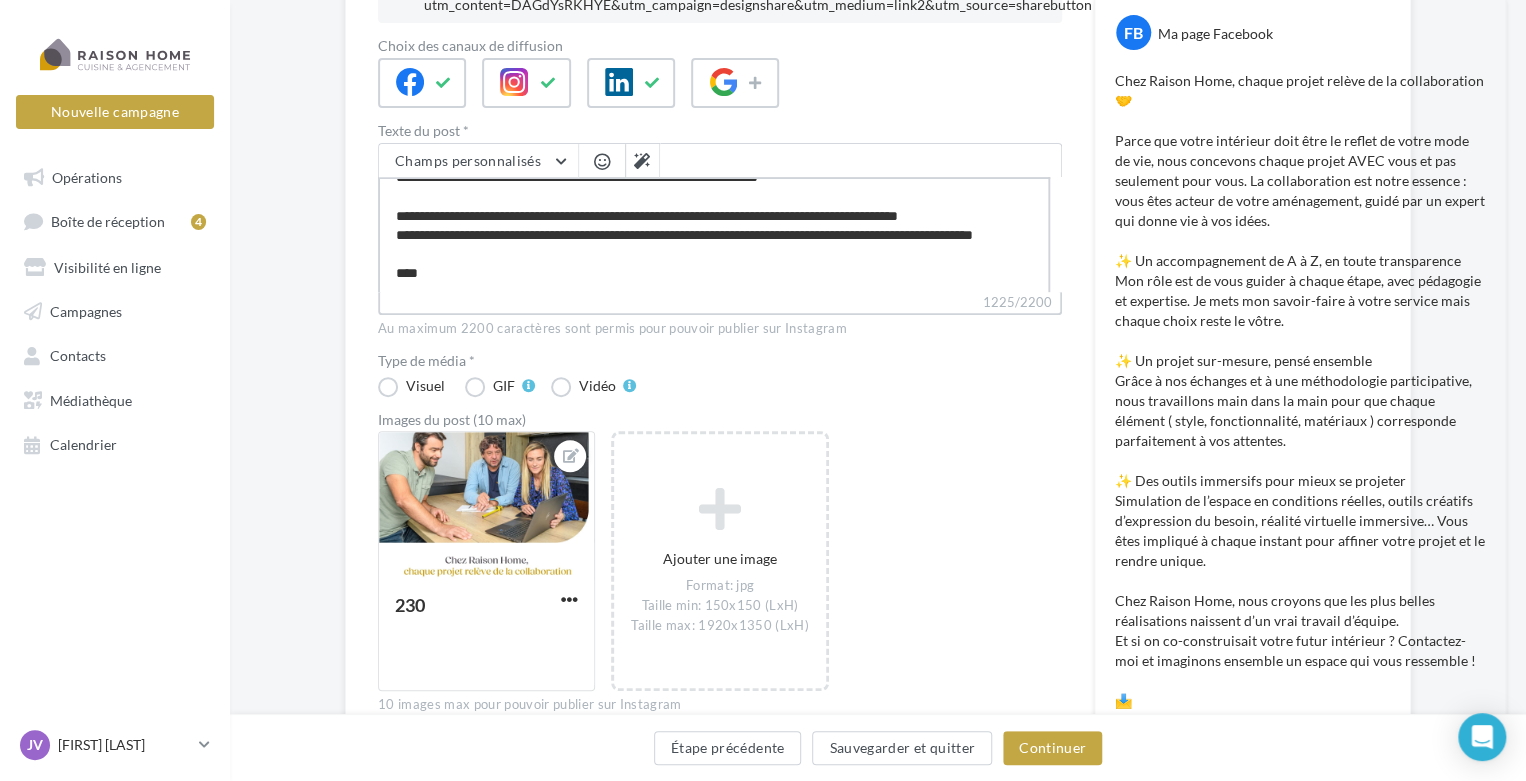 type on "**********" 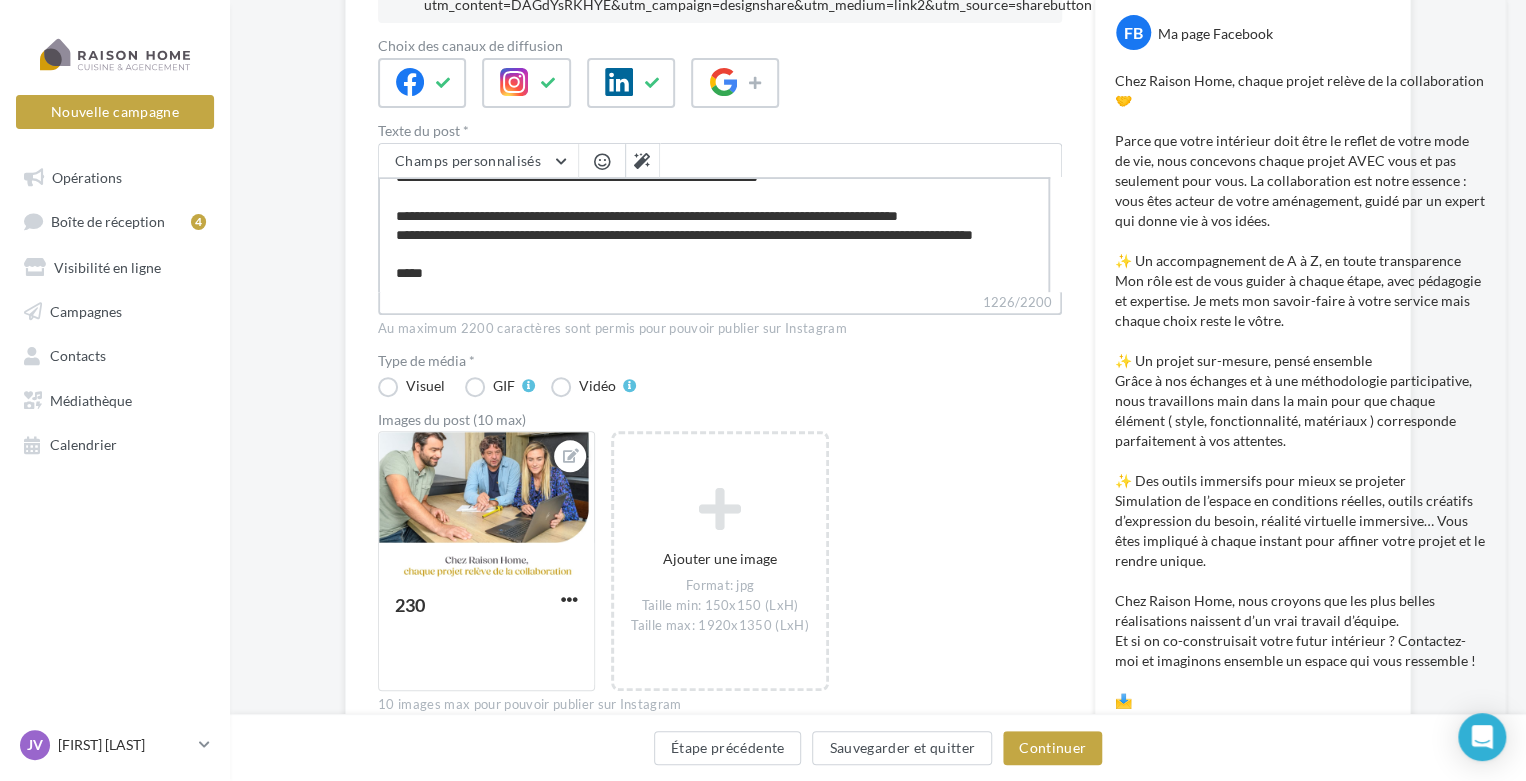 type on "**********" 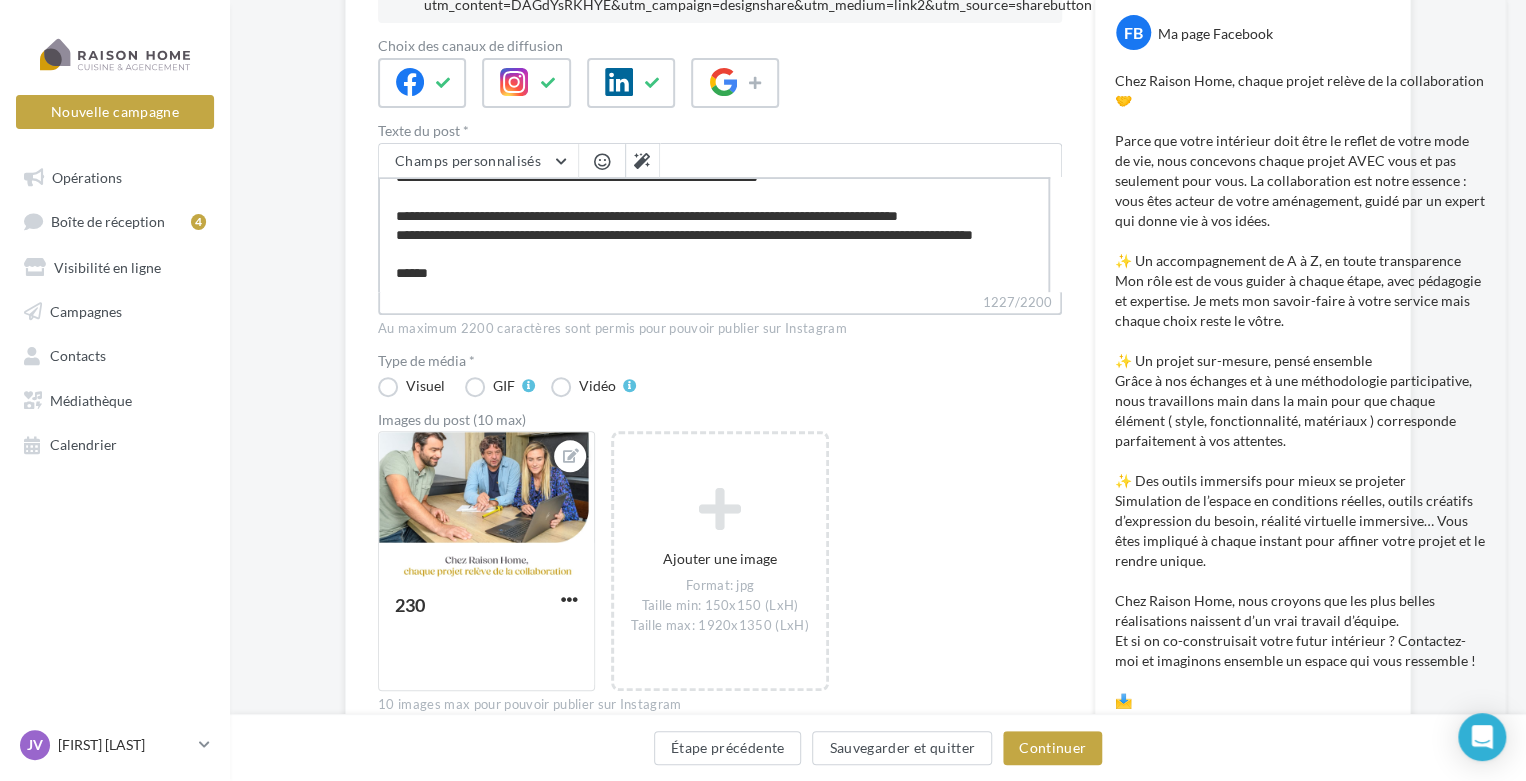 paste on "**********" 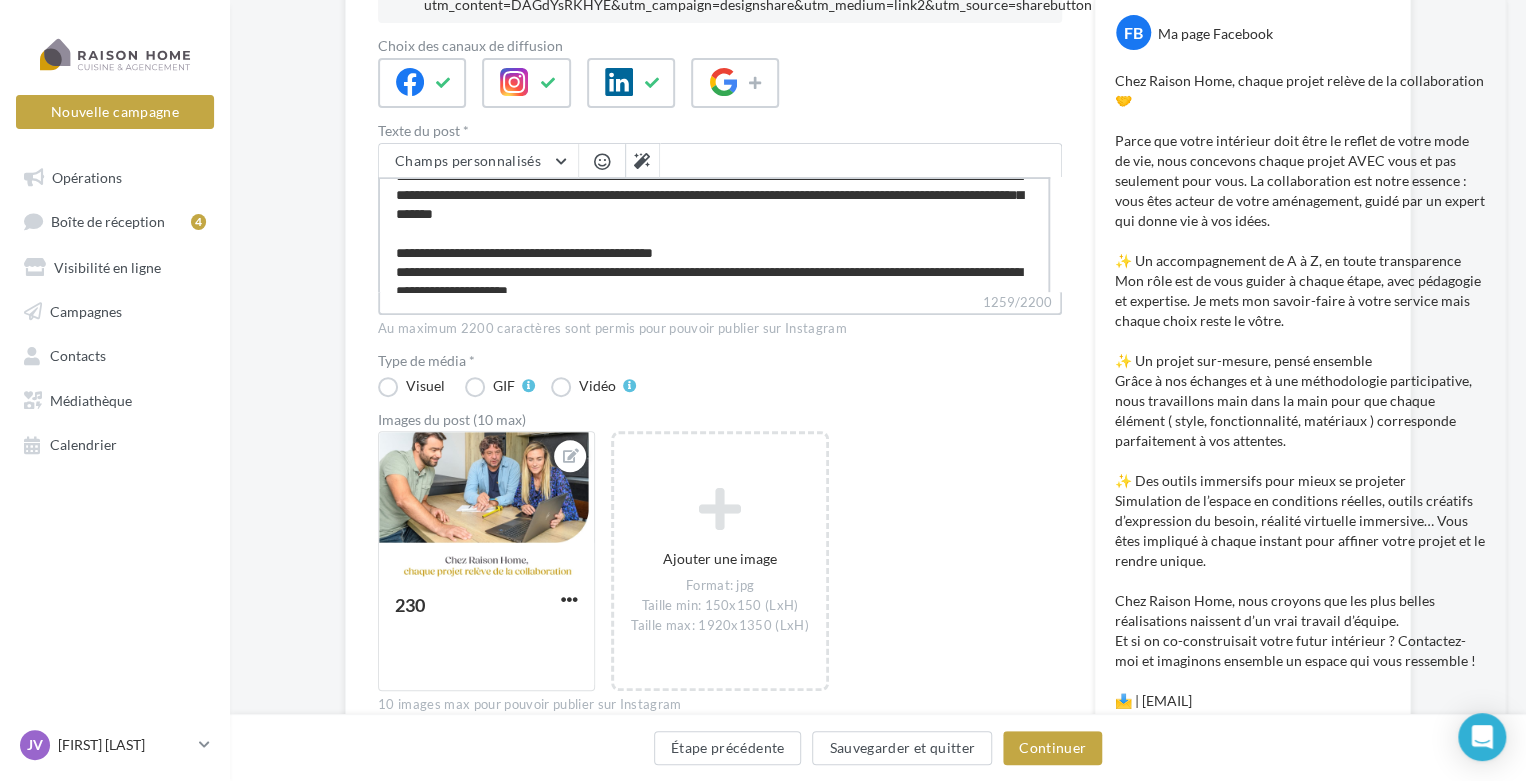 scroll, scrollTop: 0, scrollLeft: 0, axis: both 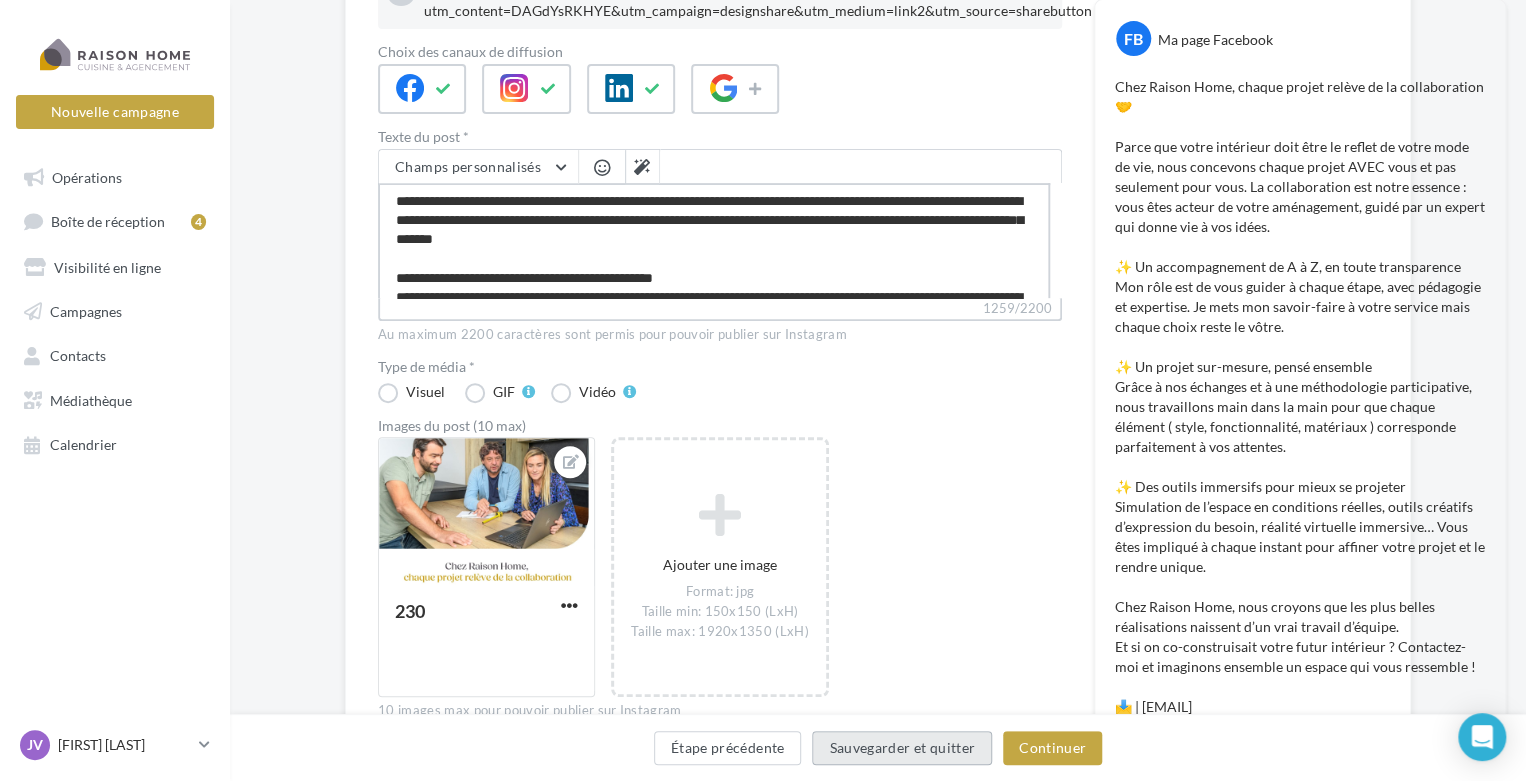 type on "**********" 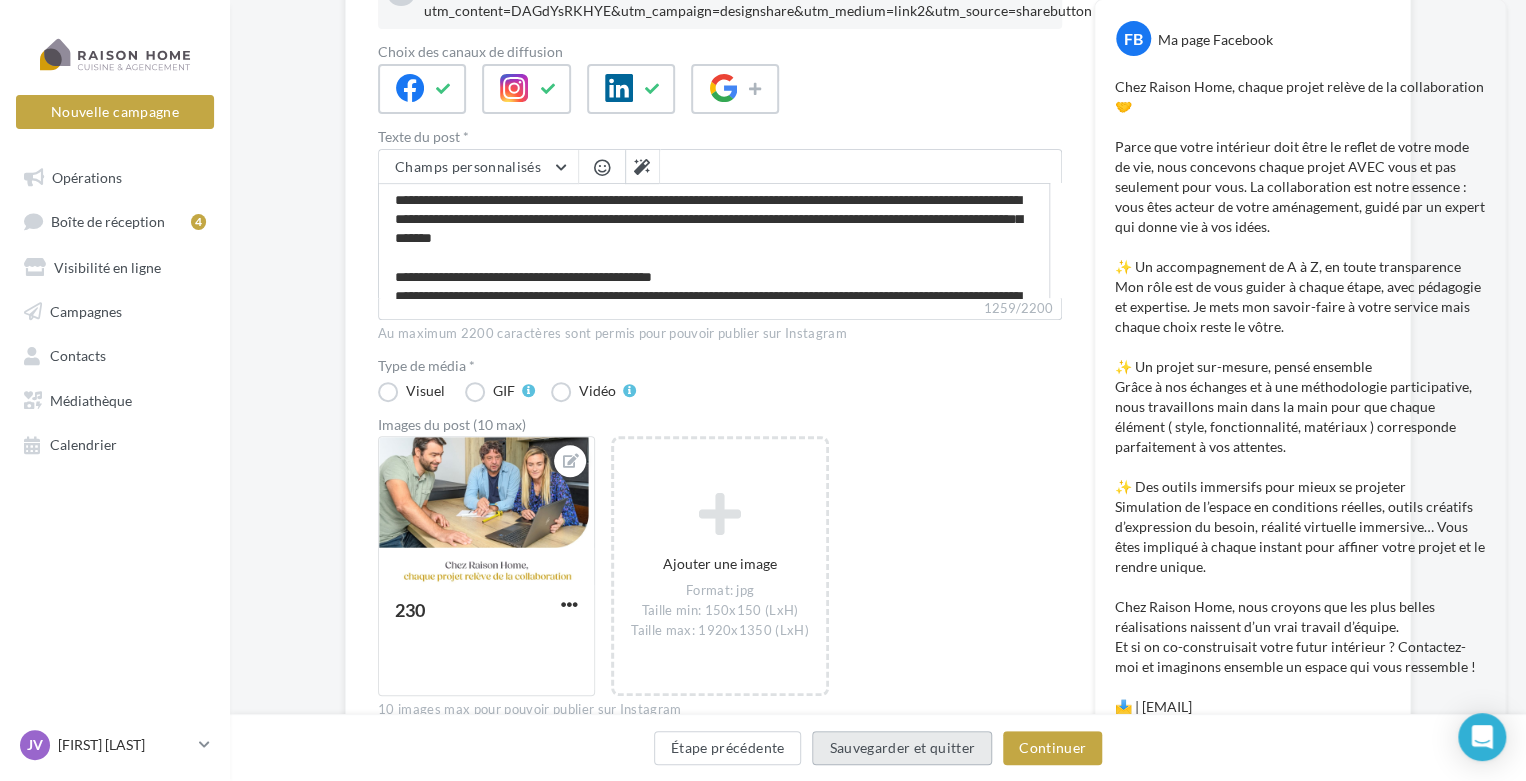 scroll, scrollTop: 39, scrollLeft: 0, axis: vertical 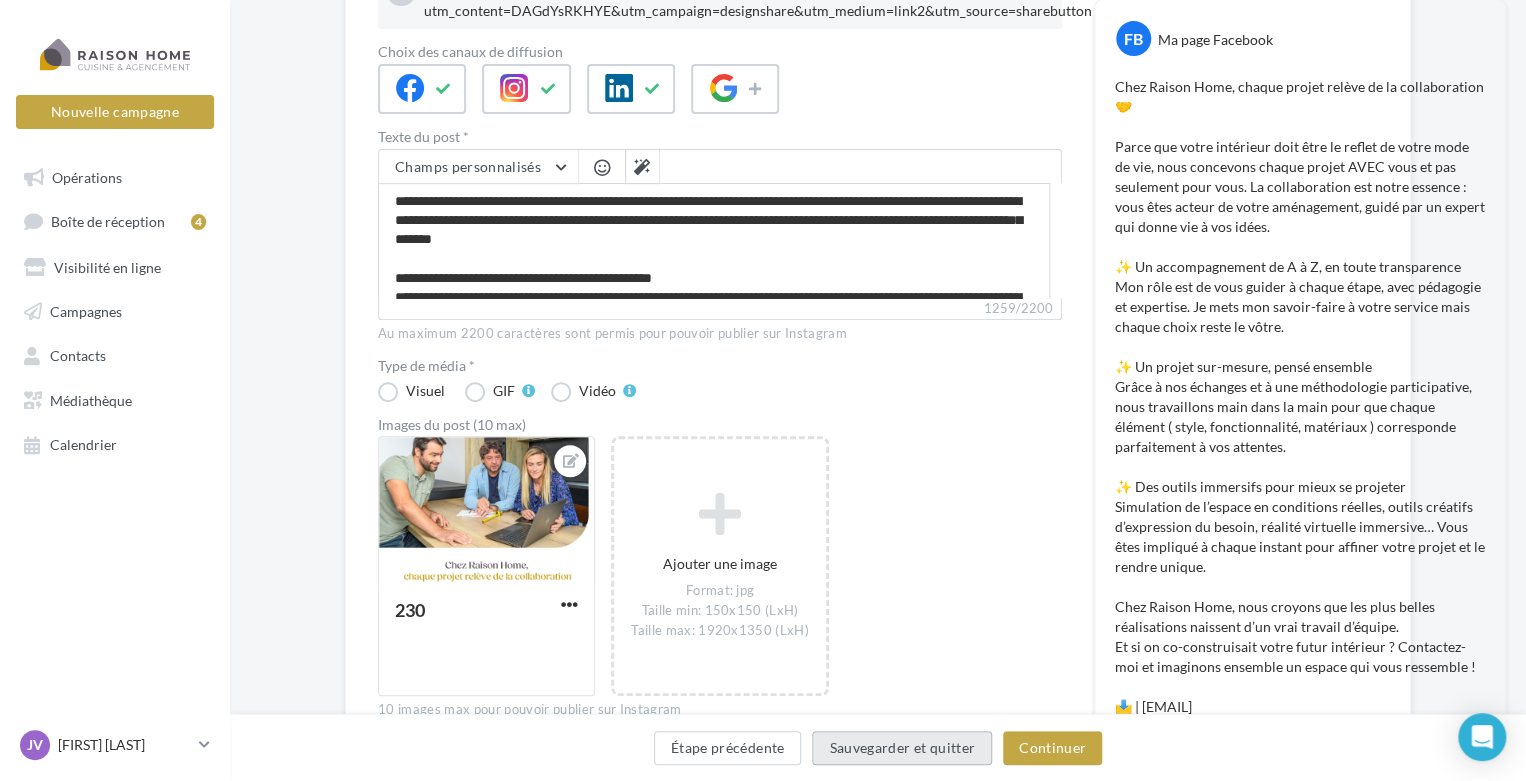 click on "Sauvegarder et quitter" at bounding box center (902, 748) 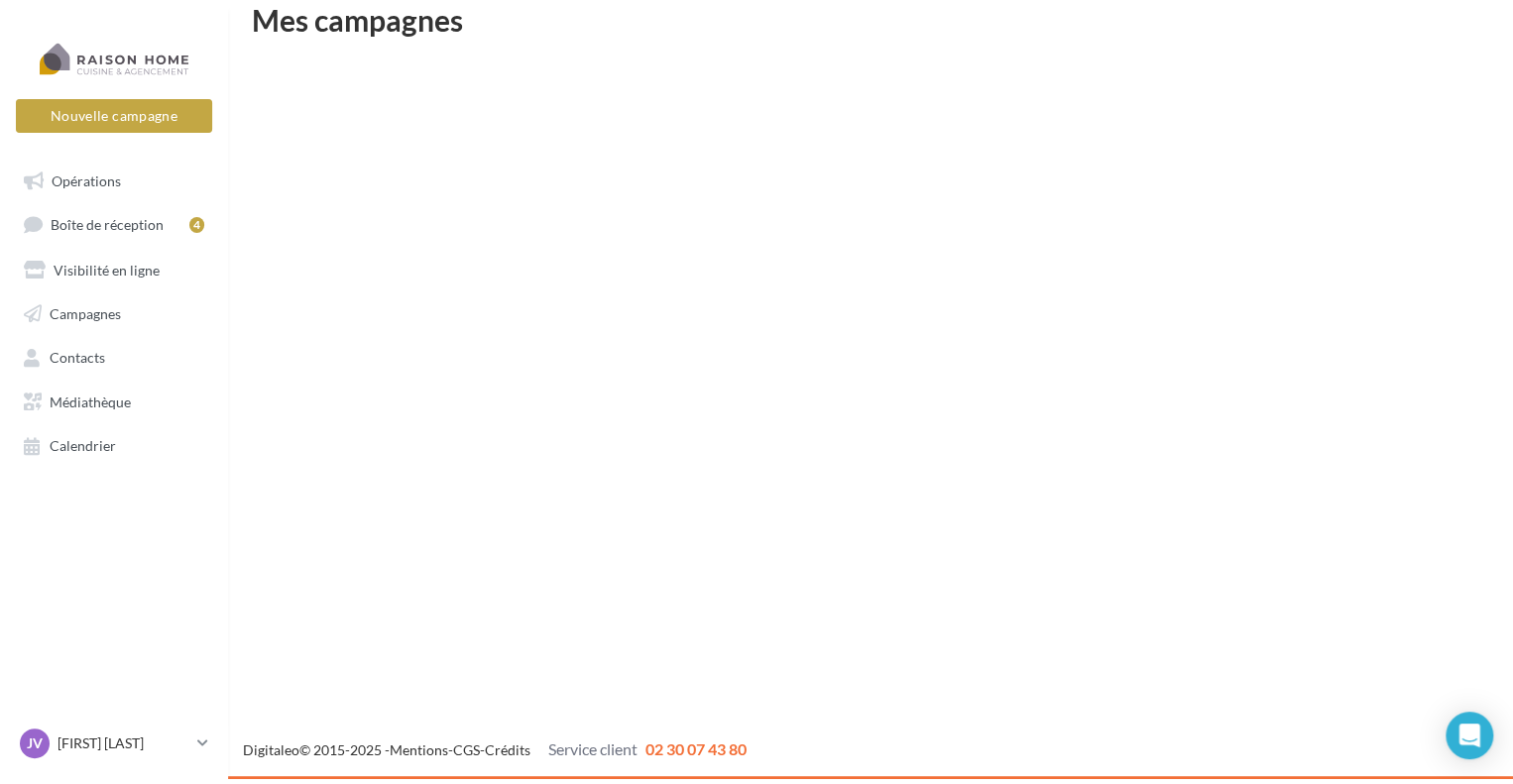scroll, scrollTop: 32, scrollLeft: 0, axis: vertical 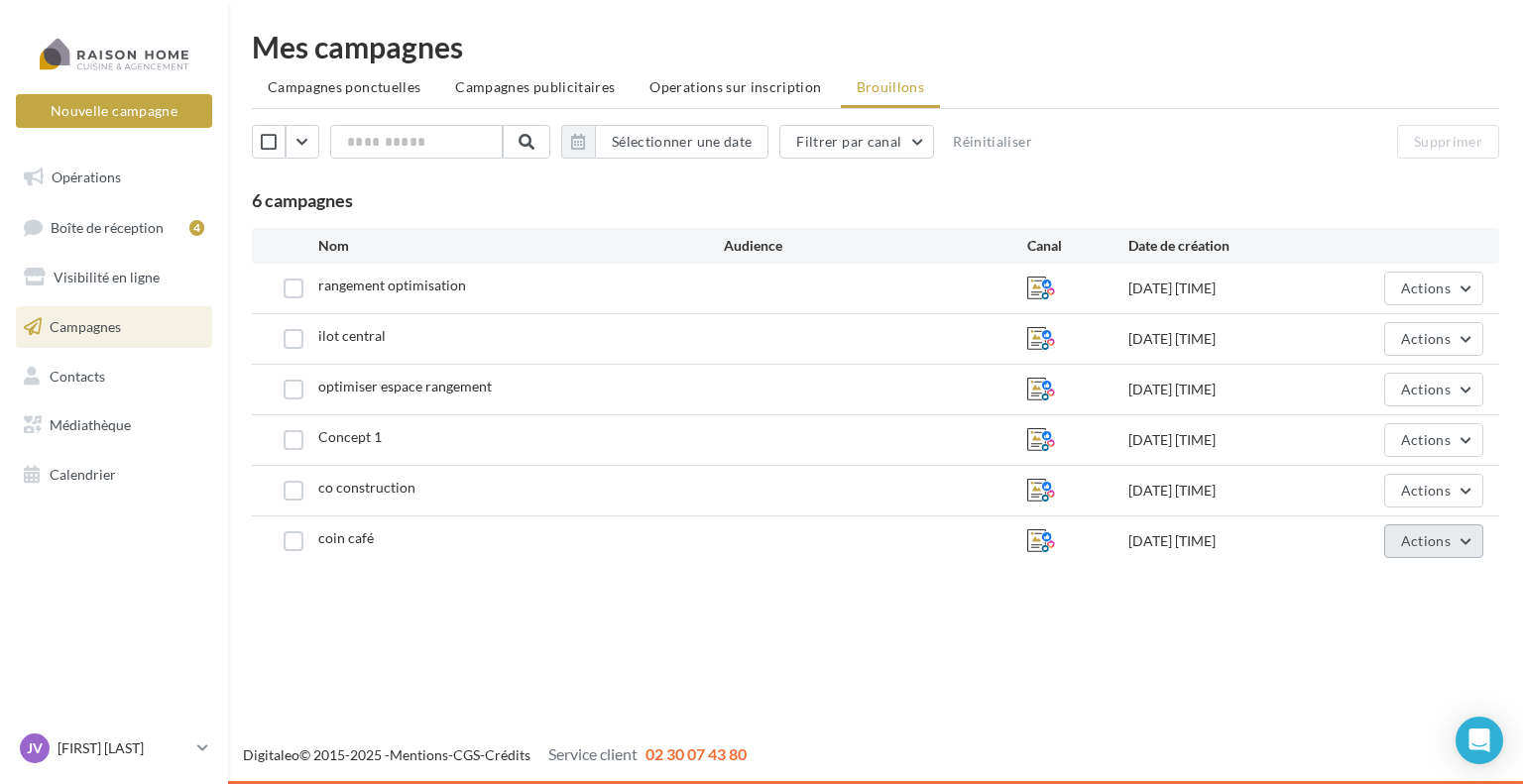 click on "Actions" at bounding box center (1426, 540) 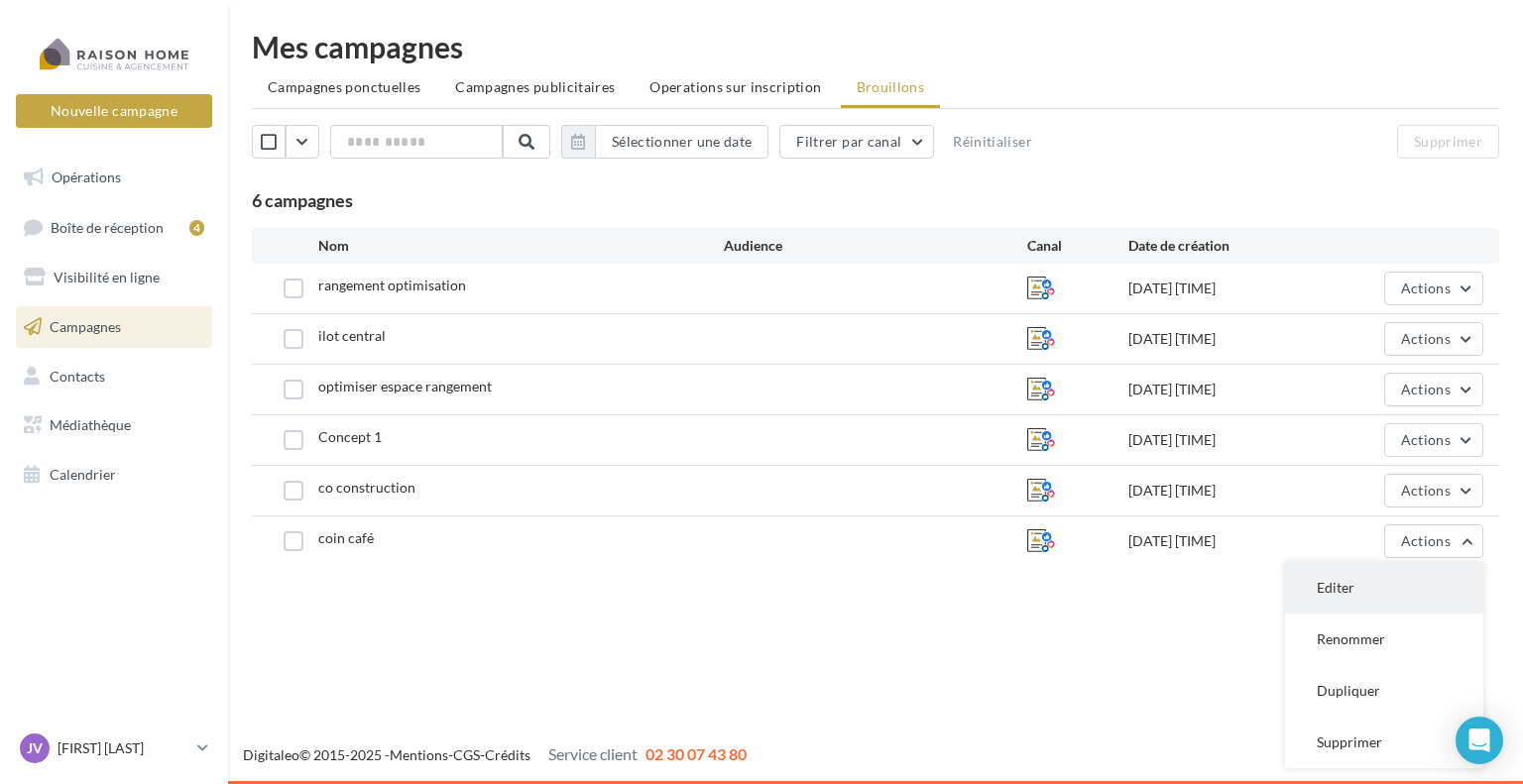 click on "Editer" at bounding box center (1384, 588) 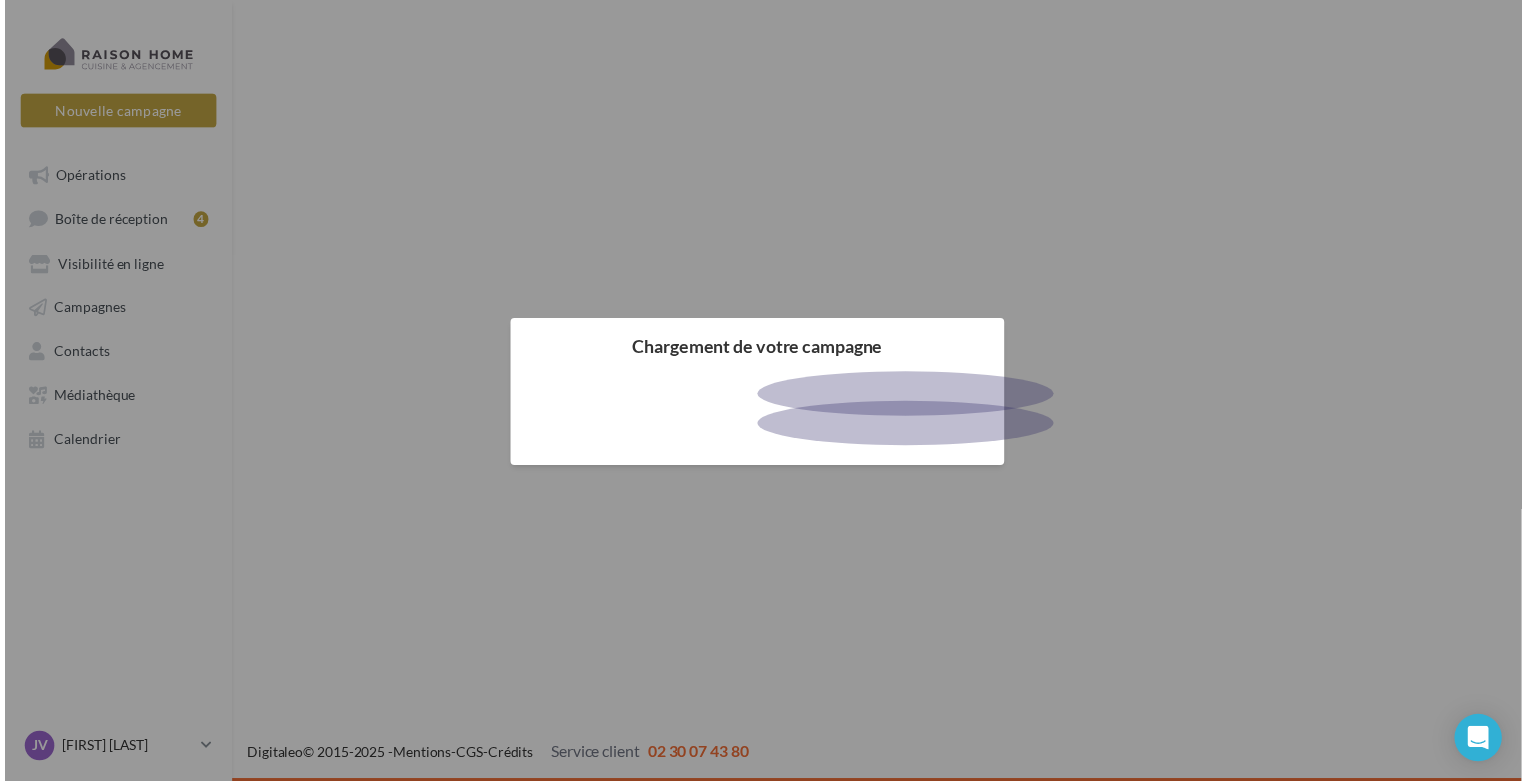 scroll, scrollTop: 0, scrollLeft: 0, axis: both 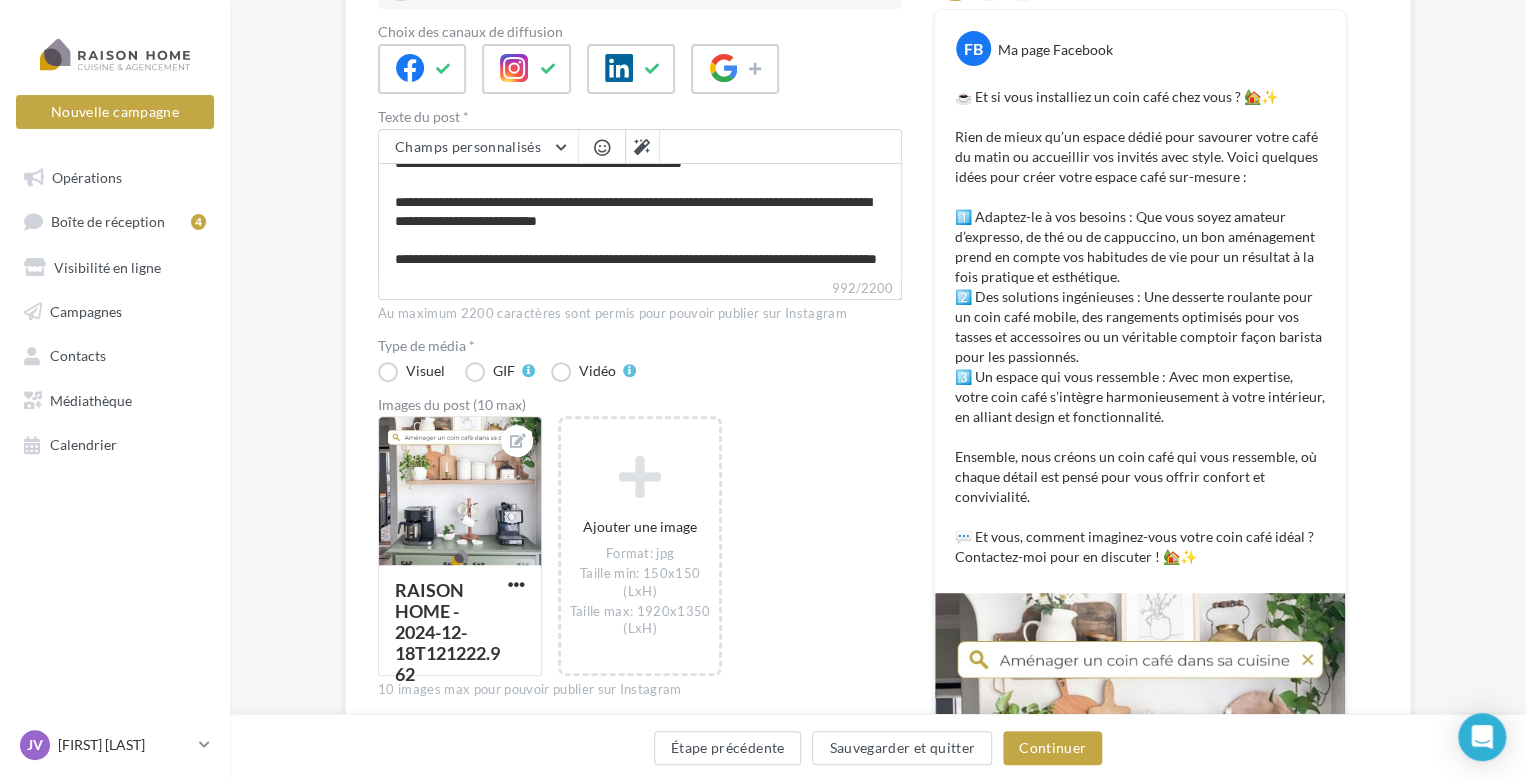 click on "992/2200" at bounding box center [640, 289] 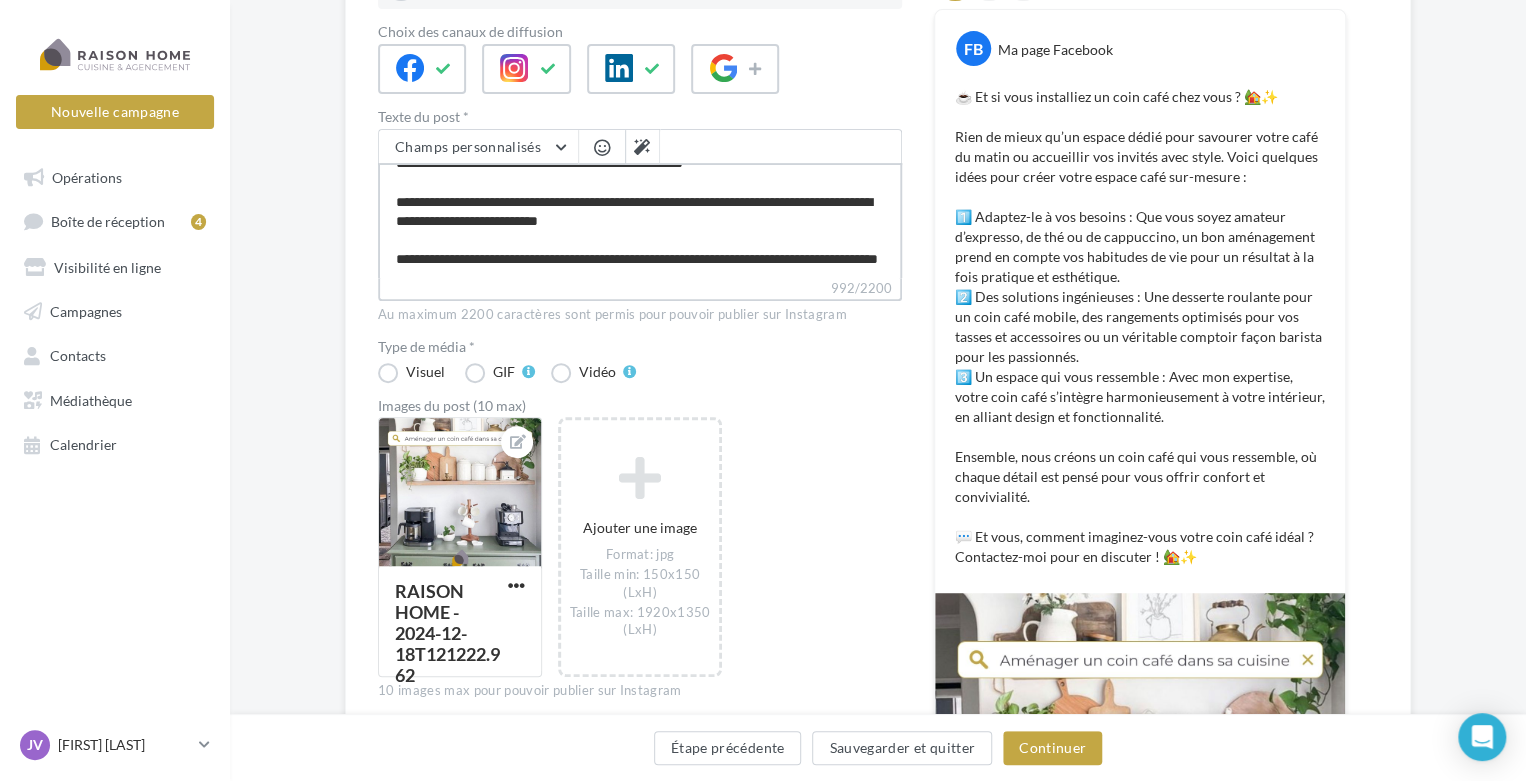 click on "**********" at bounding box center [640, 220] 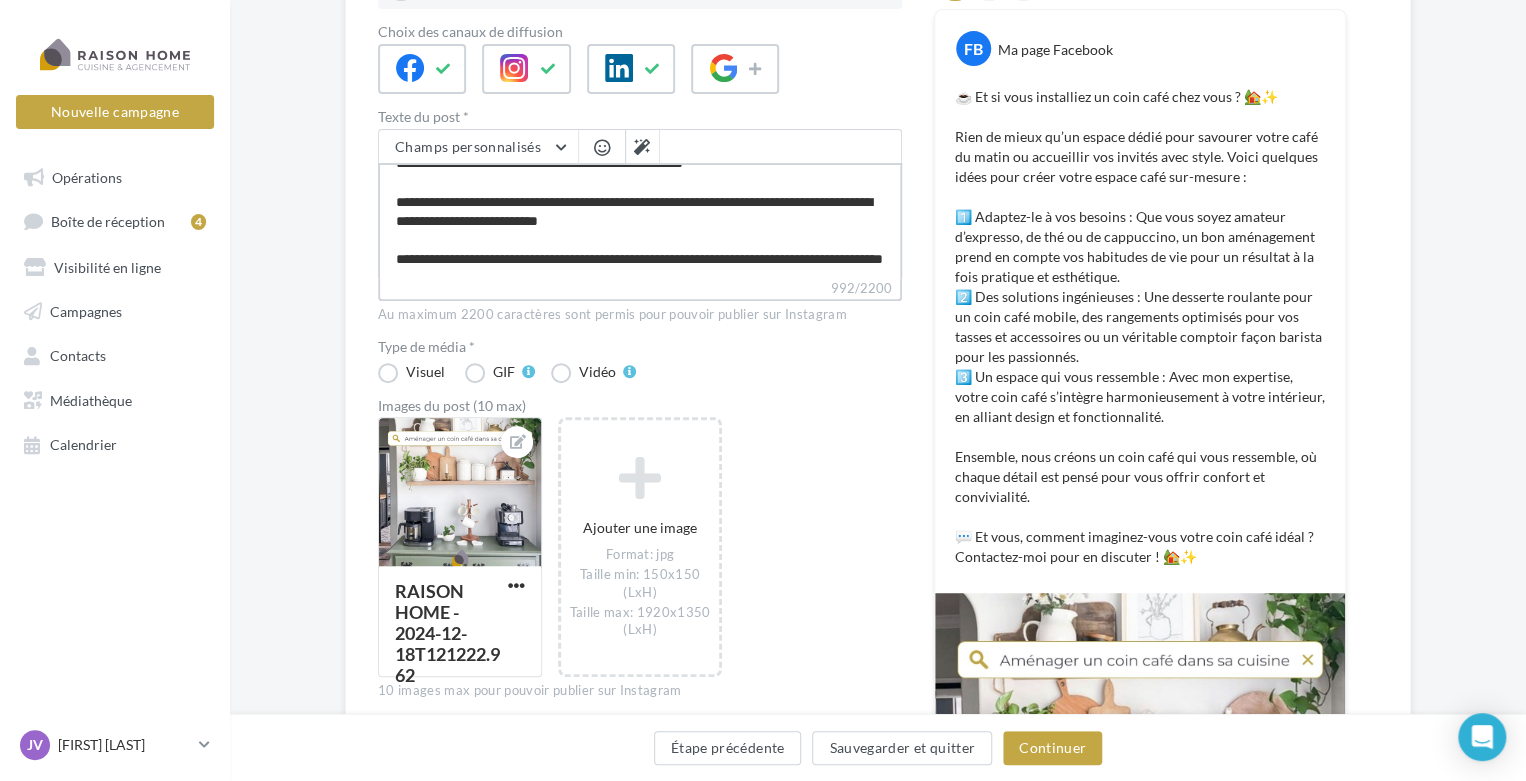 scroll, scrollTop: 336, scrollLeft: 0, axis: vertical 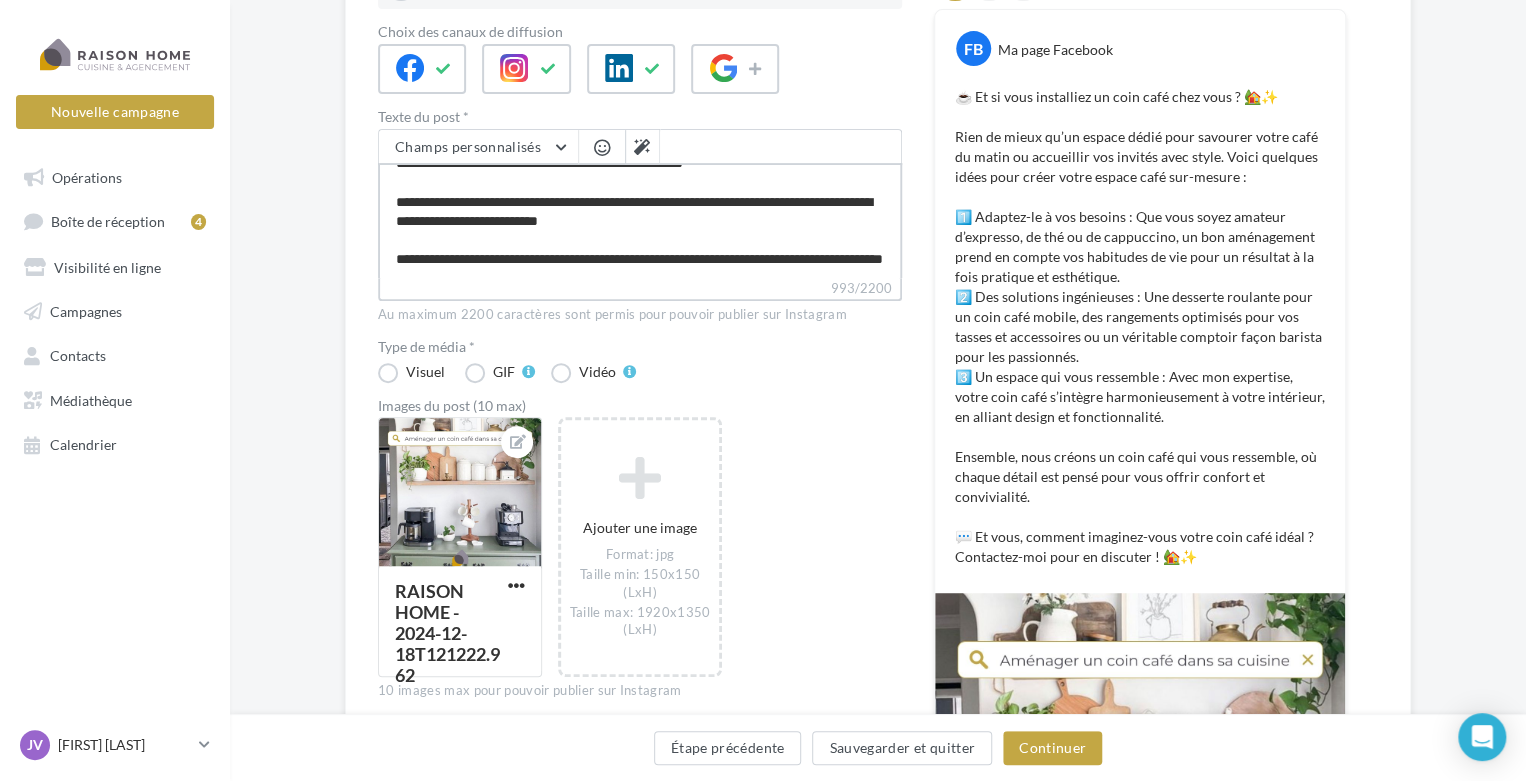 type on "**********" 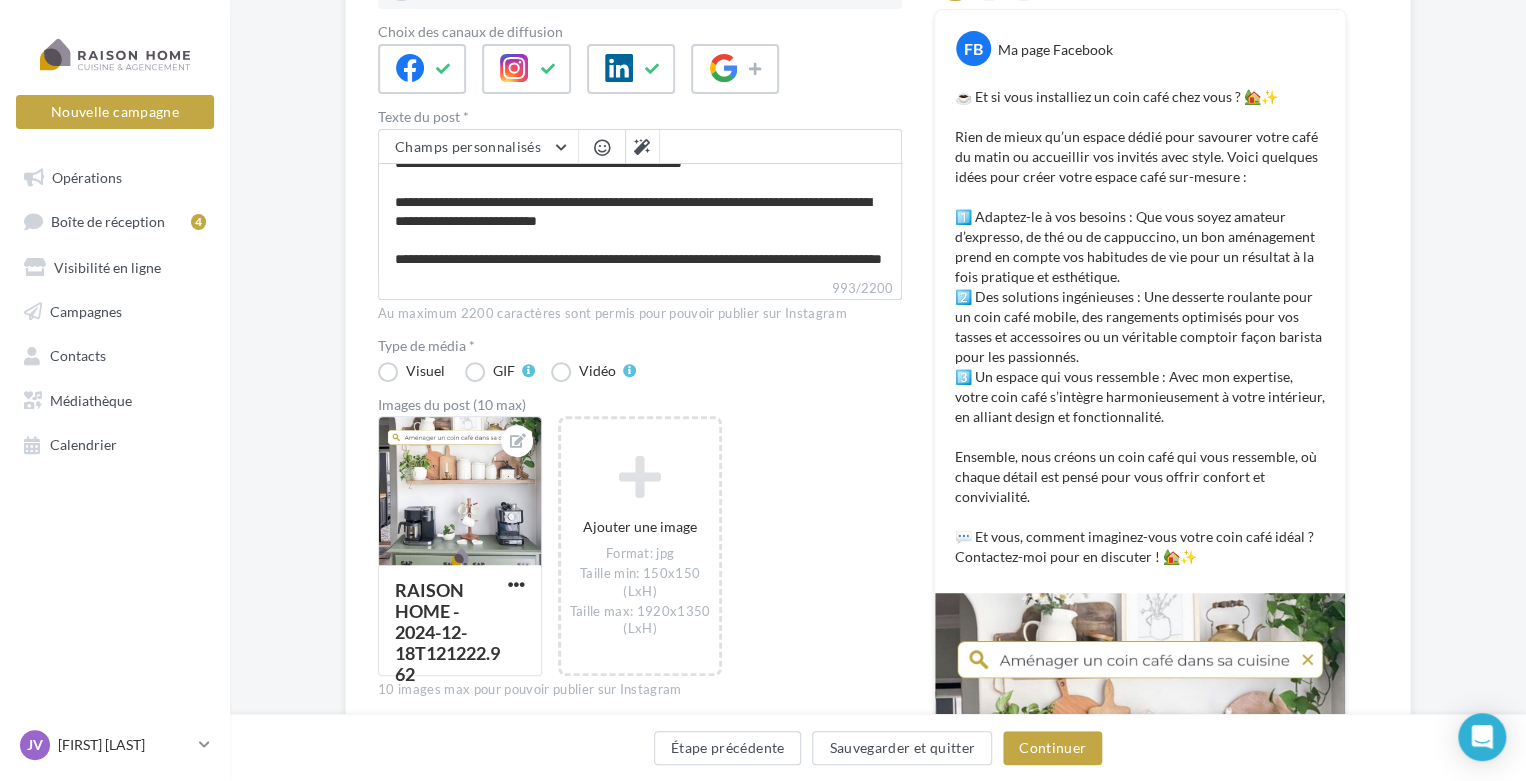 scroll, scrollTop: 316, scrollLeft: 0, axis: vertical 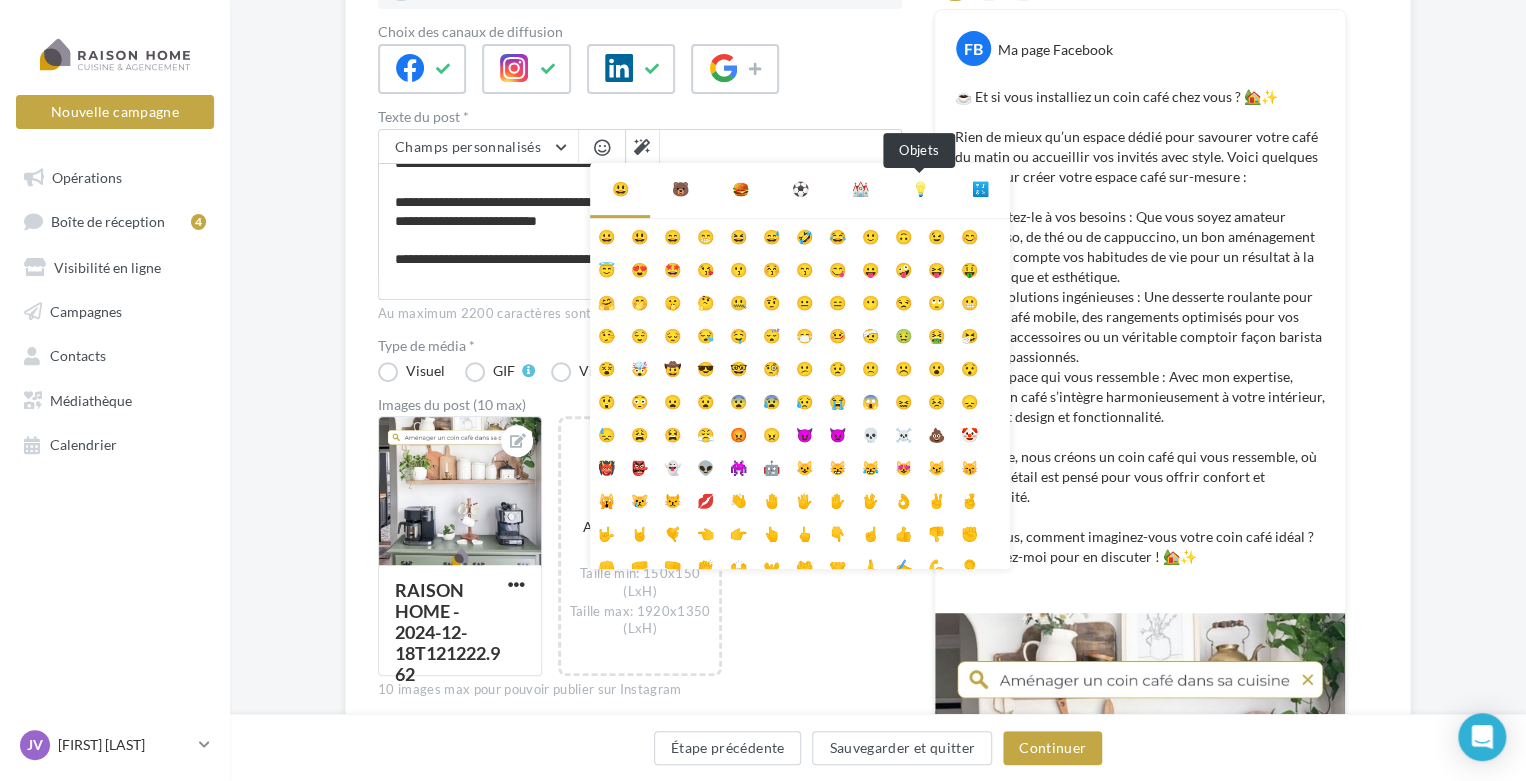 click on "💡" at bounding box center (920, 189) 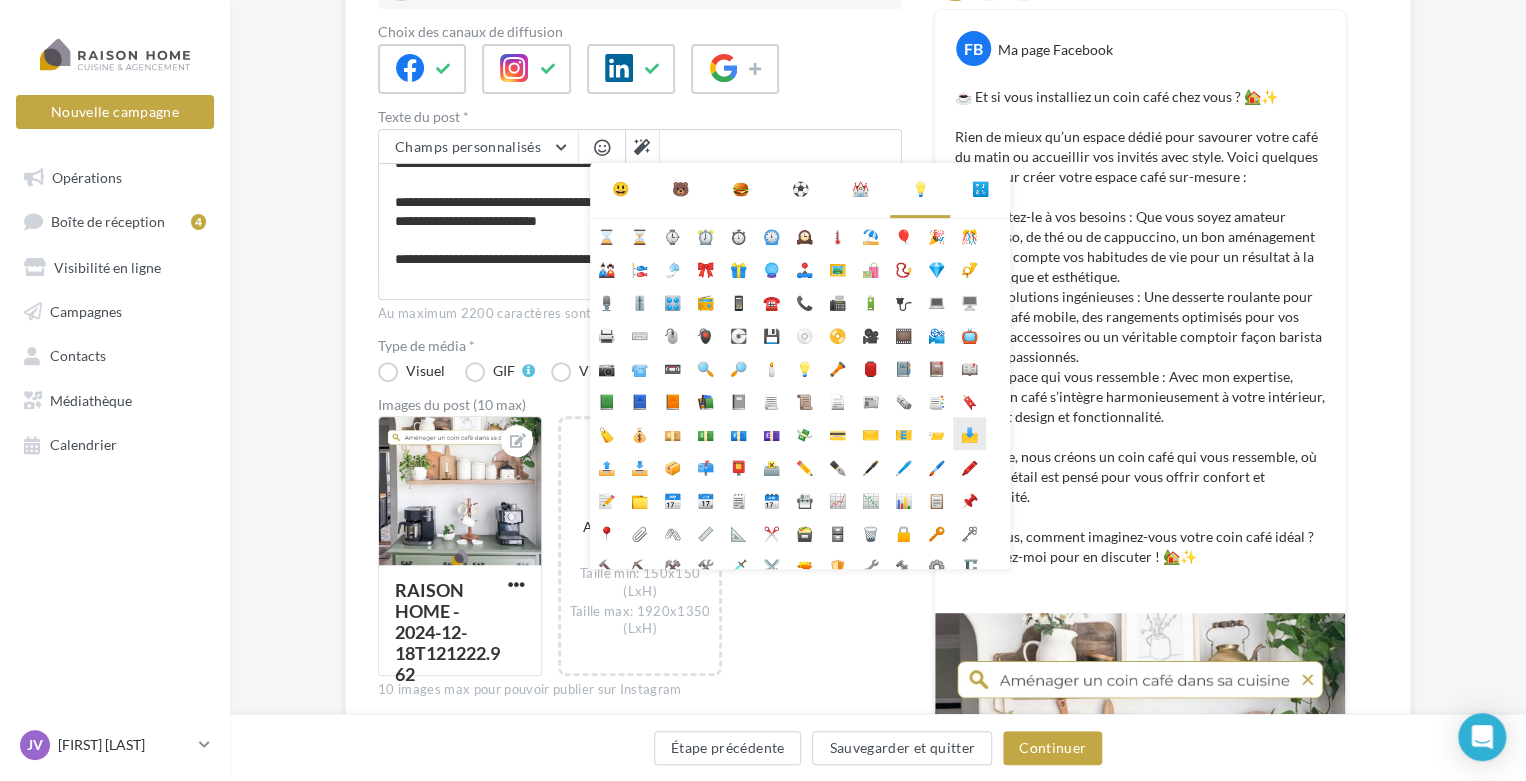 click on "📩" at bounding box center [969, 433] 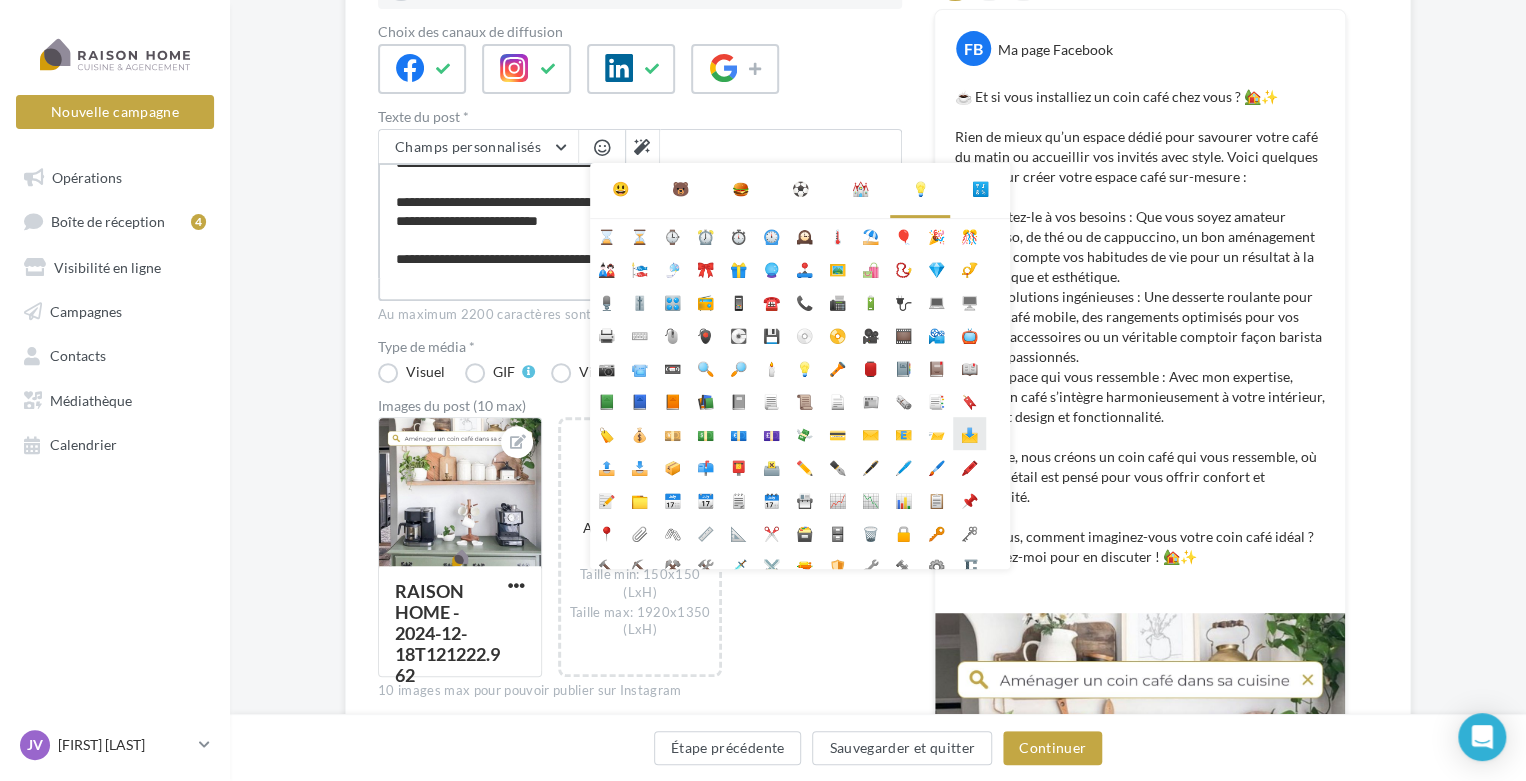 type on "**********" 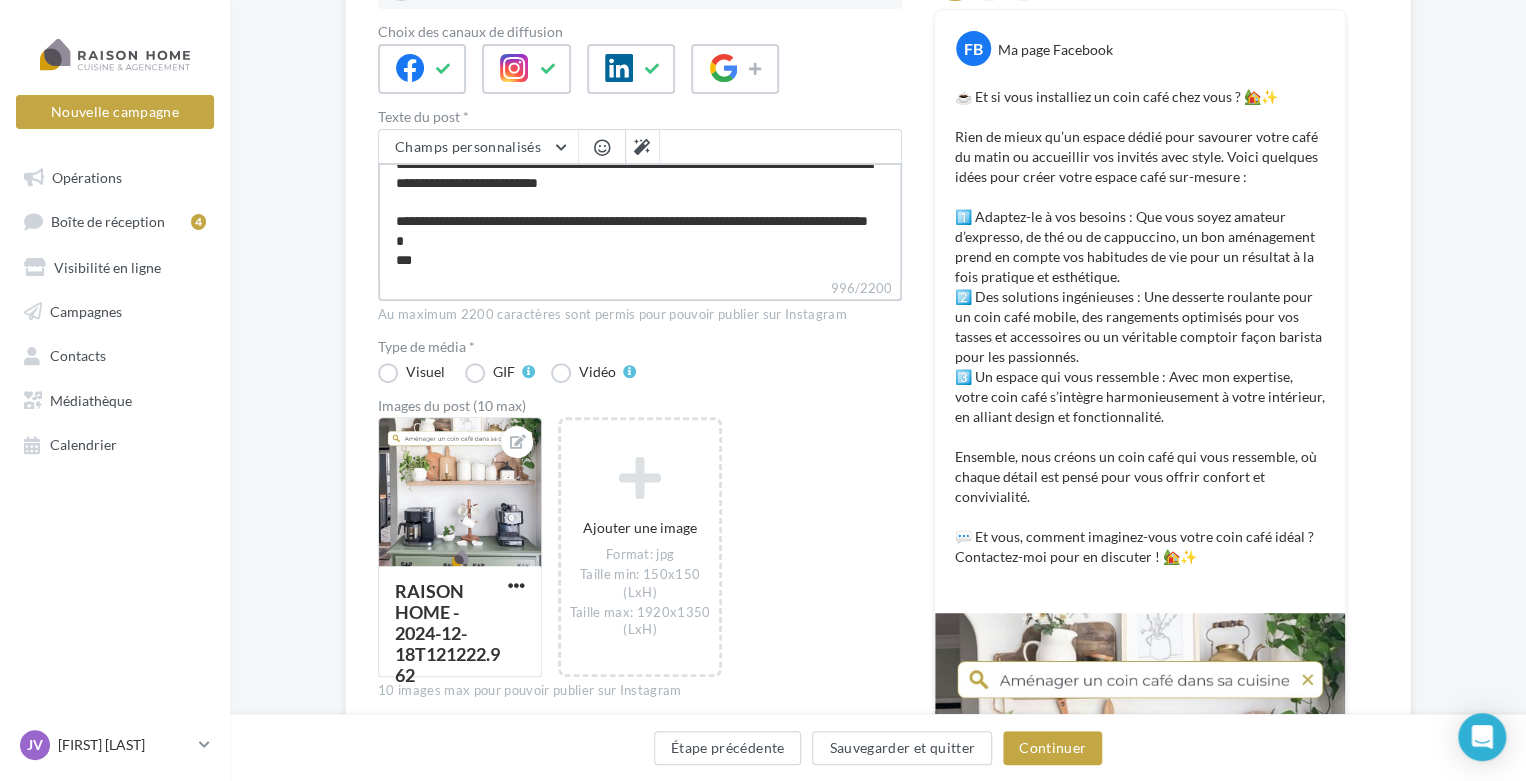 scroll, scrollTop: 336, scrollLeft: 0, axis: vertical 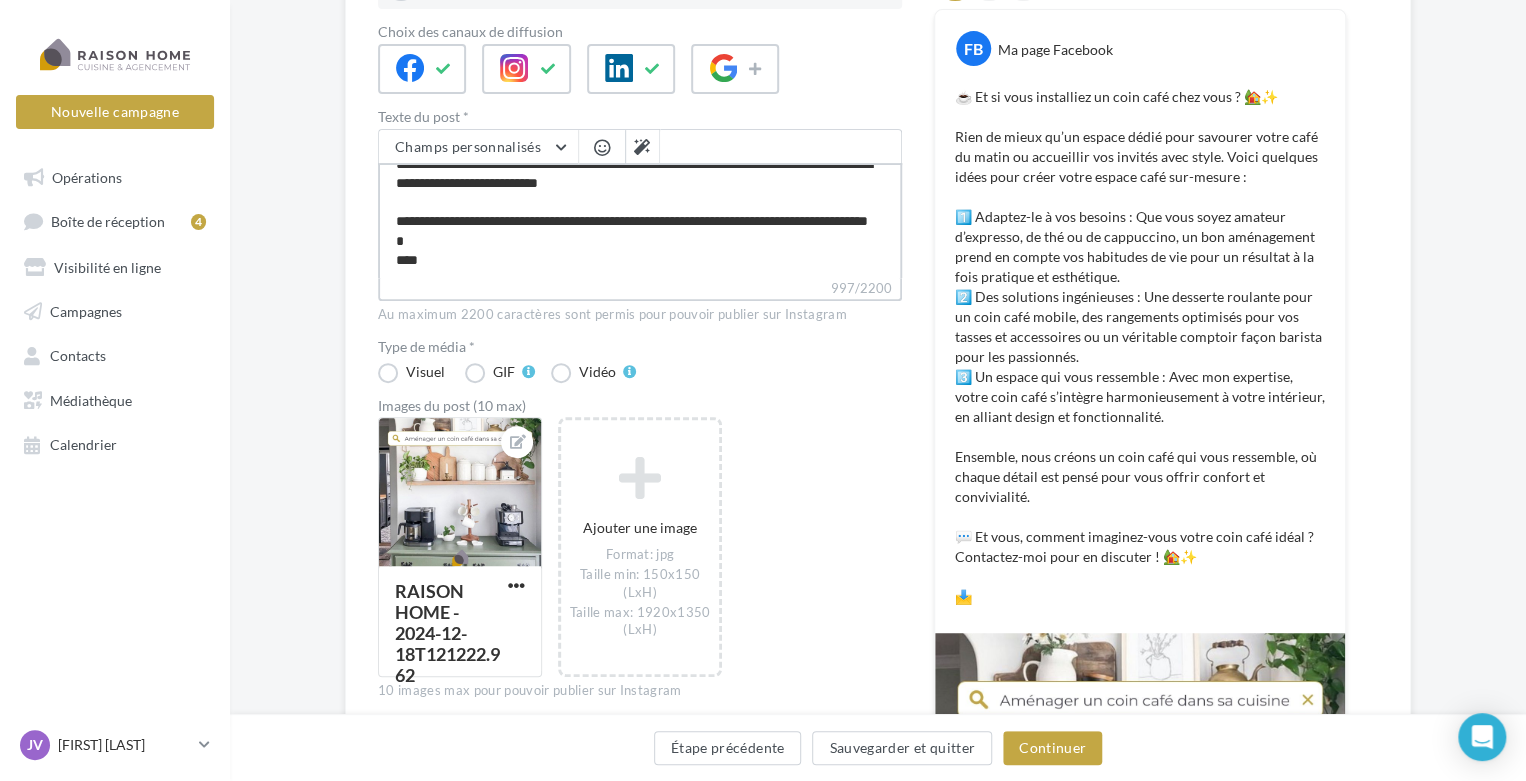 type on "**********" 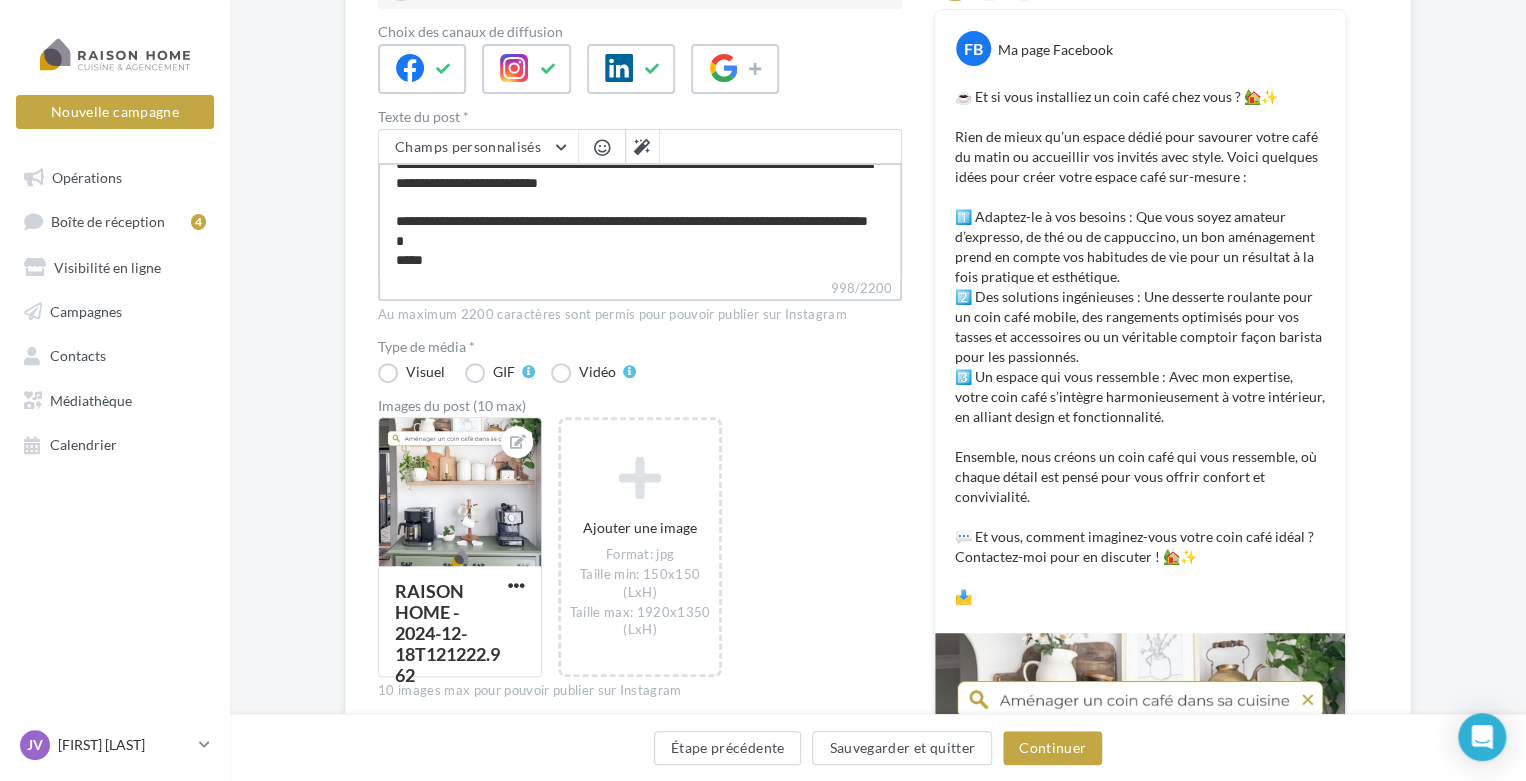 type on "**********" 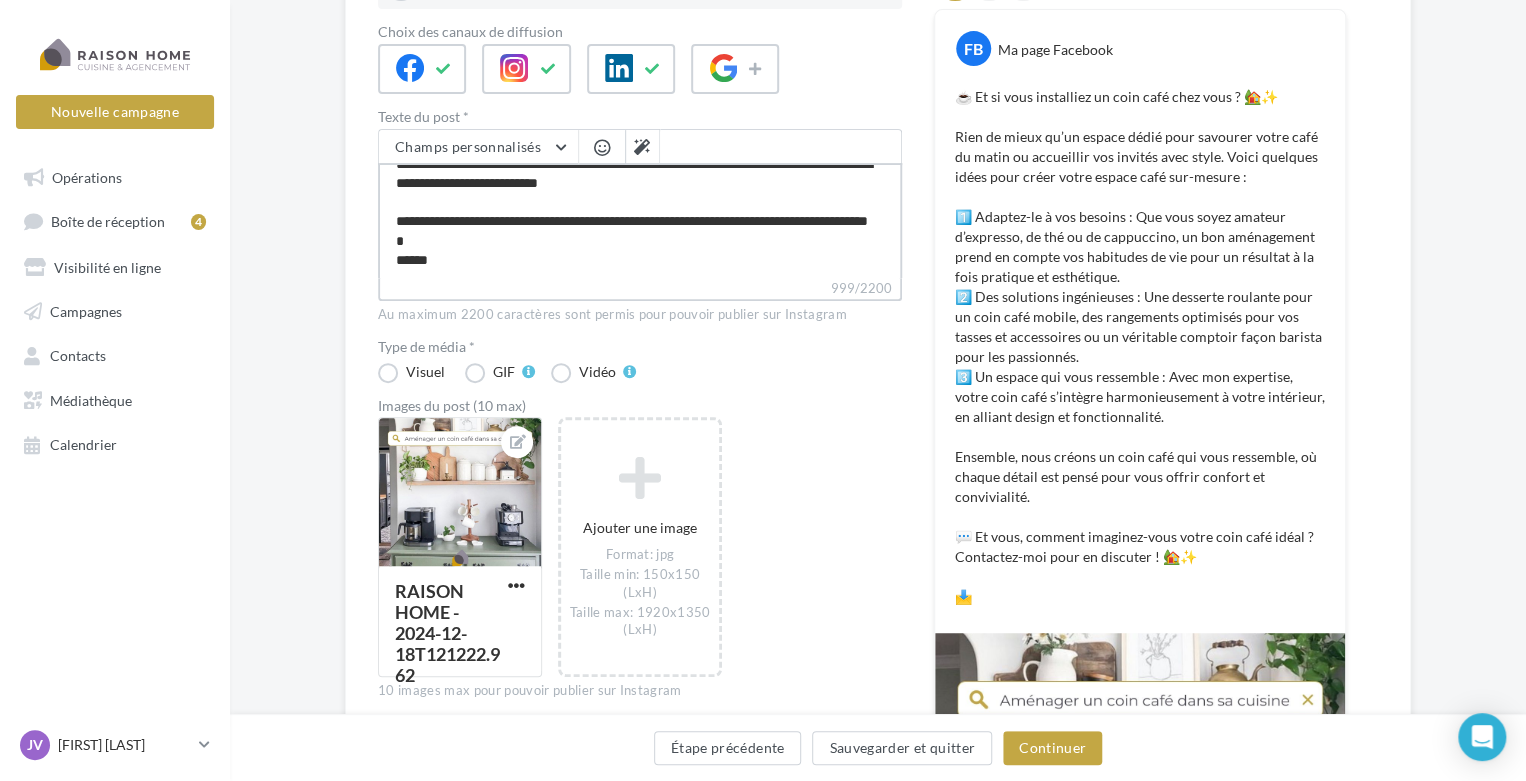 paste on "**********" 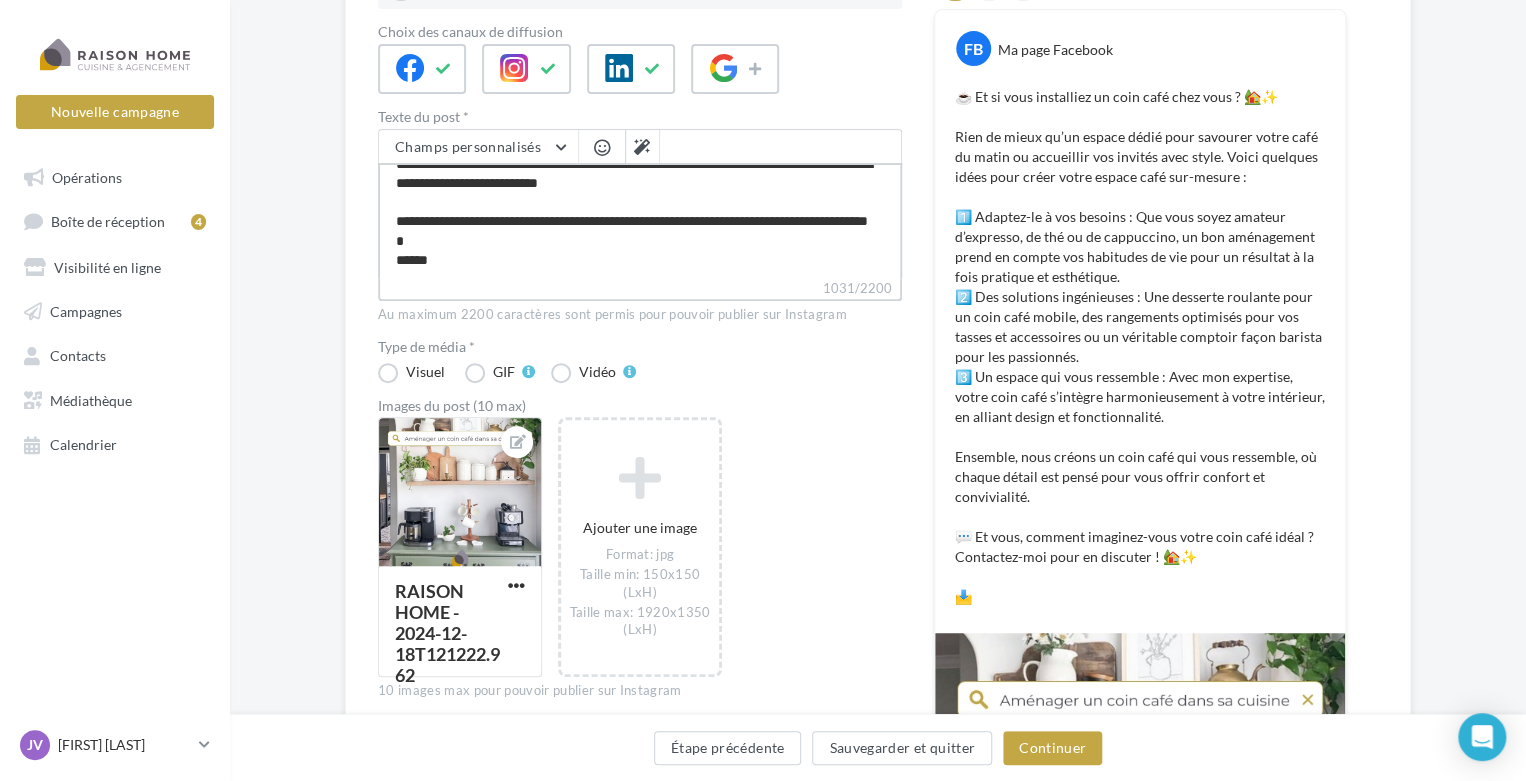 type on "**********" 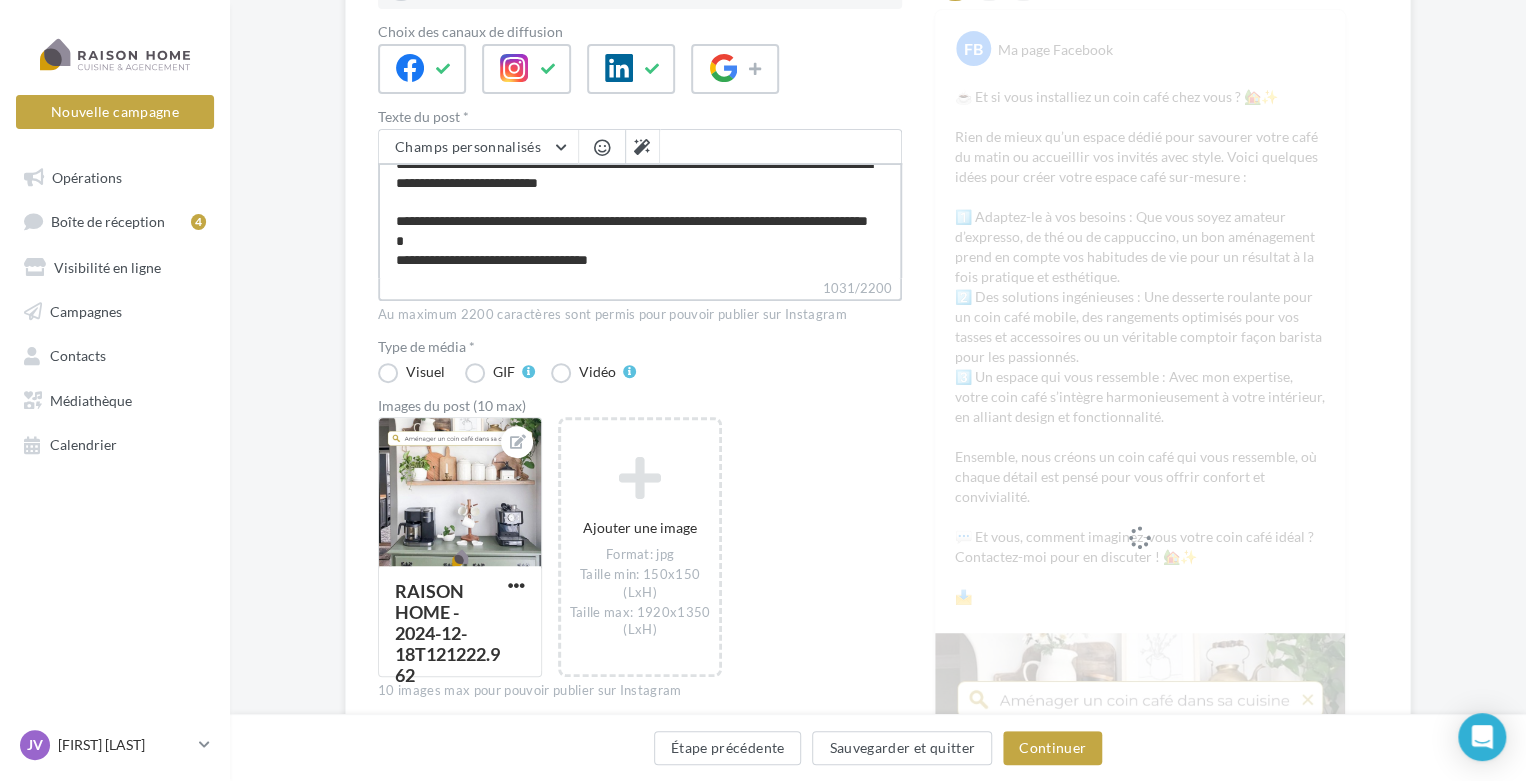 drag, startPoint x: 740, startPoint y: 267, endPoint x: 393, endPoint y: 263, distance: 347.02304 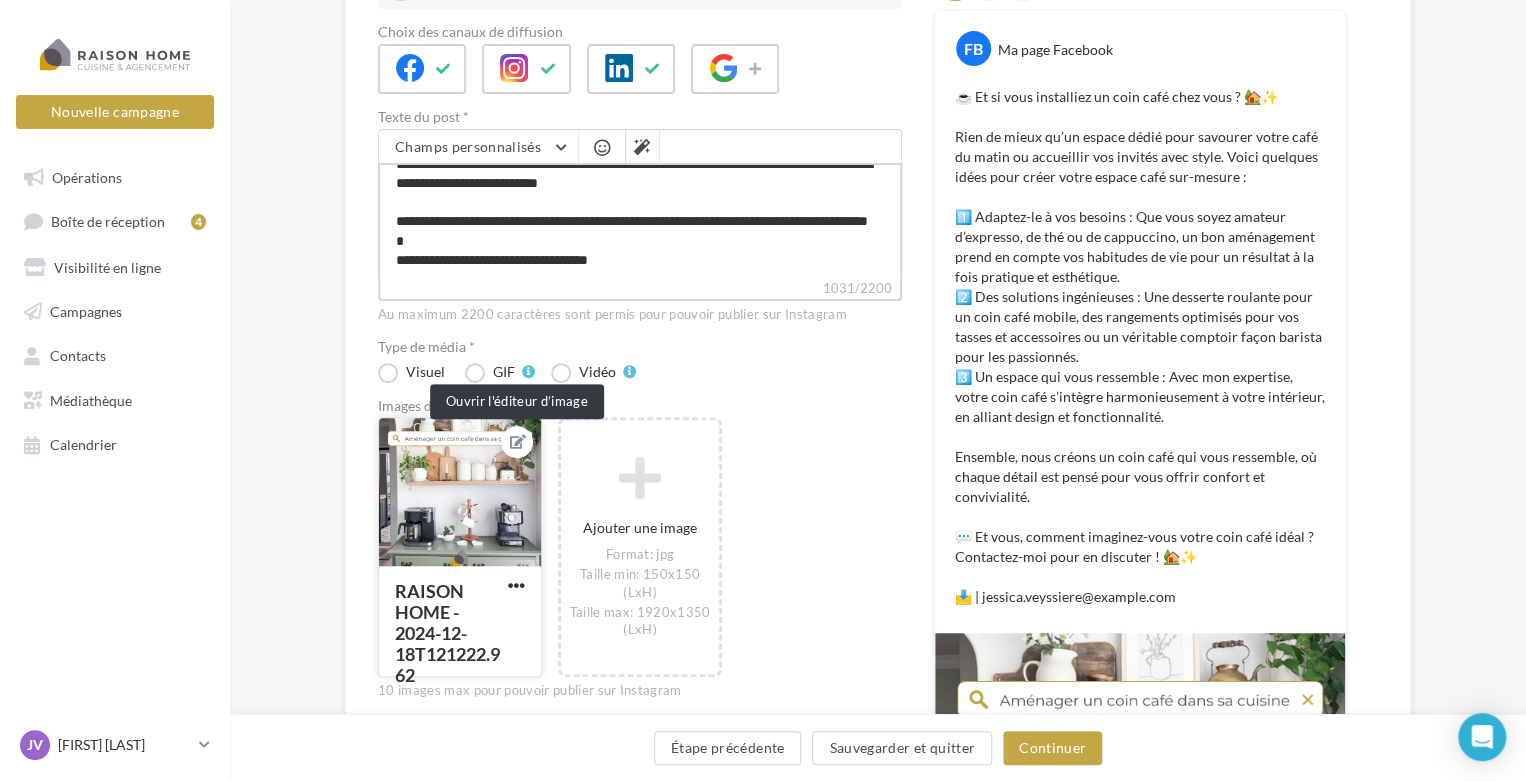 type on "**********" 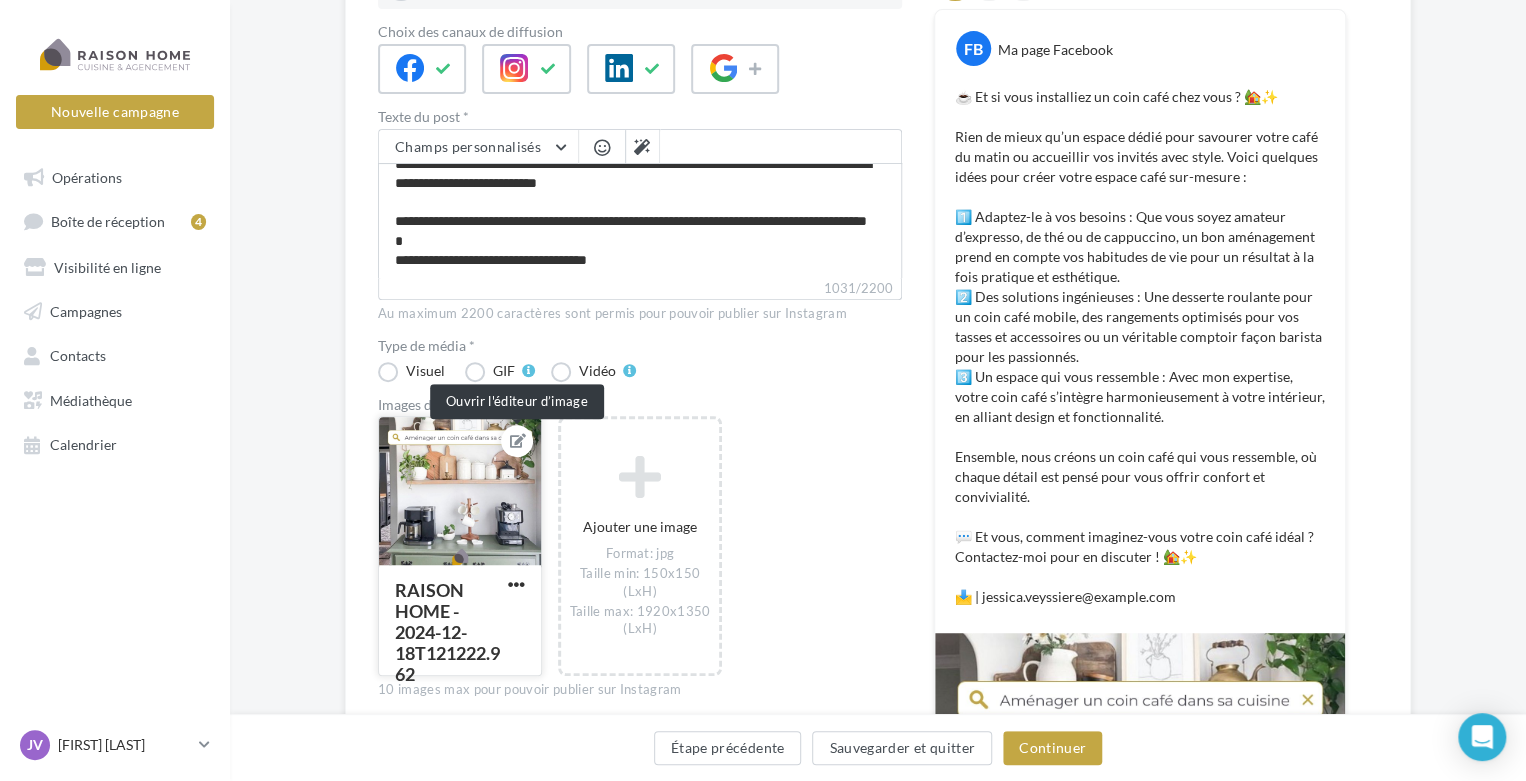 scroll, scrollTop: 324, scrollLeft: 0, axis: vertical 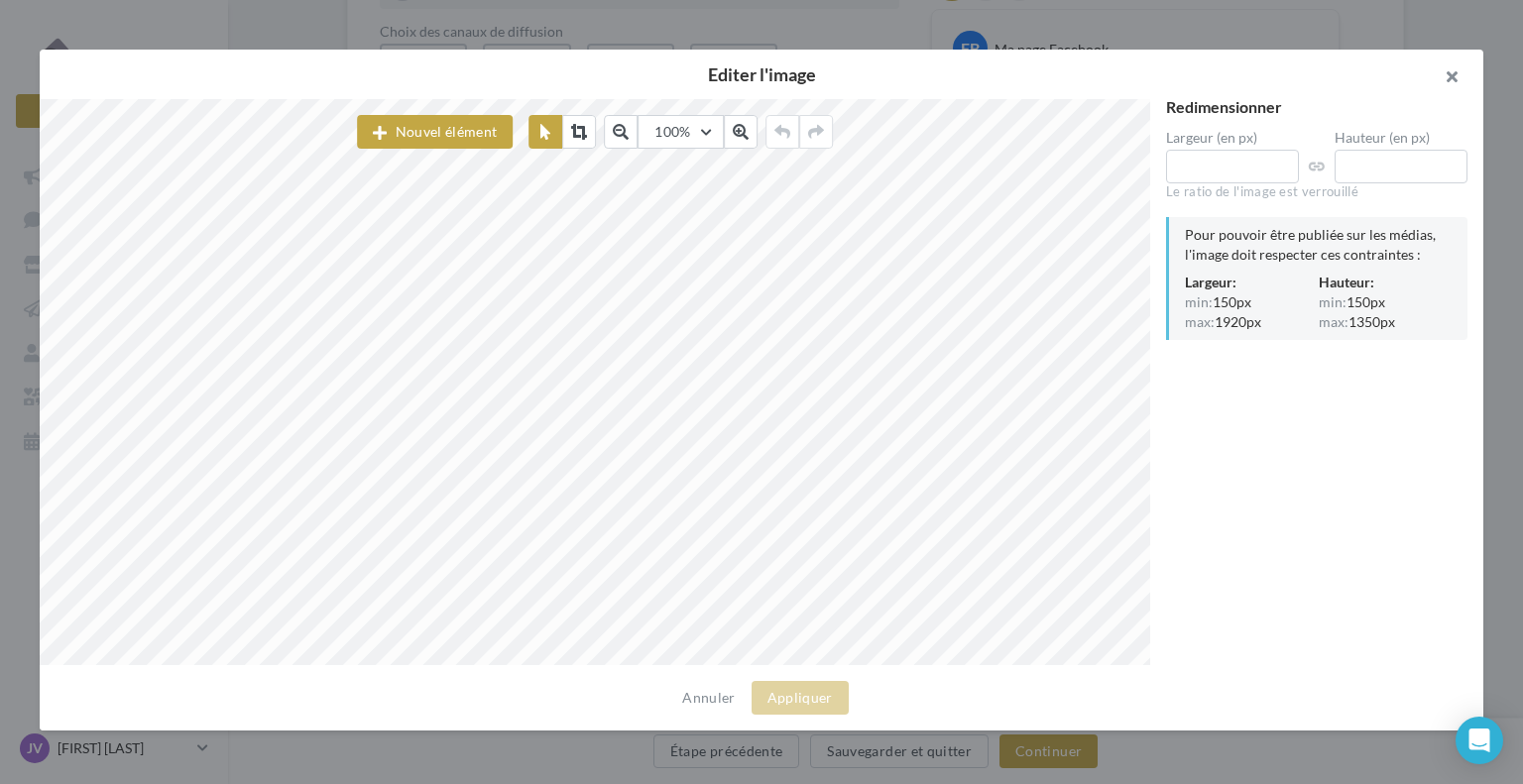 click at bounding box center [1444, 79] 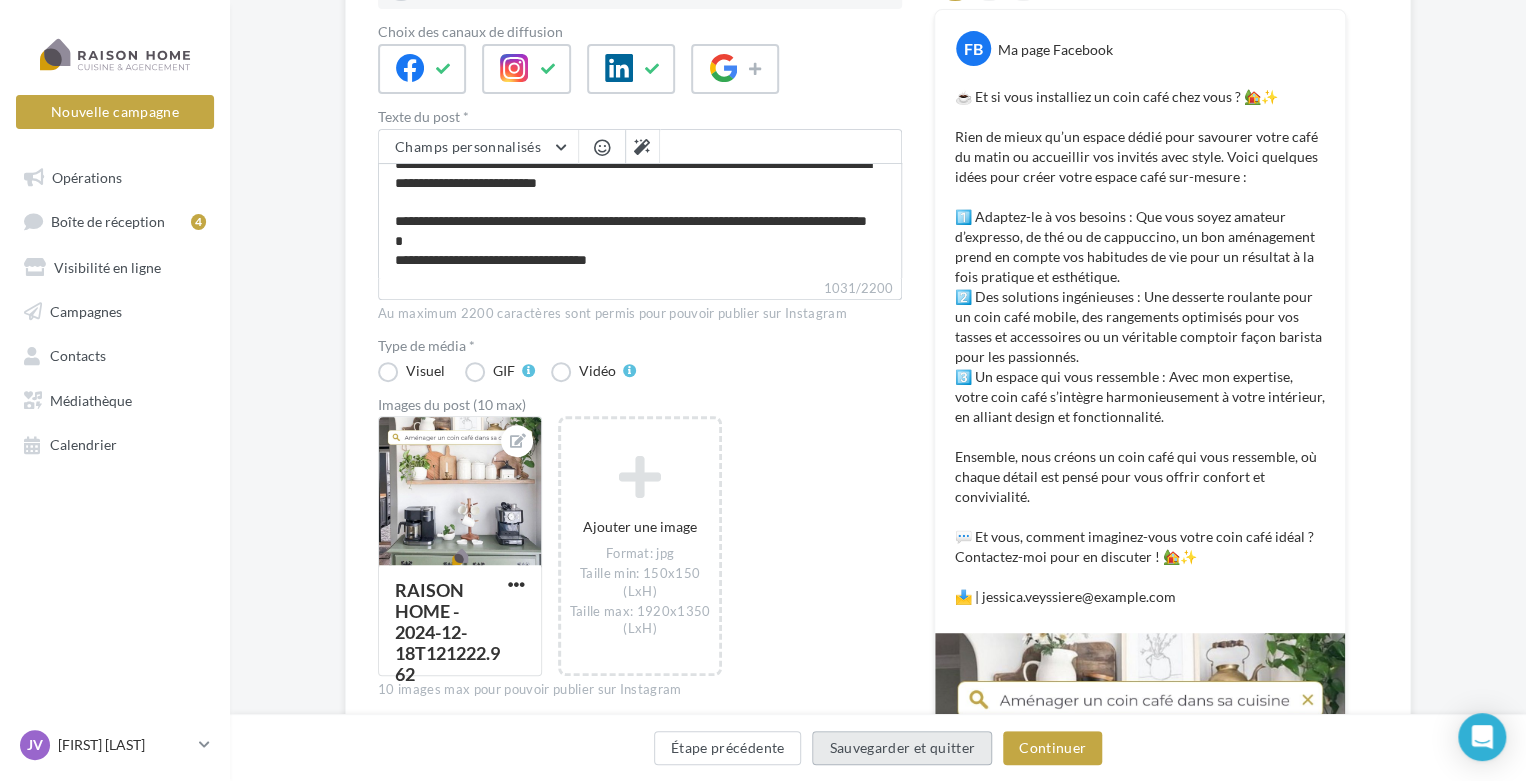 click on "Sauvegarder et quitter" at bounding box center [902, 748] 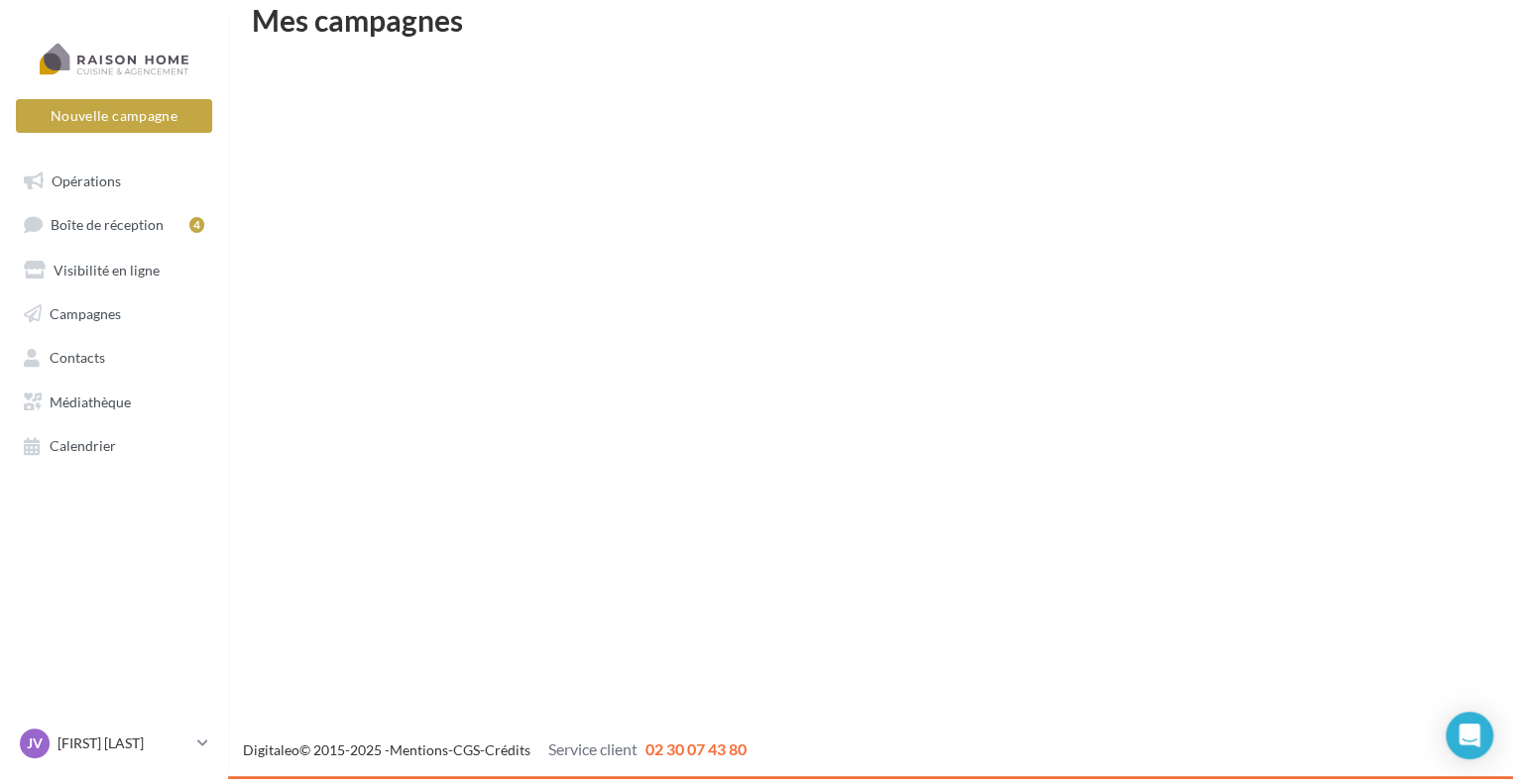 scroll, scrollTop: 32, scrollLeft: 0, axis: vertical 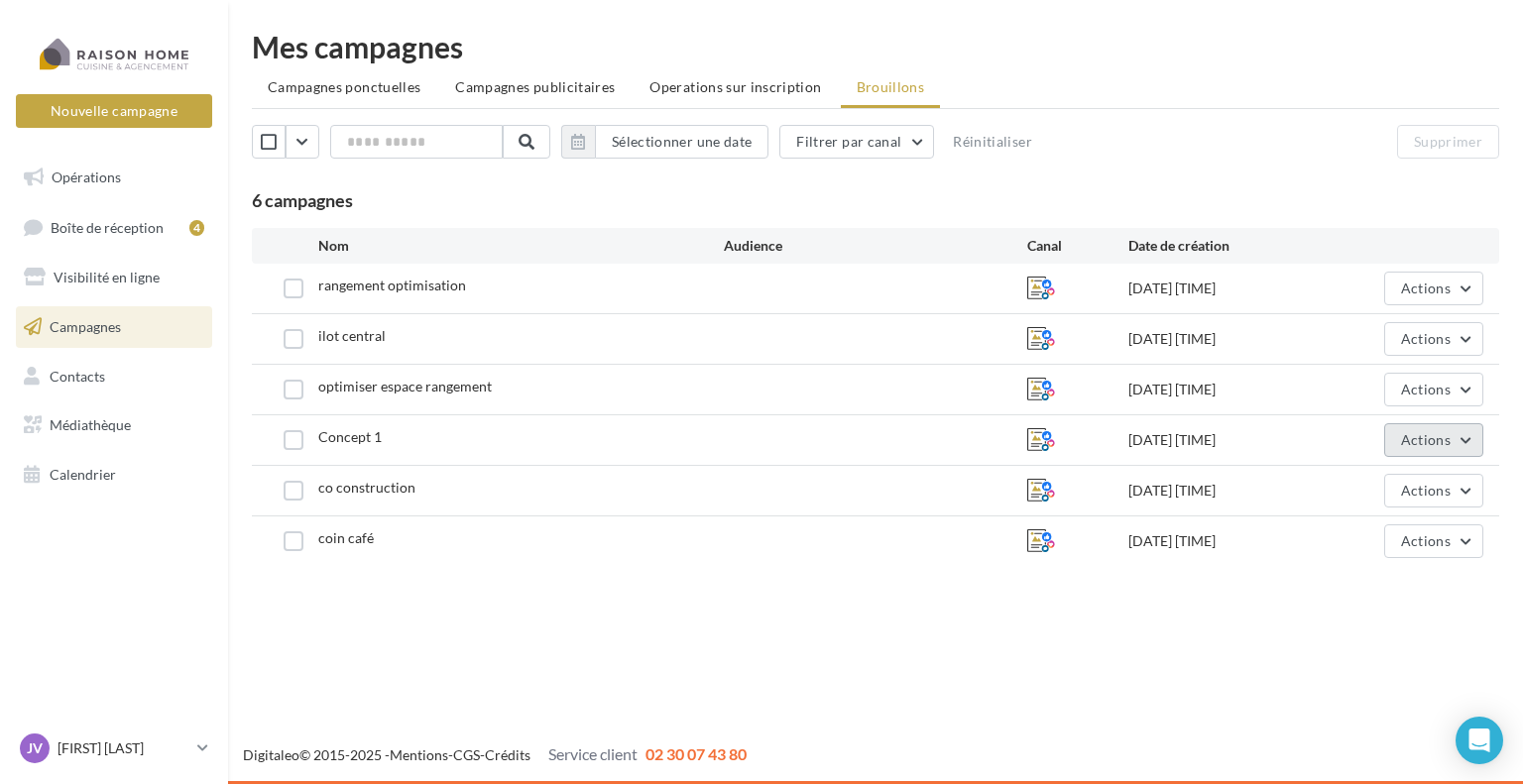 click on "Actions" at bounding box center (1426, 439) 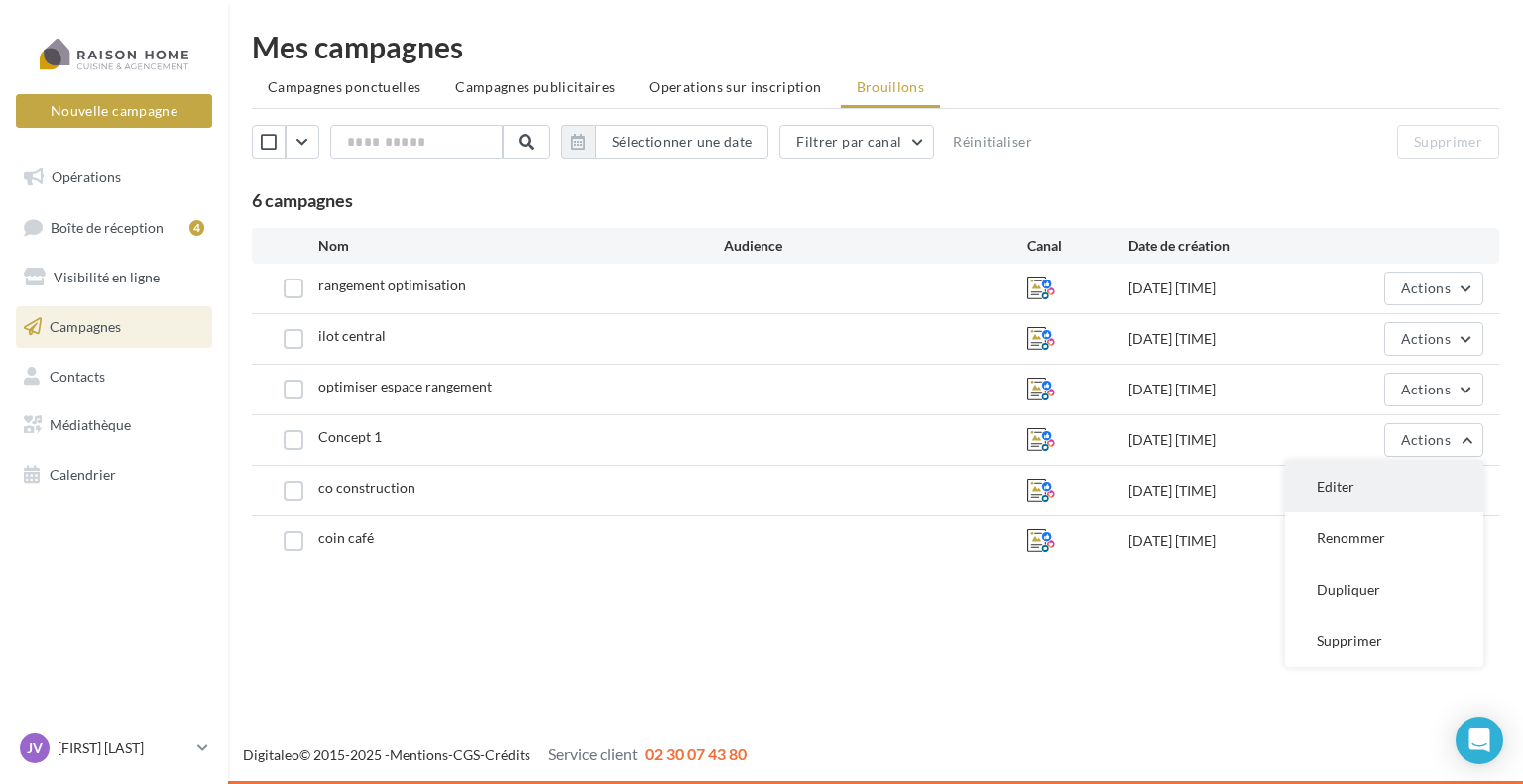 click on "Editer" at bounding box center [1384, 487] 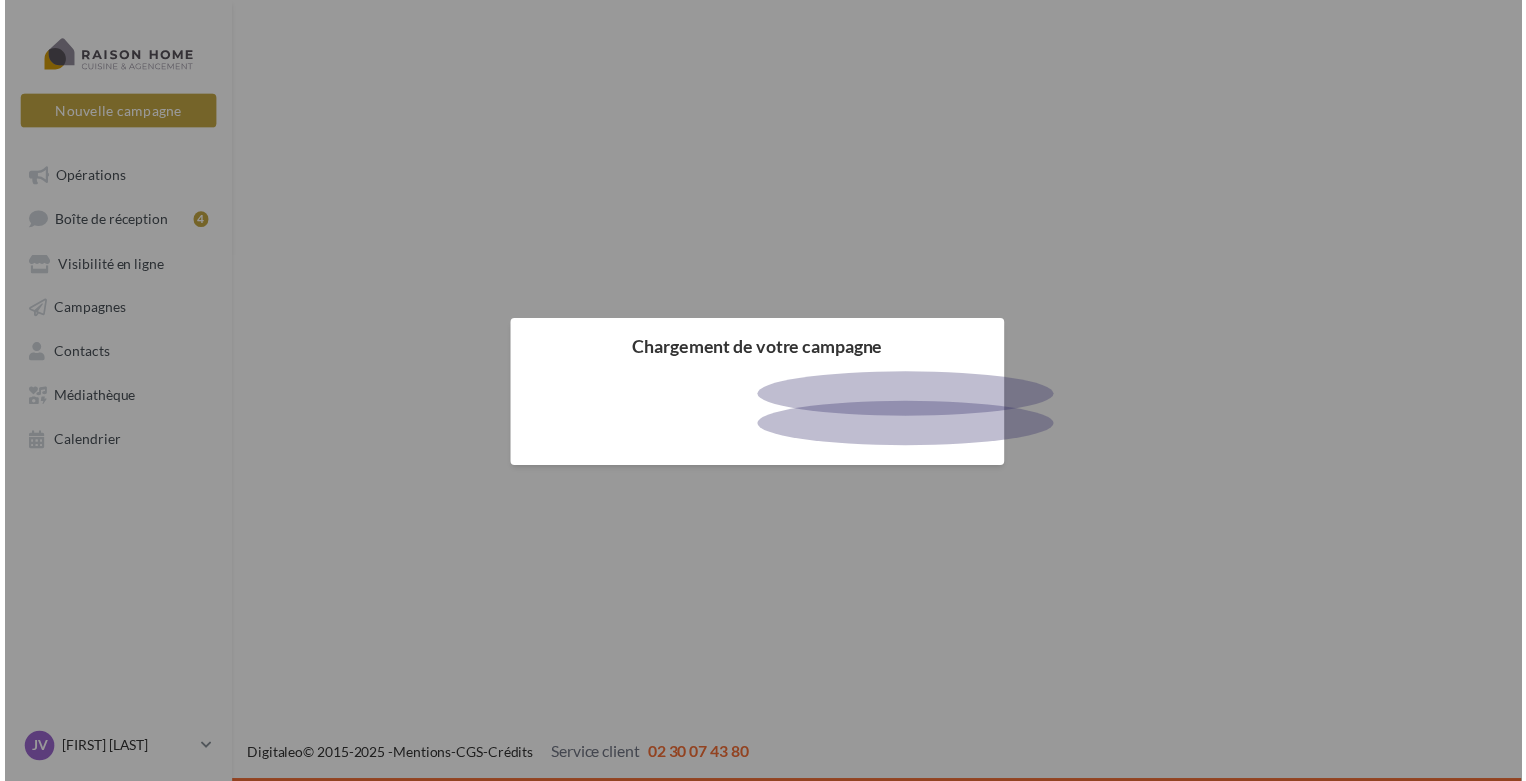 scroll, scrollTop: 0, scrollLeft: 0, axis: both 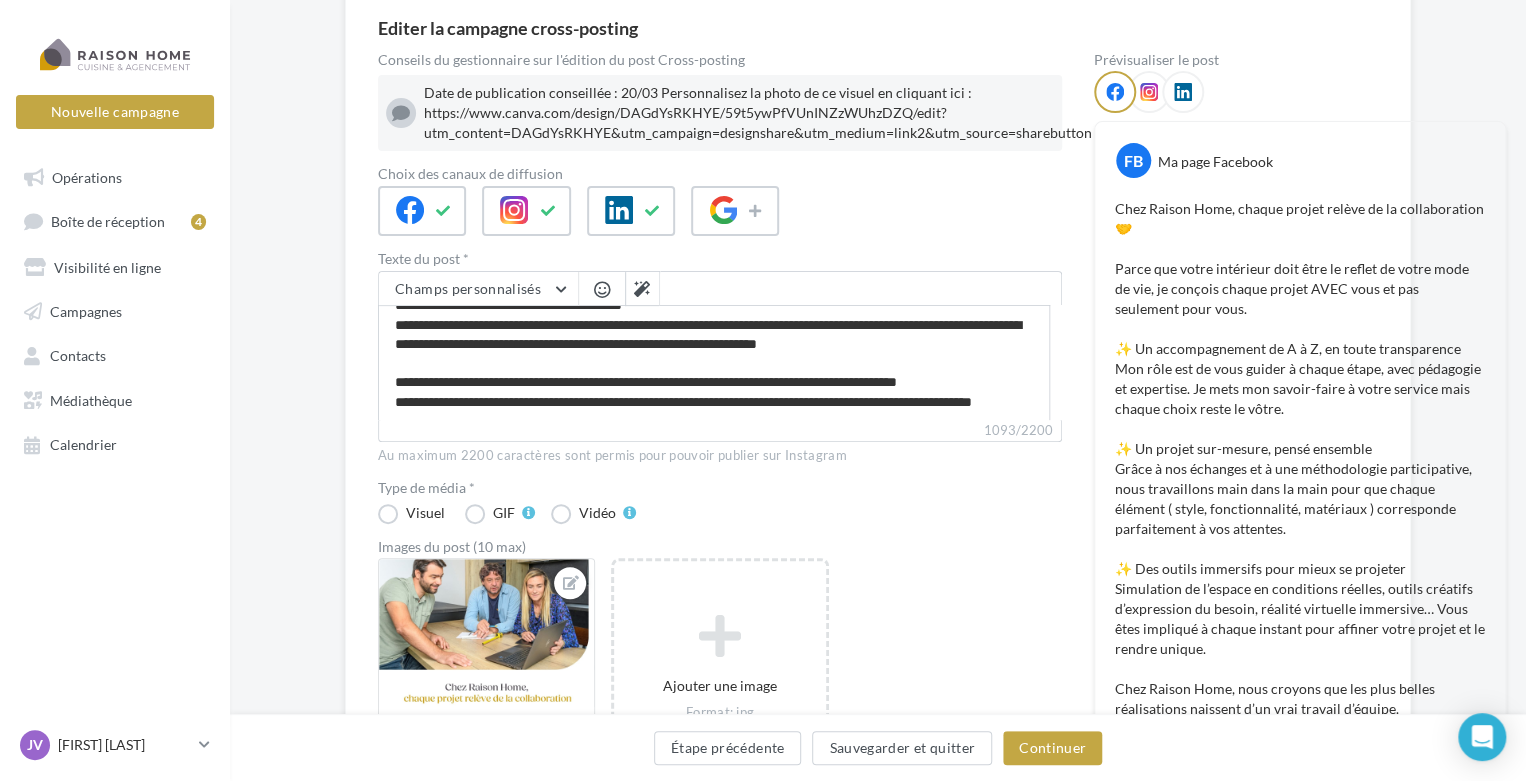 click on "1093/2200" at bounding box center (720, 431) 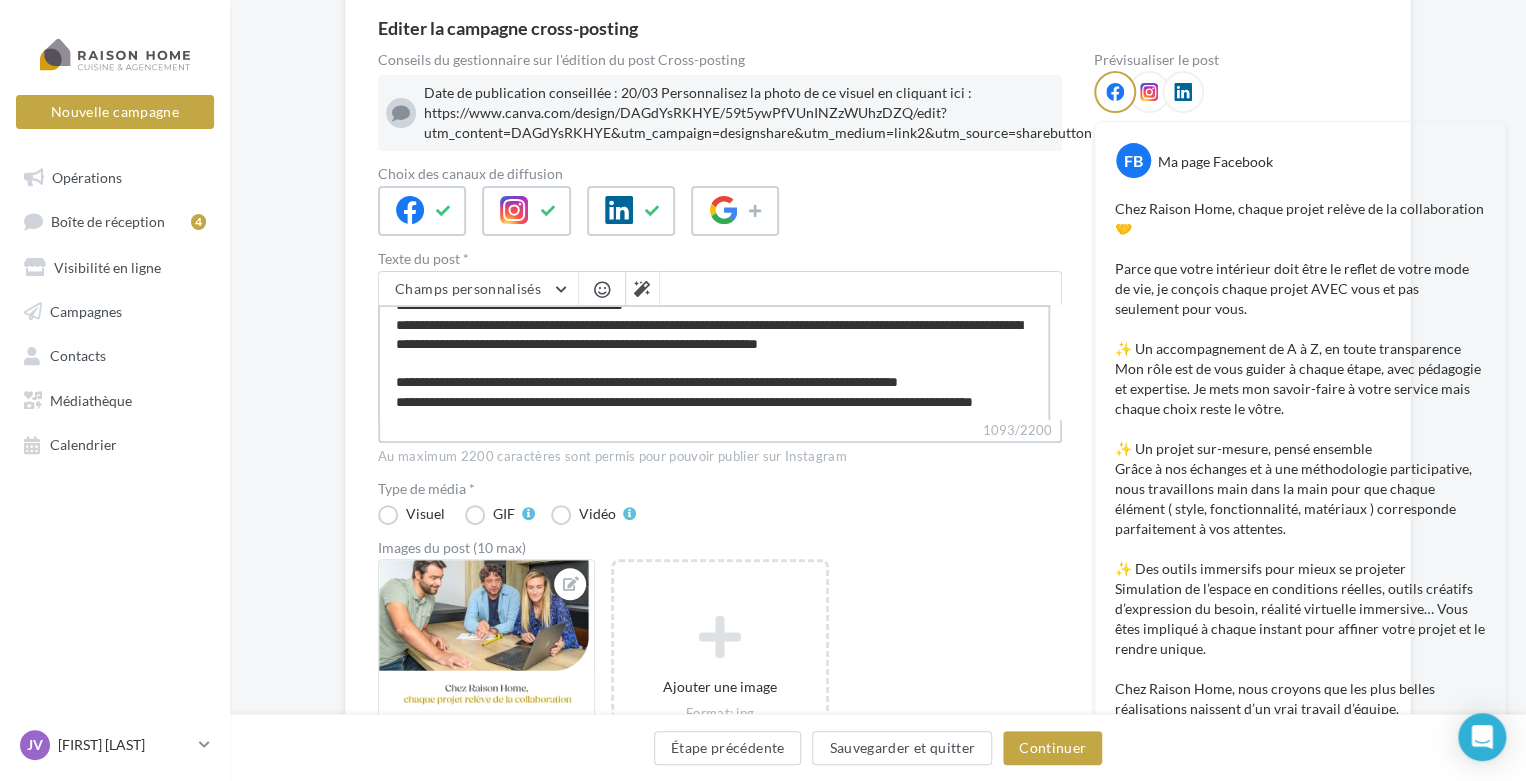 click on "1093/2200" at bounding box center [714, 362] 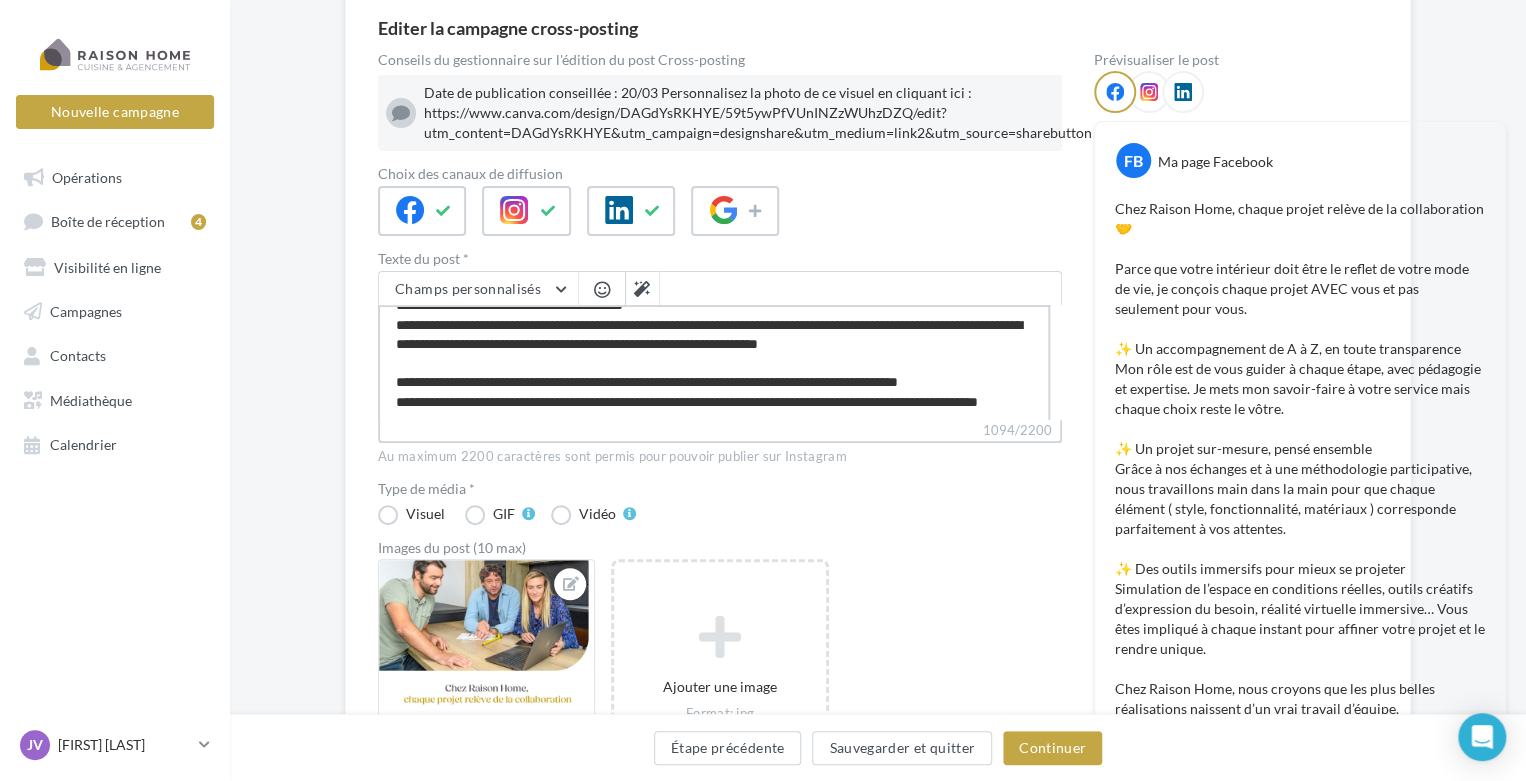 scroll, scrollTop: 316, scrollLeft: 0, axis: vertical 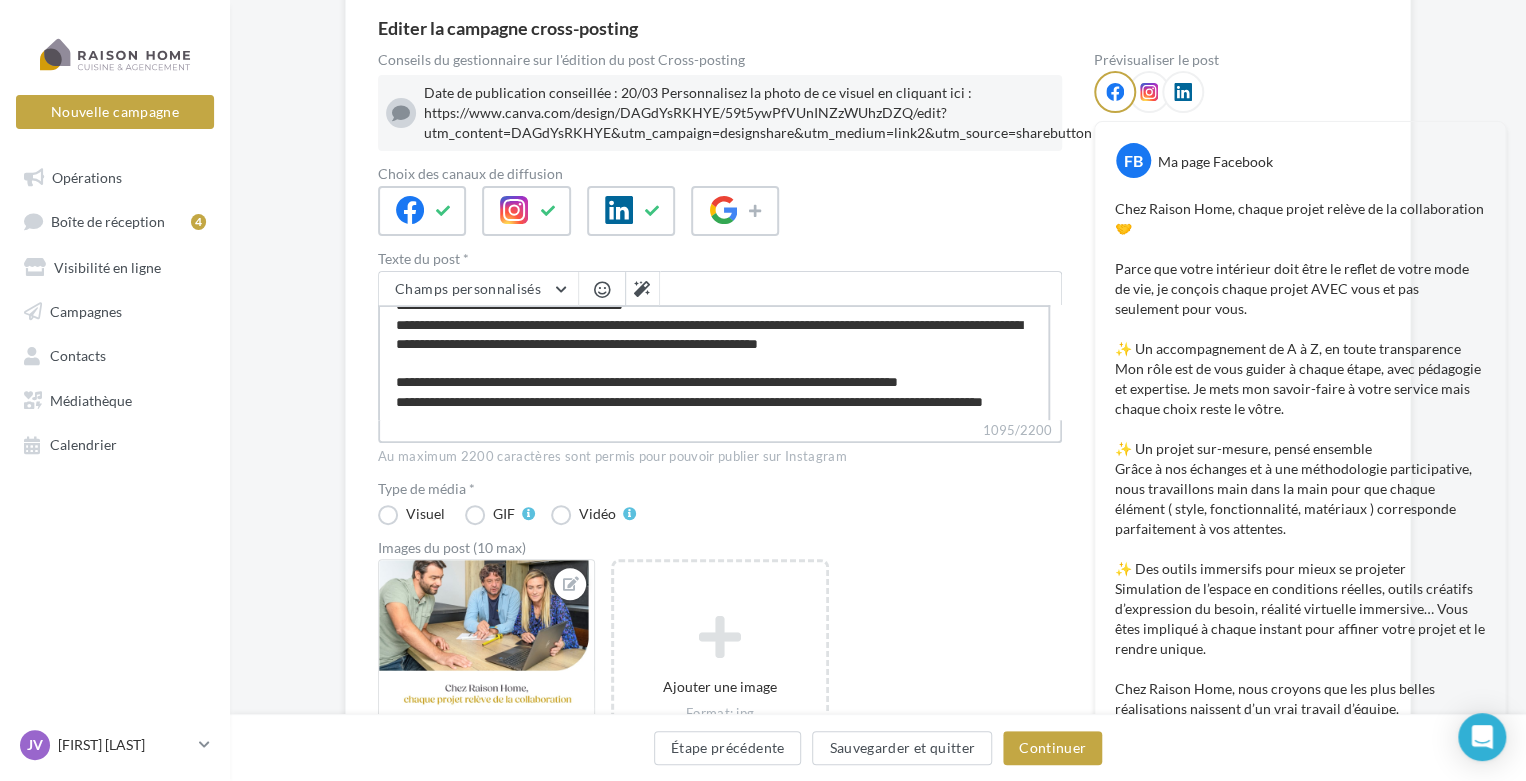paste on "**********" 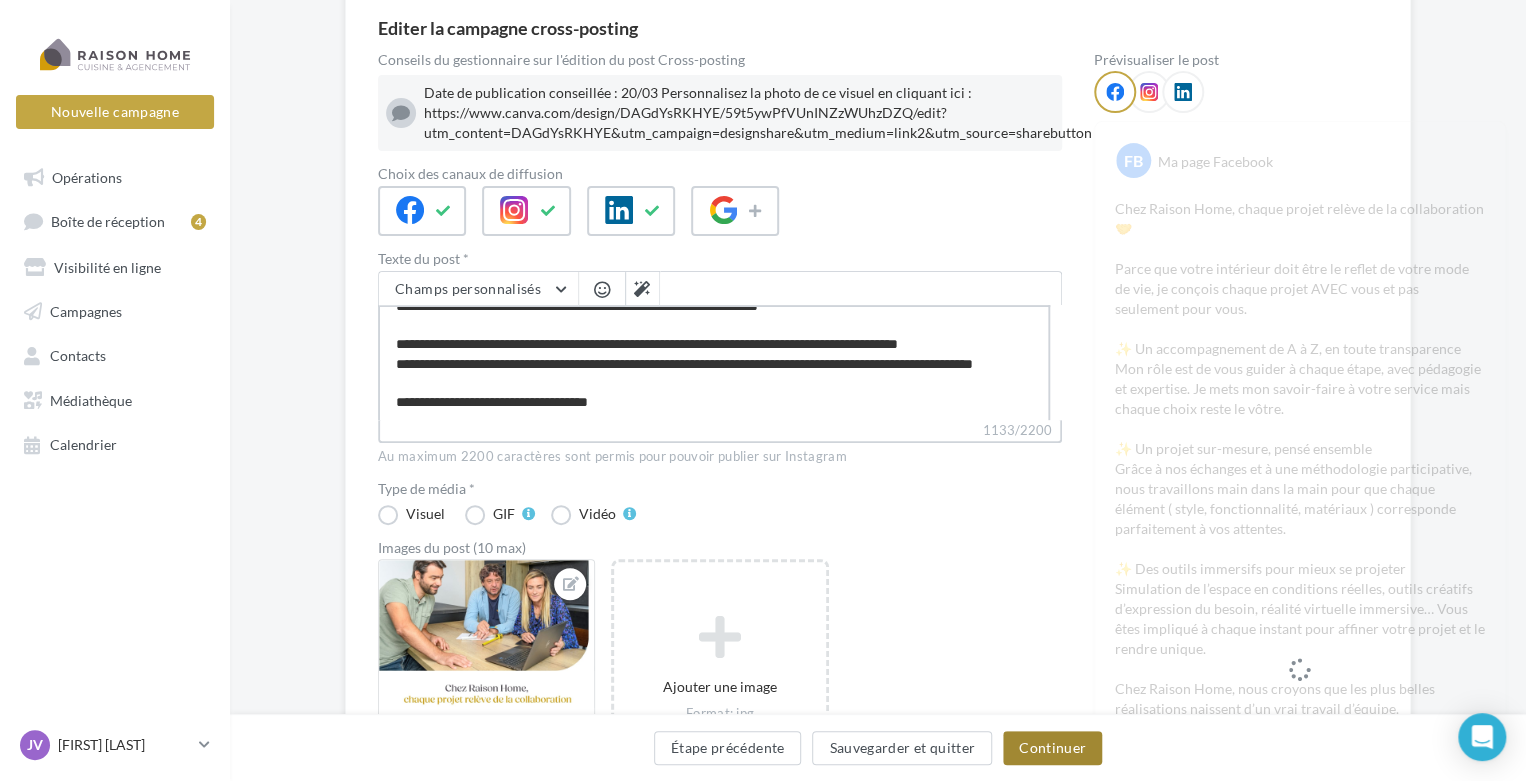 type on "**********" 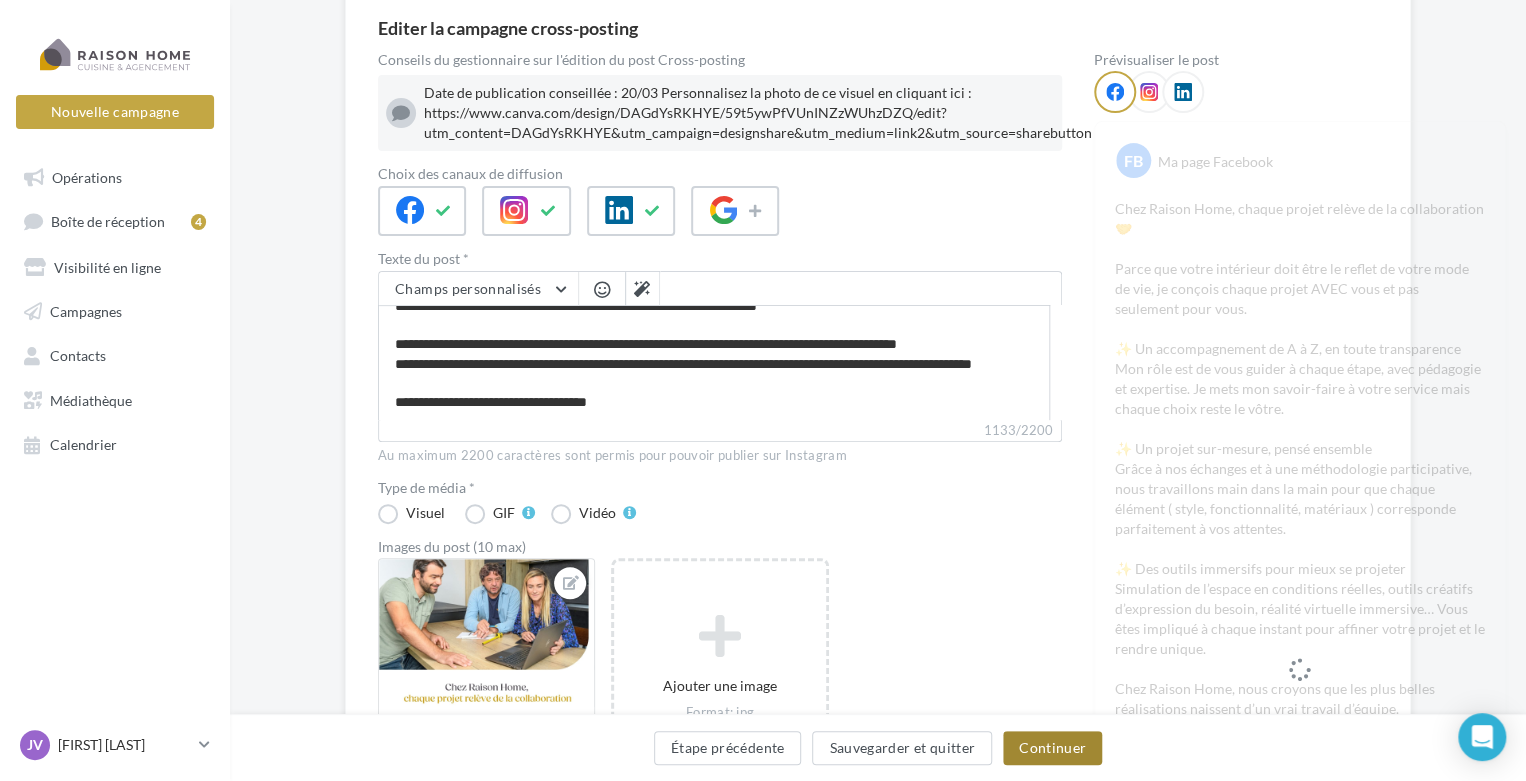 scroll, scrollTop: 316, scrollLeft: 0, axis: vertical 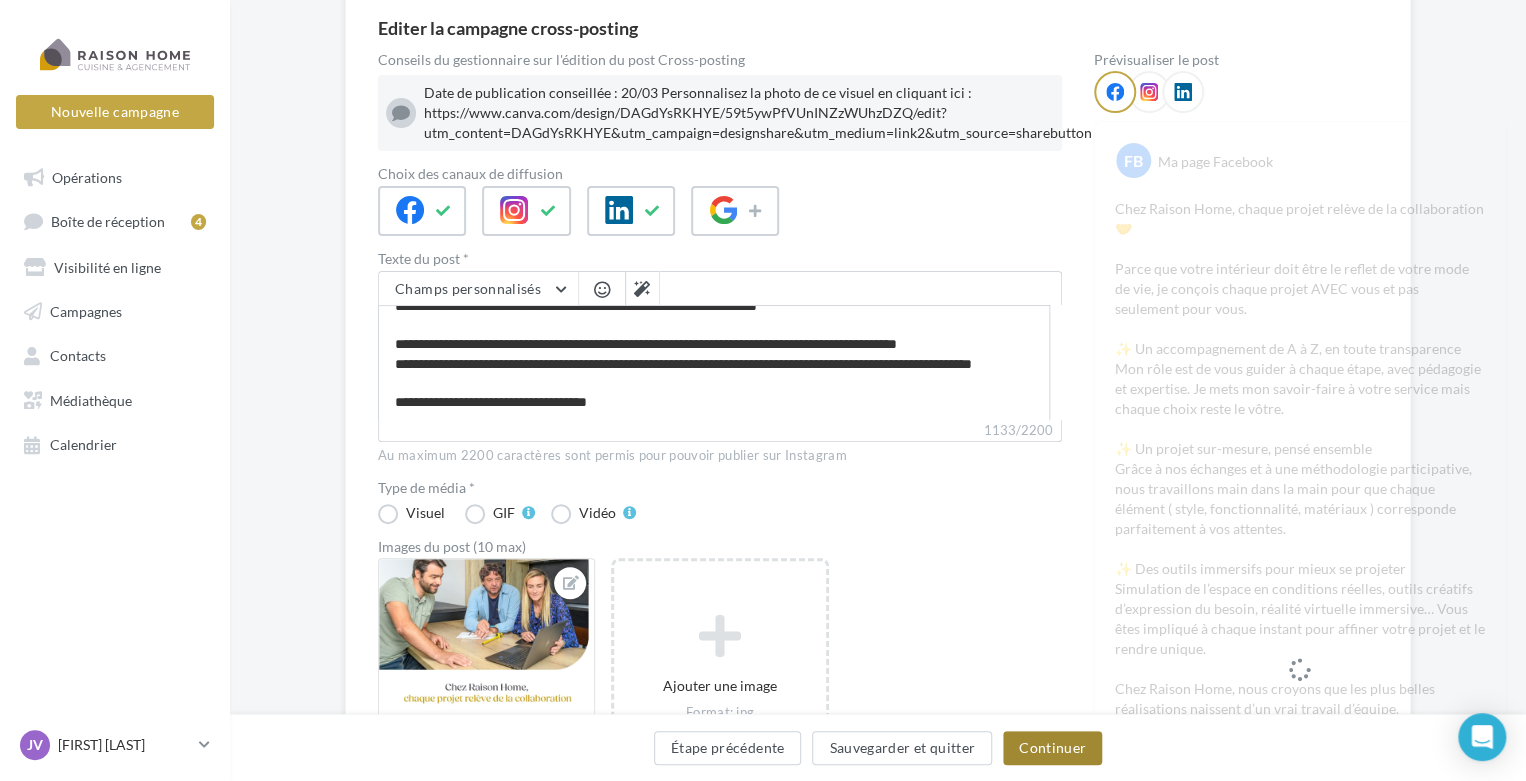 click on "Continuer" at bounding box center (1052, 748) 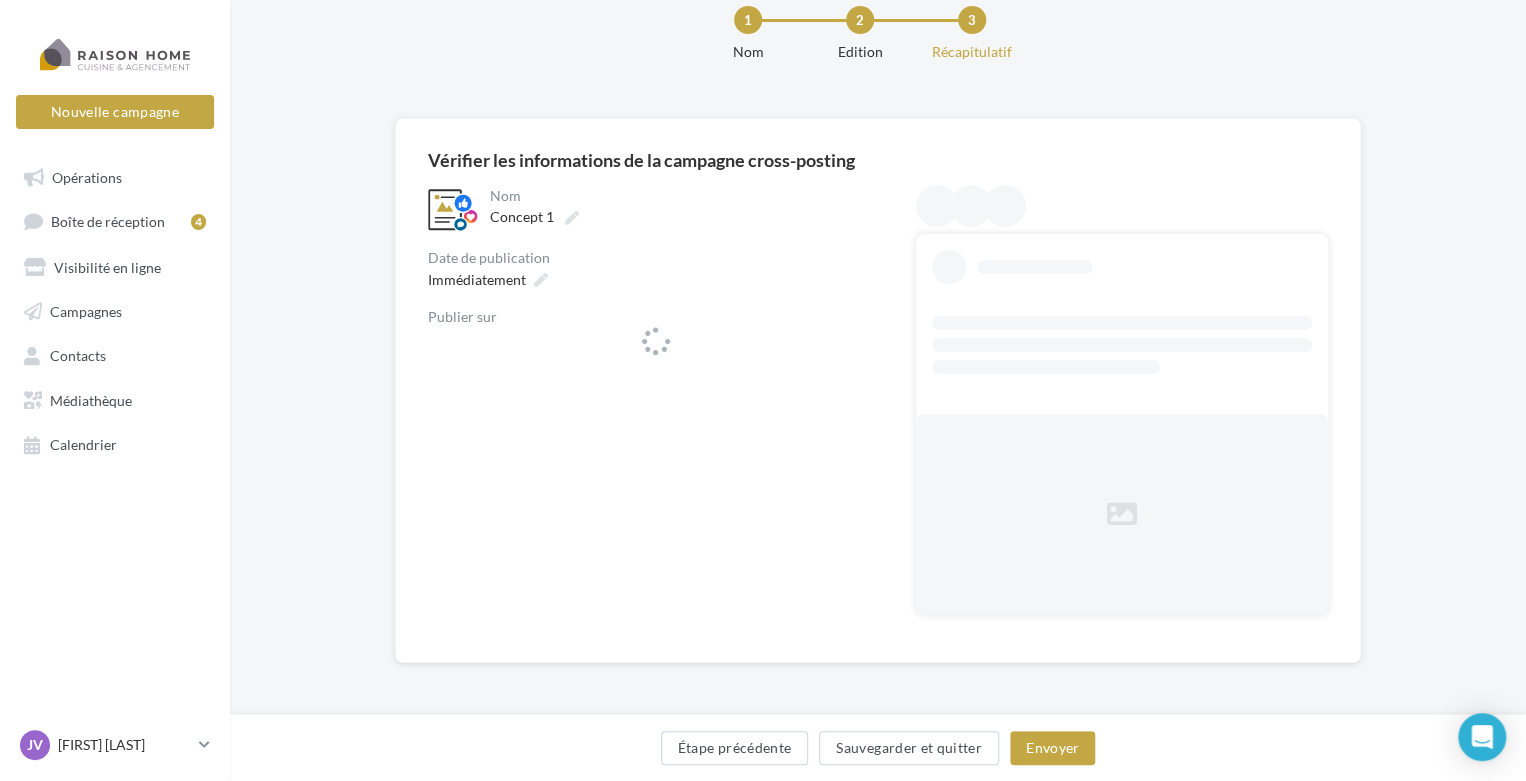 scroll, scrollTop: 49, scrollLeft: 0, axis: vertical 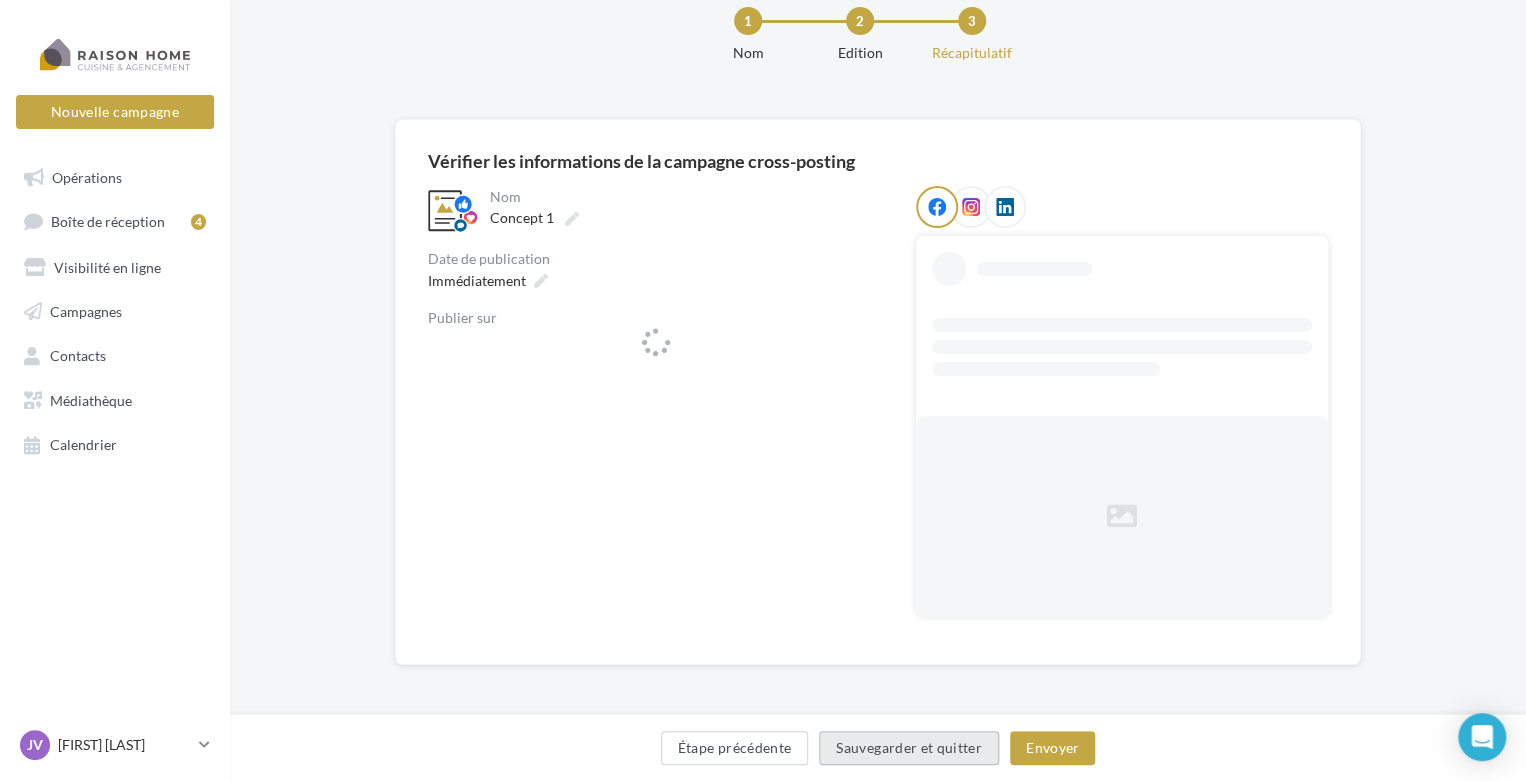 click on "Sauvegarder et quitter" at bounding box center (909, 748) 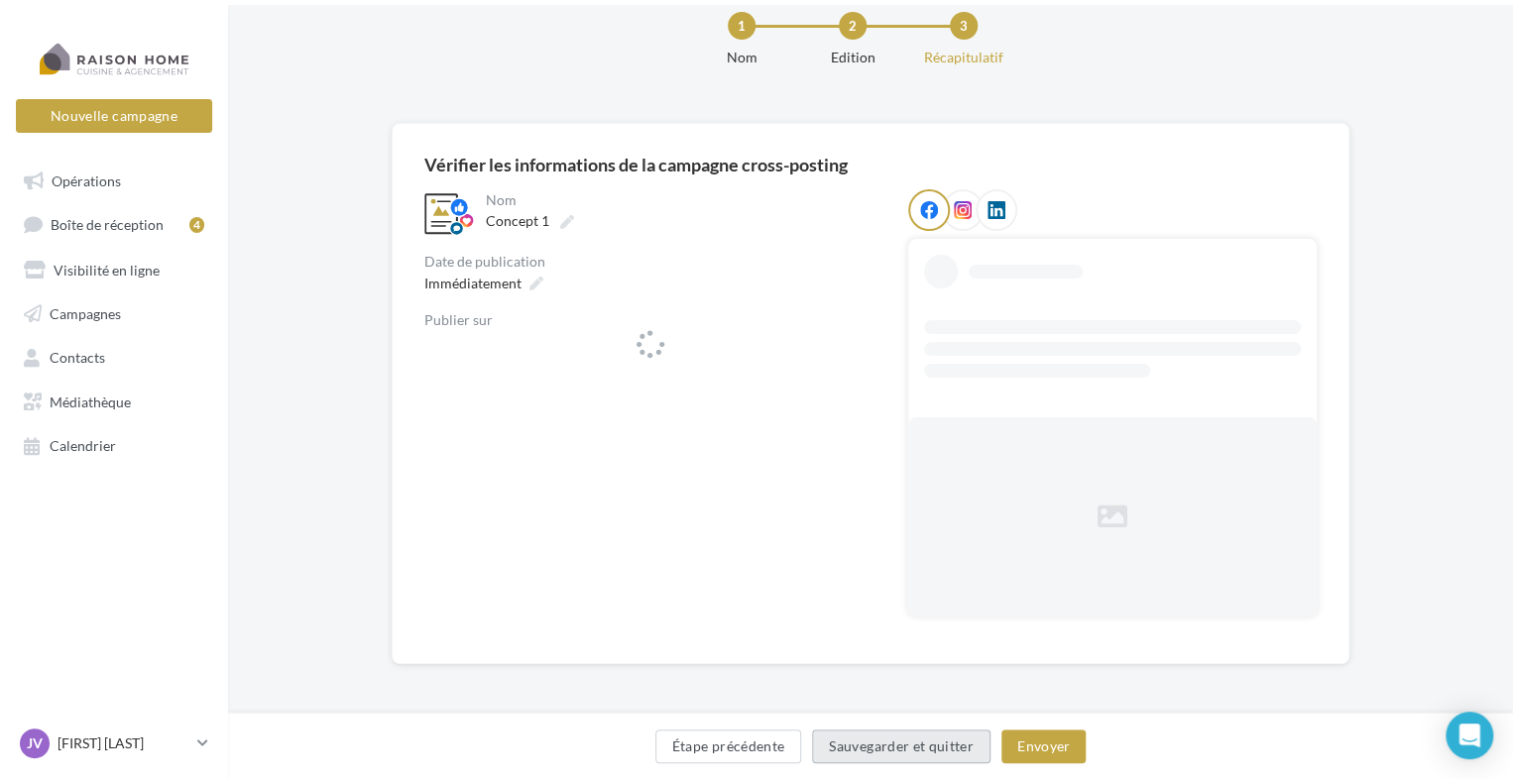 scroll, scrollTop: 32, scrollLeft: 0, axis: vertical 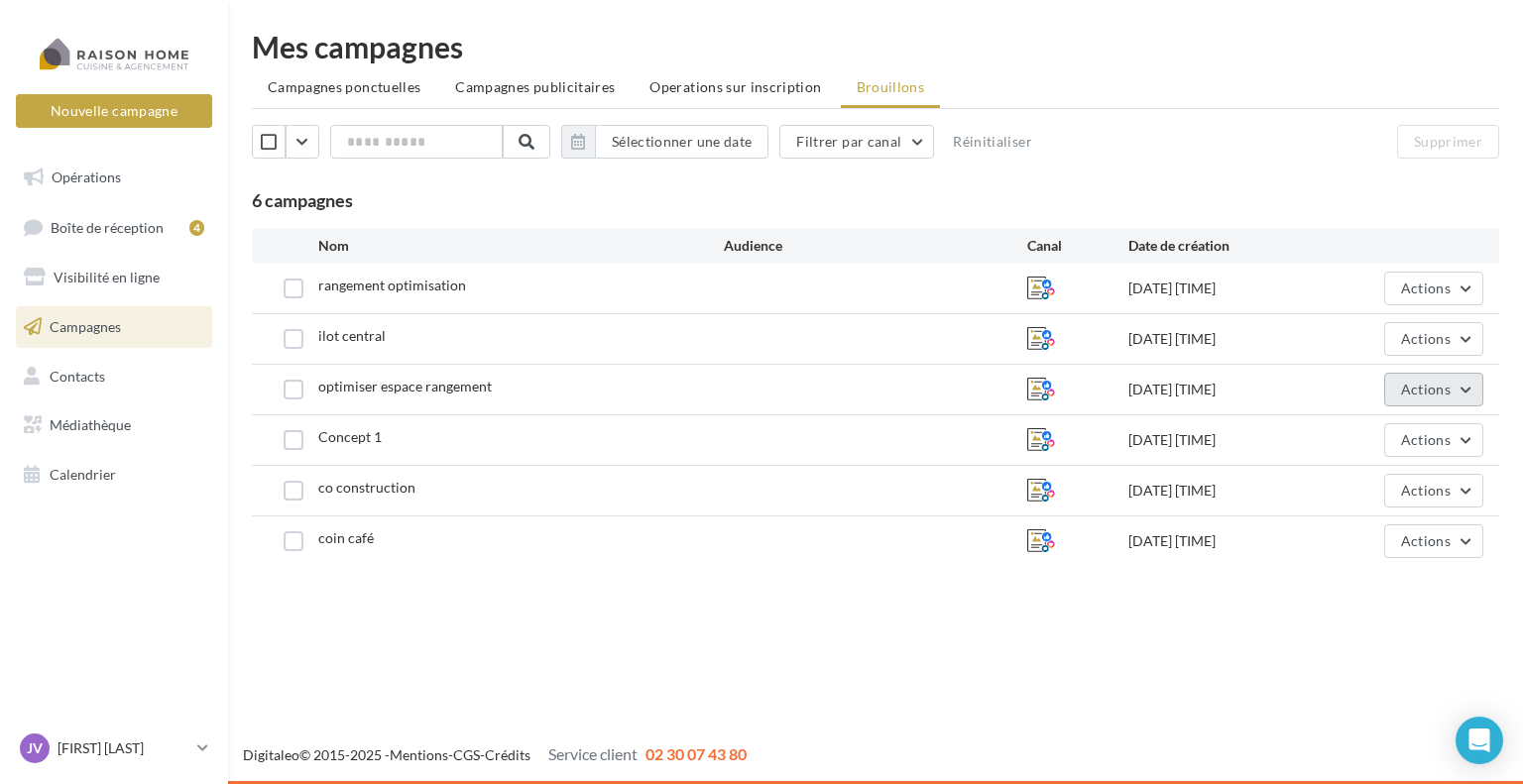 click on "Actions" at bounding box center (1426, 389) 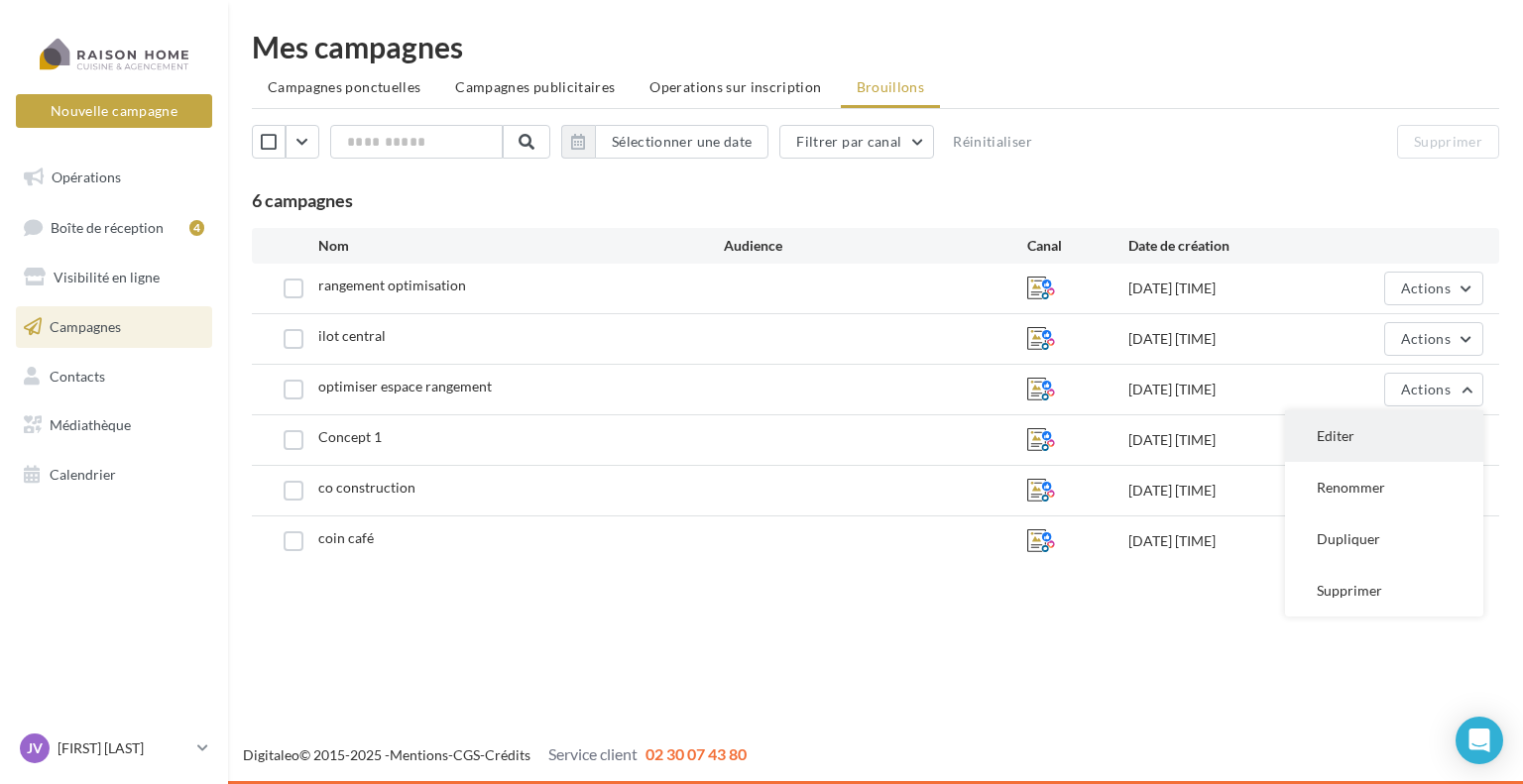 click on "Editer" at bounding box center [1384, 436] 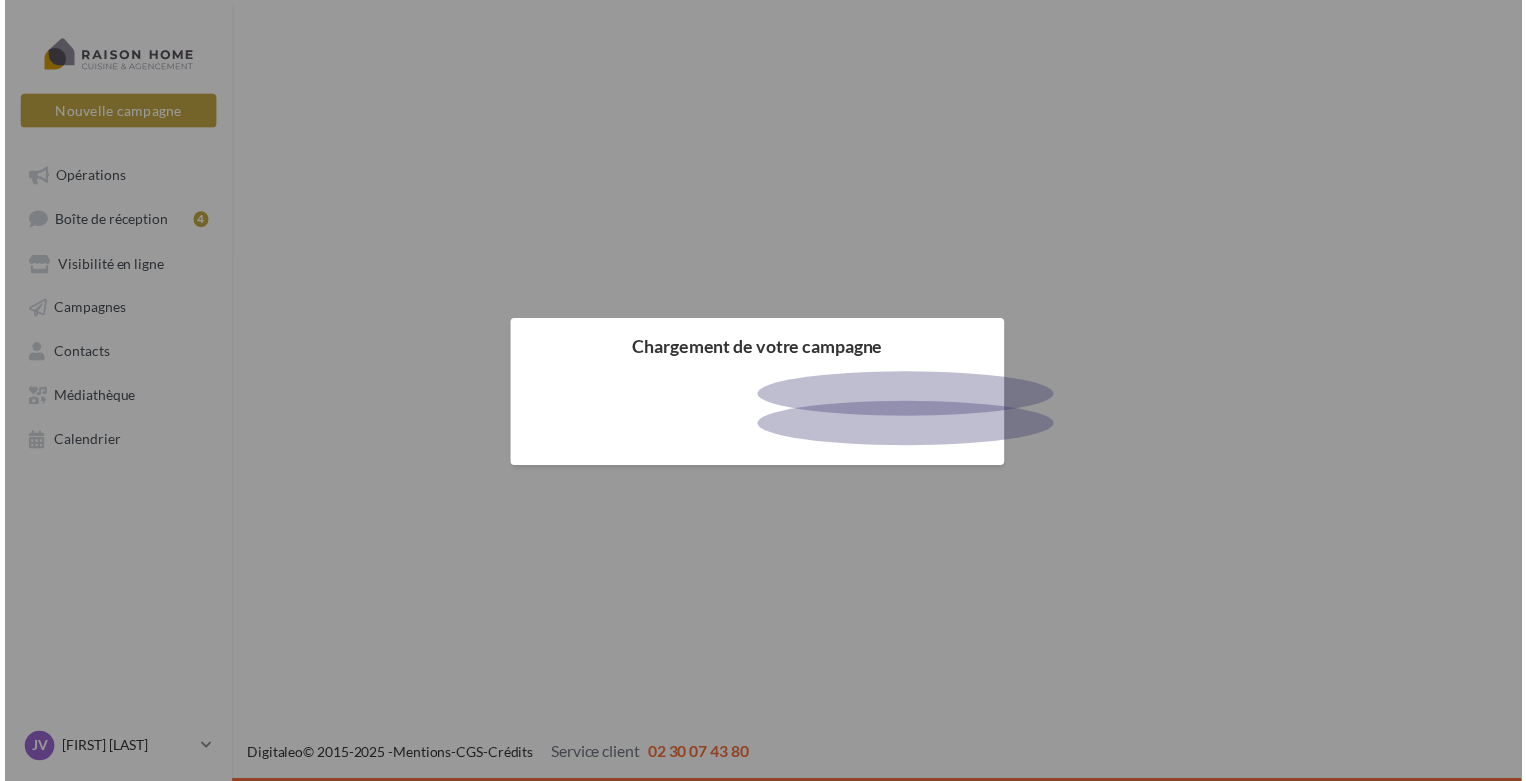 scroll, scrollTop: 0, scrollLeft: 0, axis: both 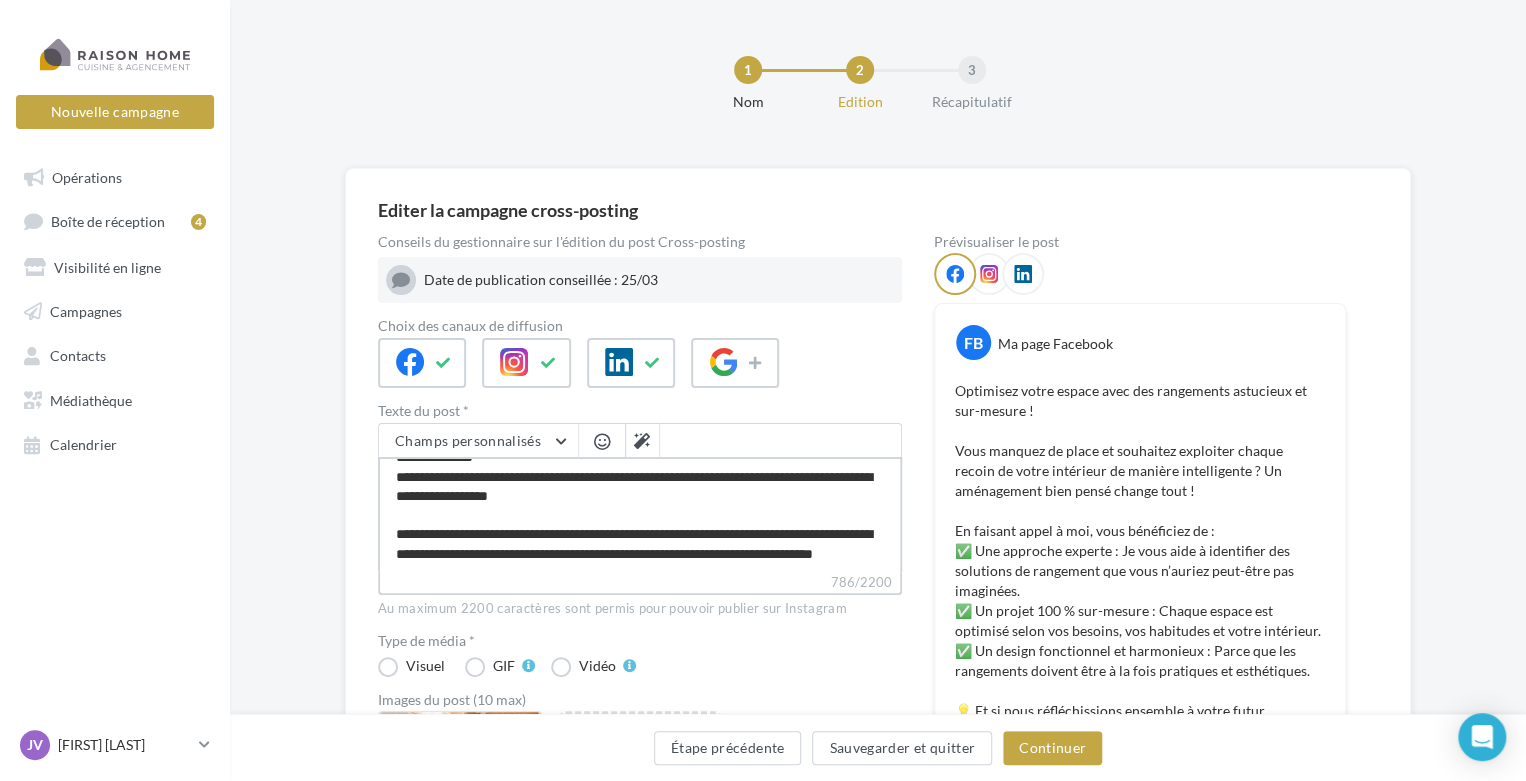 click on "**********" at bounding box center (640, 514) 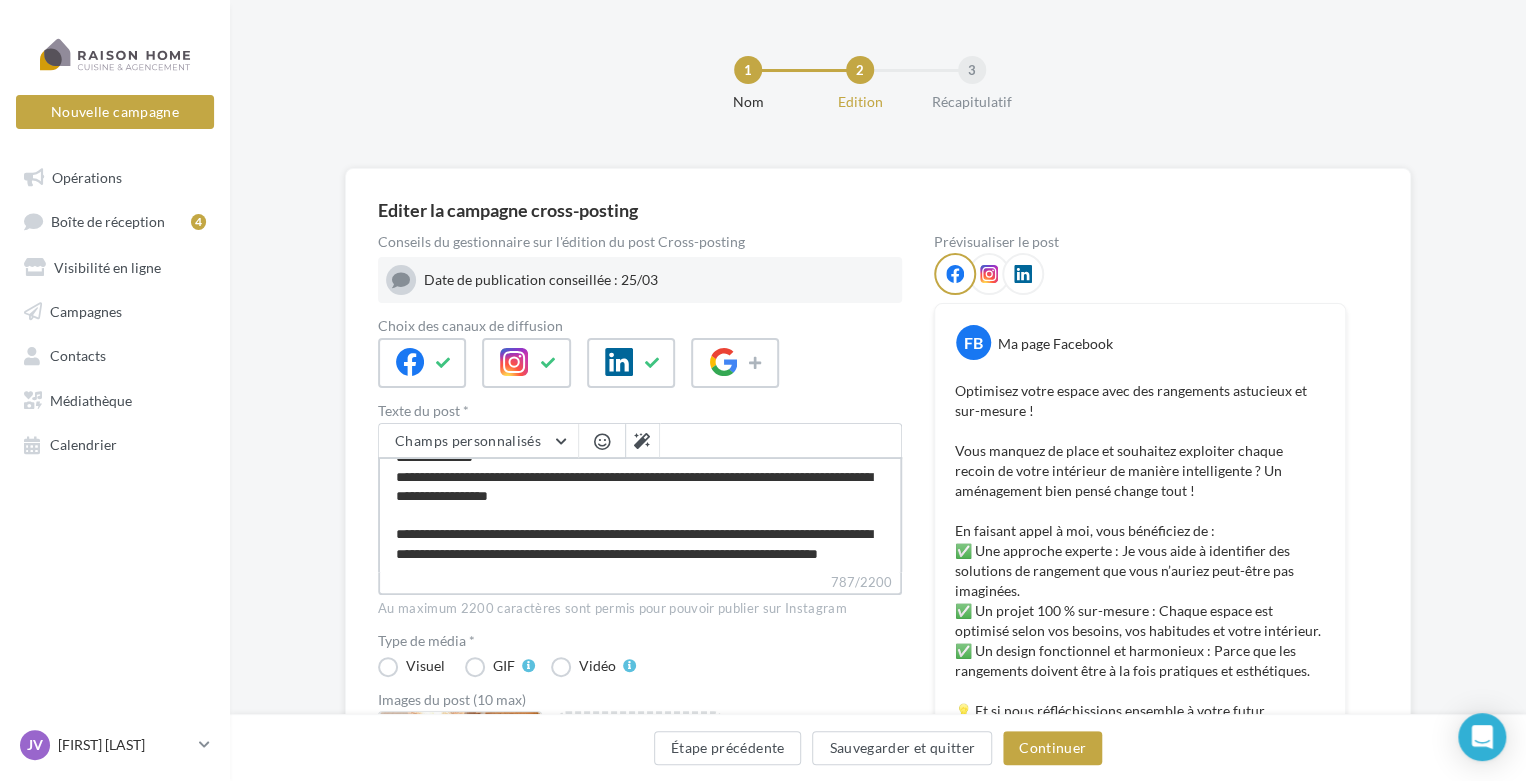 type on "**********" 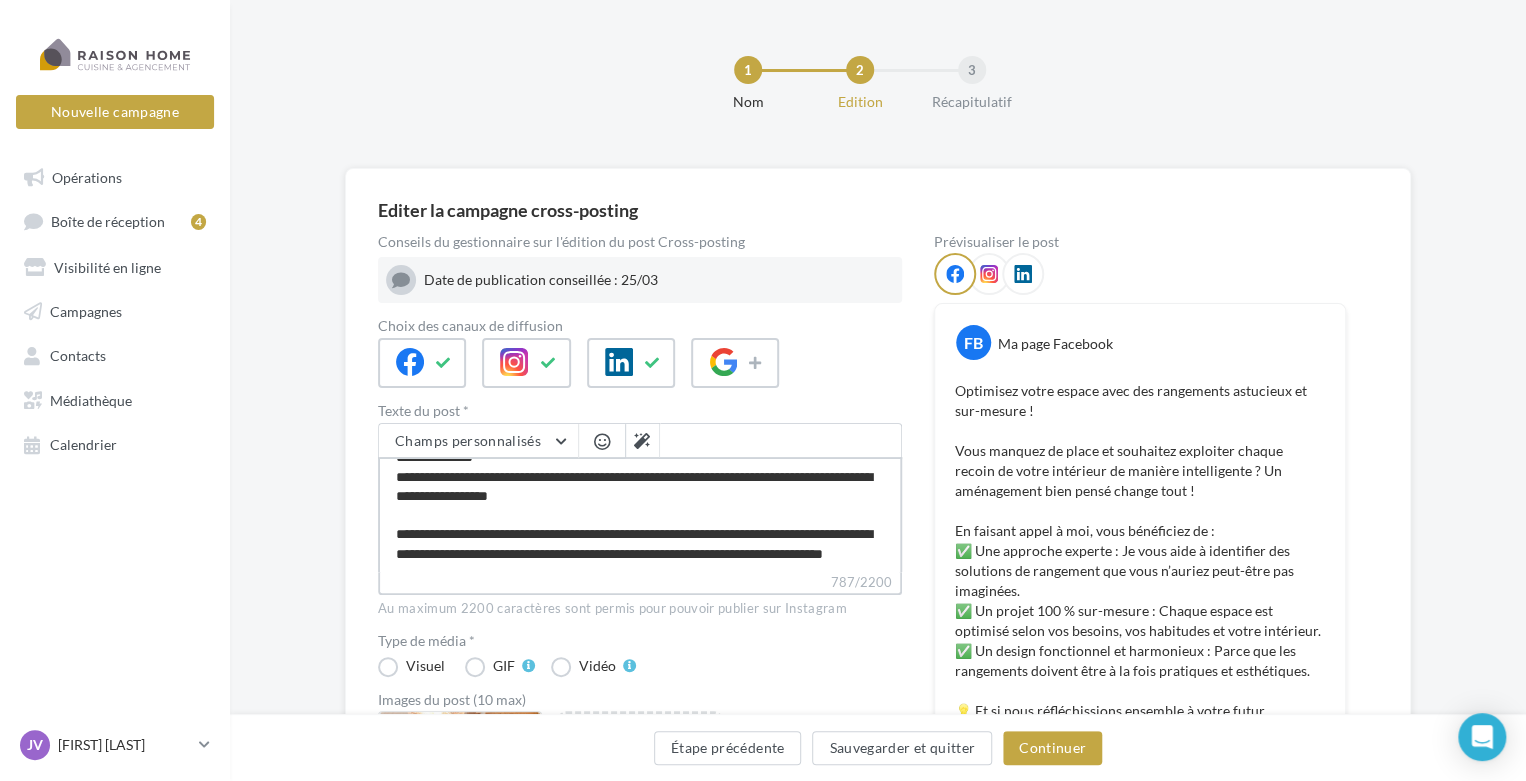 scroll, scrollTop: 240, scrollLeft: 0, axis: vertical 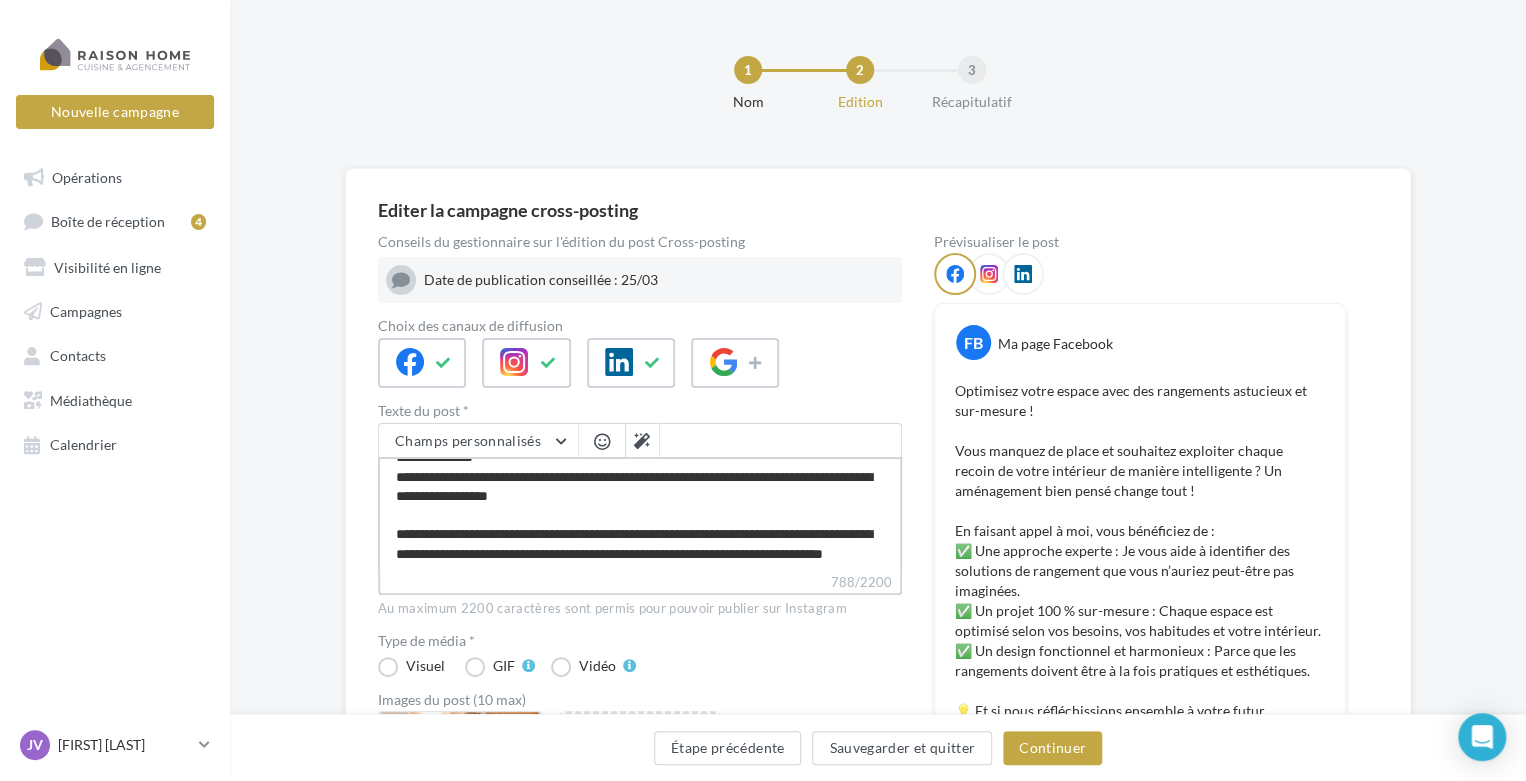 paste on "**********" 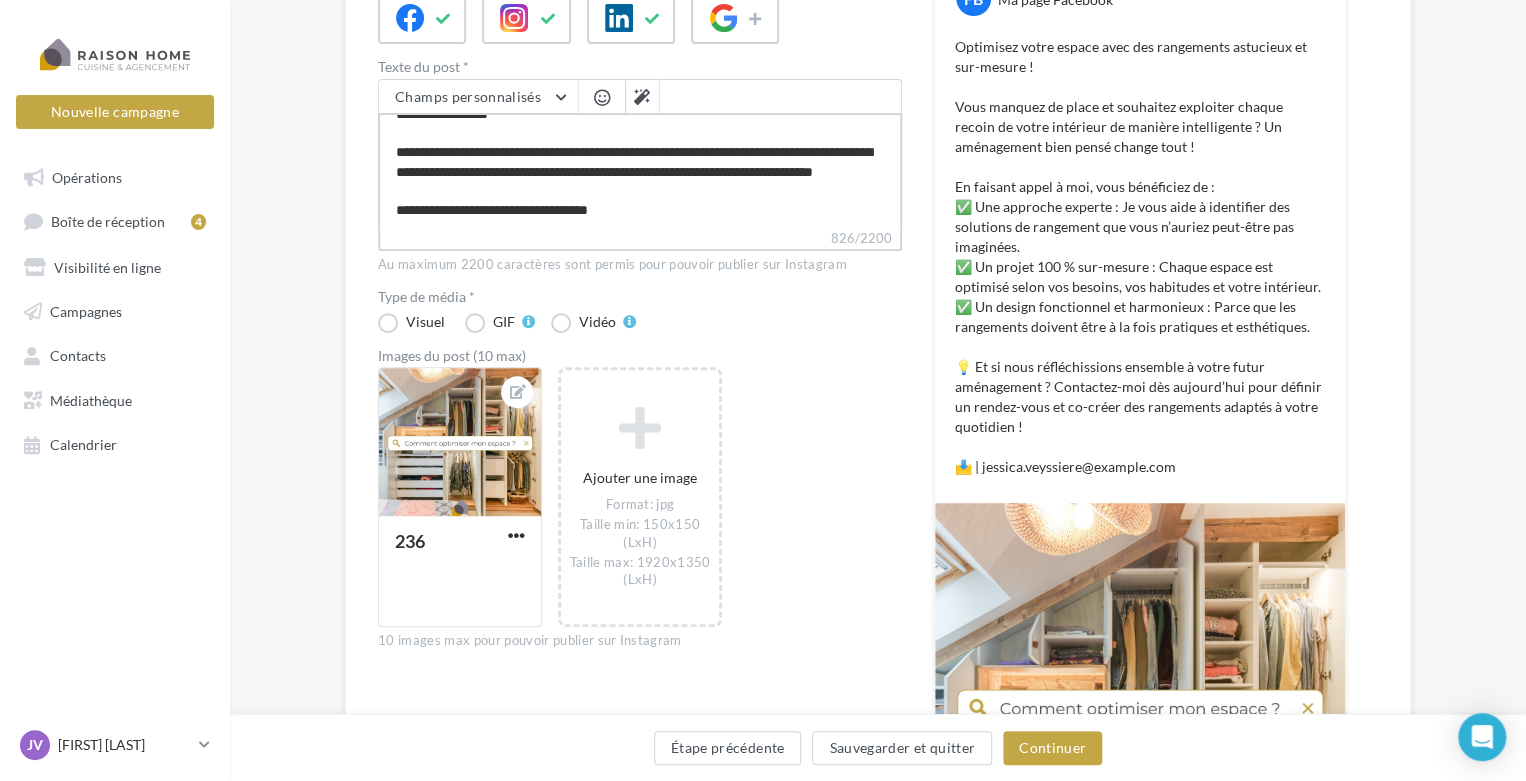 scroll, scrollTop: 347, scrollLeft: 0, axis: vertical 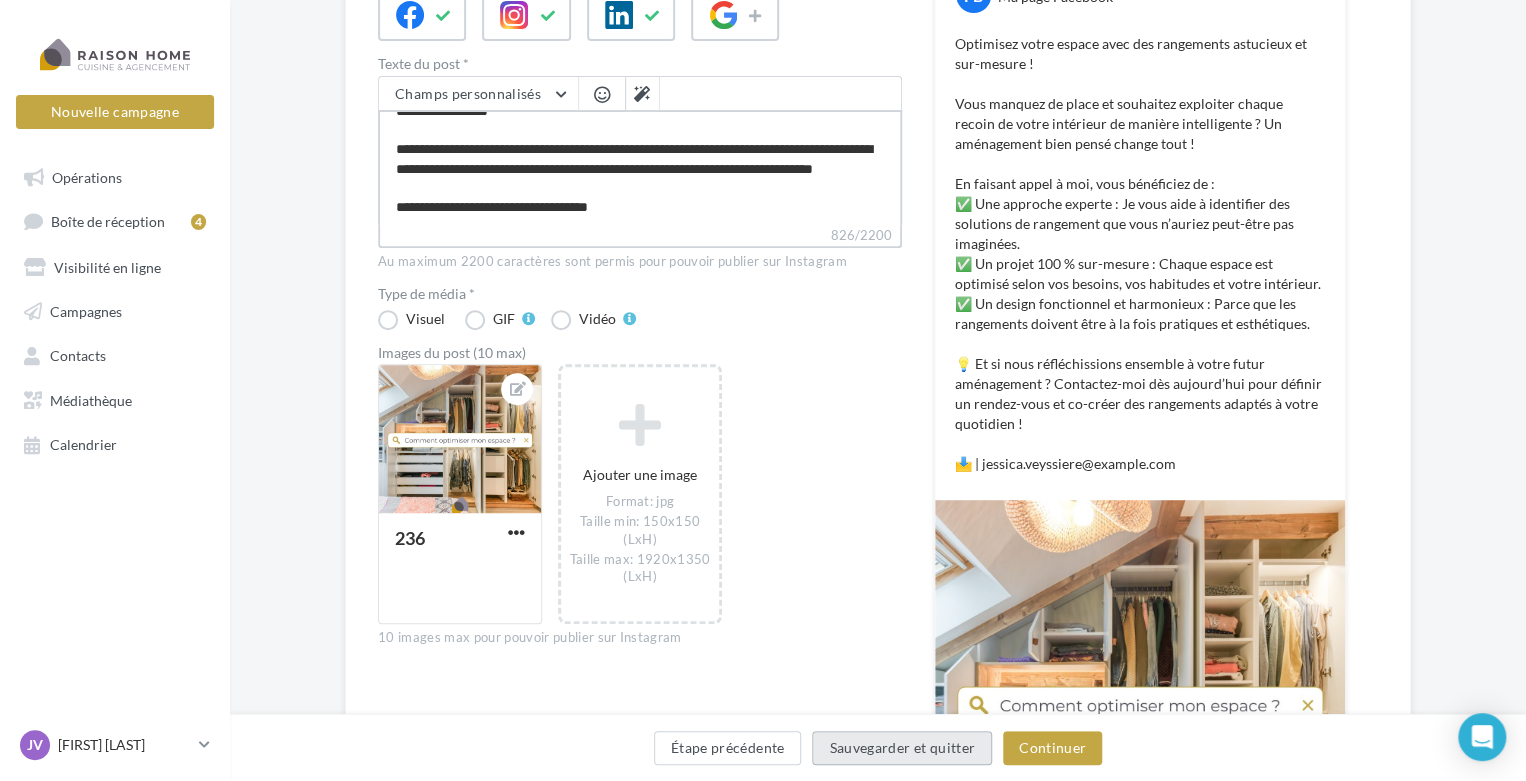 type on "**********" 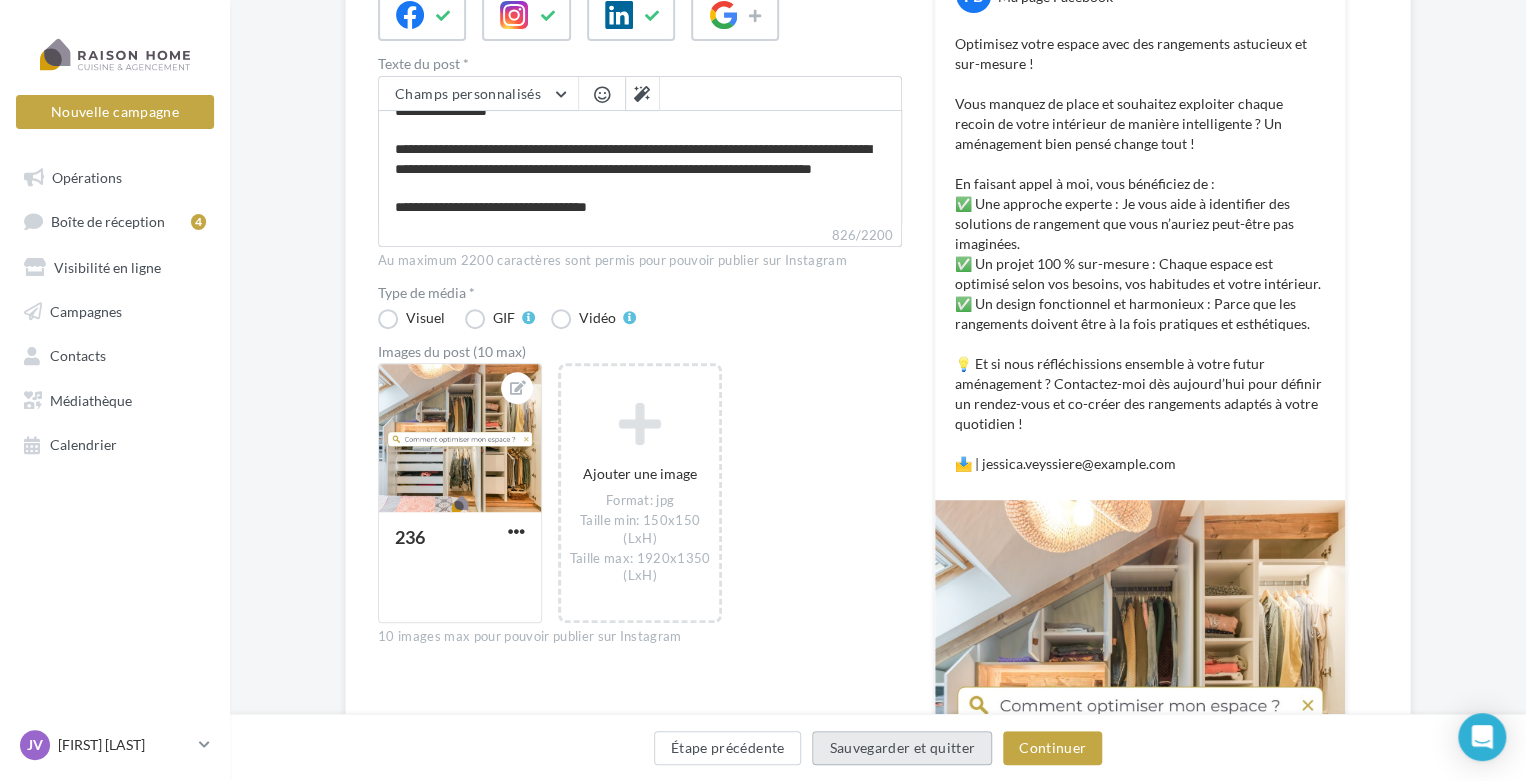 scroll, scrollTop: 239, scrollLeft: 0, axis: vertical 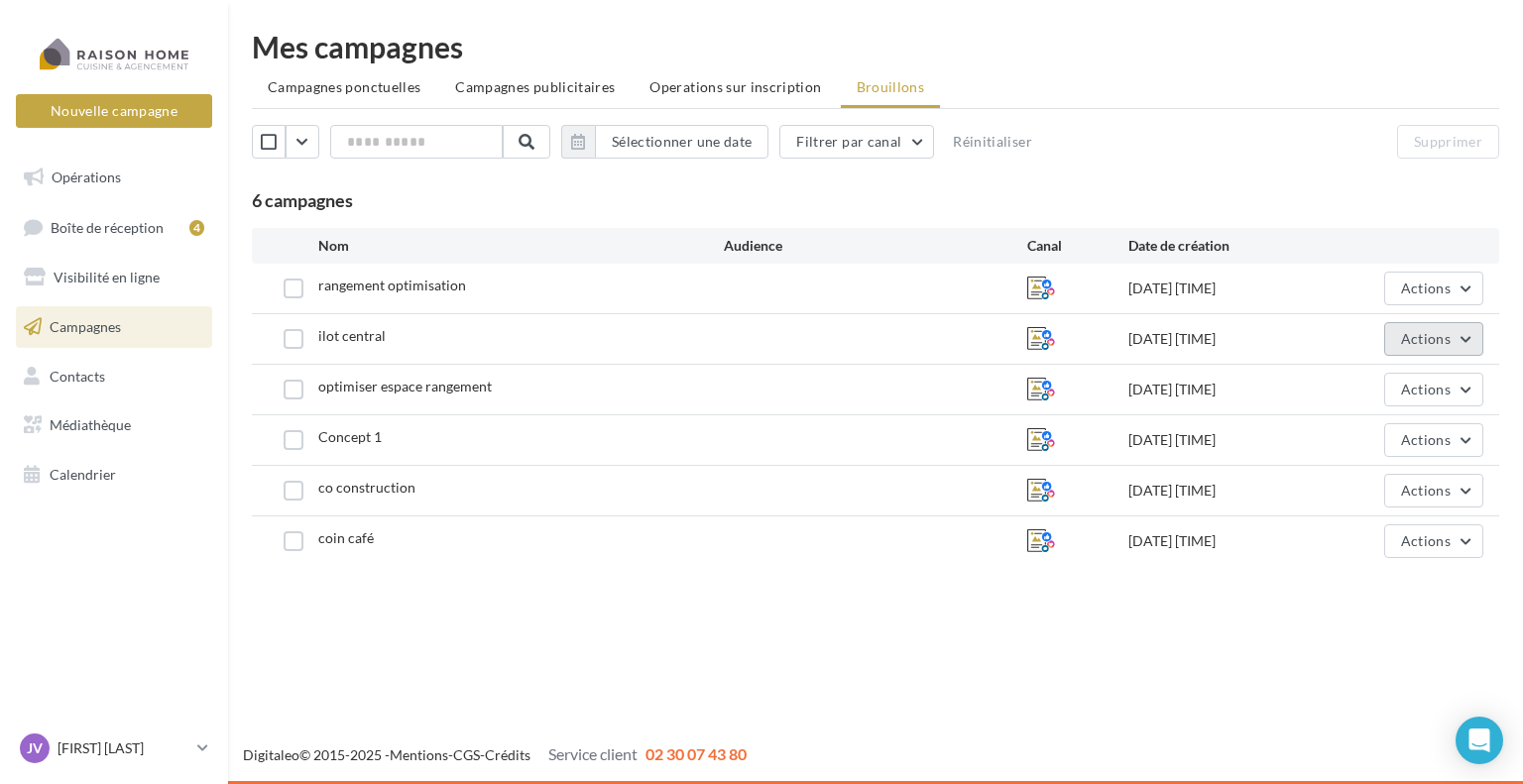 click on "Actions" at bounding box center [1426, 338] 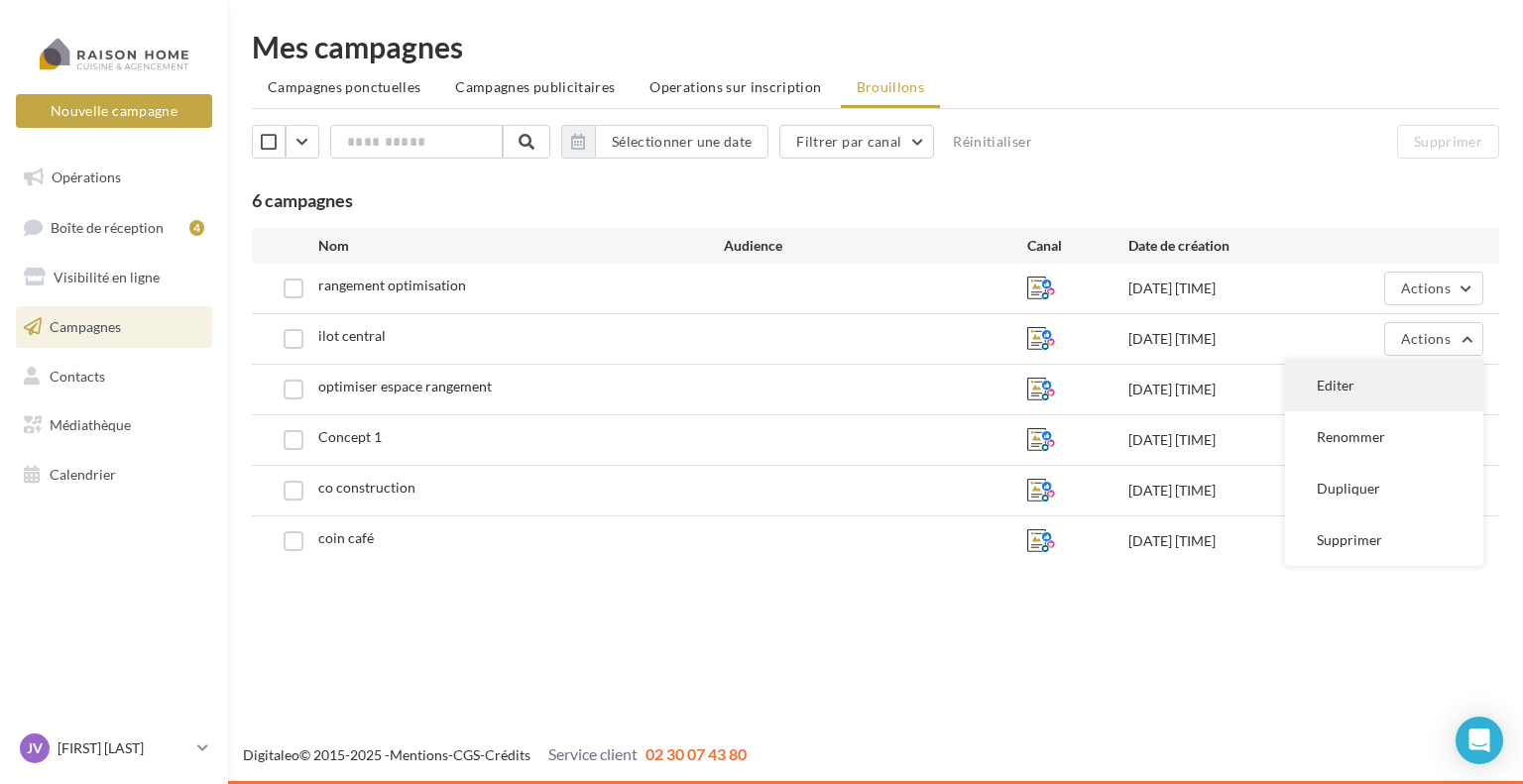 click on "Editer" at bounding box center [1384, 386] 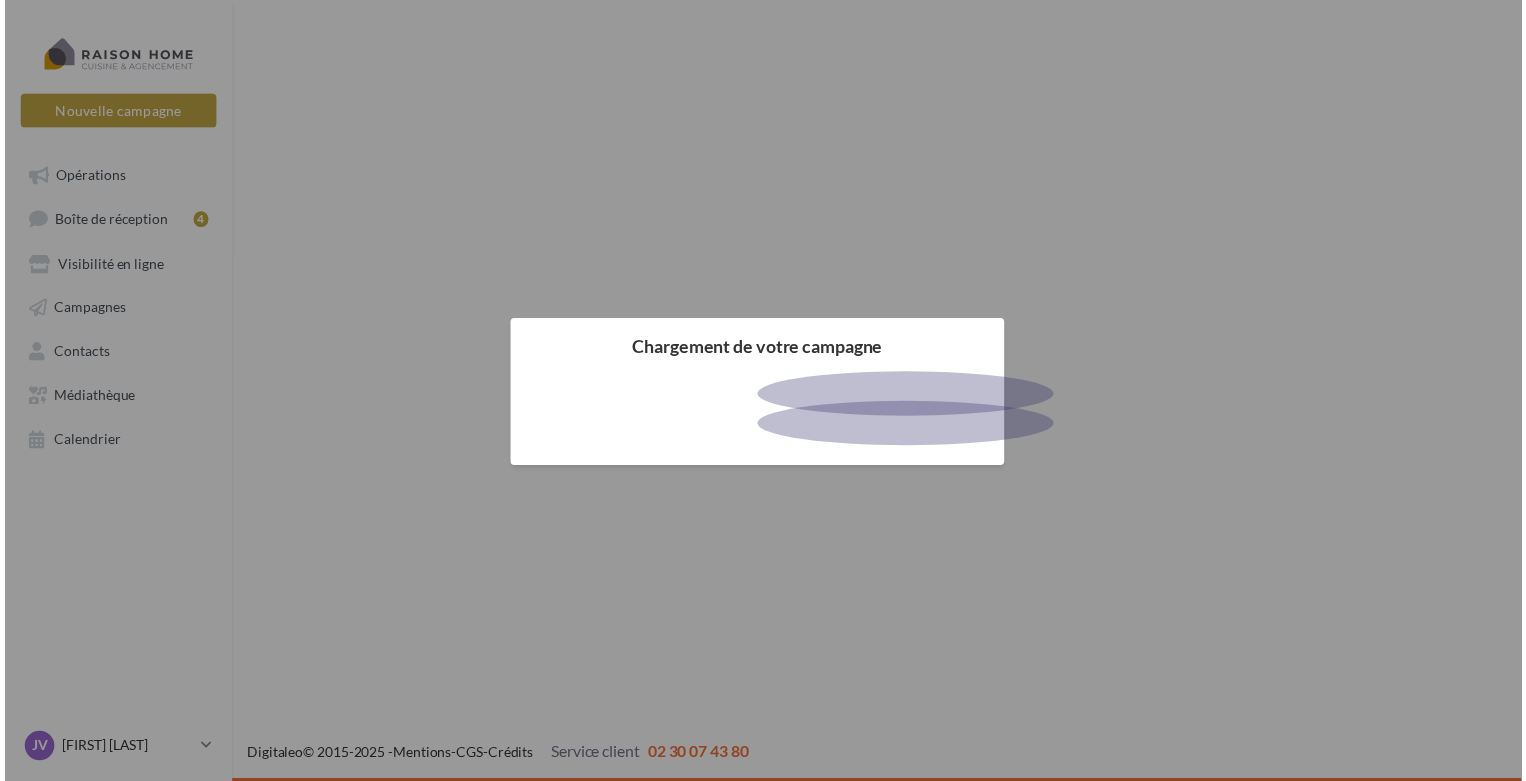 scroll, scrollTop: 0, scrollLeft: 0, axis: both 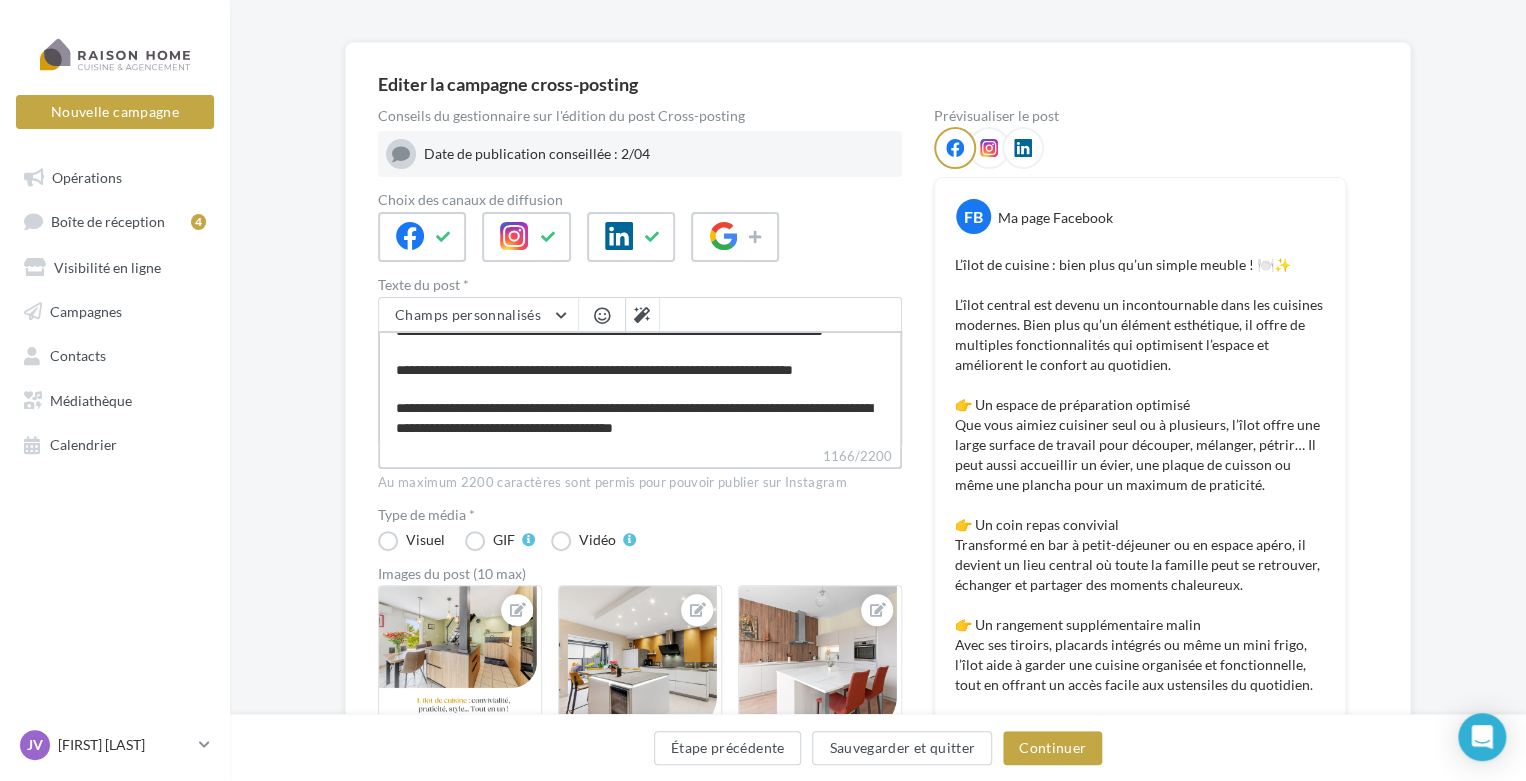click on "1166/2200" at bounding box center (640, 388) 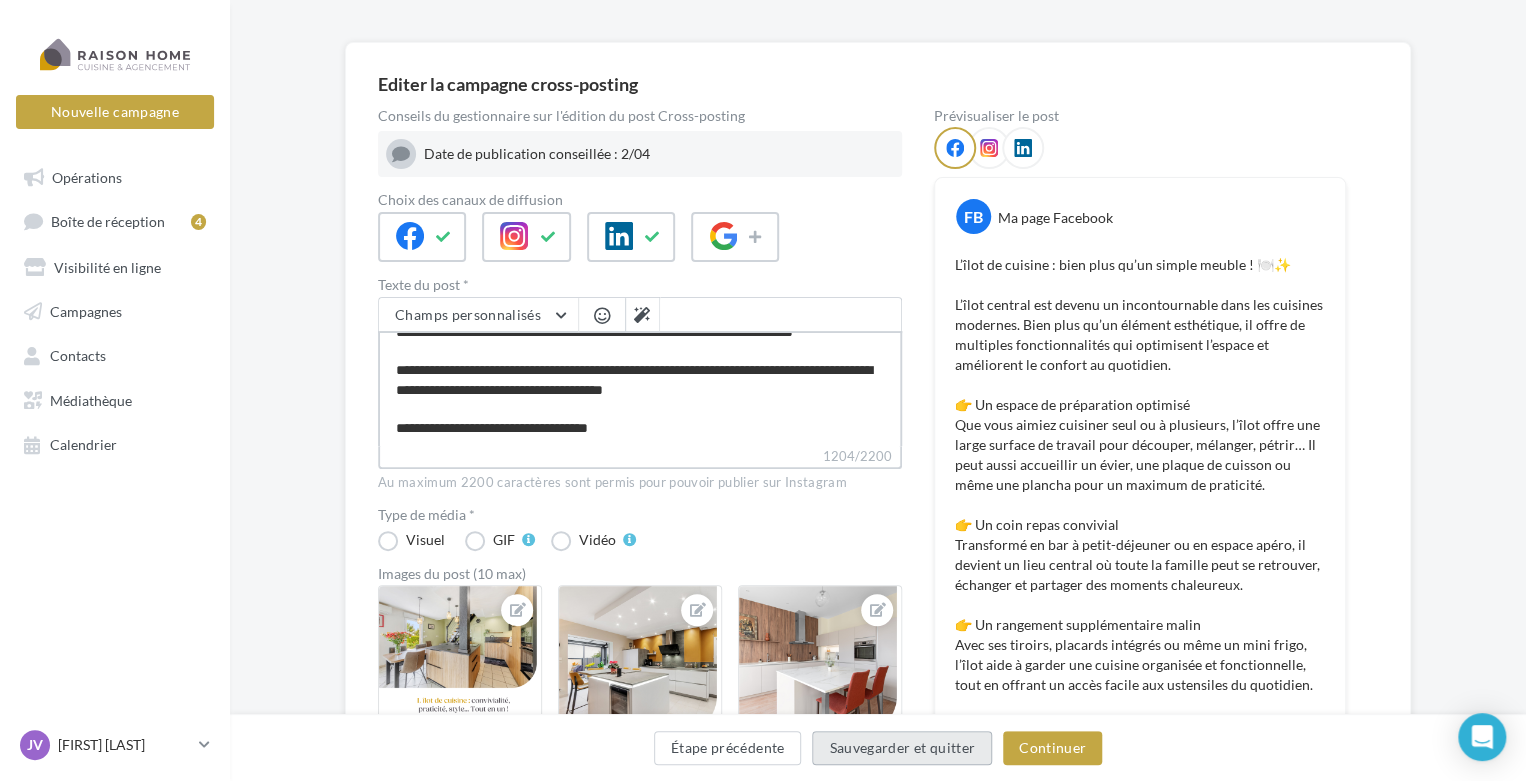 type on "**********" 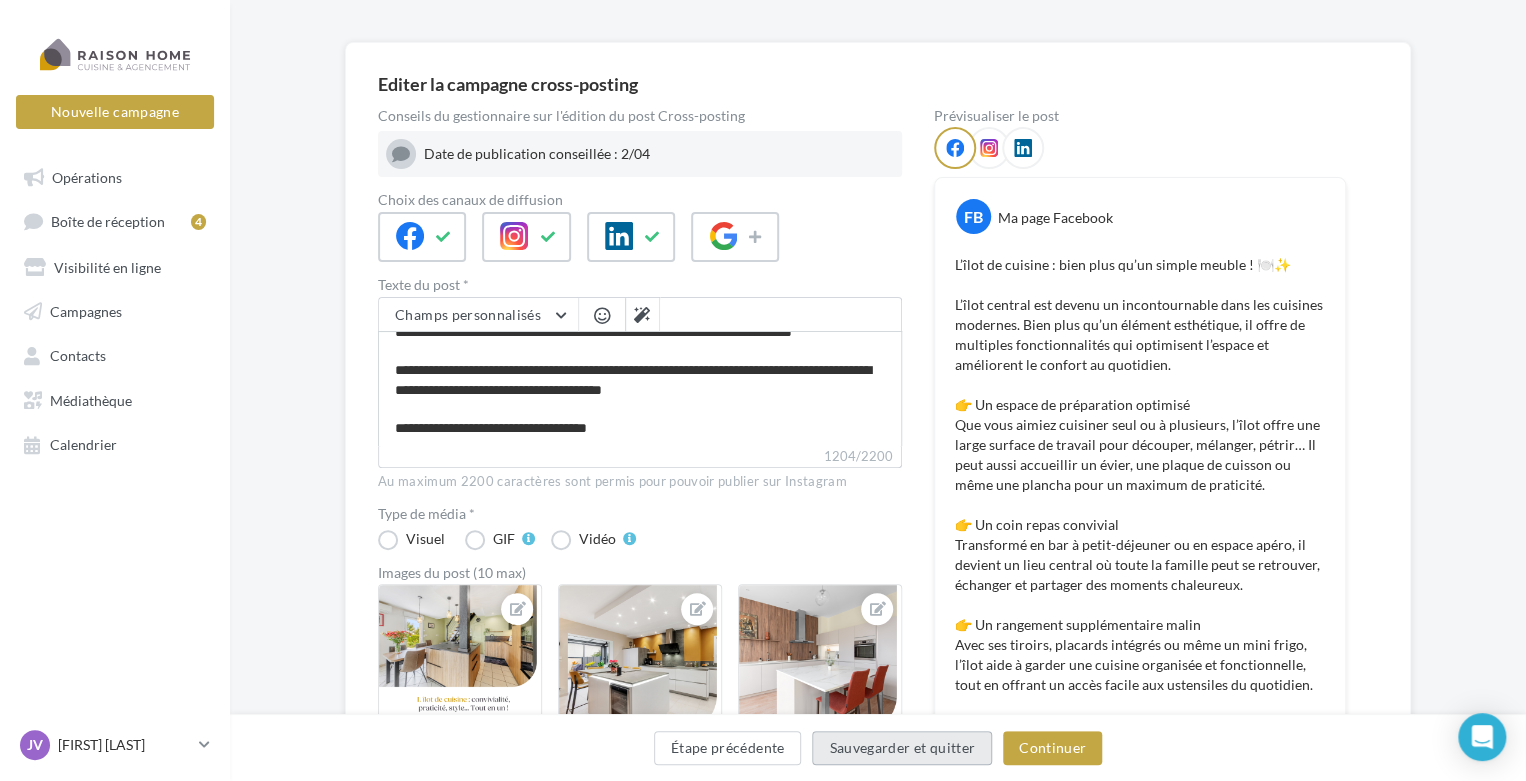 scroll, scrollTop: 421, scrollLeft: 0, axis: vertical 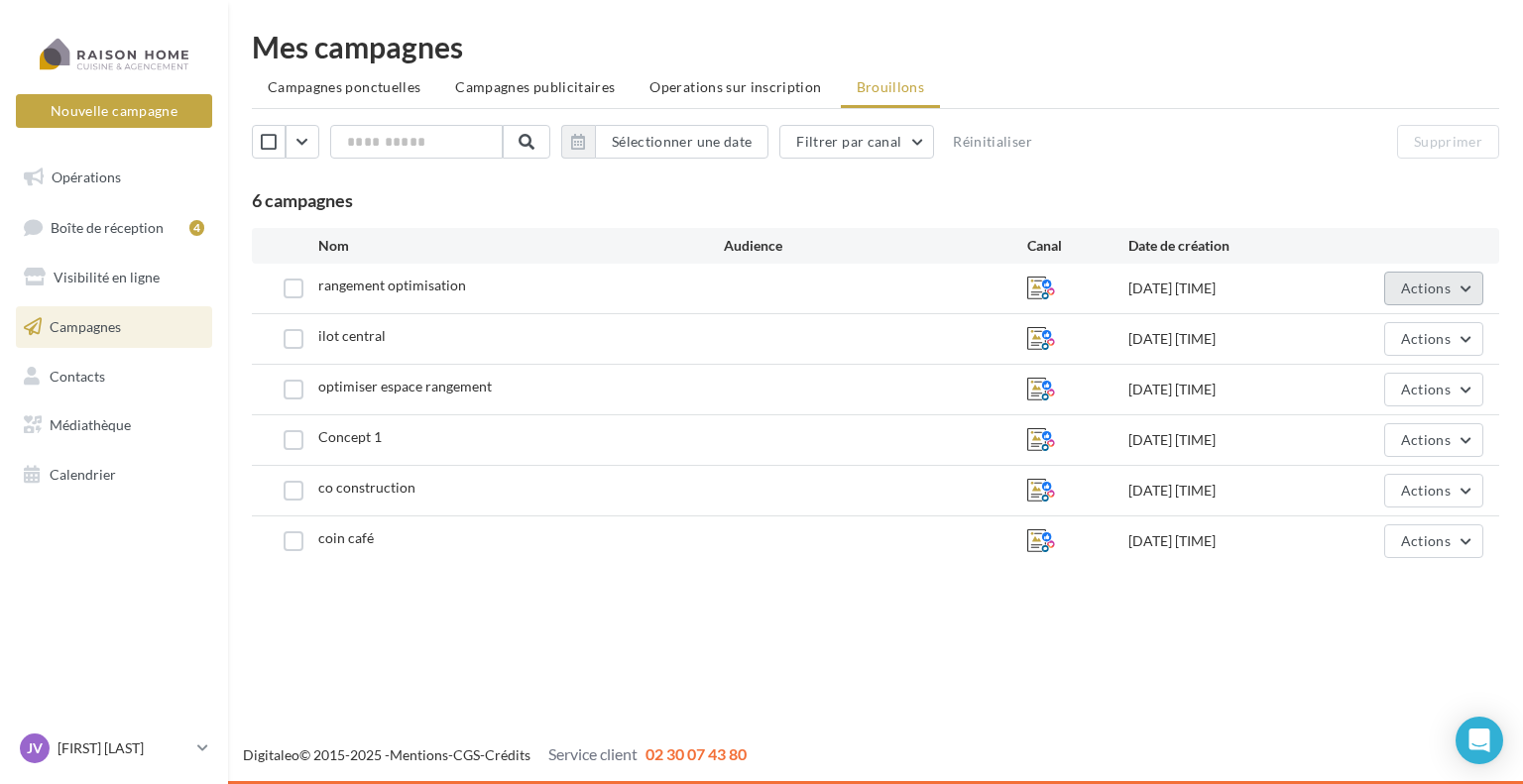 click on "Actions" at bounding box center [1426, 287] 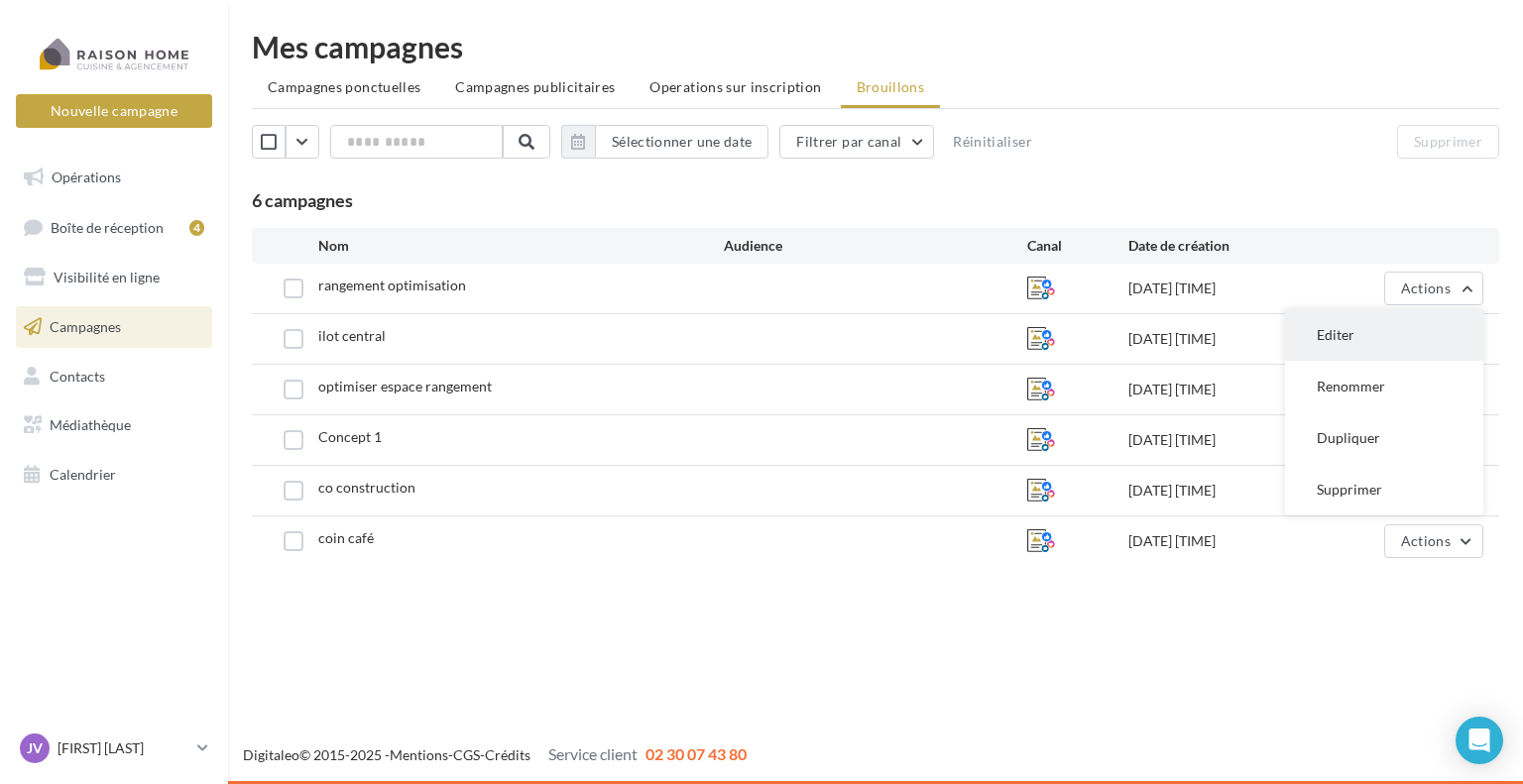 click on "Editer" at bounding box center [1384, 335] 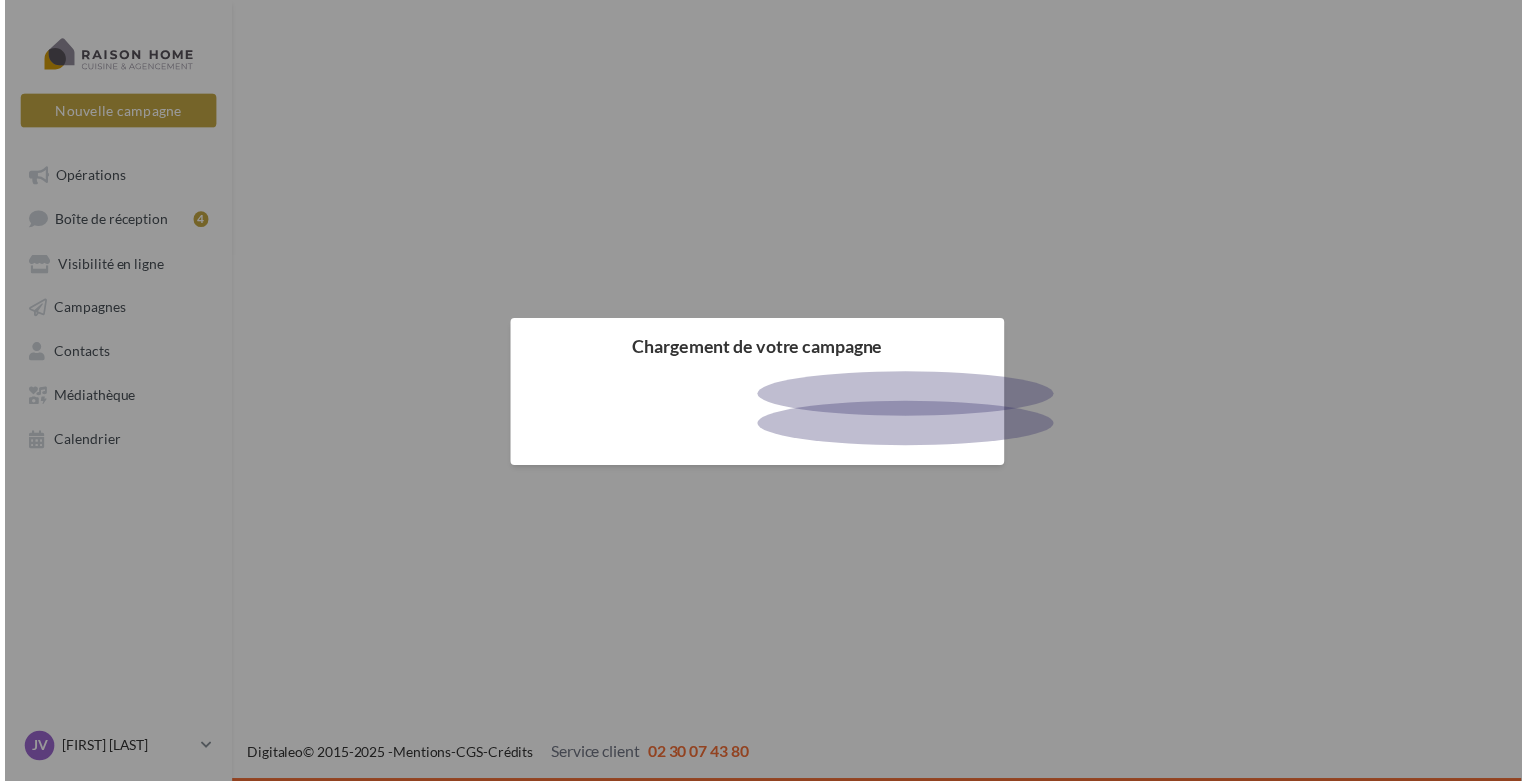scroll, scrollTop: 0, scrollLeft: 0, axis: both 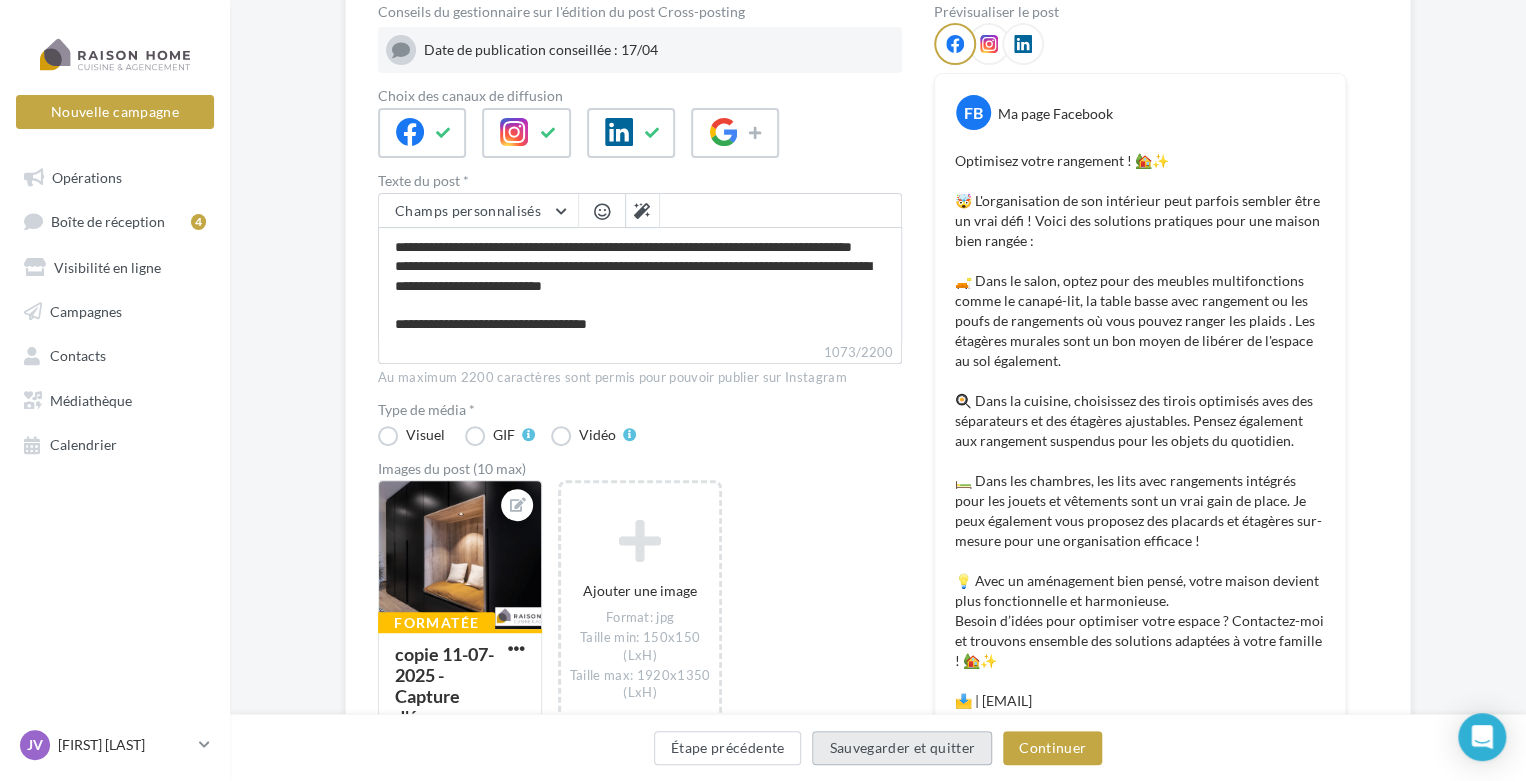 click on "Sauvegarder et quitter" at bounding box center (902, 748) 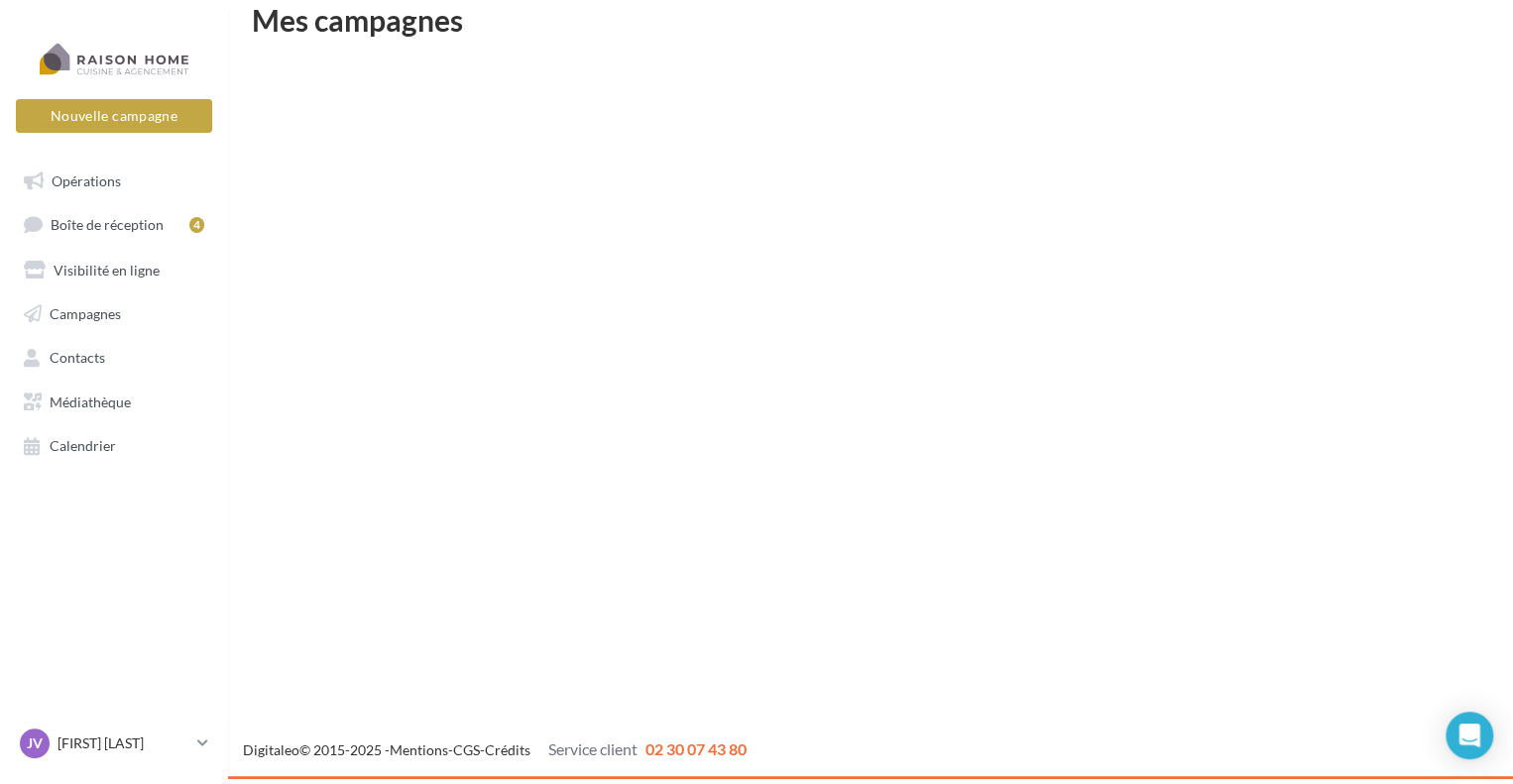 scroll, scrollTop: 32, scrollLeft: 0, axis: vertical 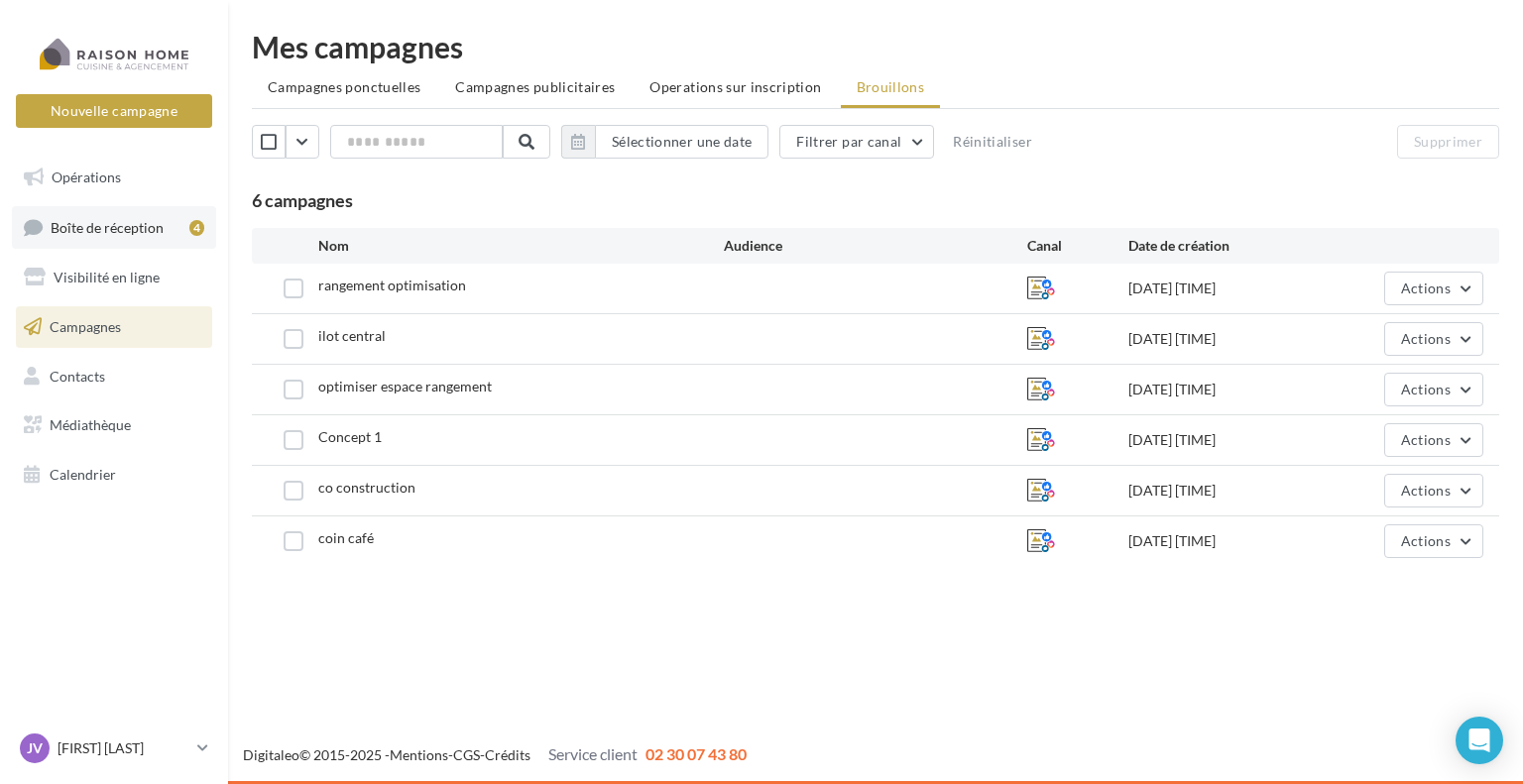 click on "Boîte de réception
4" at bounding box center (114, 227) 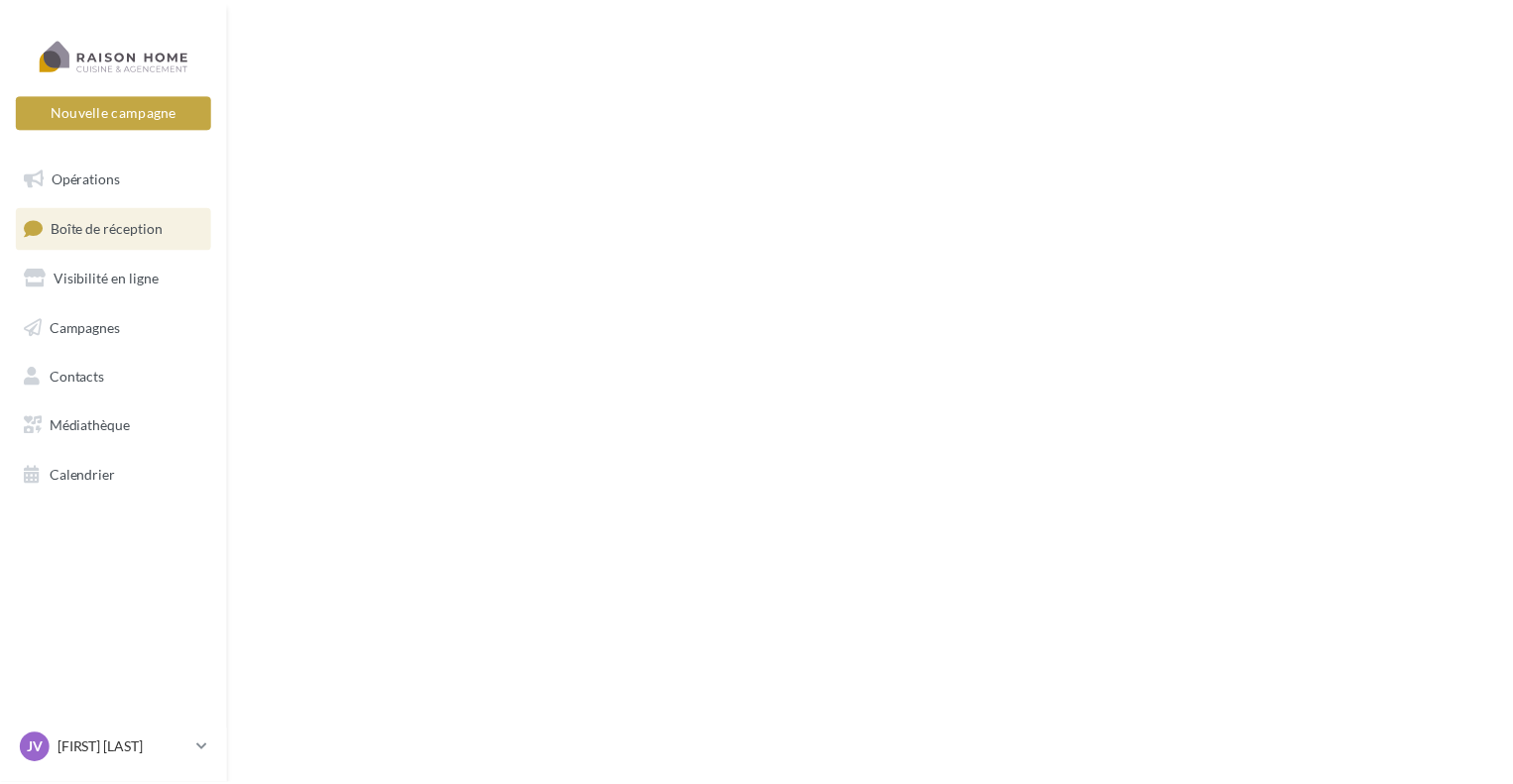 scroll, scrollTop: 0, scrollLeft: 0, axis: both 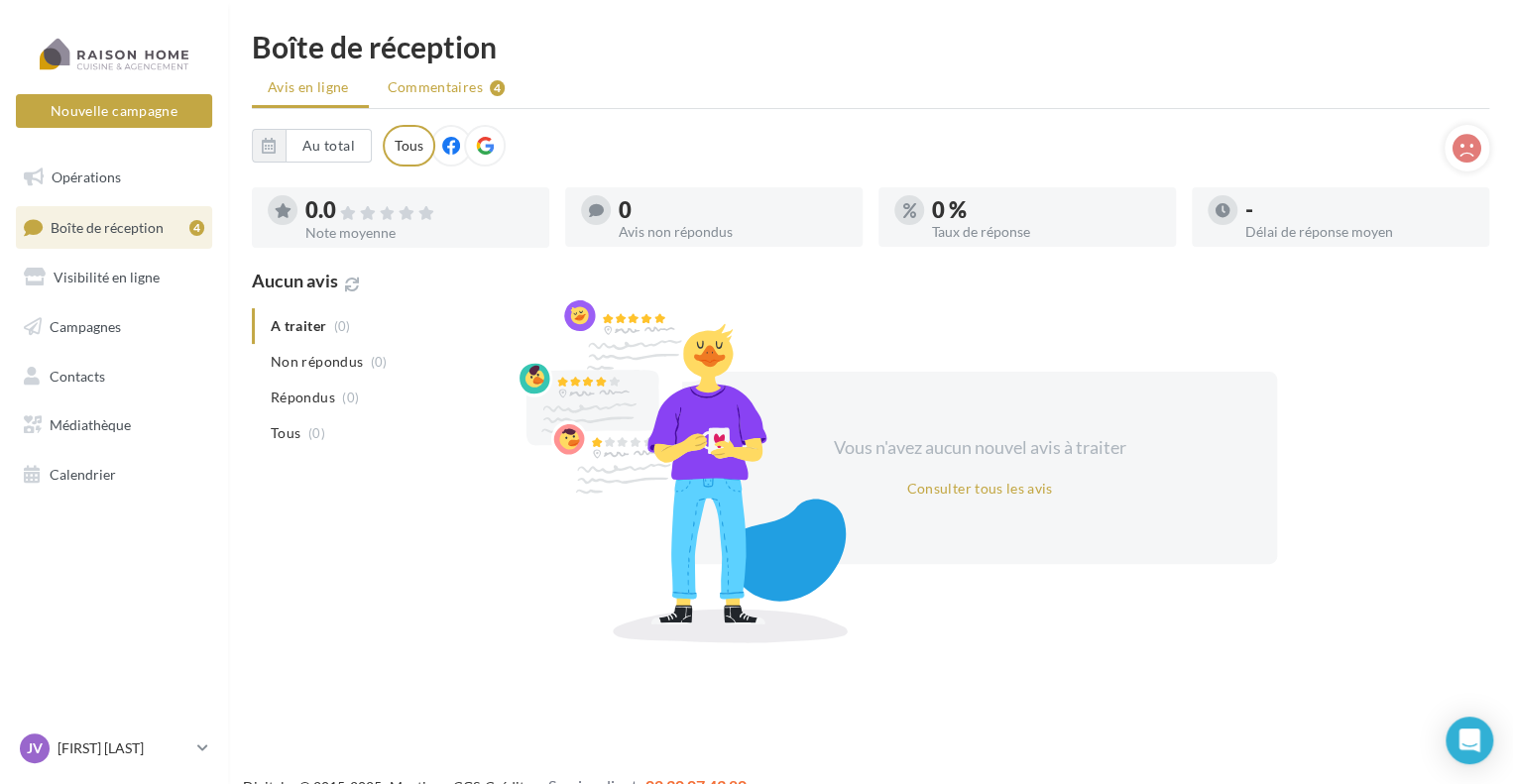 click on "Commentaires" at bounding box center [435, 87] 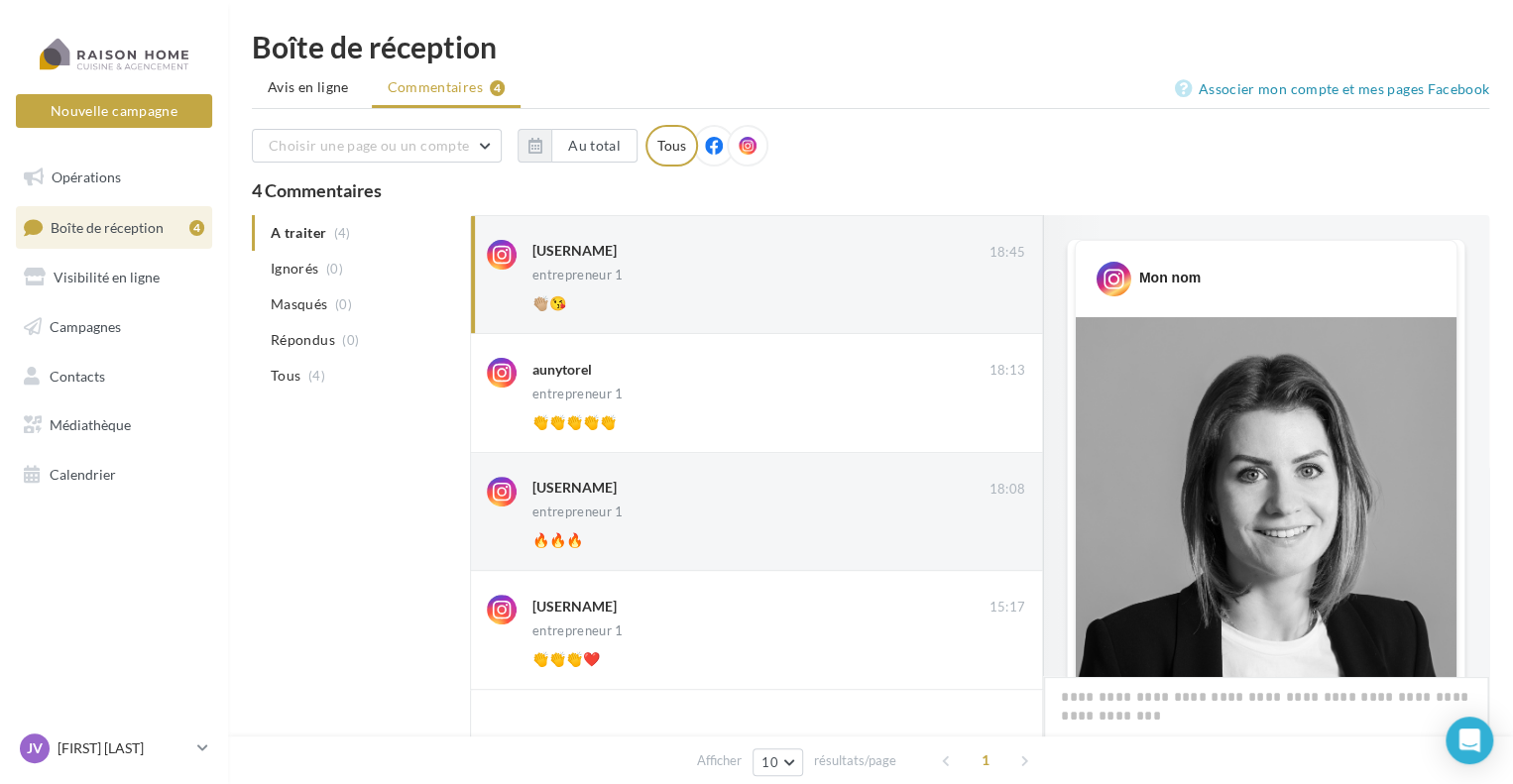 scroll, scrollTop: 875, scrollLeft: 0, axis: vertical 